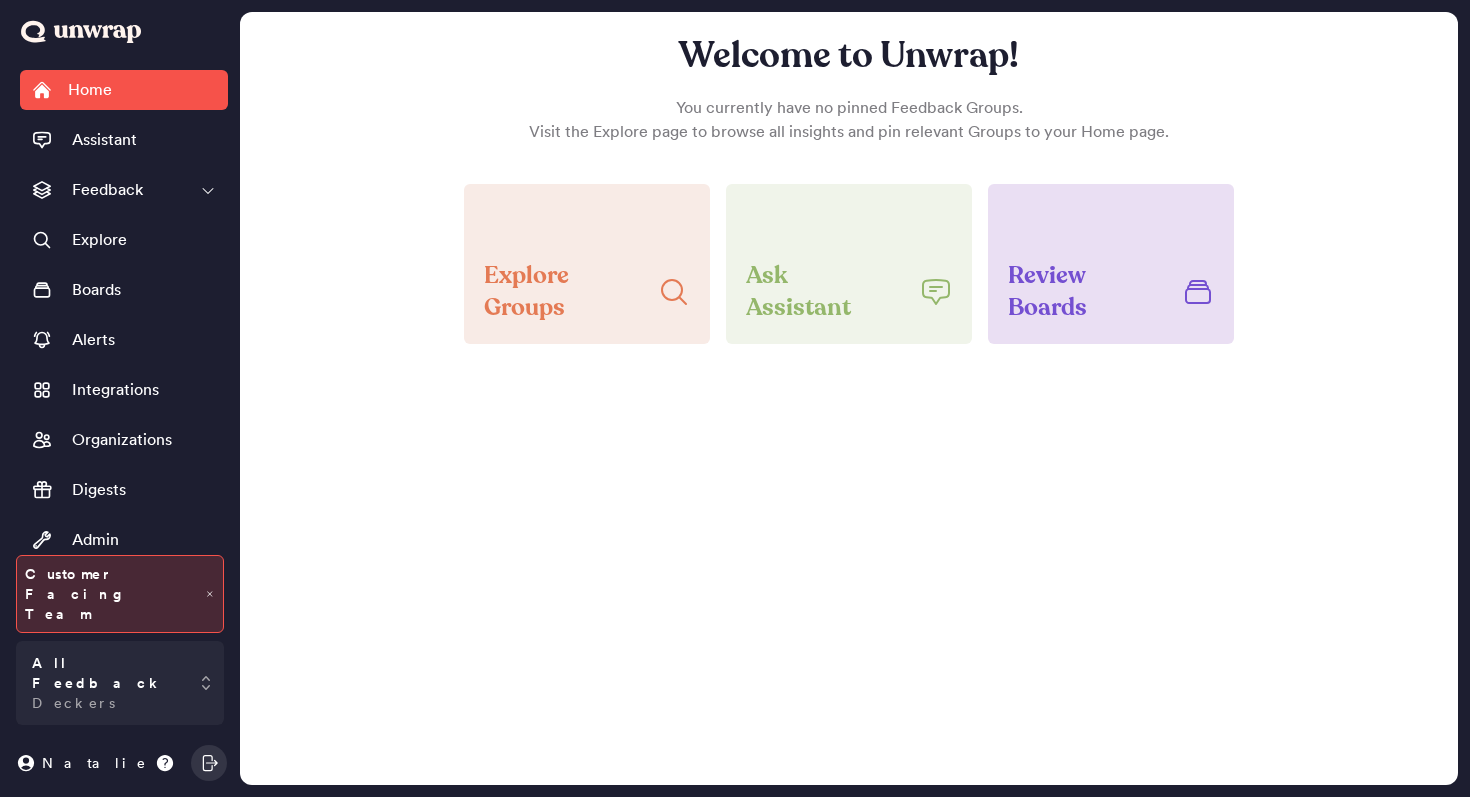 scroll, scrollTop: 0, scrollLeft: 0, axis: both 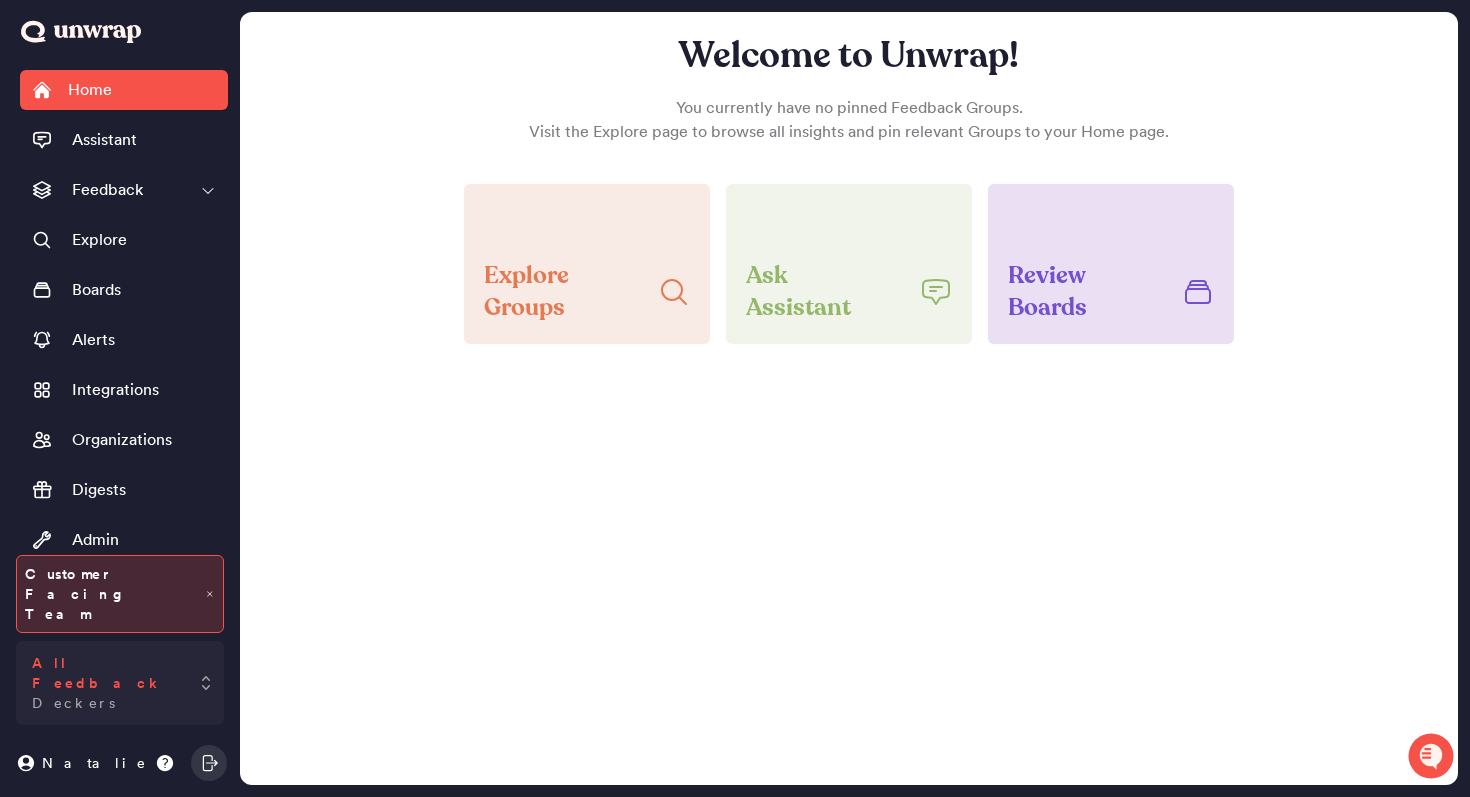 click on "Deckers" at bounding box center (73, 703) 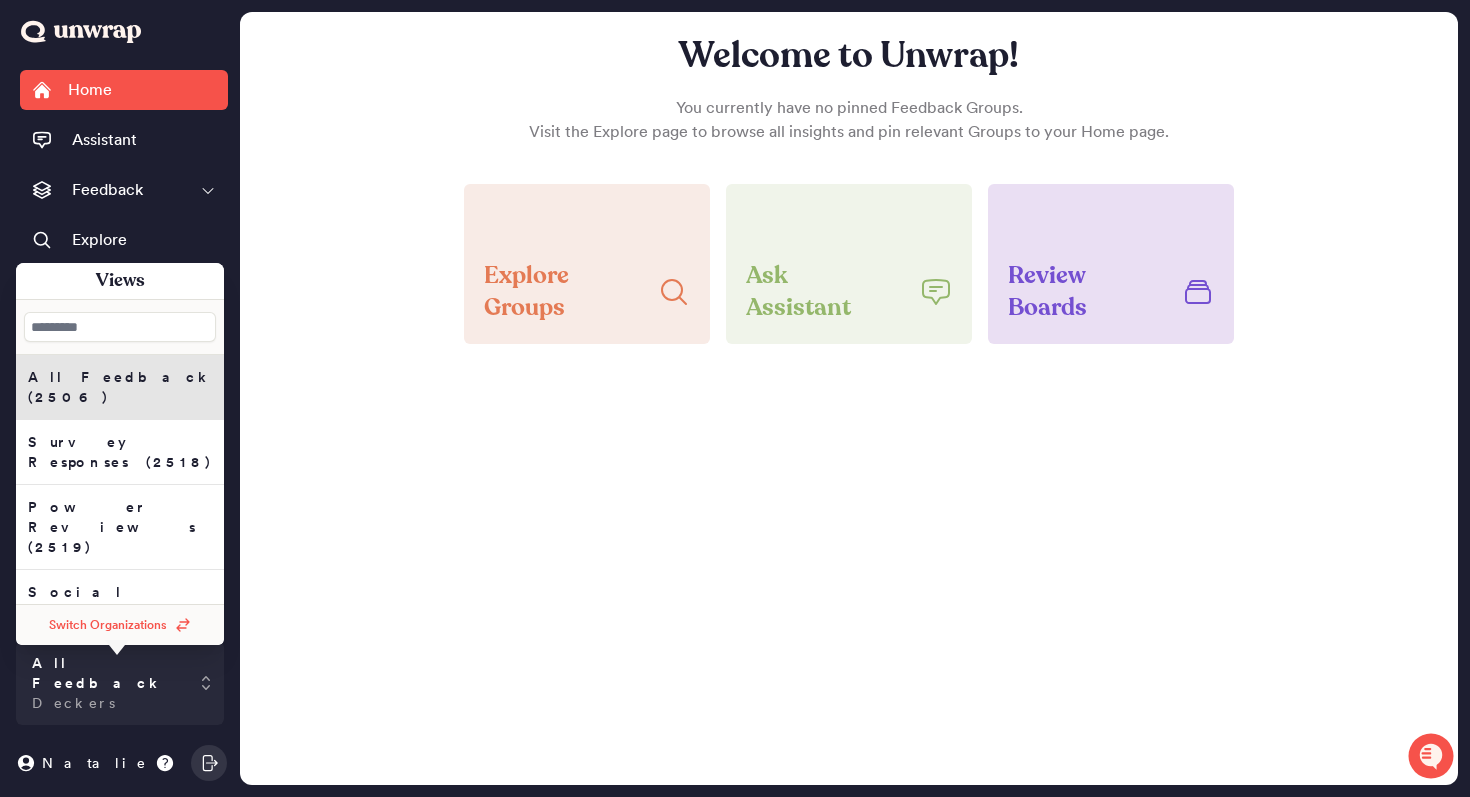 click on "Switch Organizations" at bounding box center [120, 625] 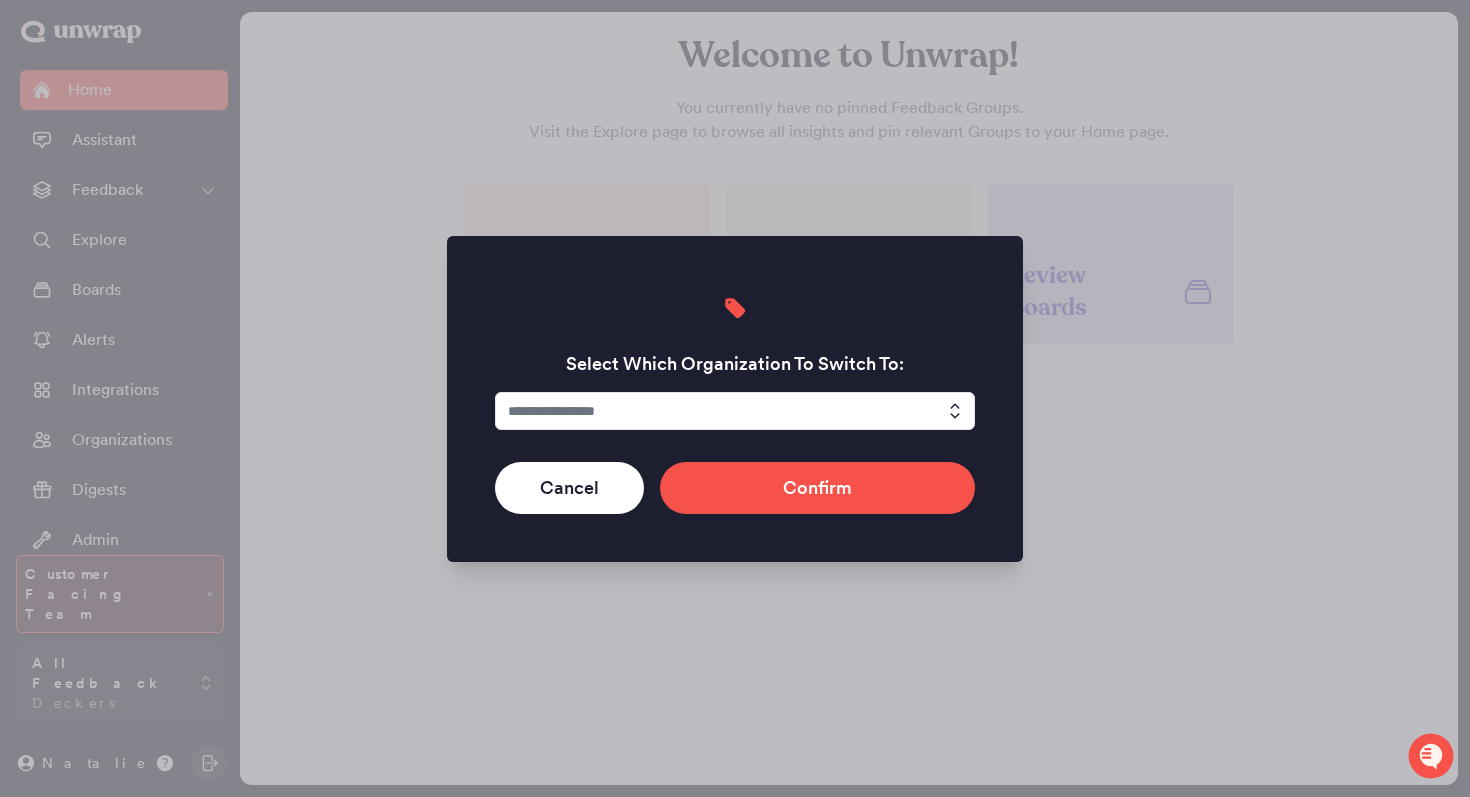 click at bounding box center (735, 411) 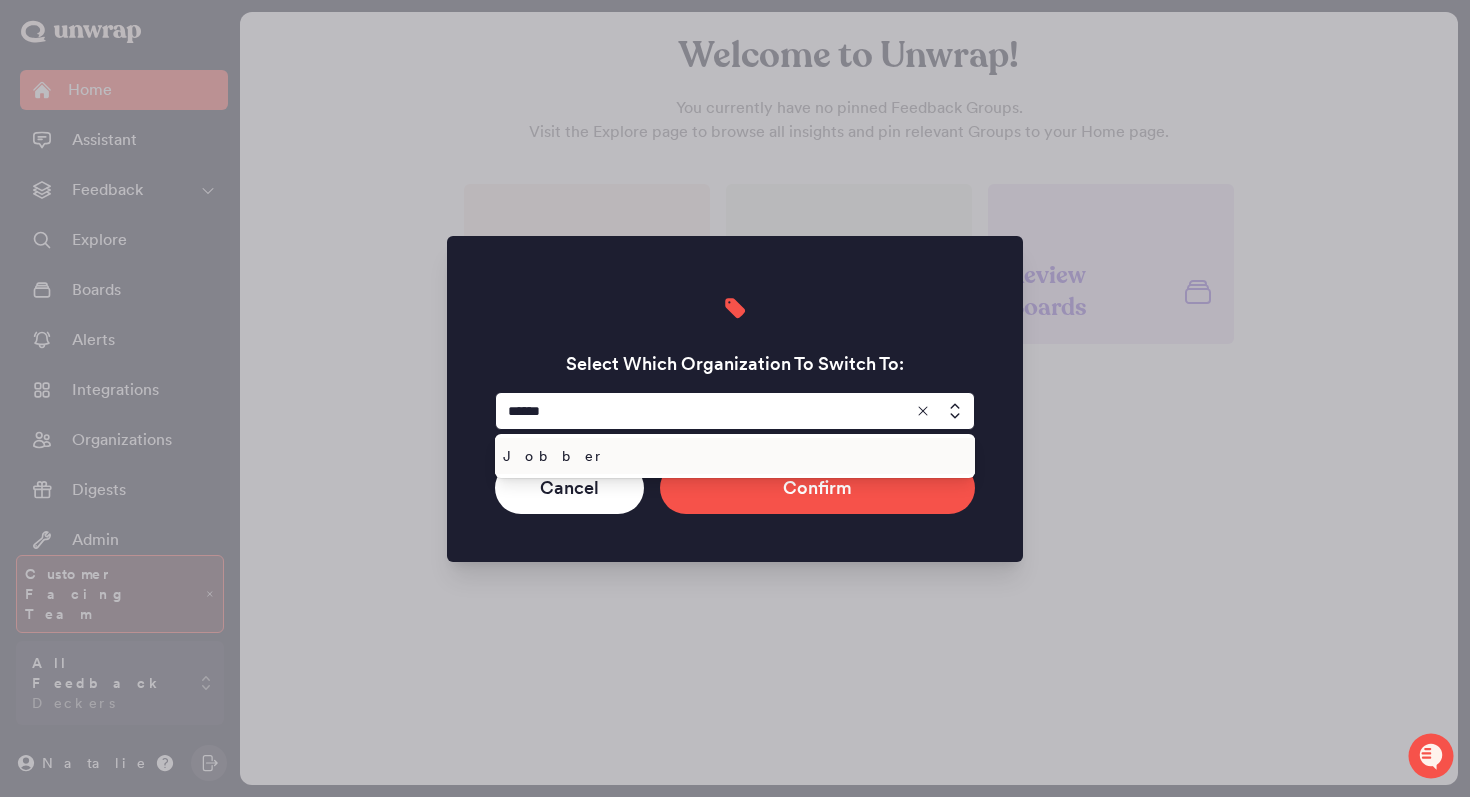 type on "******" 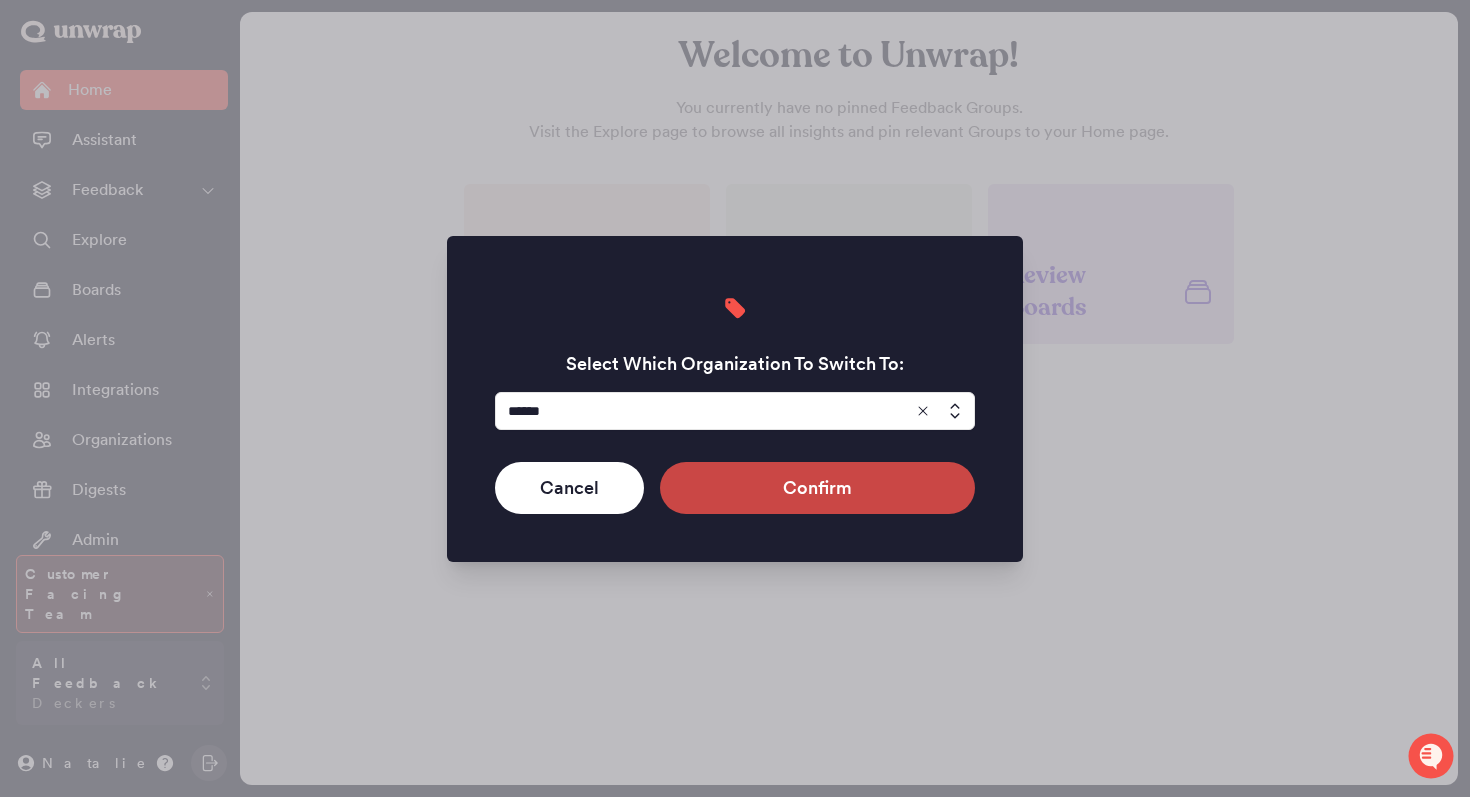click on "Confirm" at bounding box center (817, 488) 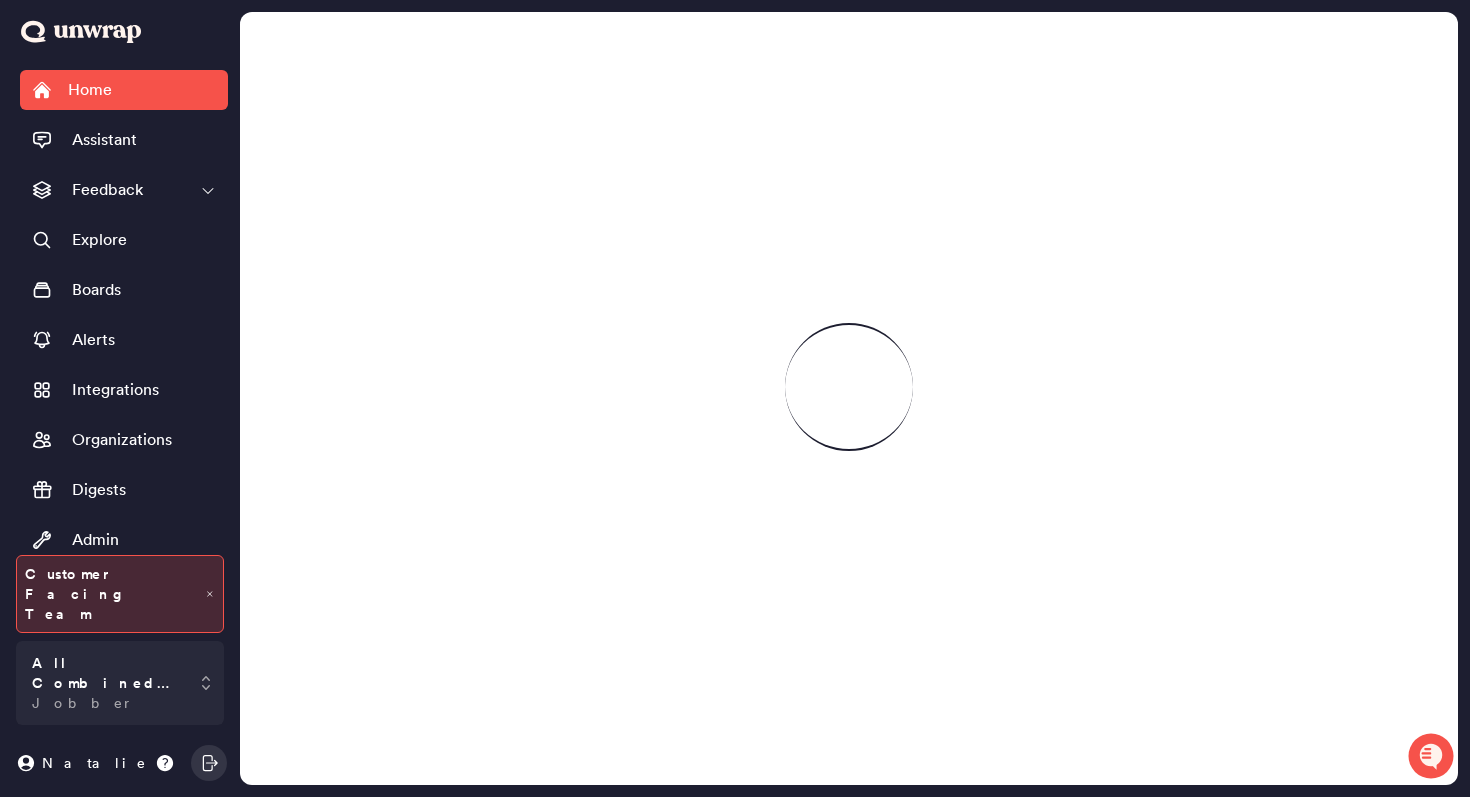 click on "Home Assistant Feedback Explore Boards Alerts Integrations Organizations Digests Admin Group List" at bounding box center [124, 307] 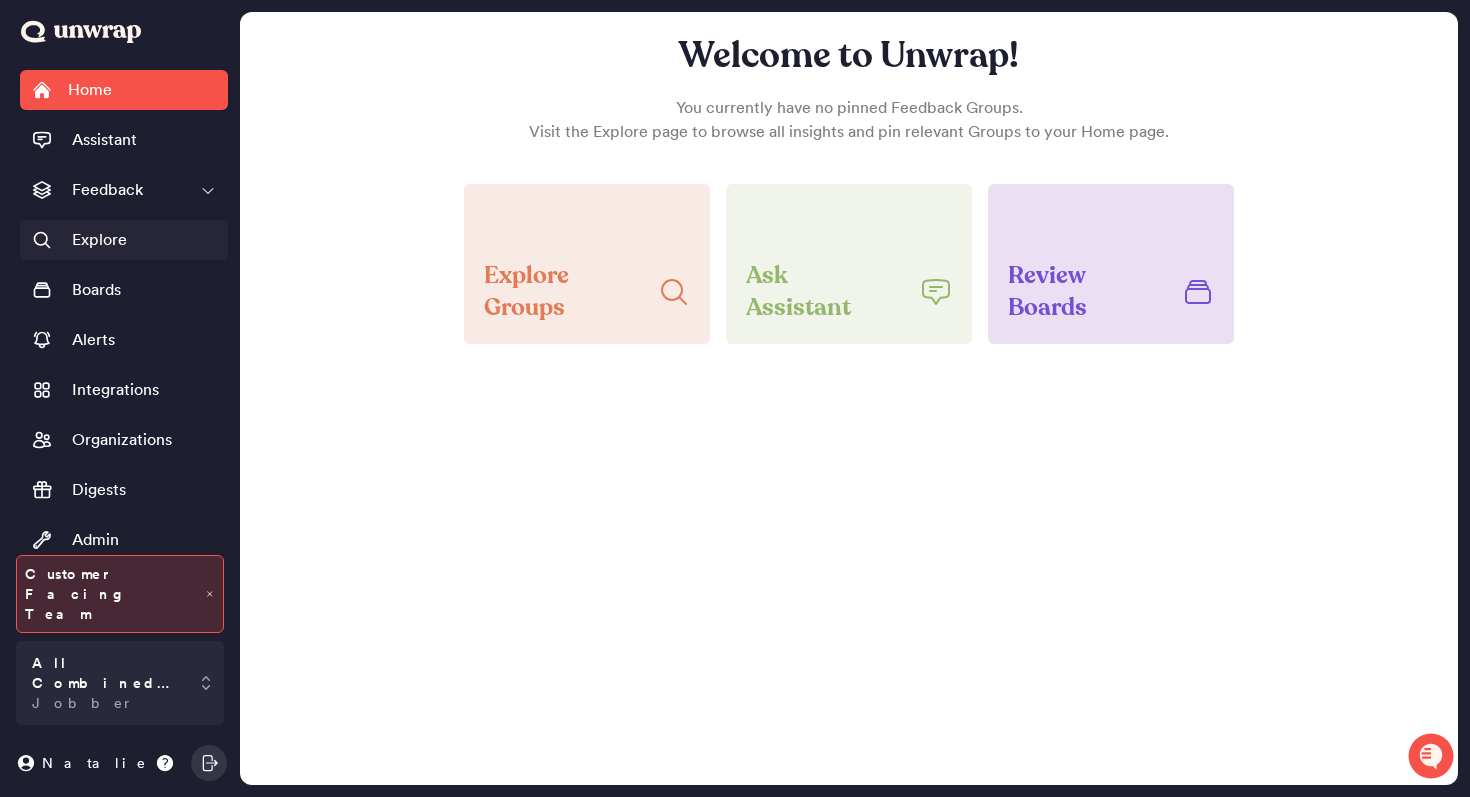 click on "Explore" at bounding box center (124, 240) 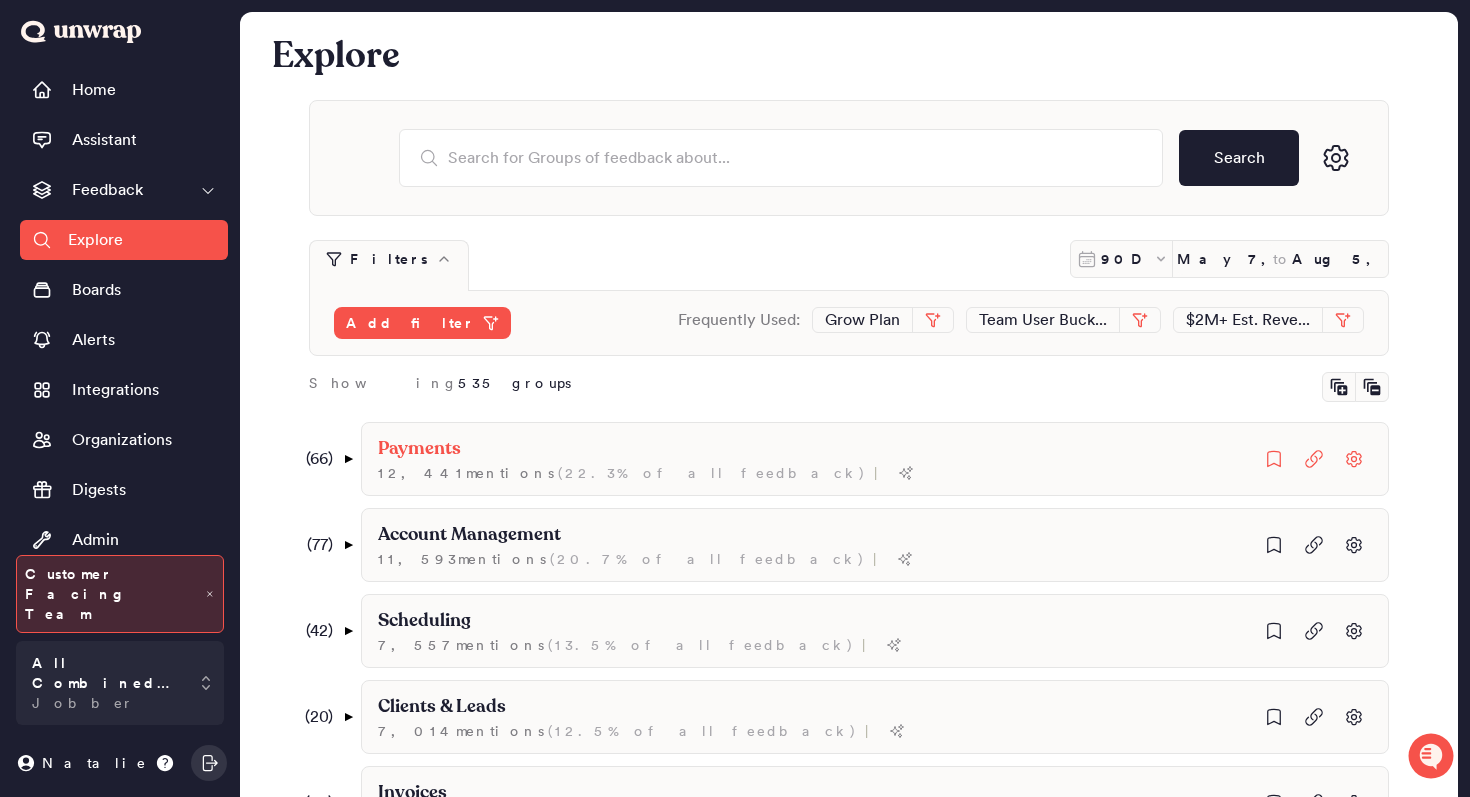 click on "( 66 ) ▼" at bounding box center (326, 459) 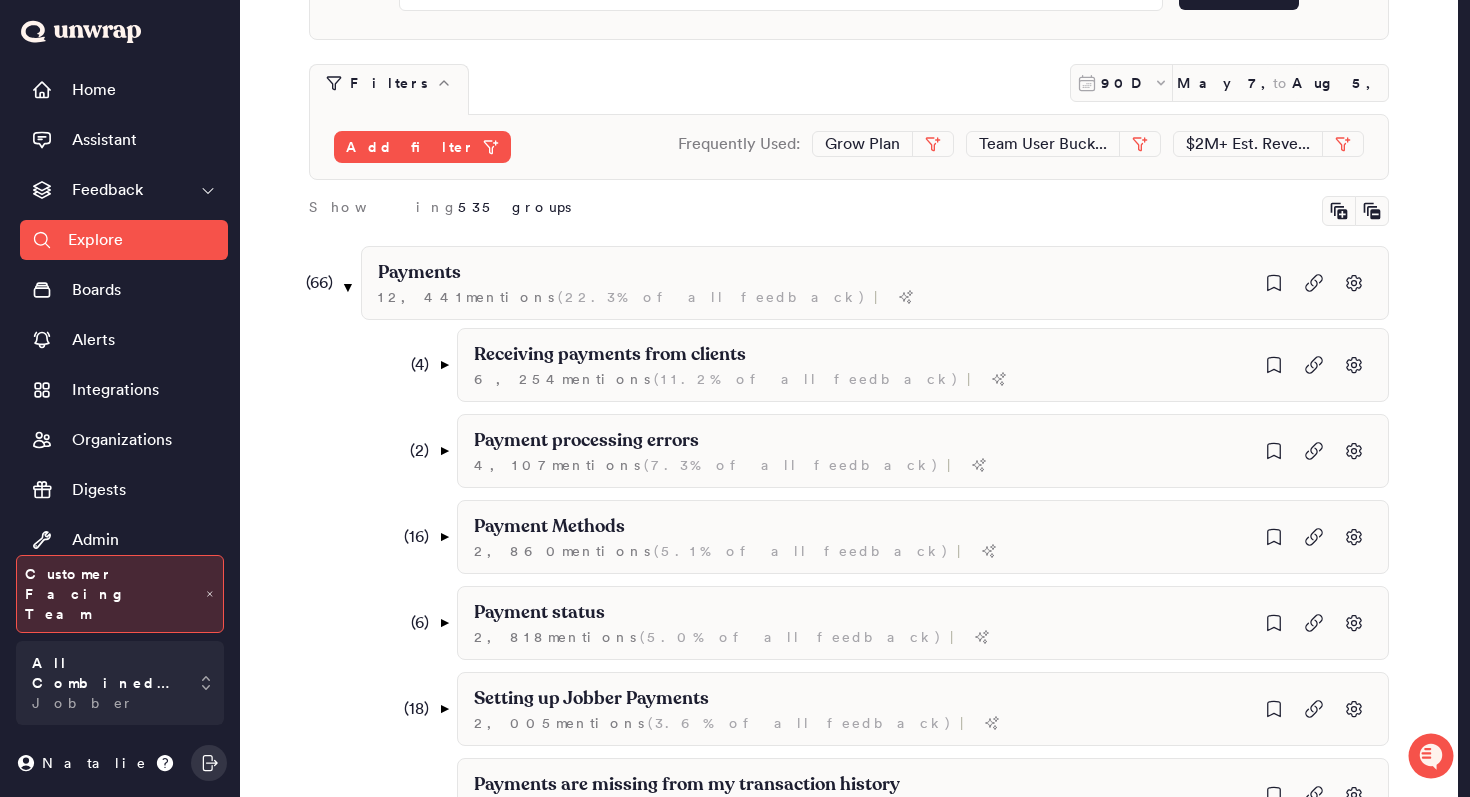 scroll, scrollTop: 203, scrollLeft: 0, axis: vertical 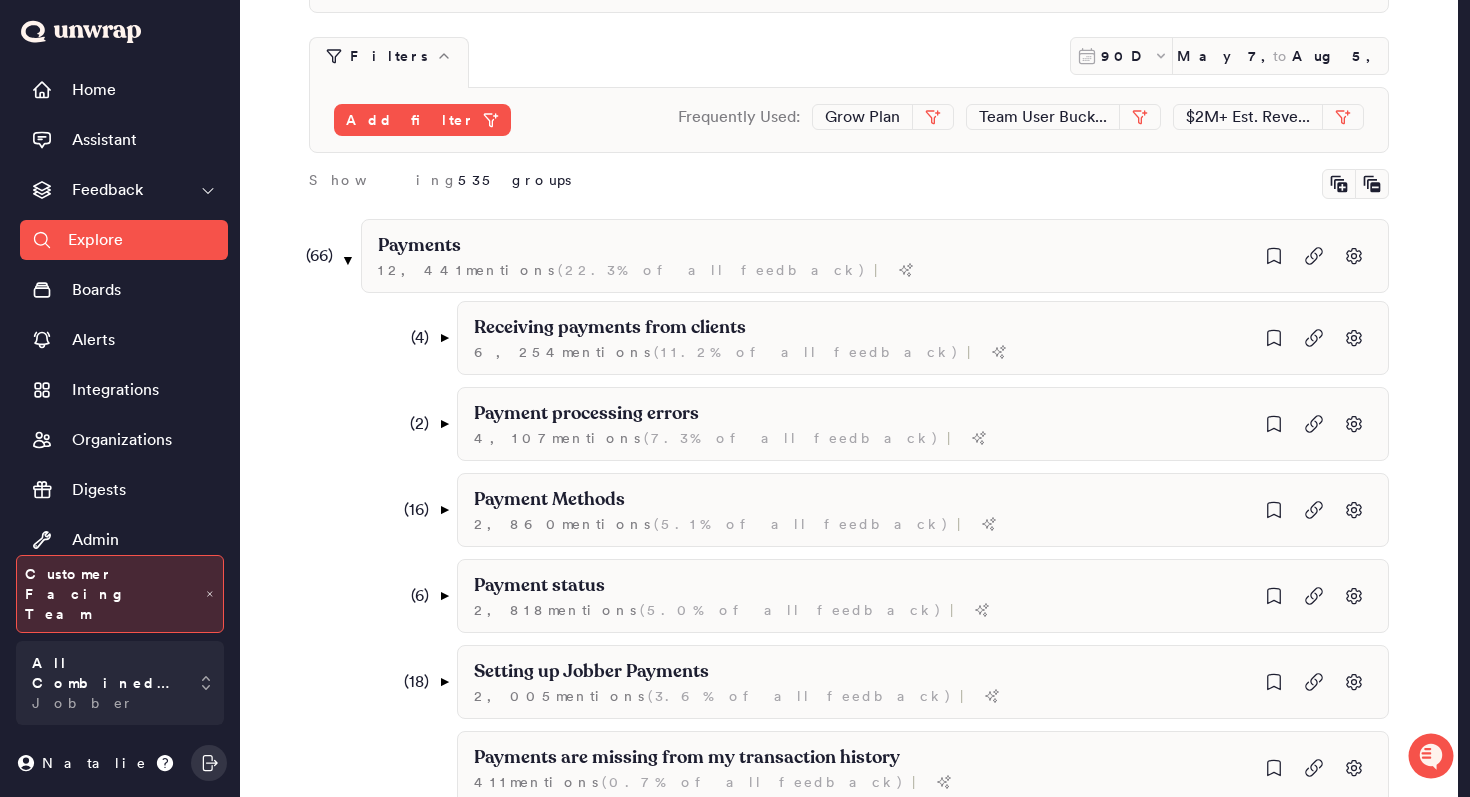 click on "( 66 ) ▼ Payments 12,441  mention s   ( 22.3% of all feedback ) | ( 4 ) ▼ Receiving payments from clients 6,254  mention s   ( 11.2% of all feedback ) | ( 2 ) ▼ My clients are unable to pay me 428  mention s   ( 0.8% of all feedback ) | My clients are unable to make payments through the app 226  mention s   ( 0.4% of all feedback ) | My clients are unable to make online payments 177  mention s   ( 0.3% of all feedback ) | I need to cancel a payment from a client 38  mention s   ( 0.1% of all feedback ) | ( 2 ) ▼ Payment processing errors 4,107  mention s   ( 7.3% of all feedback ) | My client's credit card payment is not being processed 391  mention s   ( 0.7% of all feedback ) | I am experiencing a spinning wheel when trying to process payments 54  mention s   ( 0.1% of all feedback ) | ( 16 ) ▼ Payment Methods 2,860  mention s   ( 5.1% of all feedback ) | Paying by credit card 2,191  mention s   ( 3.9% of all feedback ) | ( 8 ) ▼ ACH Payments 421  mention s   ( 0.8% of all feedback ) | ( 2 ) ▼" at bounding box center (865, 2451) 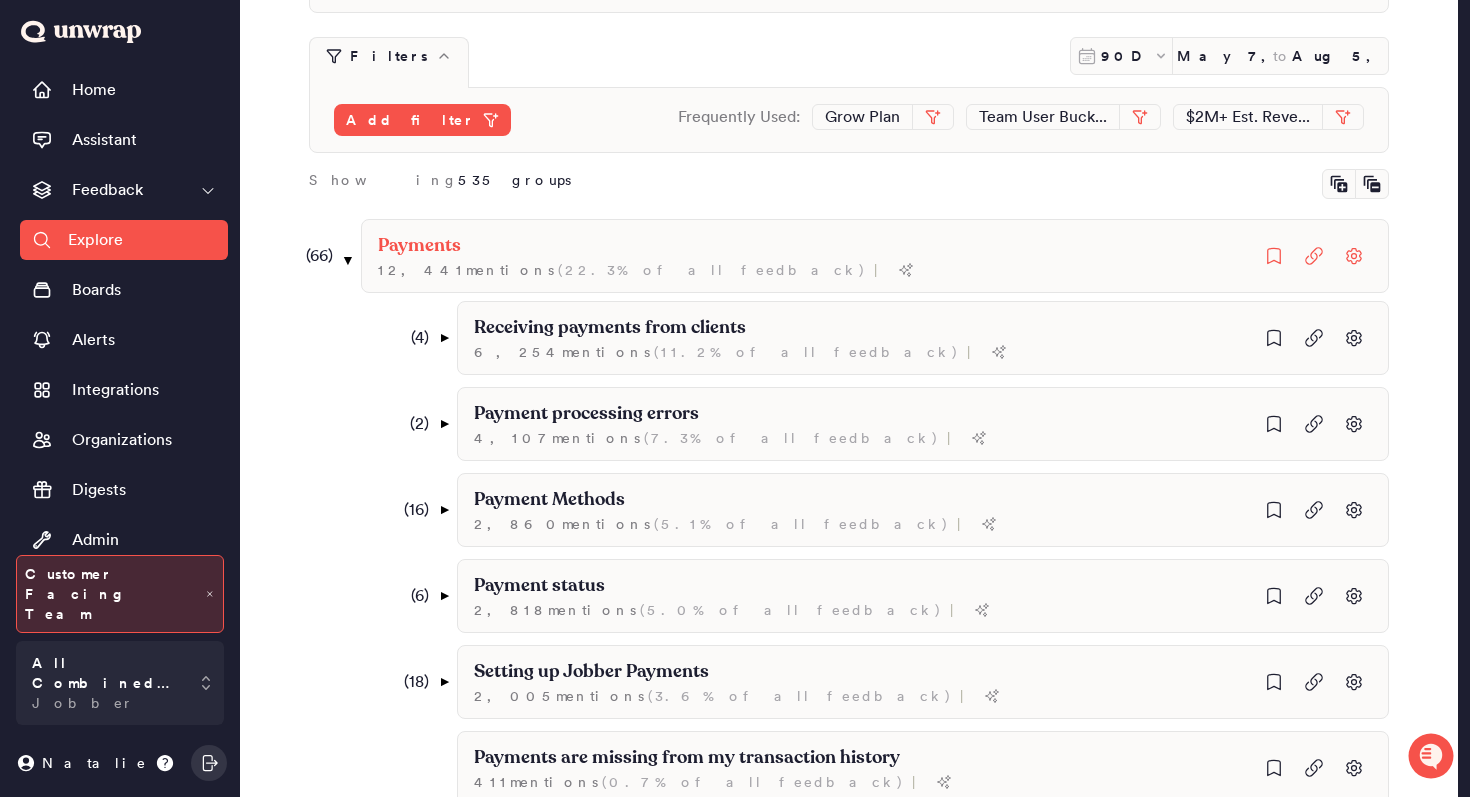 click on "( 66 ) ▼" at bounding box center [326, 256] 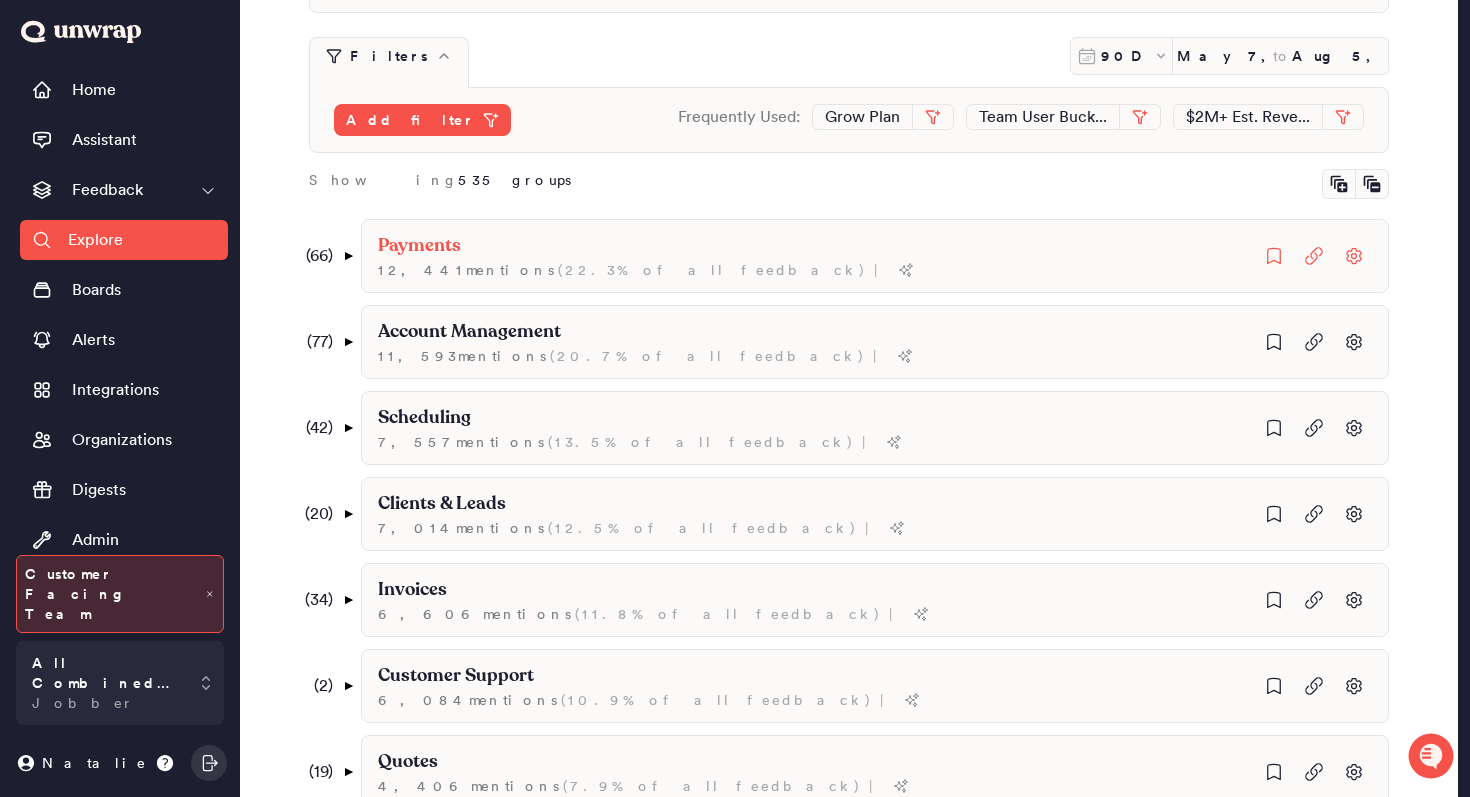 click on "( 66 ) ▼" at bounding box center (326, 256) 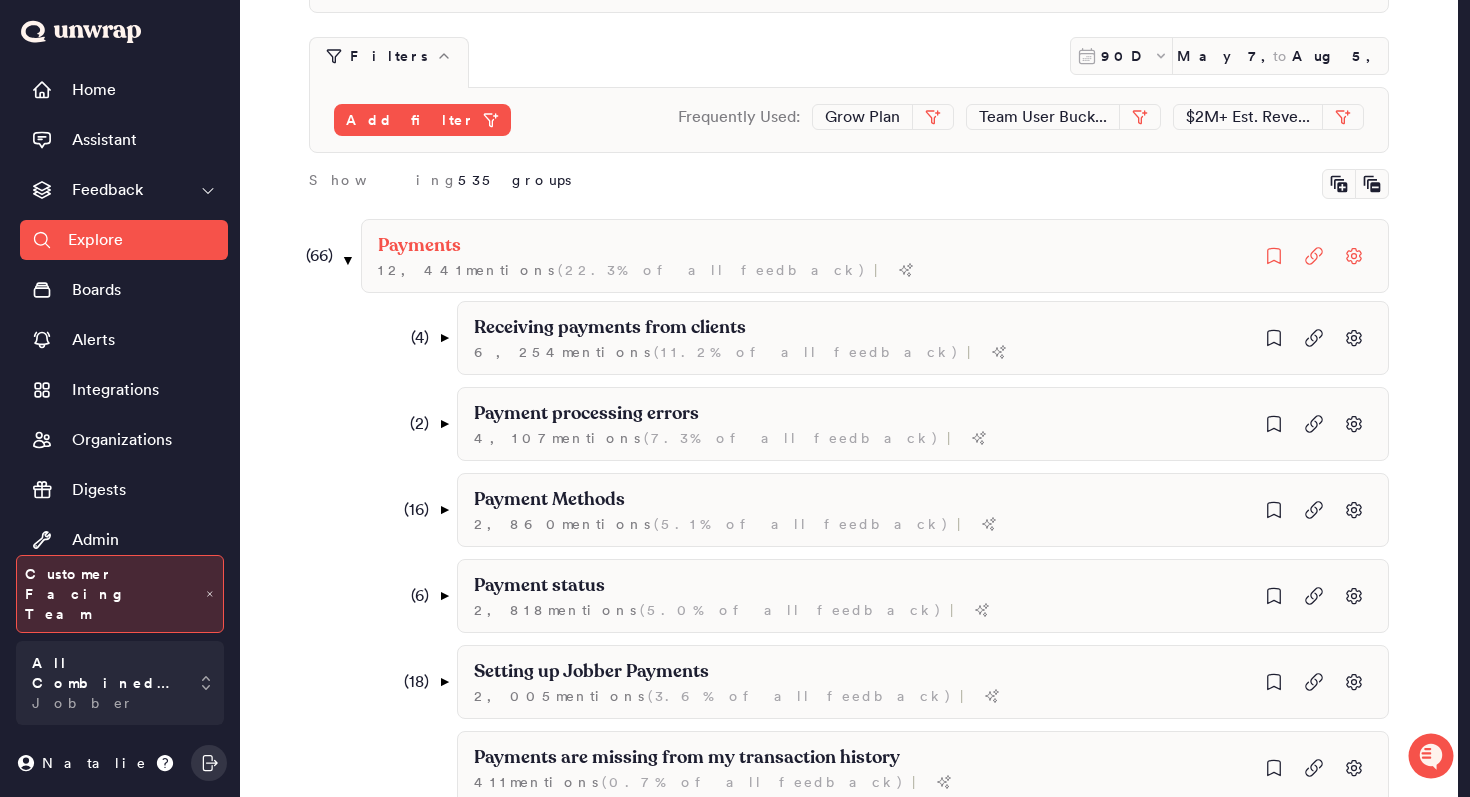 click on "( 66 ) ▼" at bounding box center (326, 256) 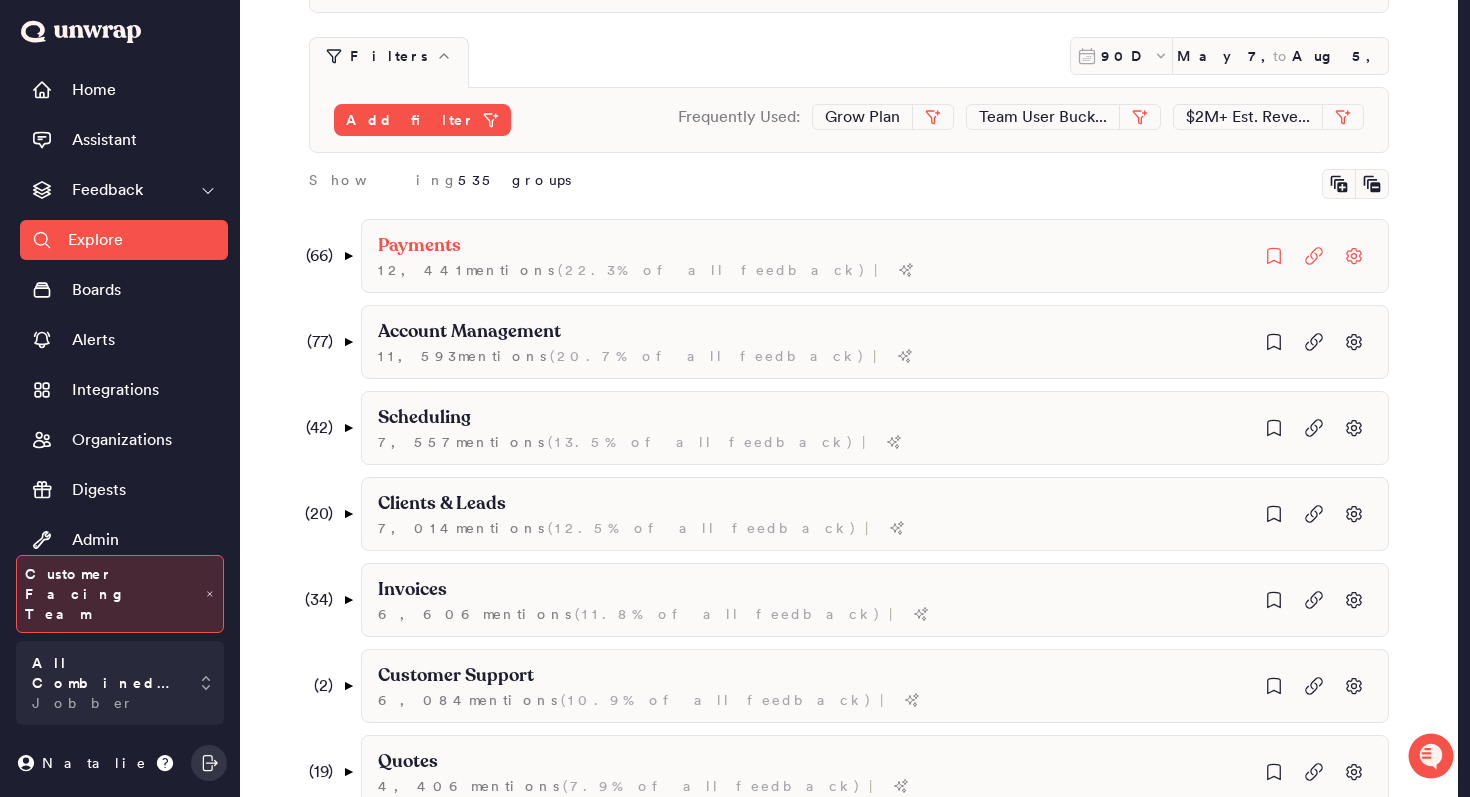 click on "( 66 ) ▼" at bounding box center [326, 256] 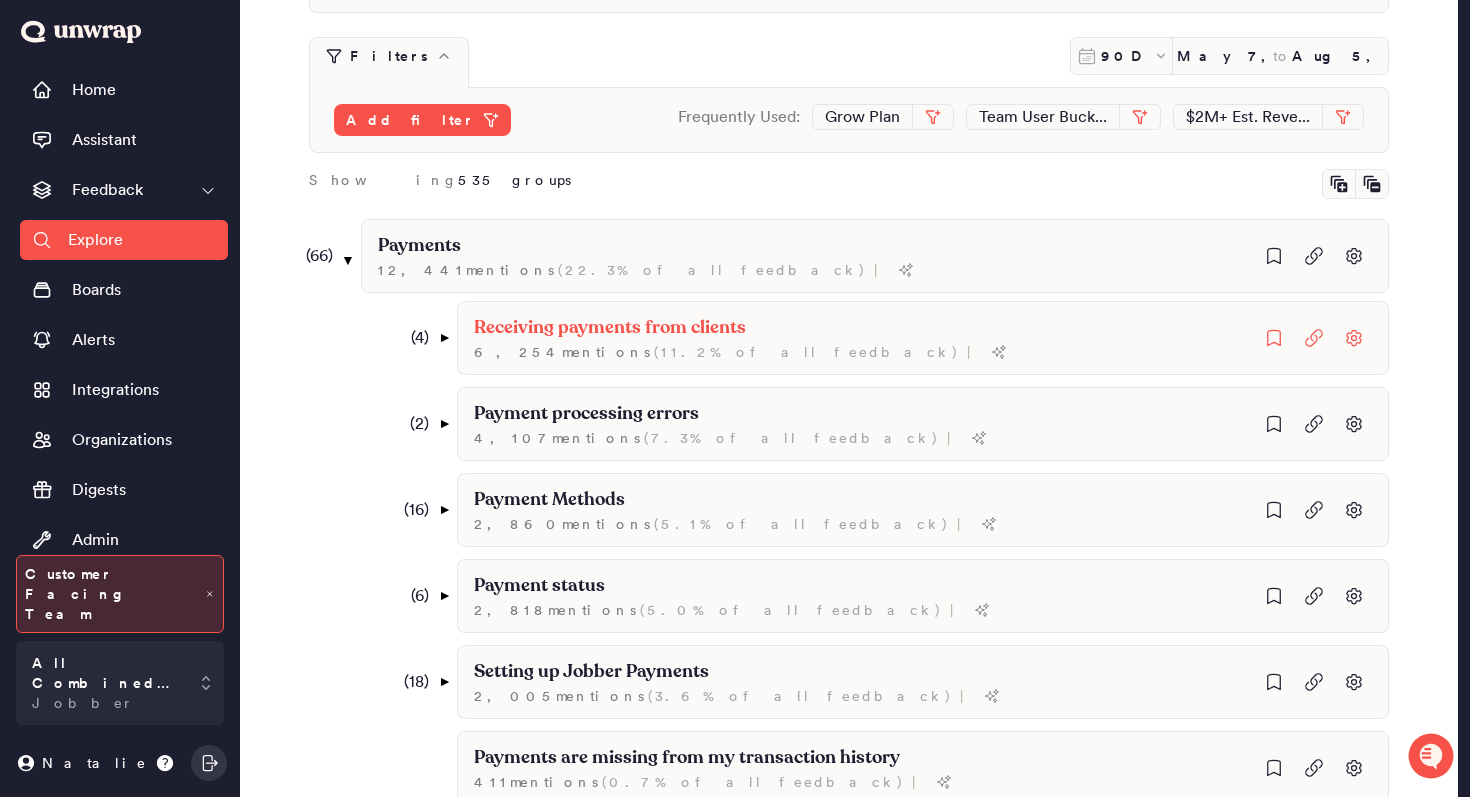 click on "( 4 )" at bounding box center (411, 338) 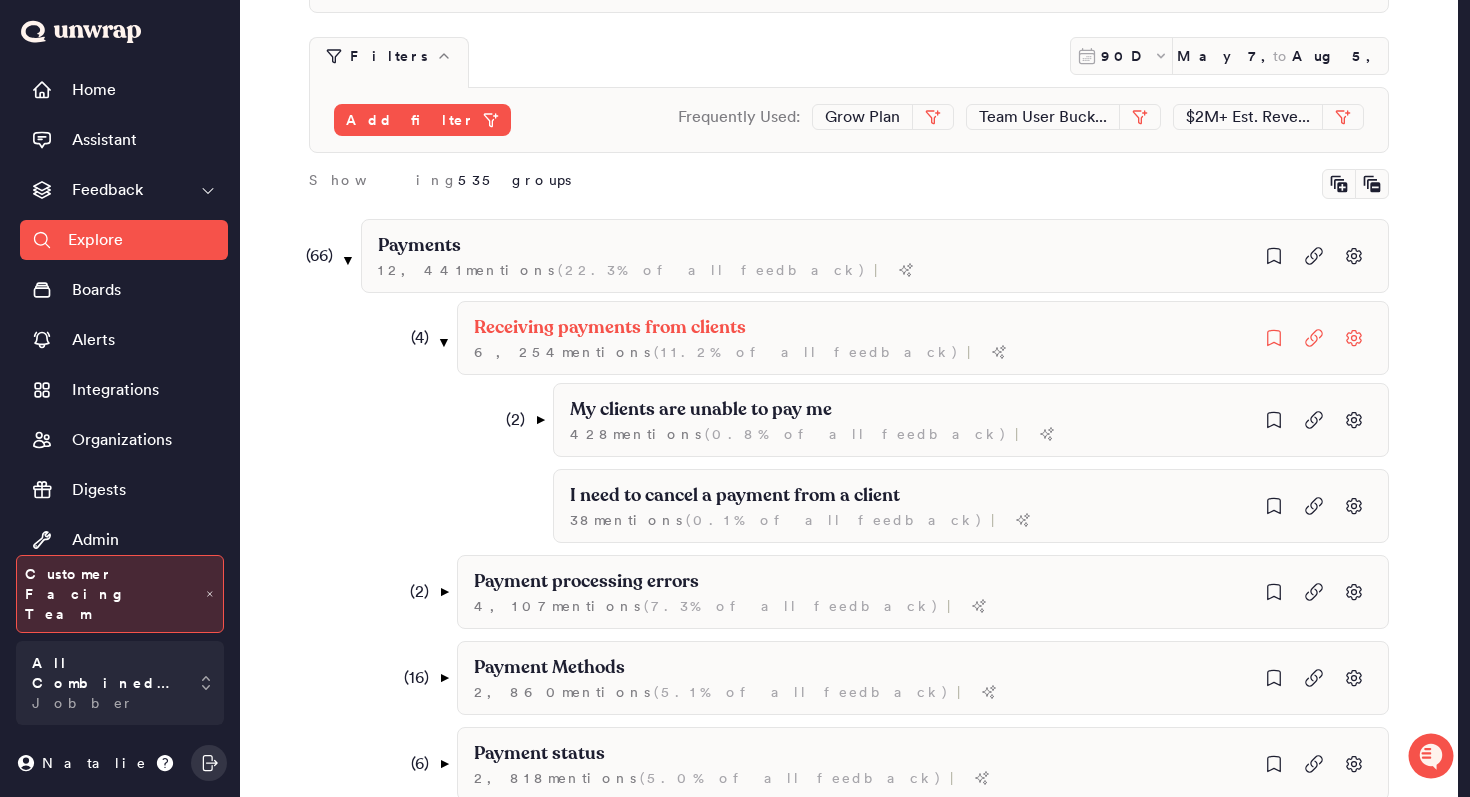 click on "( 4 )" at bounding box center [411, 338] 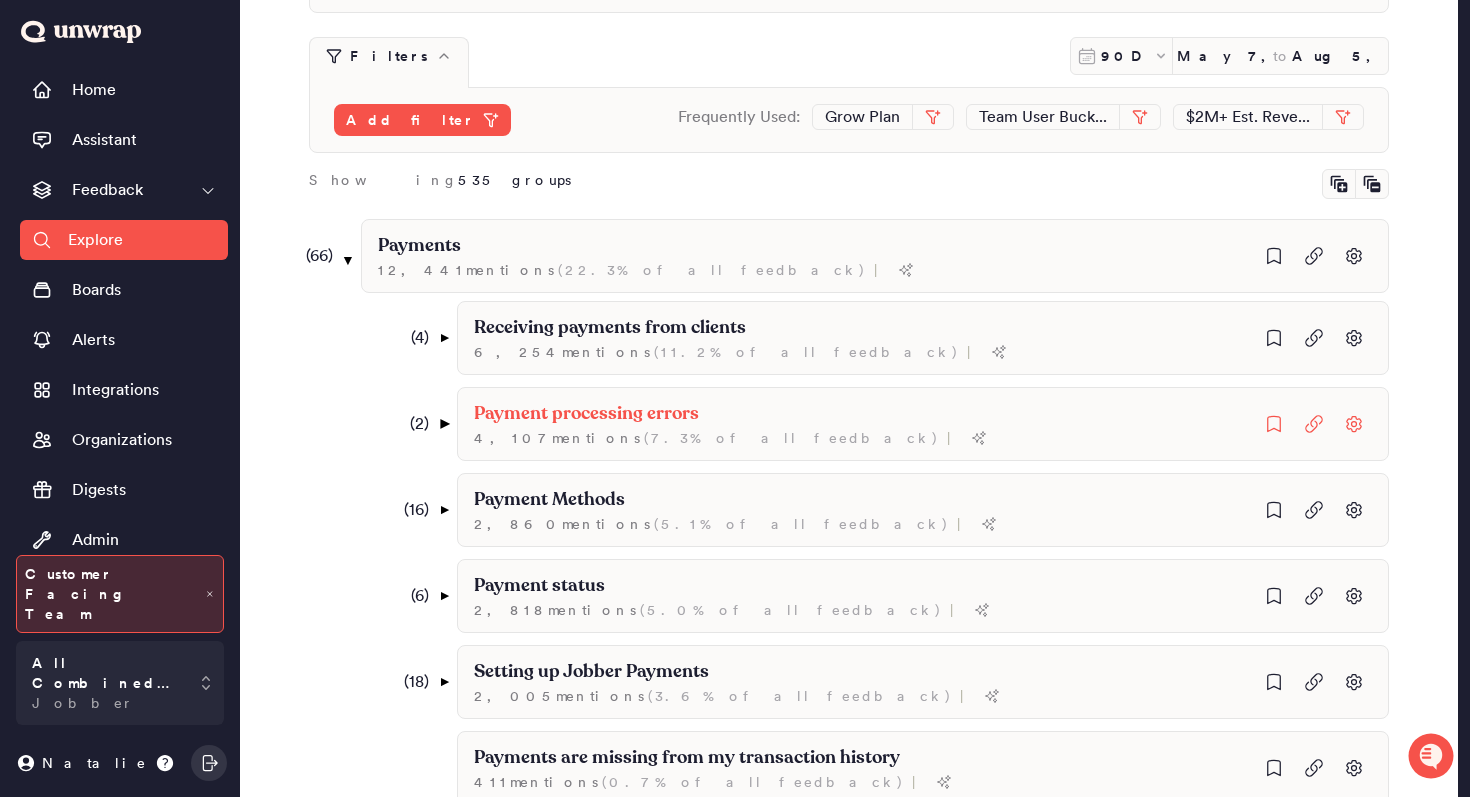click on "▼" at bounding box center [444, 424] 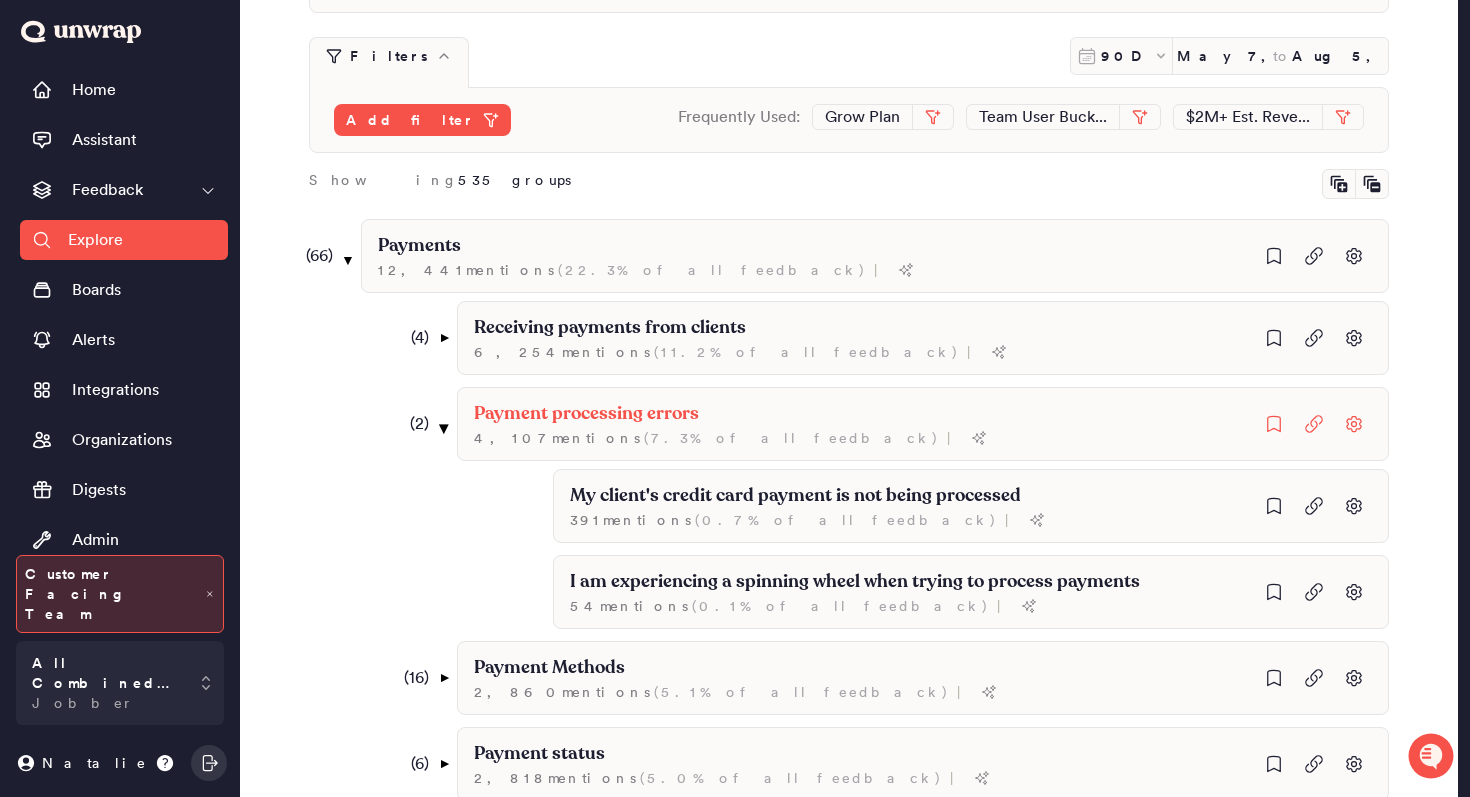 click on "▼" at bounding box center (444, 428) 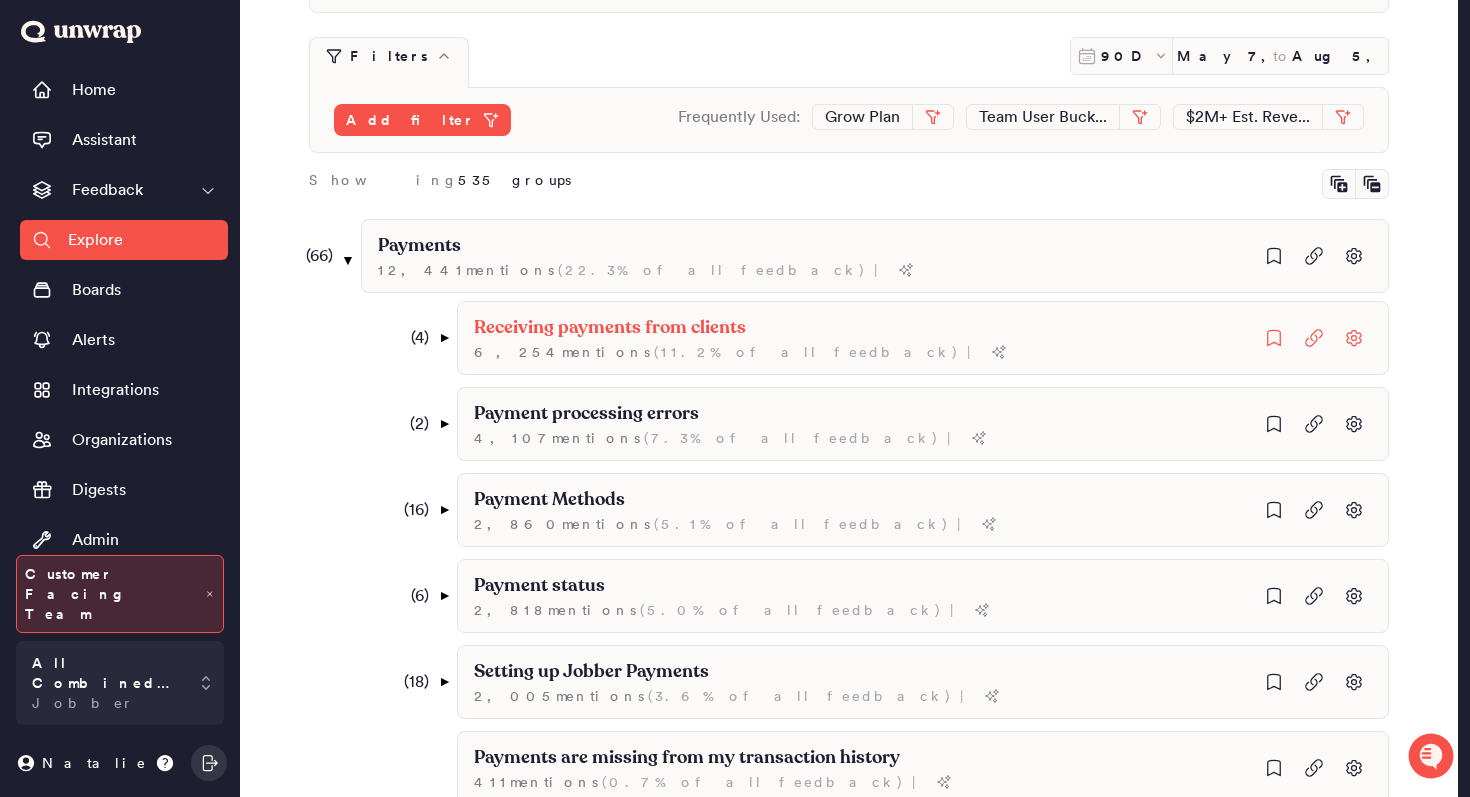 click on "( 4 ) ▼" at bounding box center (422, 338) 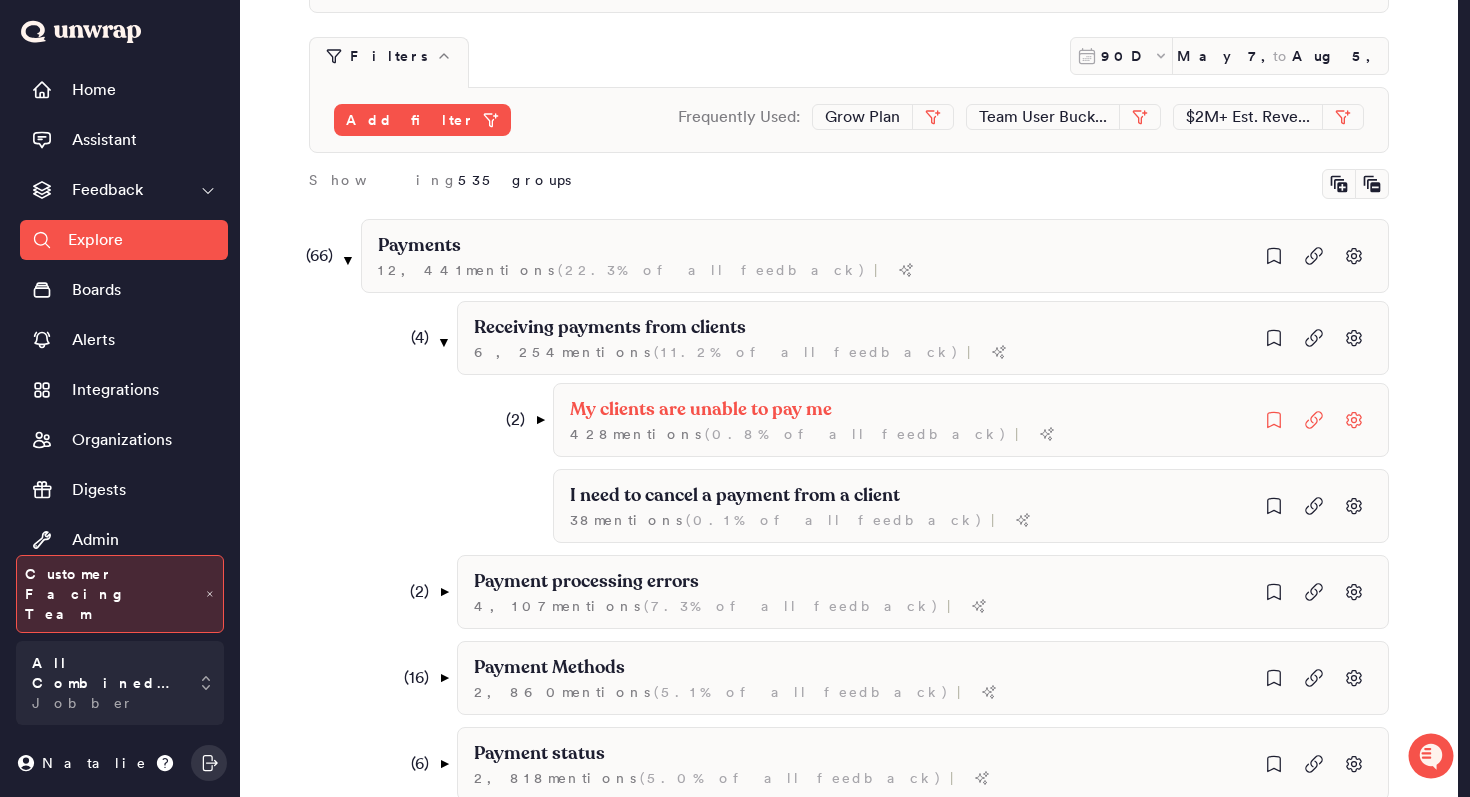 click on "( 2 )" at bounding box center (507, 420) 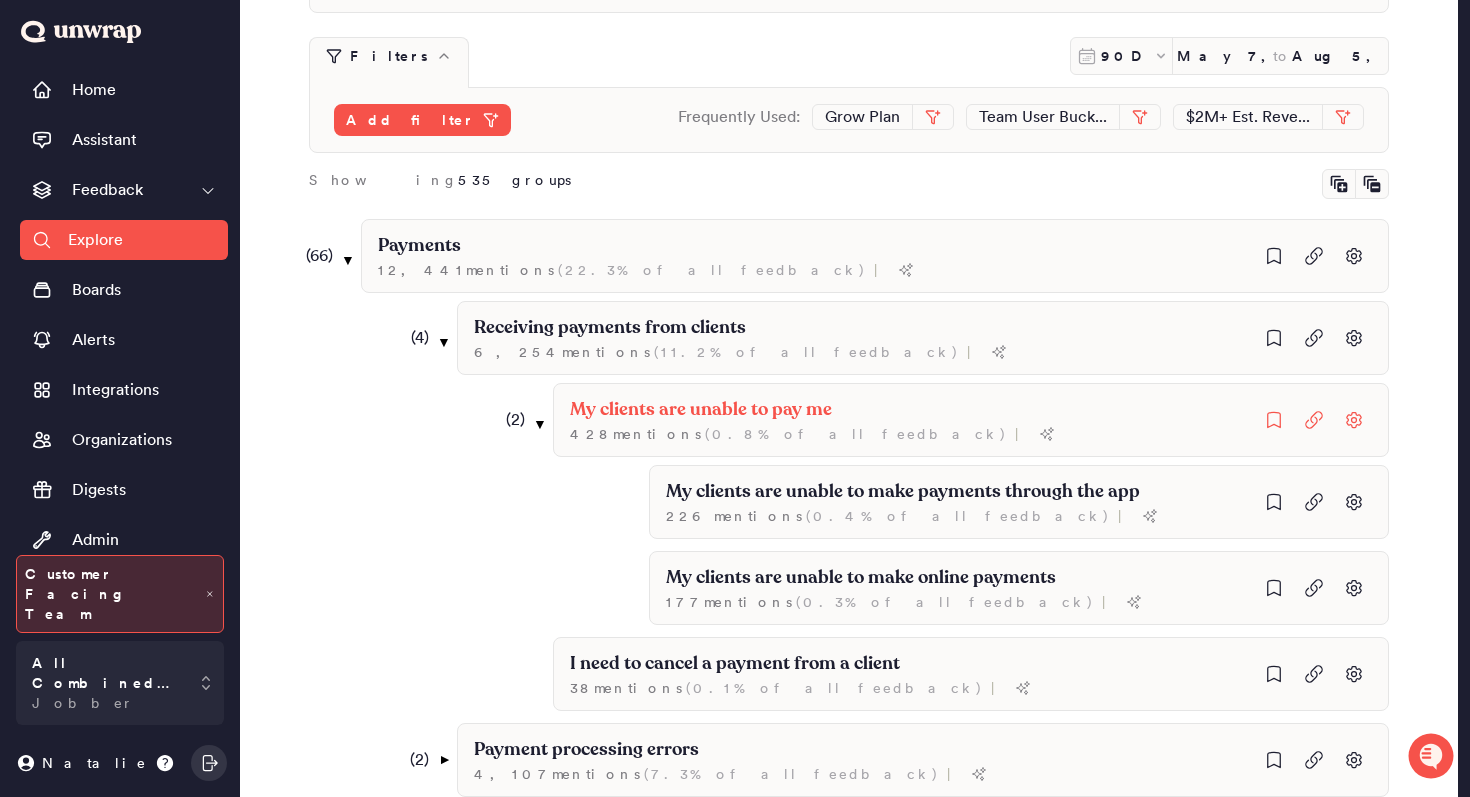 click on "( 2 )" at bounding box center (507, 420) 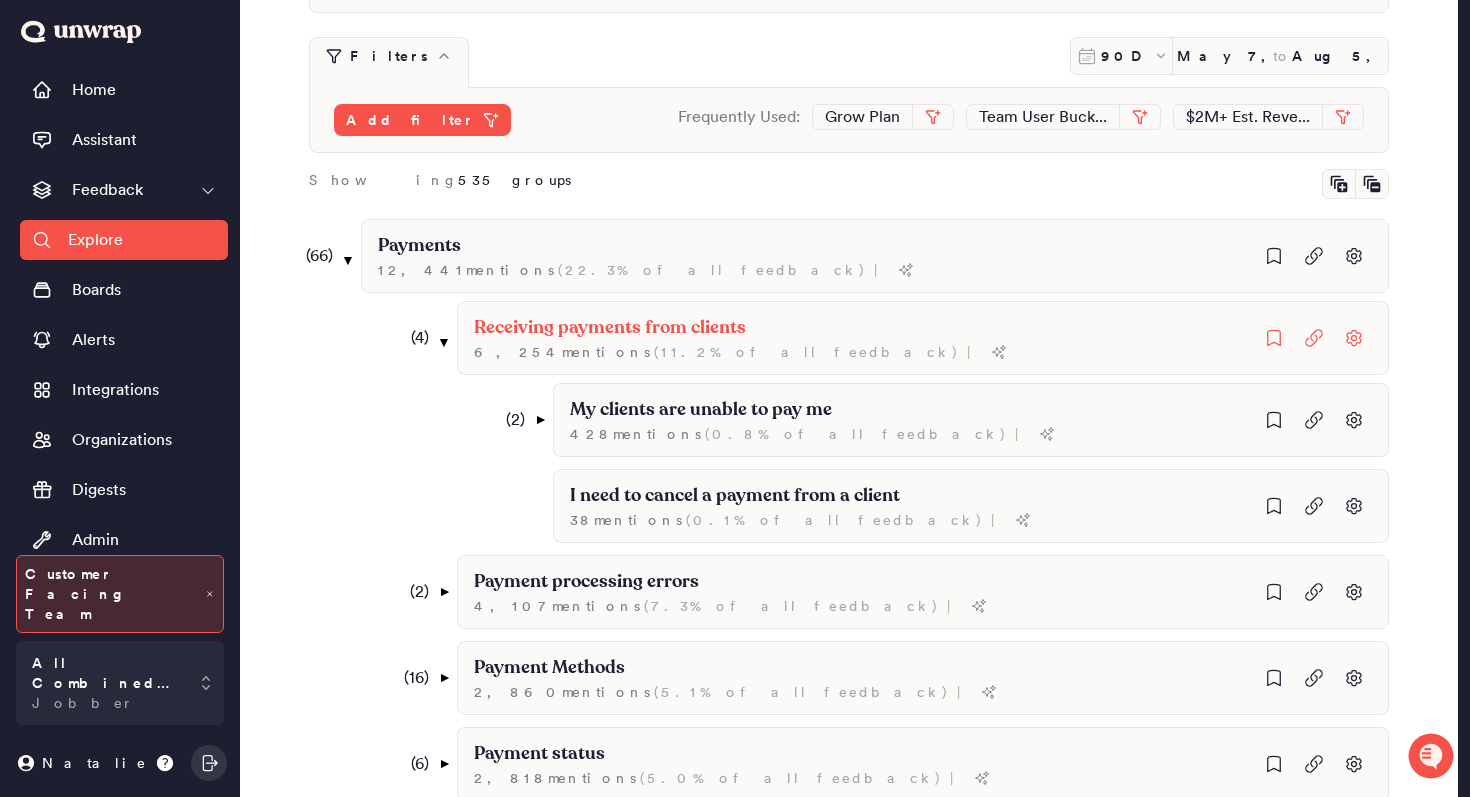 click on "( 4 ) ▼" at bounding box center [422, 338] 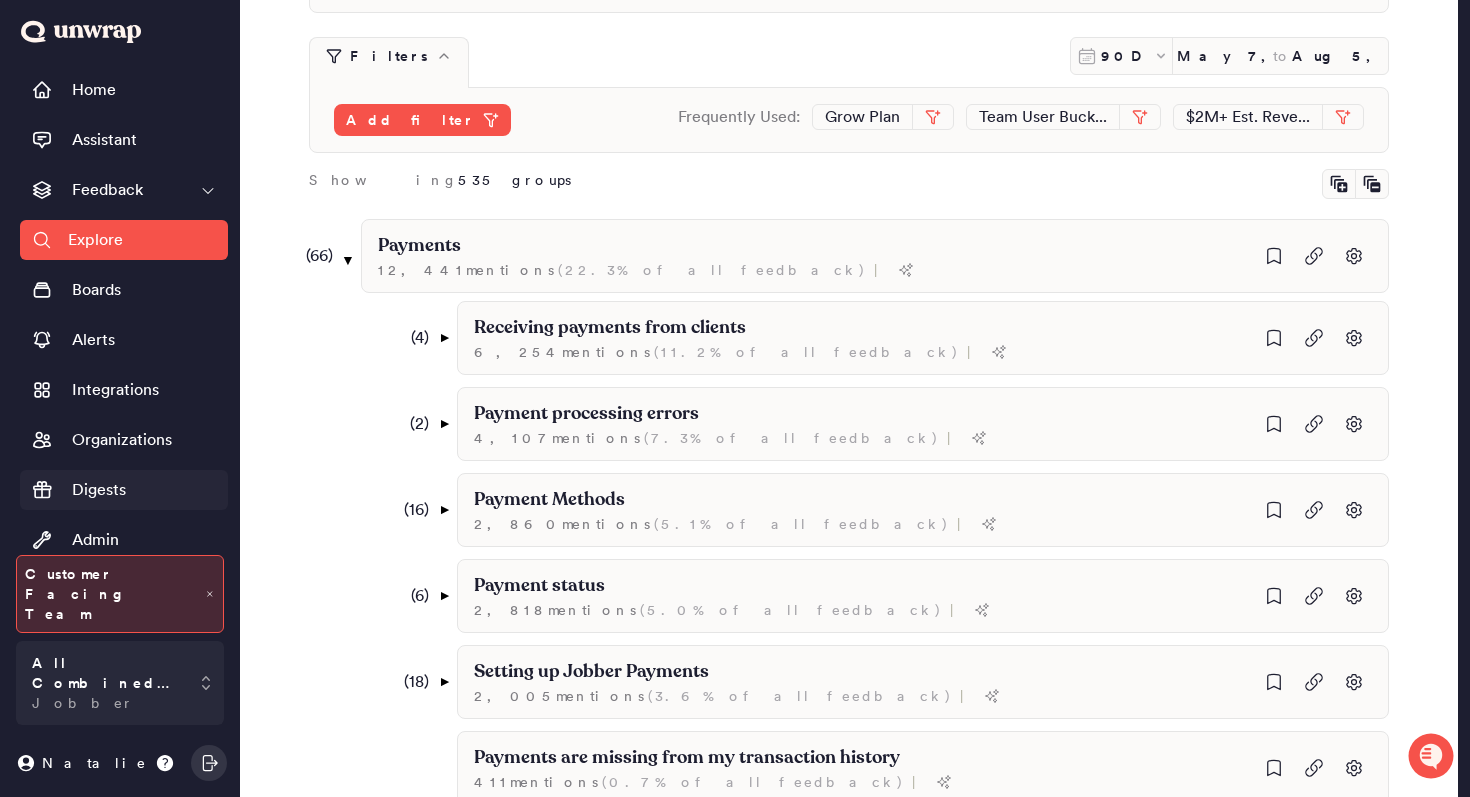 click on "Digests" at bounding box center [124, 490] 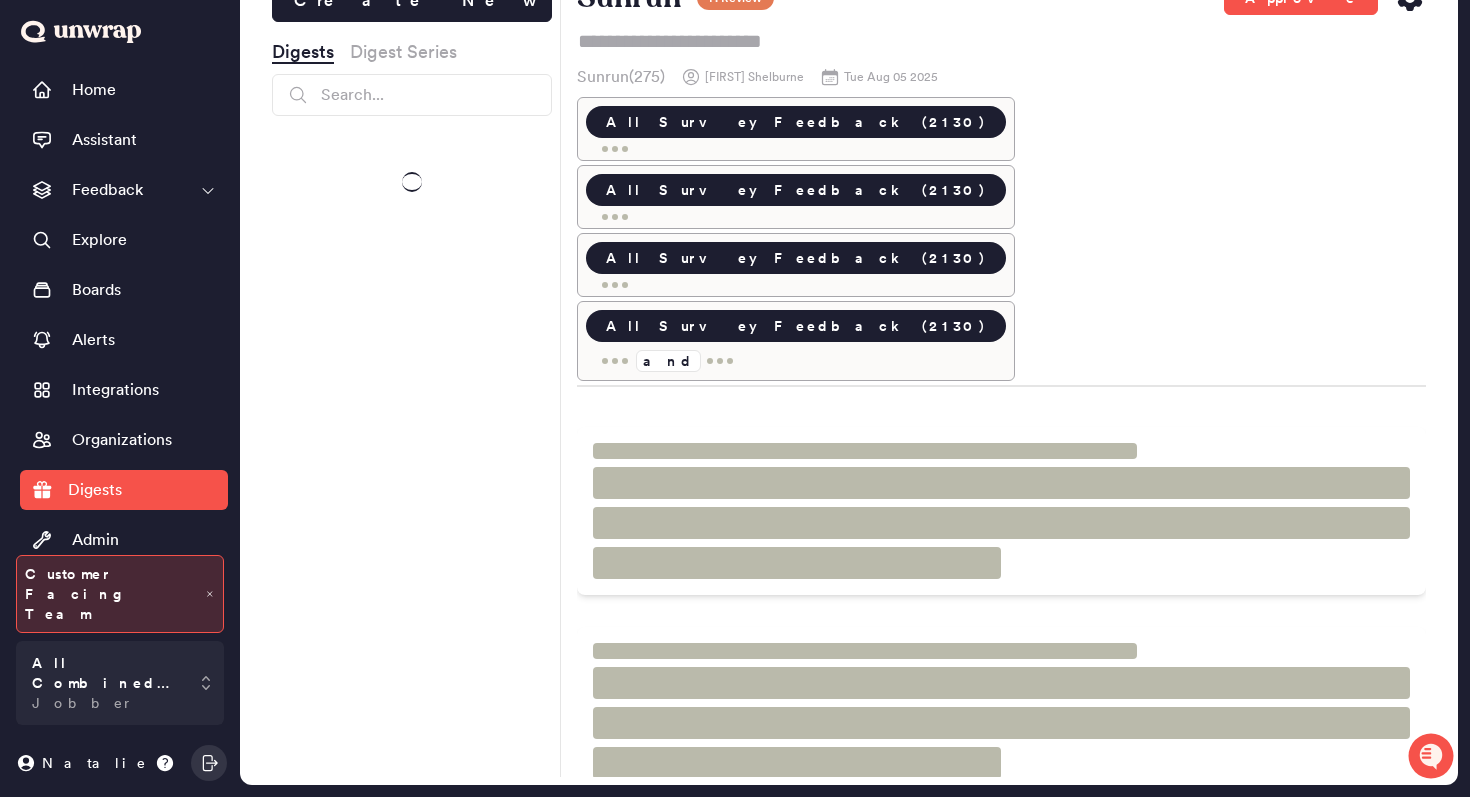 scroll, scrollTop: 56, scrollLeft: 0, axis: vertical 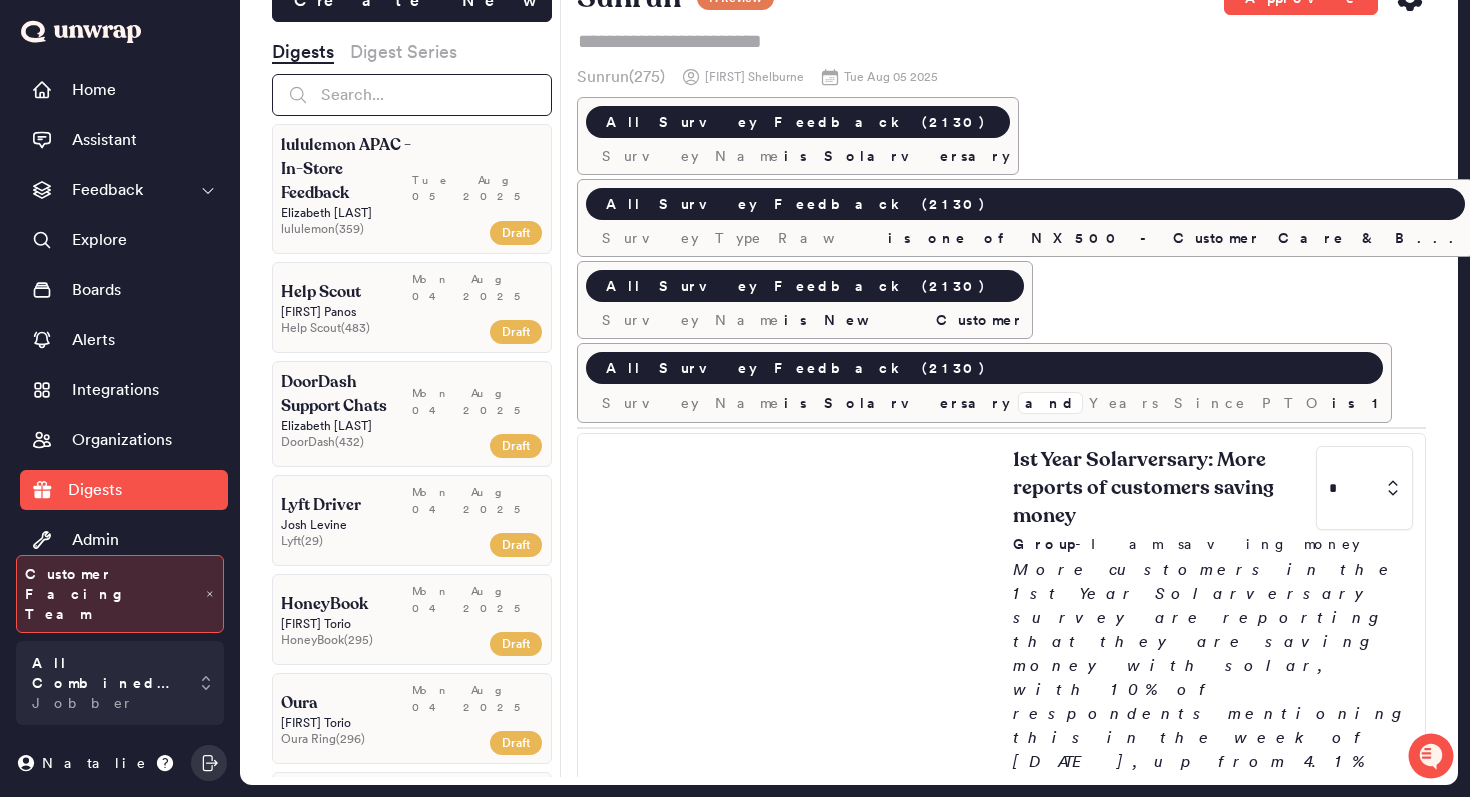click at bounding box center [412, 95] 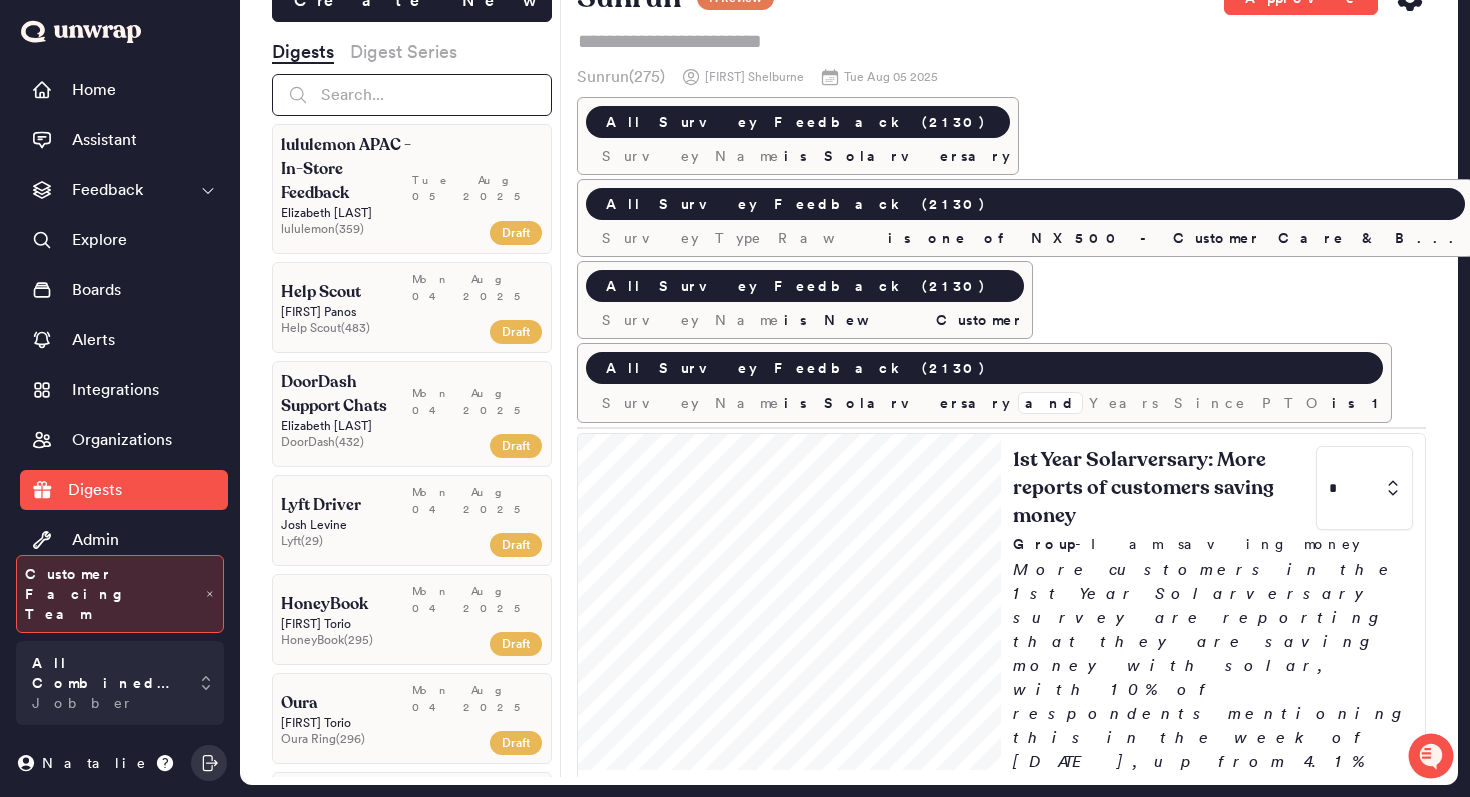 type on "e" 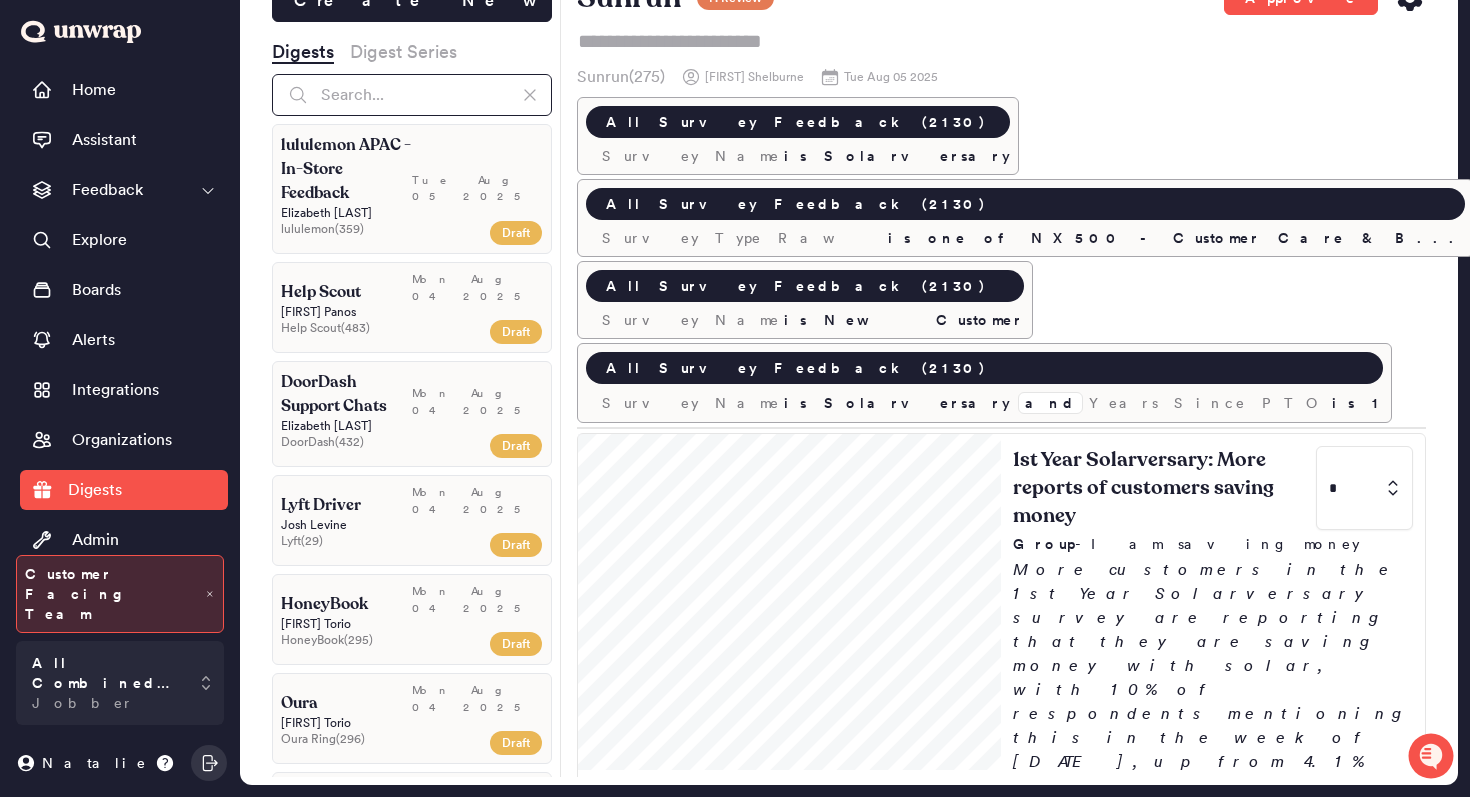 type on "d" 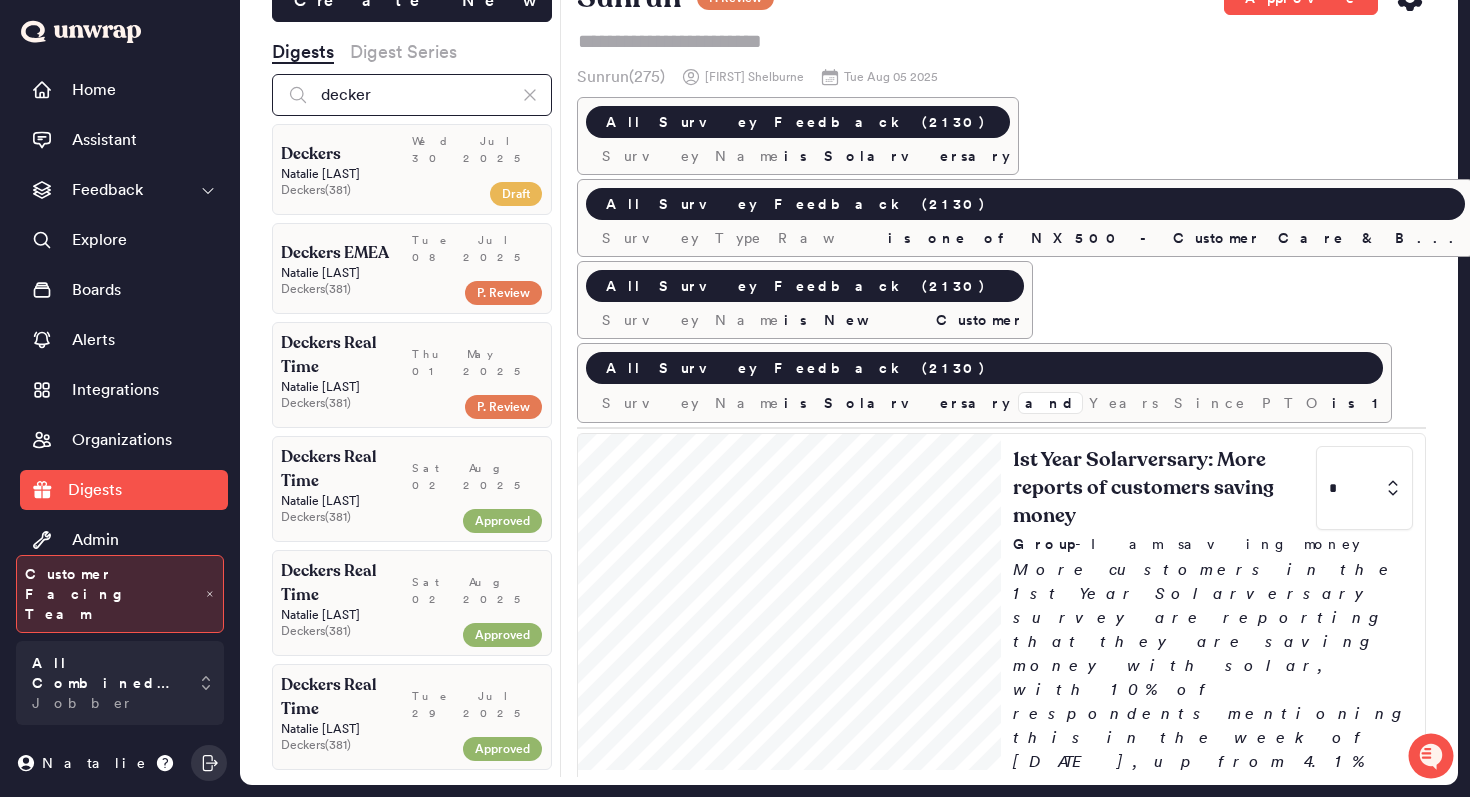 type on "decker" 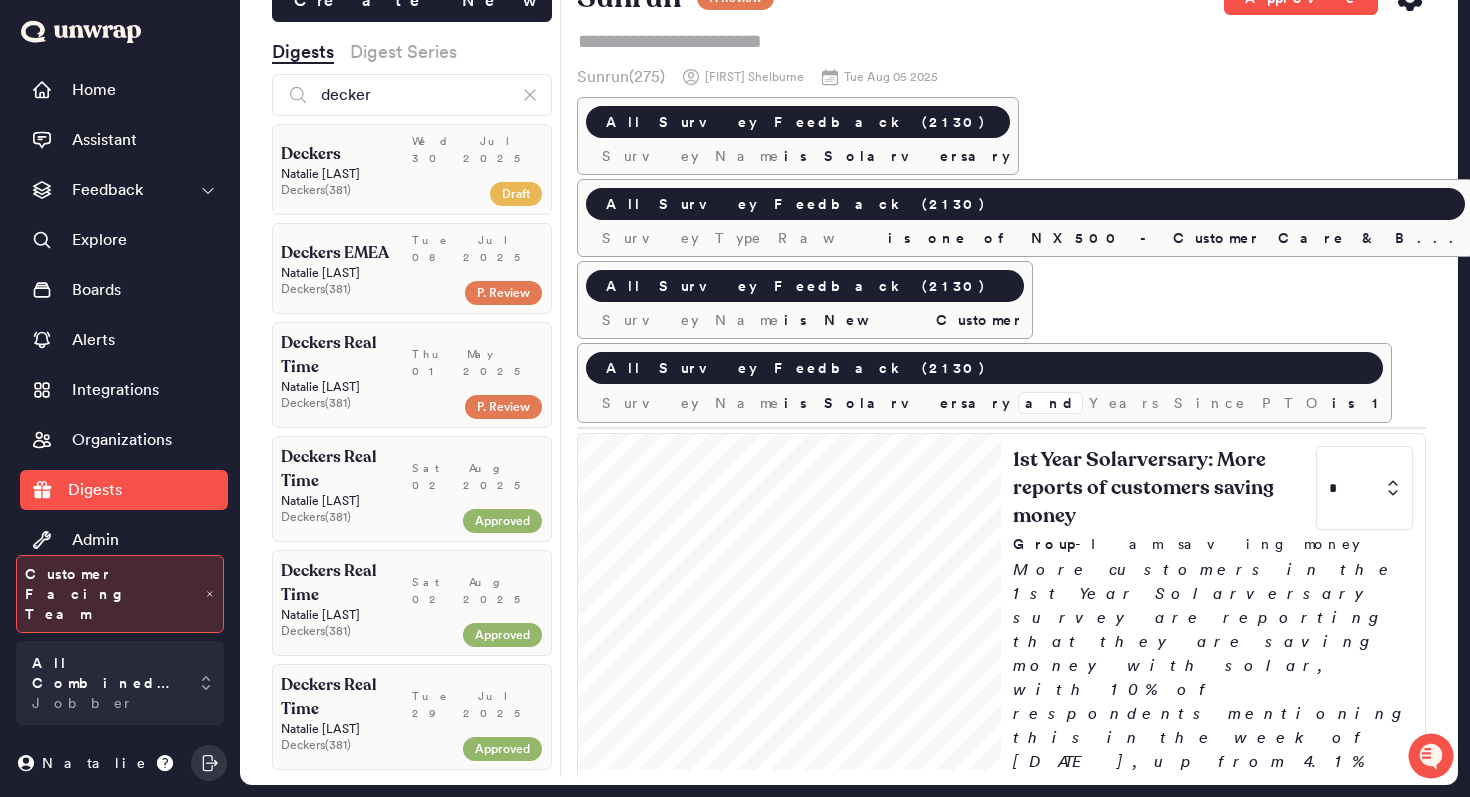 click on "Deckers  ( 381 )" at bounding box center [368, 190] 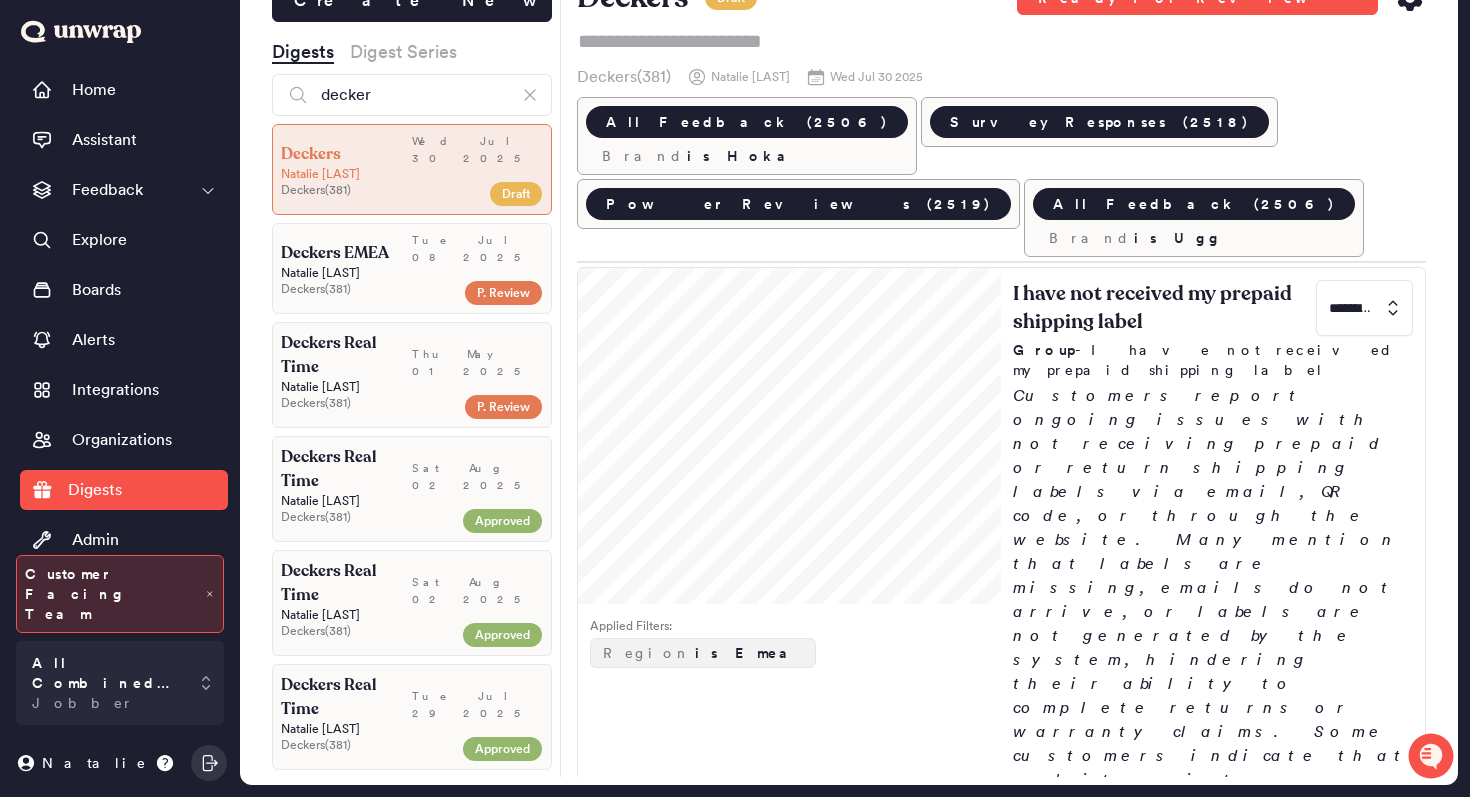 click 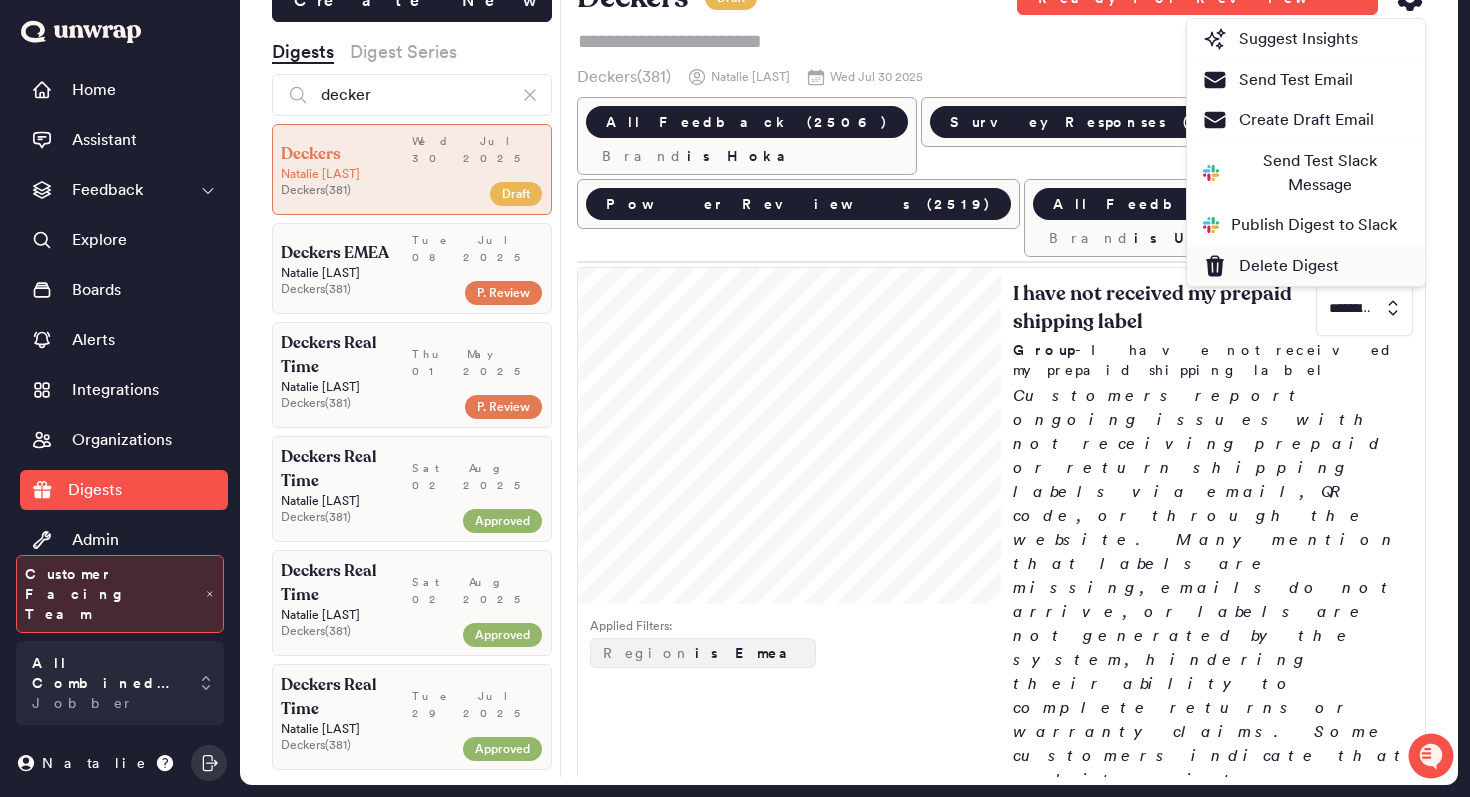 click on "Delete Digest" at bounding box center (1271, 266) 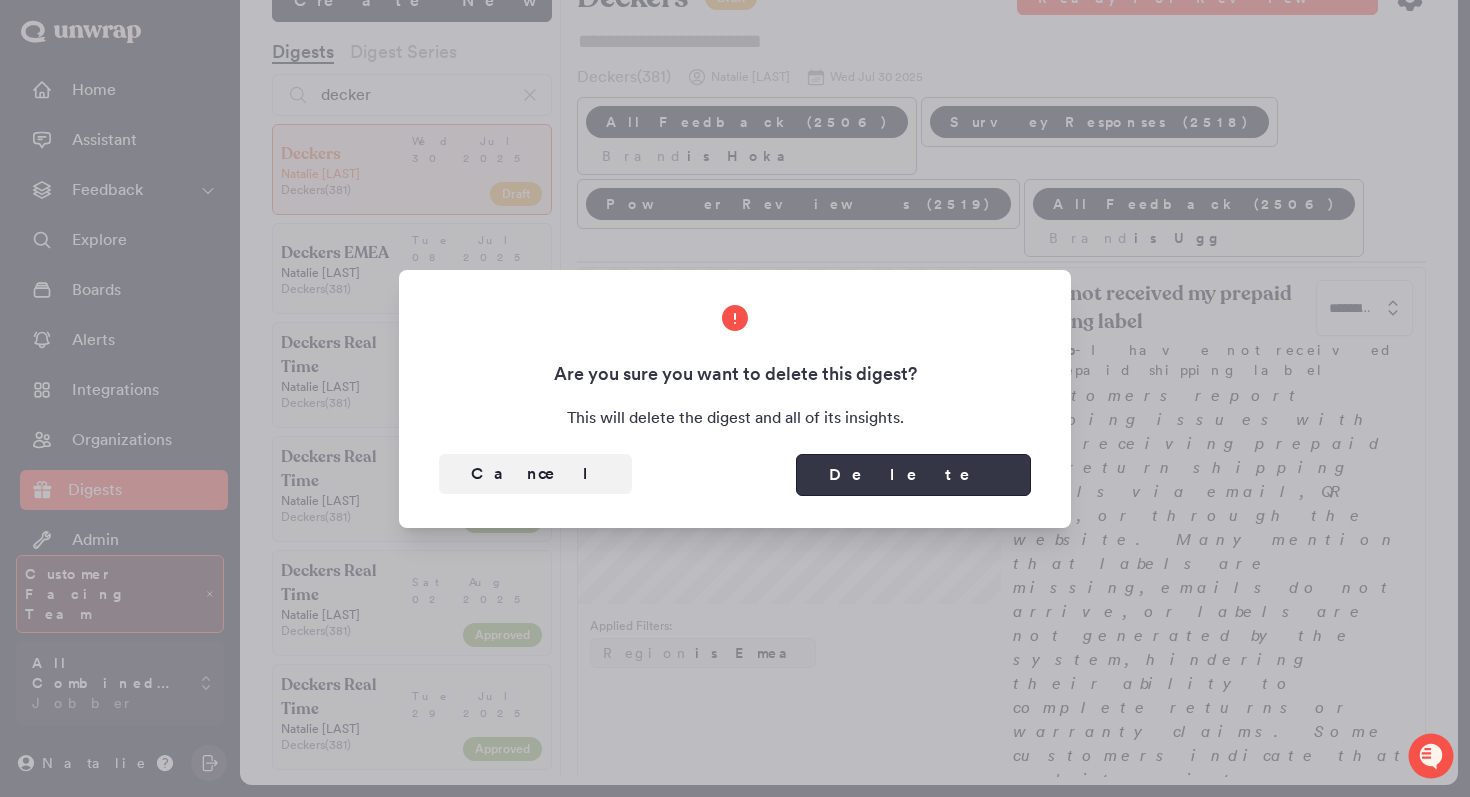 click on "Delete" at bounding box center (913, 475) 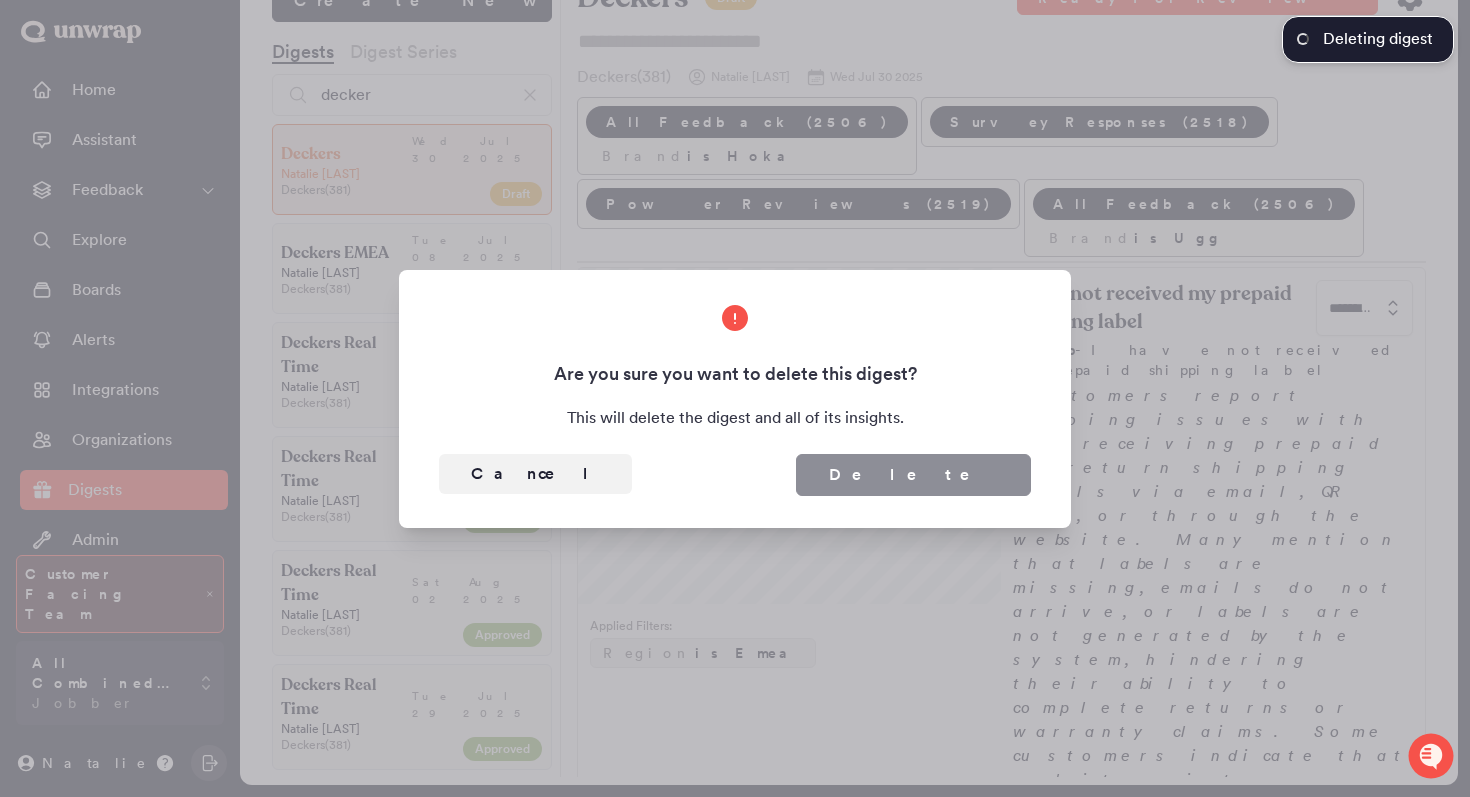 scroll, scrollTop: 0, scrollLeft: 0, axis: both 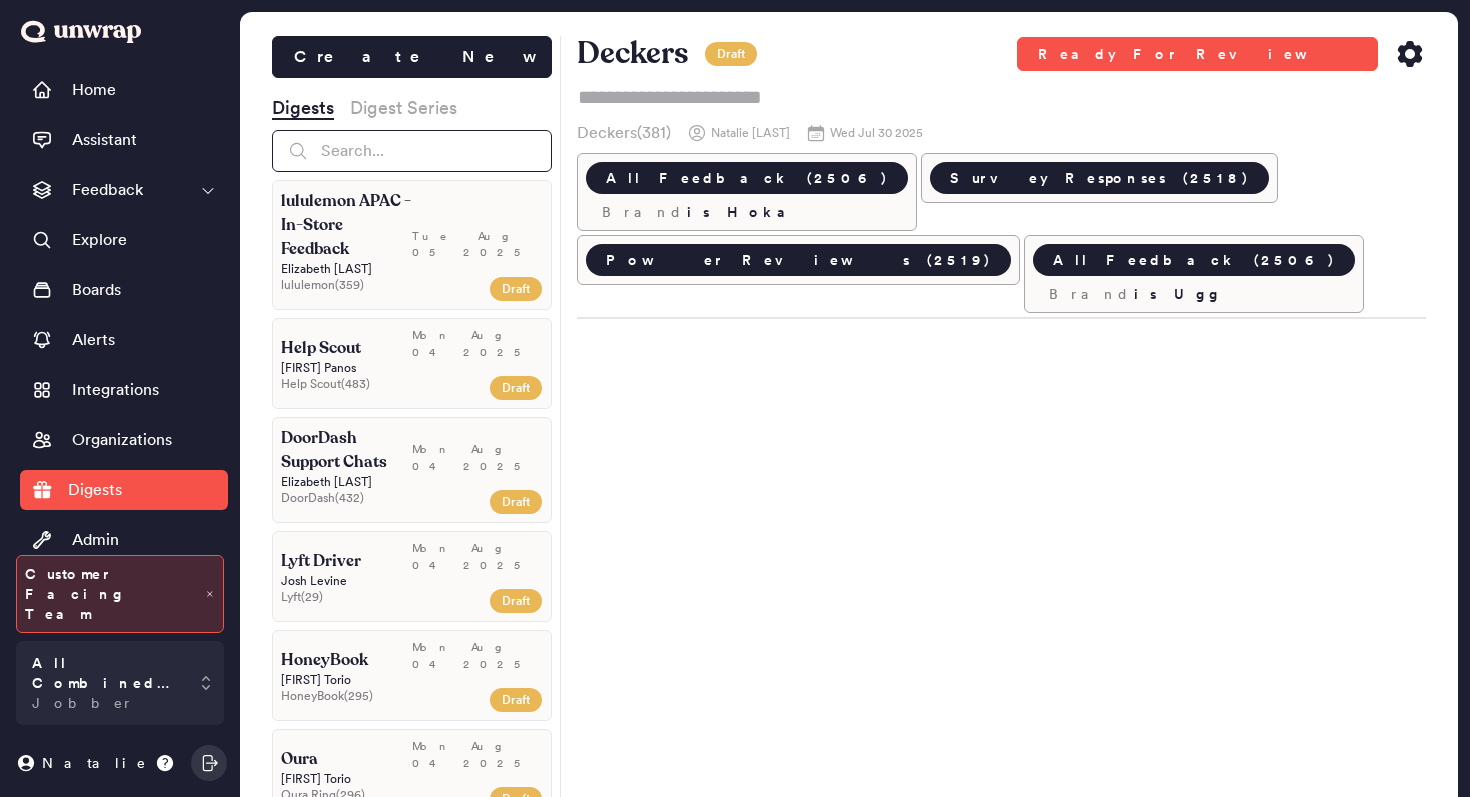 click at bounding box center (412, 151) 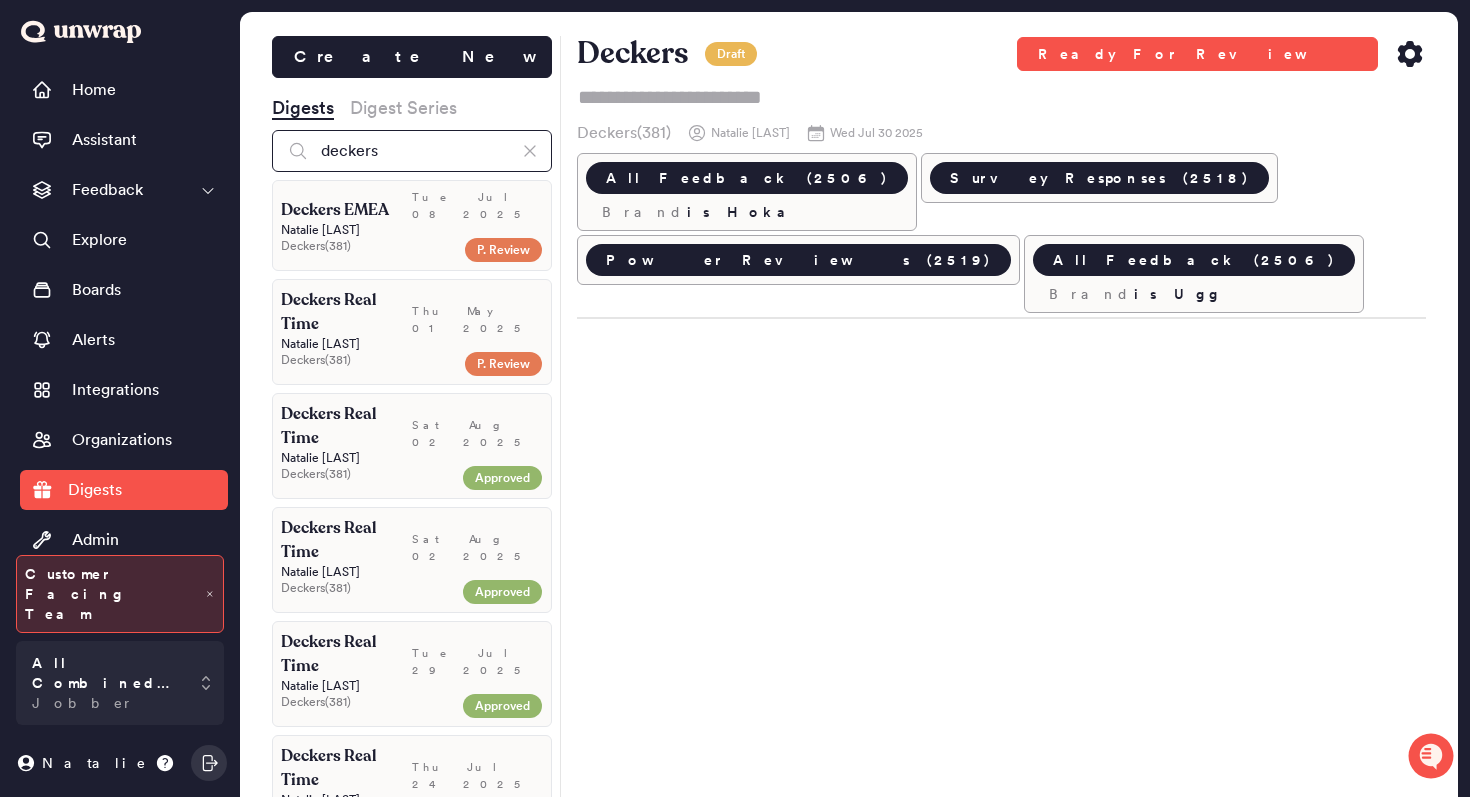 type on "deckers" 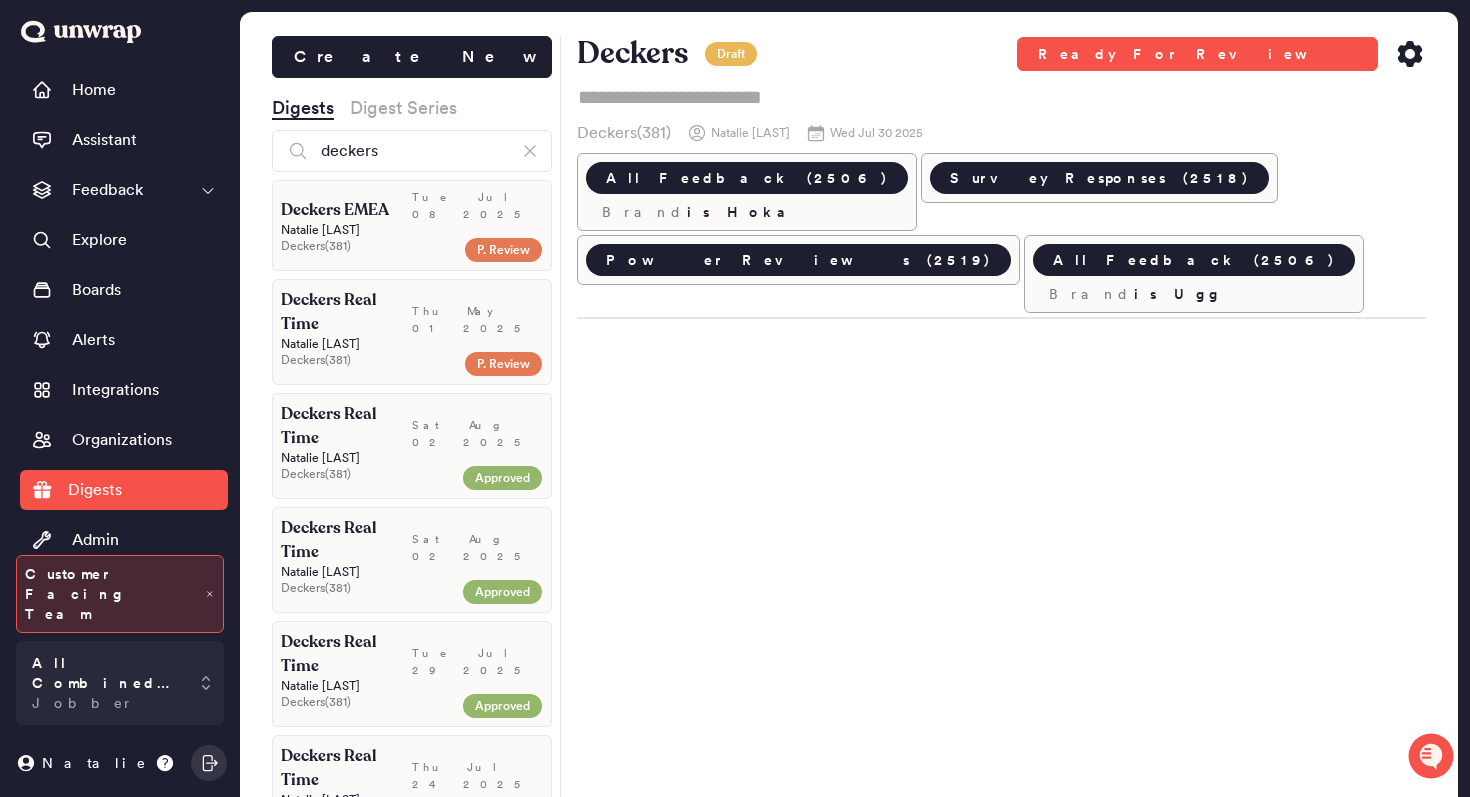click on "[FIRST] [LAST]" at bounding box center [412, 230] 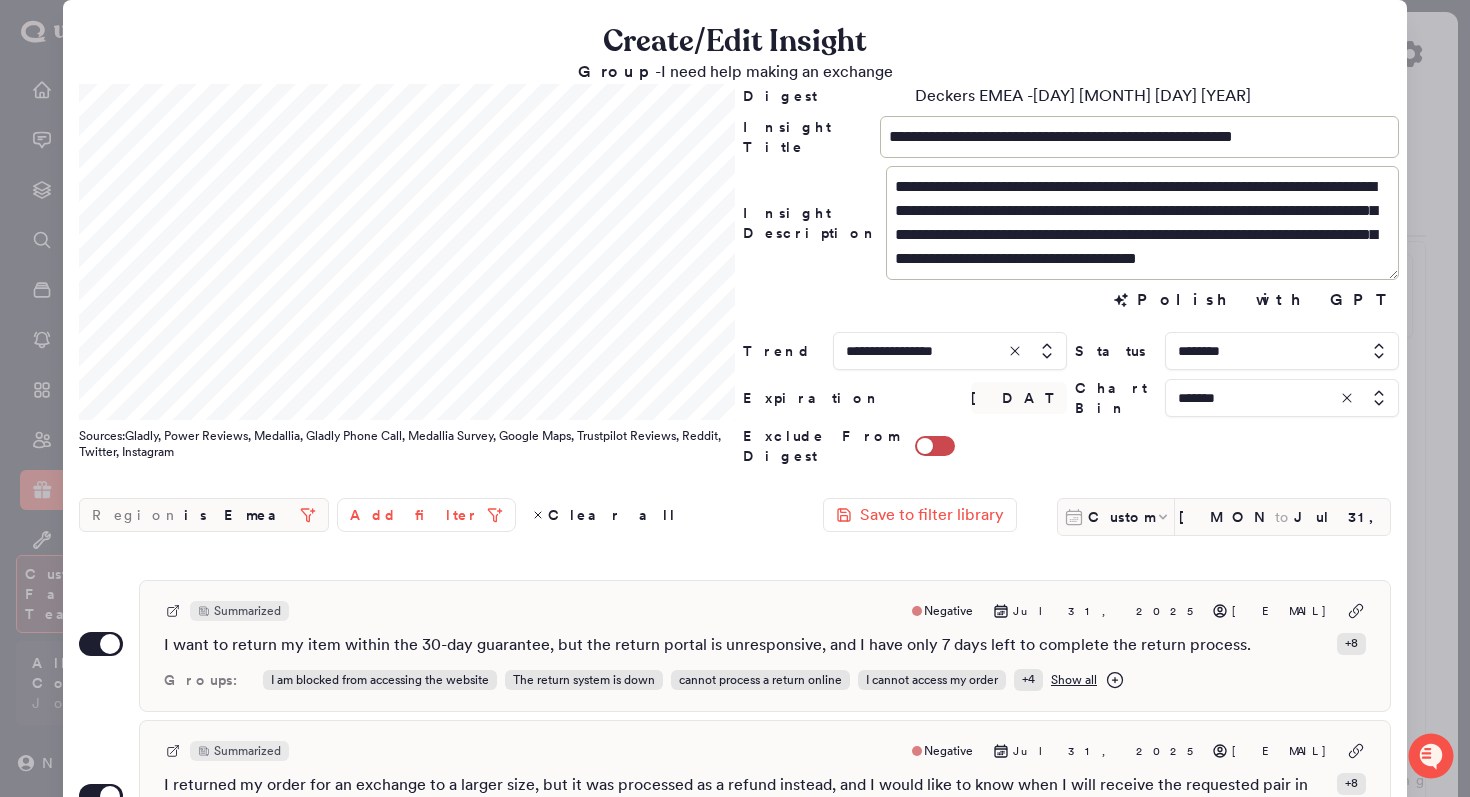 click at bounding box center [735, 398] 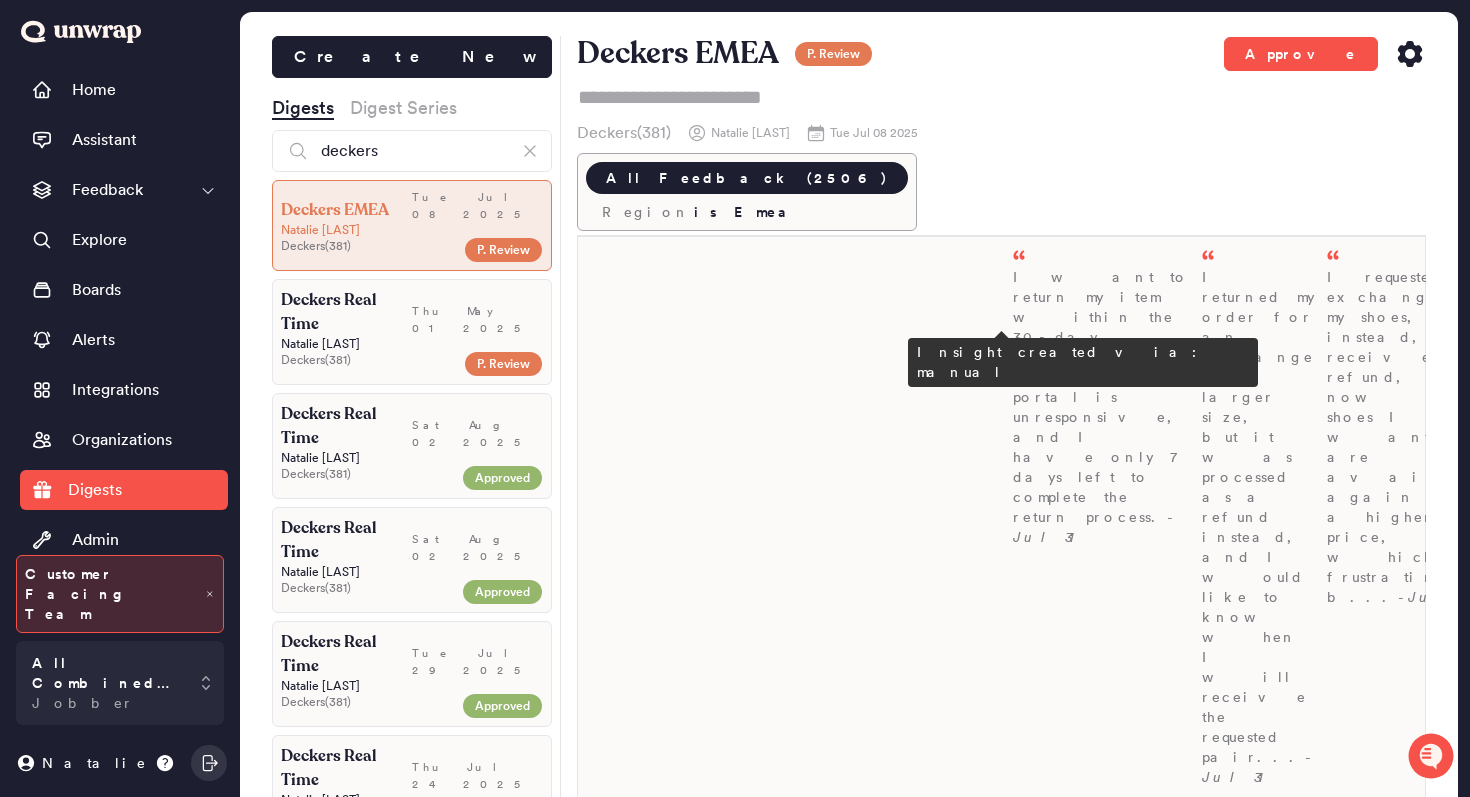 scroll, scrollTop: 484, scrollLeft: 0, axis: vertical 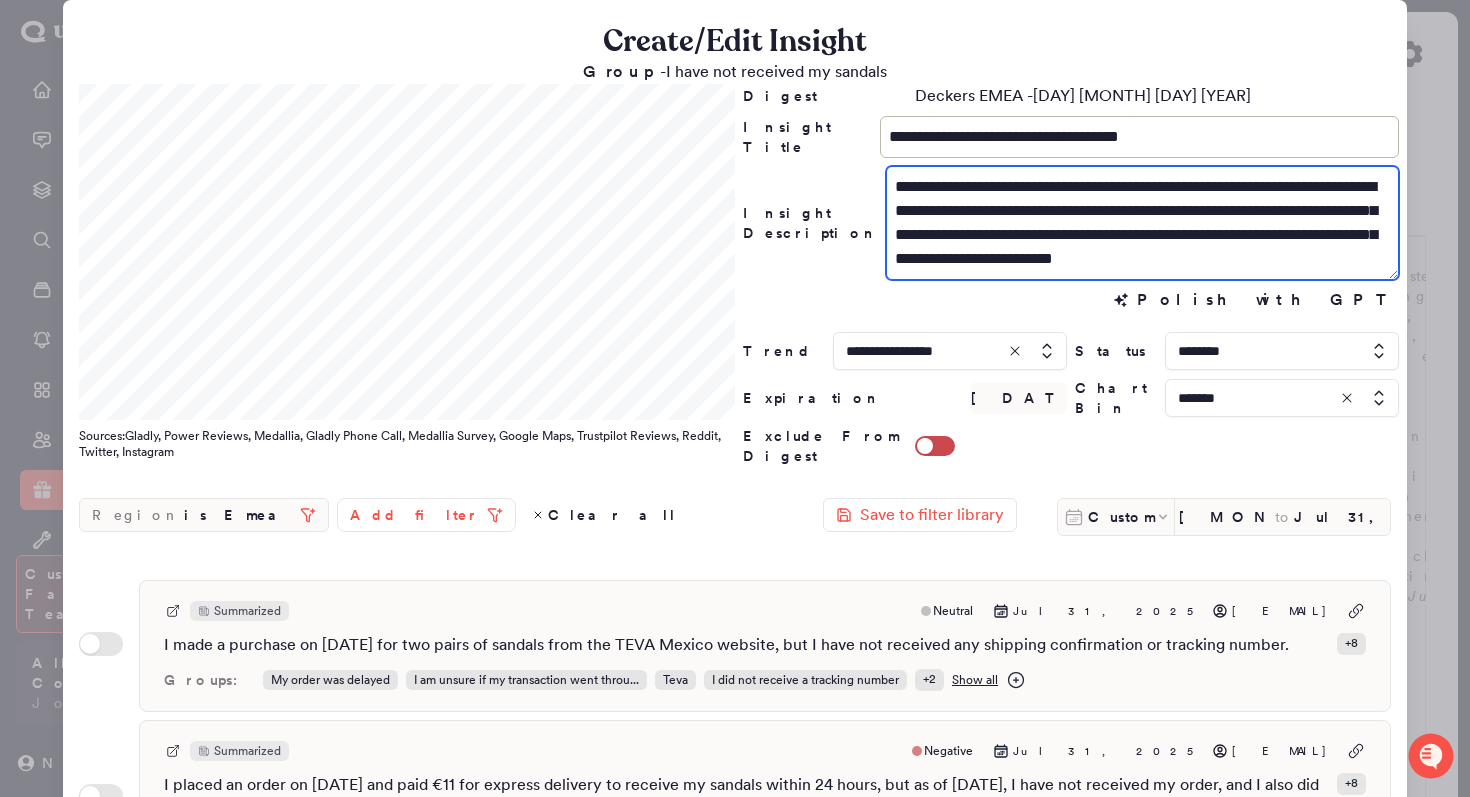 click on "**********" at bounding box center (1142, 223) 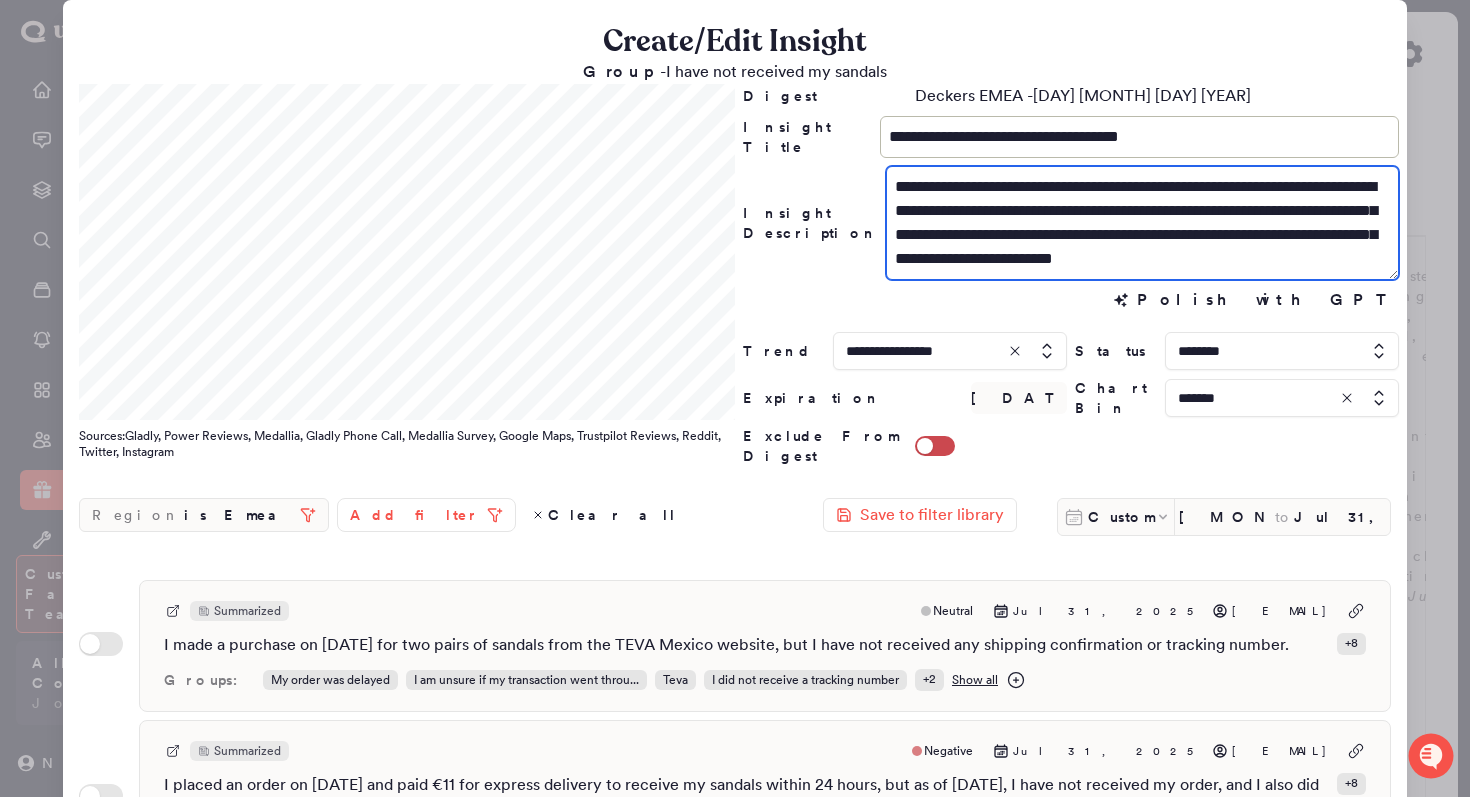 drag, startPoint x: 1288, startPoint y: 216, endPoint x: 1219, endPoint y: 214, distance: 69.02898 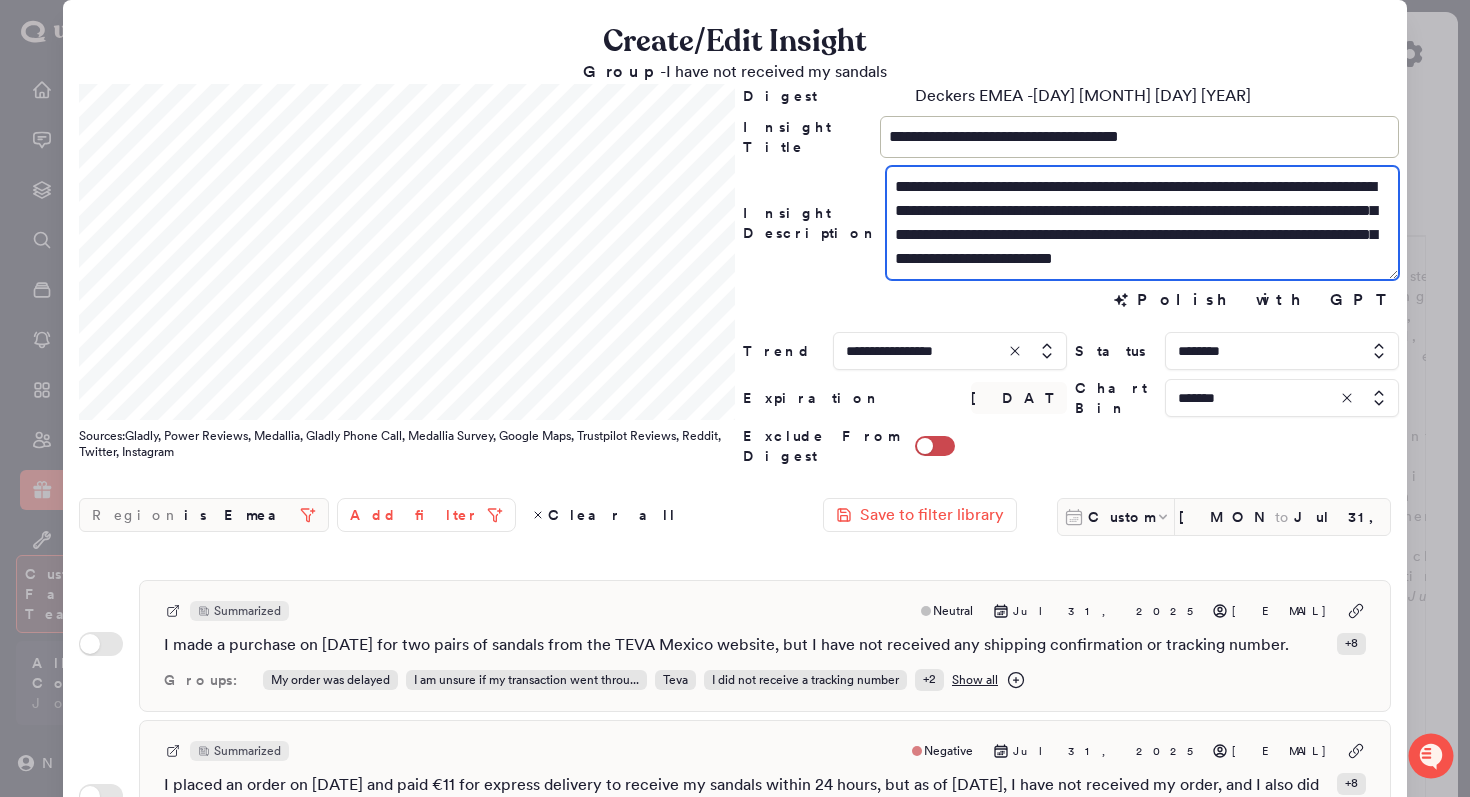 click on "**********" at bounding box center (1142, 223) 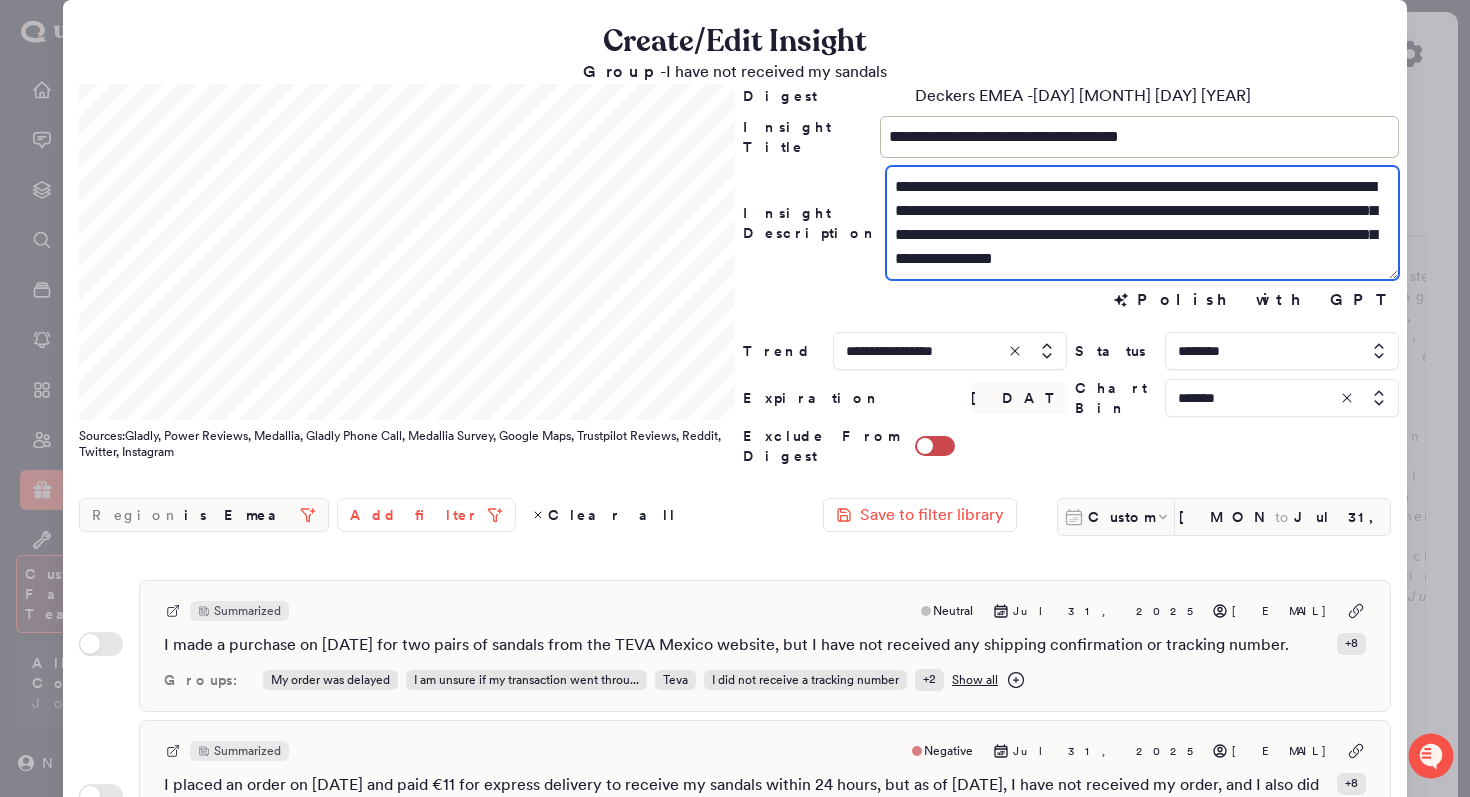 drag, startPoint x: 1338, startPoint y: 207, endPoint x: 1260, endPoint y: 207, distance: 78 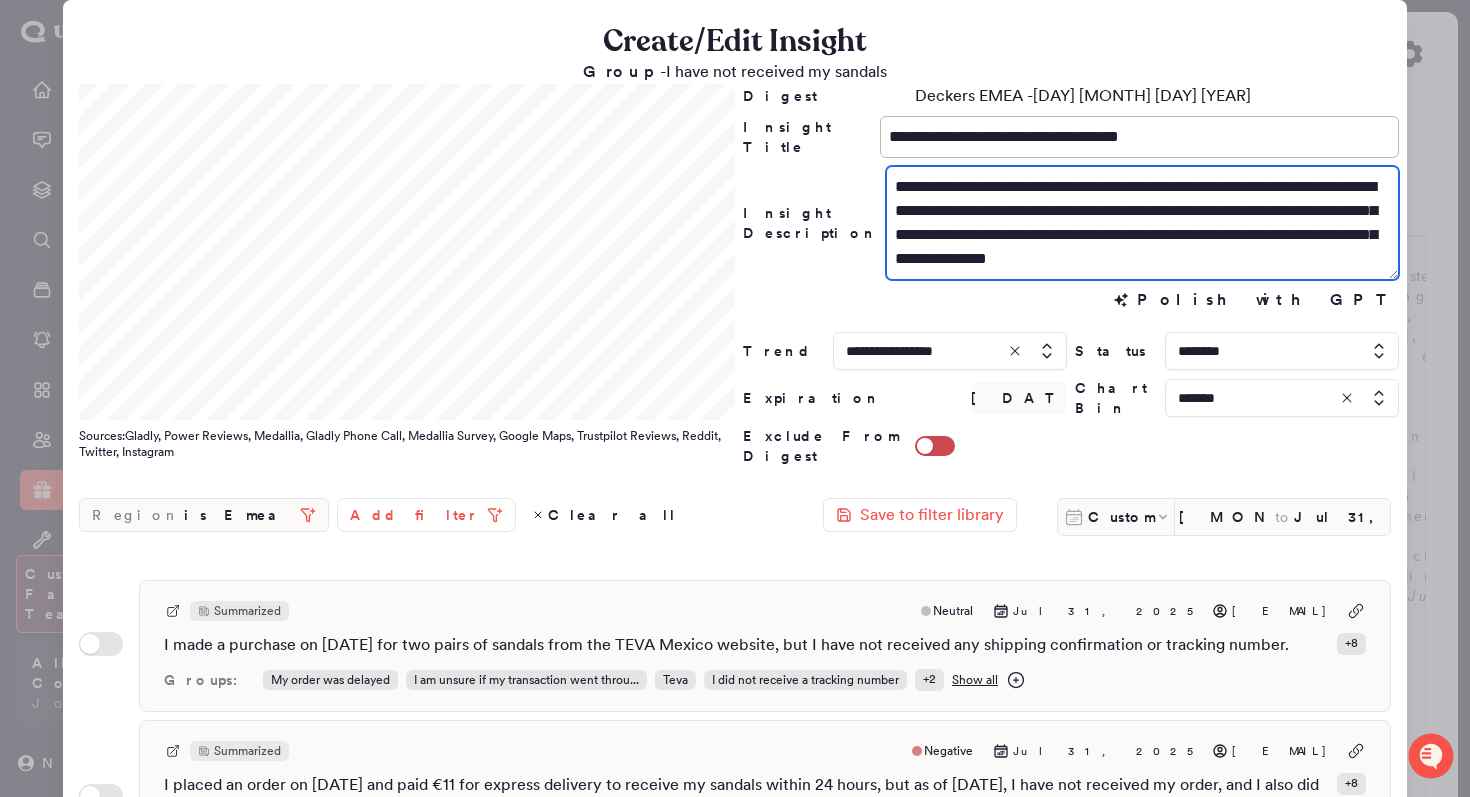 scroll, scrollTop: 24, scrollLeft: 0, axis: vertical 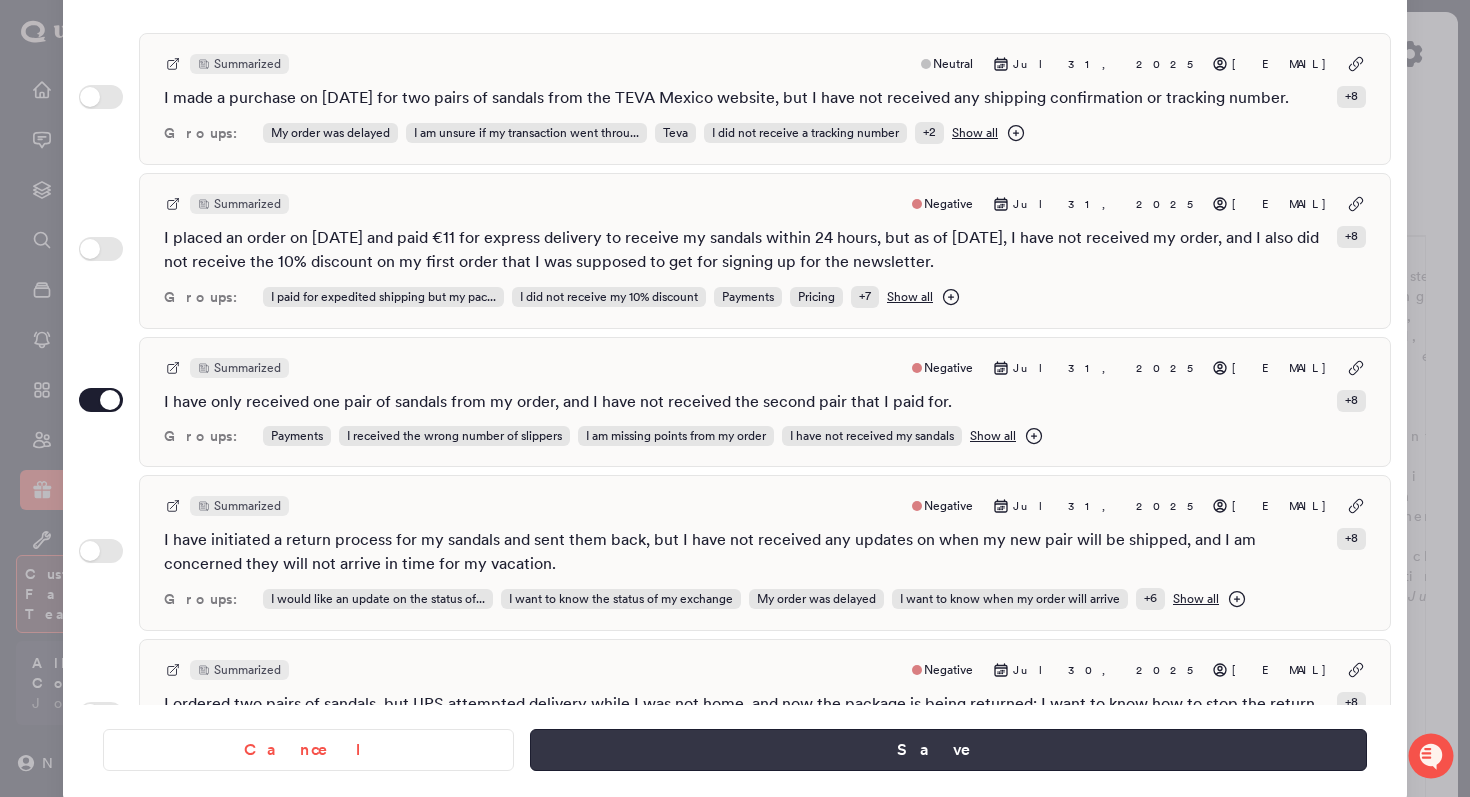 type on "**********" 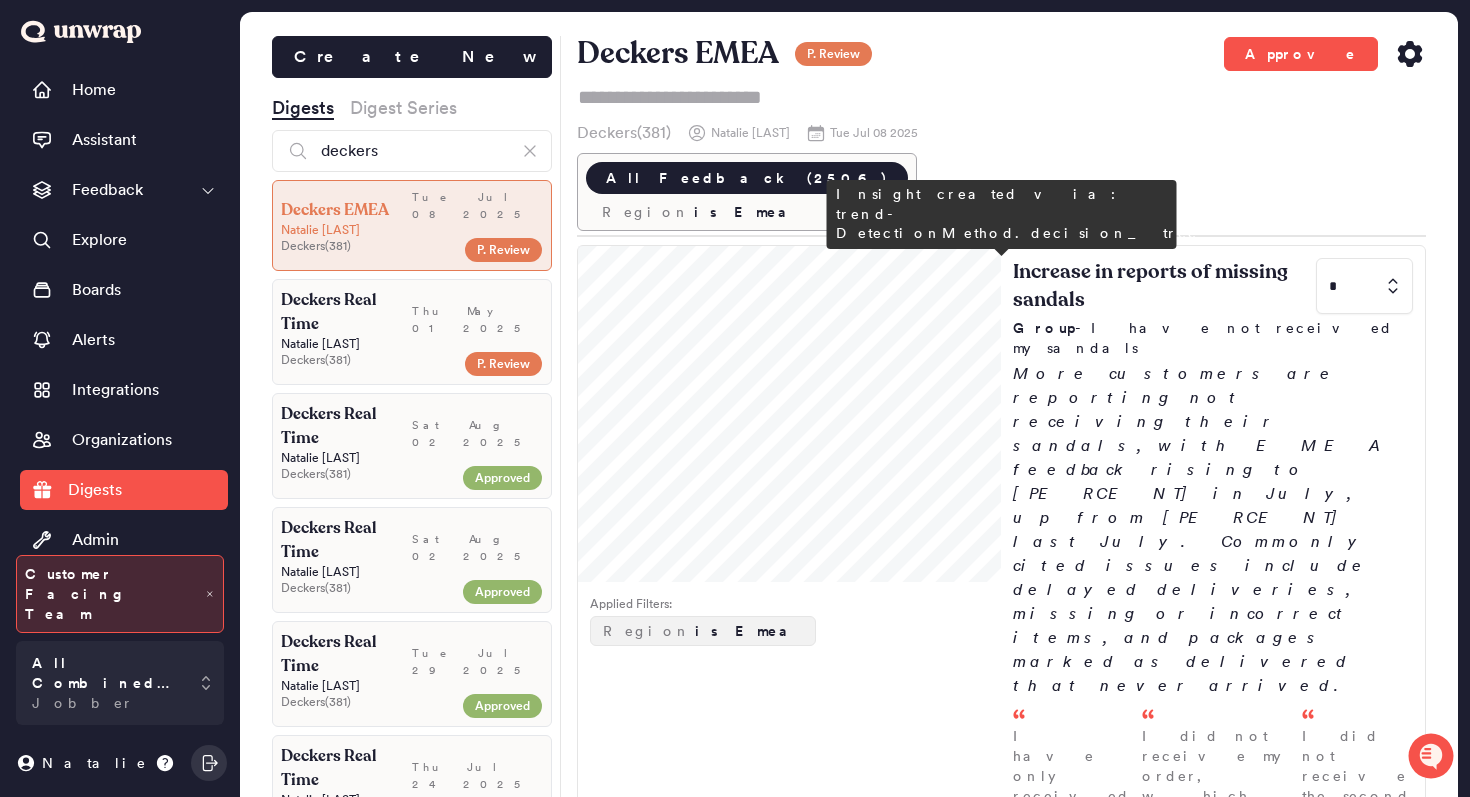 scroll, scrollTop: 1110, scrollLeft: 0, axis: vertical 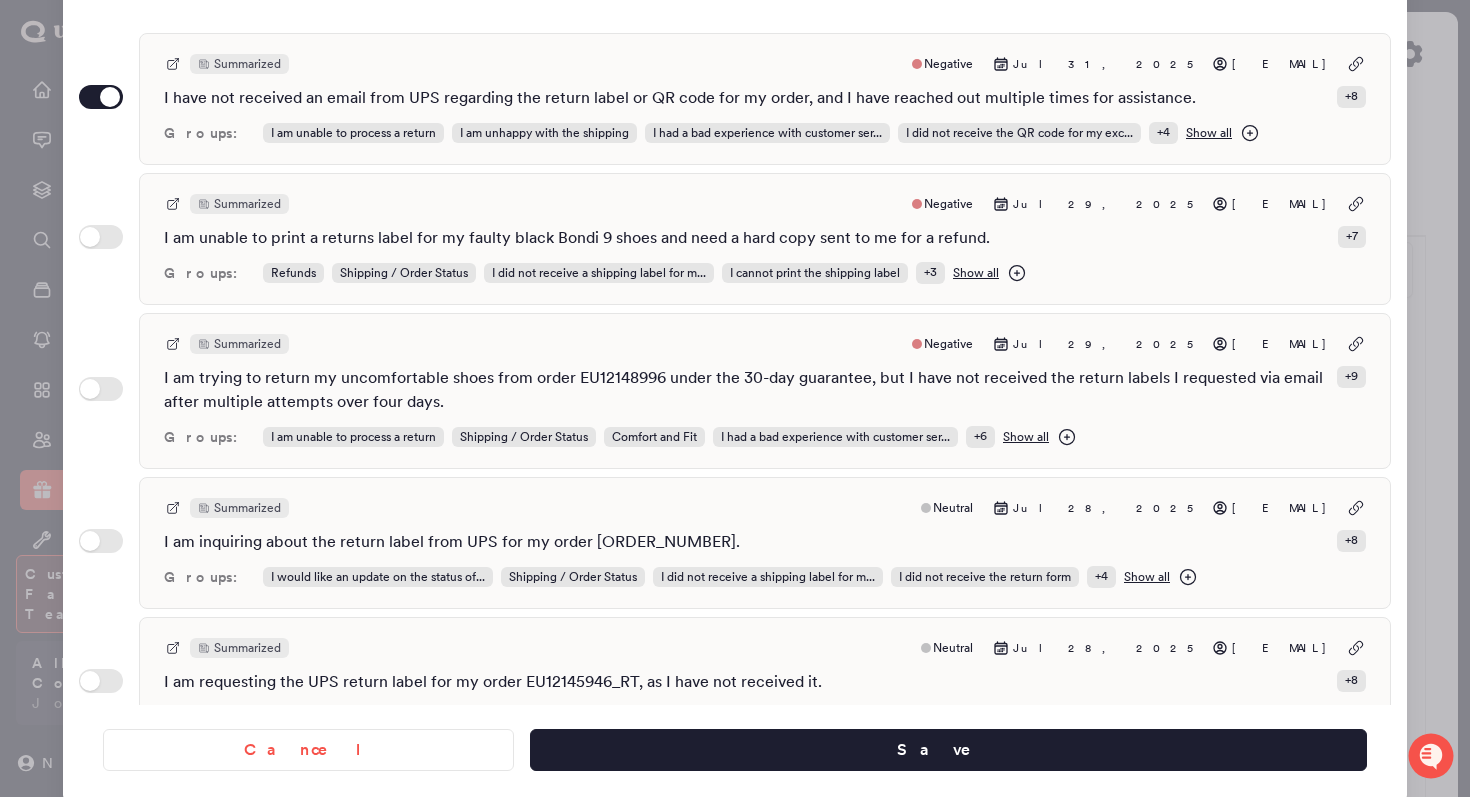 click on "Cancel Save" at bounding box center [735, 742] 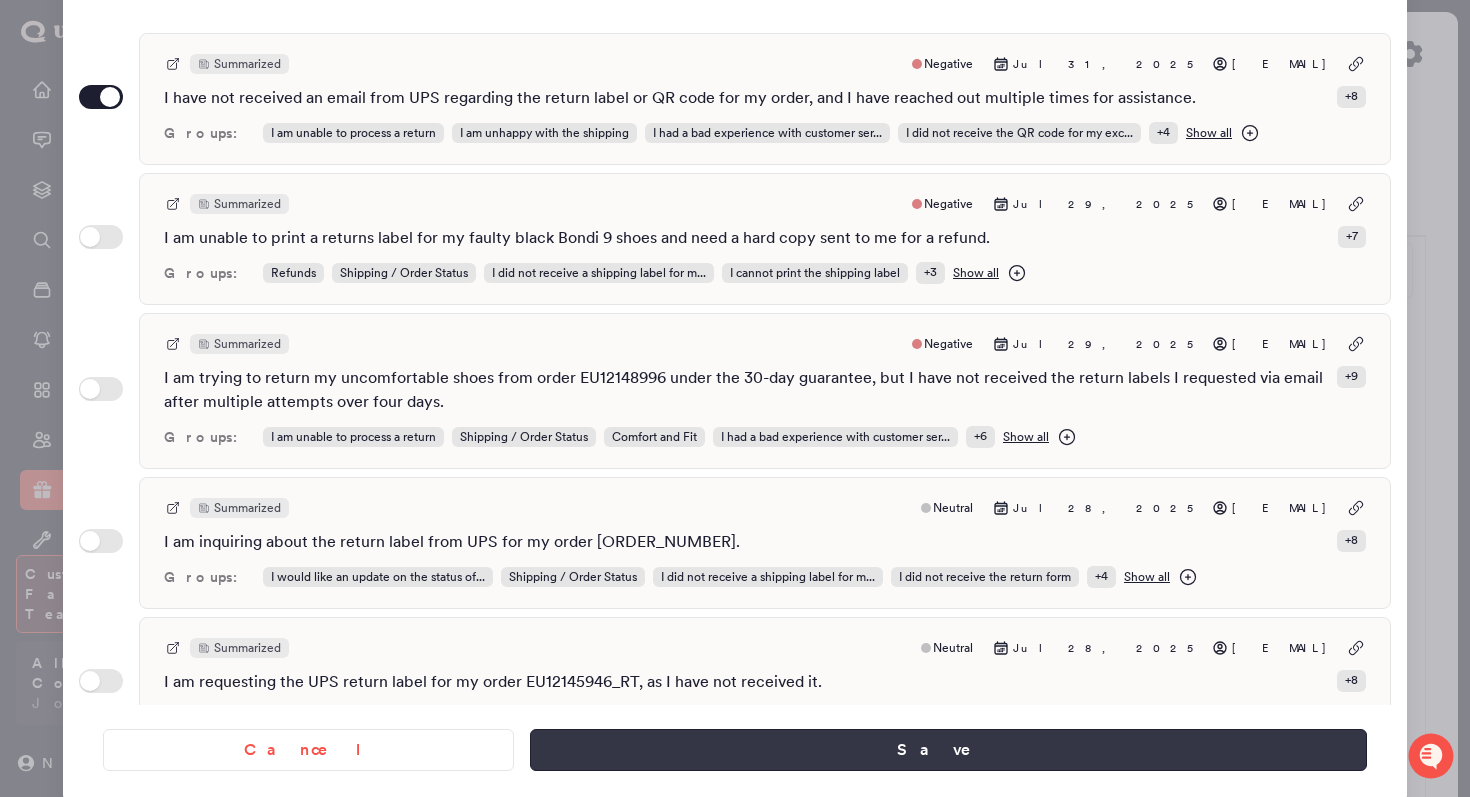 click on "Save" at bounding box center [948, 750] 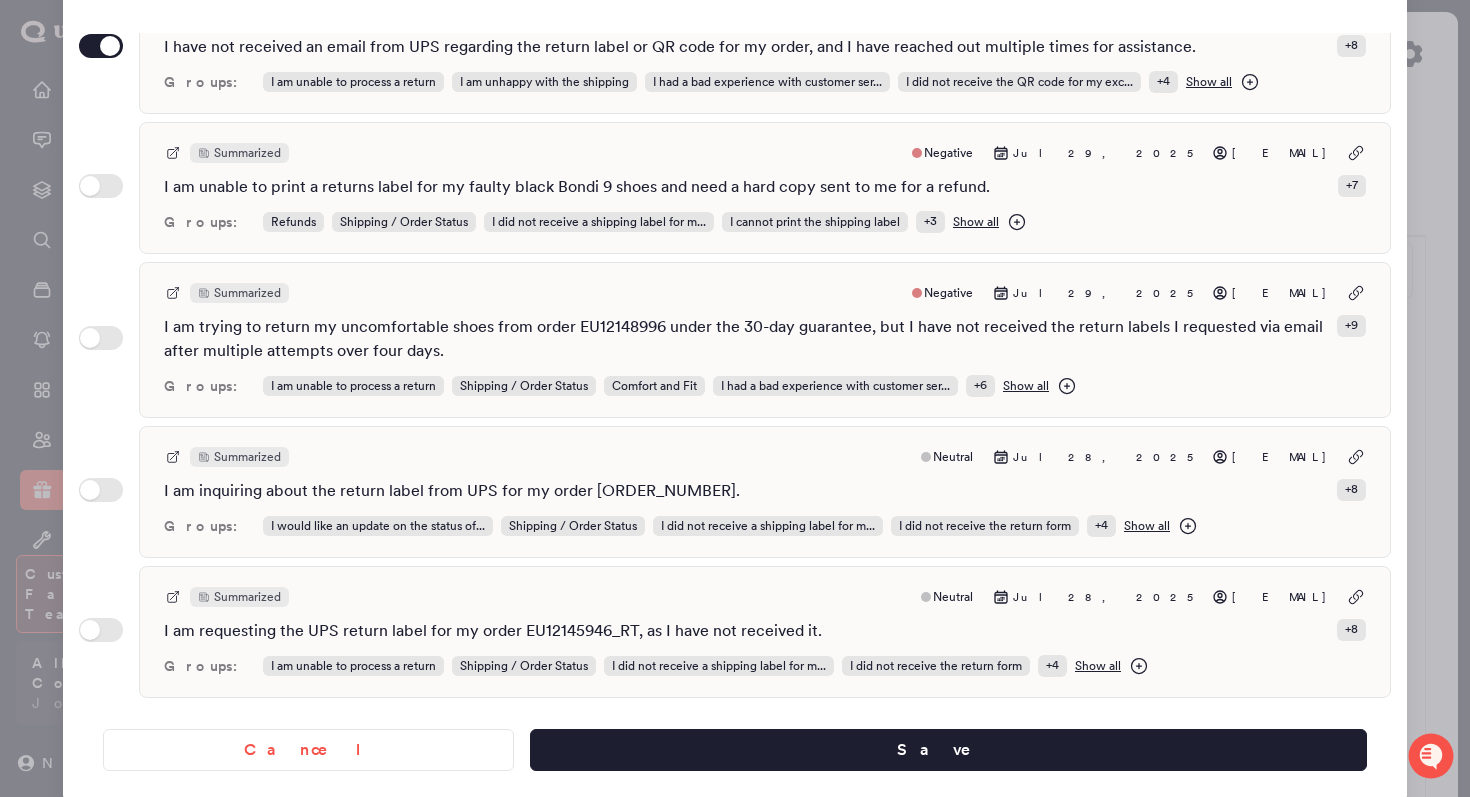 scroll, scrollTop: 66, scrollLeft: 0, axis: vertical 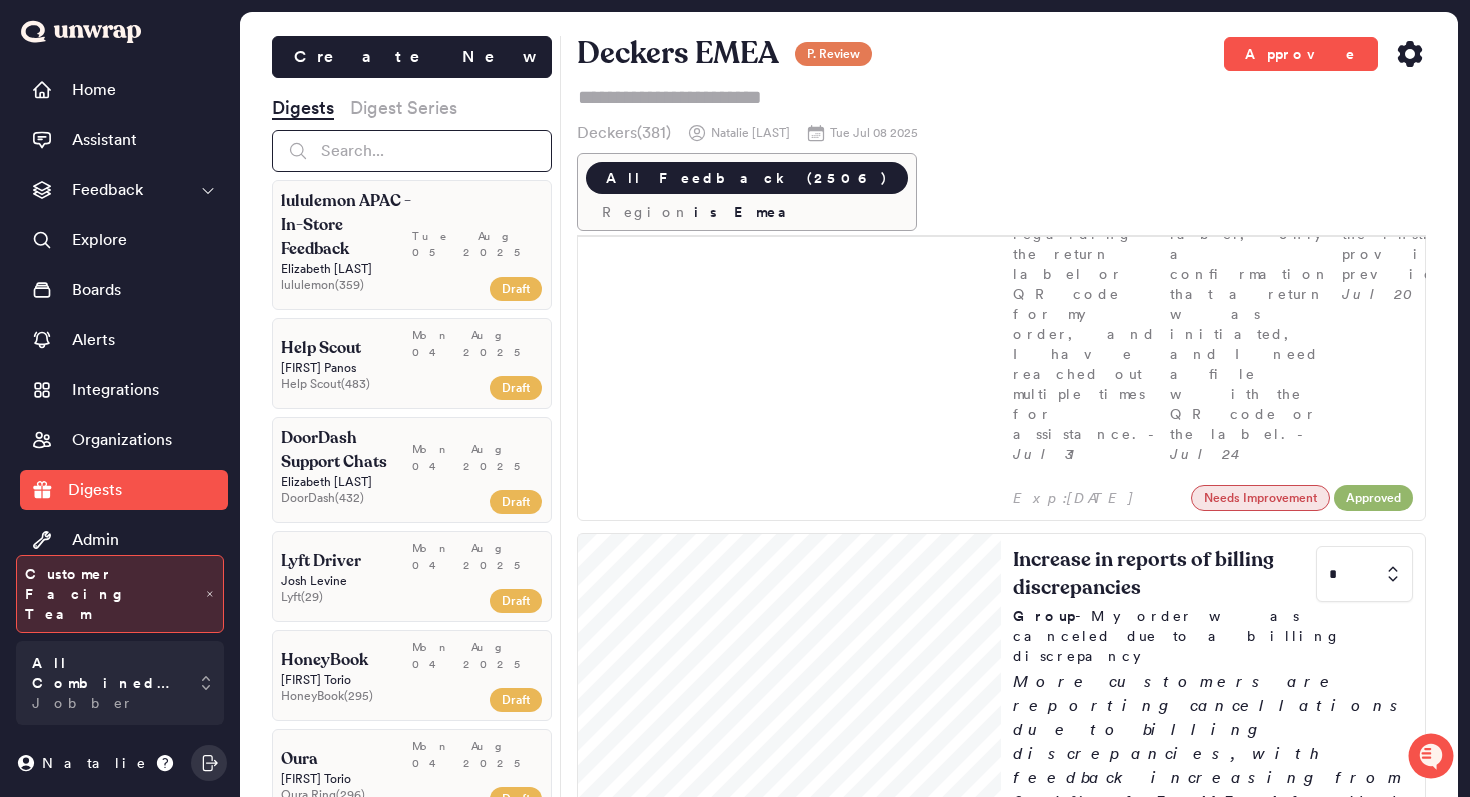 click at bounding box center [412, 151] 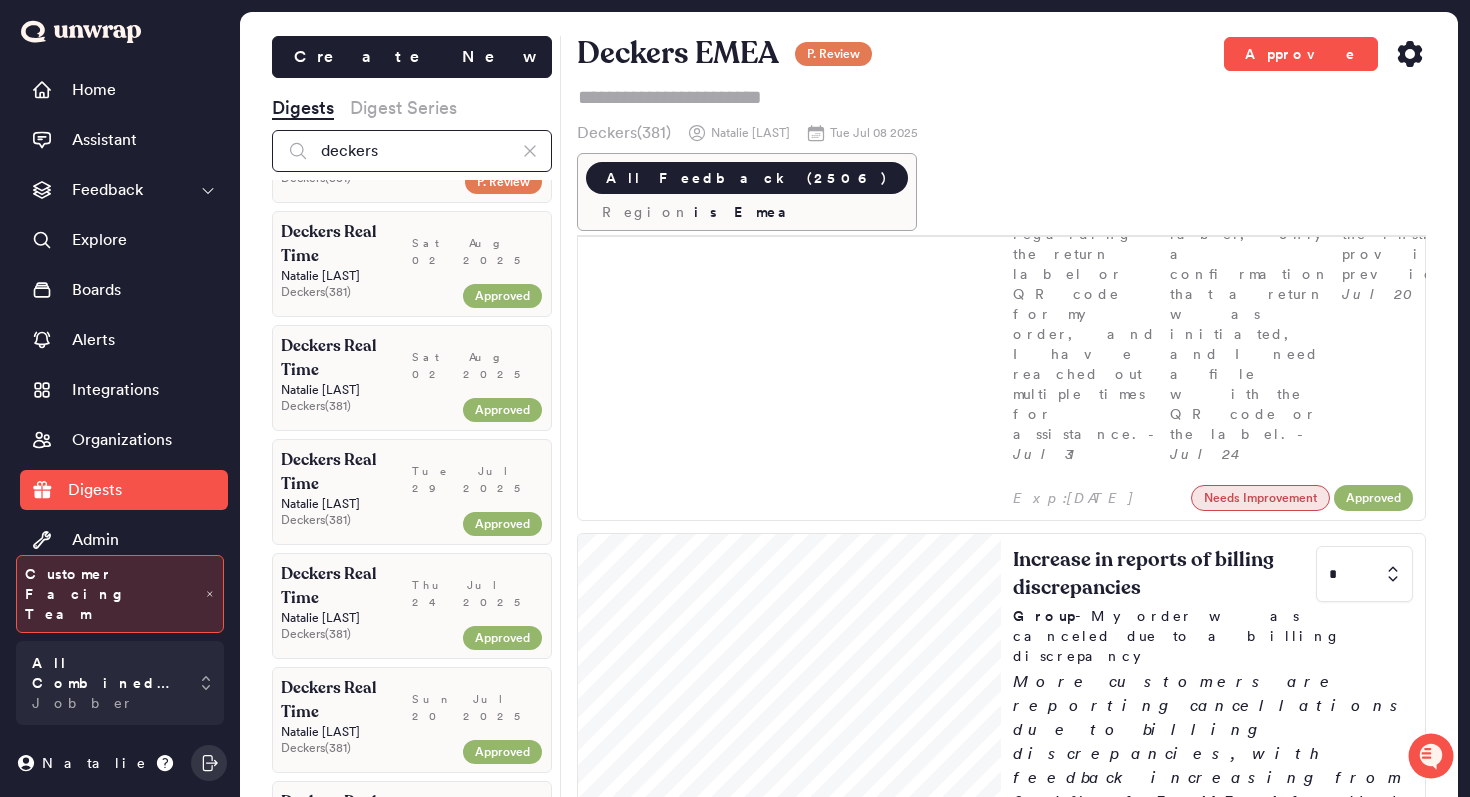scroll, scrollTop: 214, scrollLeft: 0, axis: vertical 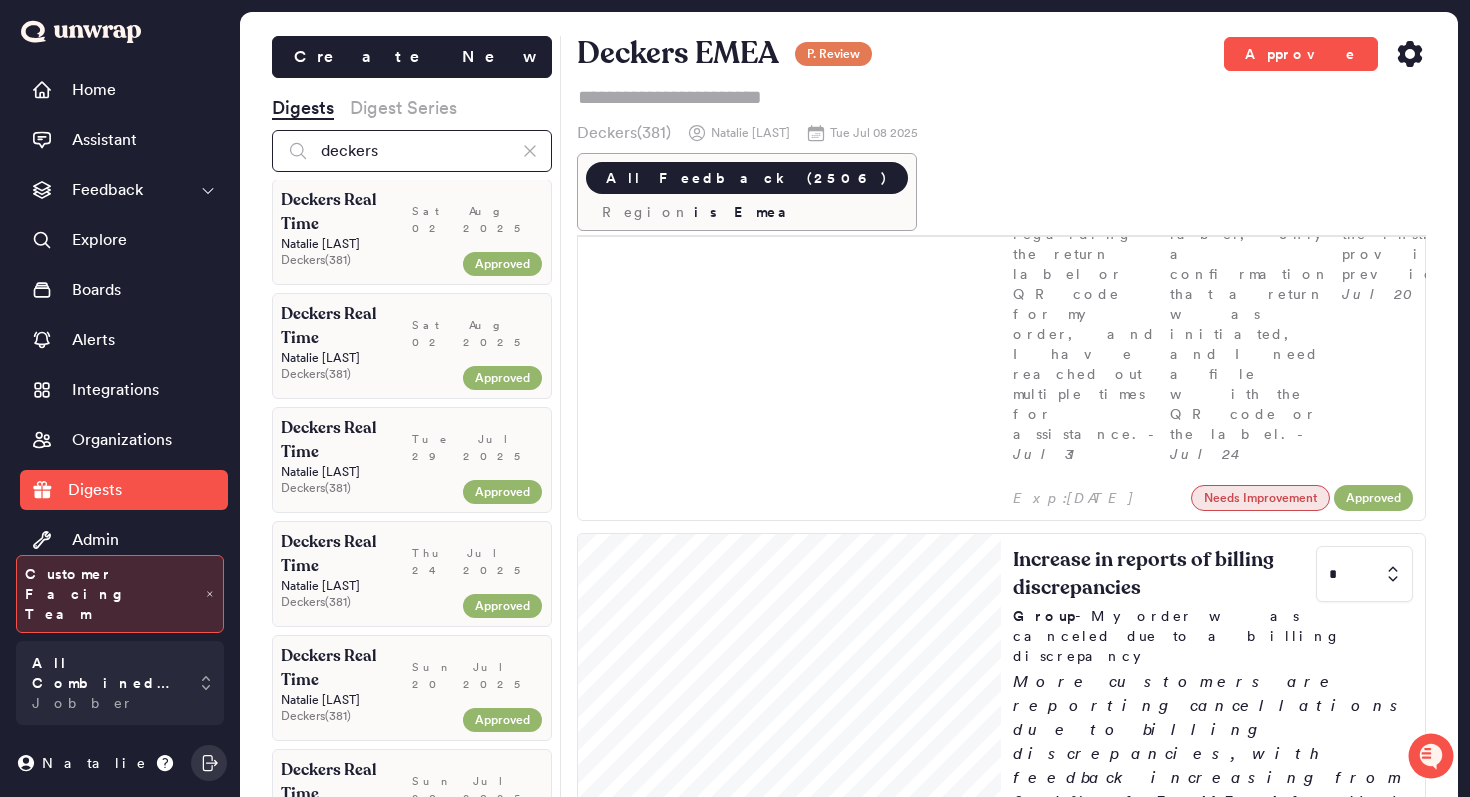 type on "deckers" 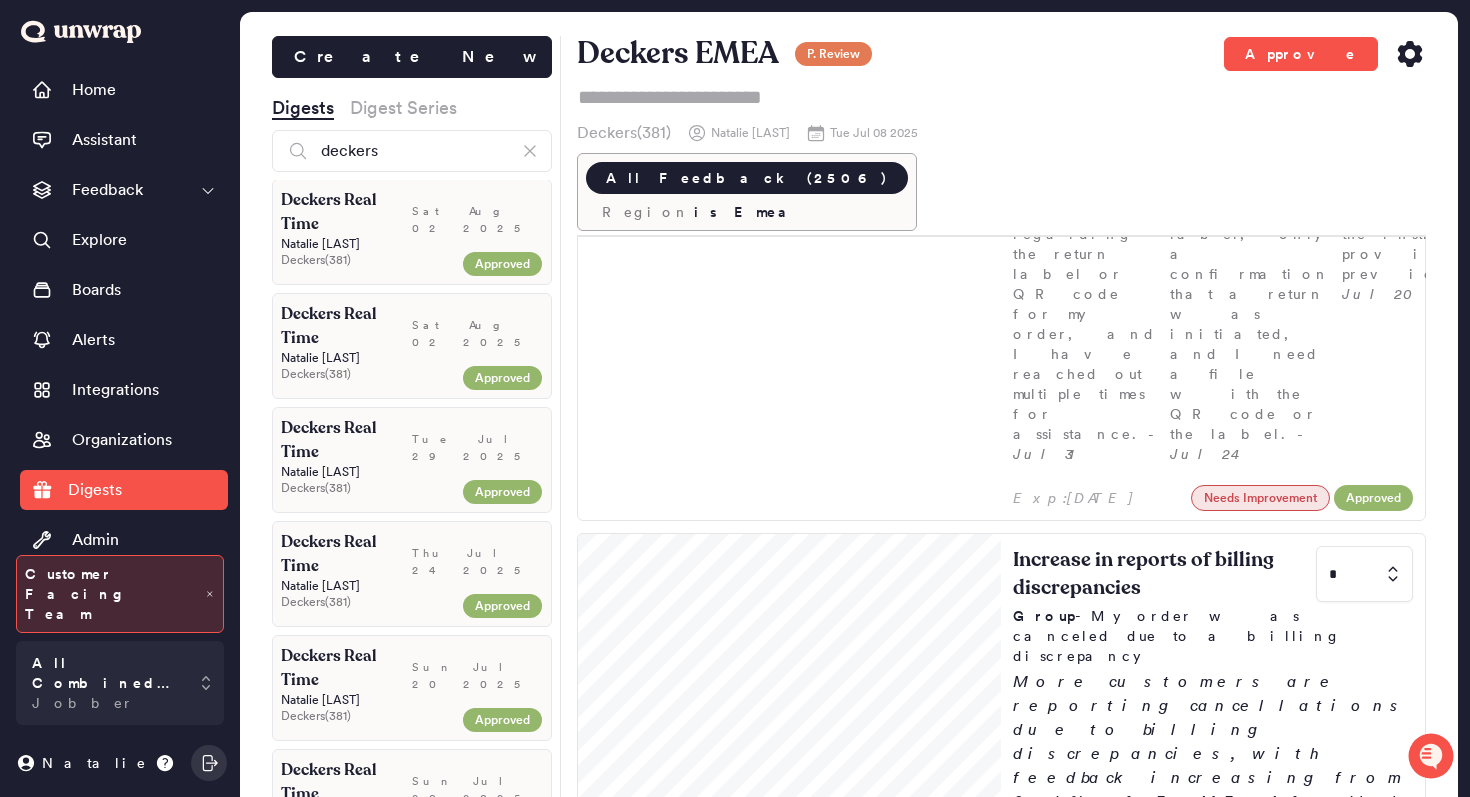 click on "Sat Aug 02 2025" at bounding box center (477, 326) 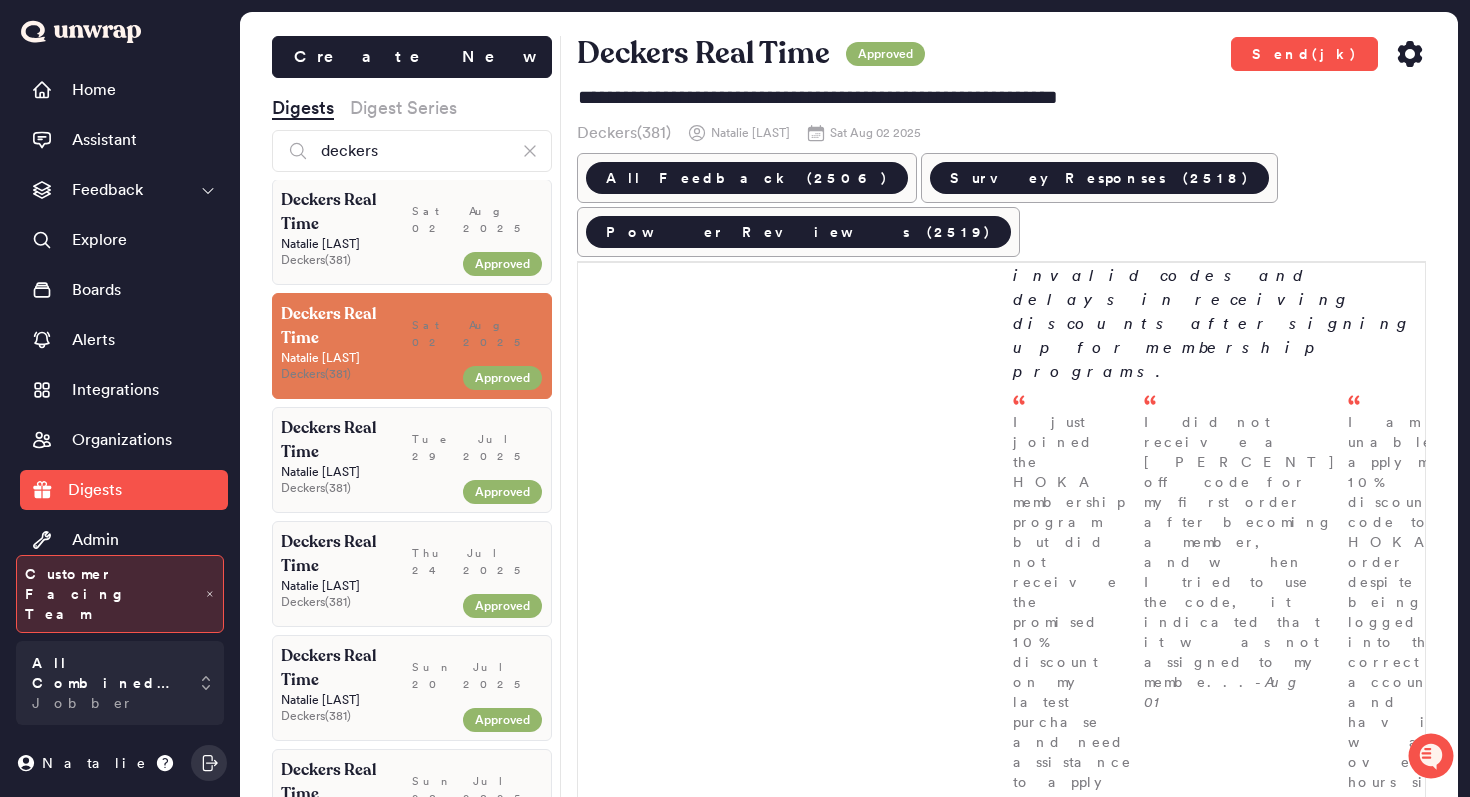scroll, scrollTop: 0, scrollLeft: 0, axis: both 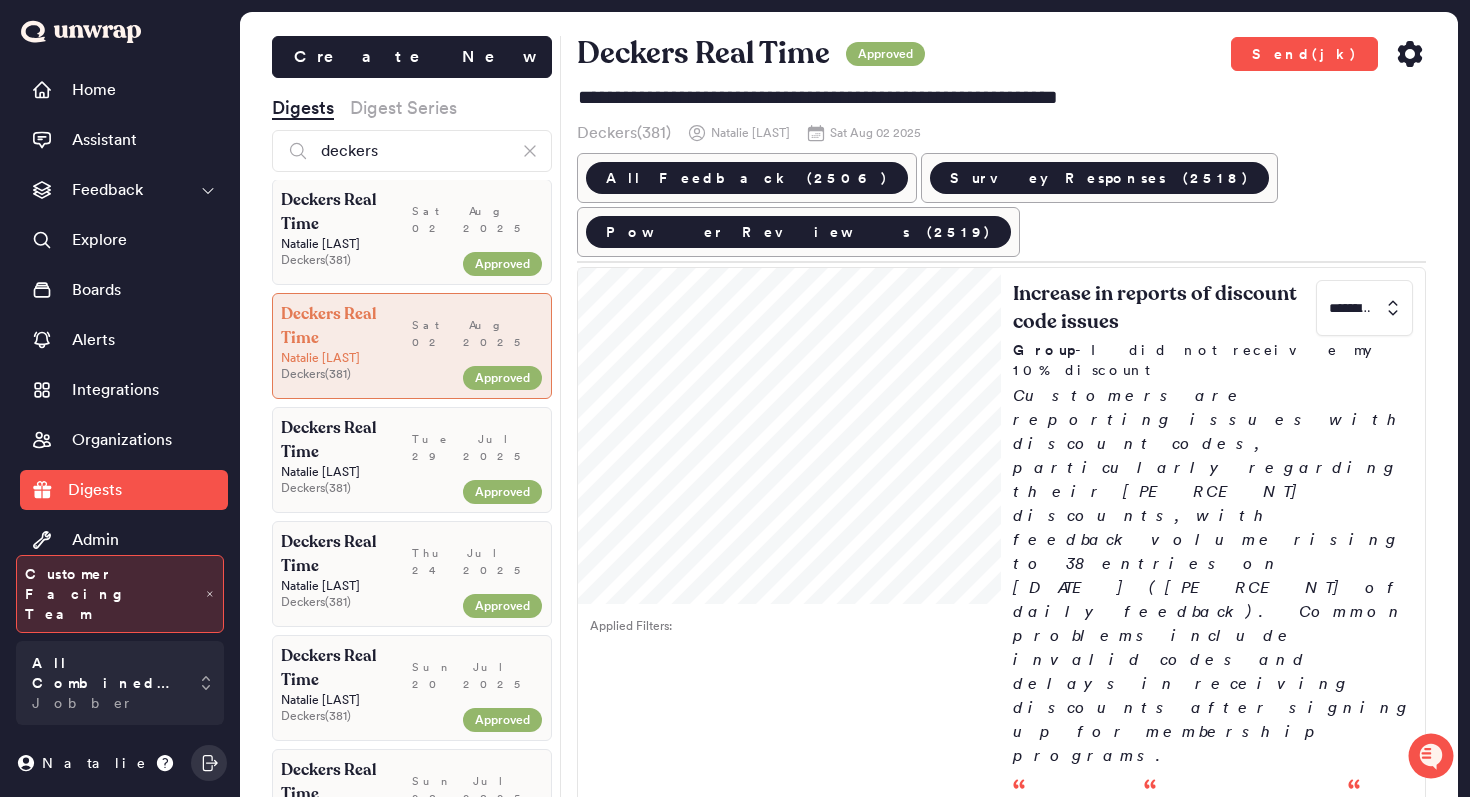 click on "Natalie   Hubbard" at bounding box center (412, 244) 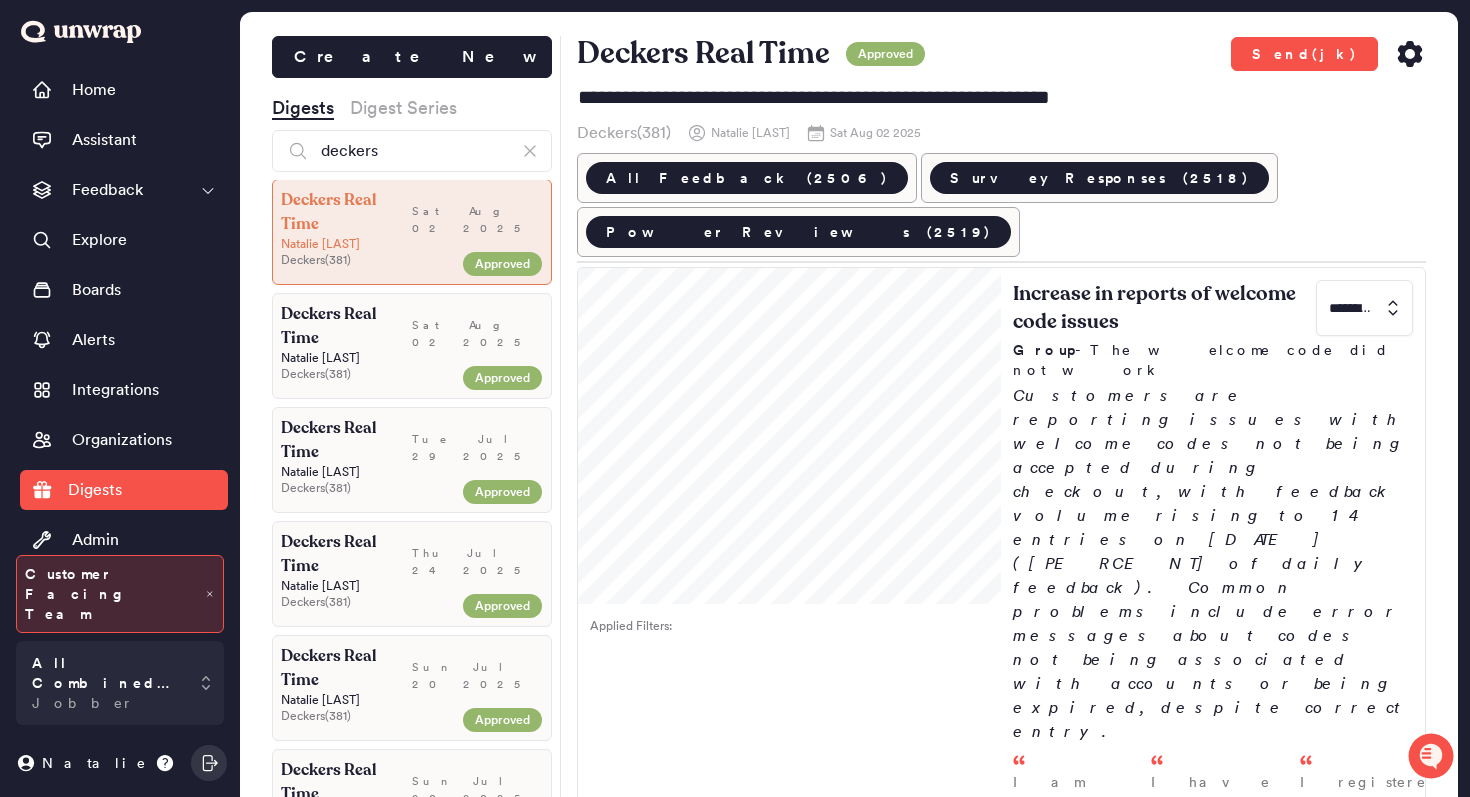 click on "Deckers  ( 381 )" at bounding box center [368, 488] 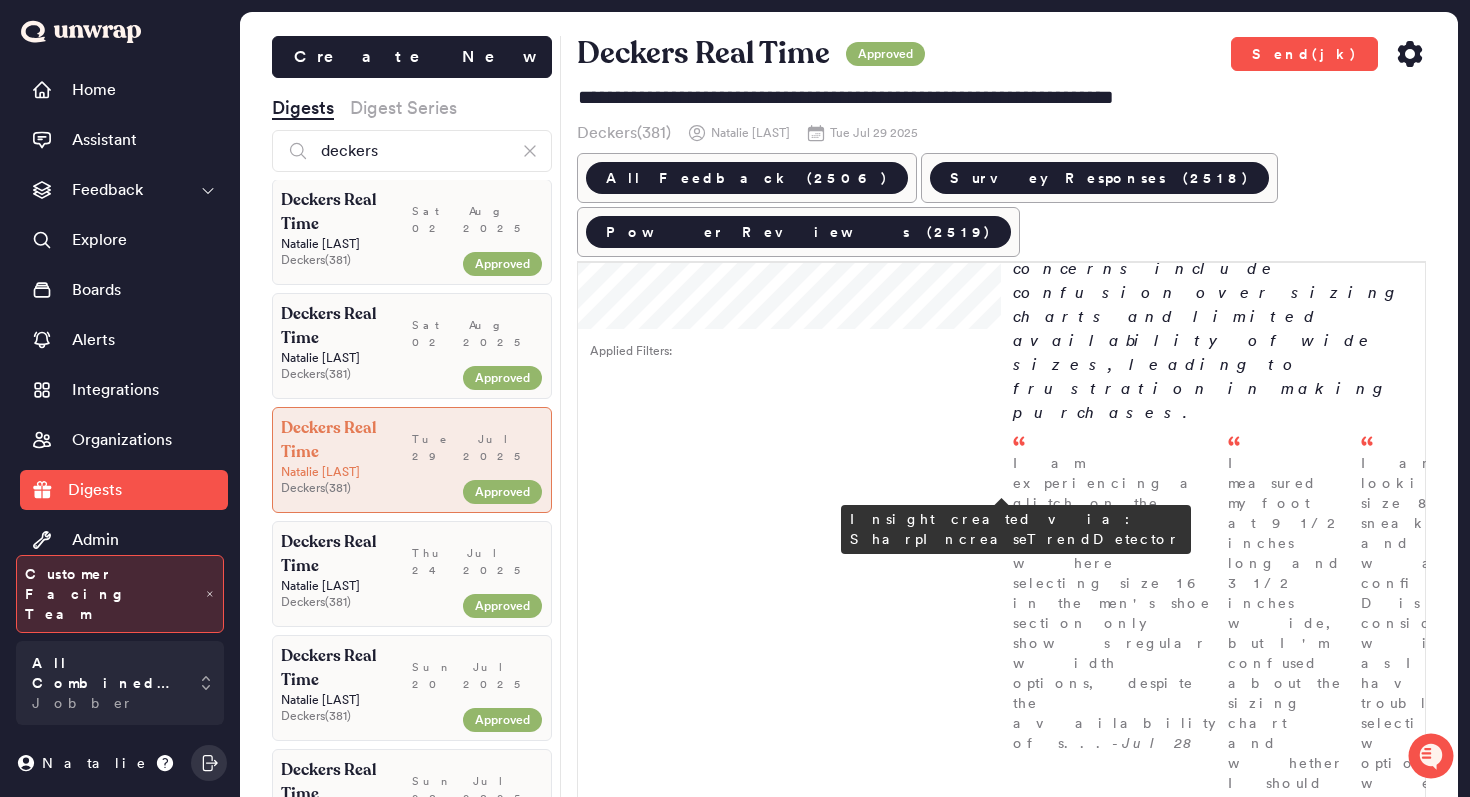 scroll, scrollTop: 294, scrollLeft: 0, axis: vertical 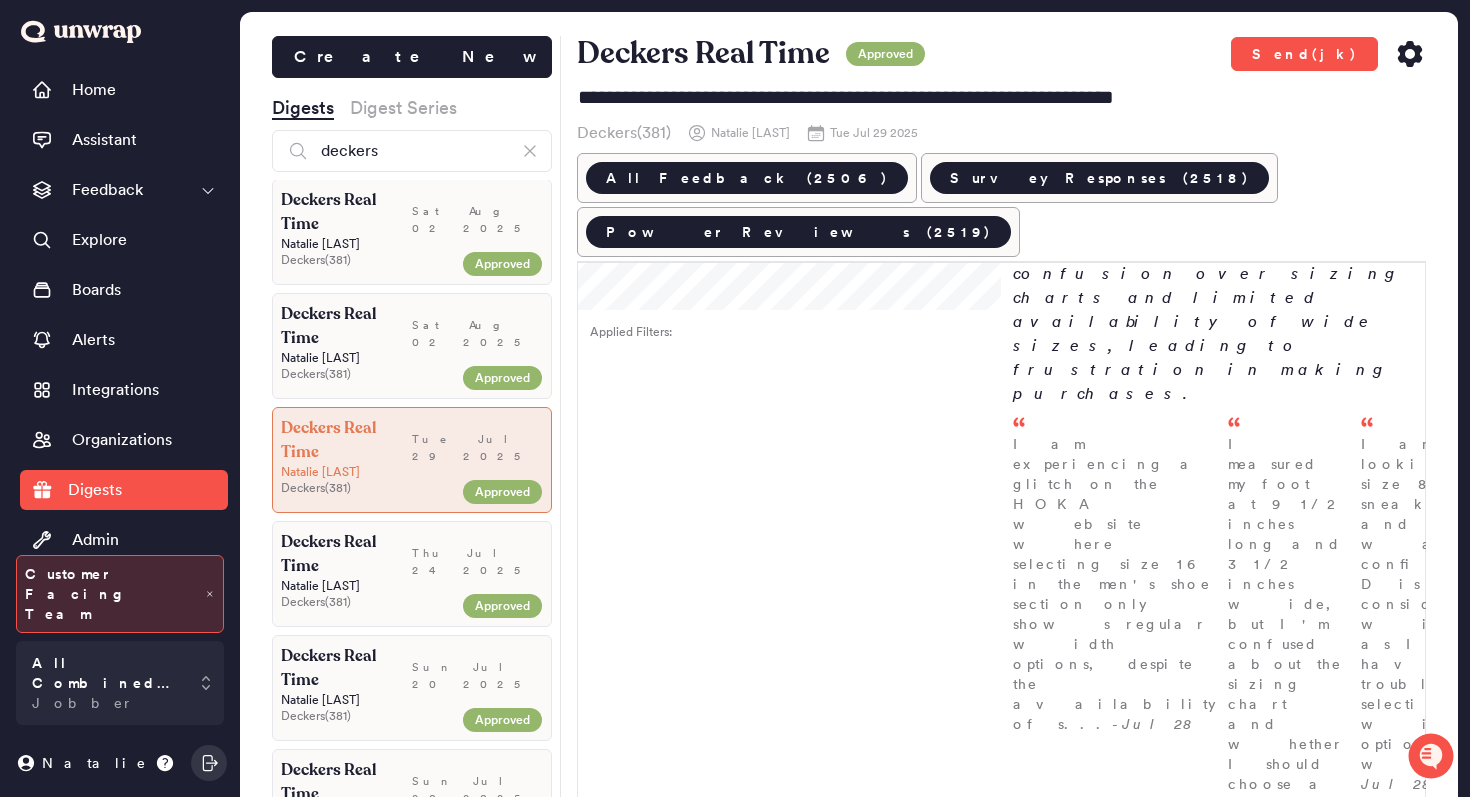 click on "Deckers Real Time" at bounding box center (346, 554) 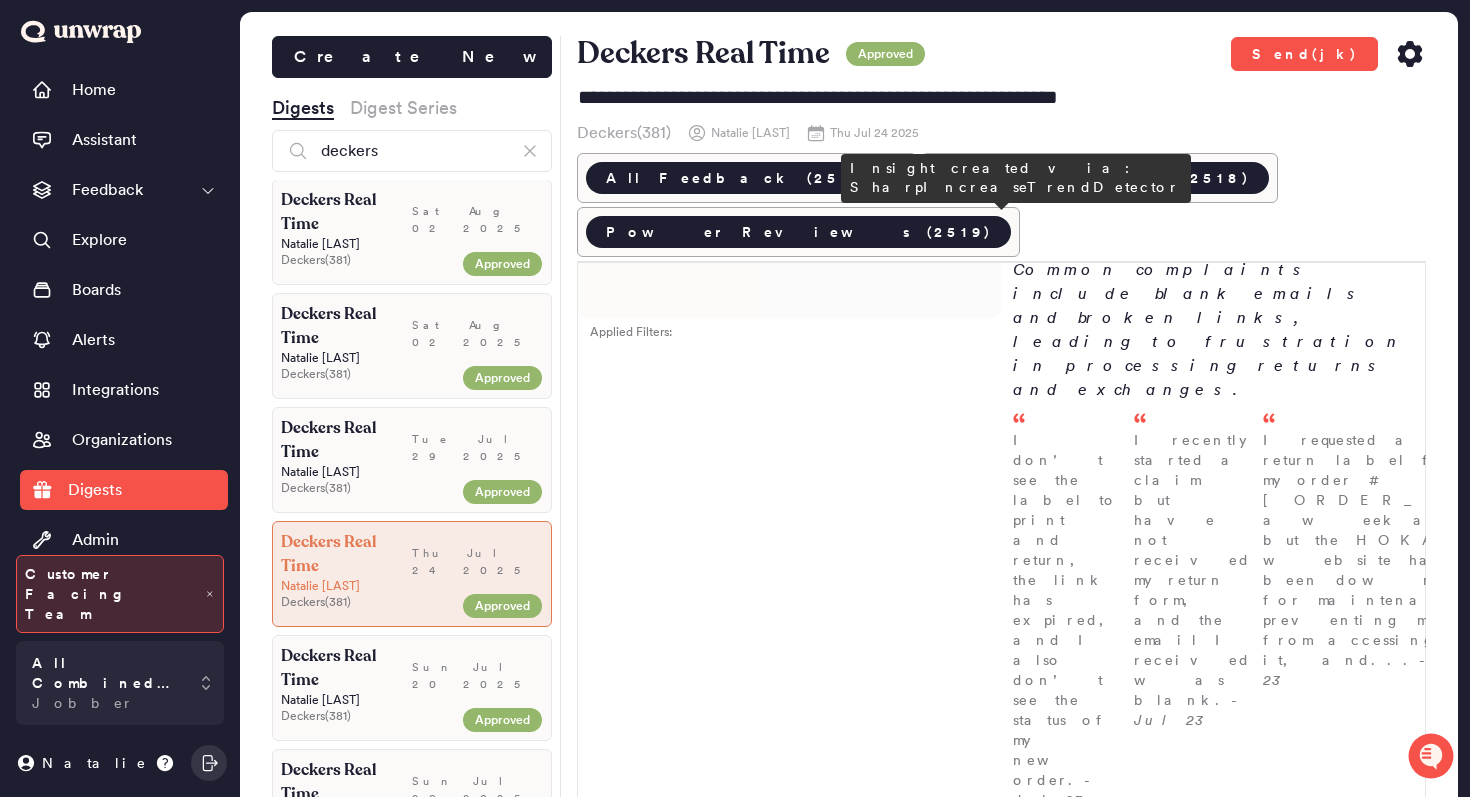 scroll, scrollTop: 0, scrollLeft: 0, axis: both 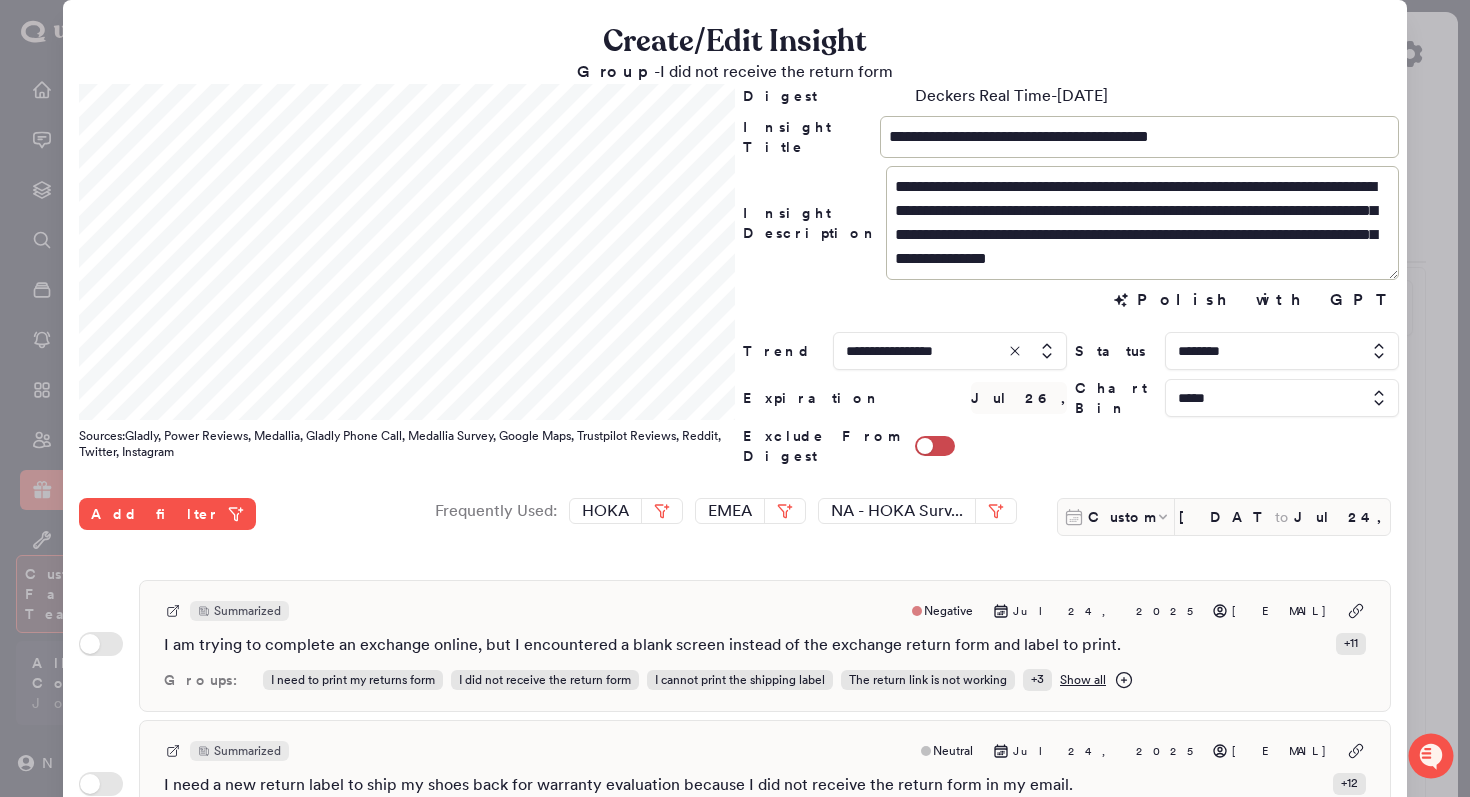 click on "**********" at bounding box center [735, 668] 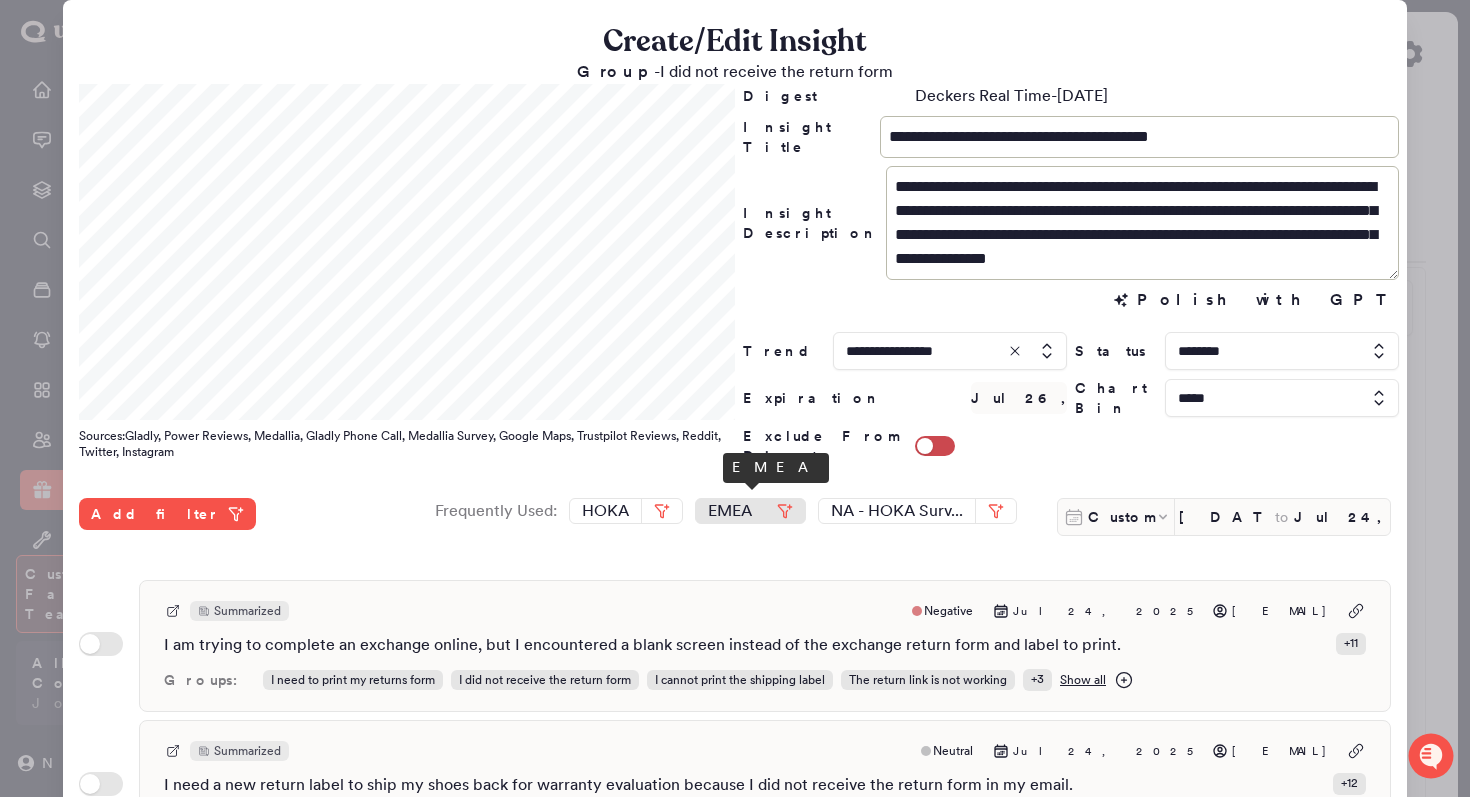 click on "EMEA" at bounding box center [730, 511] 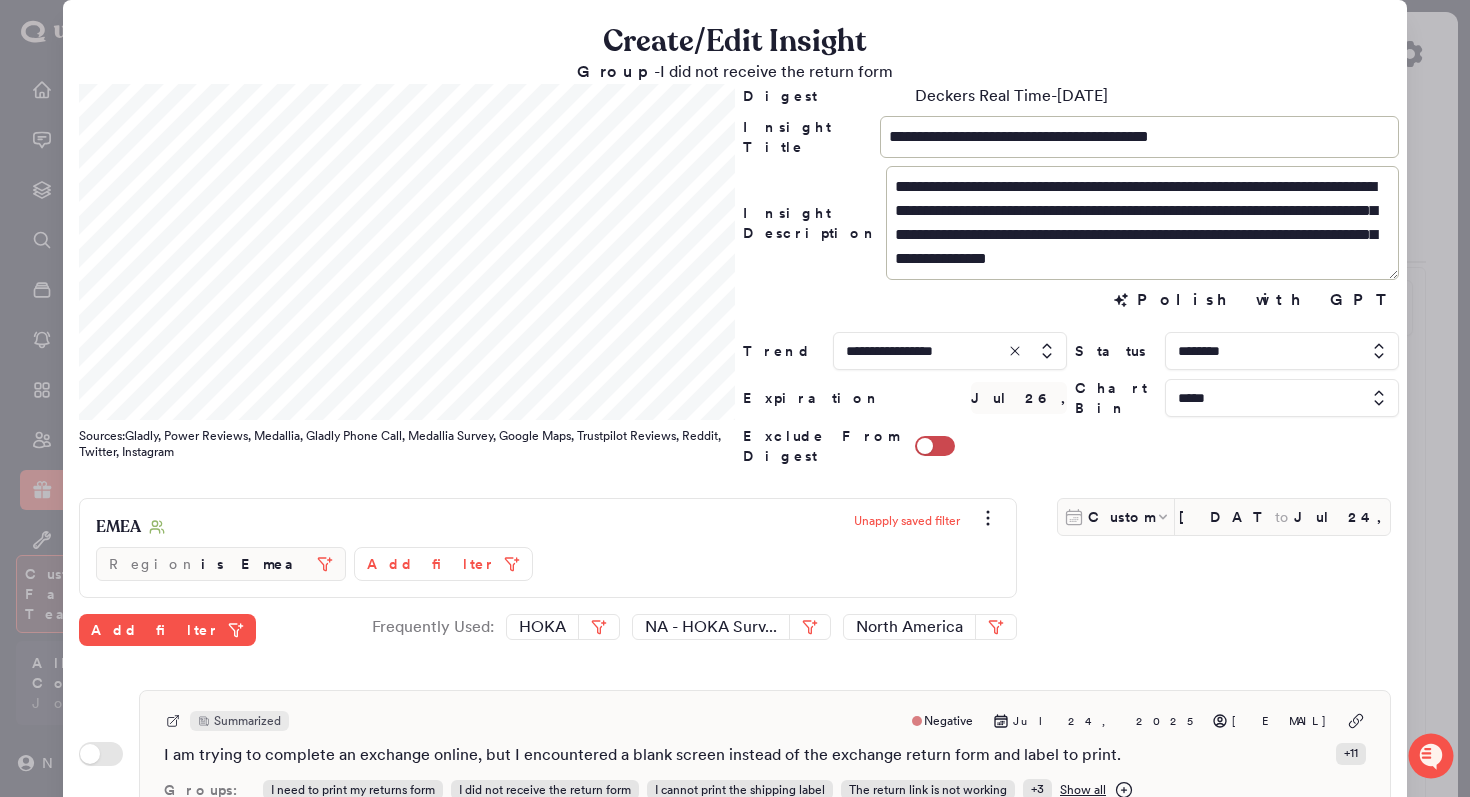 click at bounding box center (735, 398) 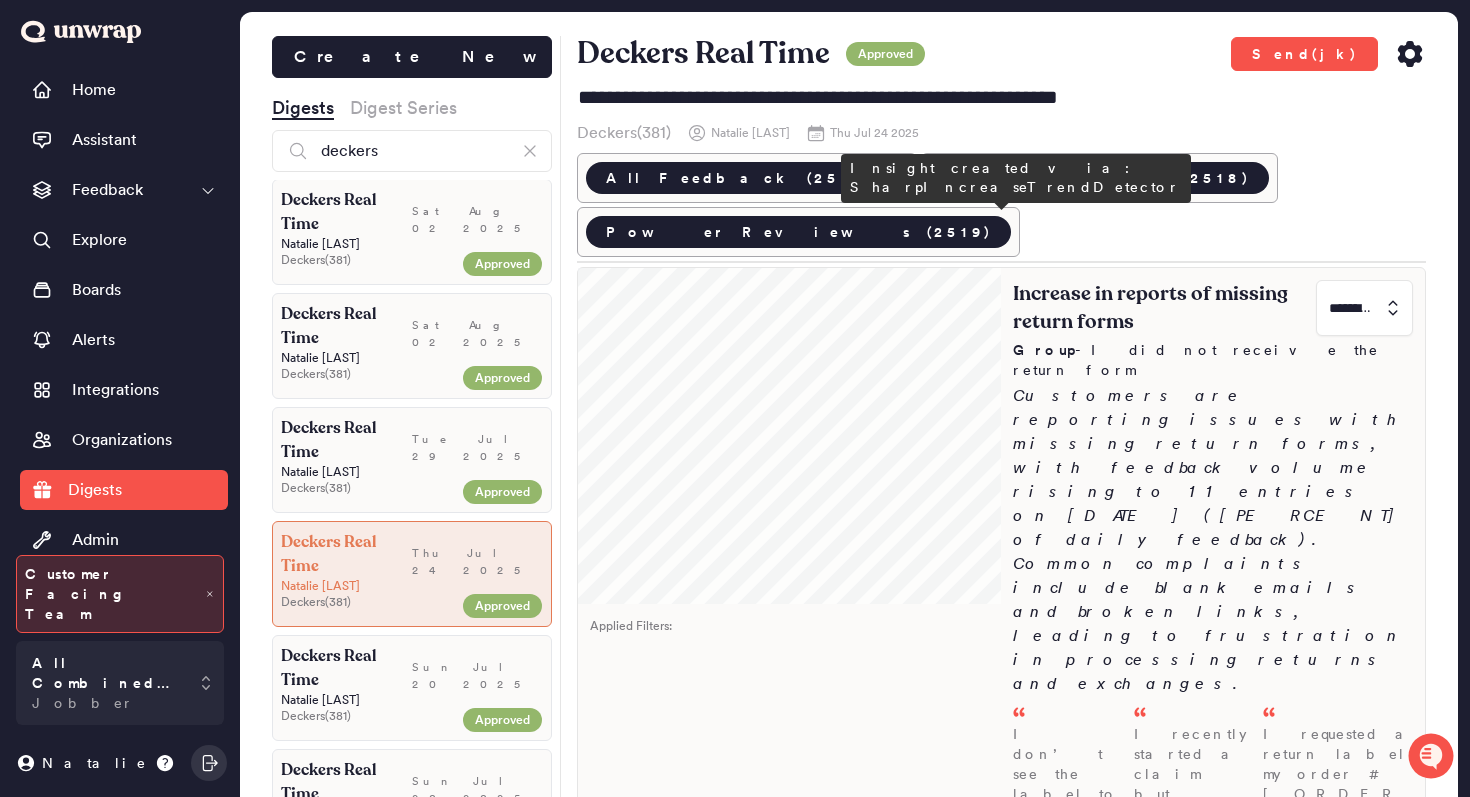 click on "Increase in reports of missing return forms ********* Group  -  I did not receive the return form Customers are reporting issues with missing return forms, with feedback volume rising to 11 entries on July 23rd (1.0% of daily feedback). Common complaints include blank emails and broken links, leading to frustration in processing returns and exchanges. I don’t see the label to print and return, the link has expired, and I also don’t see the status of my new order.  -  Jul 23 I recently started a claim but have not received my return form, and the email I received was blank.  -  Jul 23 I requested a return label for my order # NA40742013_EX_RT a week ago, but the HOKA website has been down for maintenance, preventing me from accessing it, and...  -  Jul 23" at bounding box center (1213, 692) 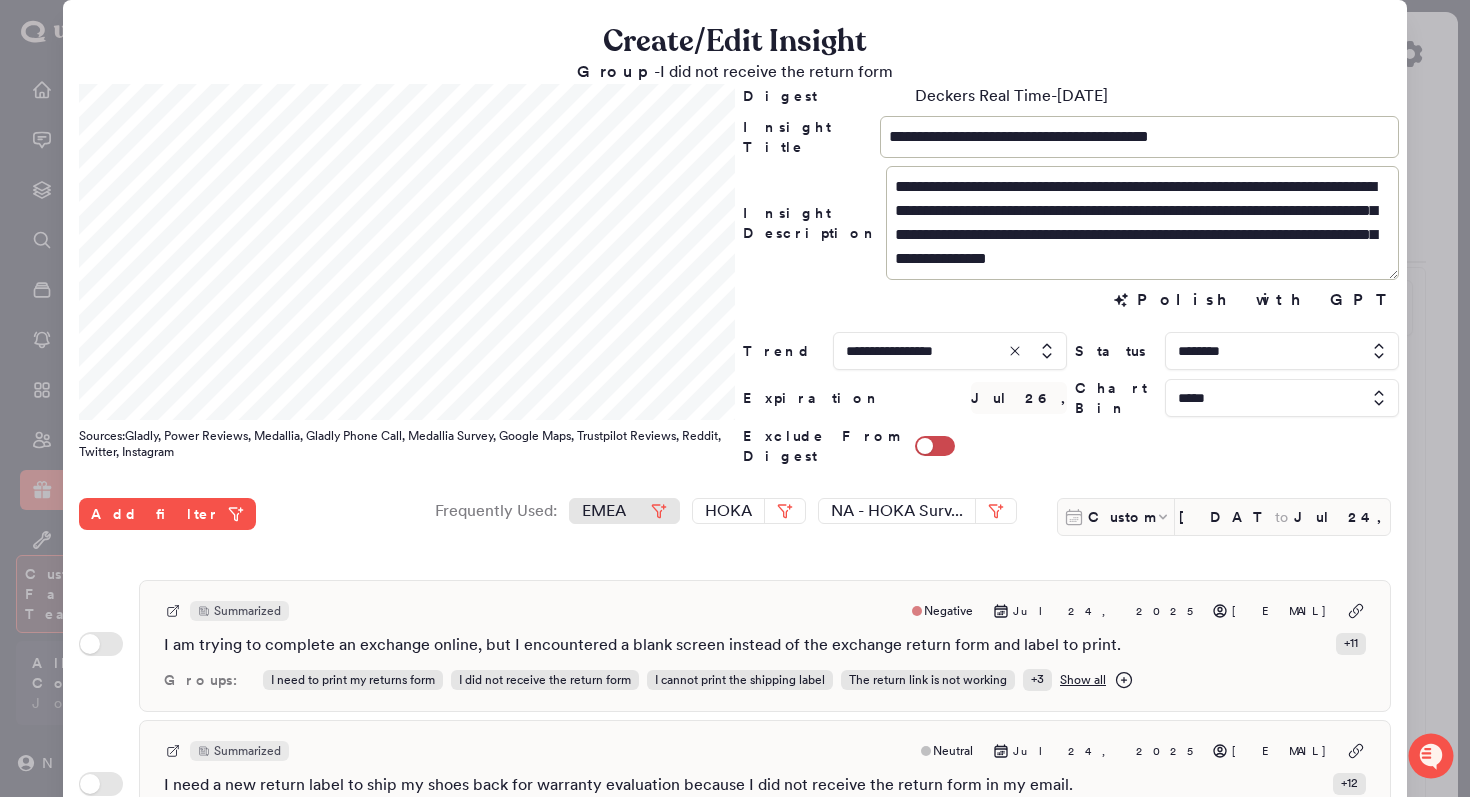 click on "EMEA" at bounding box center [604, 511] 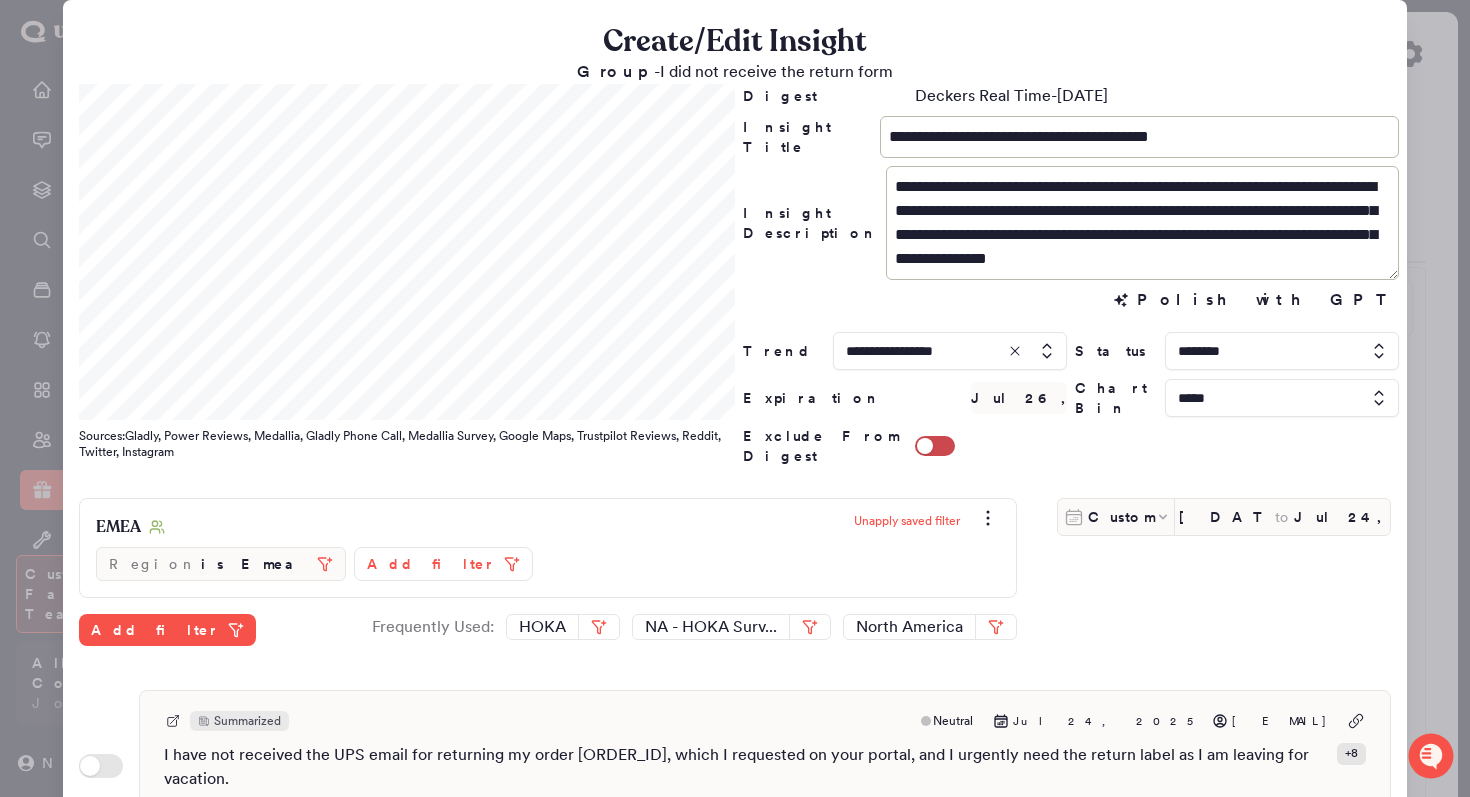 click at bounding box center [1282, 398] 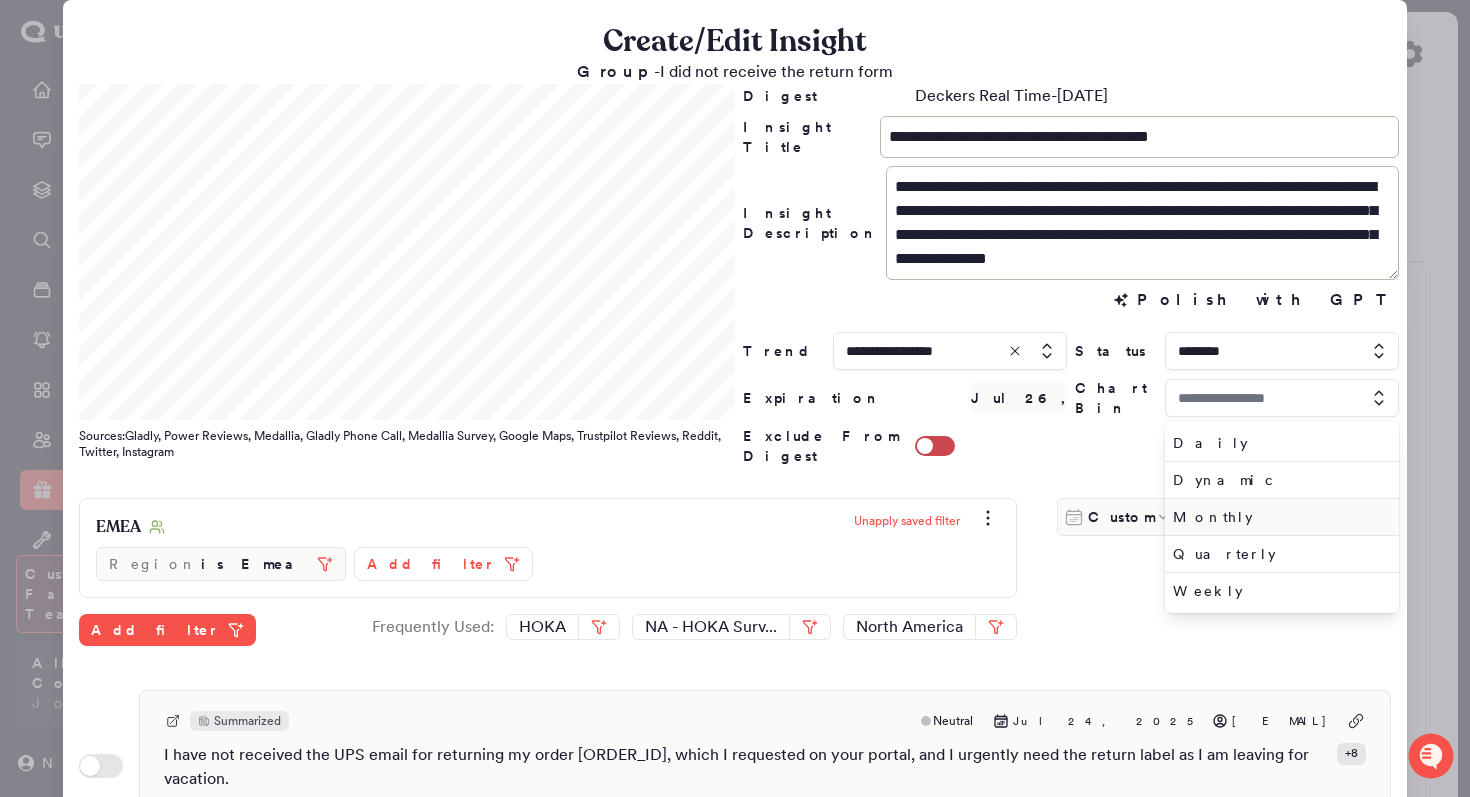type on "*****" 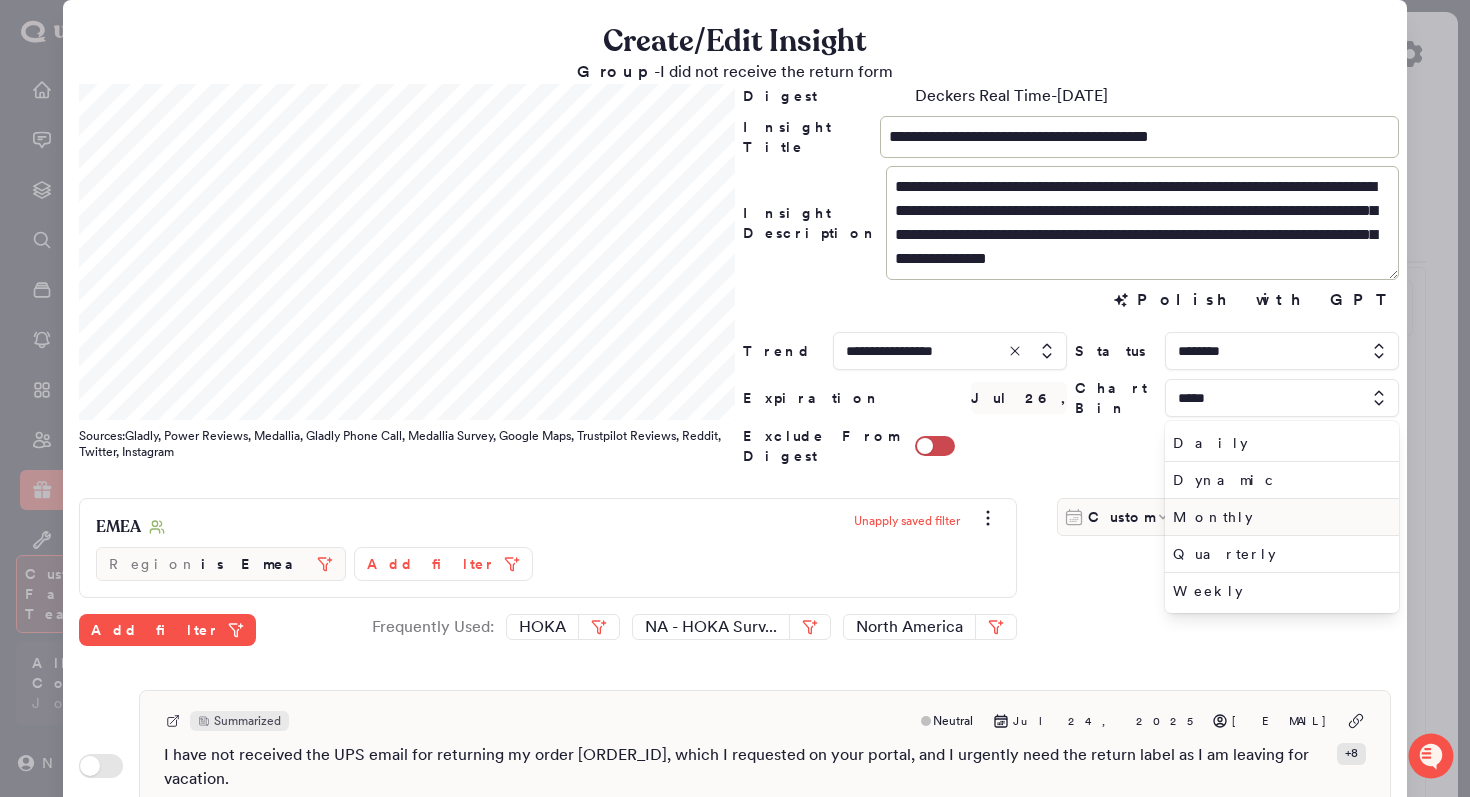 click on "Monthly" at bounding box center [1278, 517] 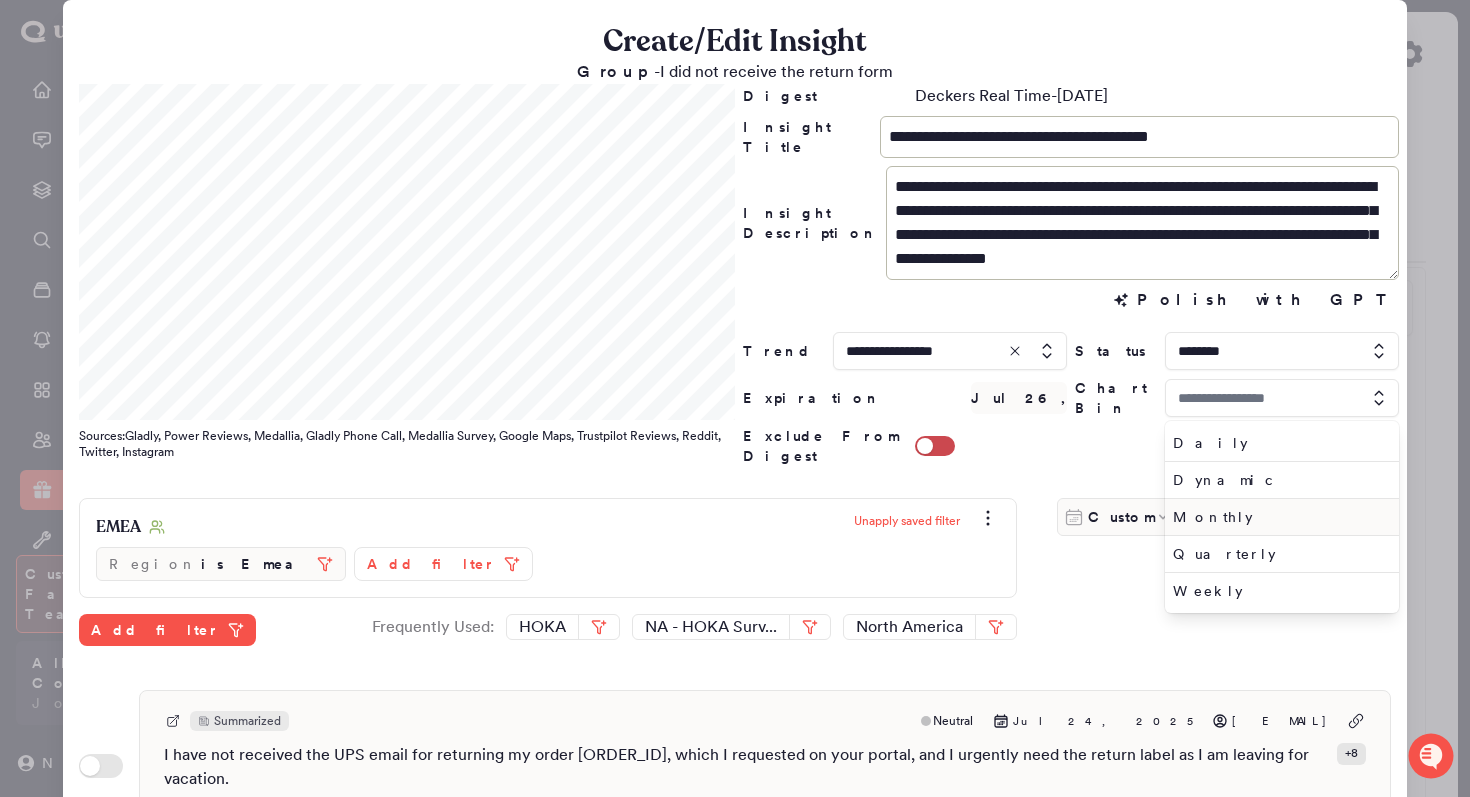 type on "*******" 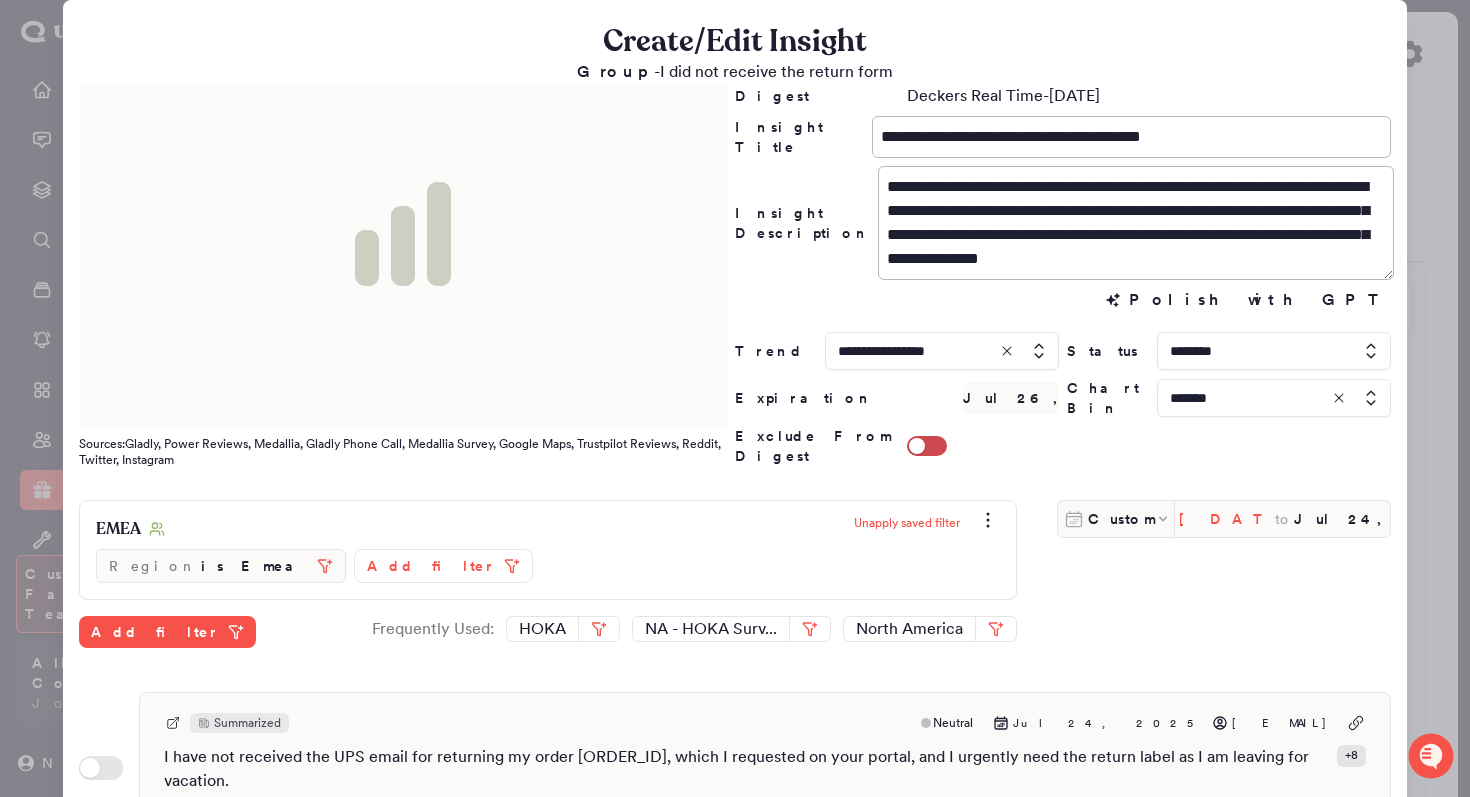 click on "Jun 25, 2025" at bounding box center (1227, 519) 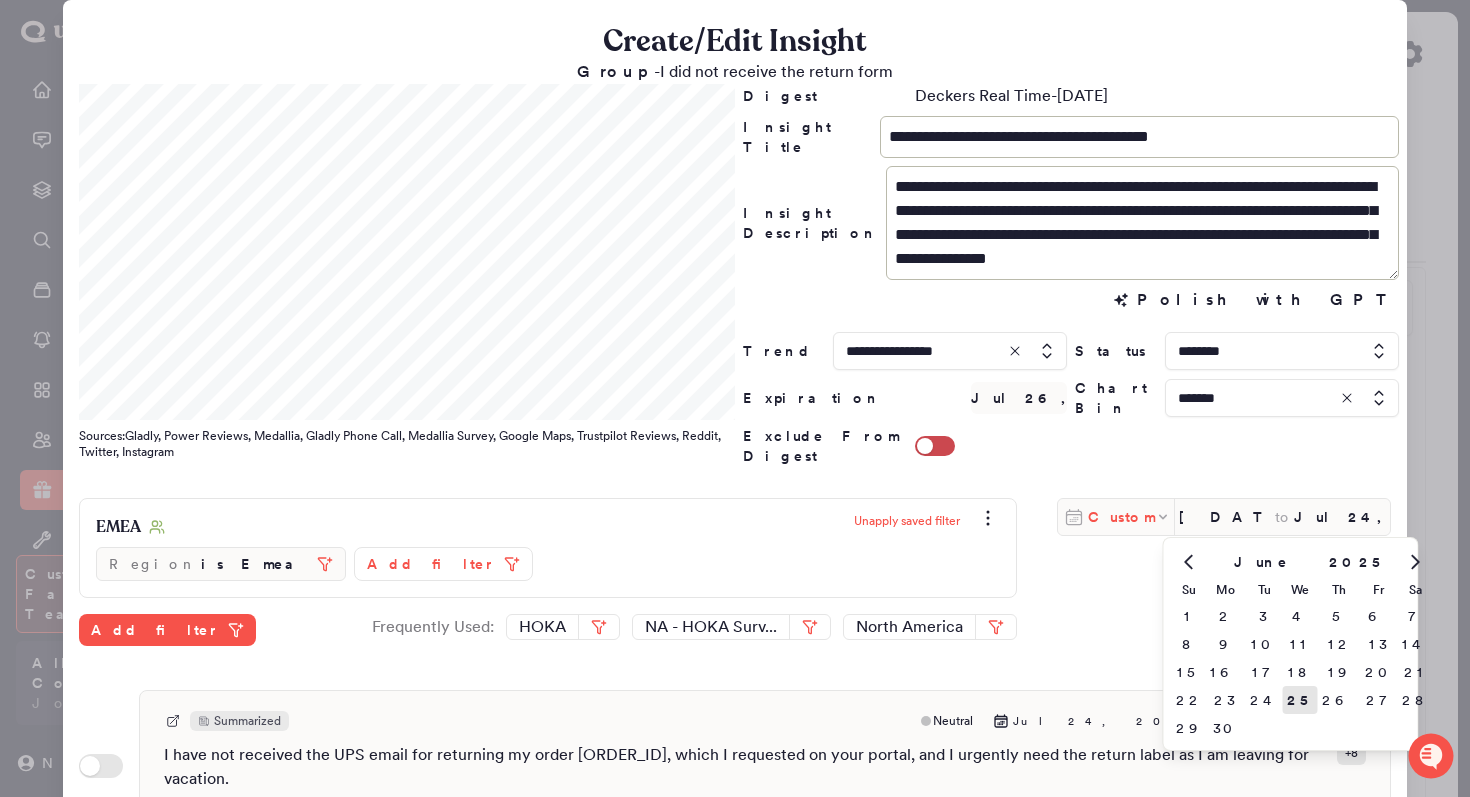 click on "Custom" at bounding box center (1121, 517) 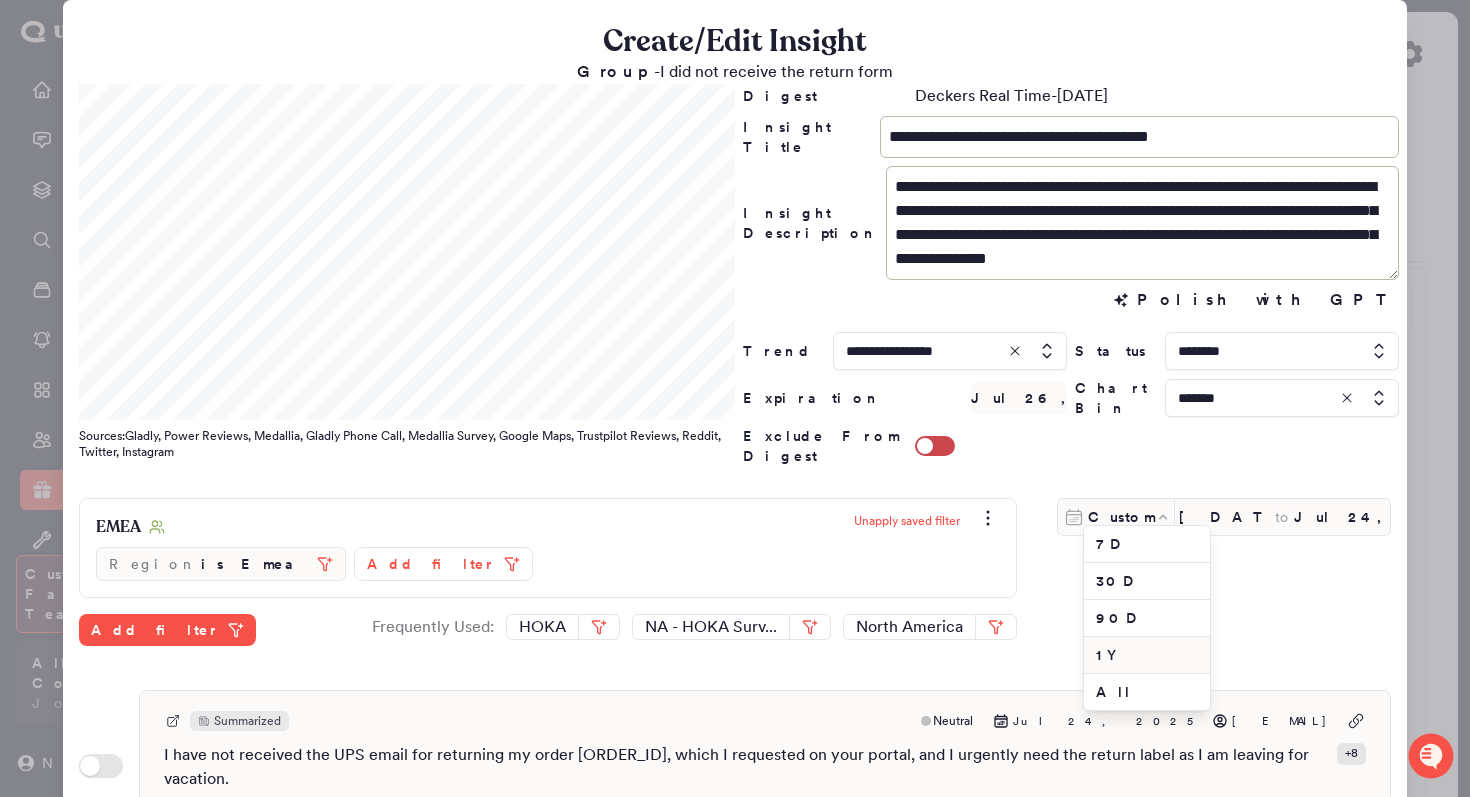 click on "1Y" at bounding box center (1147, 655) 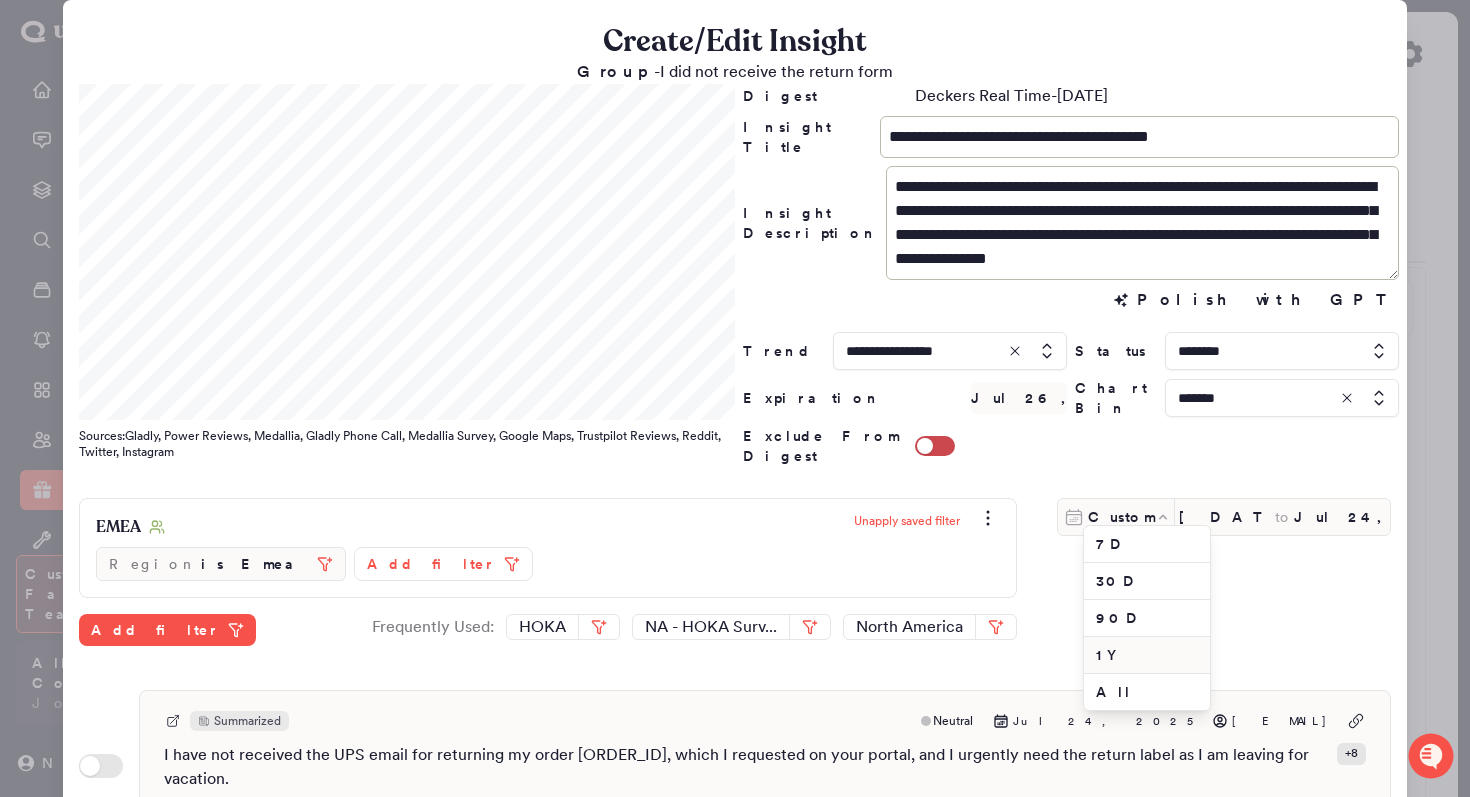 type on "Aug 5, 2024" 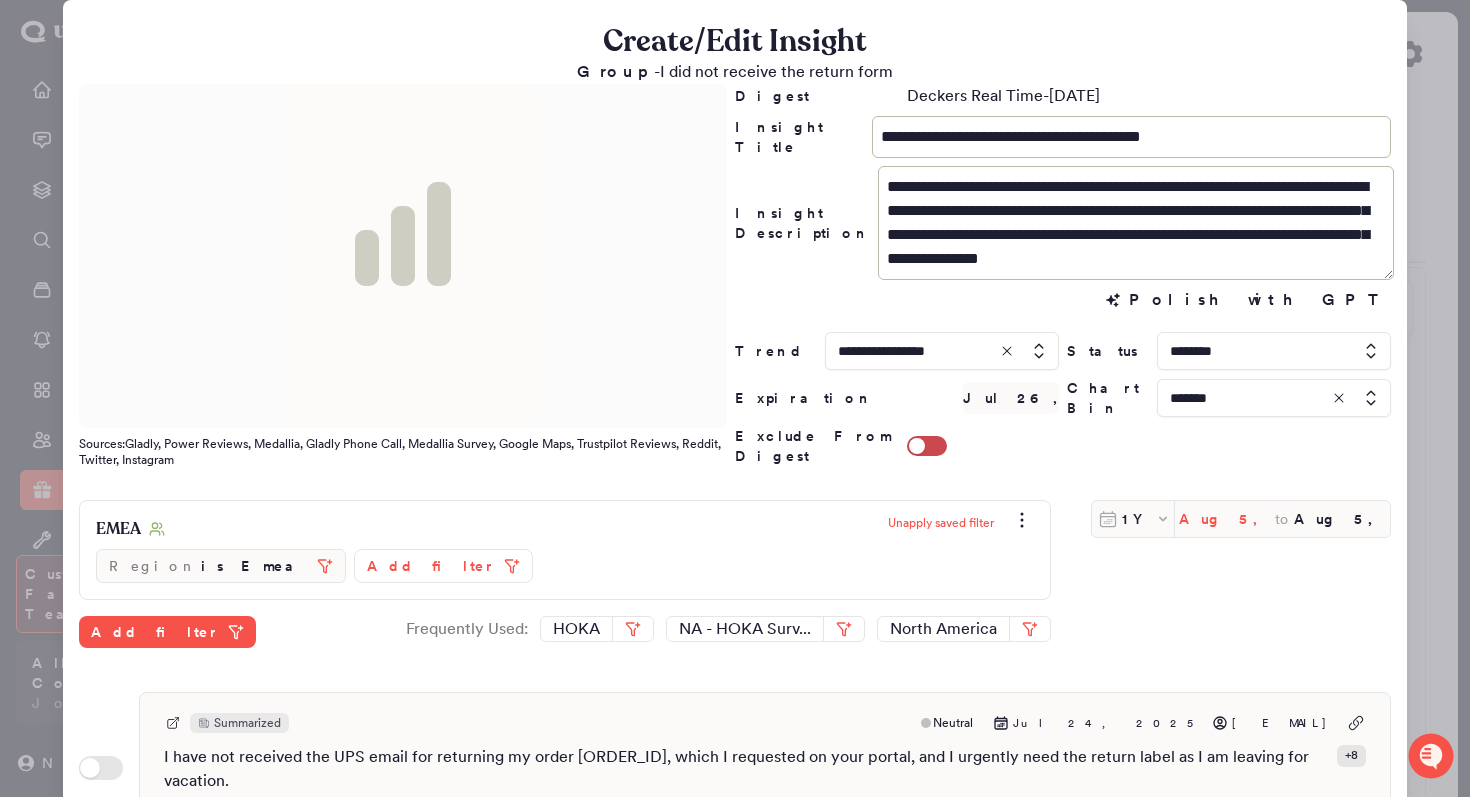click on "Aug 5, 2024" at bounding box center [1227, 519] 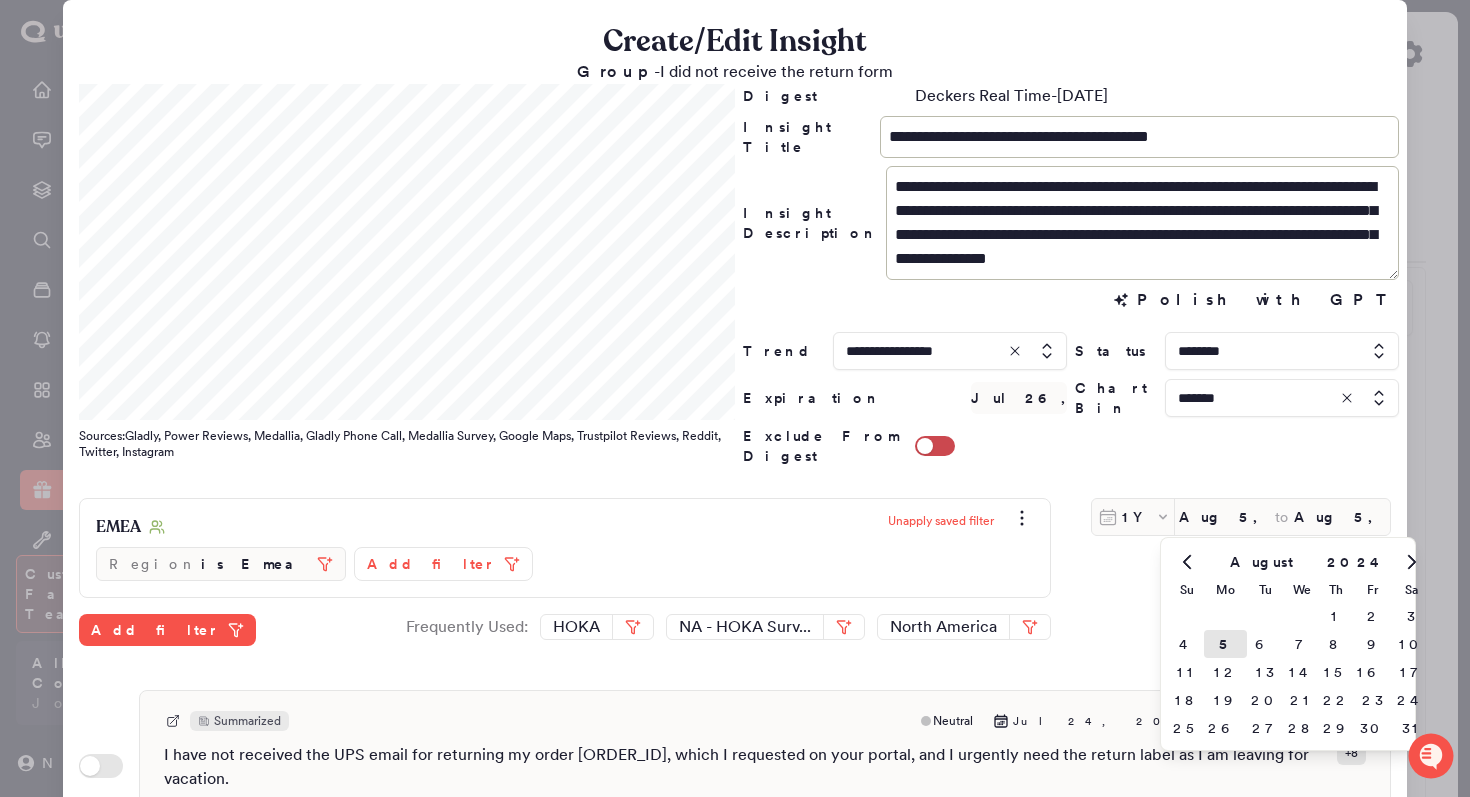 click 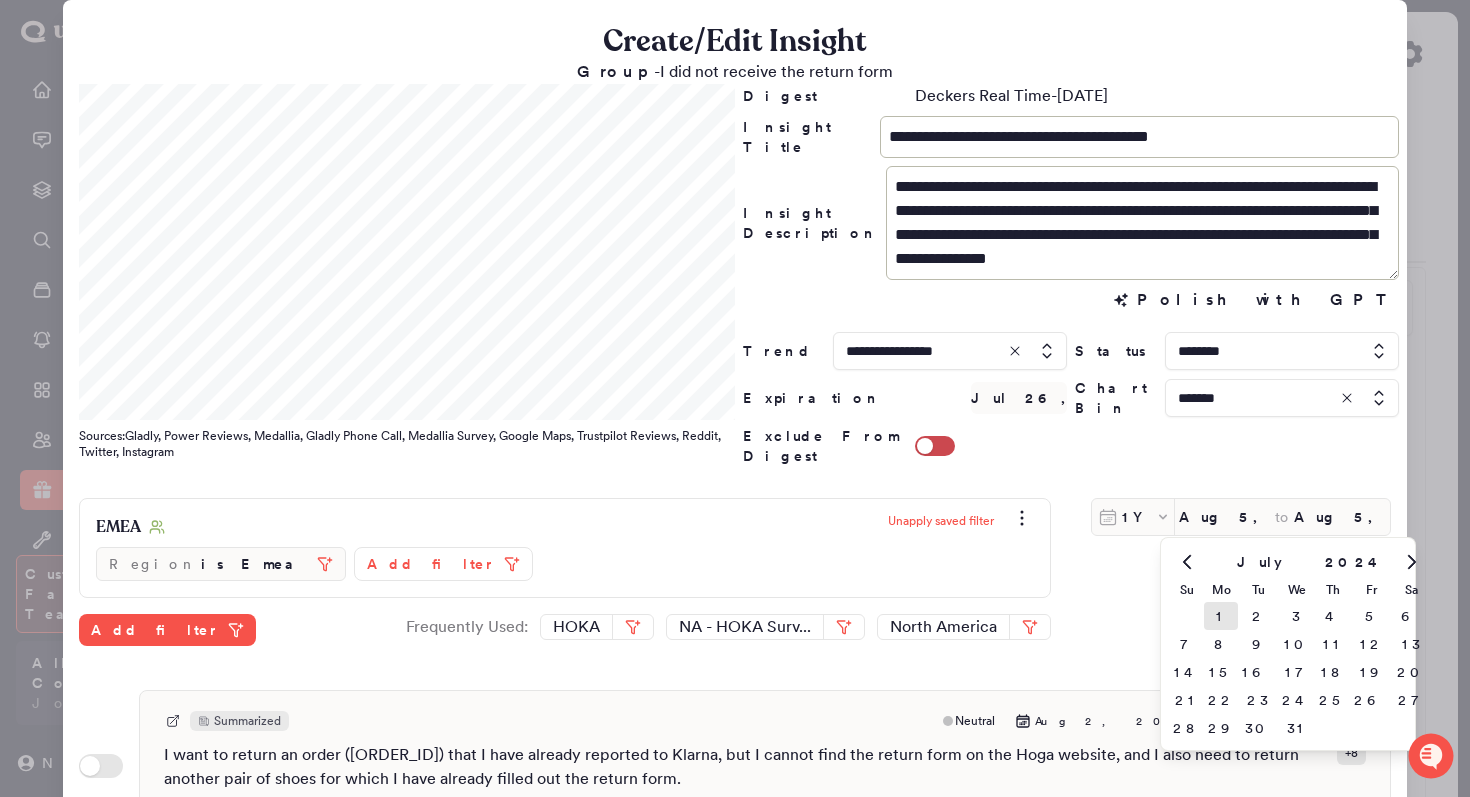 click on "1" at bounding box center (1221, 616) 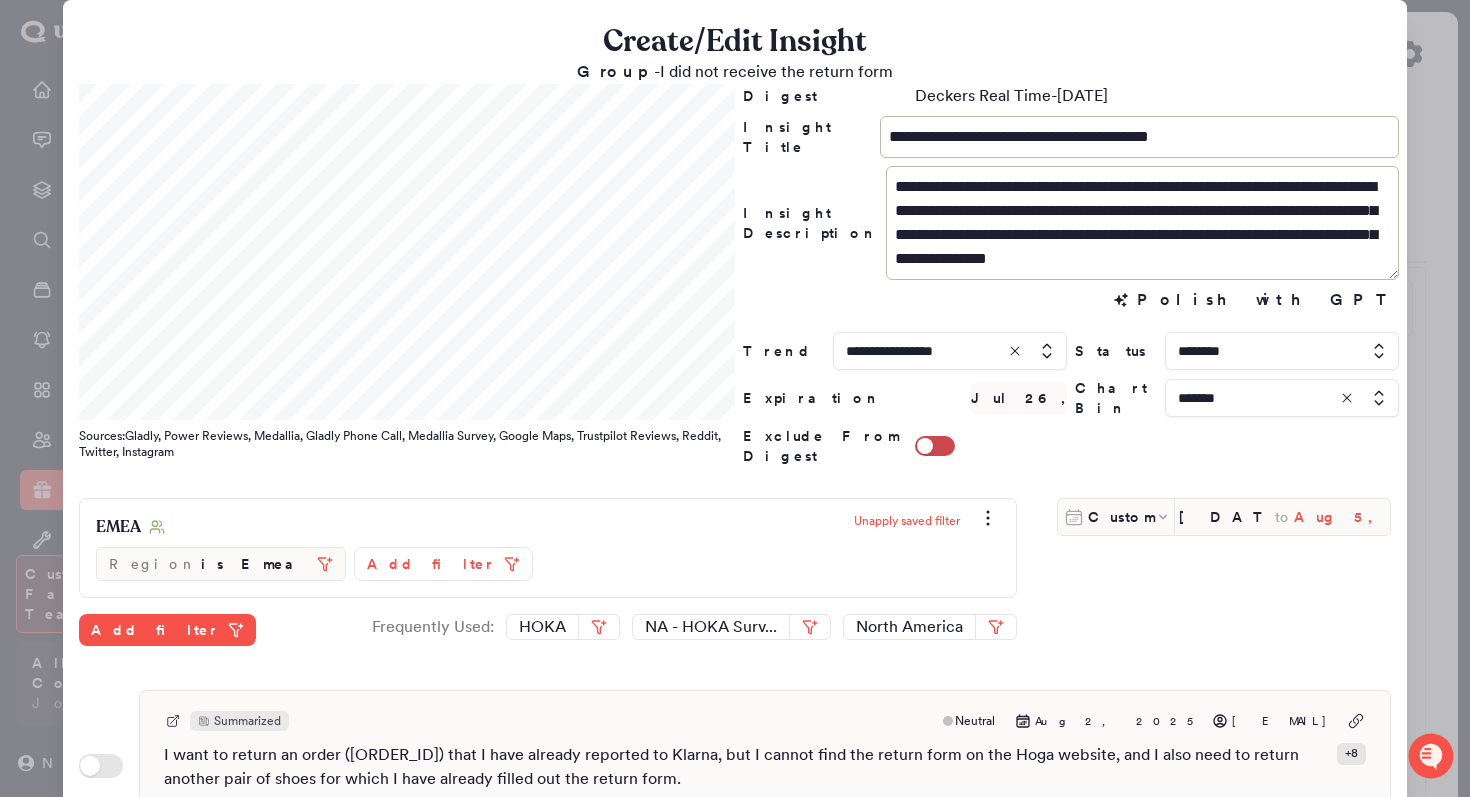 click on "Aug 5, 2025" at bounding box center [1342, 517] 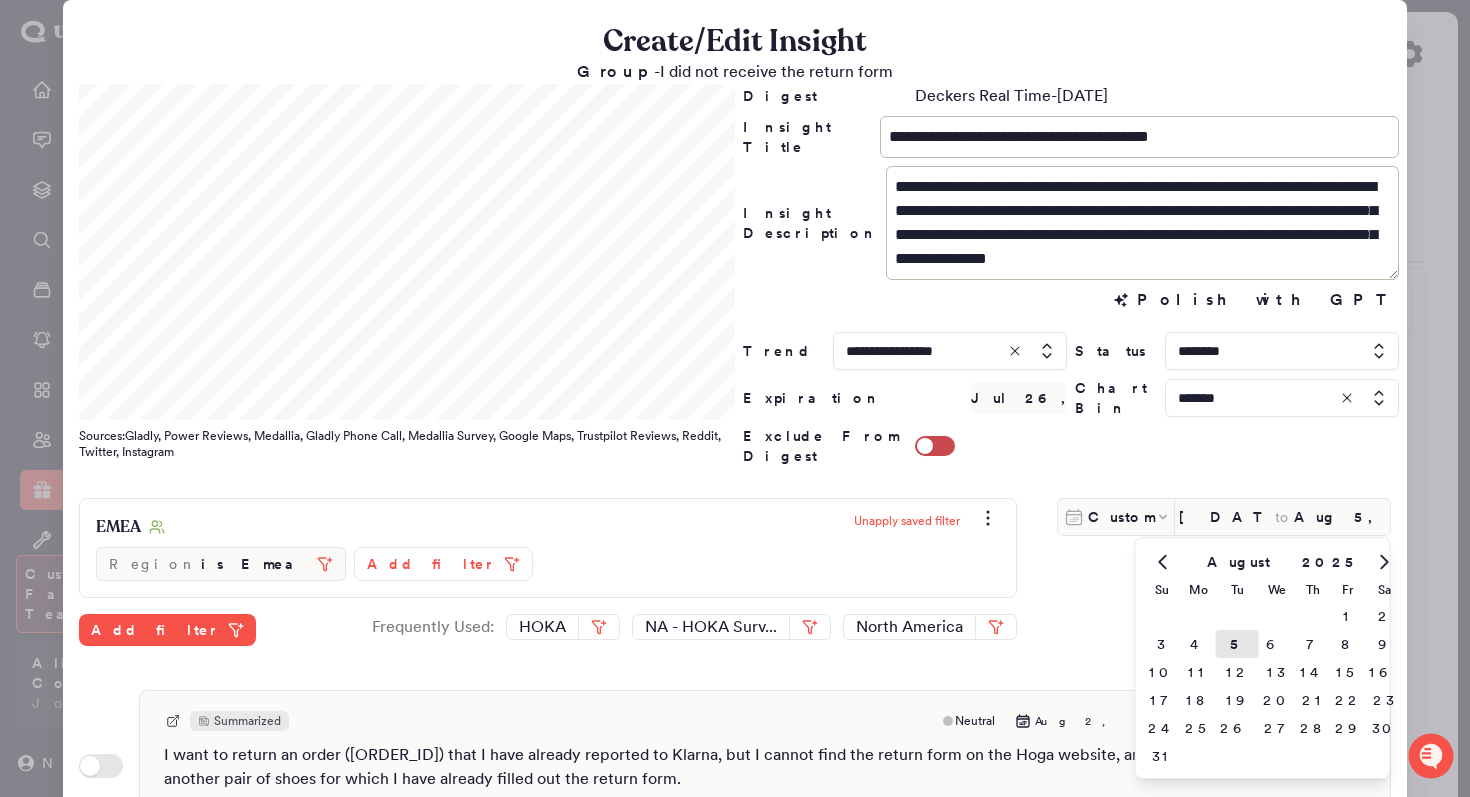 click at bounding box center [1162, 562] 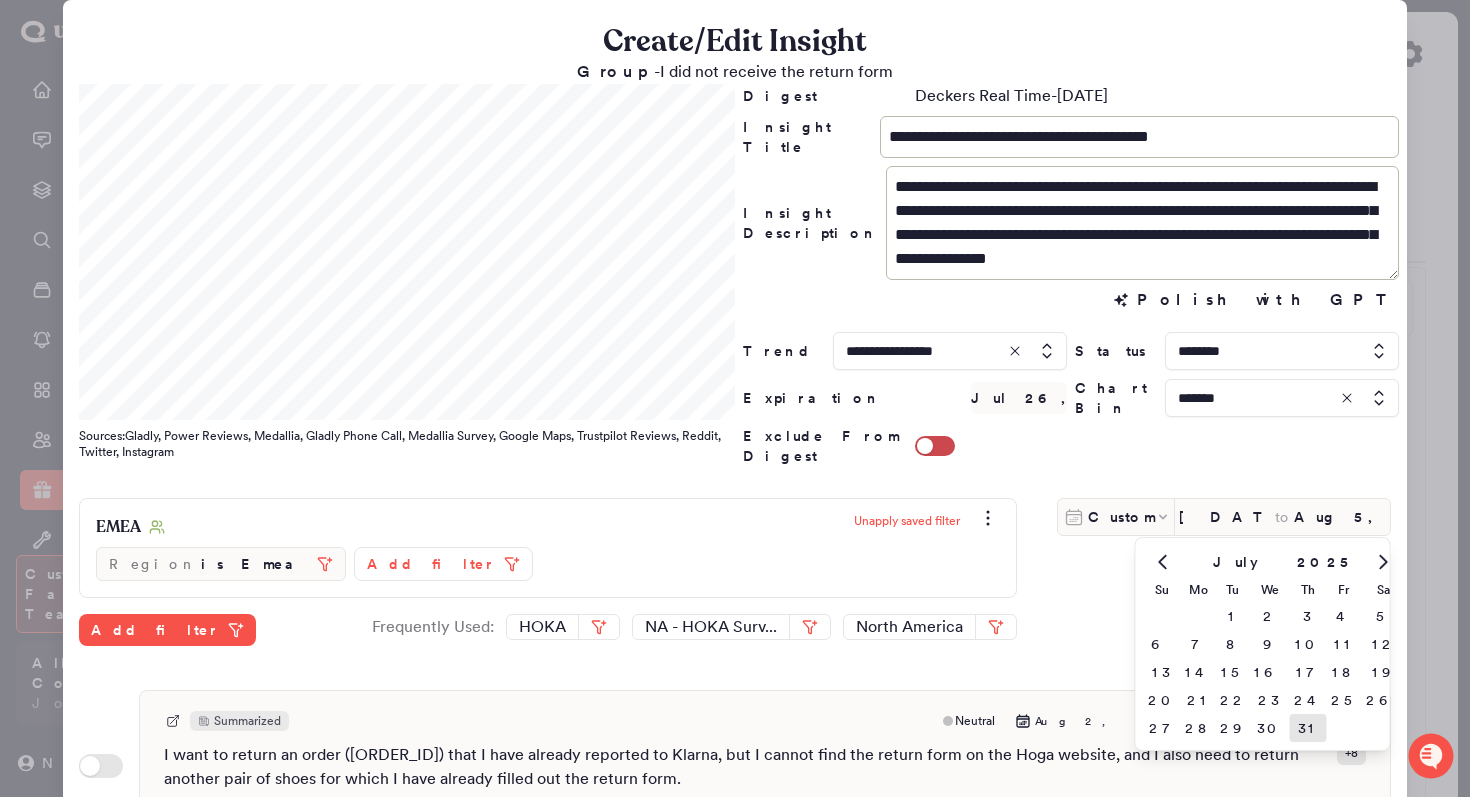 click on "31" at bounding box center (1308, 728) 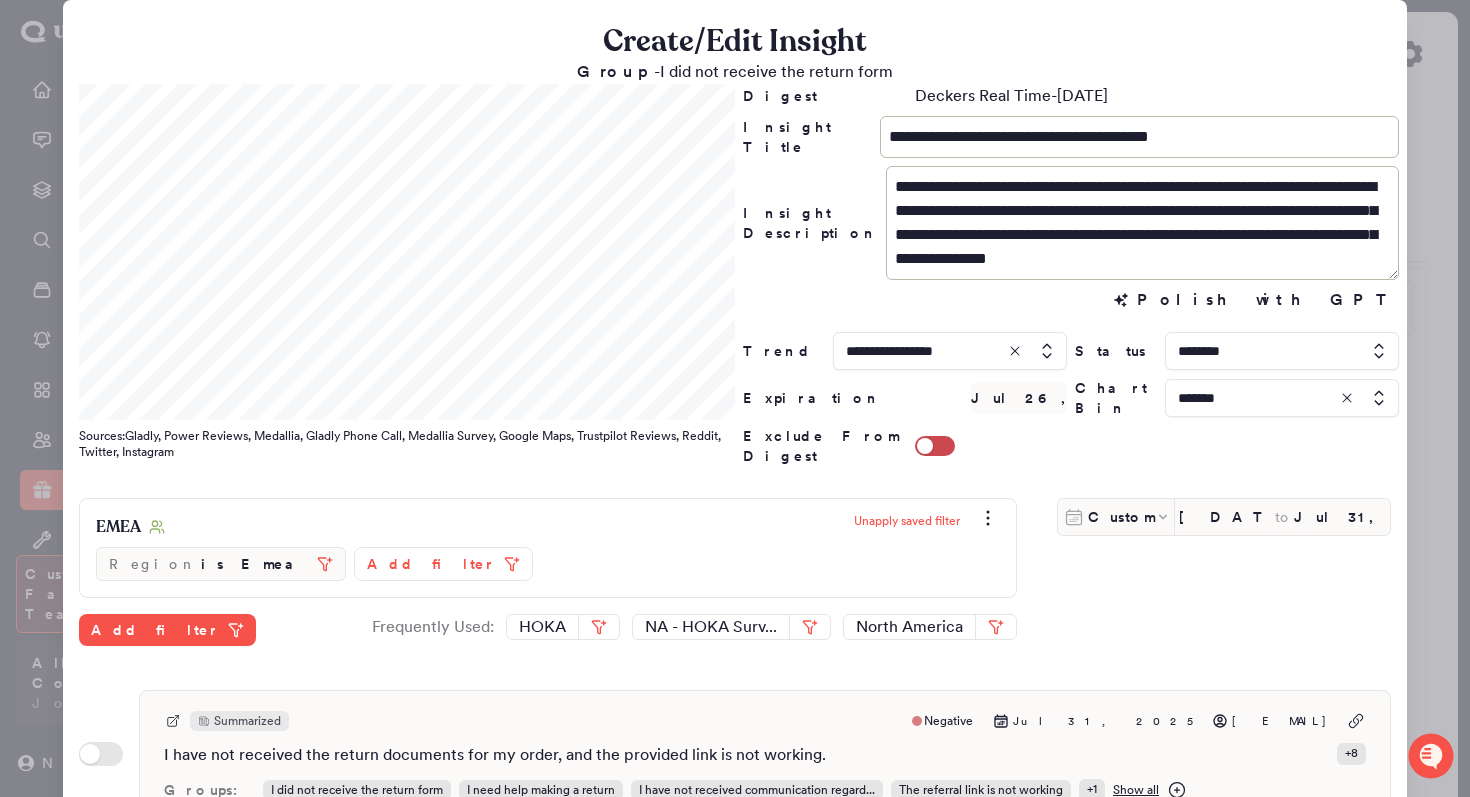 scroll, scrollTop: 657, scrollLeft: 0, axis: vertical 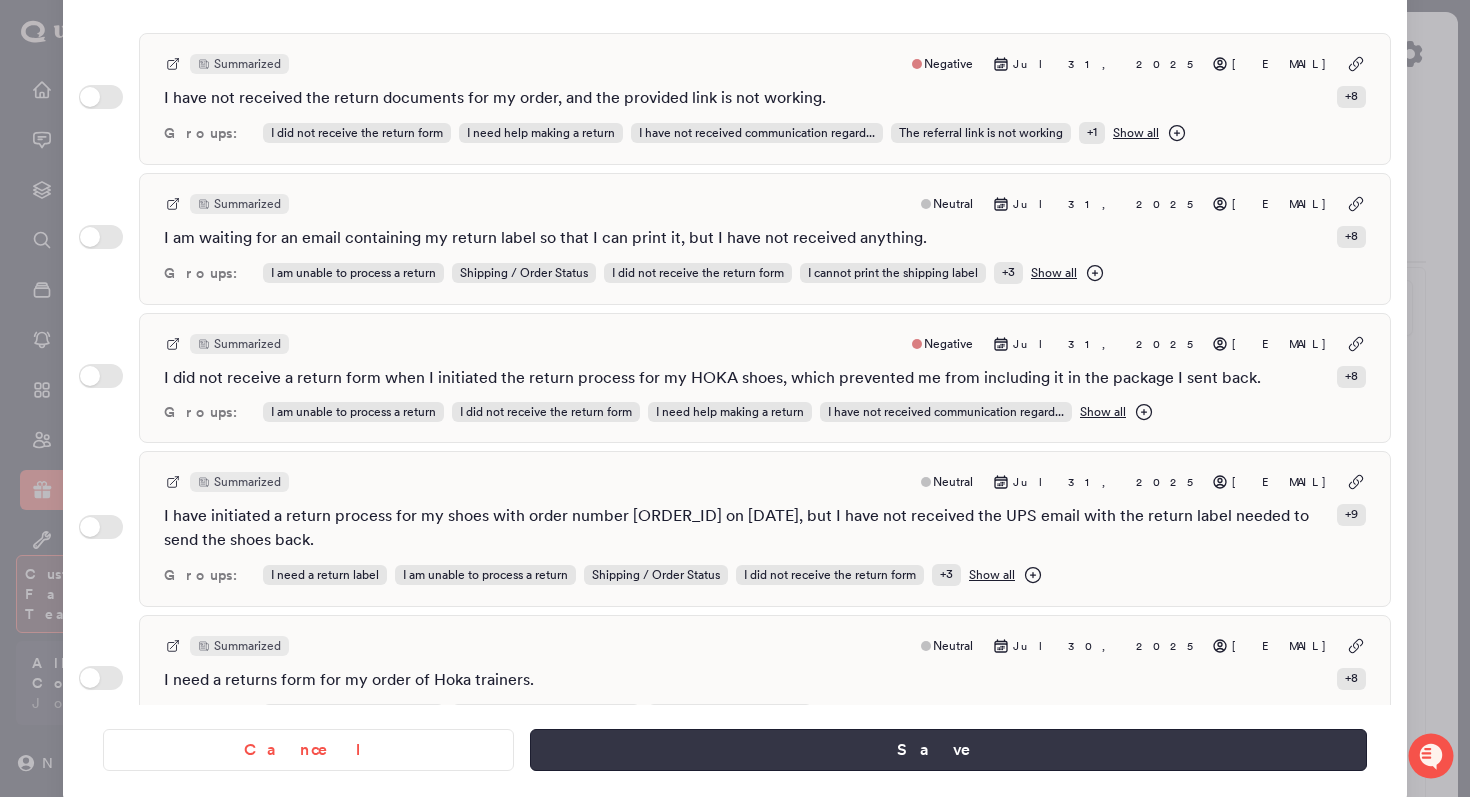click on "Save" at bounding box center (948, 750) 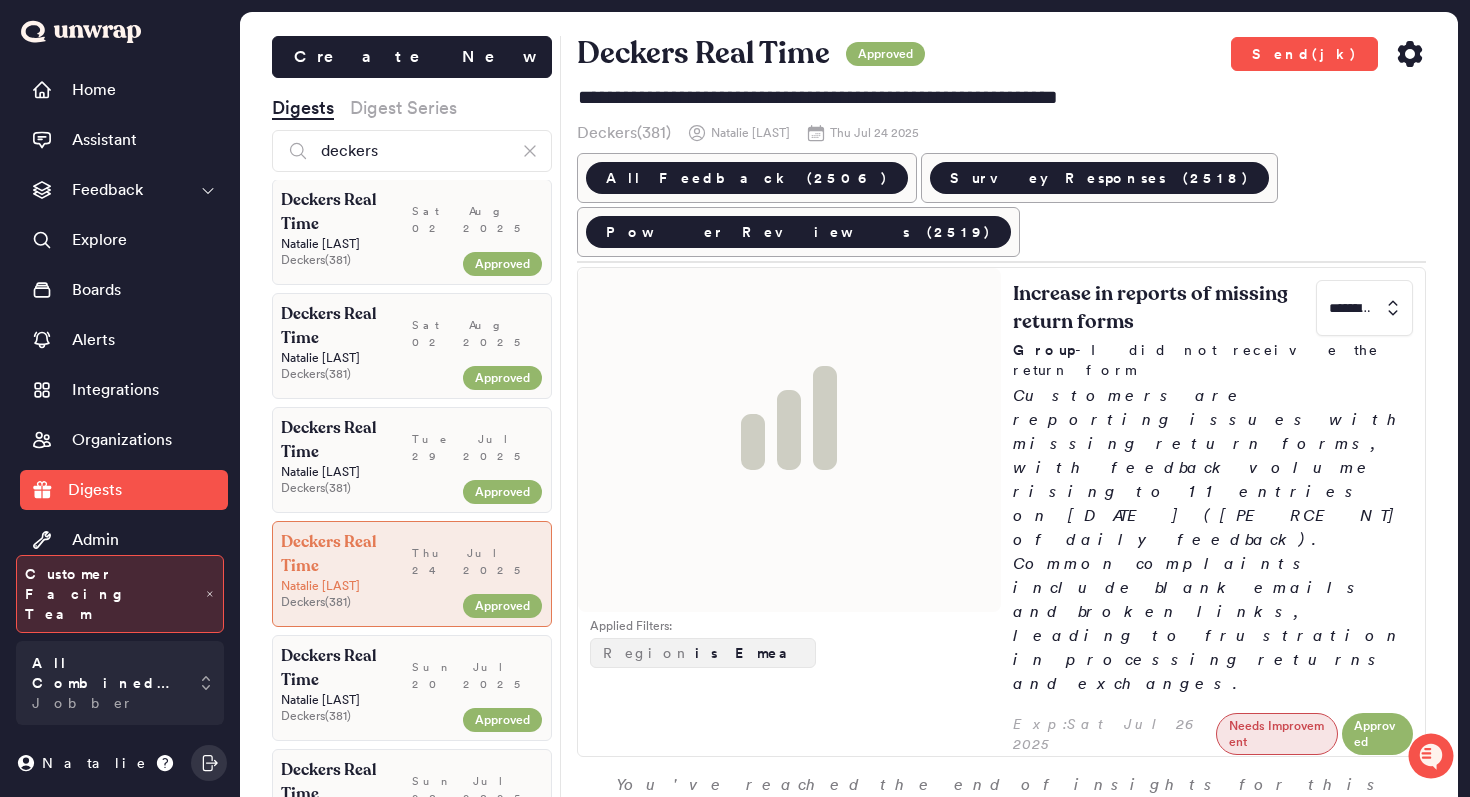 scroll, scrollTop: 0, scrollLeft: 0, axis: both 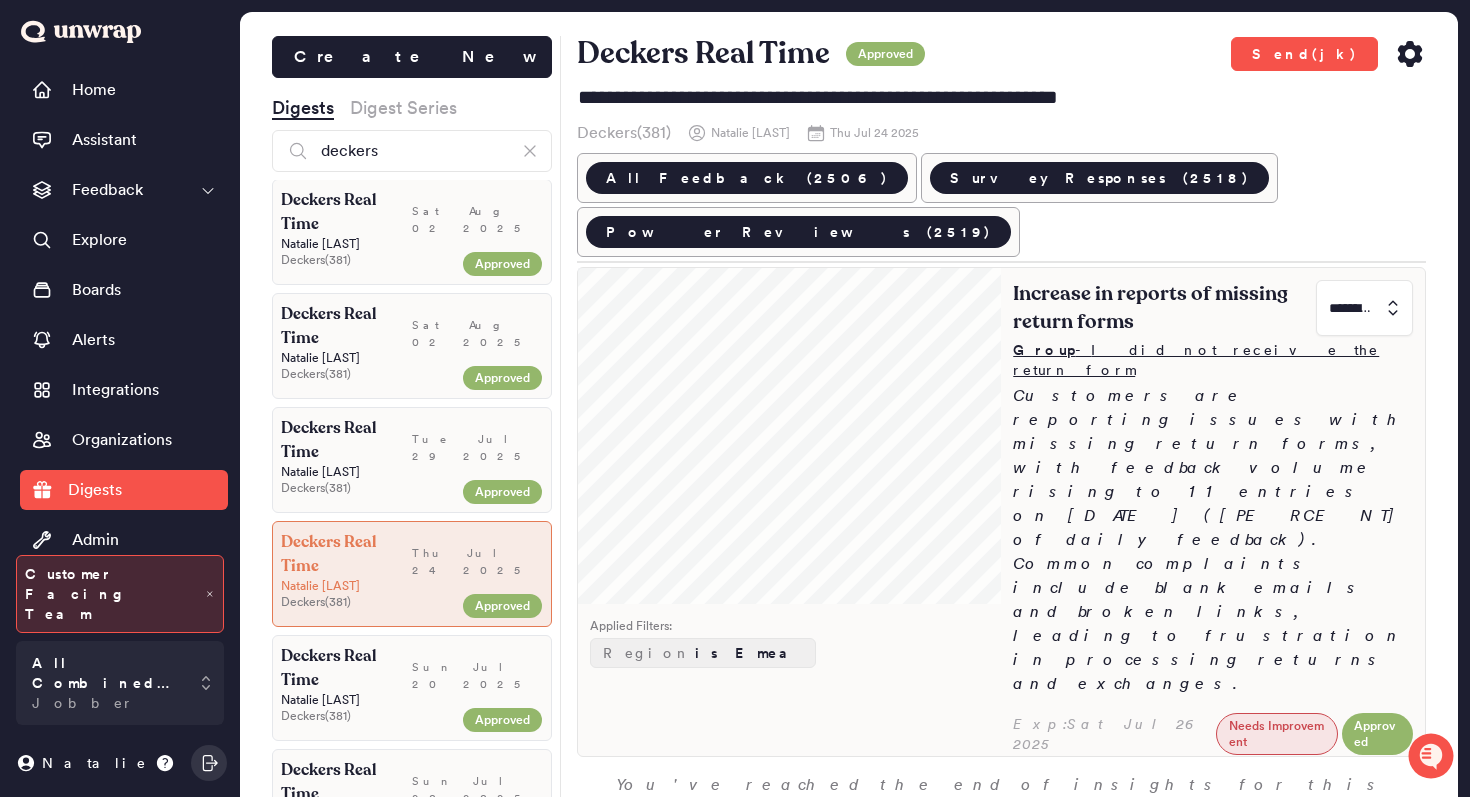 click on "Group  -  I did not receive the return form" at bounding box center (1213, 360) 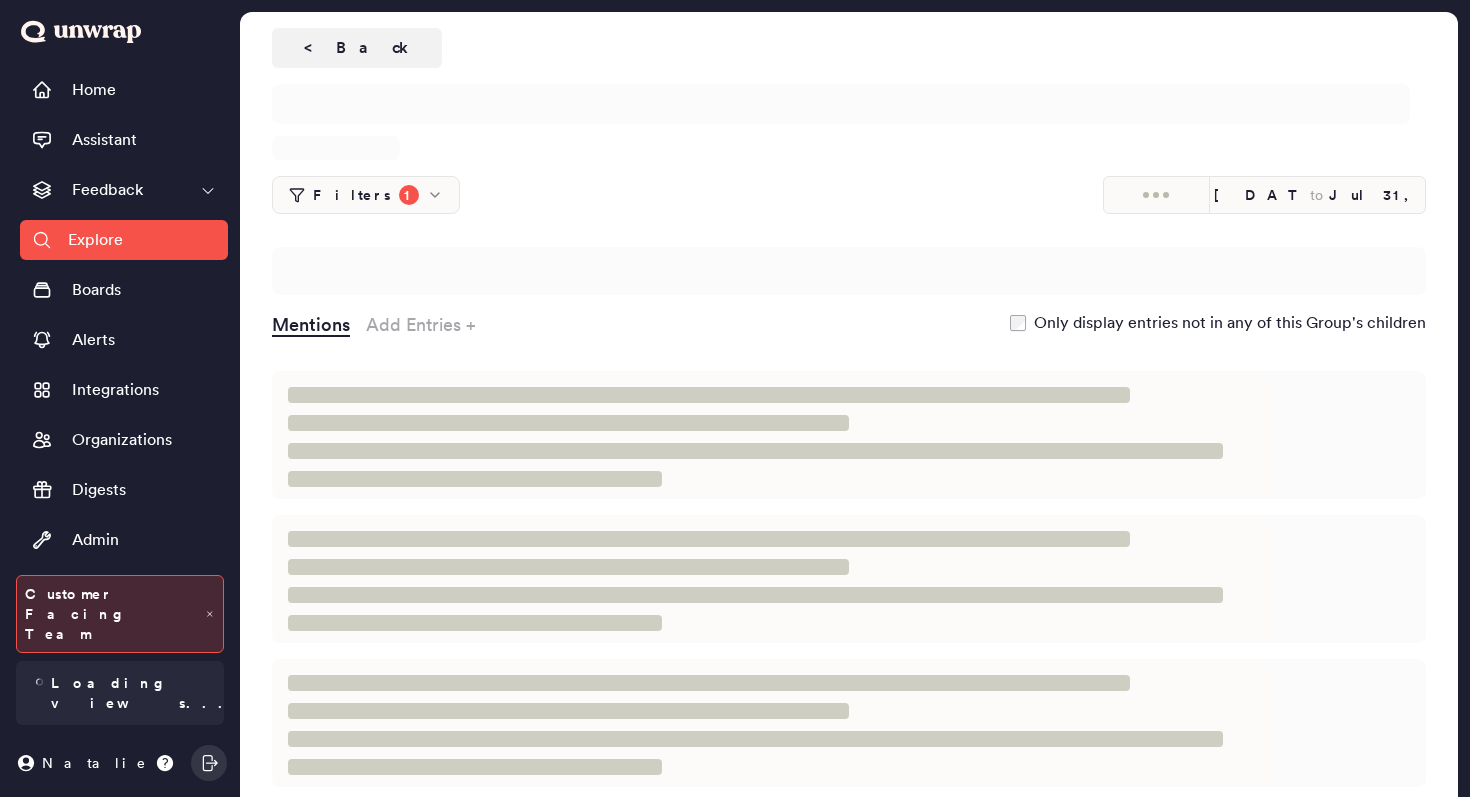 scroll, scrollTop: 0, scrollLeft: 0, axis: both 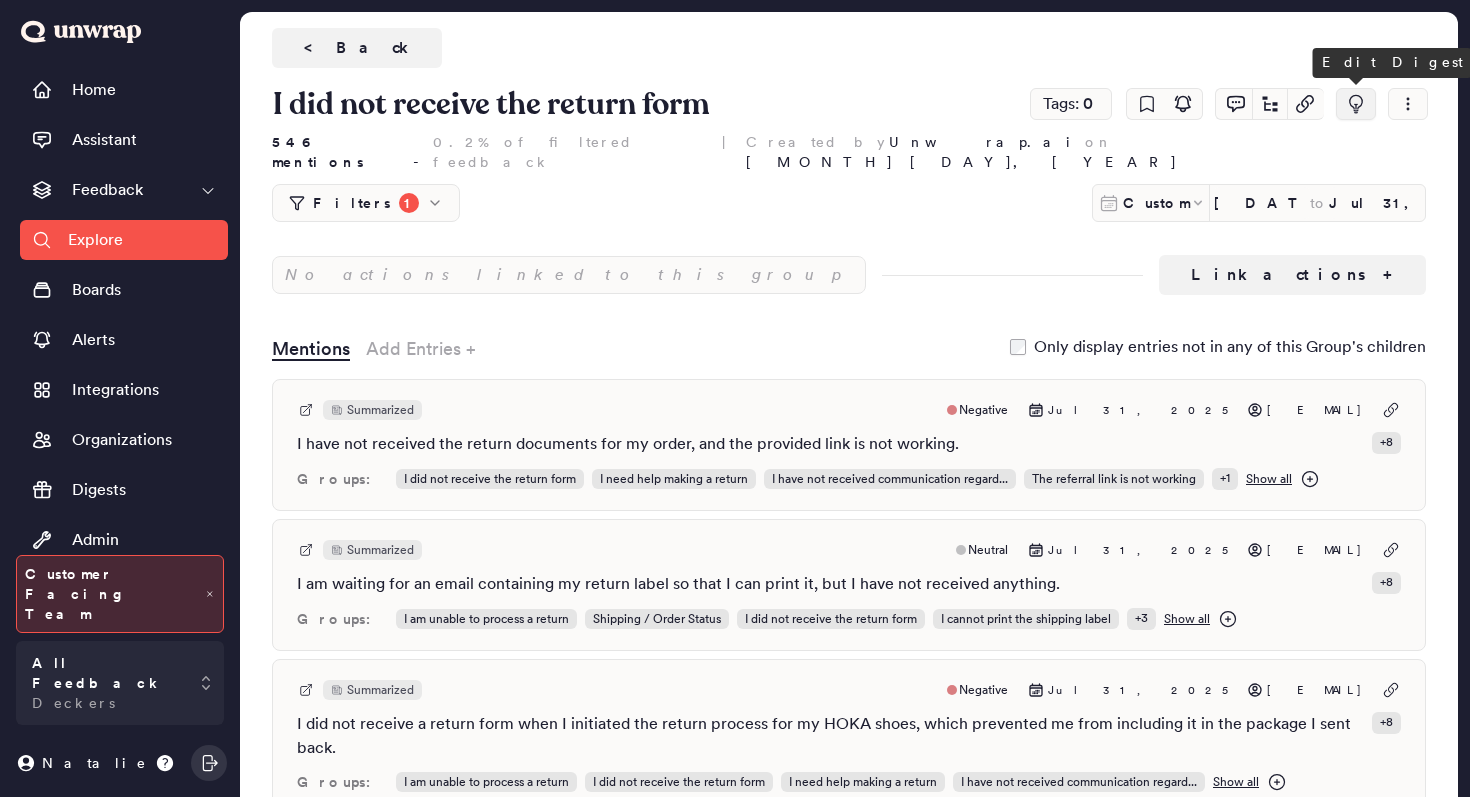 click 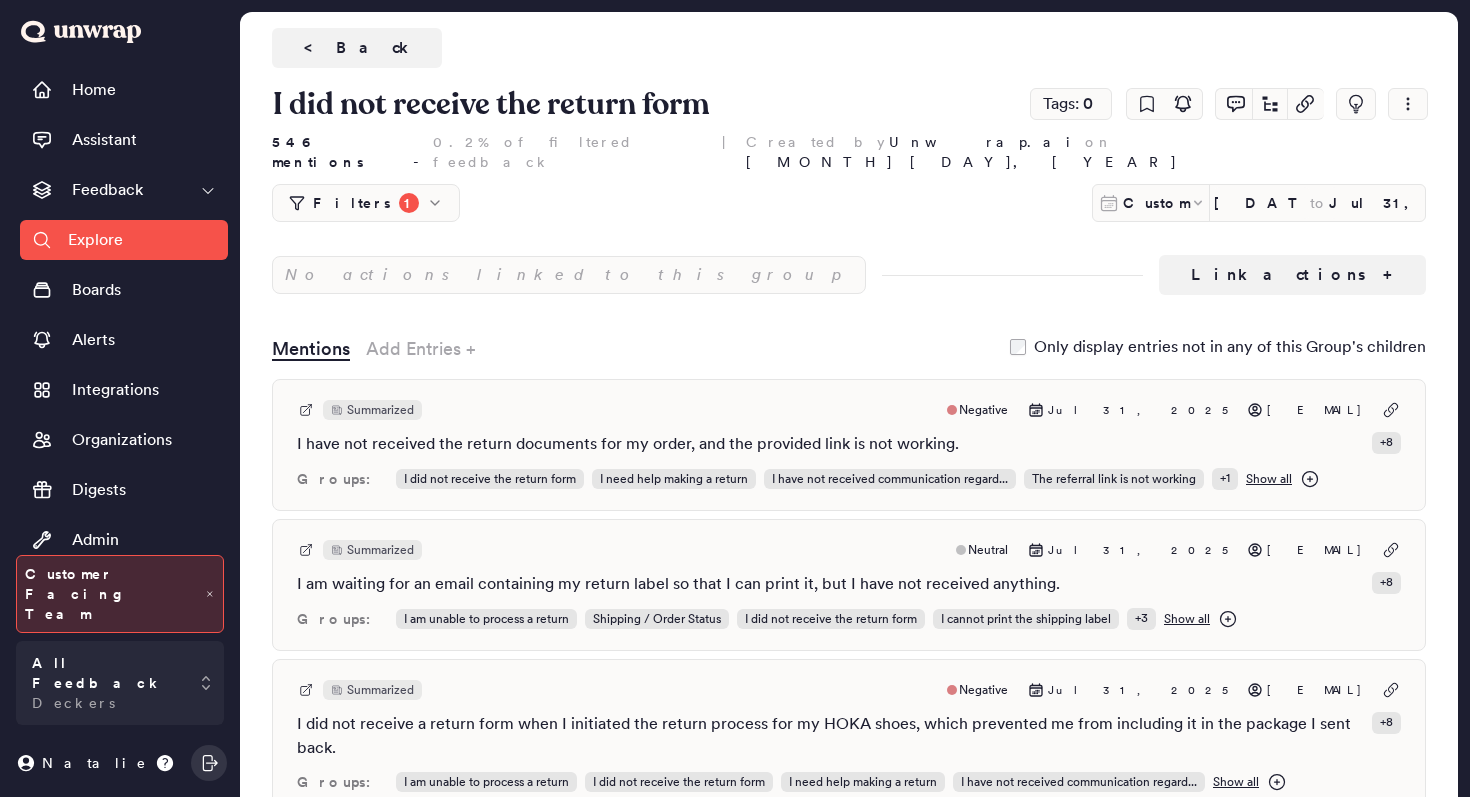 click at bounding box center (1113, 132) 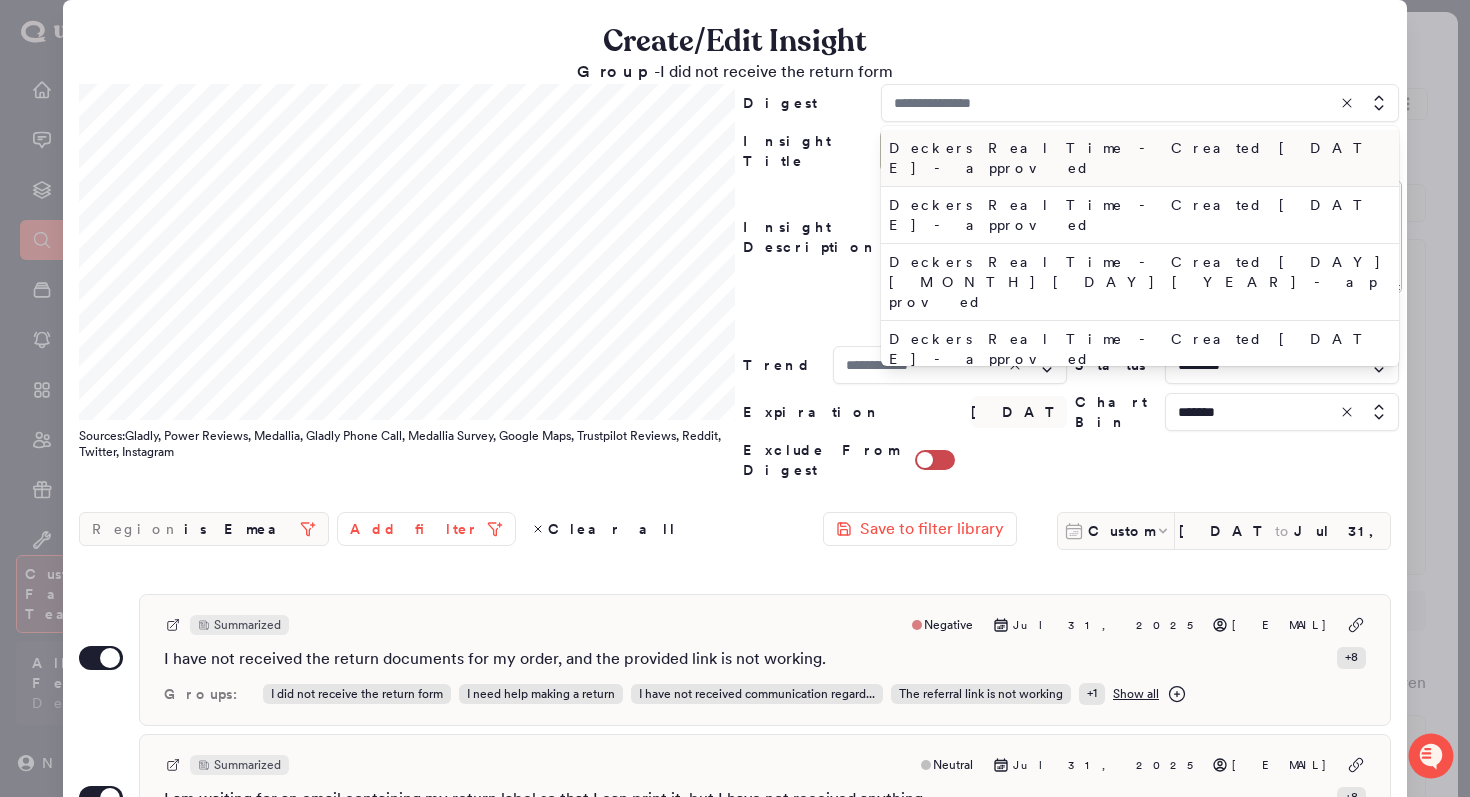 scroll, scrollTop: 0, scrollLeft: 0, axis: both 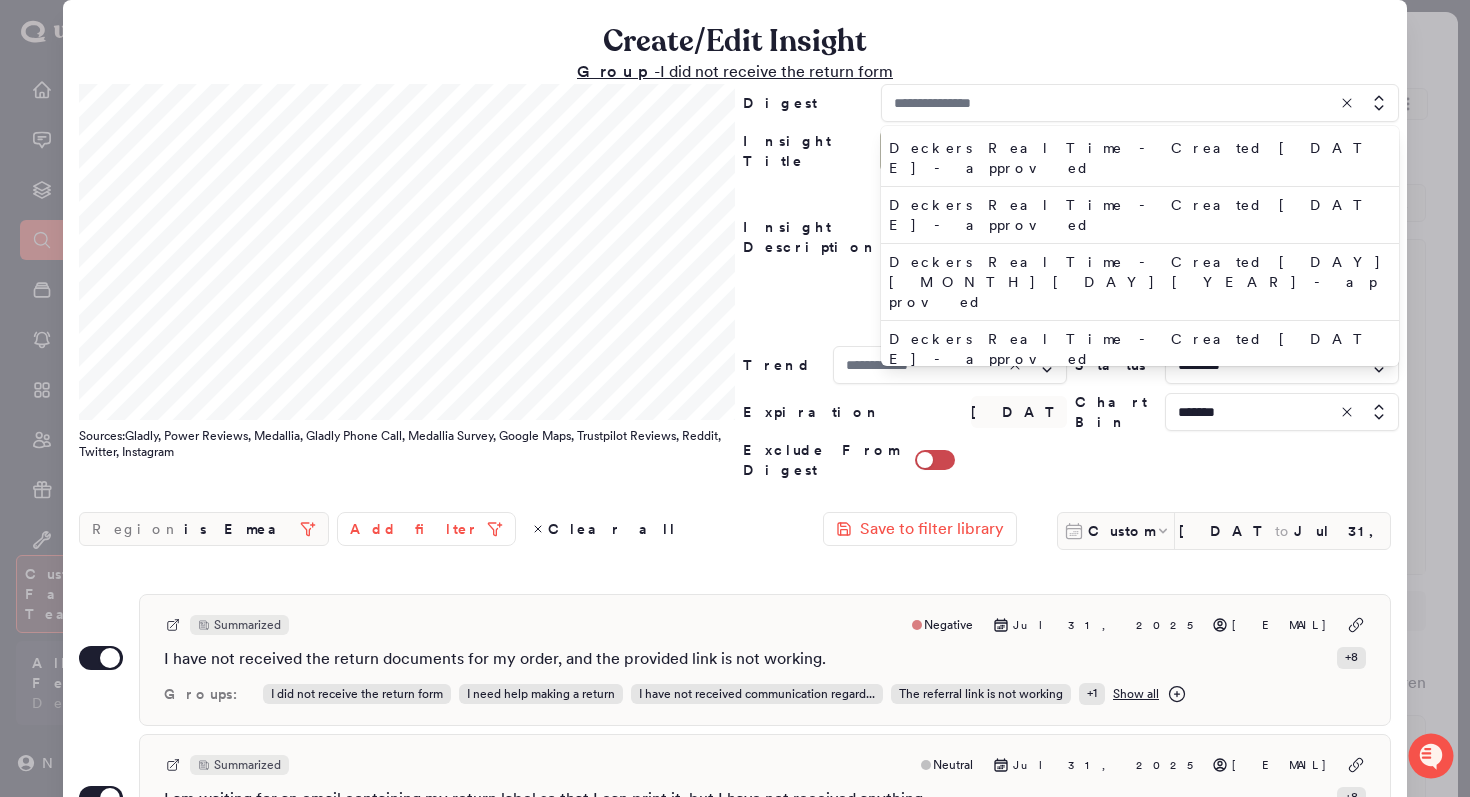 click on "Group  -  I did not receive the return form" at bounding box center [735, 71] 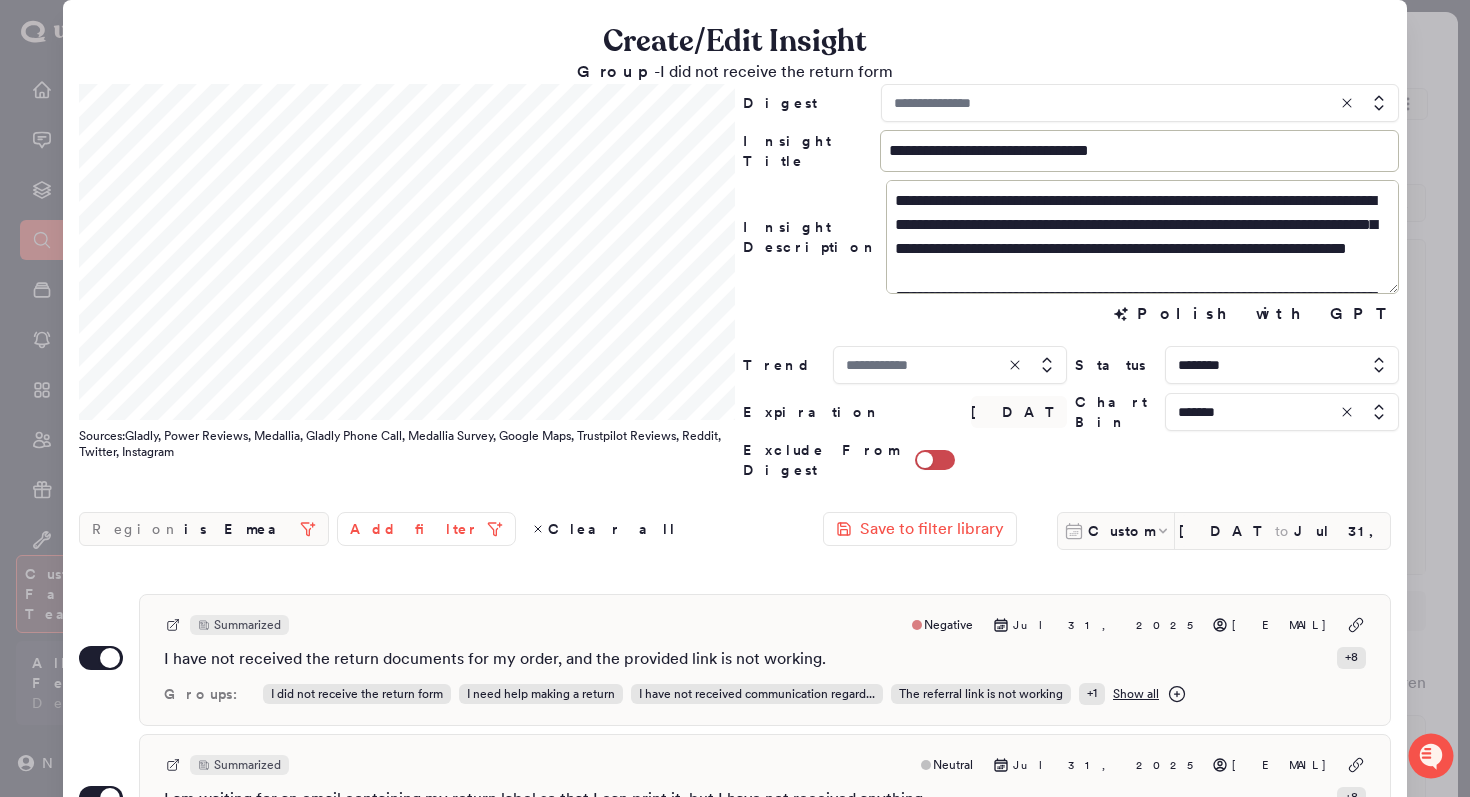 click at bounding box center (1140, 103) 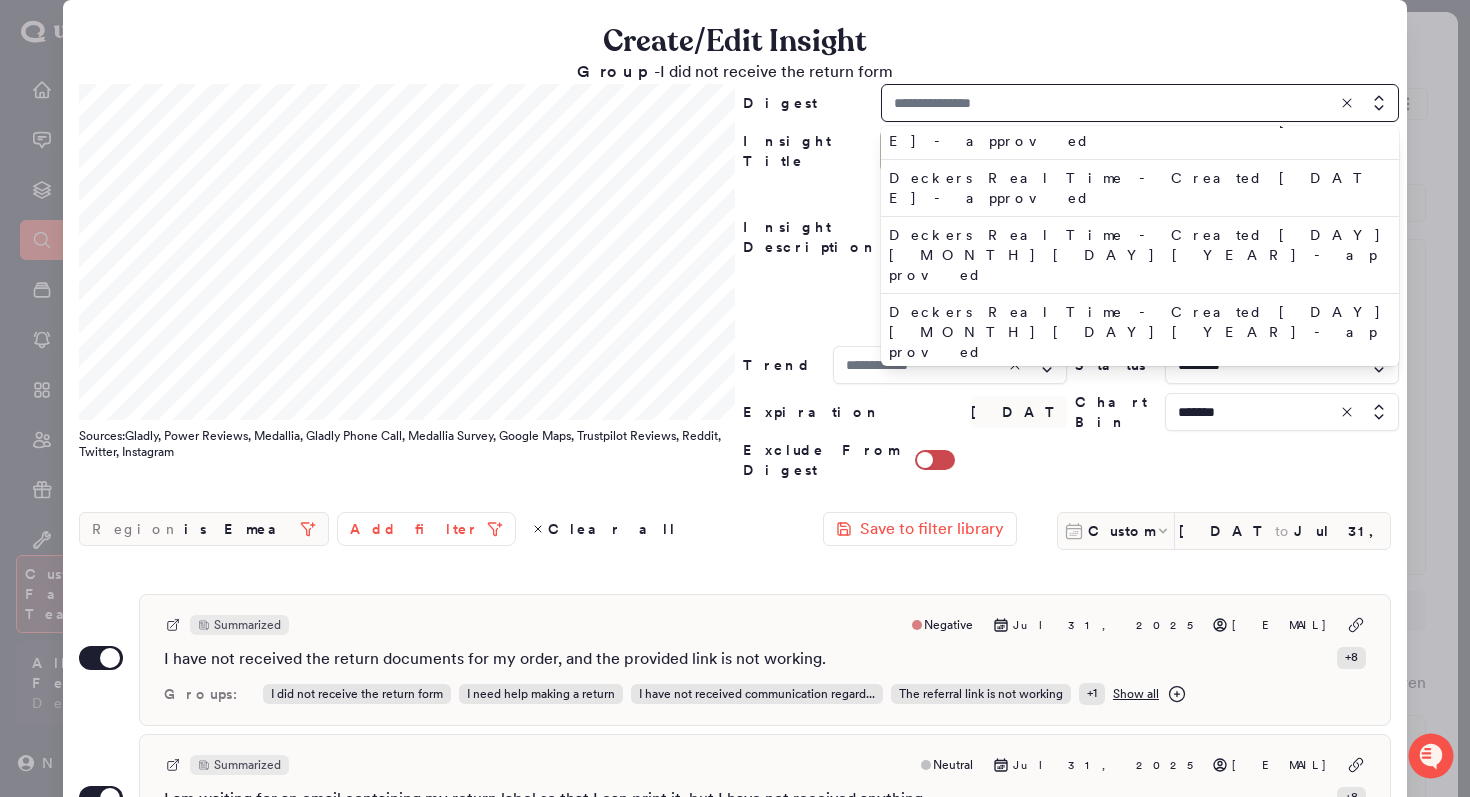 scroll, scrollTop: 333, scrollLeft: 0, axis: vertical 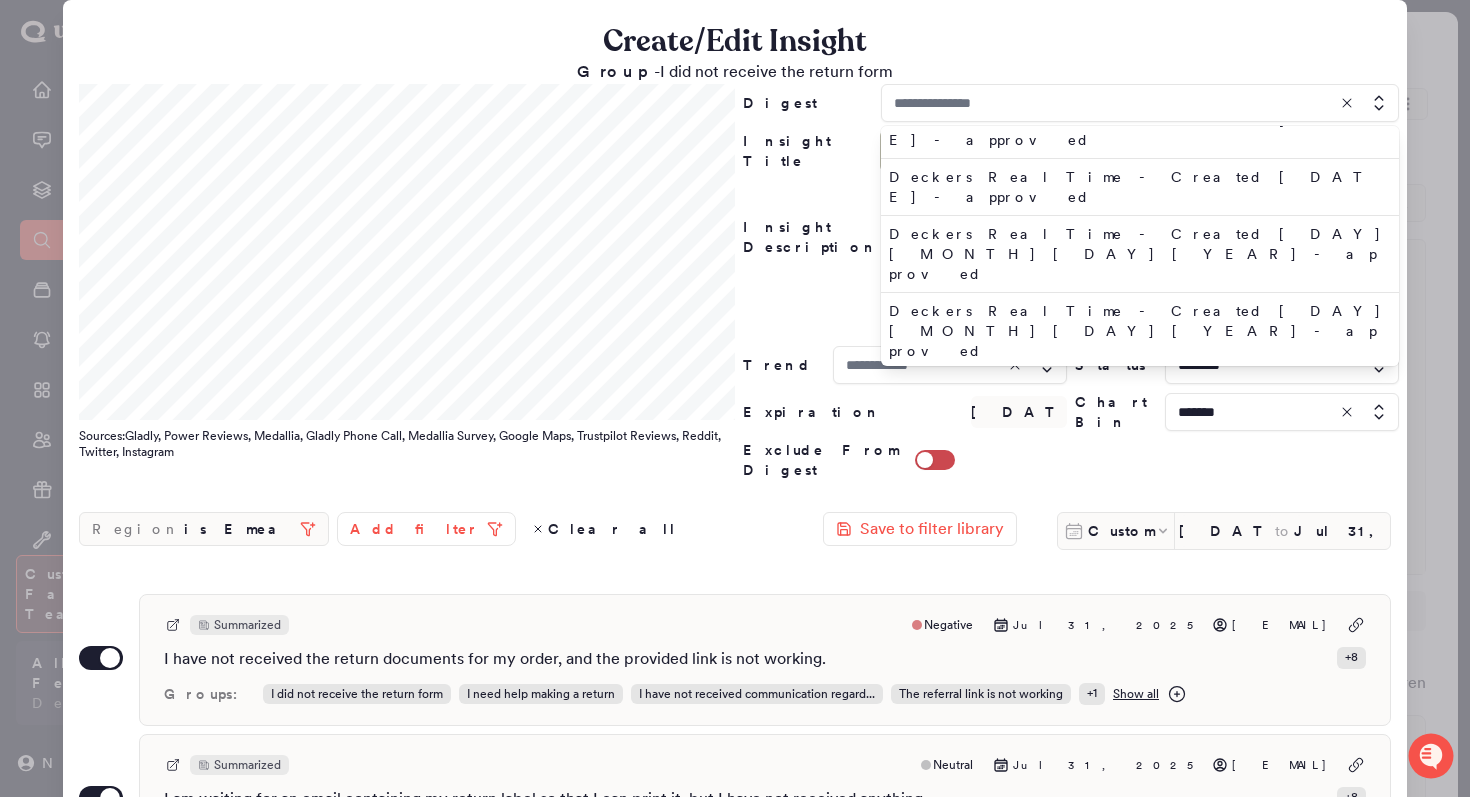 click on "Deckers EMEA  - Created Tue Jul 08 2025 - pending_review" at bounding box center (1136, 532) 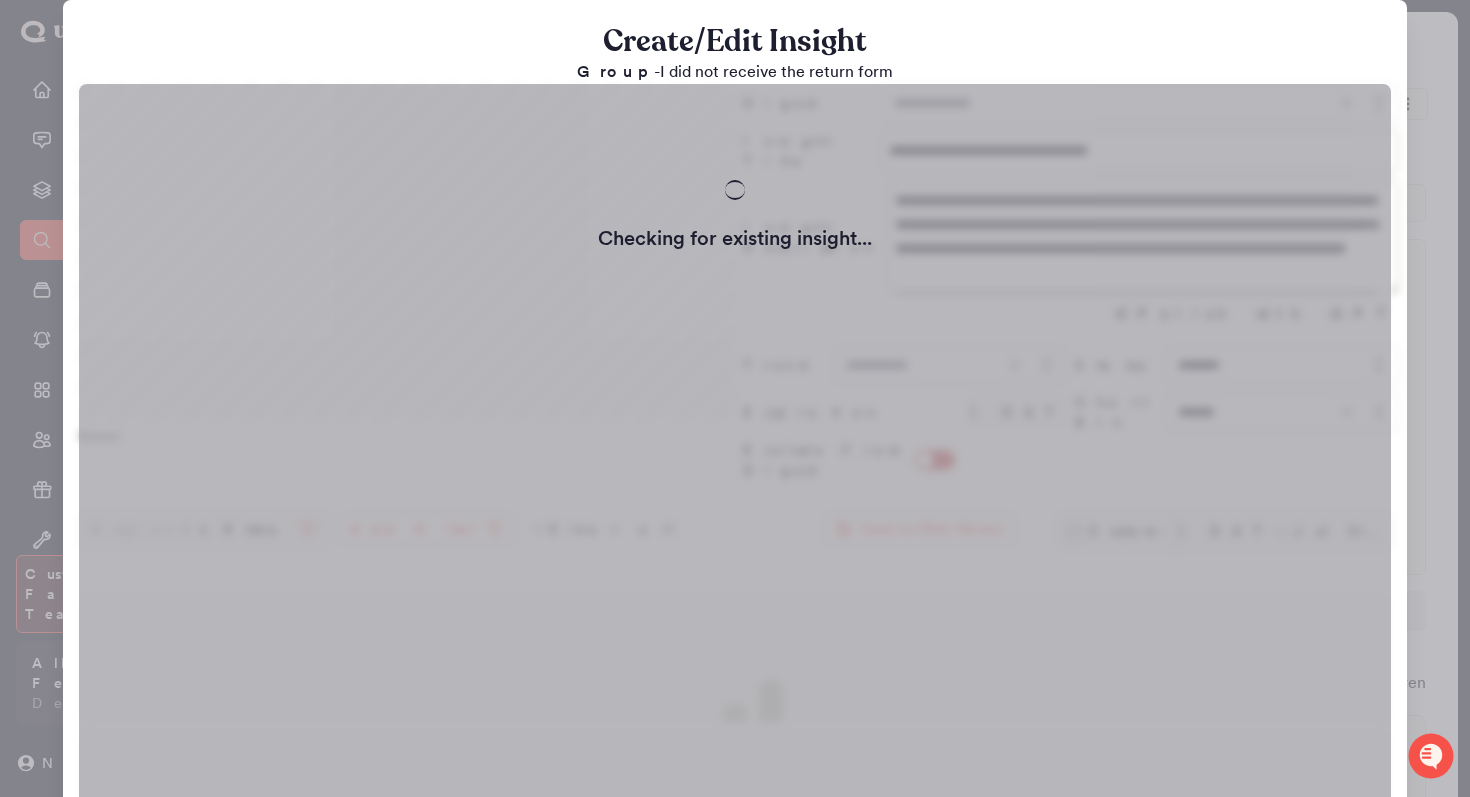 type on "**********" 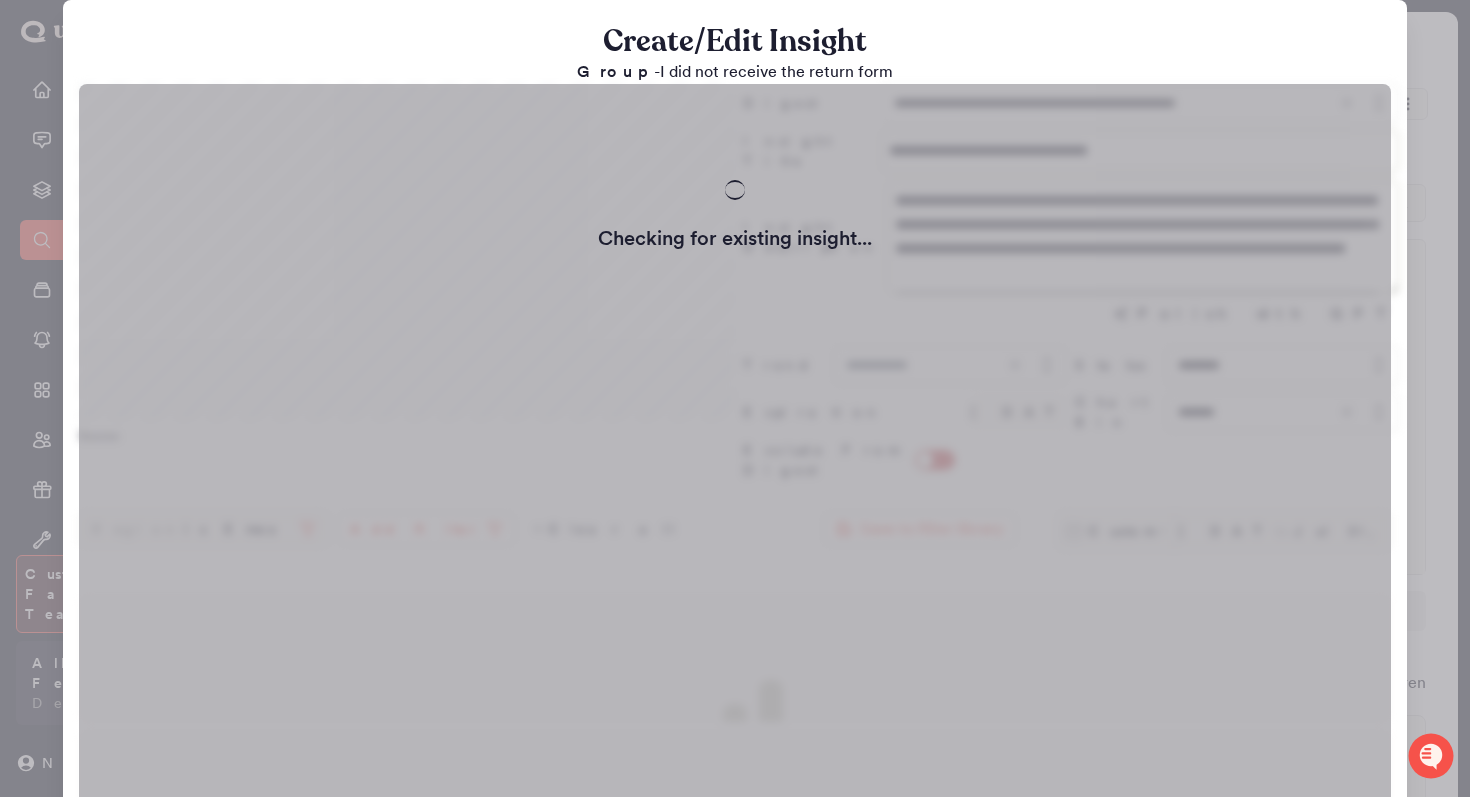 type on "**********" 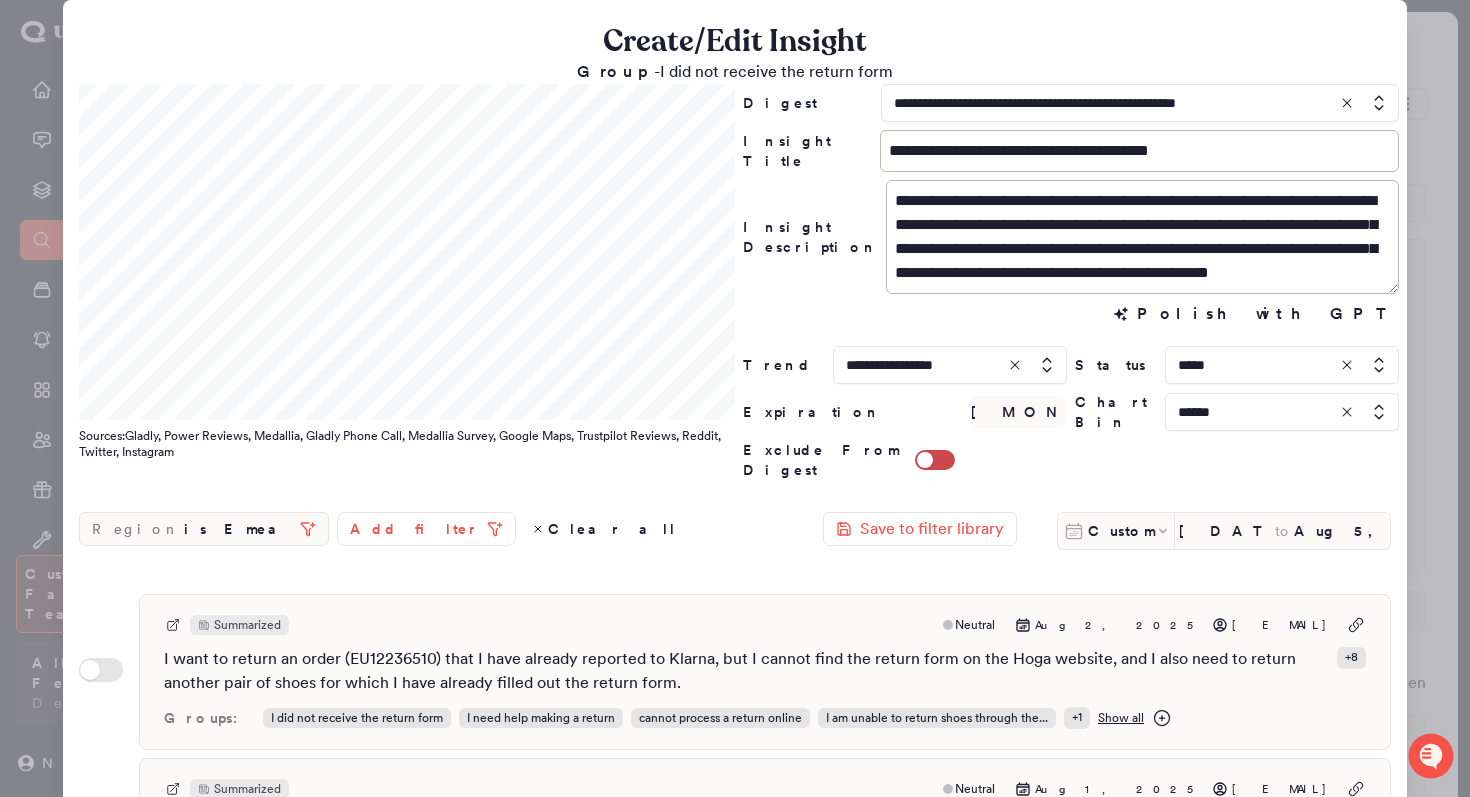 click at bounding box center (950, 365) 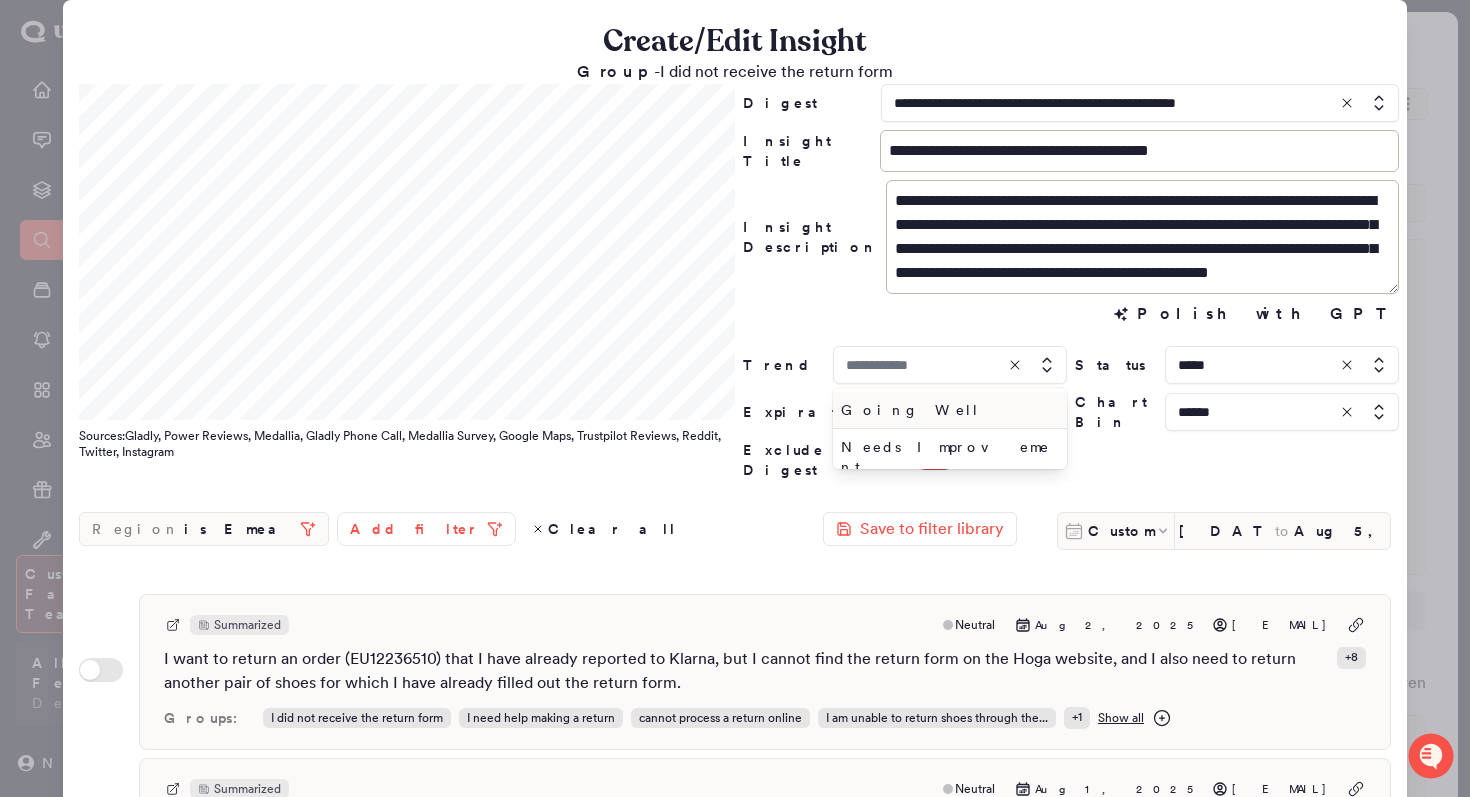 type on "**********" 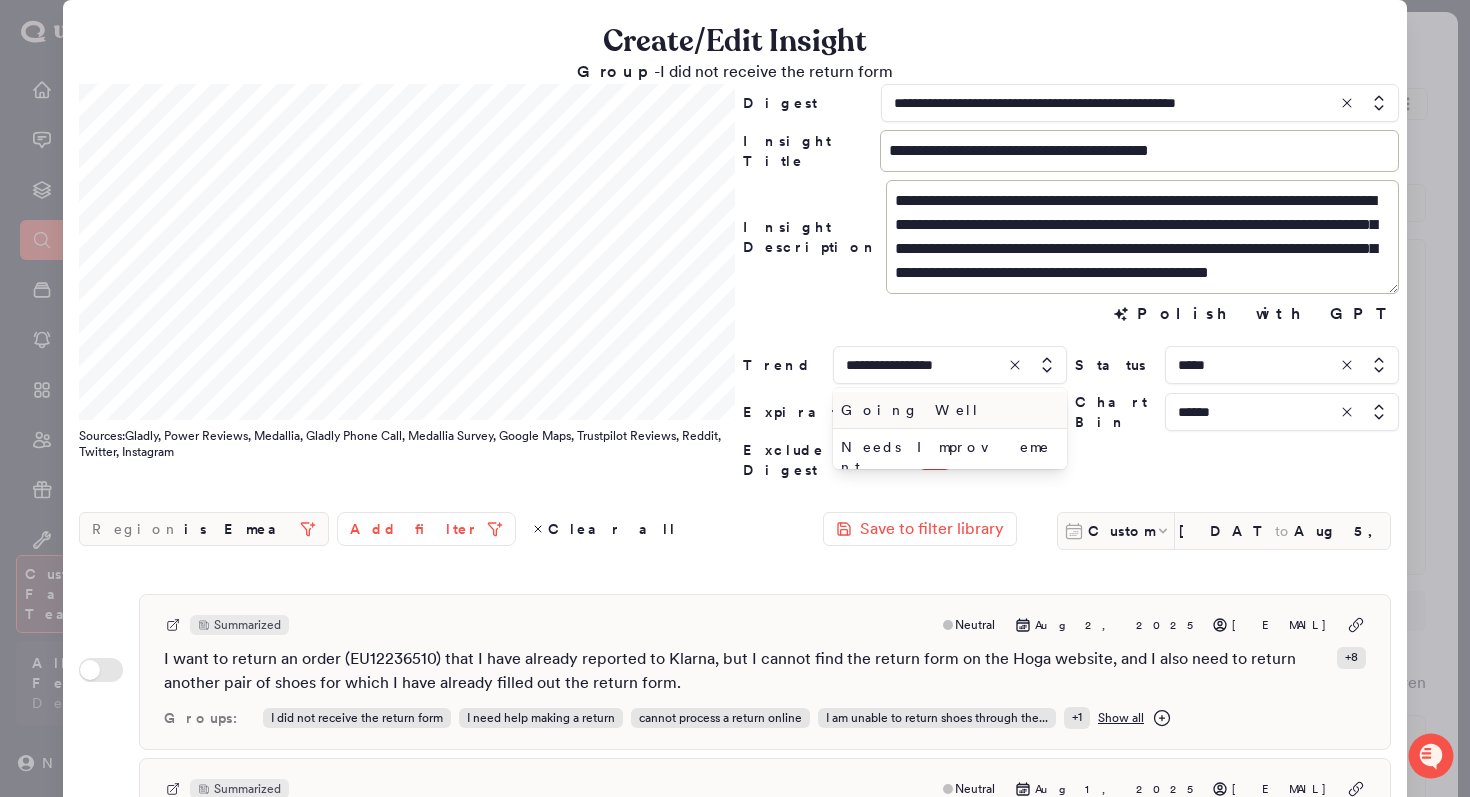 click on "Polish with GPT Polish with GPT" at bounding box center (1071, 314) 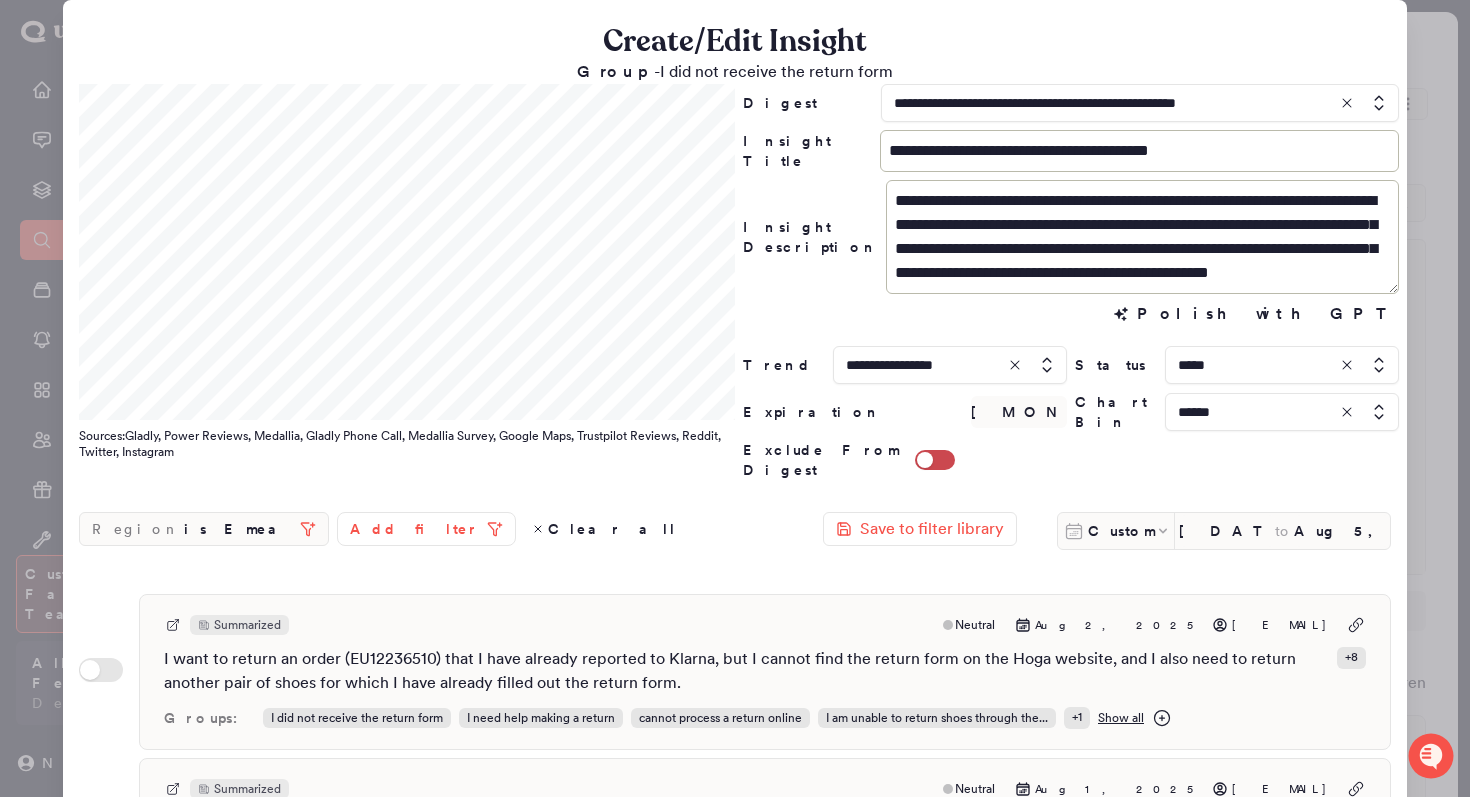 click at bounding box center [1282, 365] 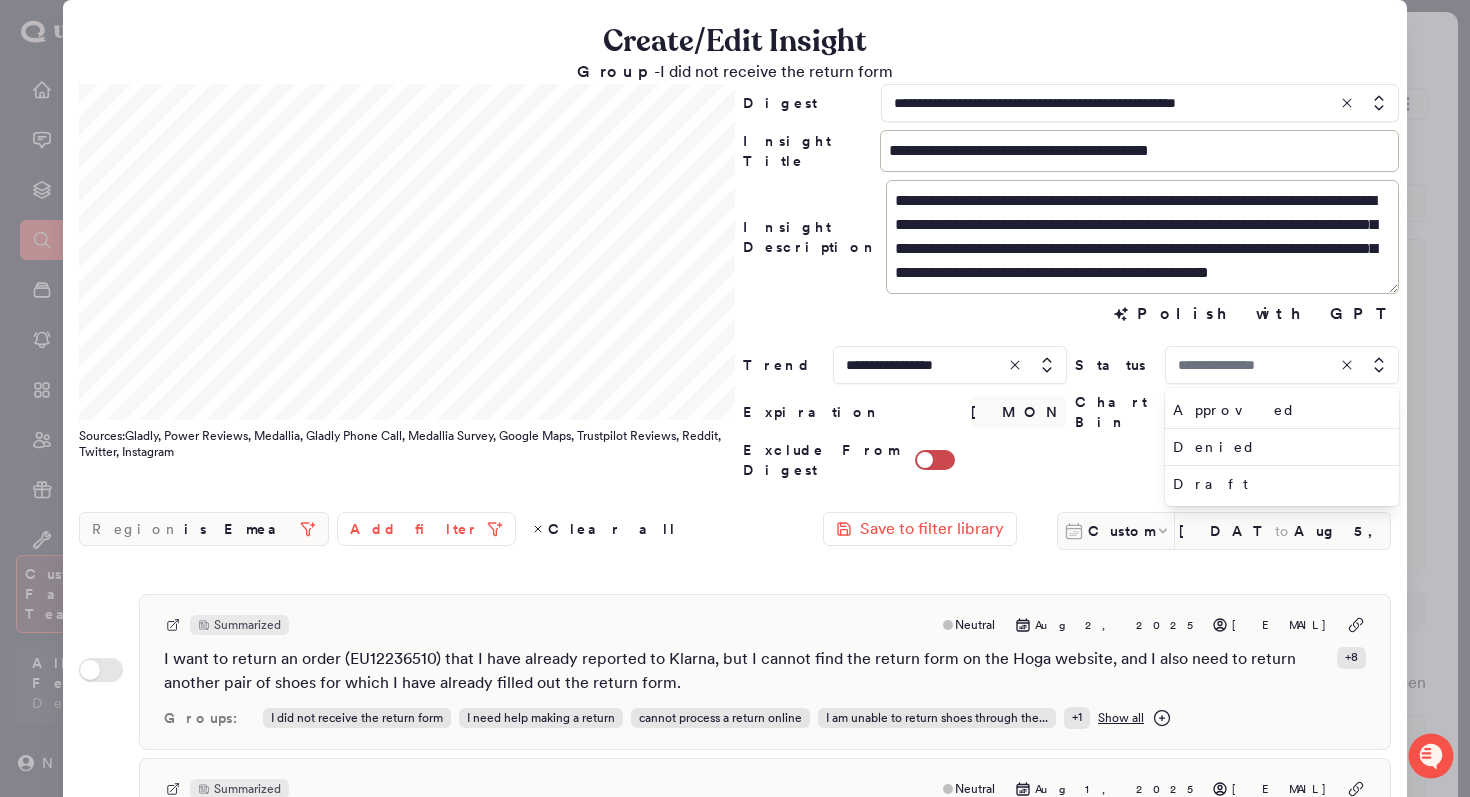 type on "*****" 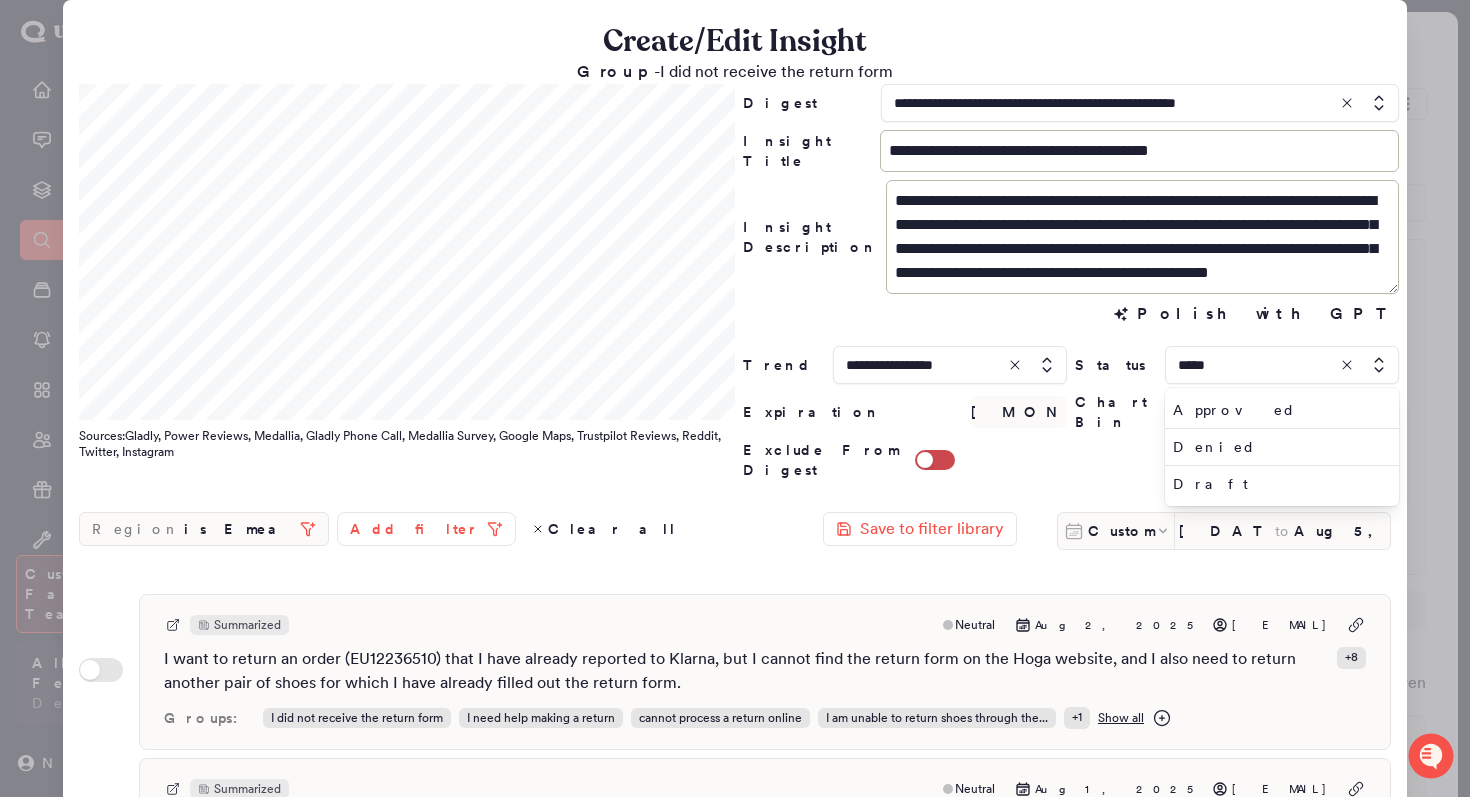 click on "Approved" at bounding box center (1282, 410) 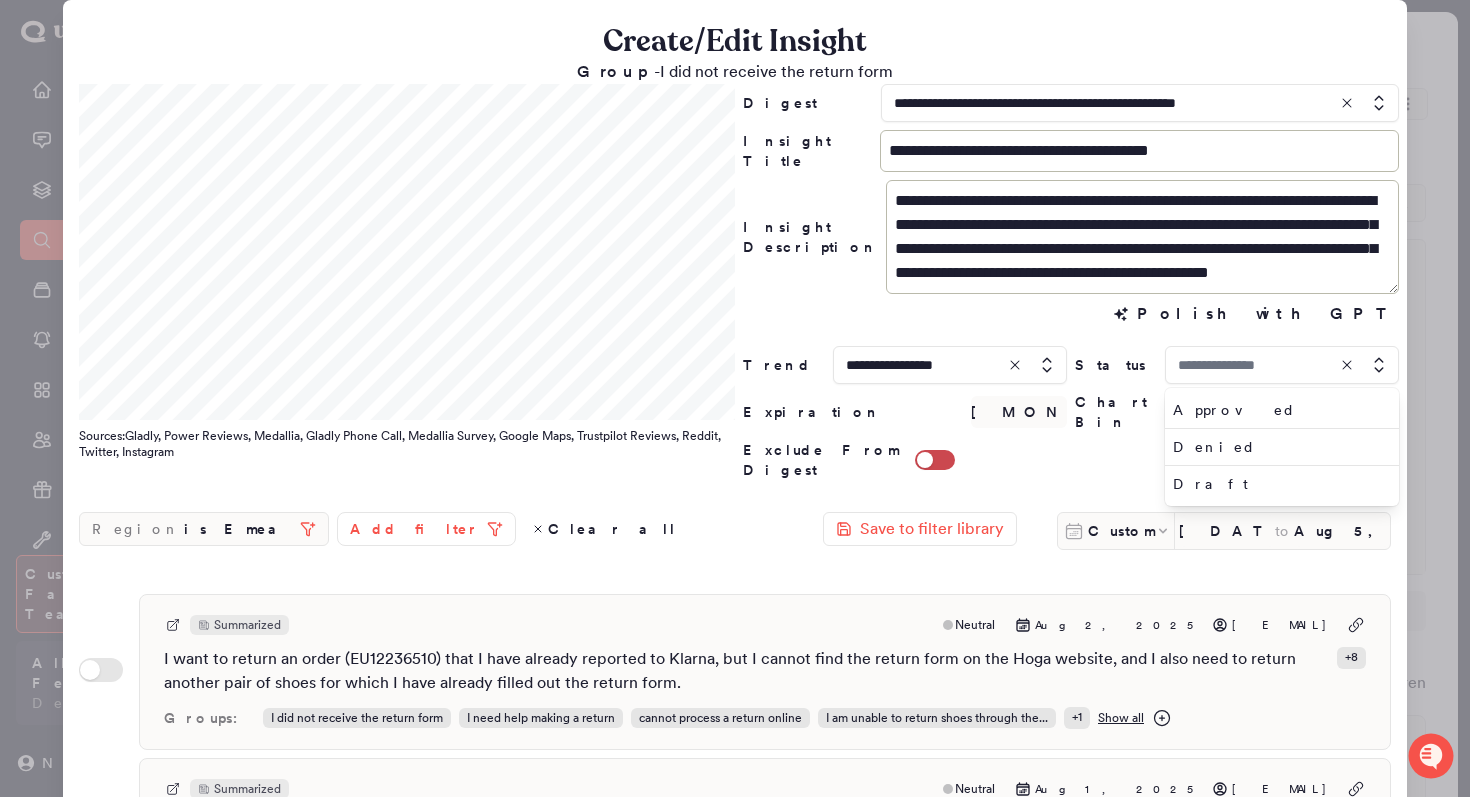 type on "********" 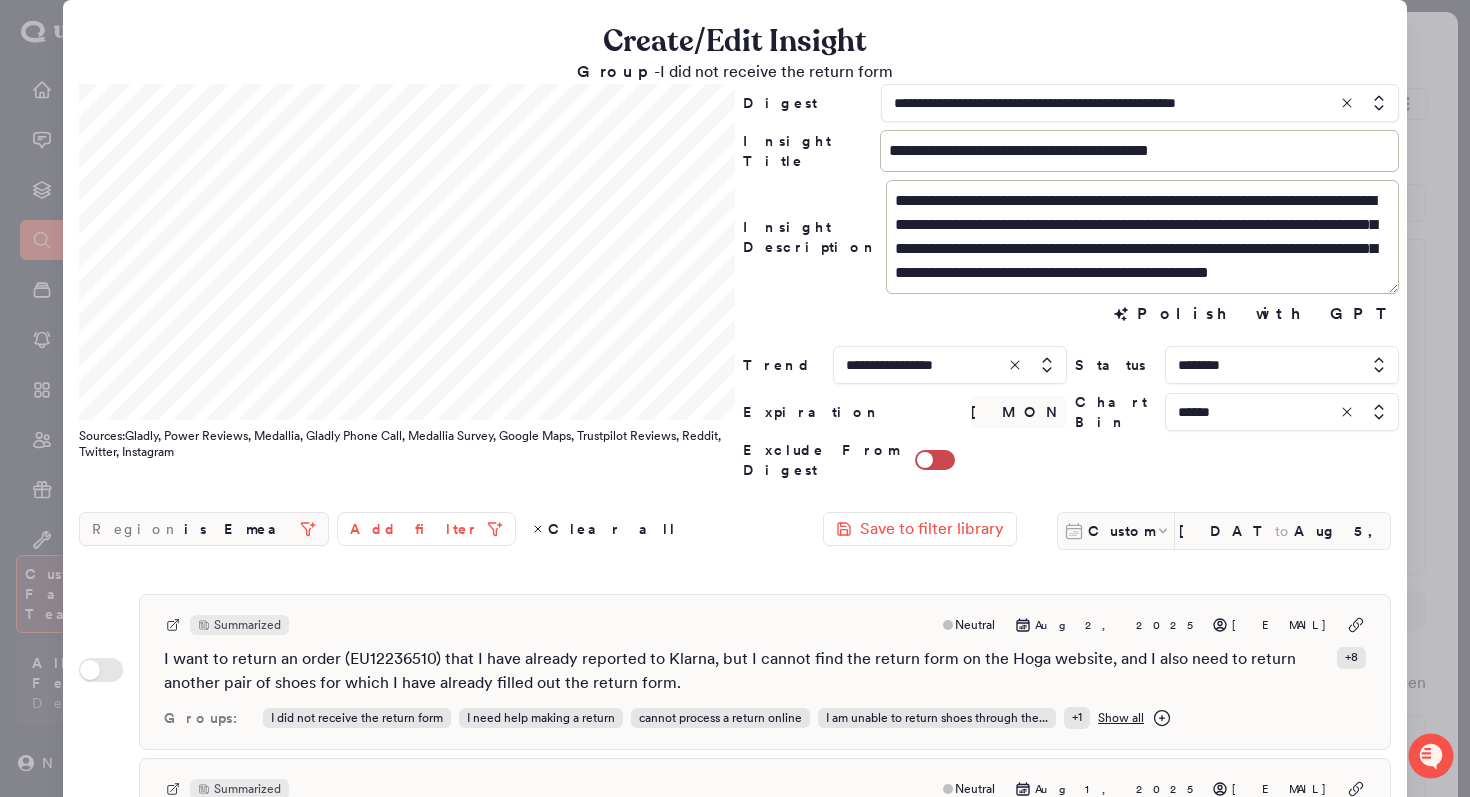 click on "Custom Apr 25, 2025 to Aug 5, 2025" at bounding box center (1224, 531) 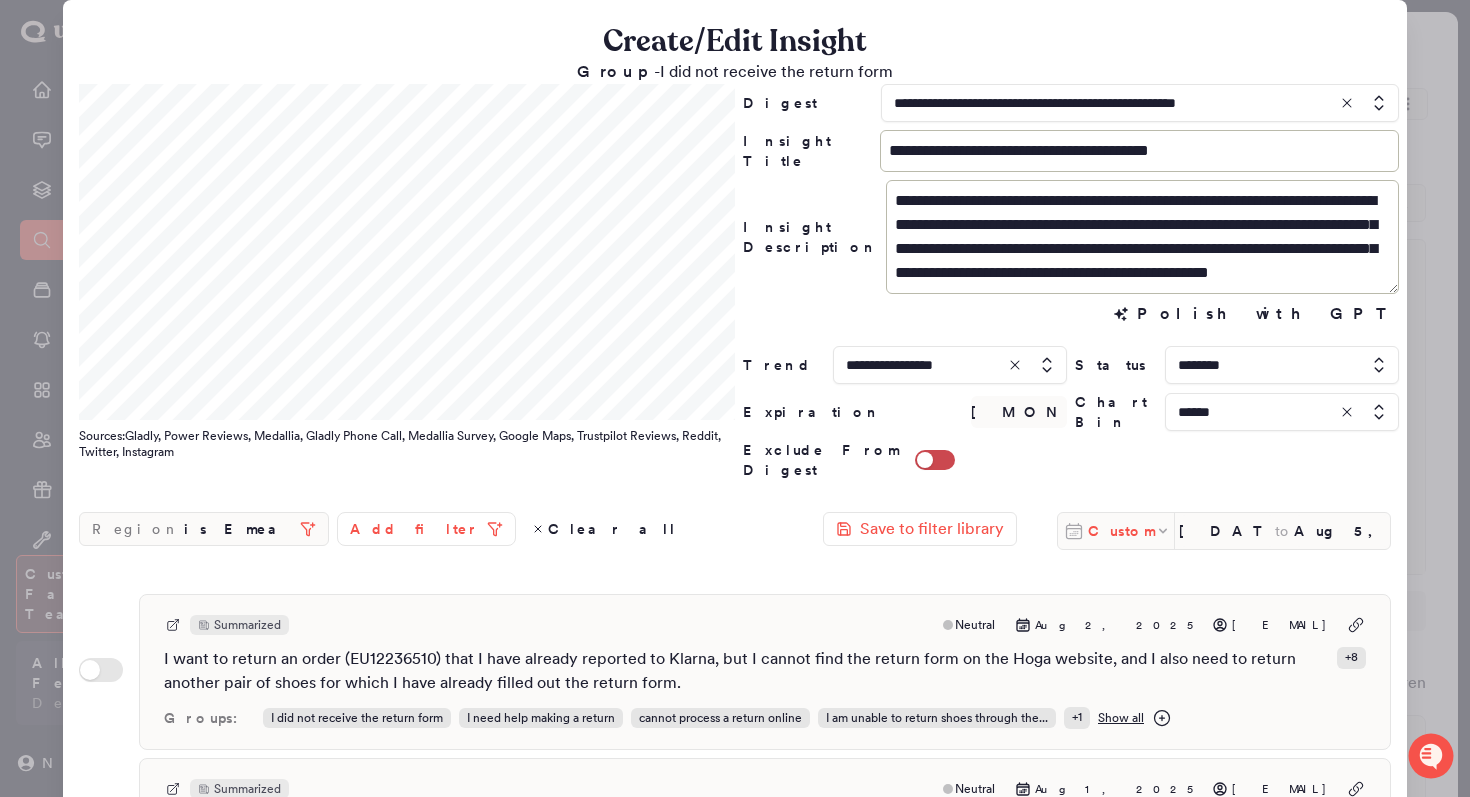 click on "Custom" at bounding box center (1121, 531) 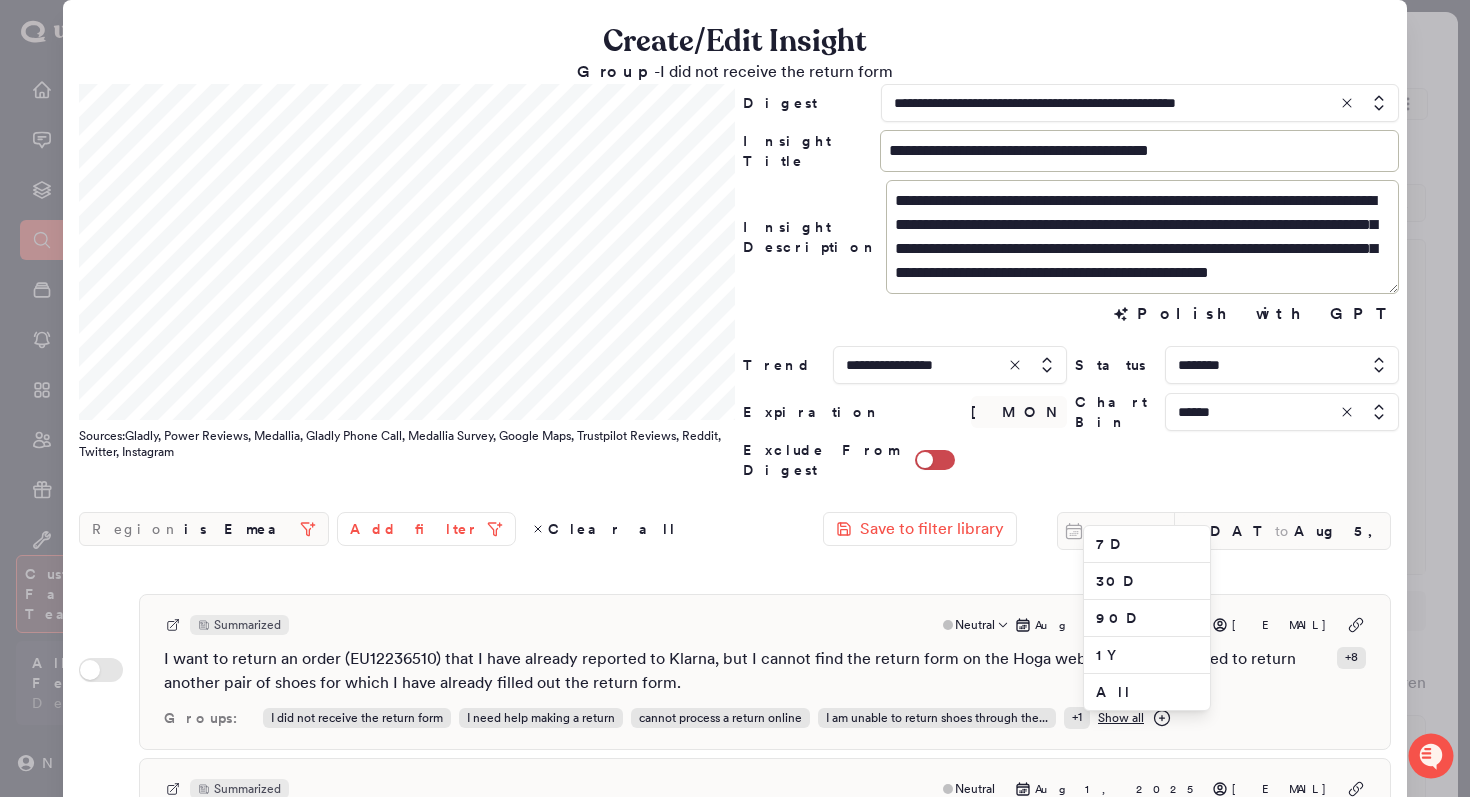 click on "1Y" at bounding box center (1147, 655) 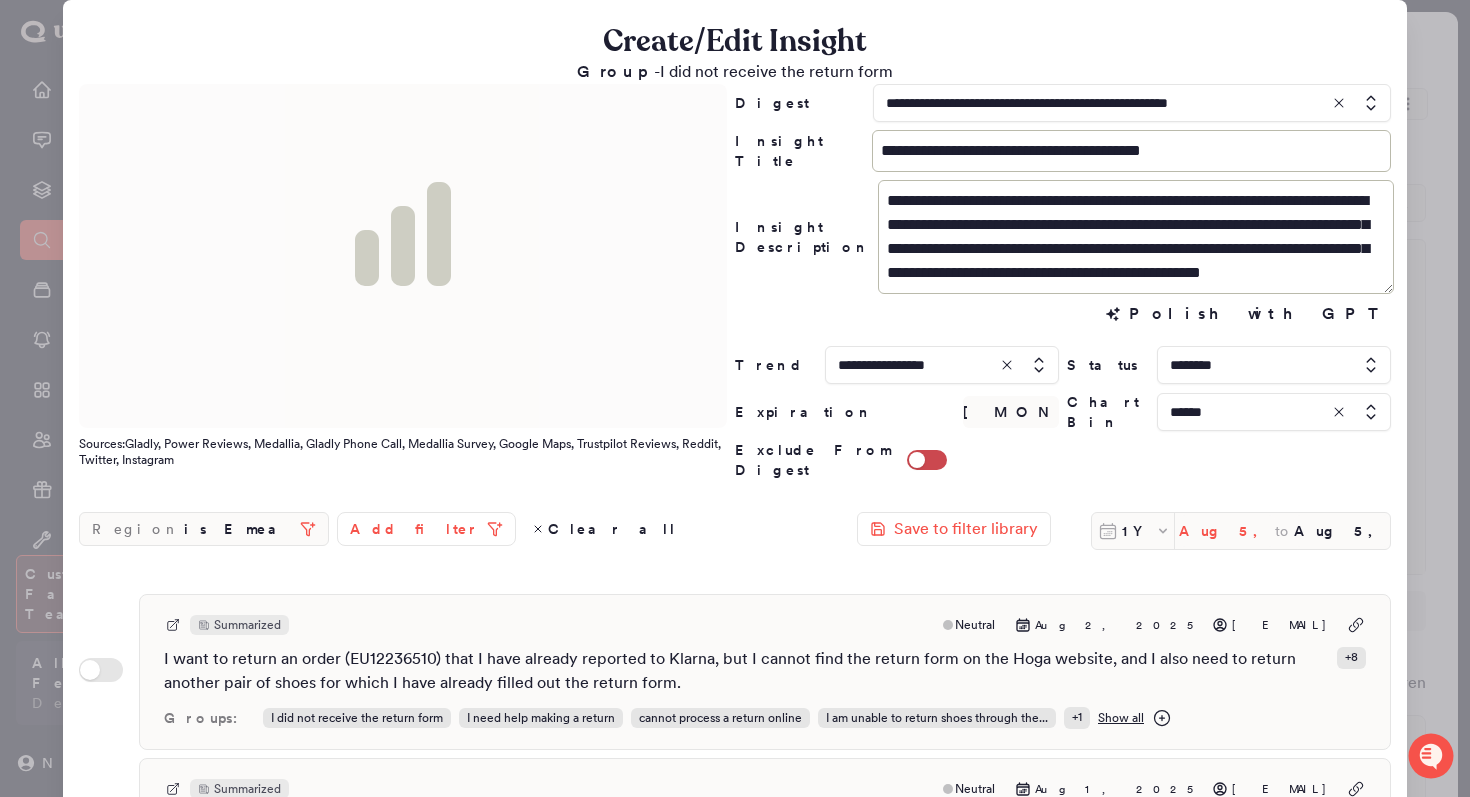 click on "Aug 5, 2024" at bounding box center [1227, 531] 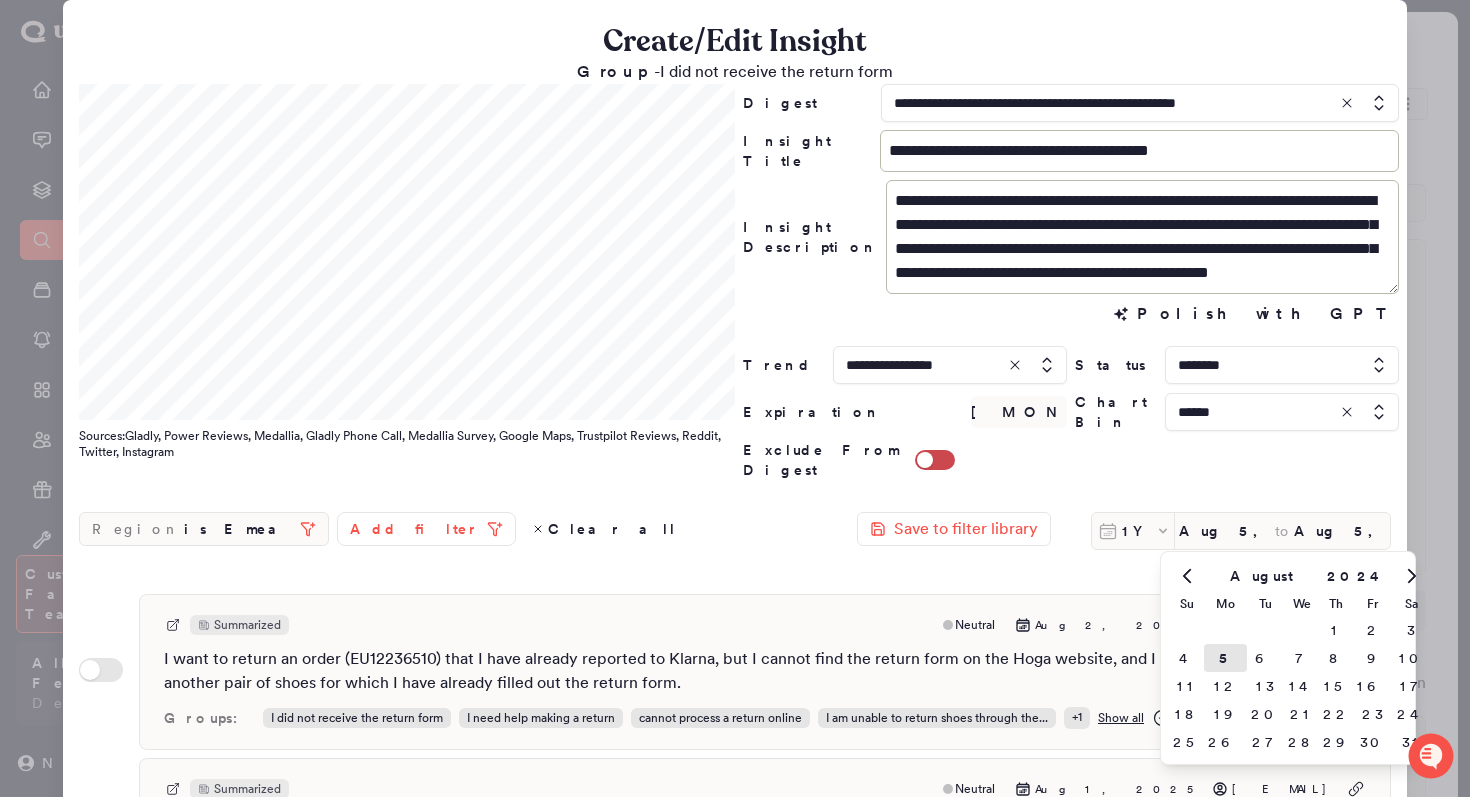 click 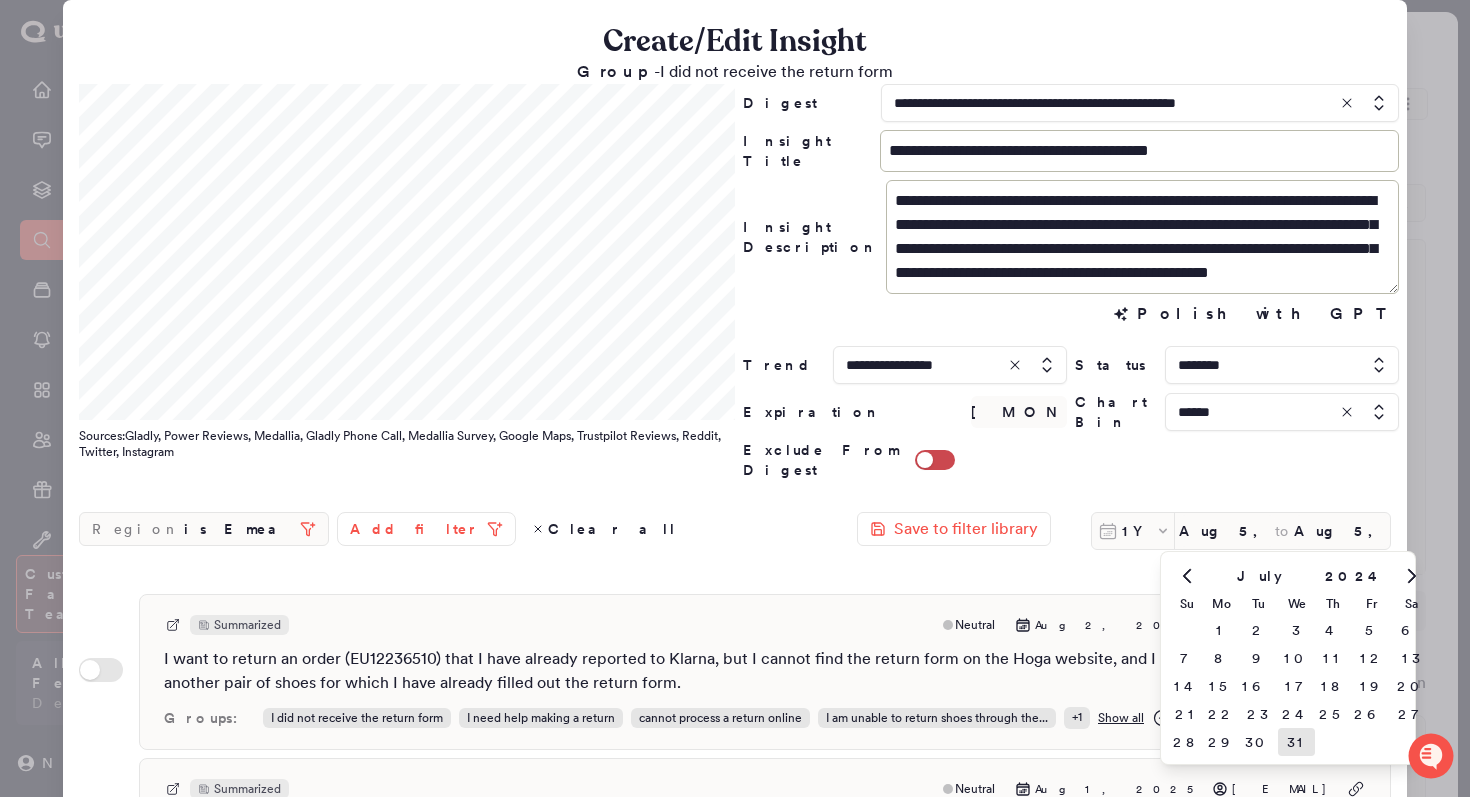 click on "31" at bounding box center (1296, 742) 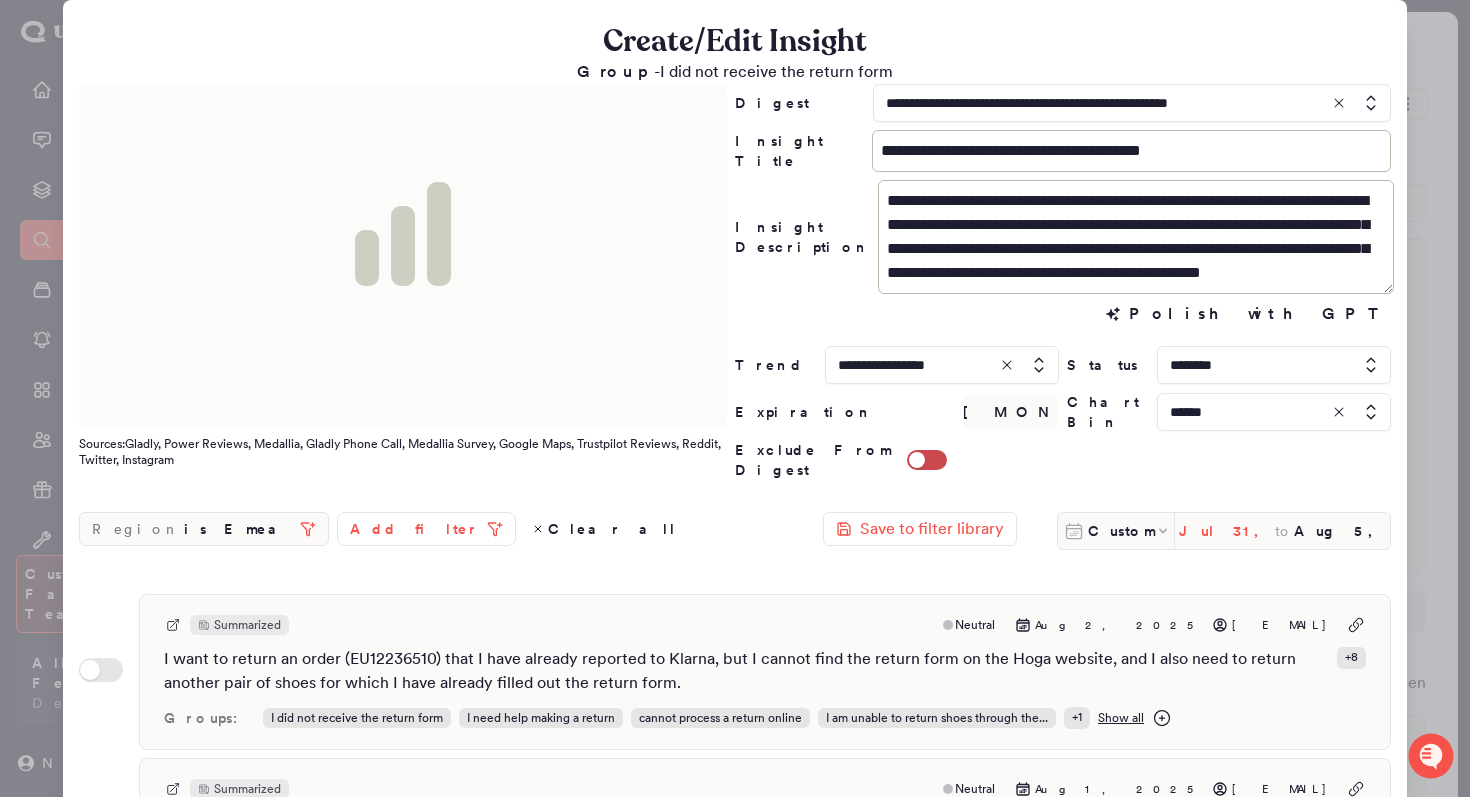 click on "Jul 31, 2024" at bounding box center (1227, 531) 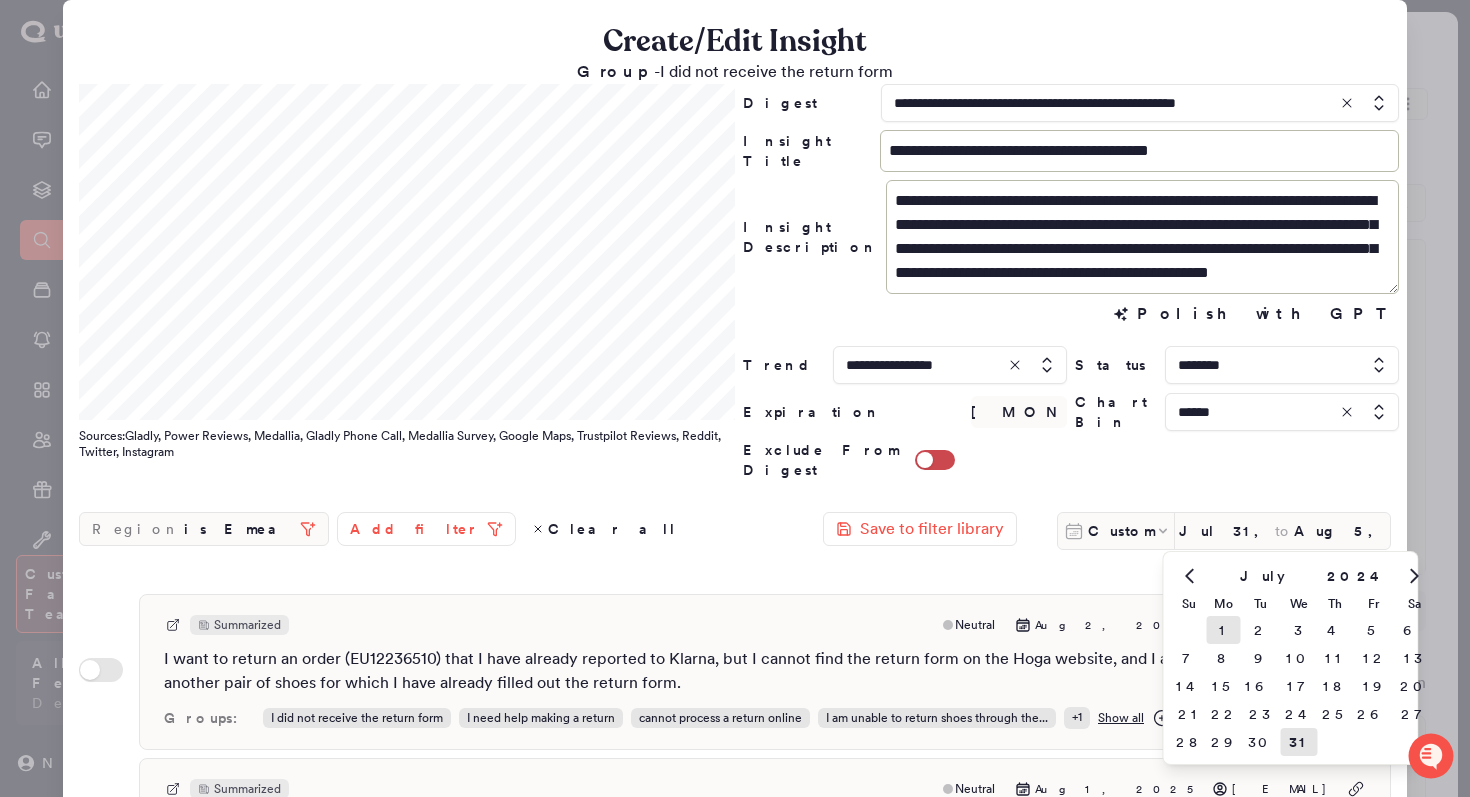 click on "1" at bounding box center [1224, 630] 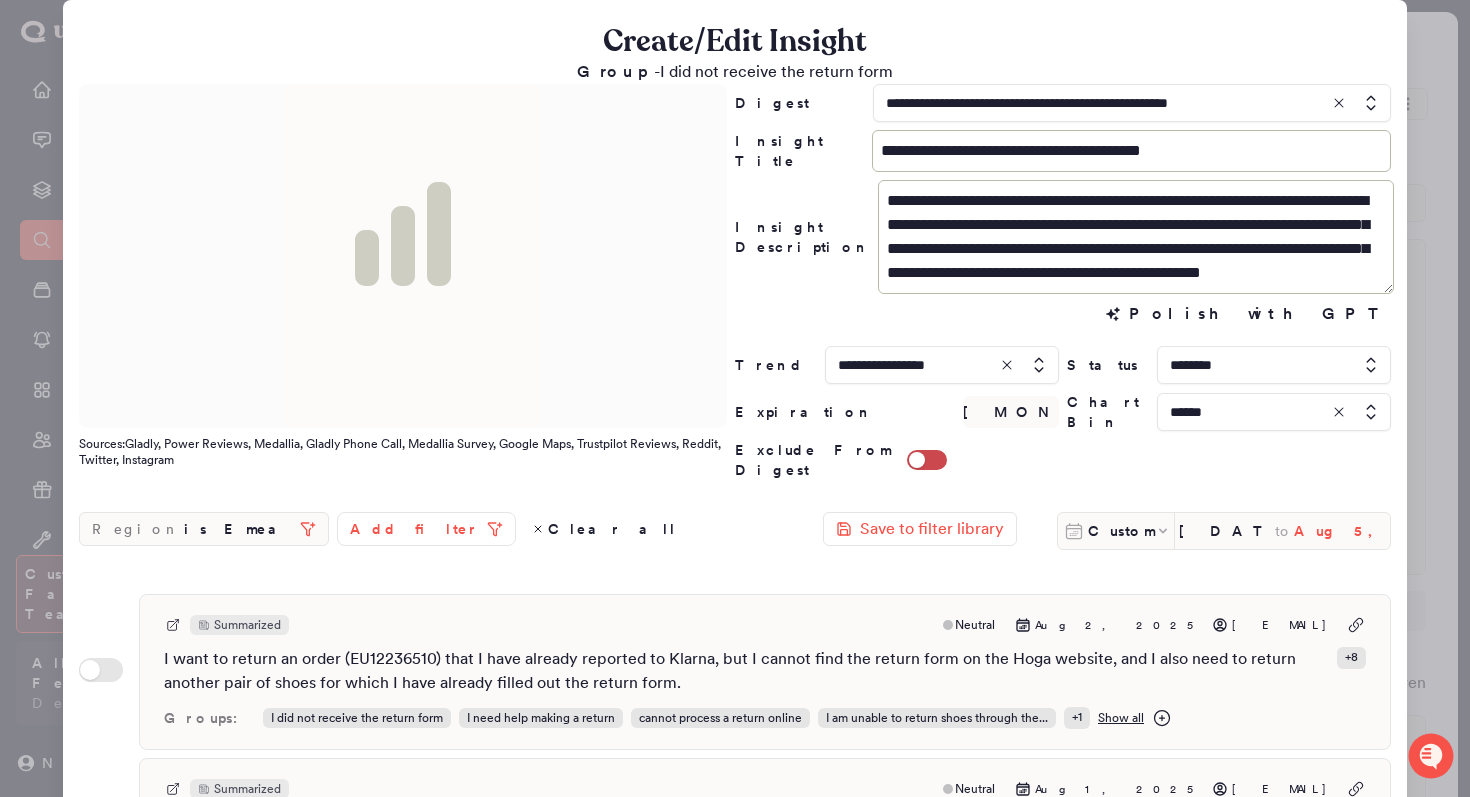 click on "Aug 5, 2025" at bounding box center (1342, 531) 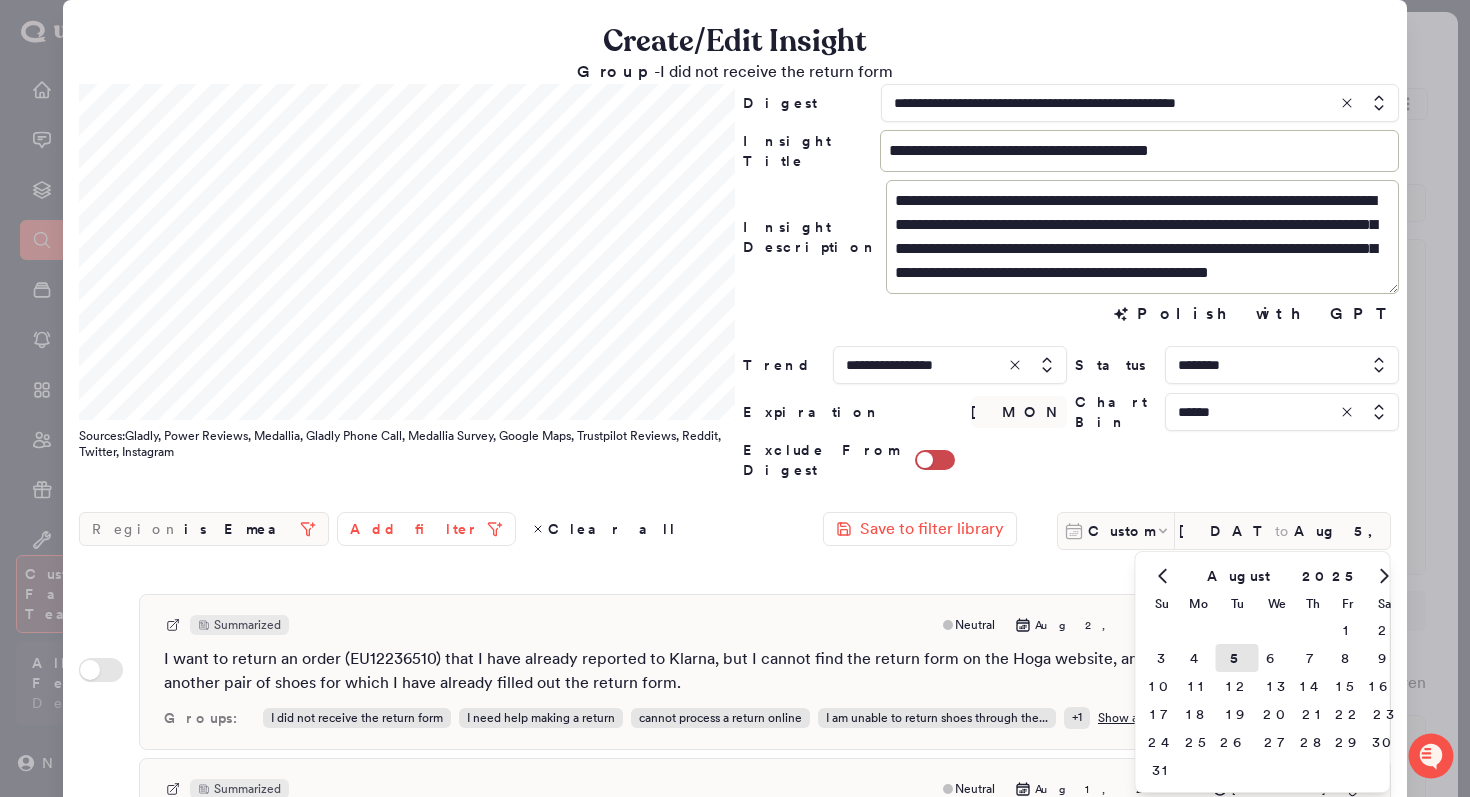 click 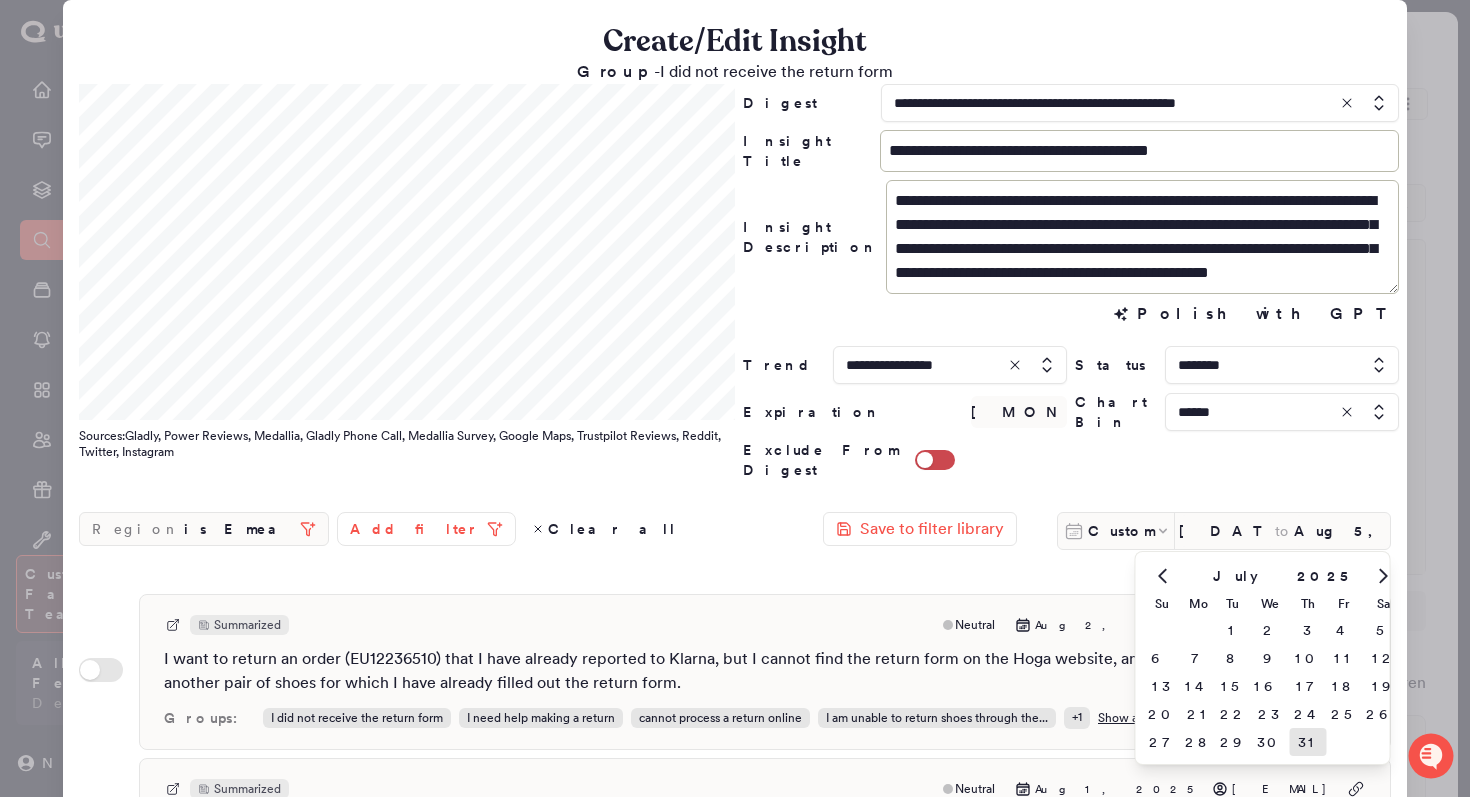 click on "31" at bounding box center (1308, 742) 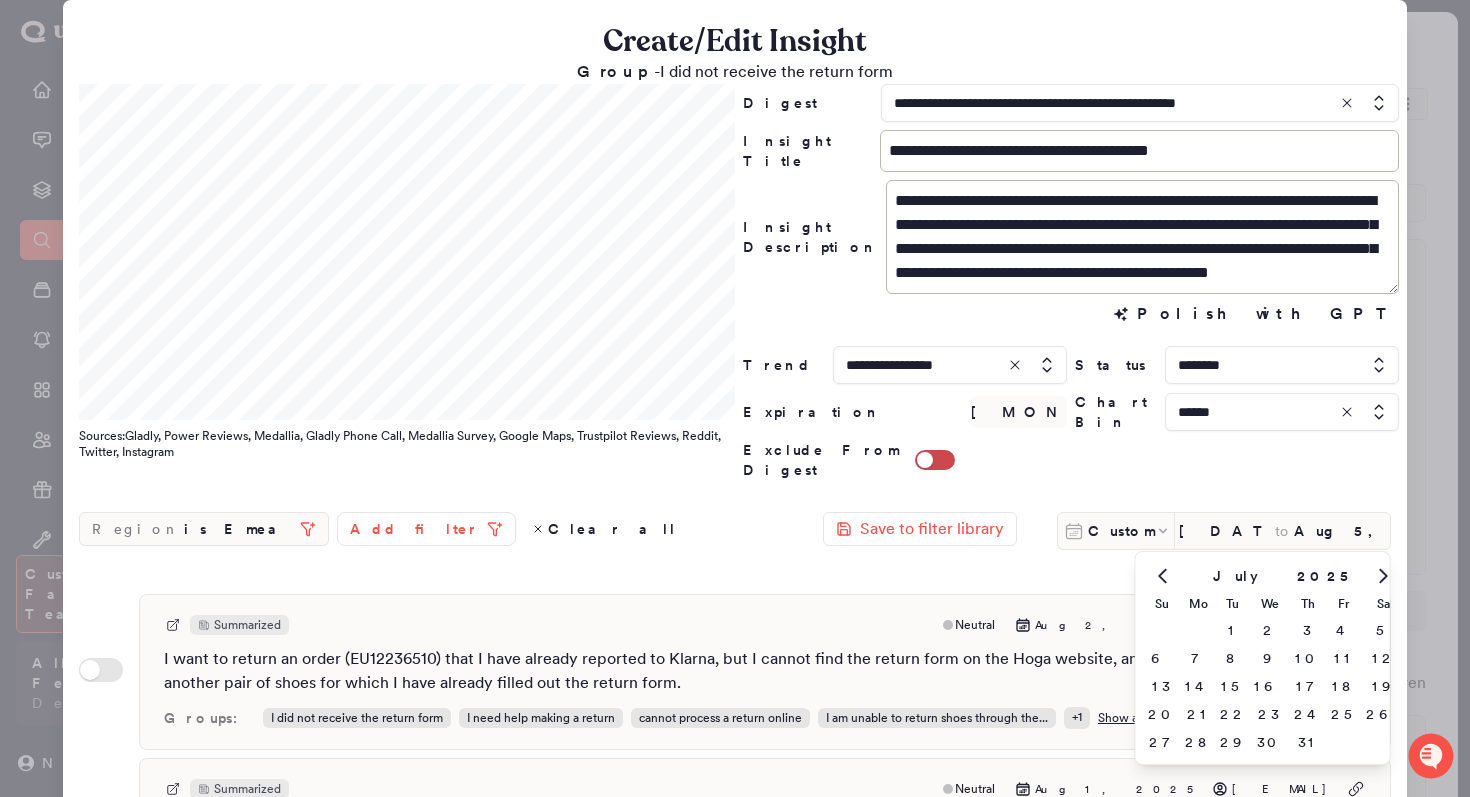 type on "Jul 31, 2025" 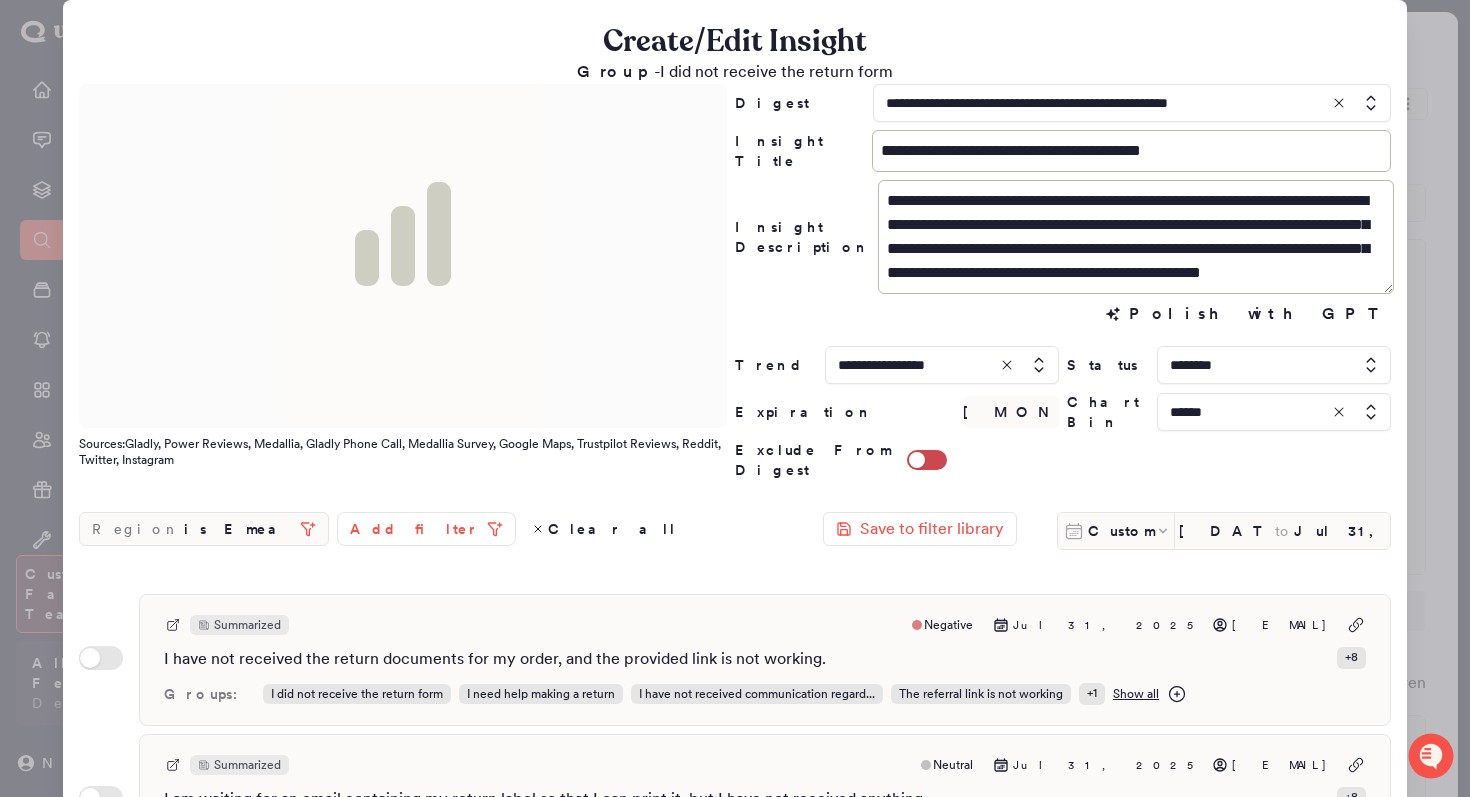 click at bounding box center (1274, 412) 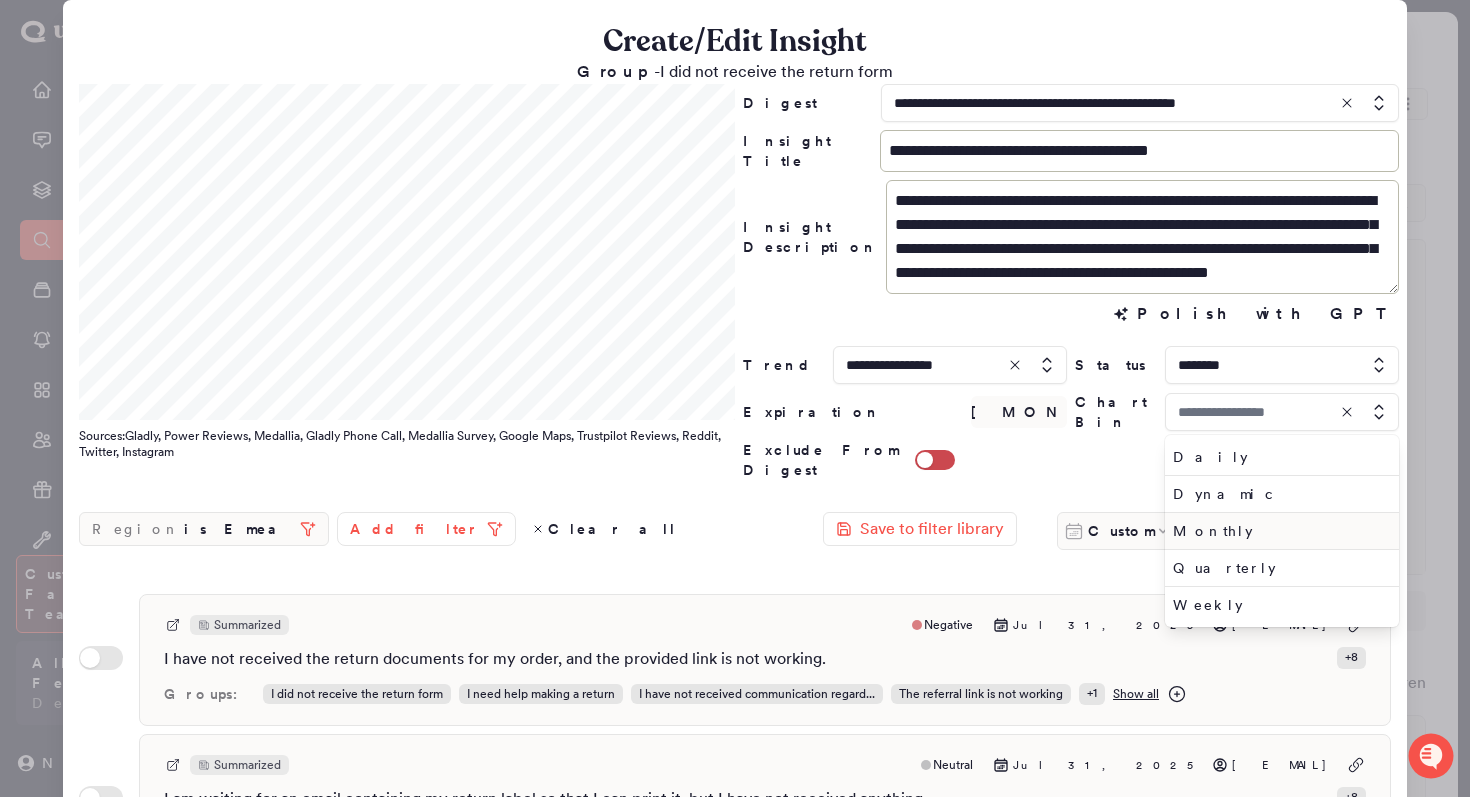 type on "******" 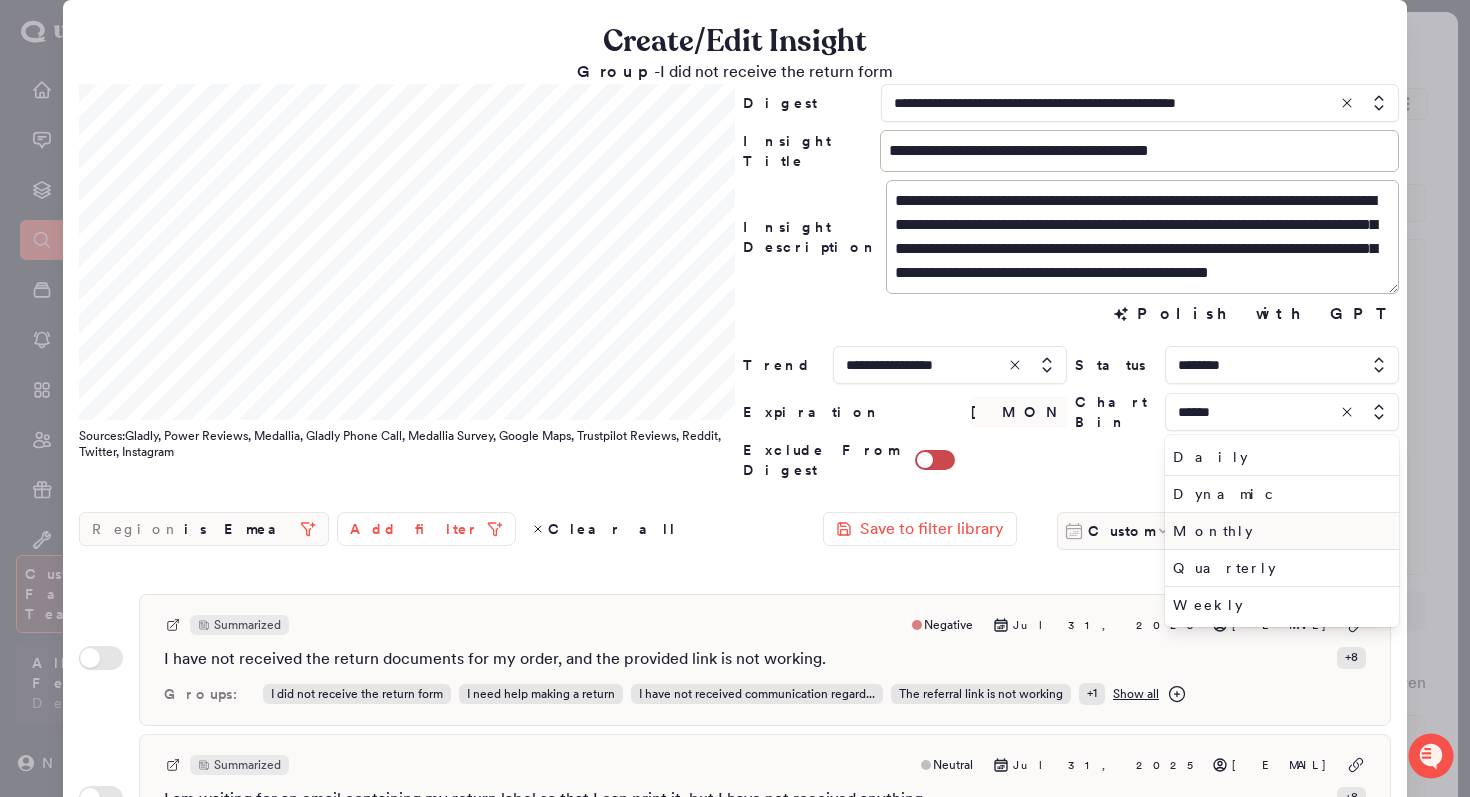 click on "Monthly" at bounding box center [1278, 531] 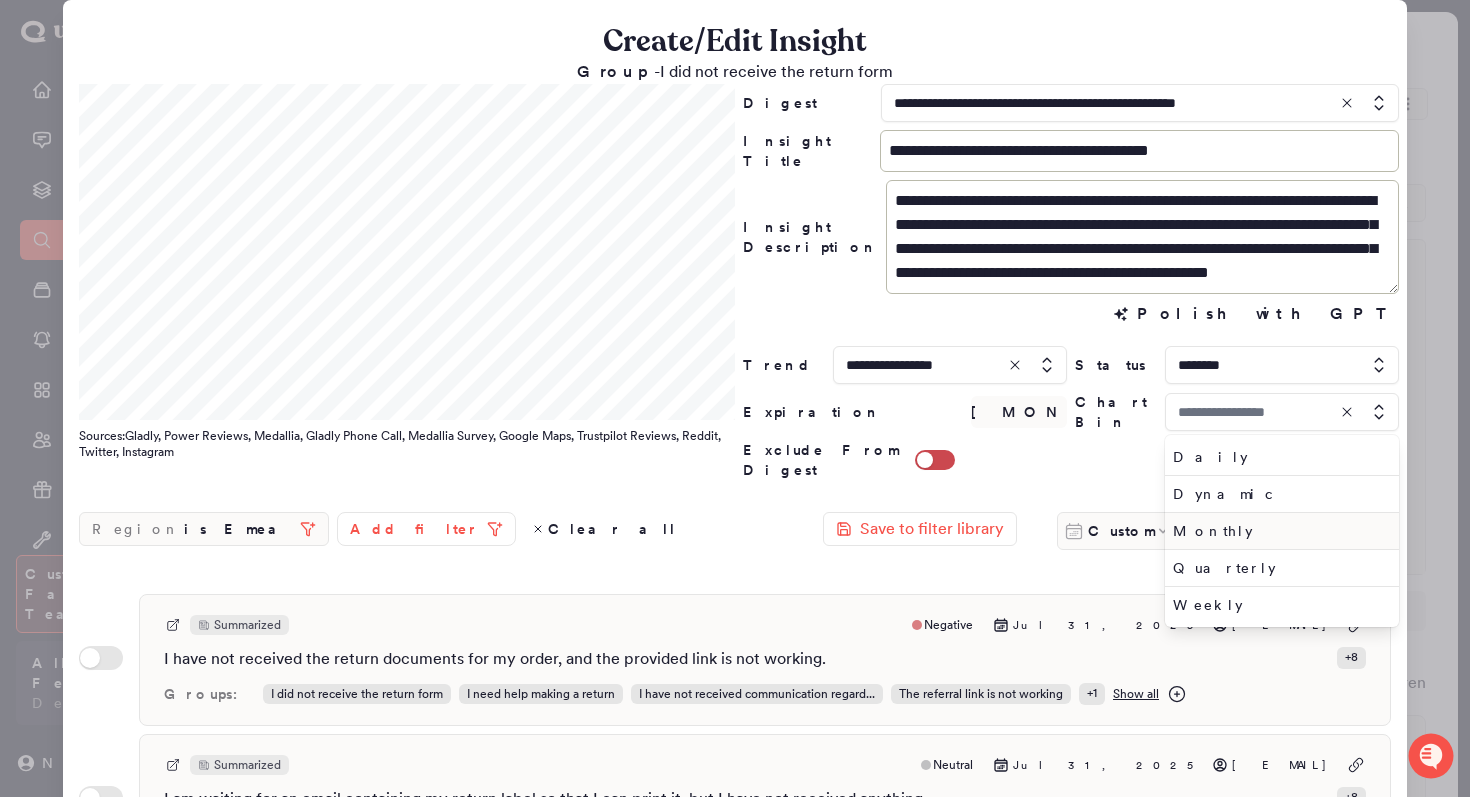 type on "*******" 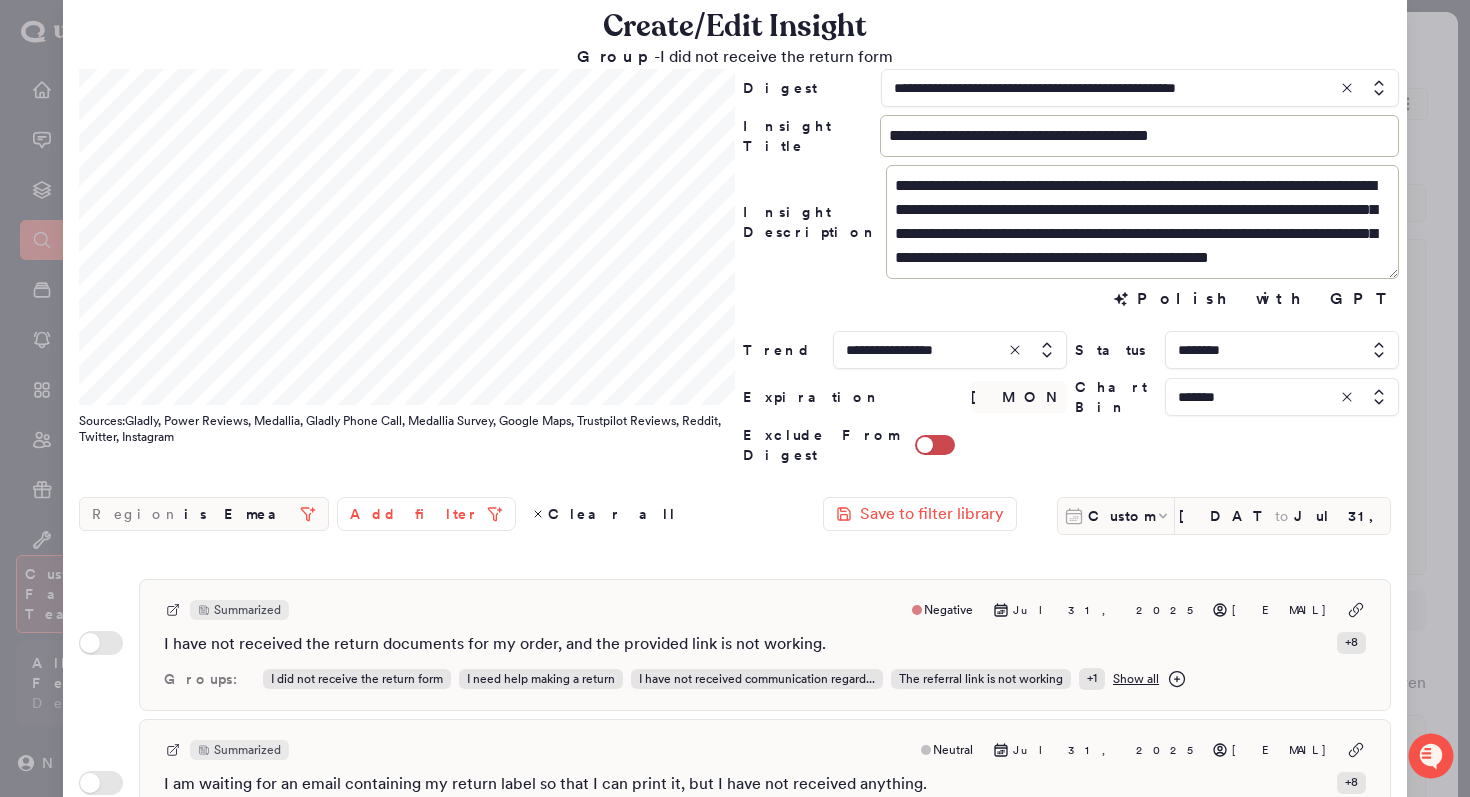scroll, scrollTop: 547, scrollLeft: 0, axis: vertical 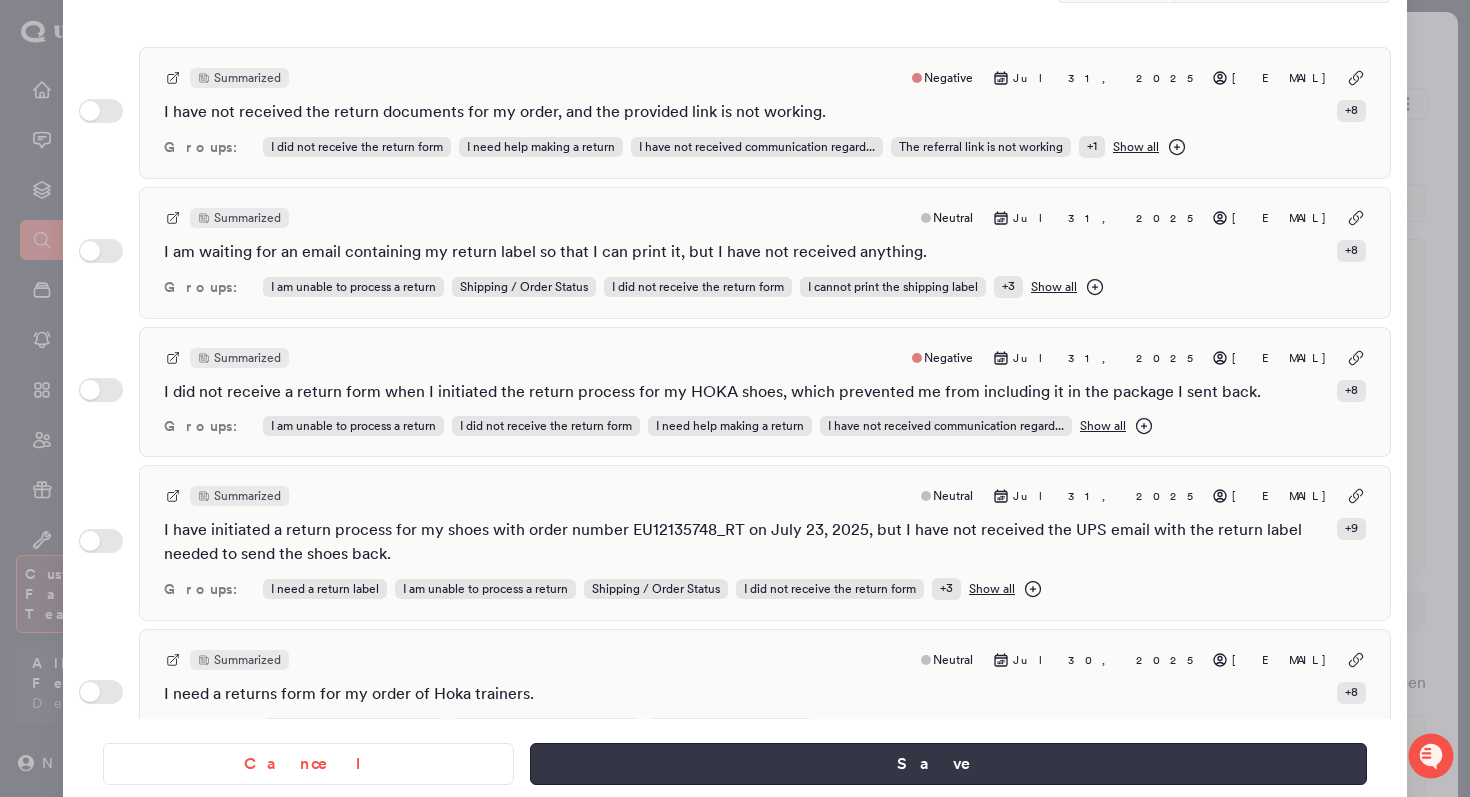 click on "Save" at bounding box center [948, 764] 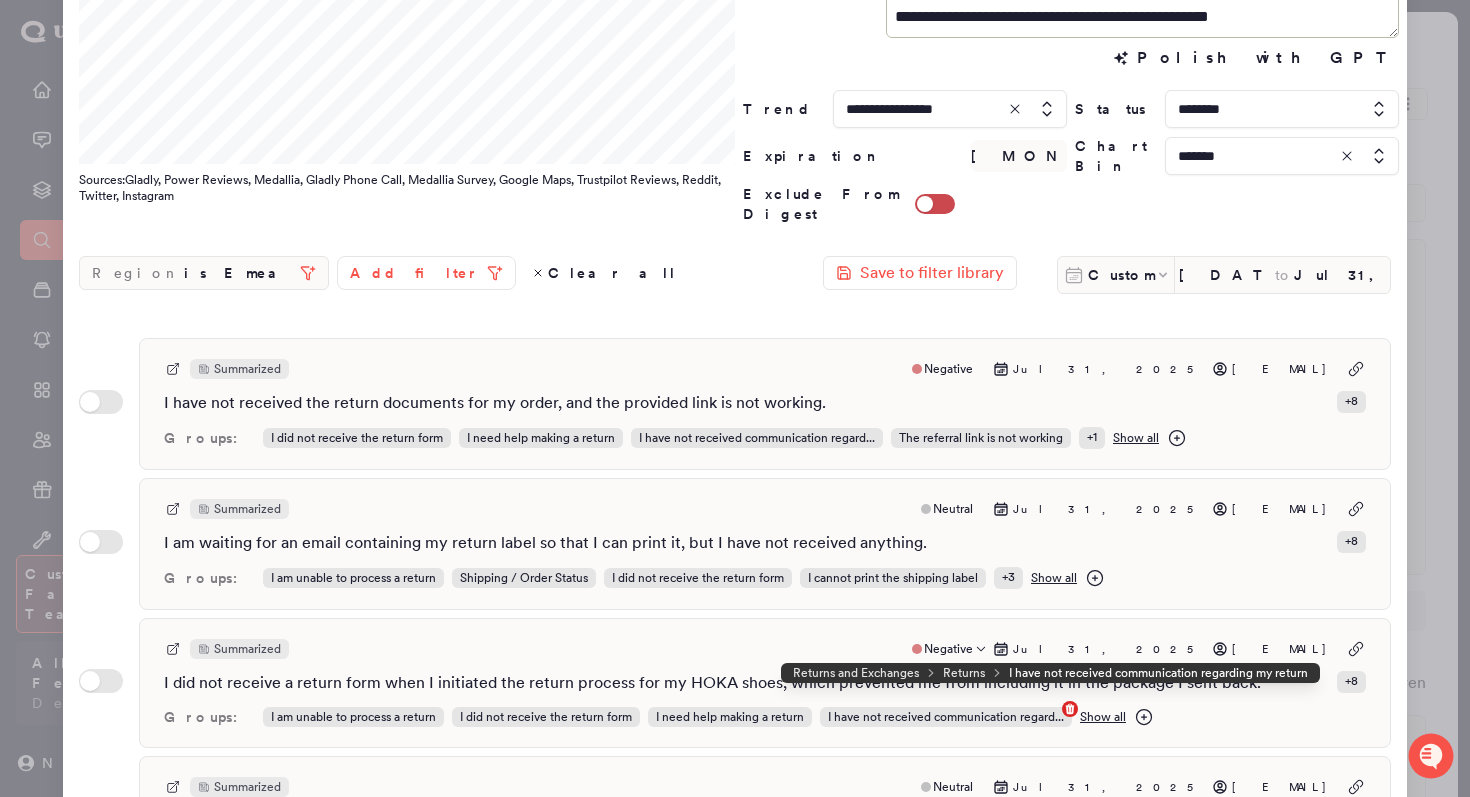 scroll, scrollTop: 0, scrollLeft: 0, axis: both 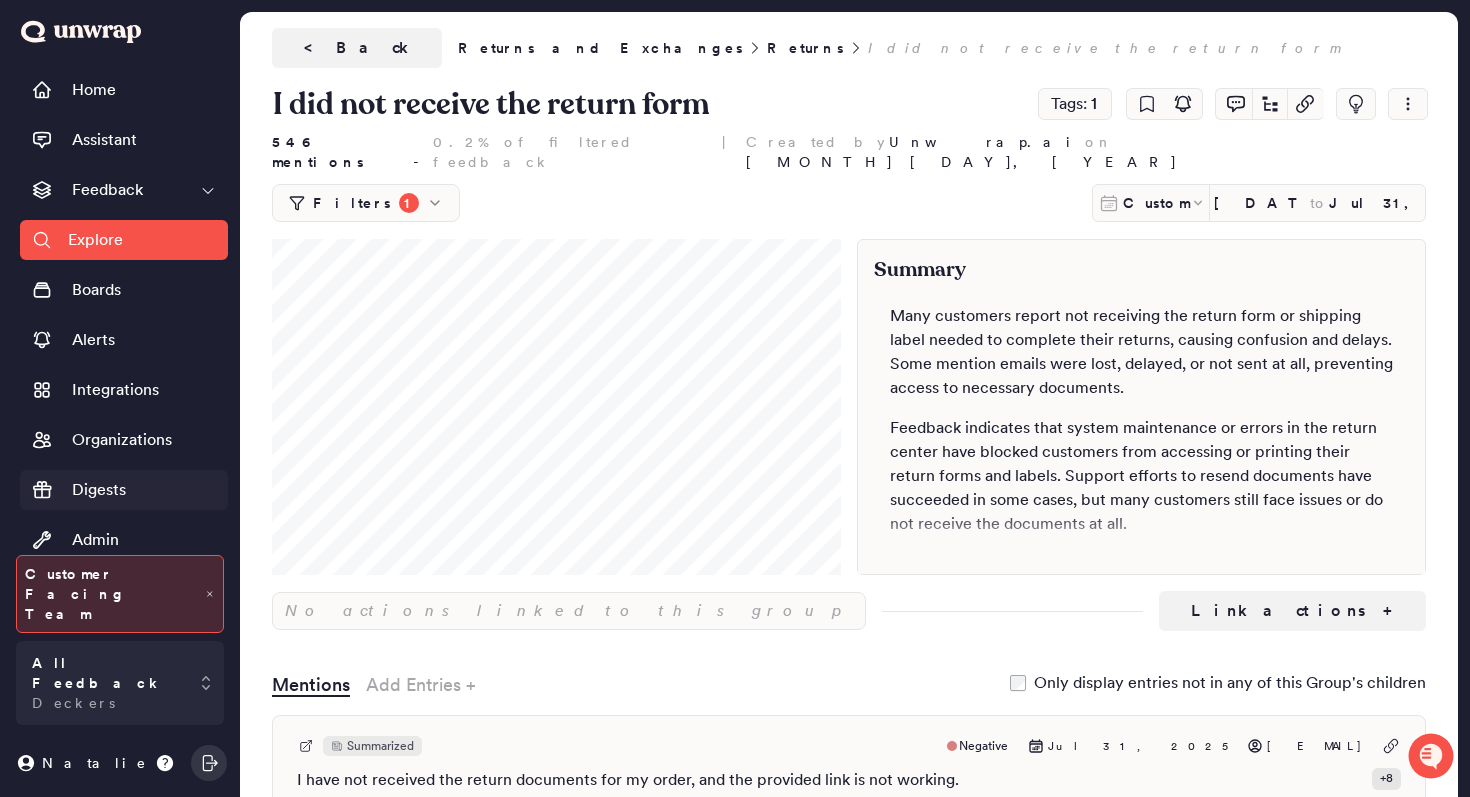 click on "Digests" at bounding box center (99, 490) 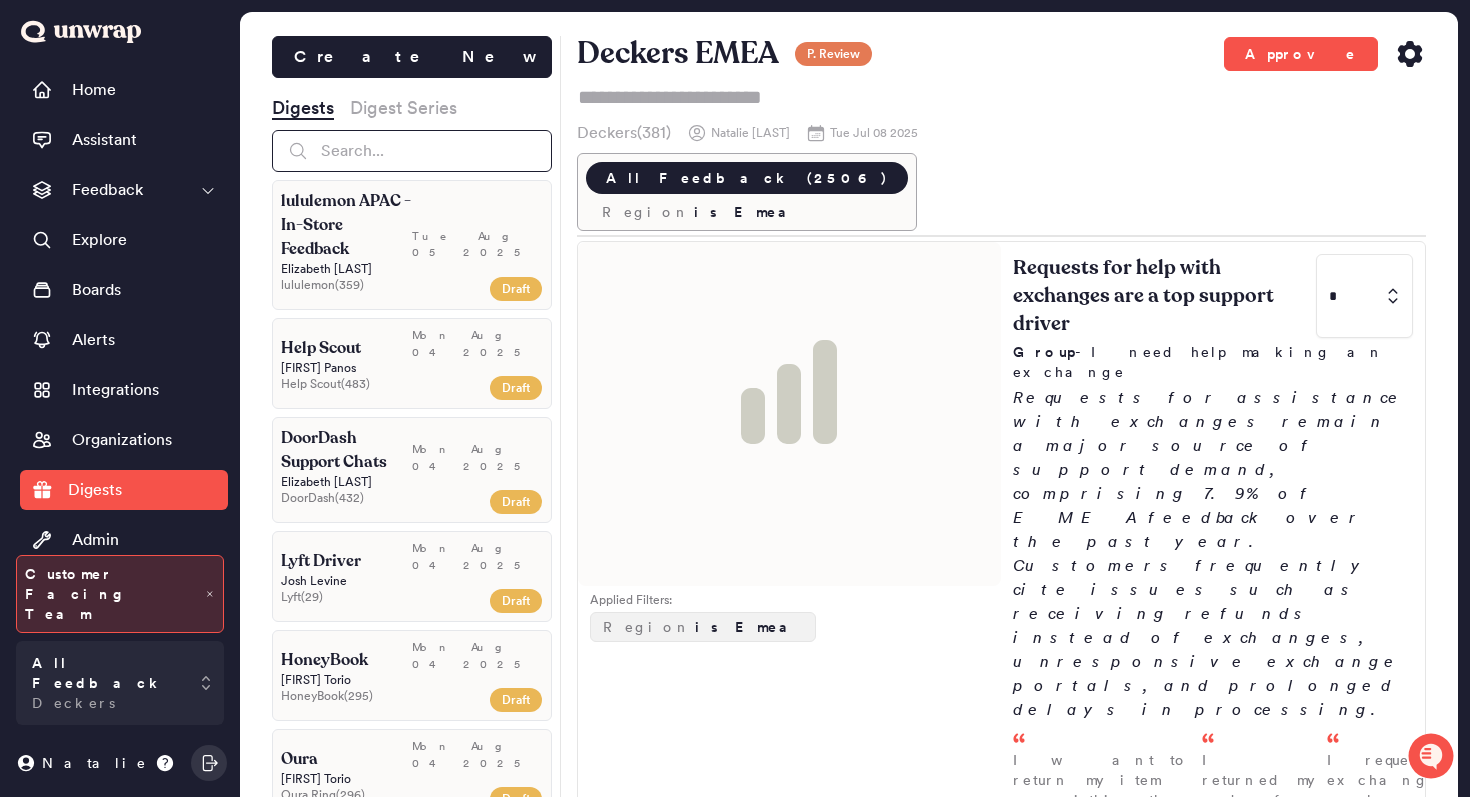 click at bounding box center (412, 151) 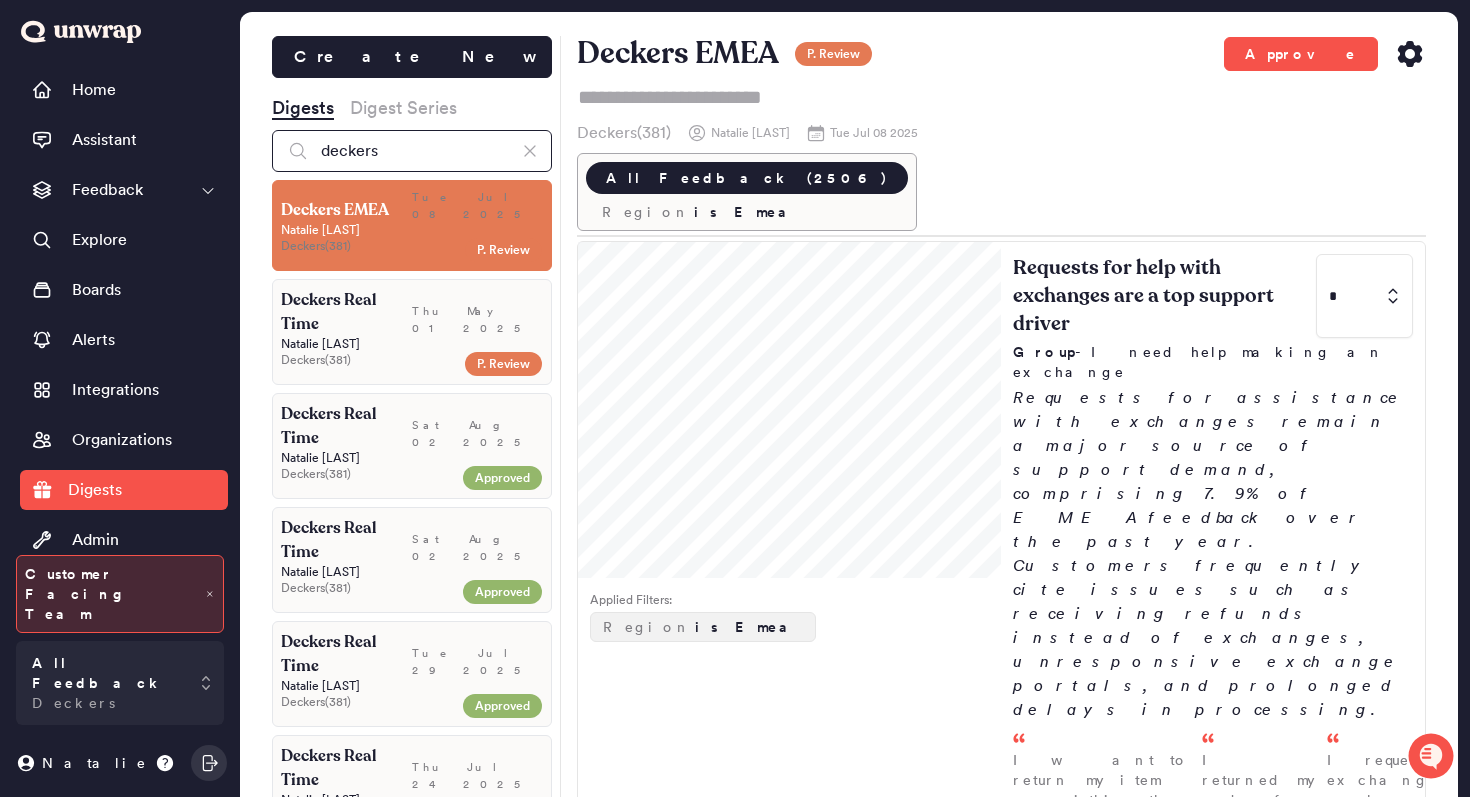 type on "deckers" 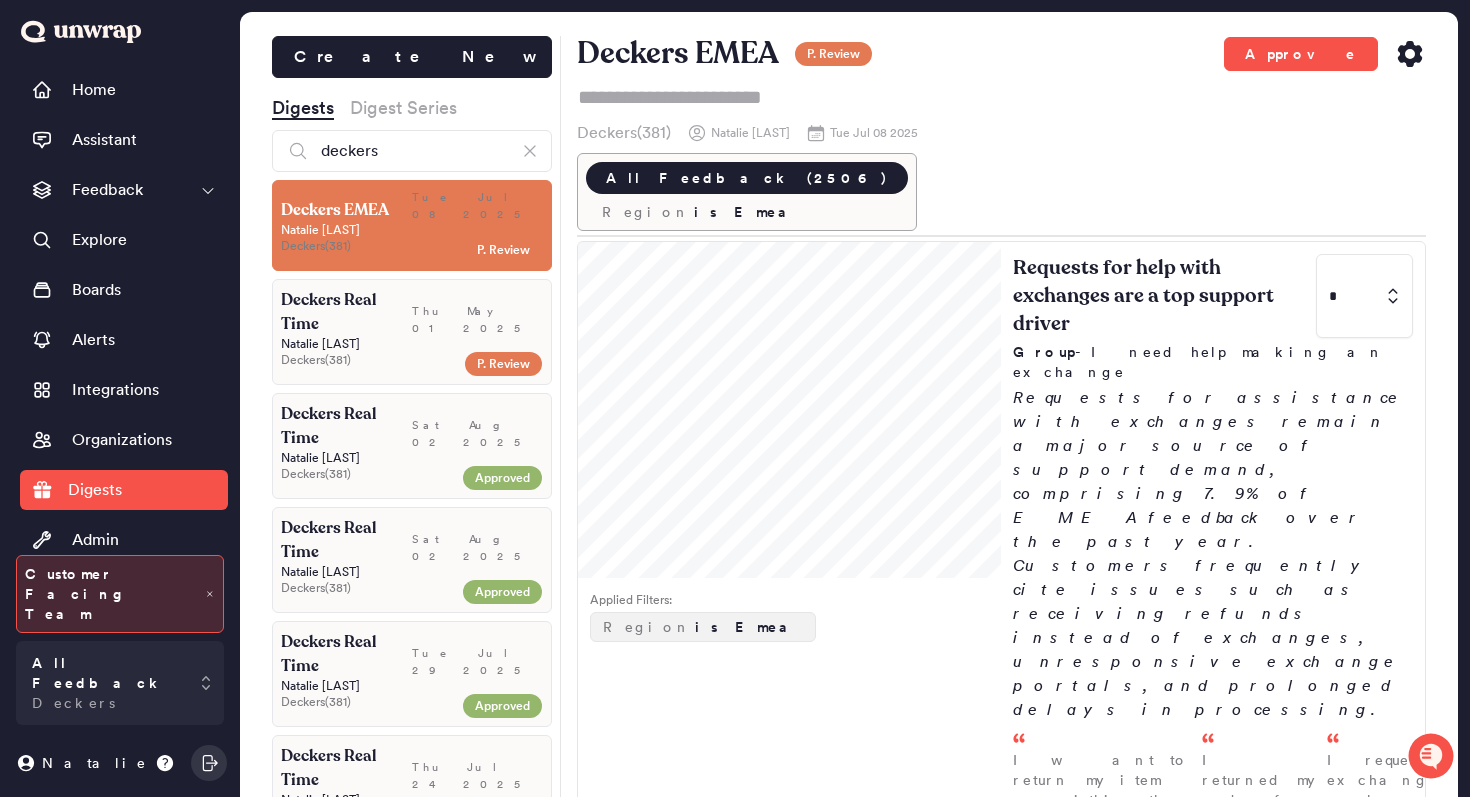 click on "Tue Jul 08 2025" at bounding box center [477, 205] 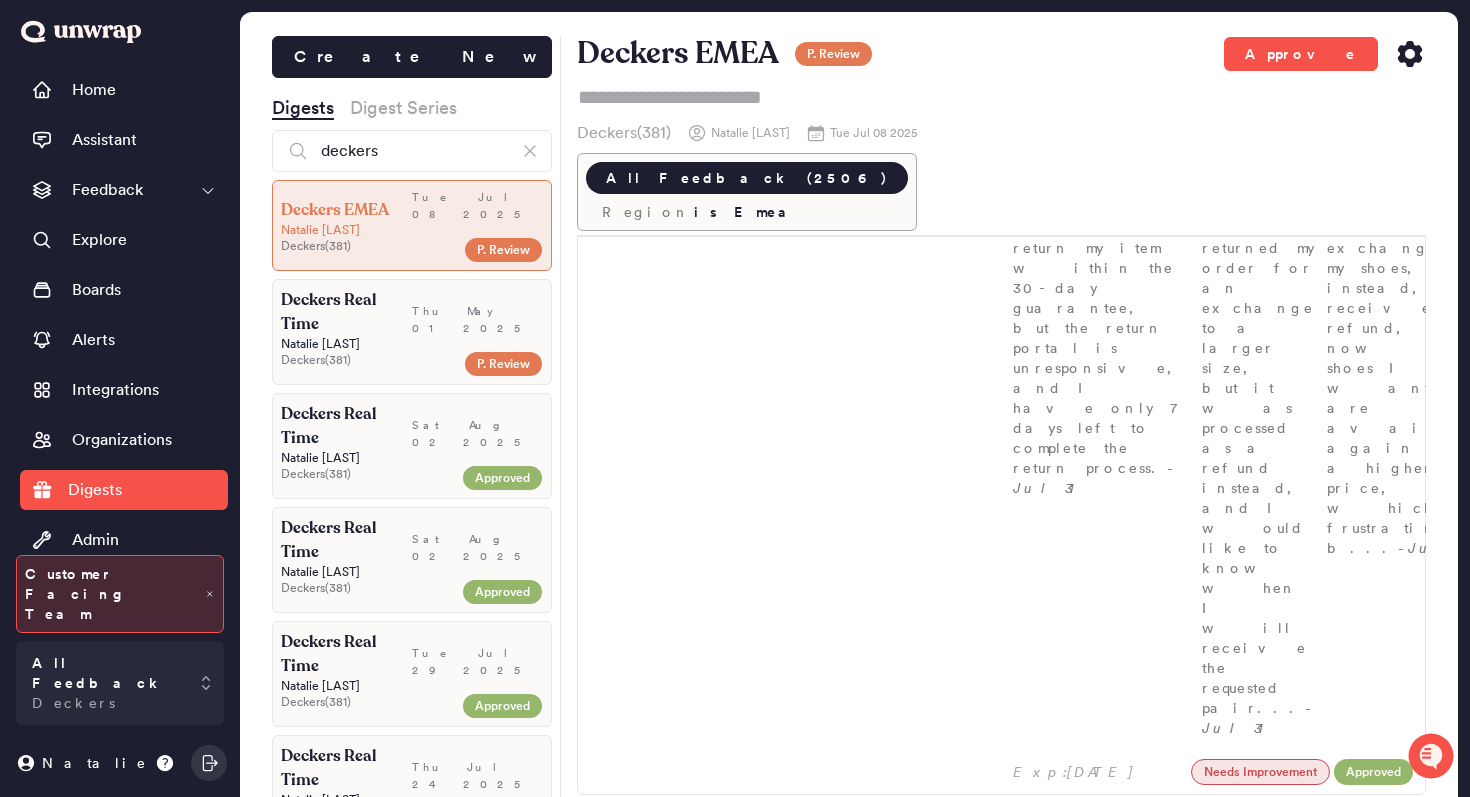 scroll, scrollTop: 527, scrollLeft: 0, axis: vertical 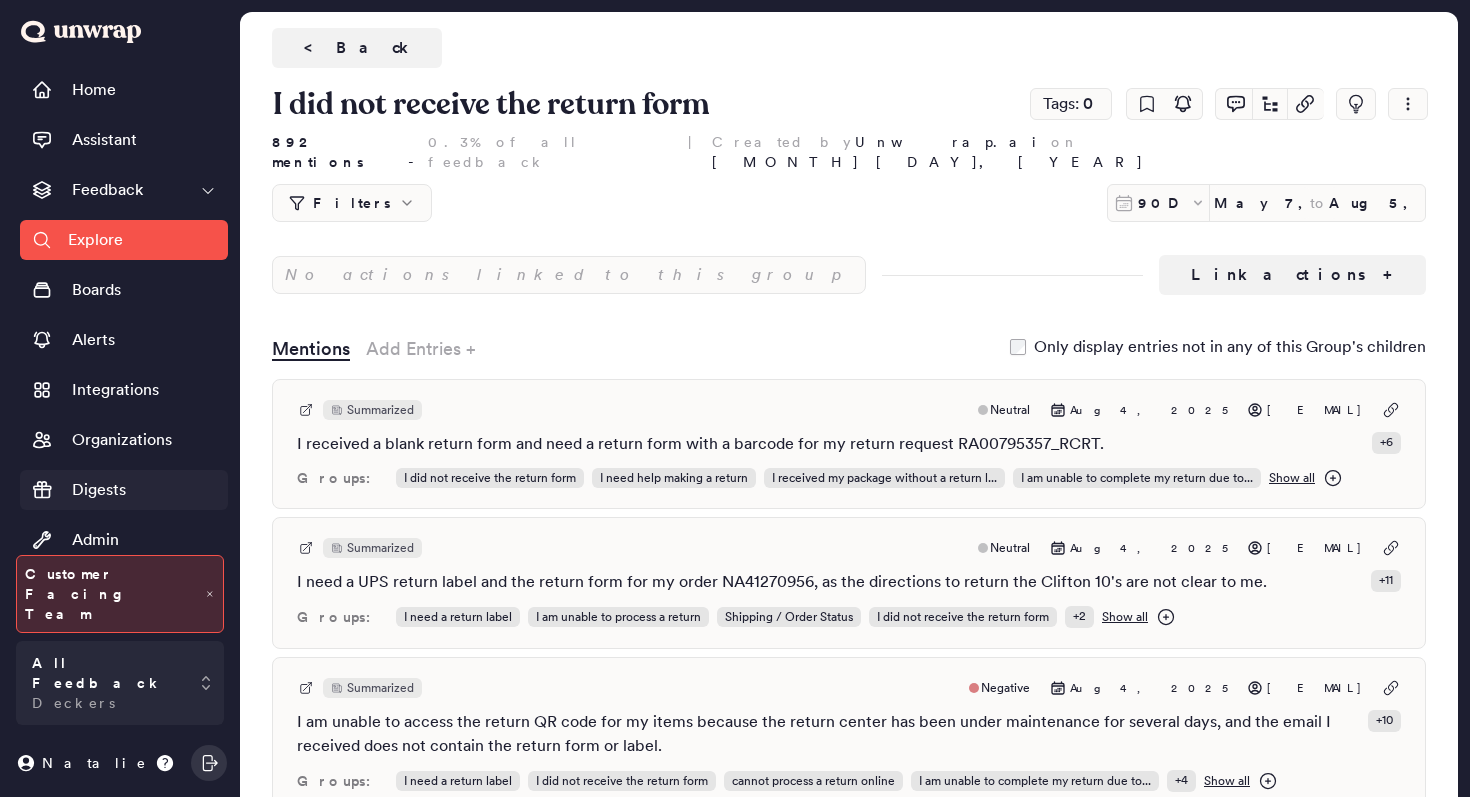 click on "Digests" at bounding box center (99, 490) 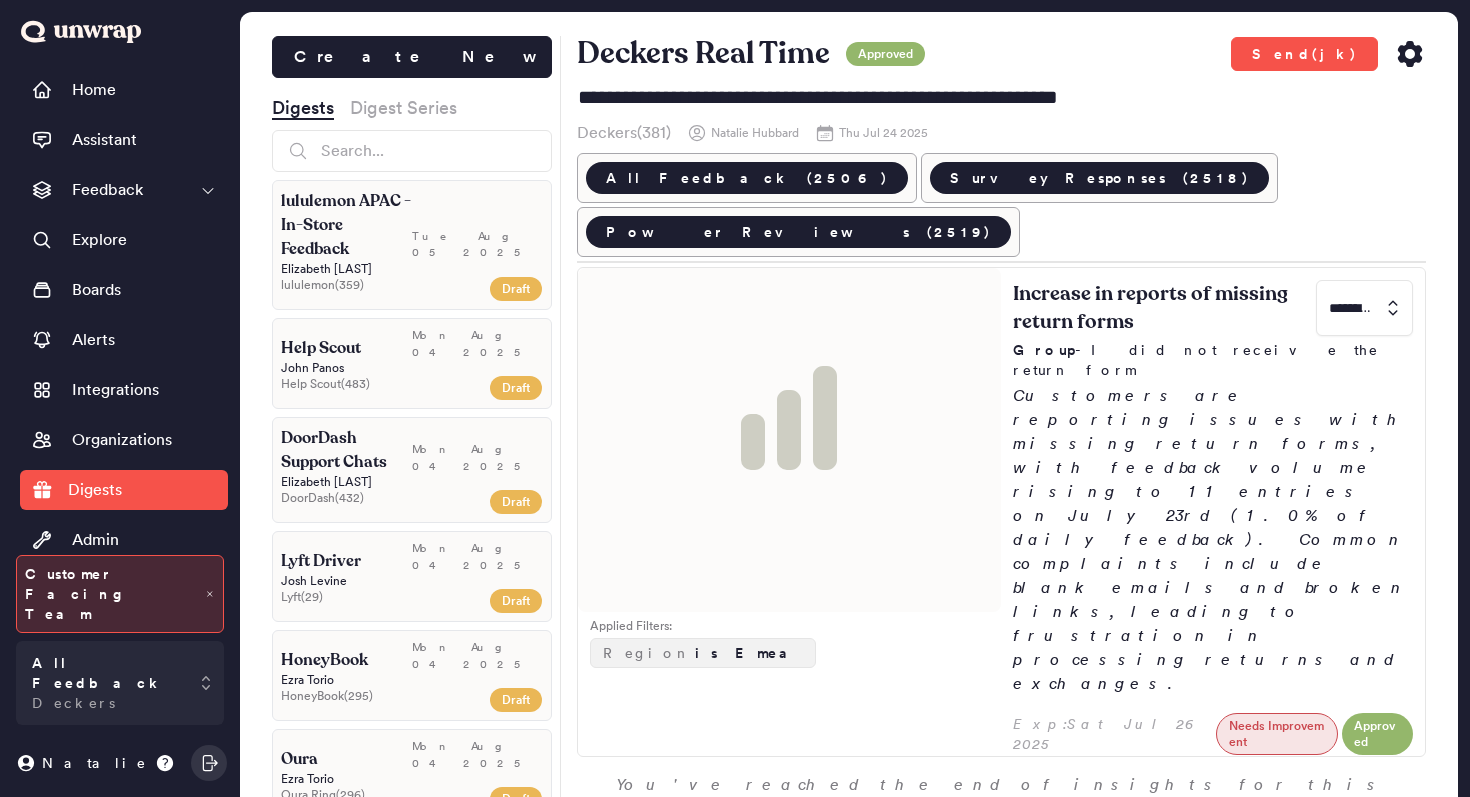 scroll, scrollTop: 0, scrollLeft: 0, axis: both 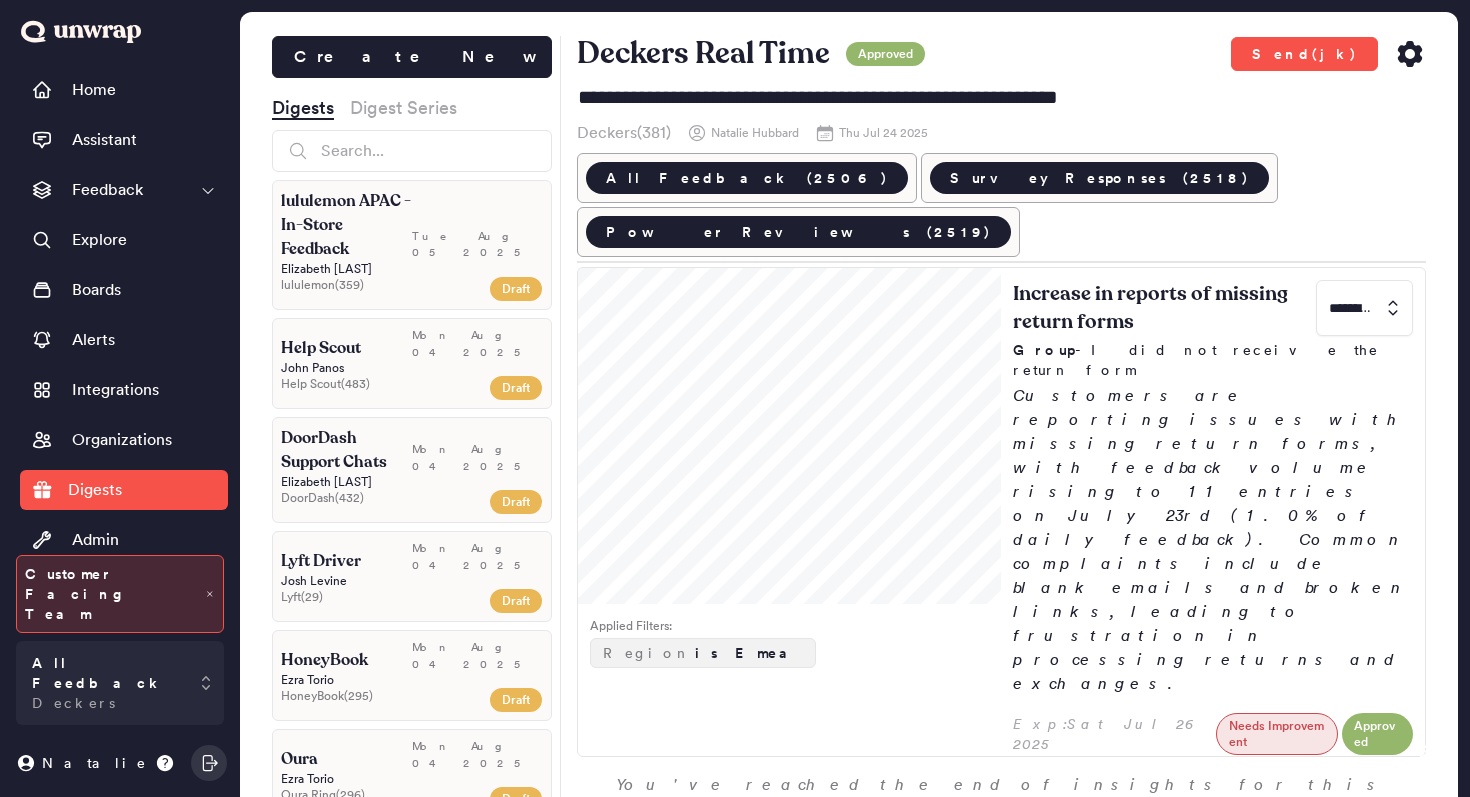 click on "Create New Digests Digest Series lululemon APAC - In-Store Feedback Tue Aug 05 2025 [LAST] [LAST] lululemon  ( 359 ) Draft Help Scout Mon Aug 04 2025 [LAST] [LAST] Help Scout  ( 483 ) Draft DoorDash Support Chats Mon Aug 04 2025 [LAST] [LAST] DoorDash  ( 432 ) Draft Lyft Driver Mon Aug 04 2025 [LAST] [LAST] Lyft  ( 29 ) Draft HoneyBook Mon Aug 04 2025 [LAST] [LAST] HoneyBook  ( 295 ) Draft Oura Mon Aug 04 2025 [LAST] [LAST] Oura Ring  ( 296 ) Draft Microsoft Edge Mon Aug 04 2025 [LAST] [LAST] Microsoft Edge  ( 30 ) Draft Rent App Mon Aug 04 2025 [LAST] [LAST] Rent App  ( 468 ) Draft Mux Tue Aug 05 2025 [LAST] [LAST] Mux  ( 427 ) P. Review Sunrun Tue Aug 05 2025 [LAST] [LAST] Sunrun  ( 275 ) P. Review Depop Mon Aug 04 2025 [LAST] [LAST] Depop  ( 446 ) P. Review TeamUp Mon Aug 04 2025 [LAST] [LAST] TeamUp  ( 454 ) P. Review Cakewalk Mon Aug 04 2025 [LAST] [LAST] Cakewalk  ( 346 ) P. Review ReverbNation Mon Aug 04 2025 [LAST] [LAST] ReverbNation  ( 345 ) P. Review TestRail Mon Aug 04 2025 [LAST]" at bounding box center (412, 434) 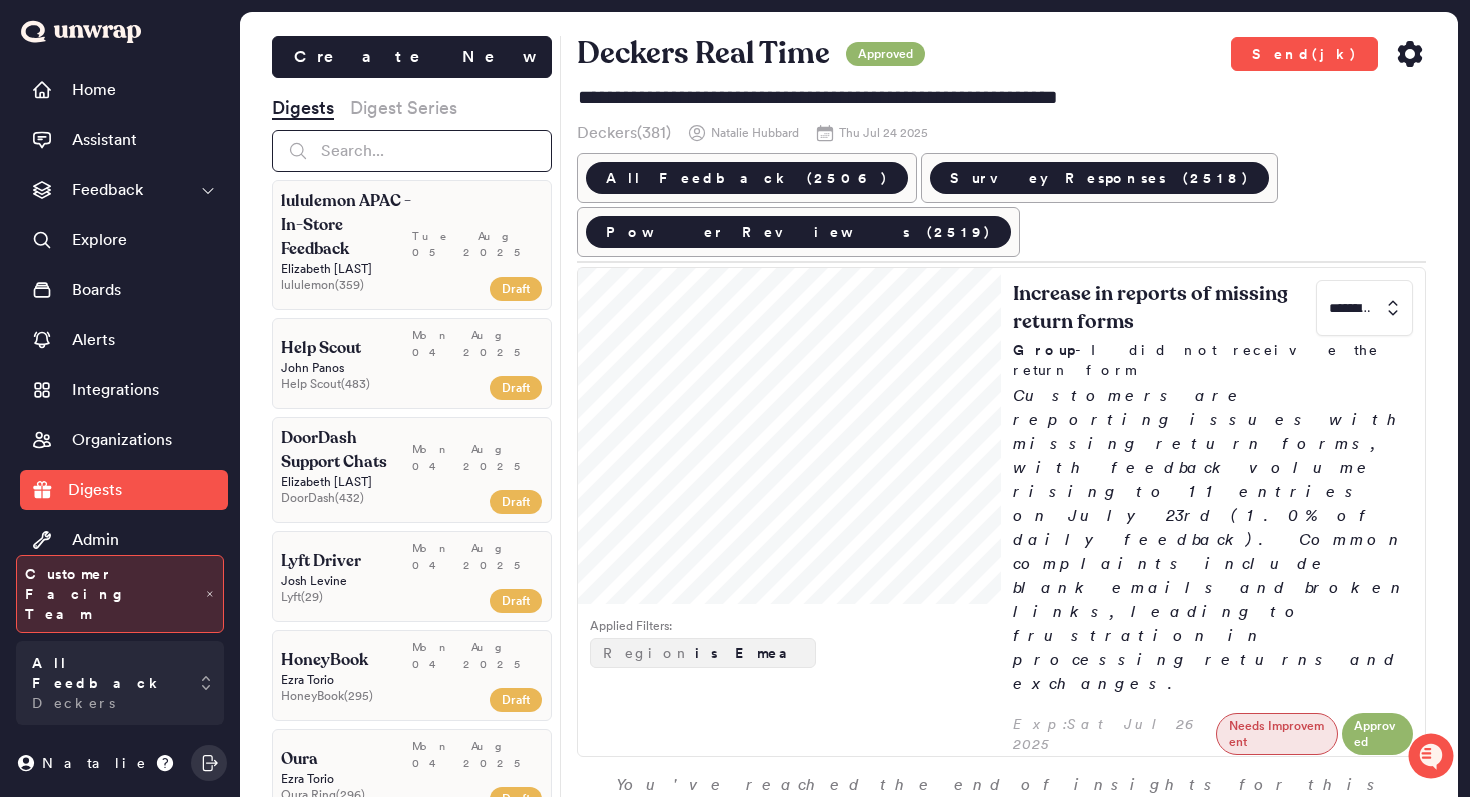 click at bounding box center [412, 151] 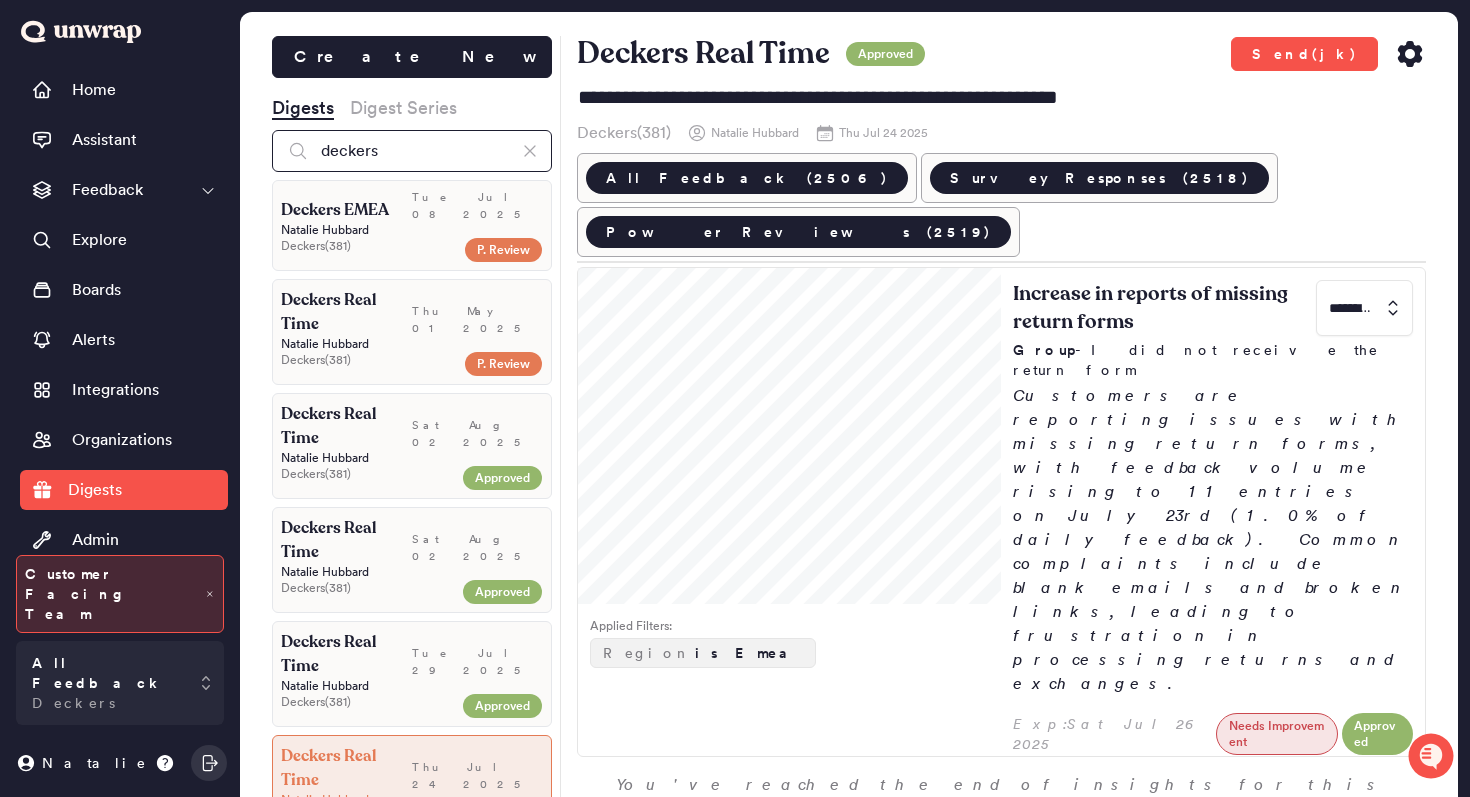 type on "deckers" 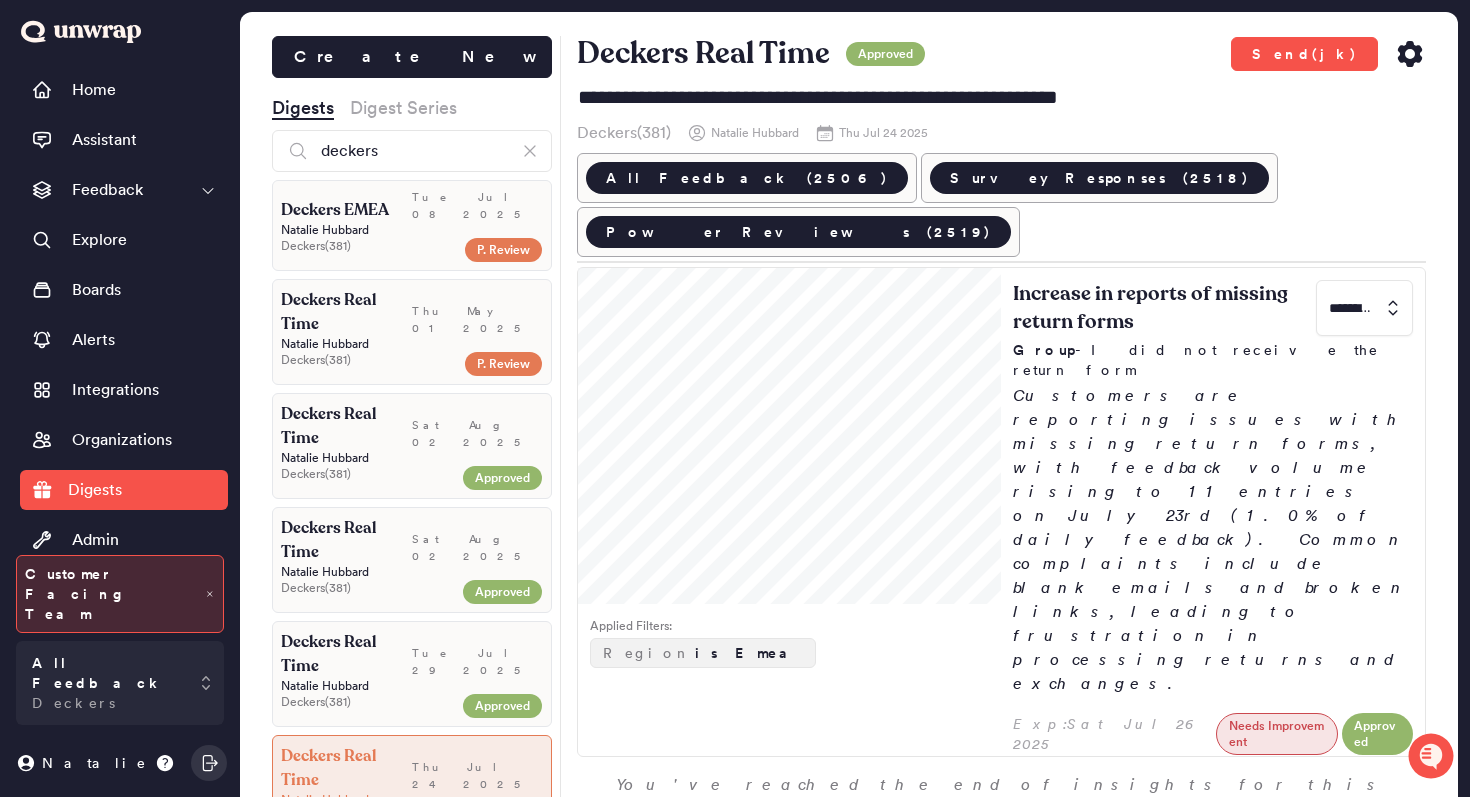 click on "Natalie   Hubbard" at bounding box center [412, 230] 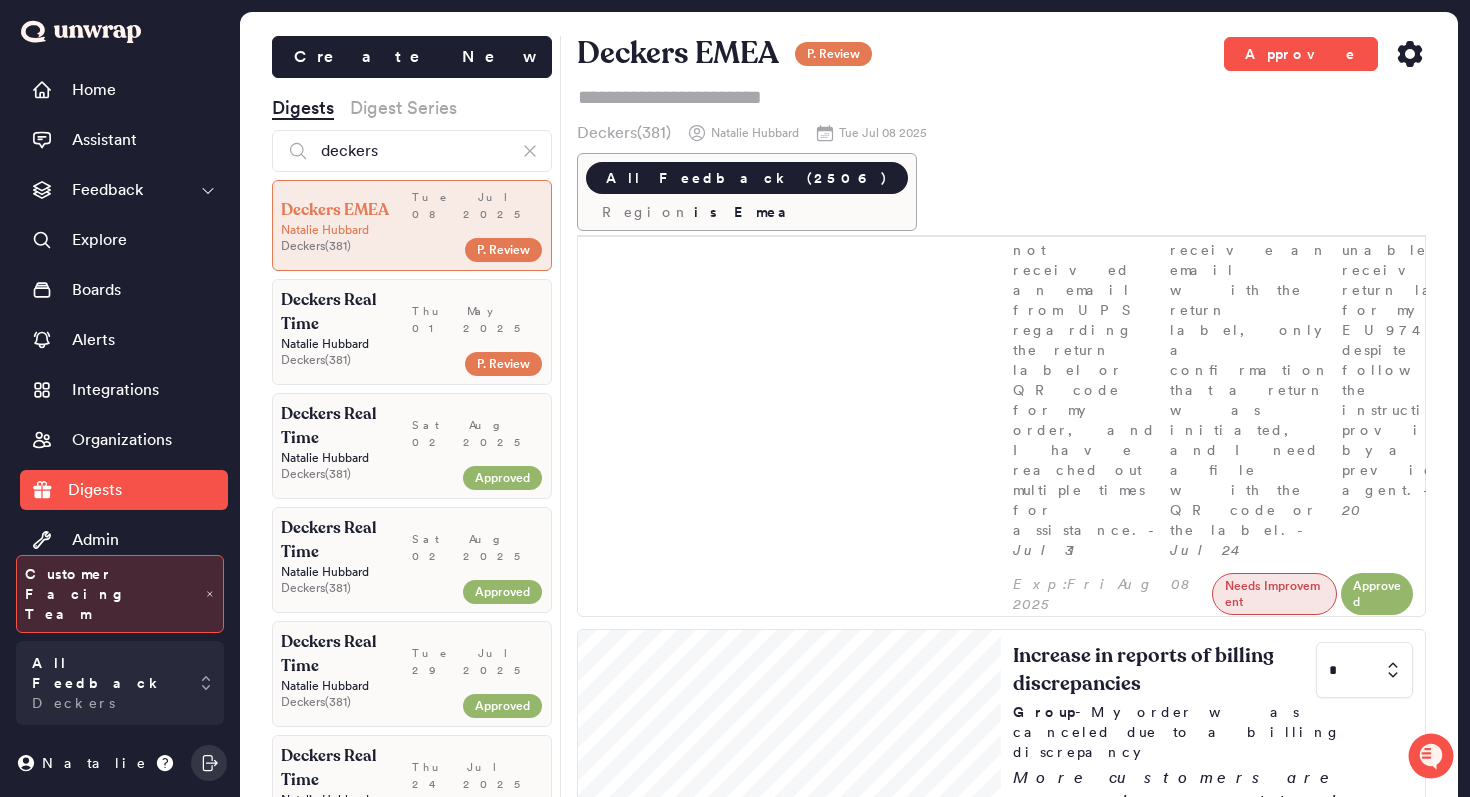 scroll, scrollTop: 2633, scrollLeft: 0, axis: vertical 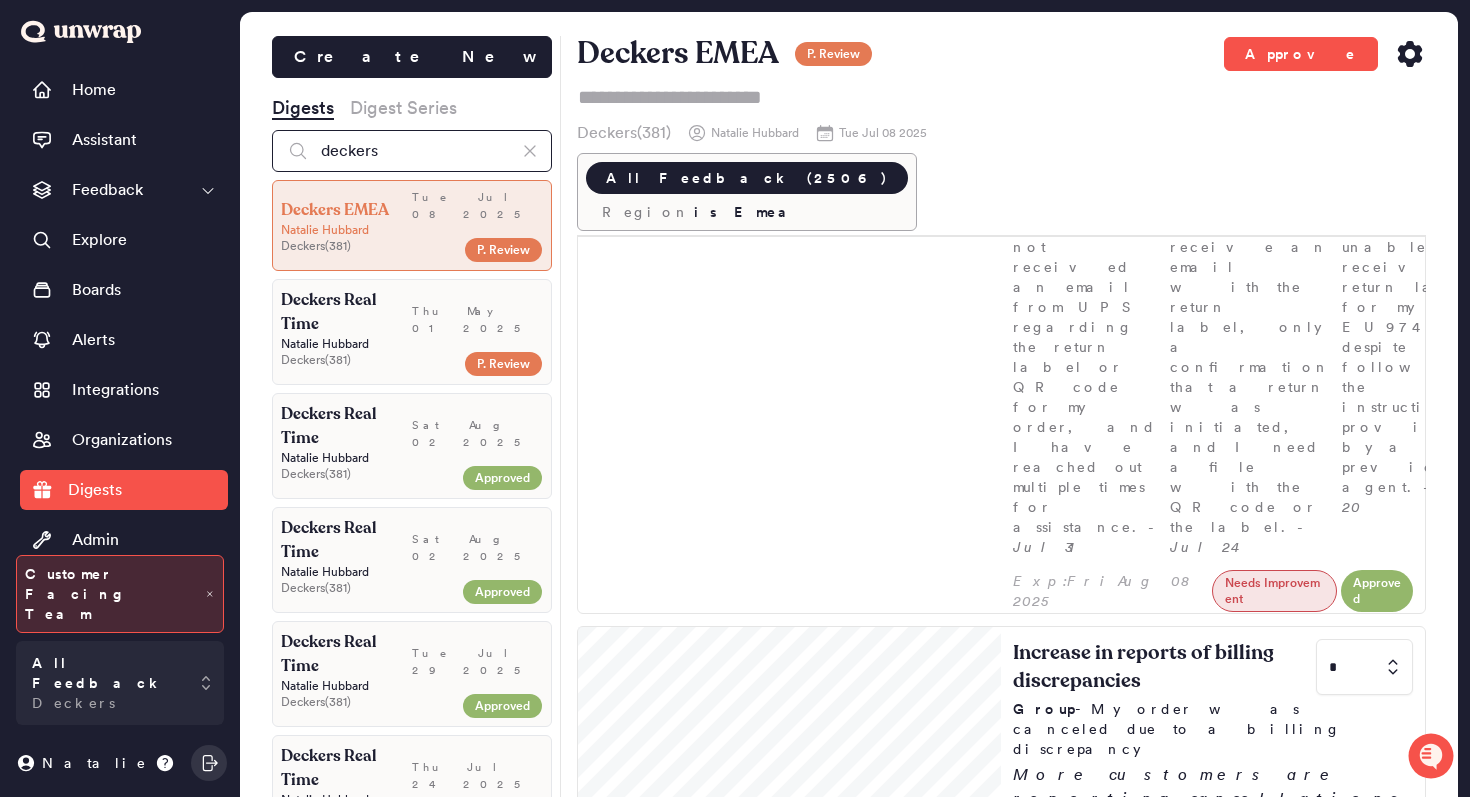 click on "deckers" at bounding box center (412, 151) 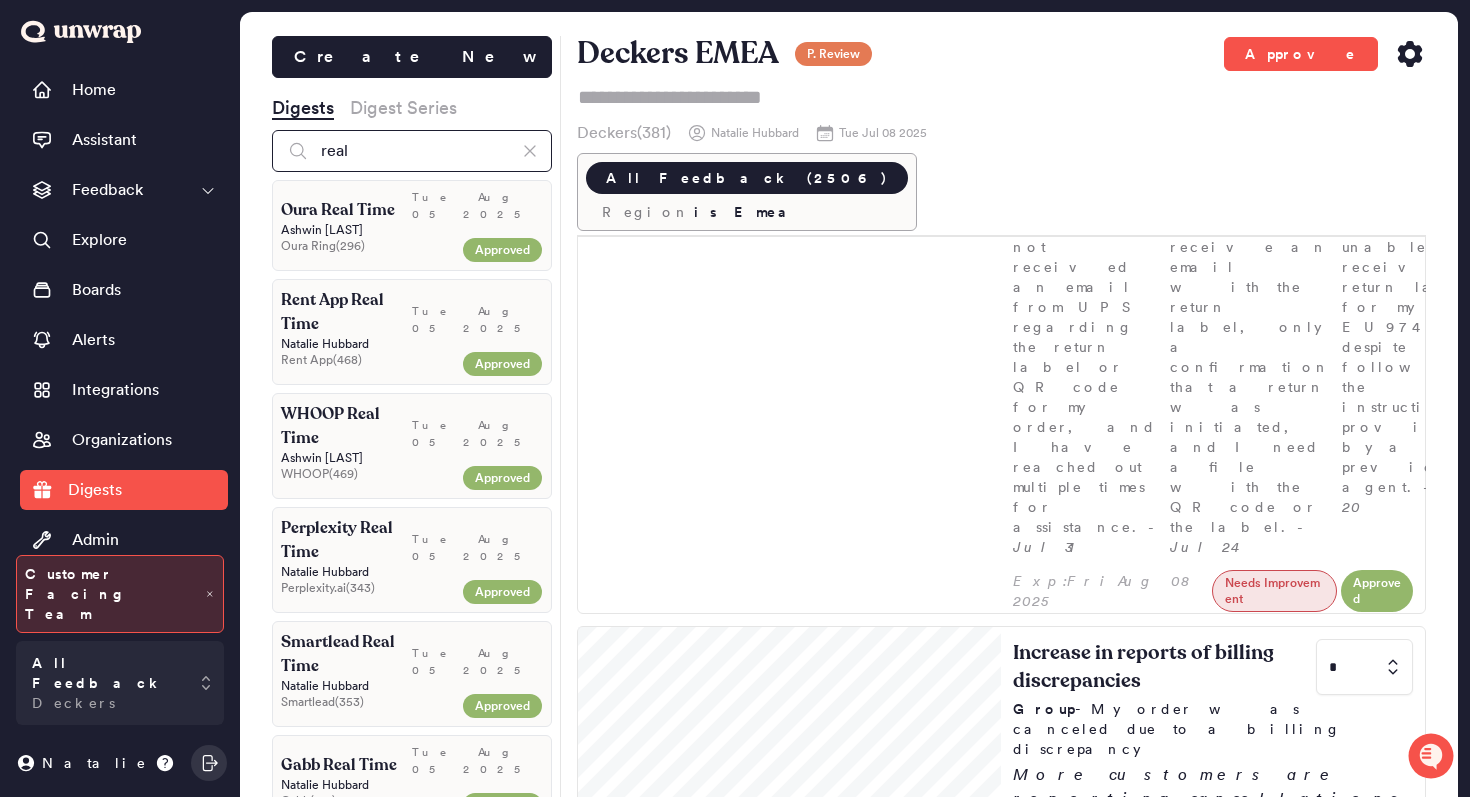 type on "real" 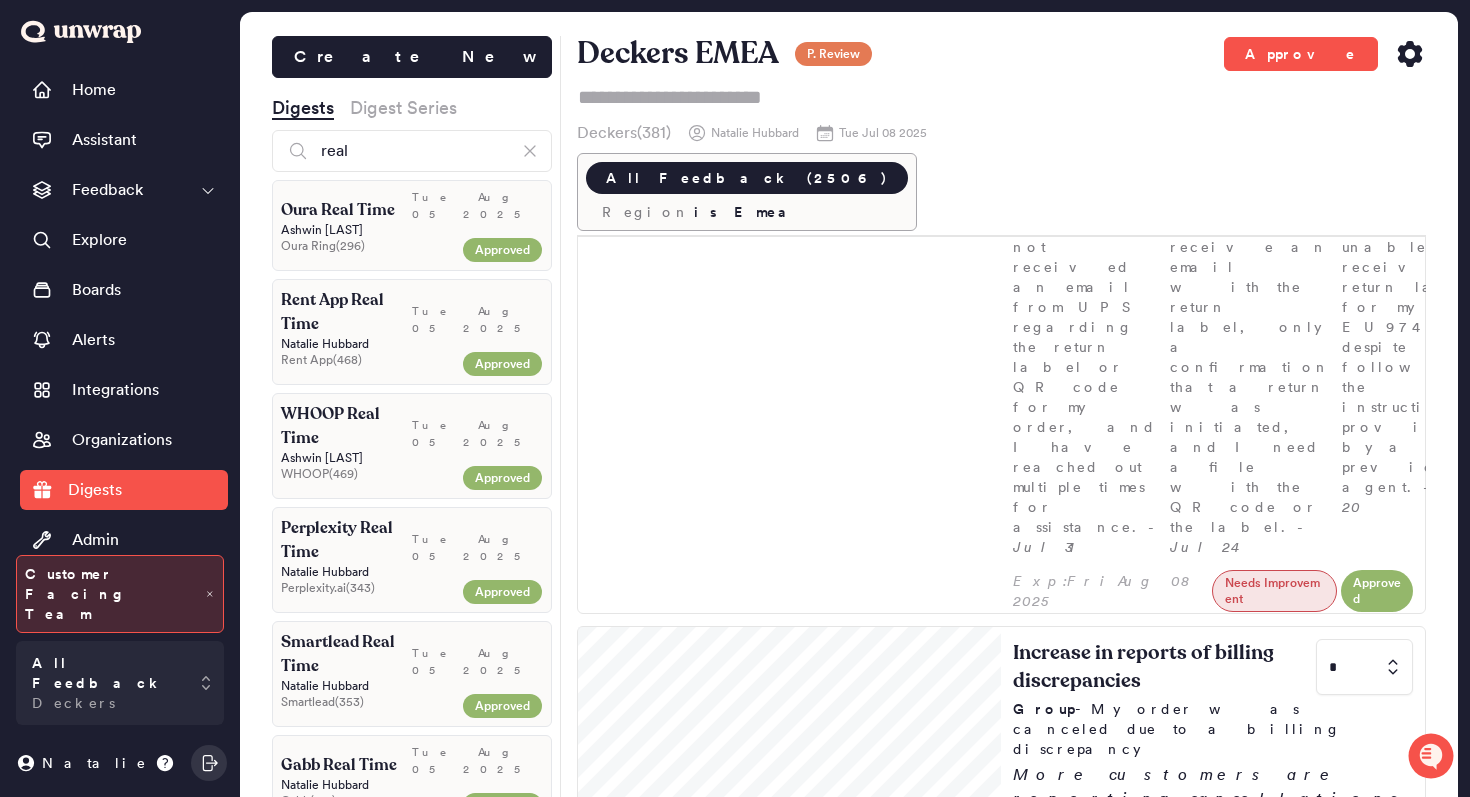 click on "WHOOP Real Time" at bounding box center (346, 426) 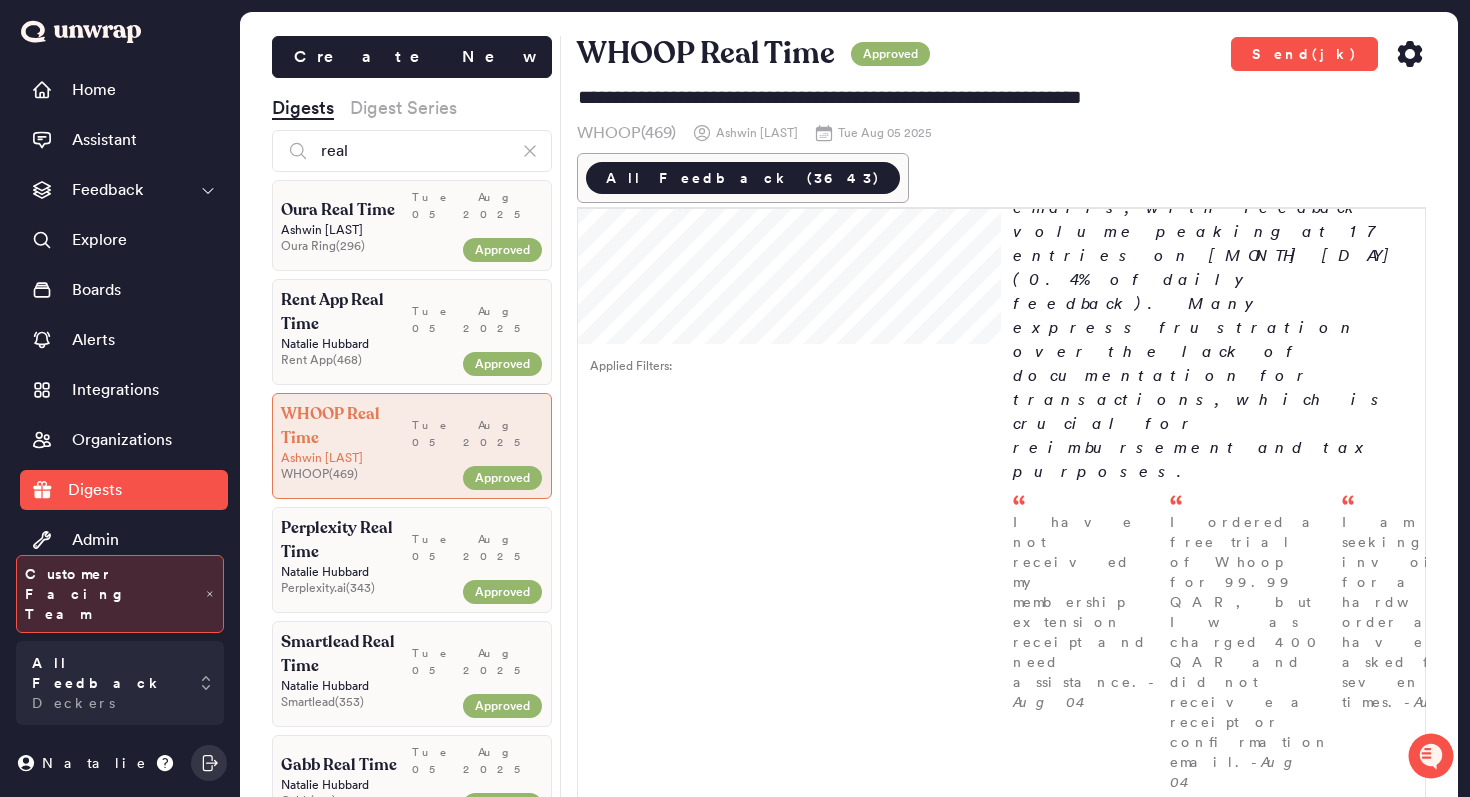 scroll, scrollTop: 0, scrollLeft: 0, axis: both 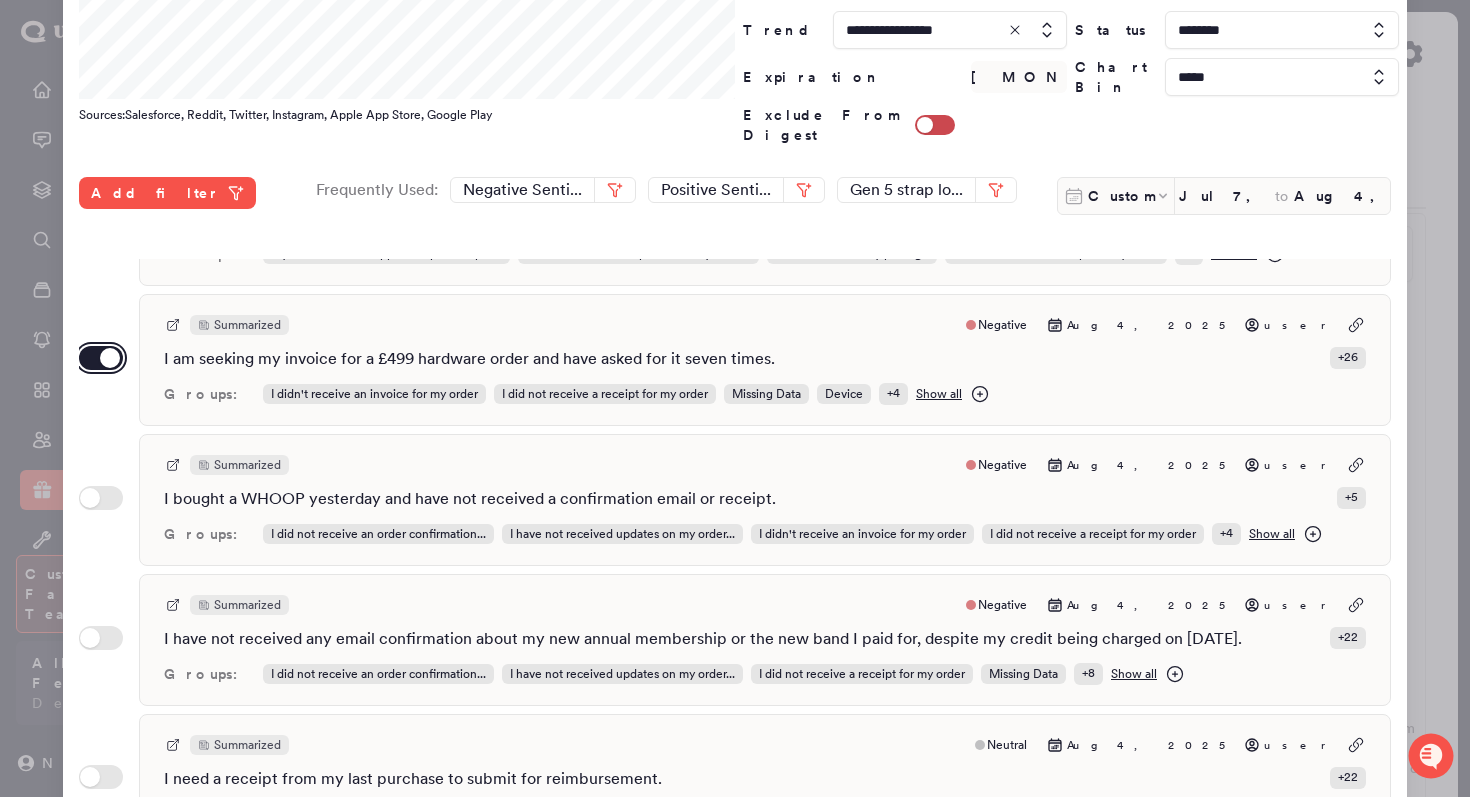 click on "Use setting" at bounding box center [101, 358] 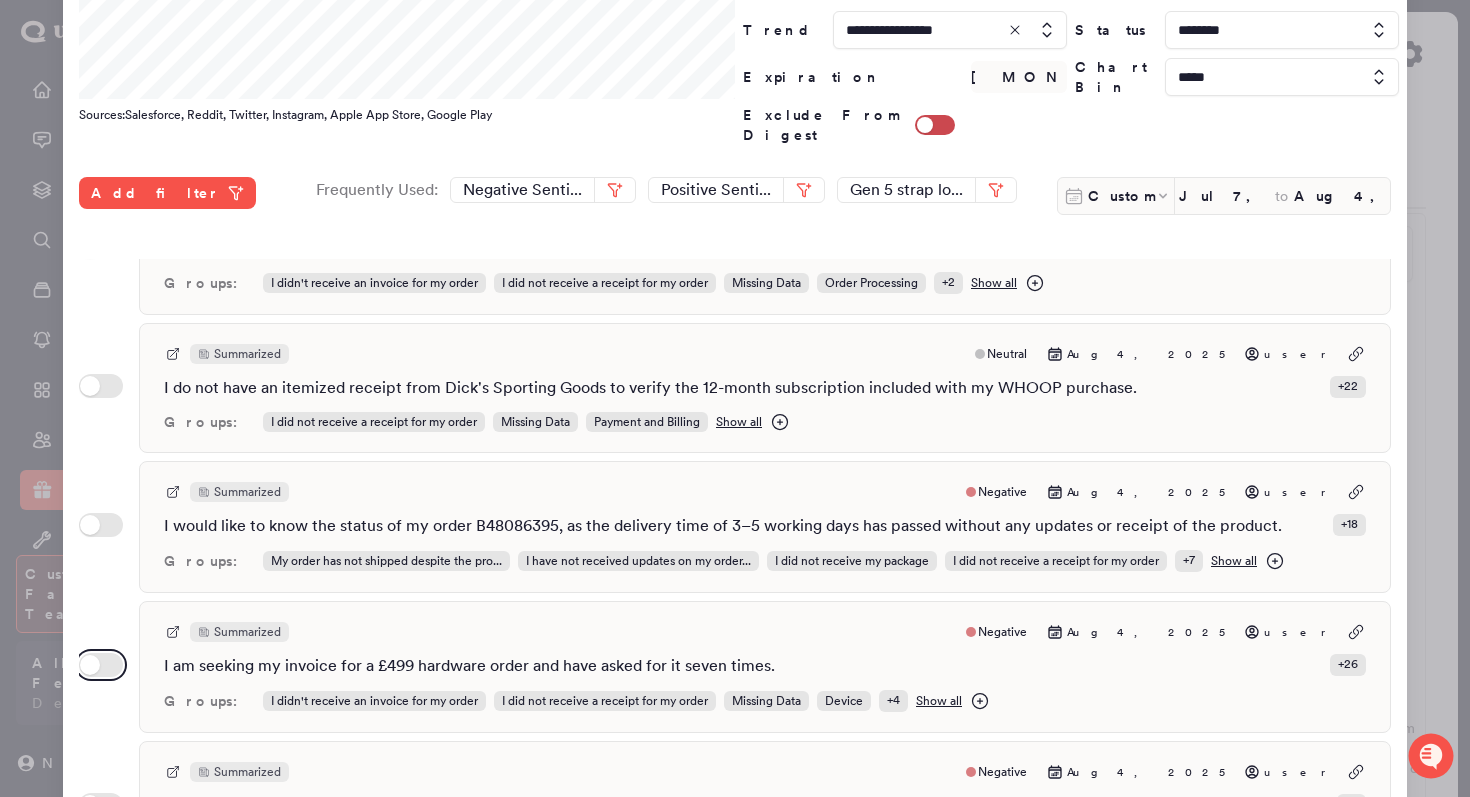 scroll, scrollTop: 619, scrollLeft: 0, axis: vertical 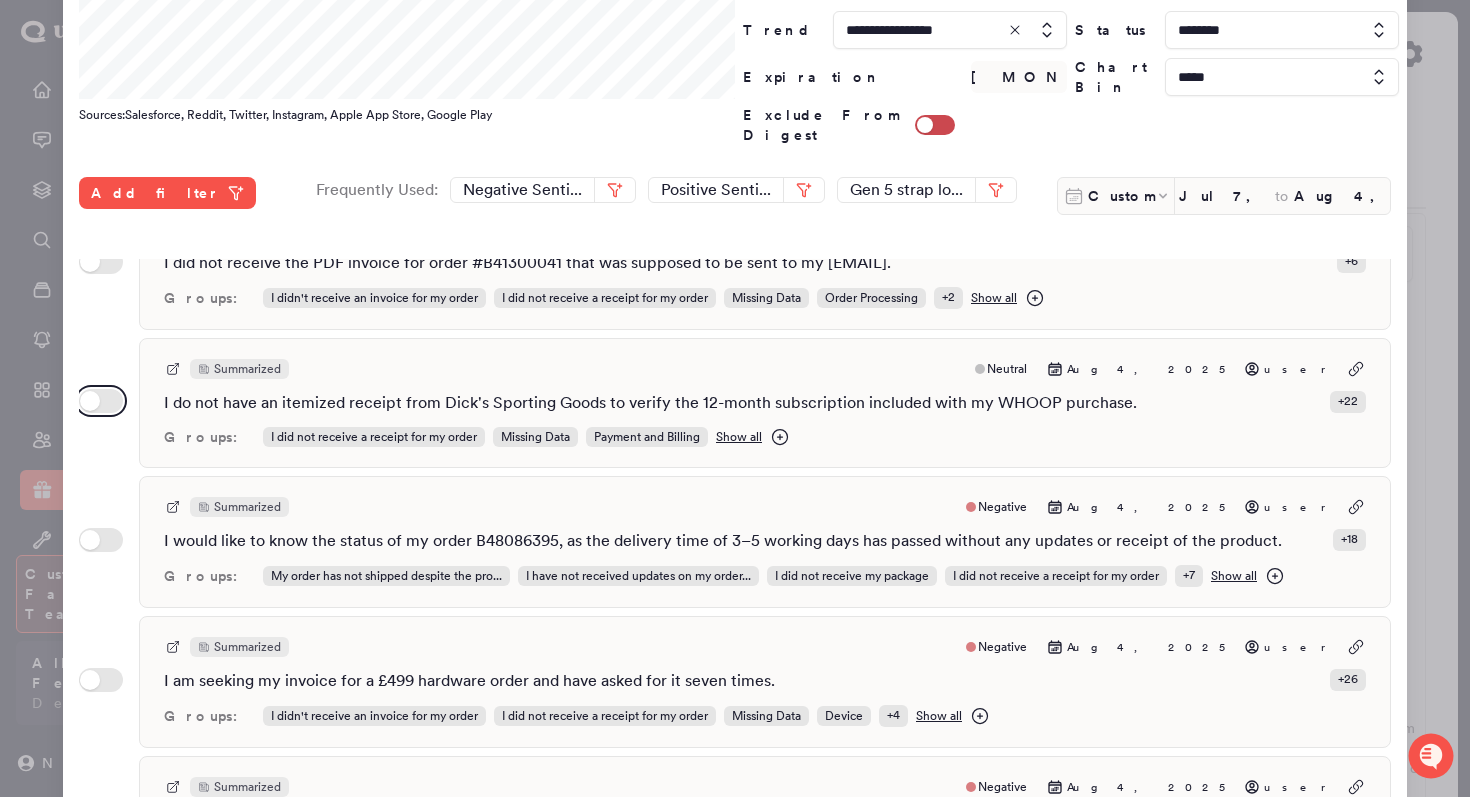 click on "Use setting" at bounding box center (101, 401) 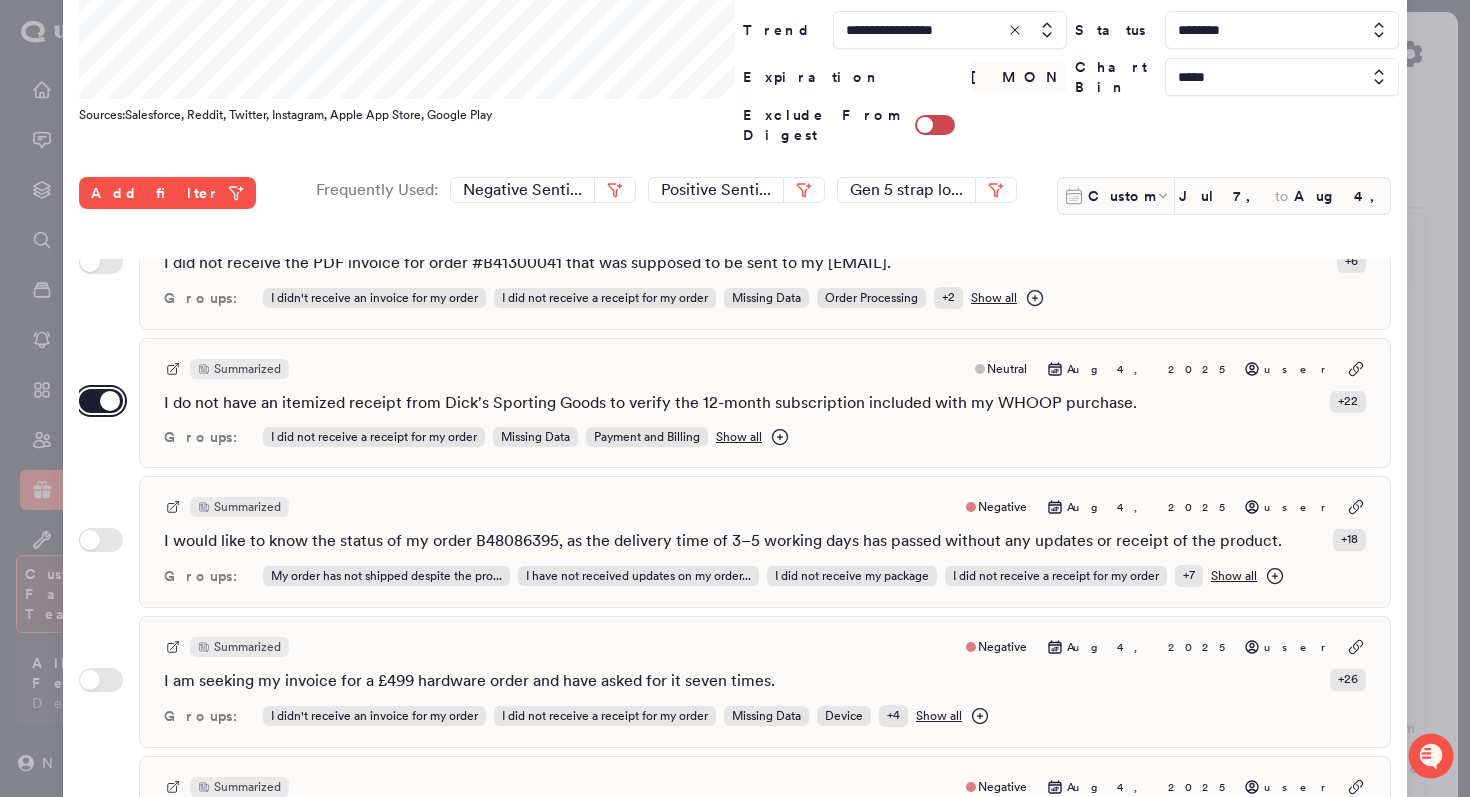 scroll, scrollTop: 0, scrollLeft: 0, axis: both 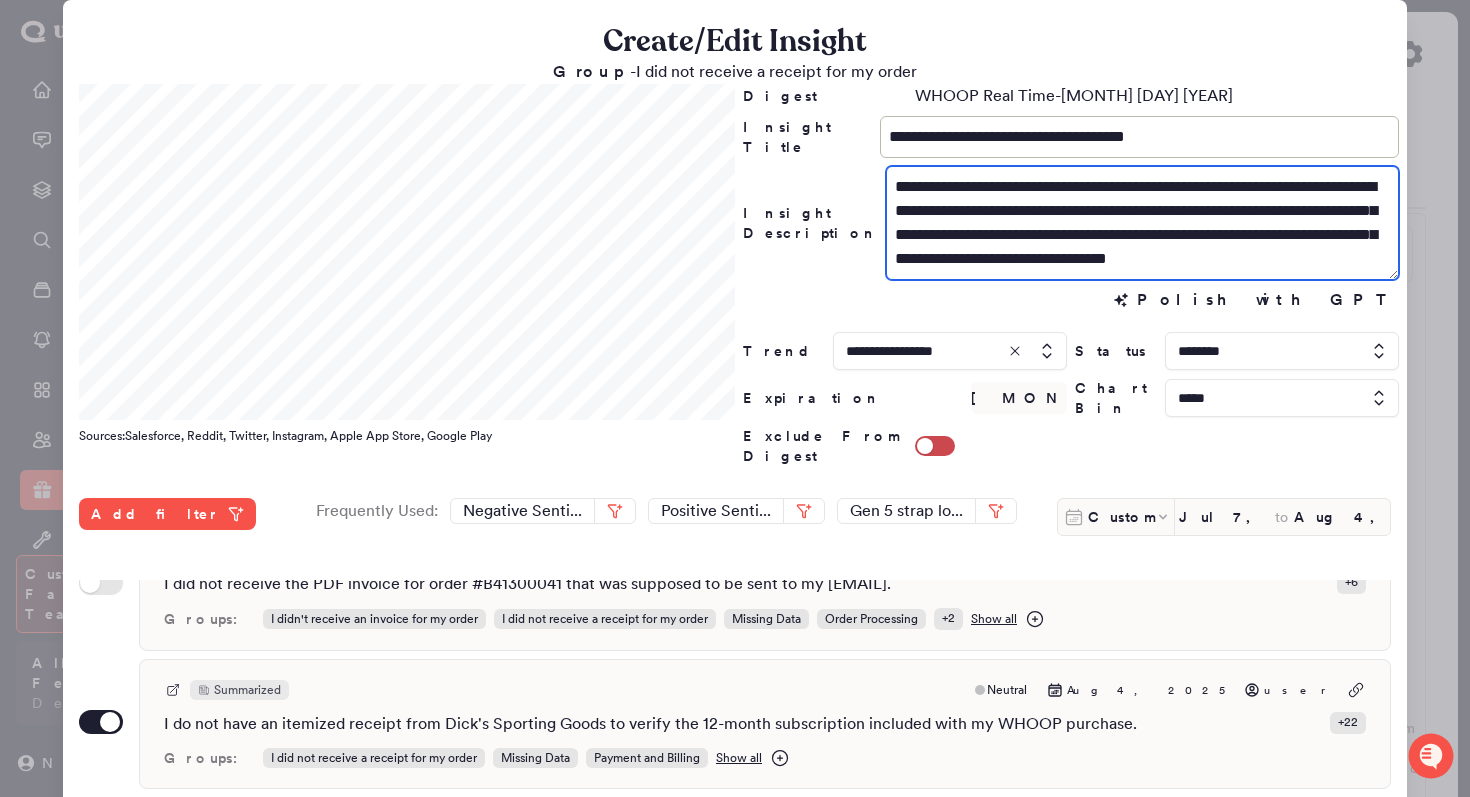 drag, startPoint x: 1362, startPoint y: 188, endPoint x: 1188, endPoint y: 186, distance: 174.01149 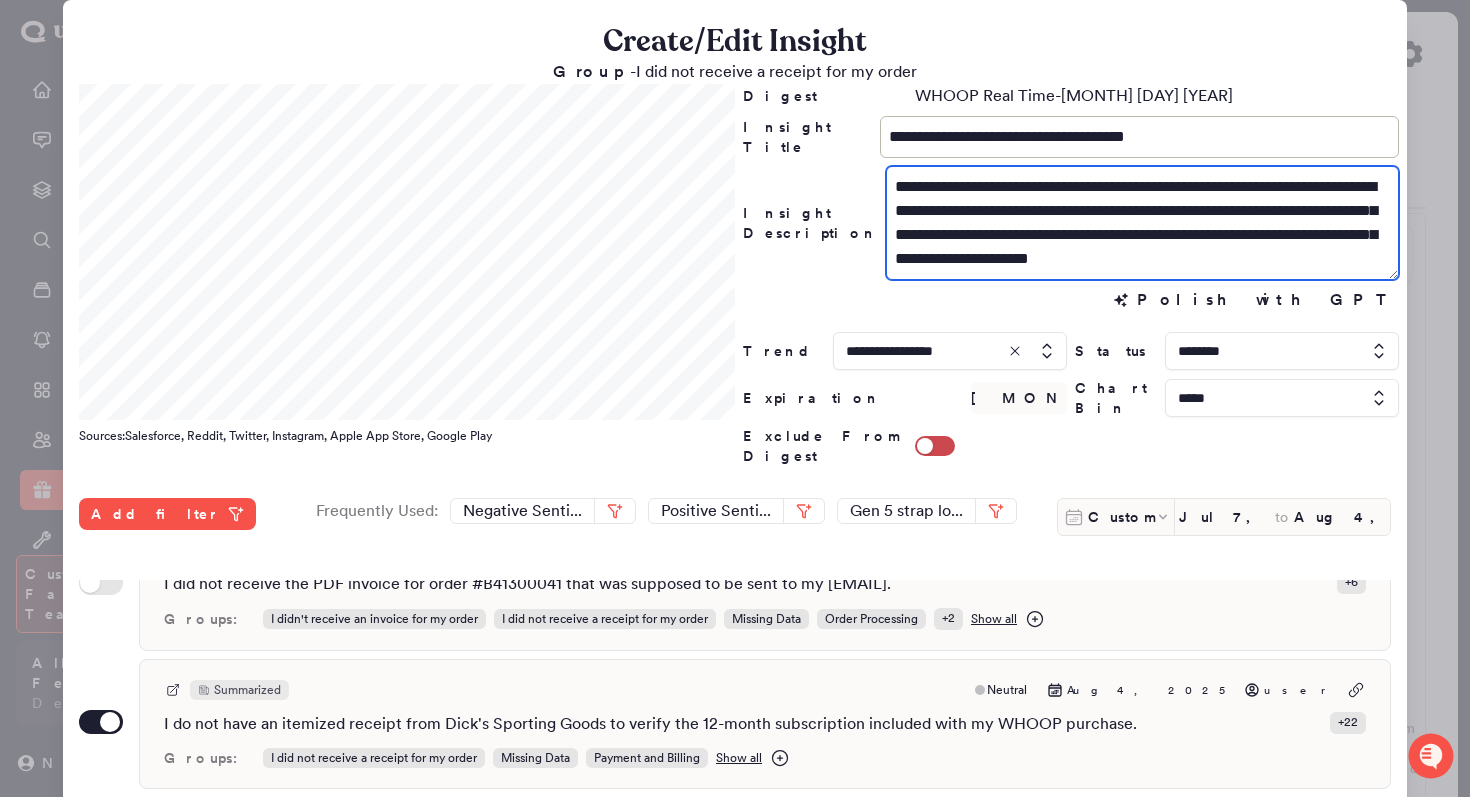 scroll, scrollTop: 10, scrollLeft: 0, axis: vertical 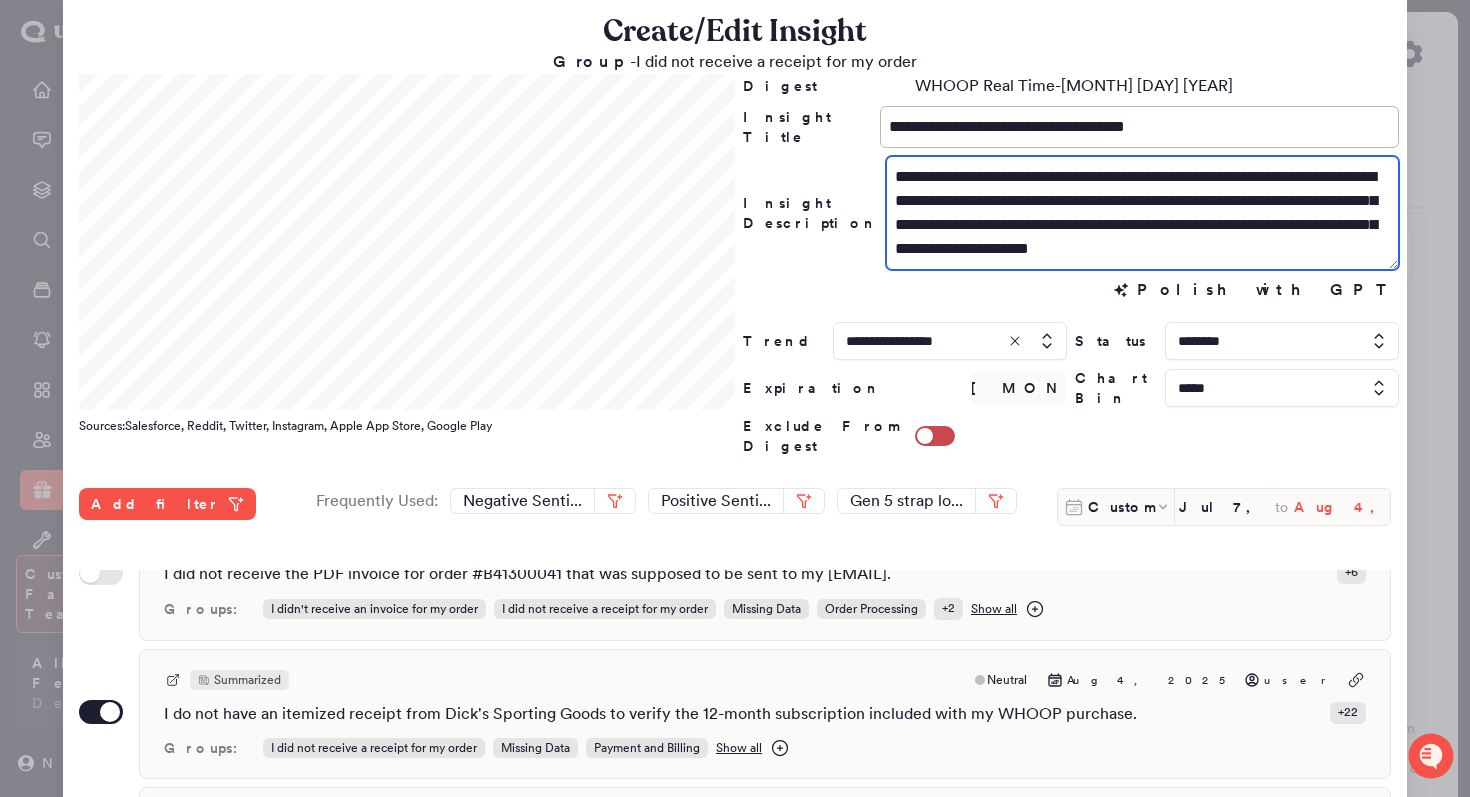 type on "**********" 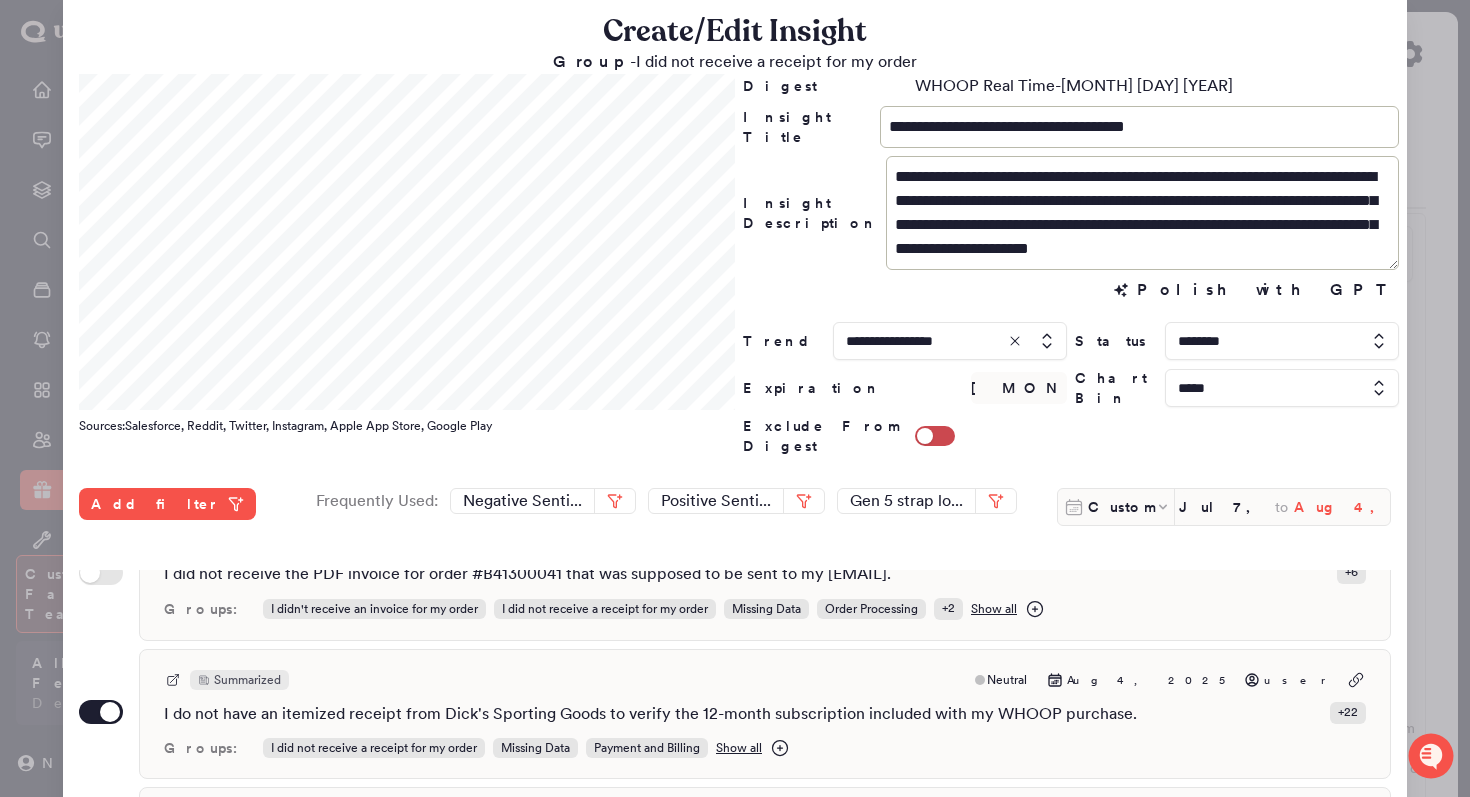 click on "Aug 4, 2025" at bounding box center (1342, 507) 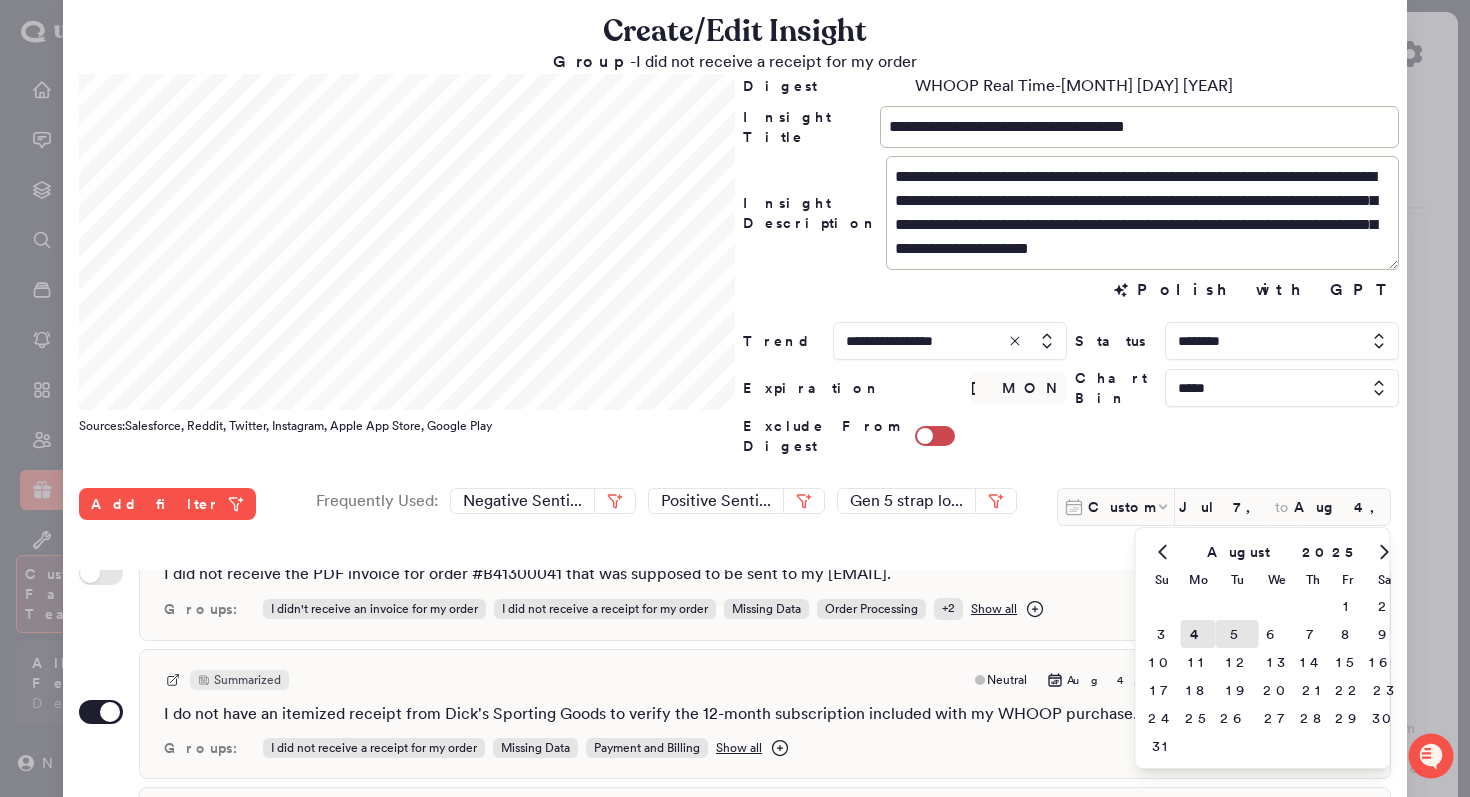 click on "5" at bounding box center [1237, 634] 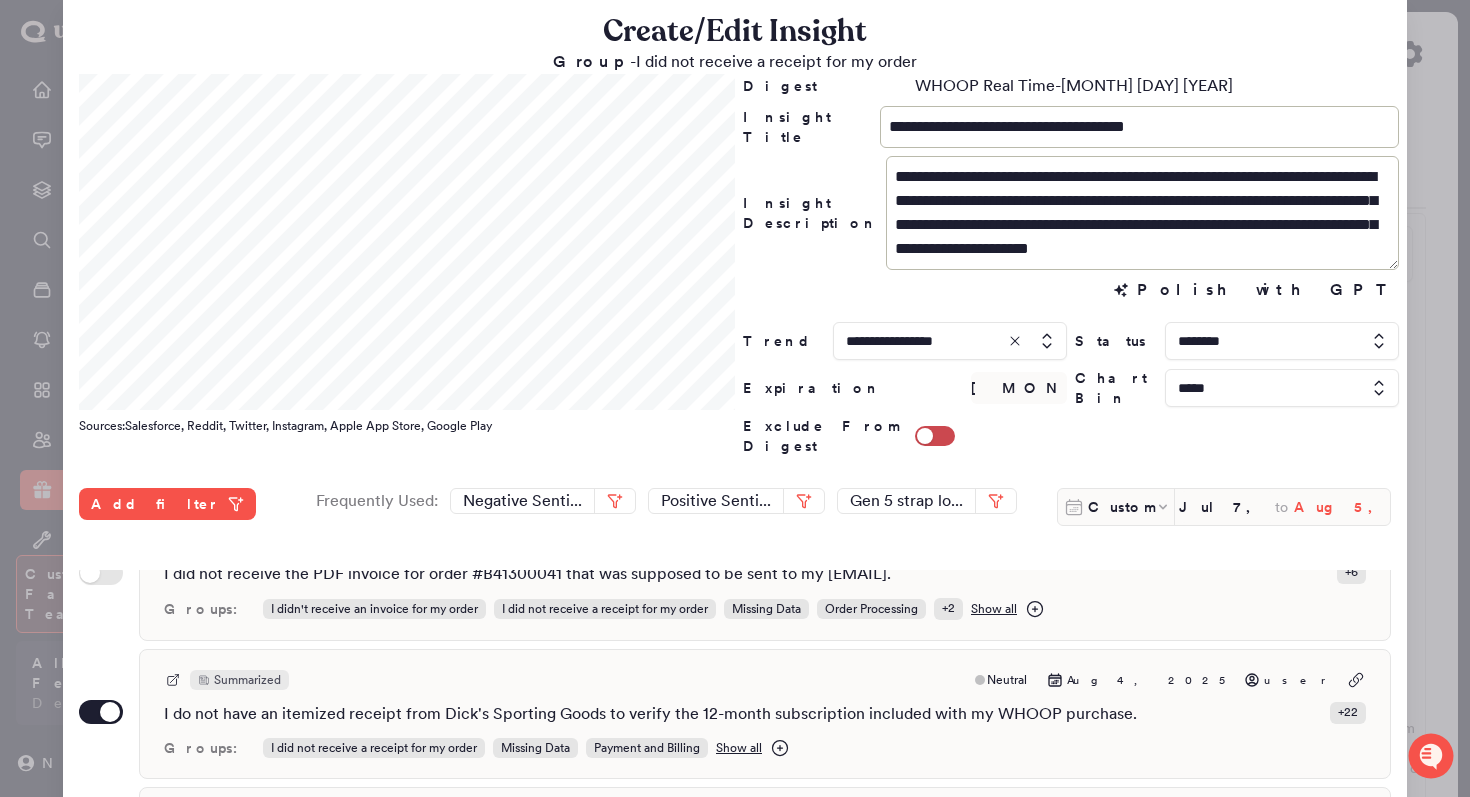 click on "Aug 5, 2025" at bounding box center [1342, 507] 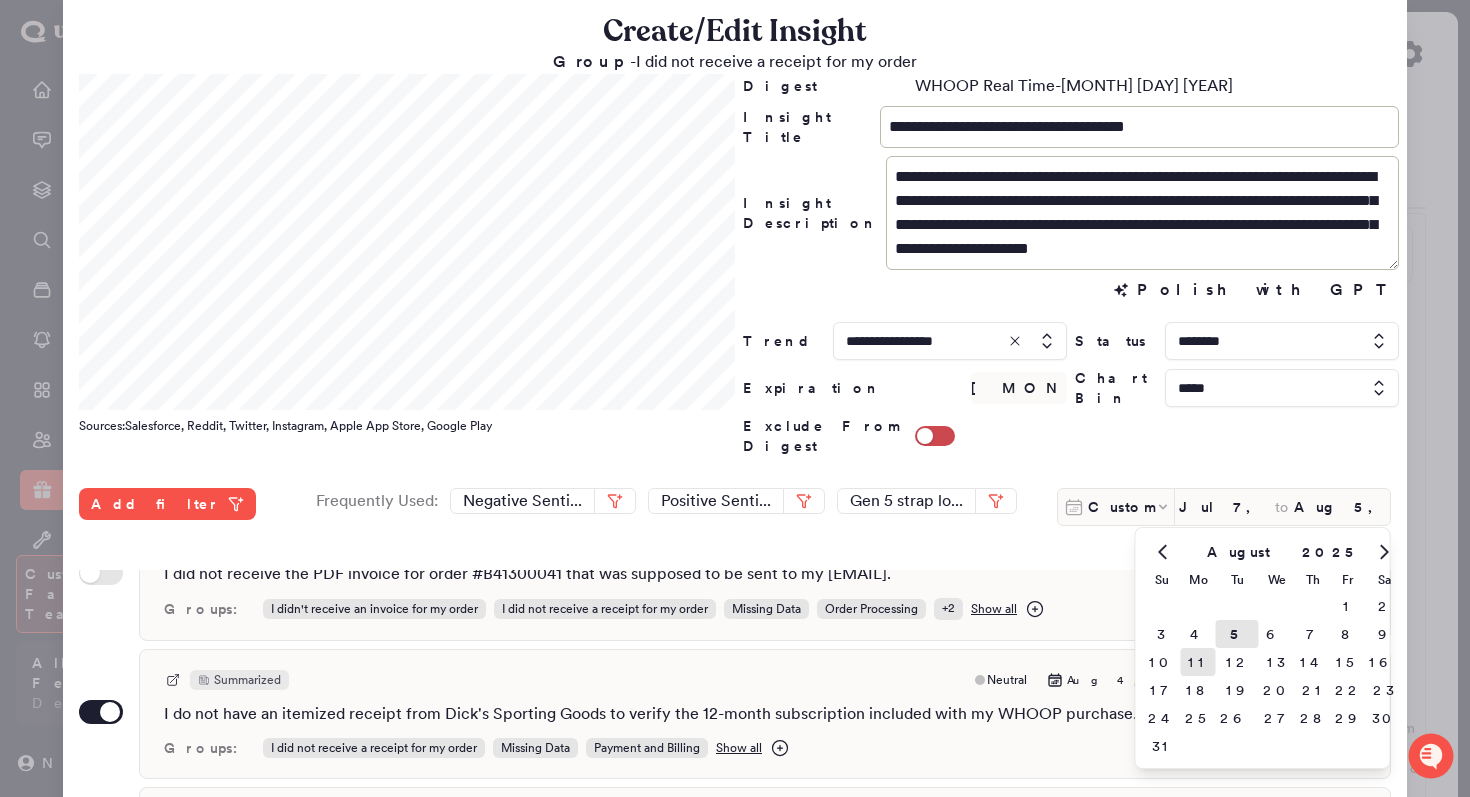 click on "11" at bounding box center (1198, 662) 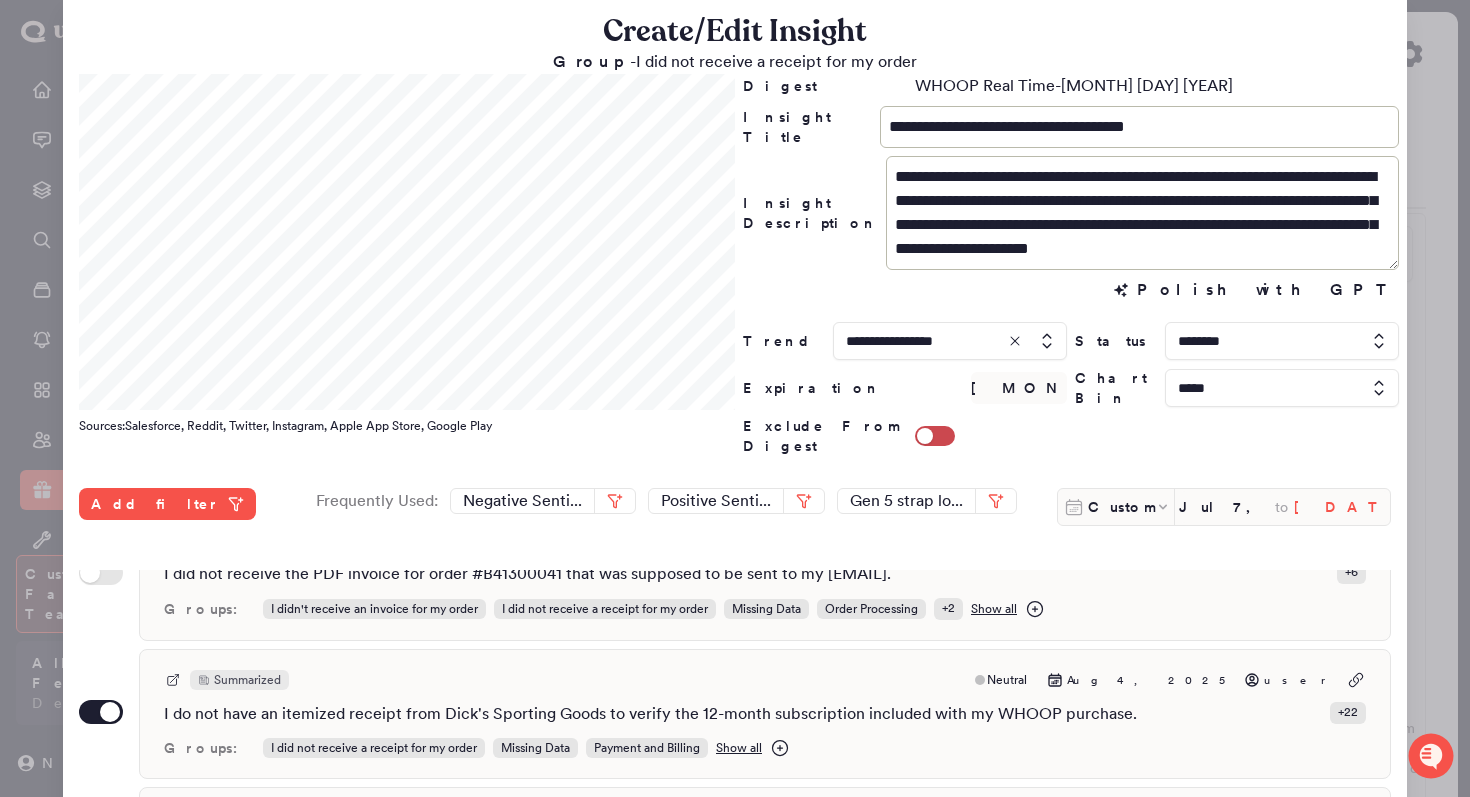 click on "Aug 11, 2025" at bounding box center (1342, 507) 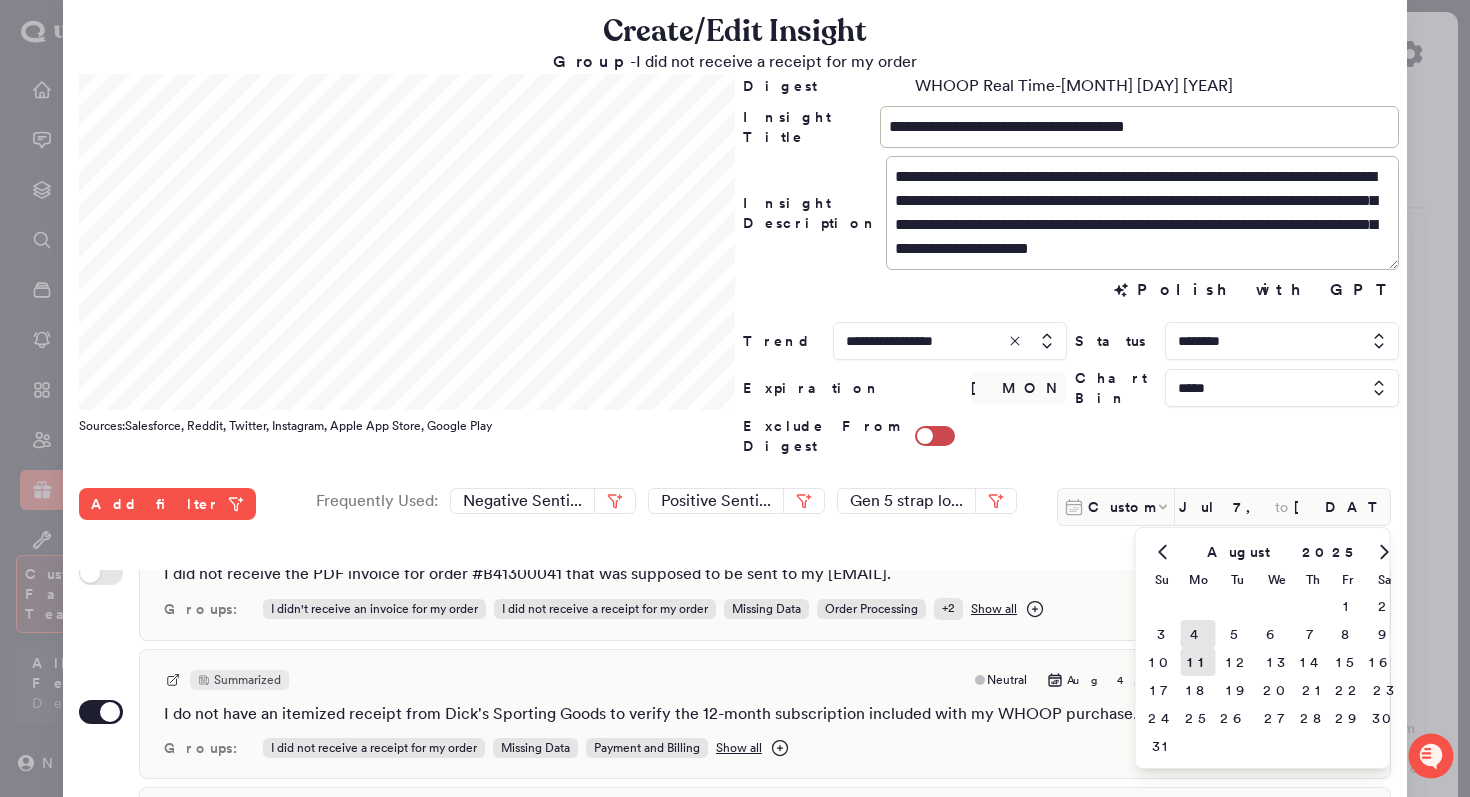 click on "4" at bounding box center (1198, 634) 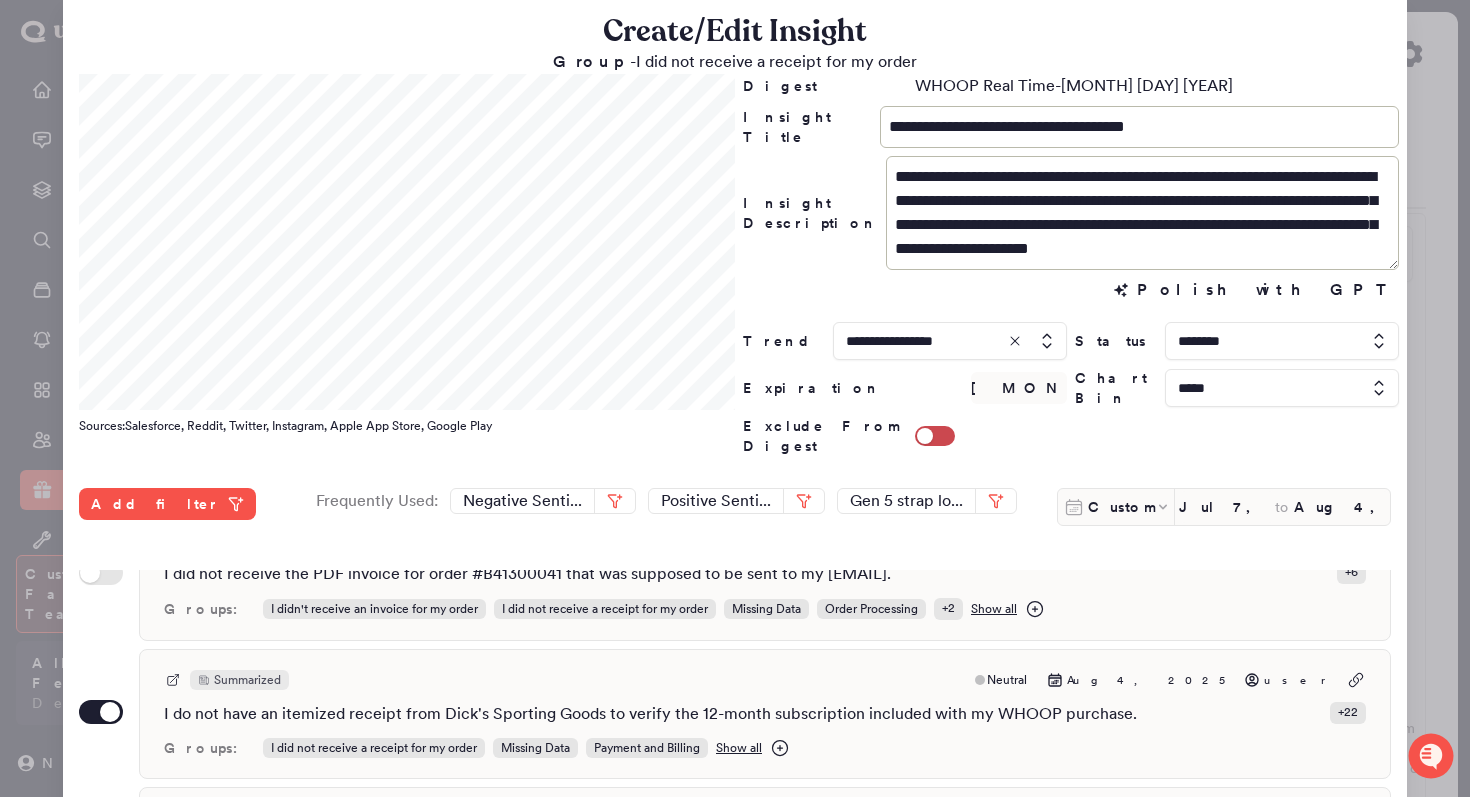 scroll, scrollTop: 531, scrollLeft: 0, axis: vertical 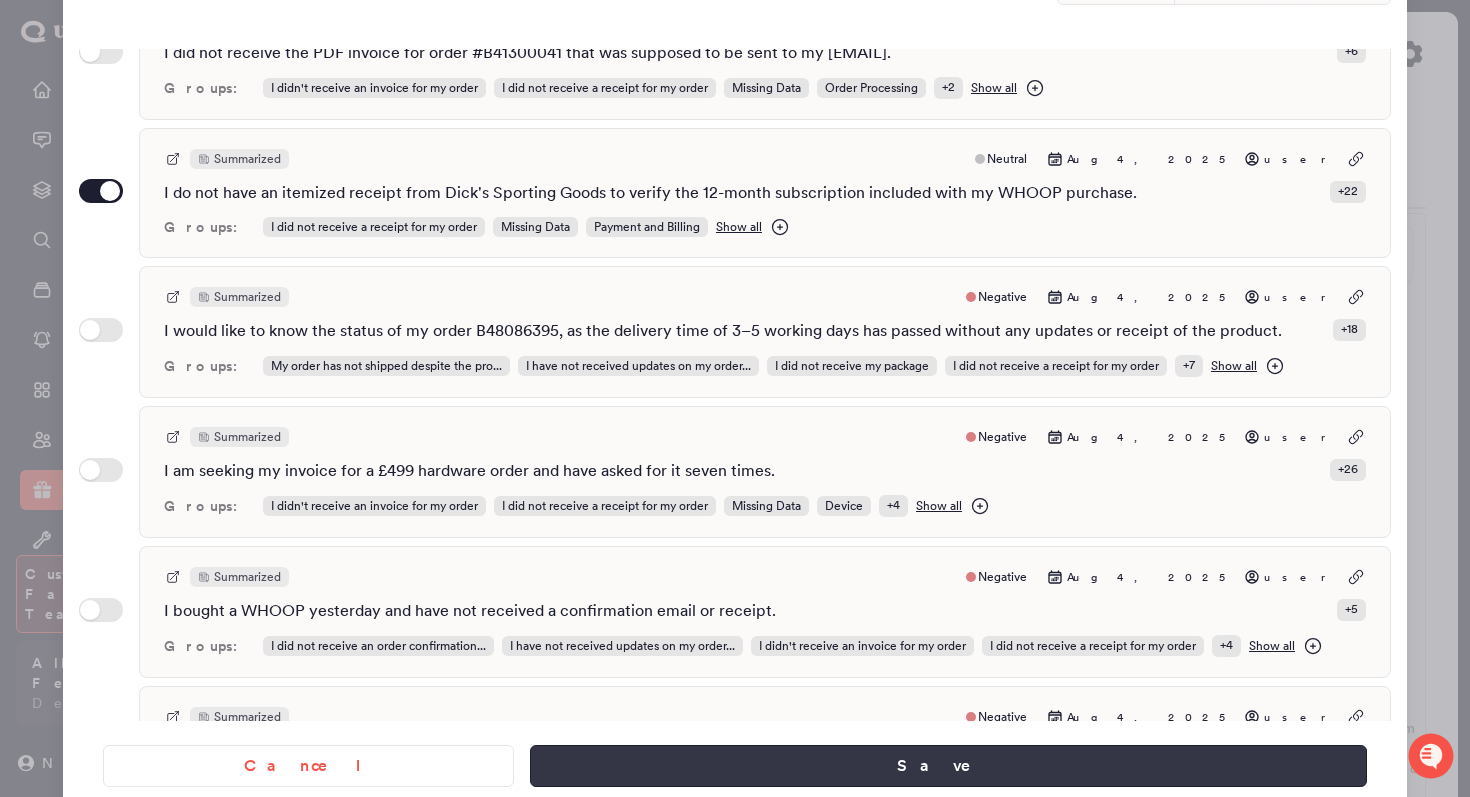 click on "Save" at bounding box center [948, 766] 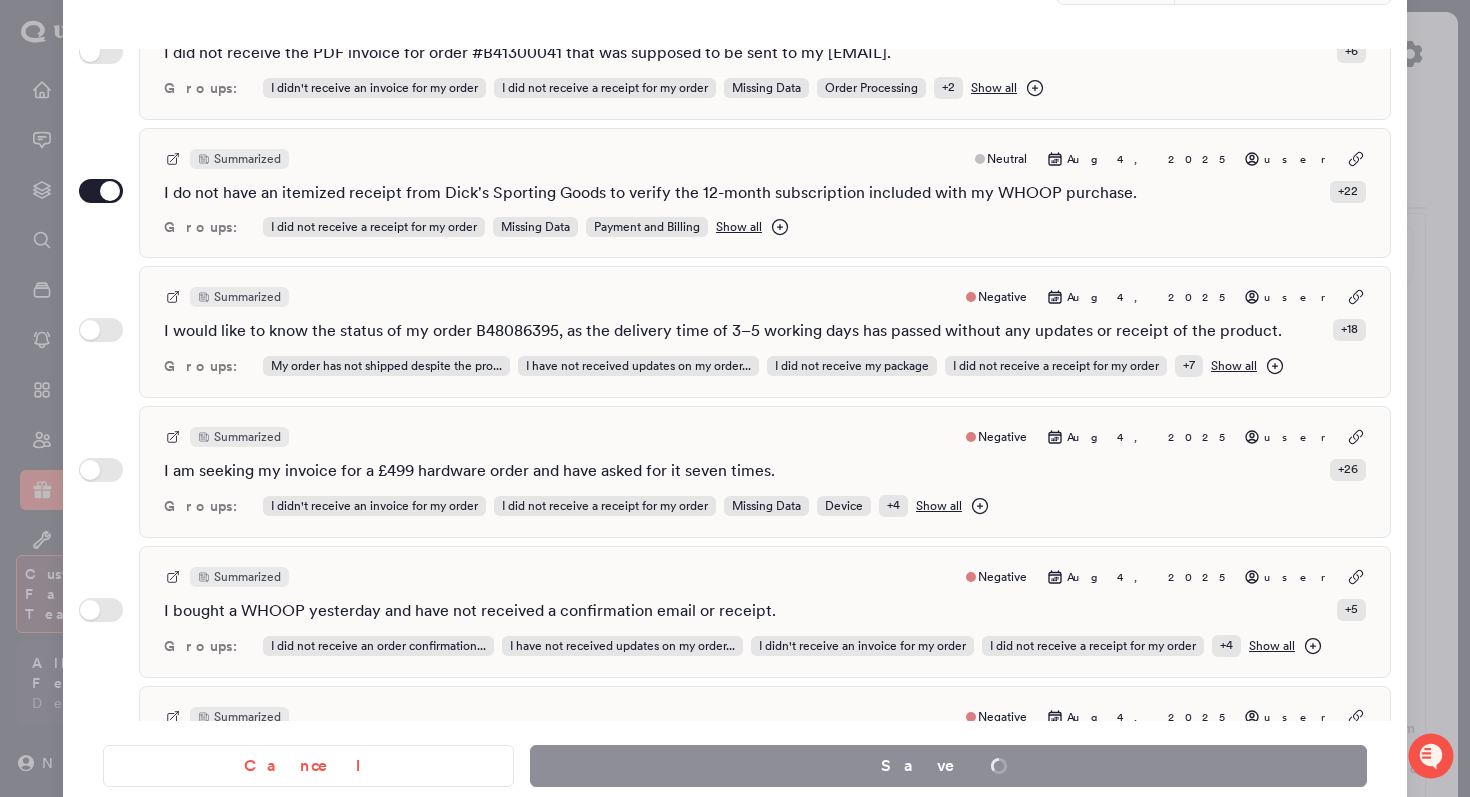 scroll, scrollTop: 0, scrollLeft: 0, axis: both 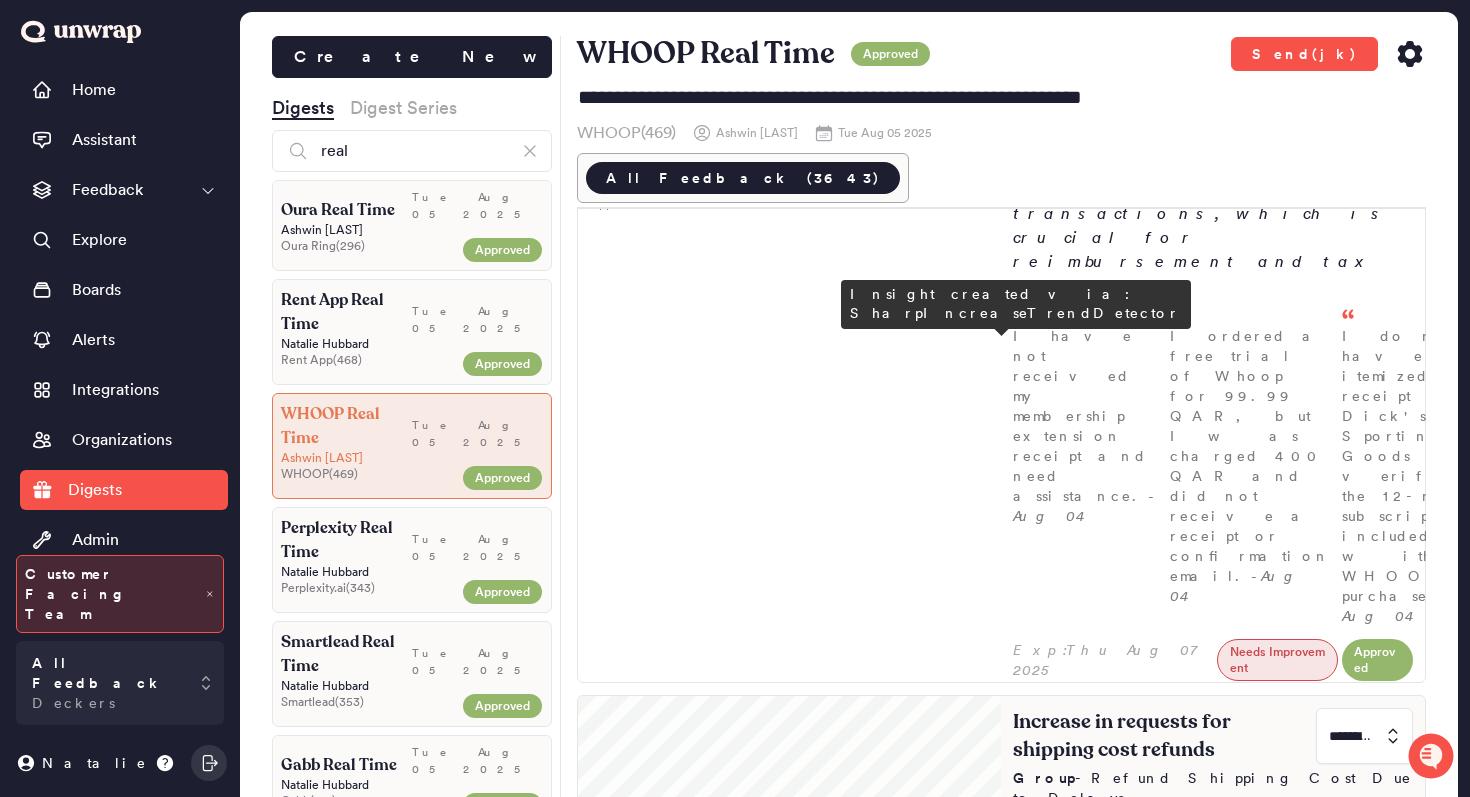 click on "Increase in requests for shipping cost refunds ********* Group  -  Refund Shipping Cost Due to Delays Customers are increasingly requesting refunds for shipping costs due to delays, with feedback volume rising to 43 entries on August 4th (0.9% of daily feedback). Many express frustration over prolonged processing times and lack of updates, seeking cancellations and refunds for shipping fees. I need assistance with my order B47451371 as it has not shipped after 32 days, and I would like to cancel it and receive a refund for the shipping fee.  -  Aug 04 I want a refund for the shipping costs and a confirmation of the return process for my order B48210361 due to the delay in processing.  -  Aug 04 I am concerned about the status of my order, as it has been over 17 days without confirmation of shipping, and I am requesting a refund for the shipping cost.  -  Aug 04" at bounding box center [1213, 1166] 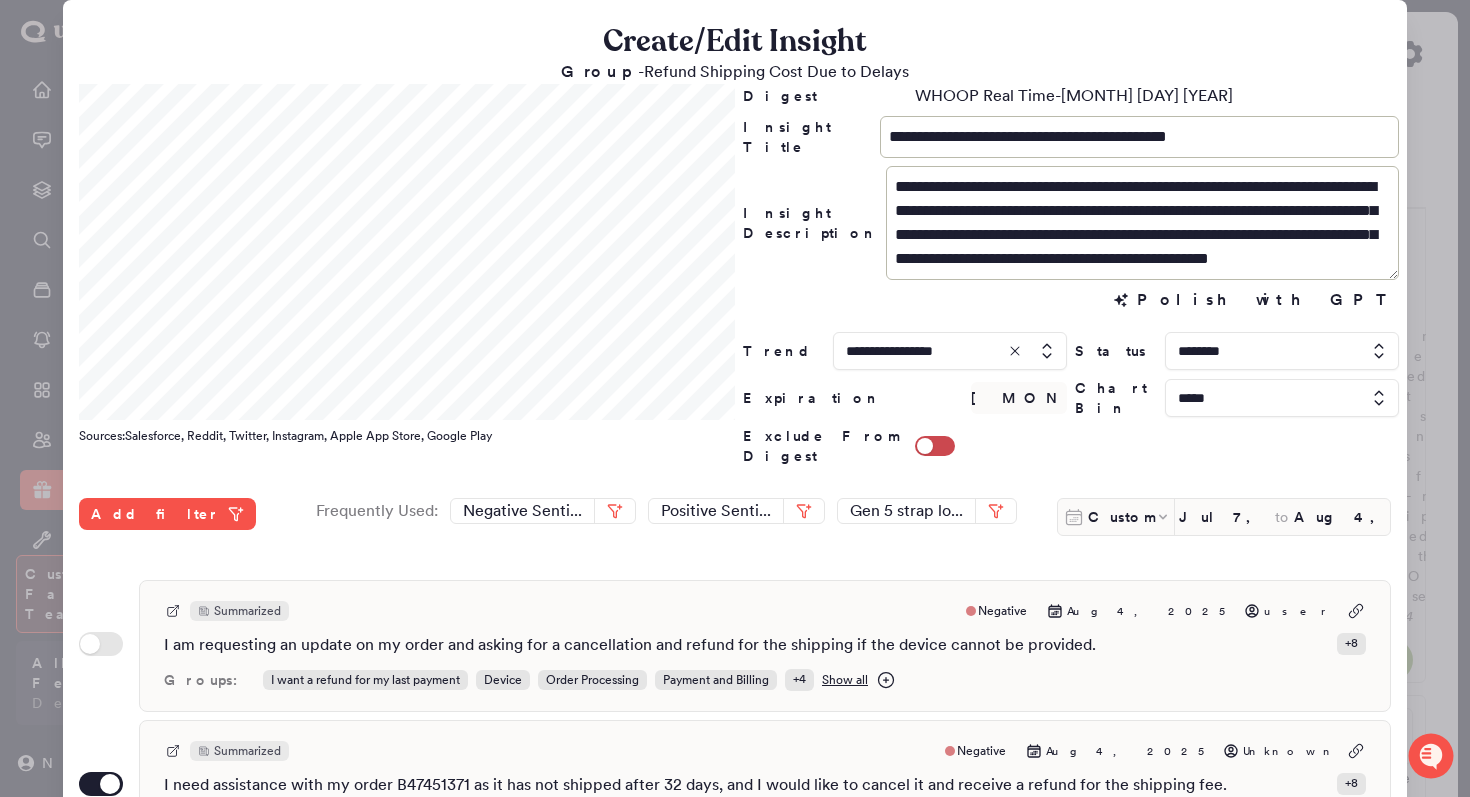 click at bounding box center [1282, 351] 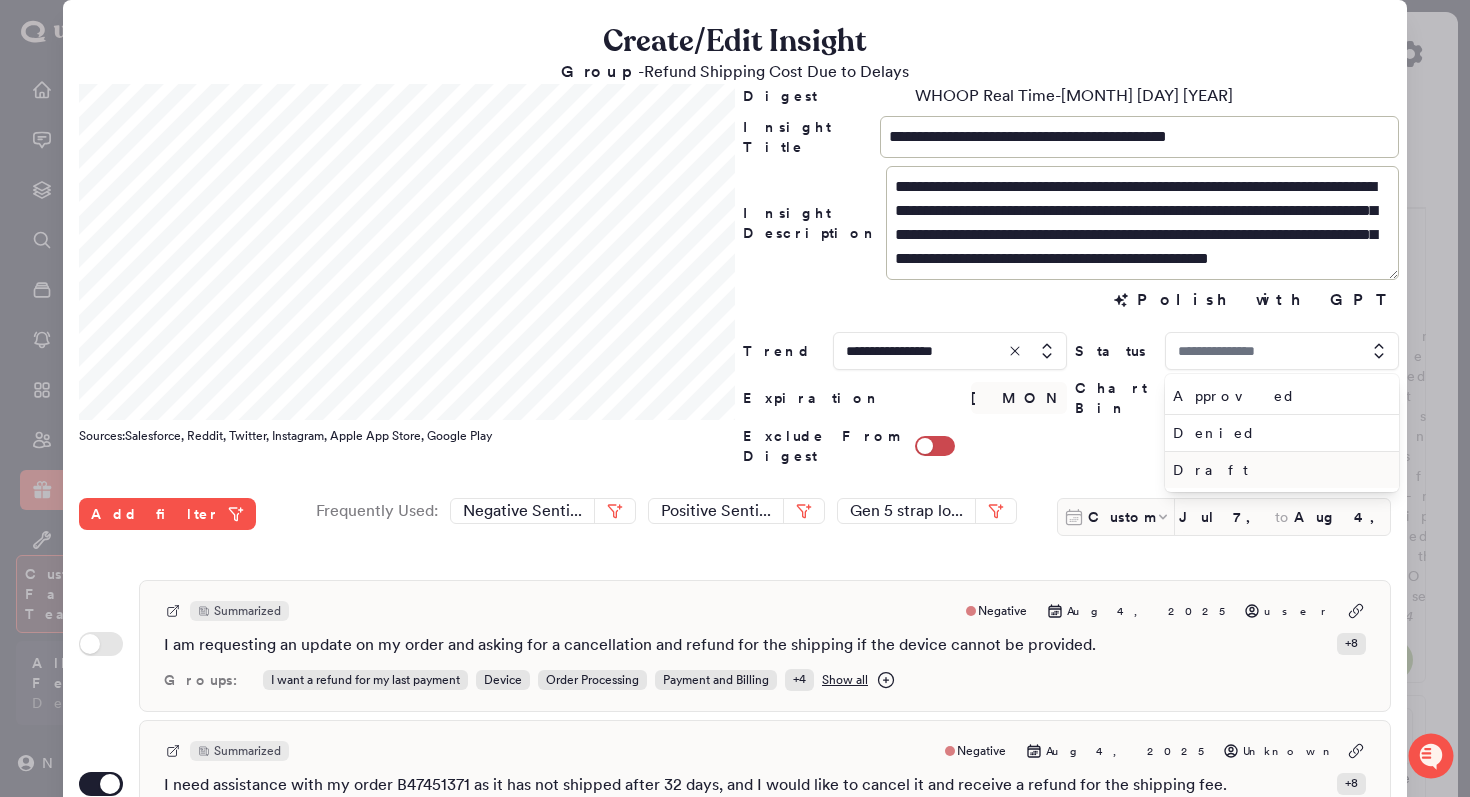 type on "********" 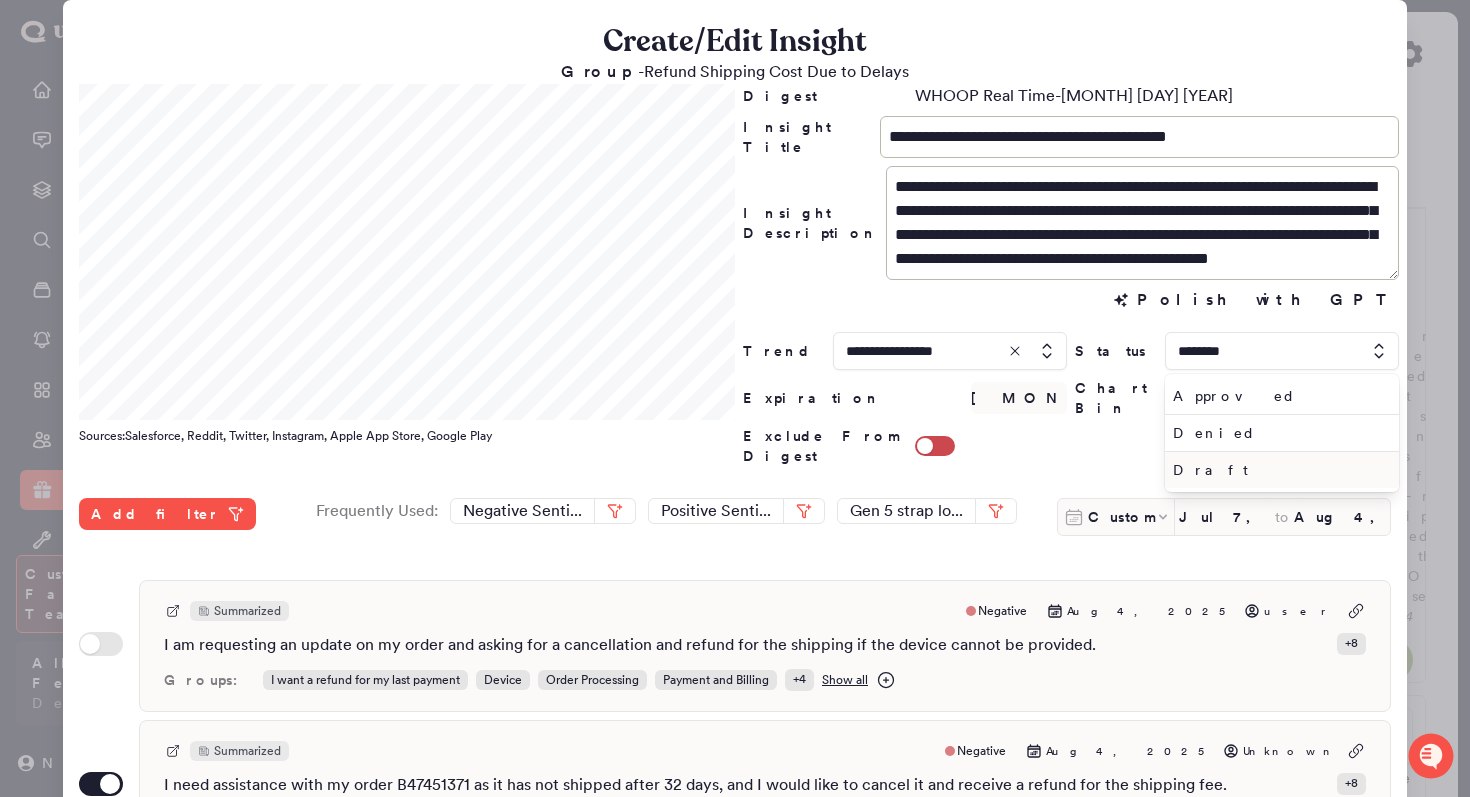 click on "Draft" at bounding box center [1278, 470] 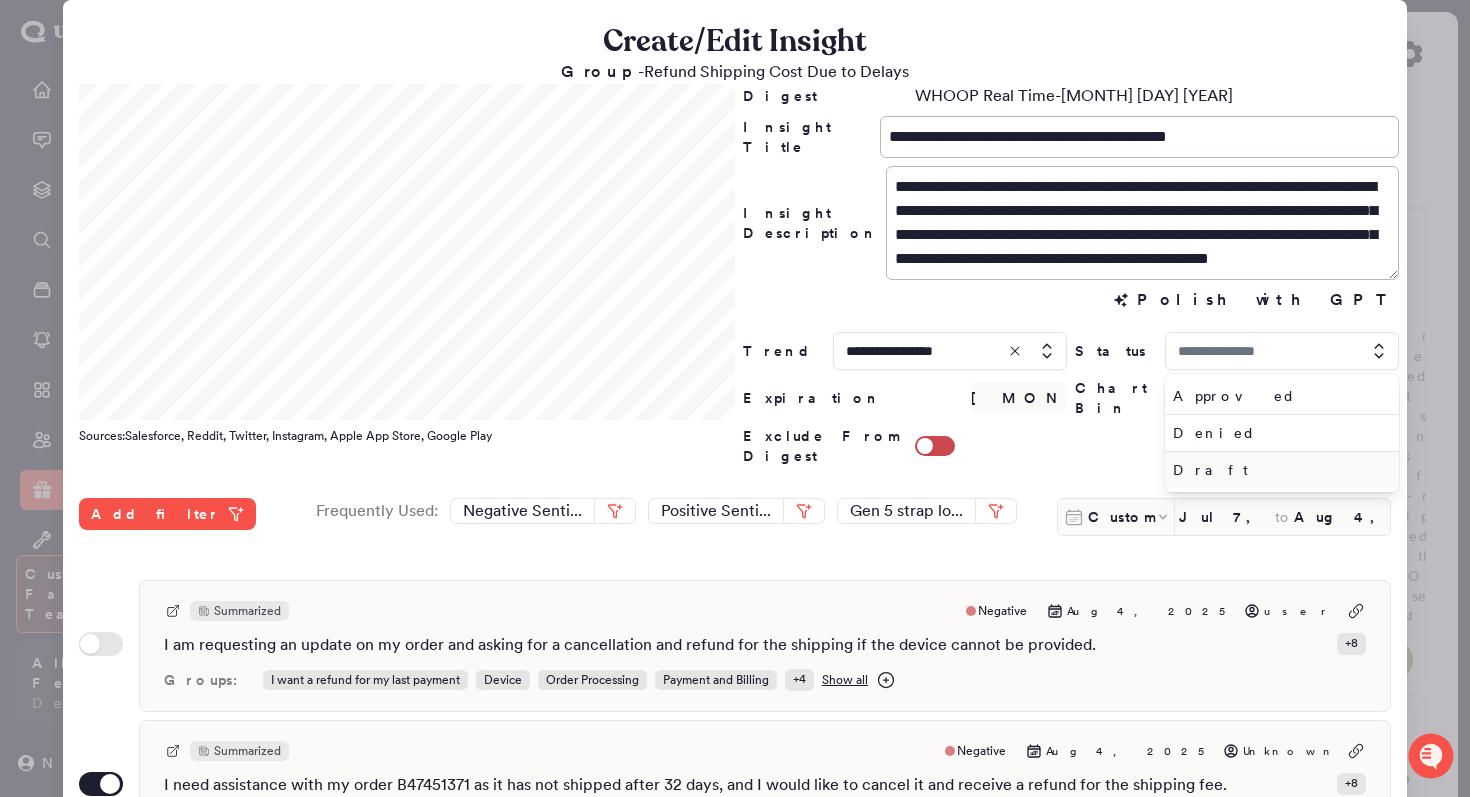 type on "*****" 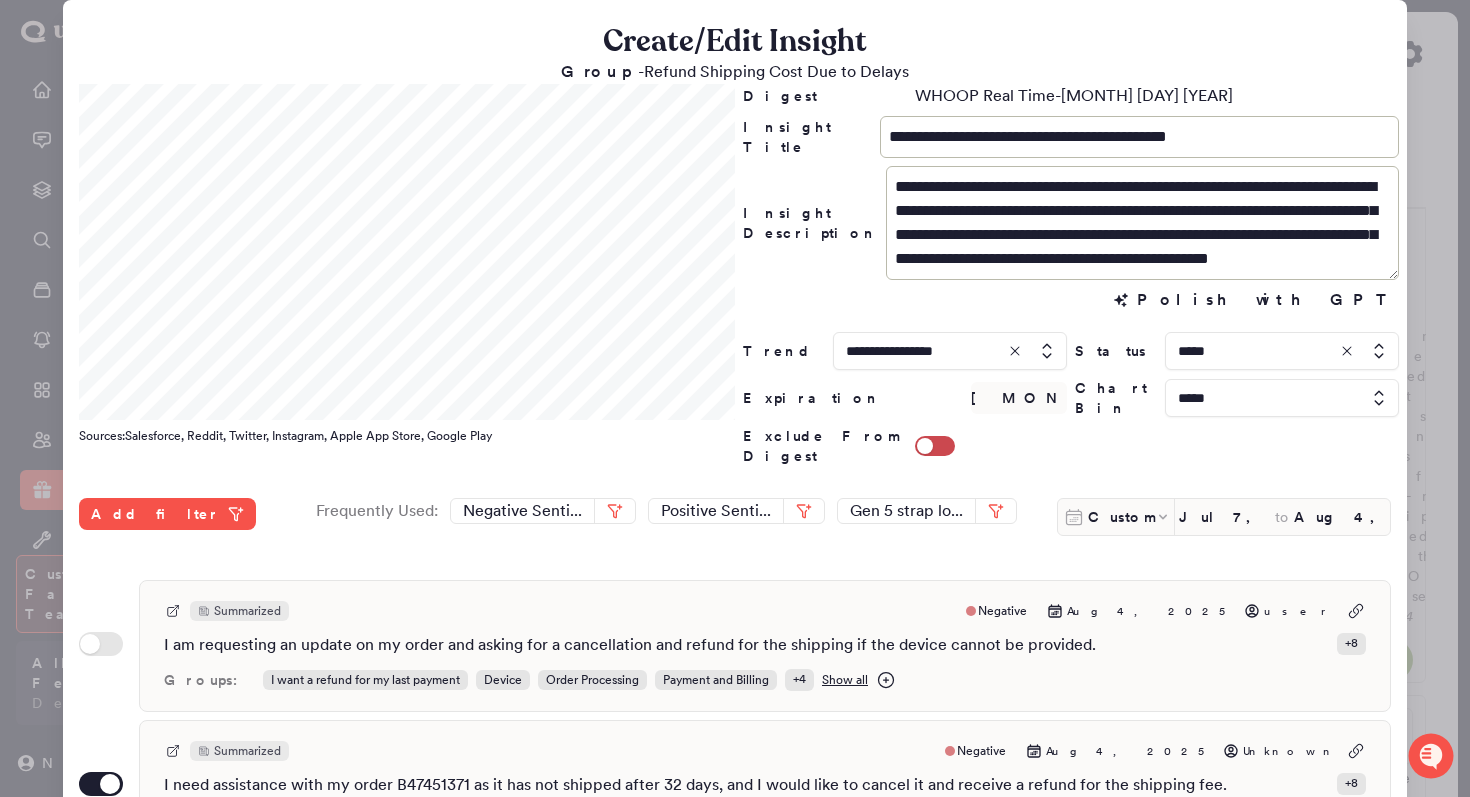 scroll, scrollTop: 531, scrollLeft: 0, axis: vertical 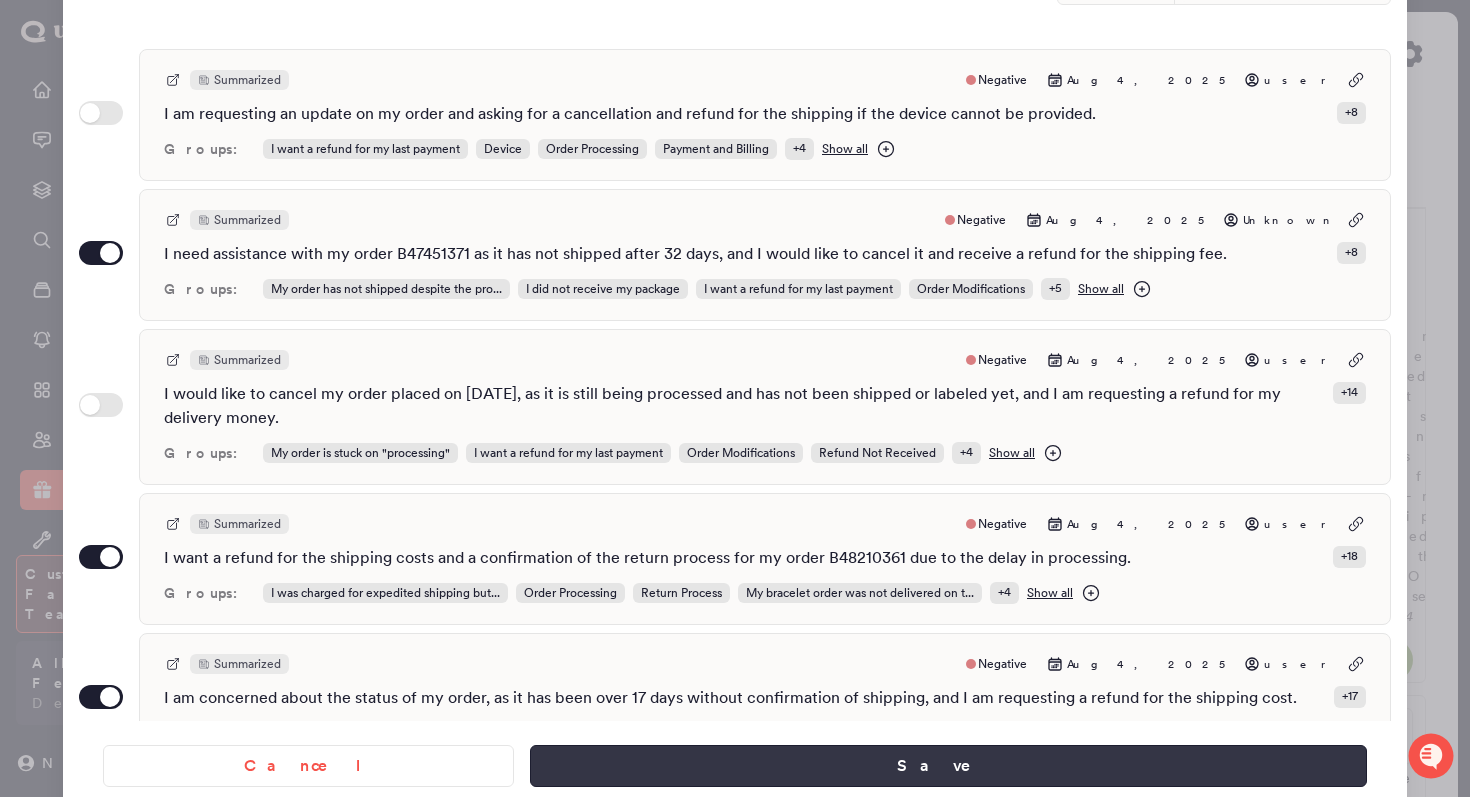click on "Save" at bounding box center [948, 766] 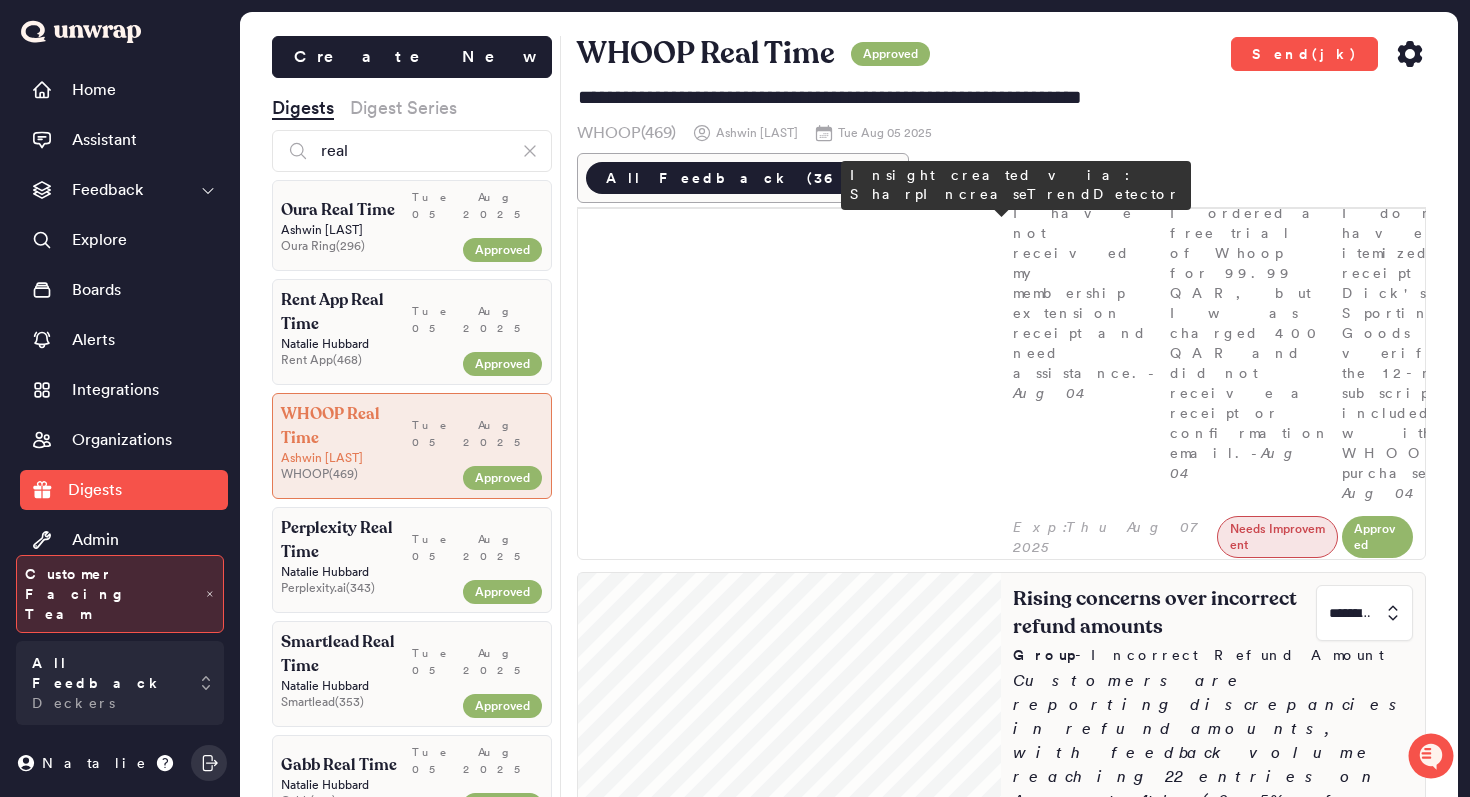 scroll, scrollTop: 487, scrollLeft: 0, axis: vertical 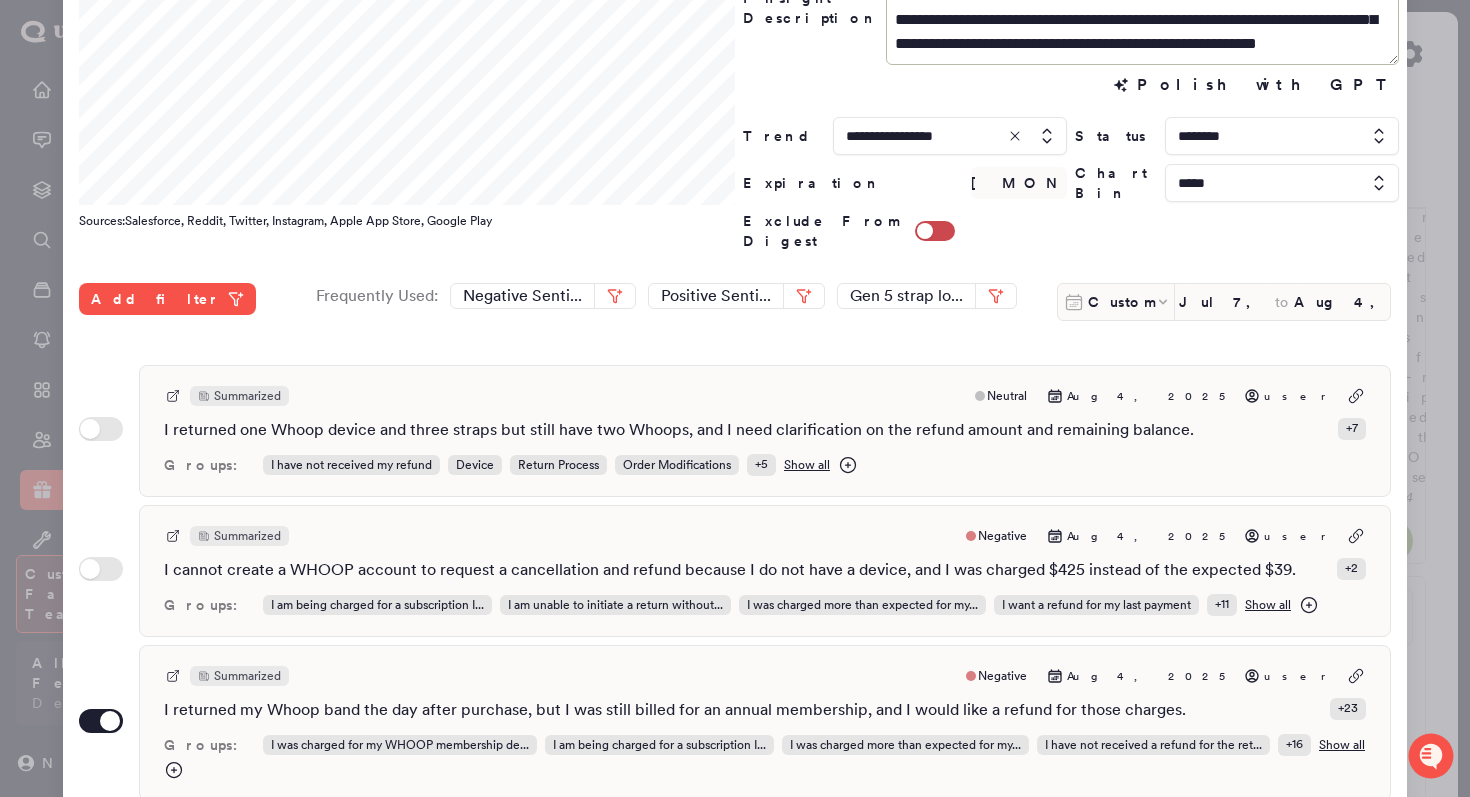 click at bounding box center (1282, 136) 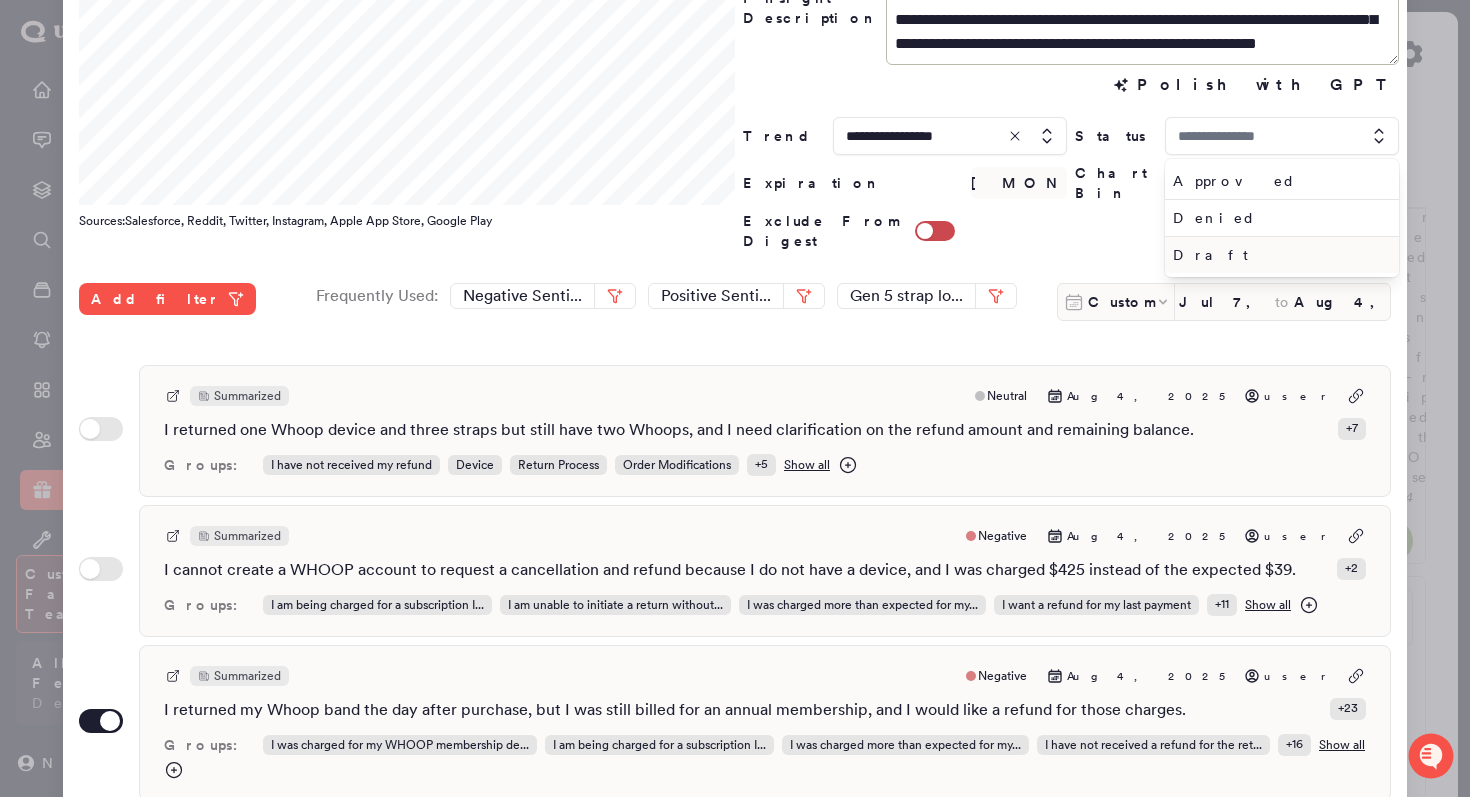 type on "********" 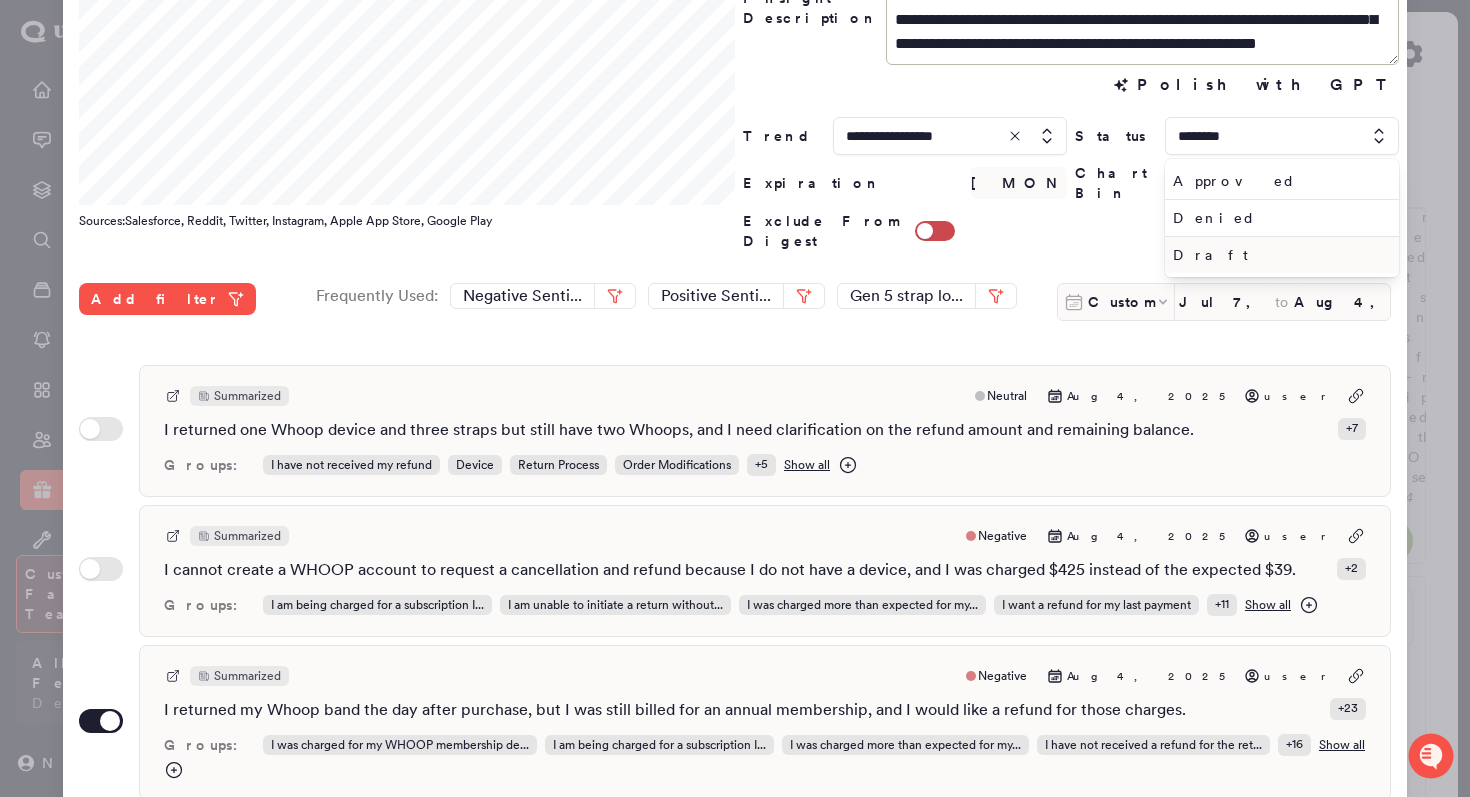 click on "Draft" at bounding box center [1278, 255] 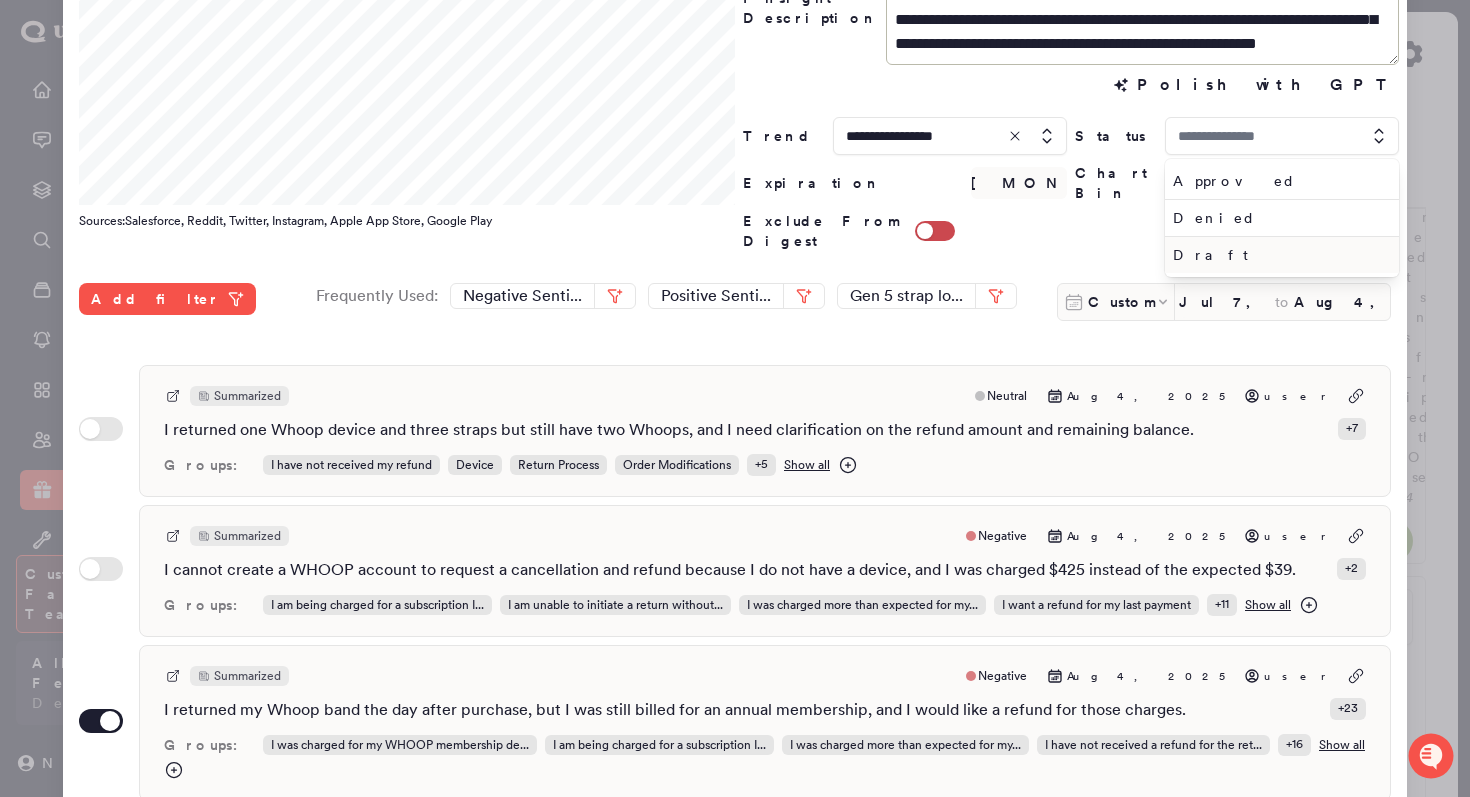 type on "*****" 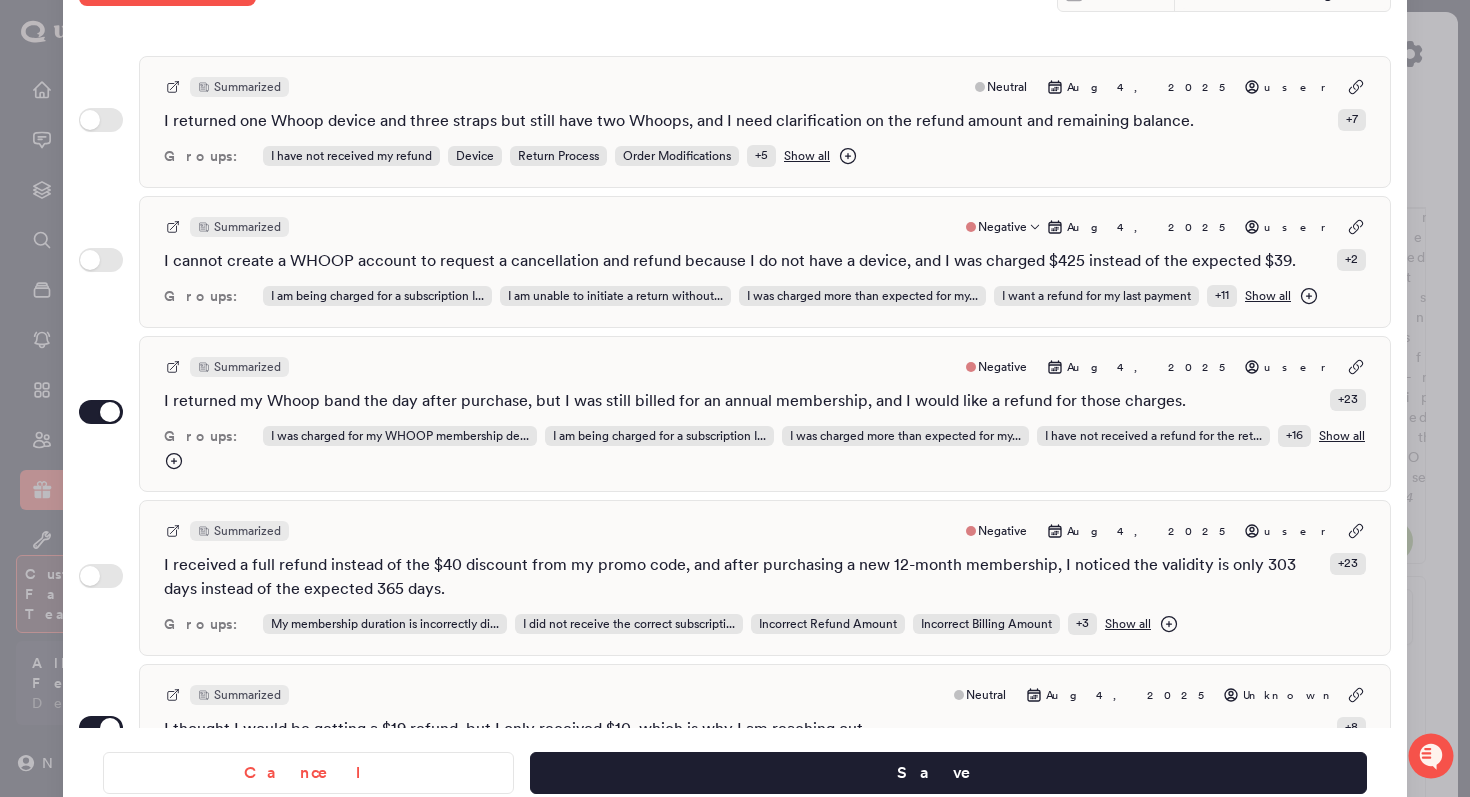 scroll, scrollTop: 531, scrollLeft: 0, axis: vertical 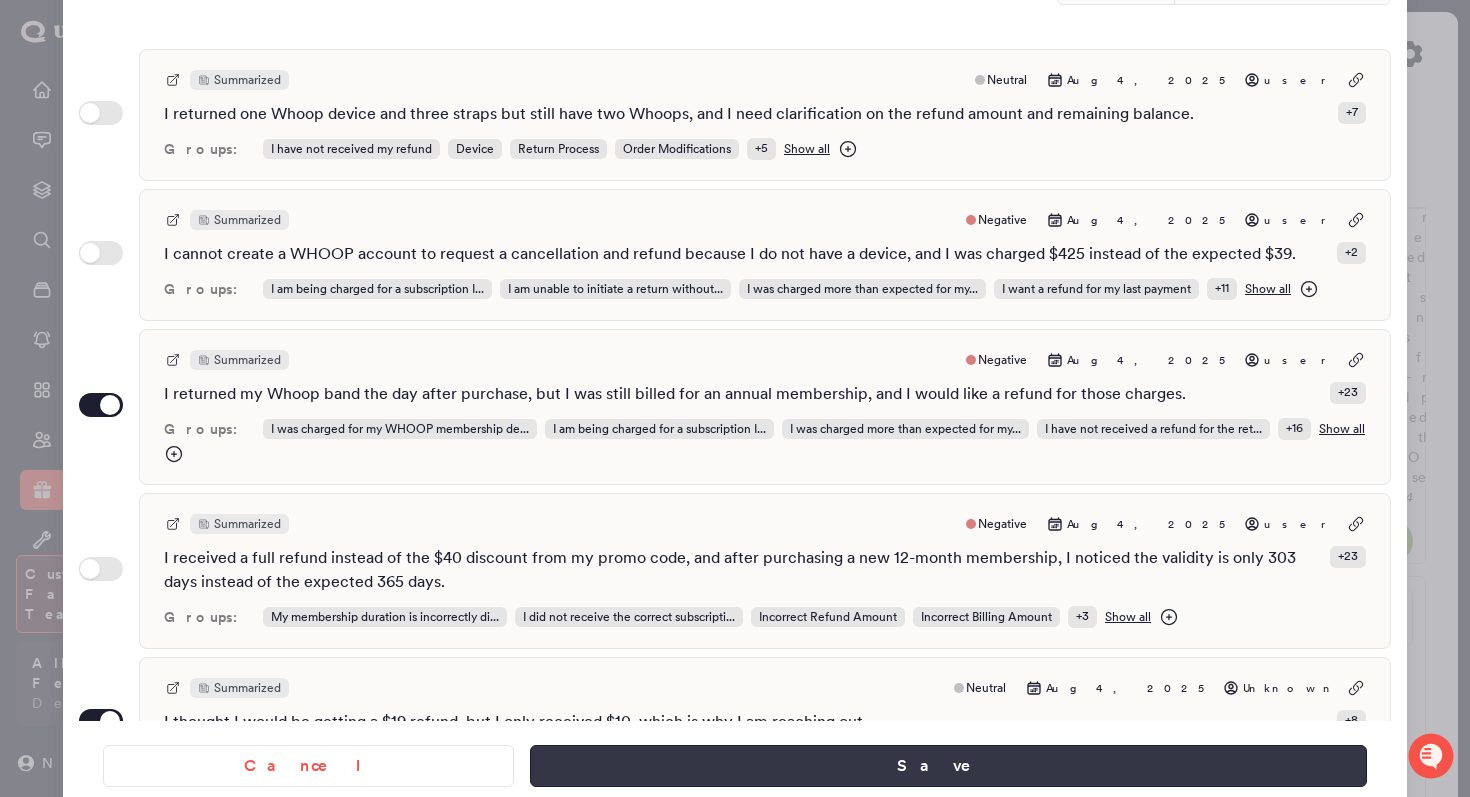 click on "Save" at bounding box center [948, 766] 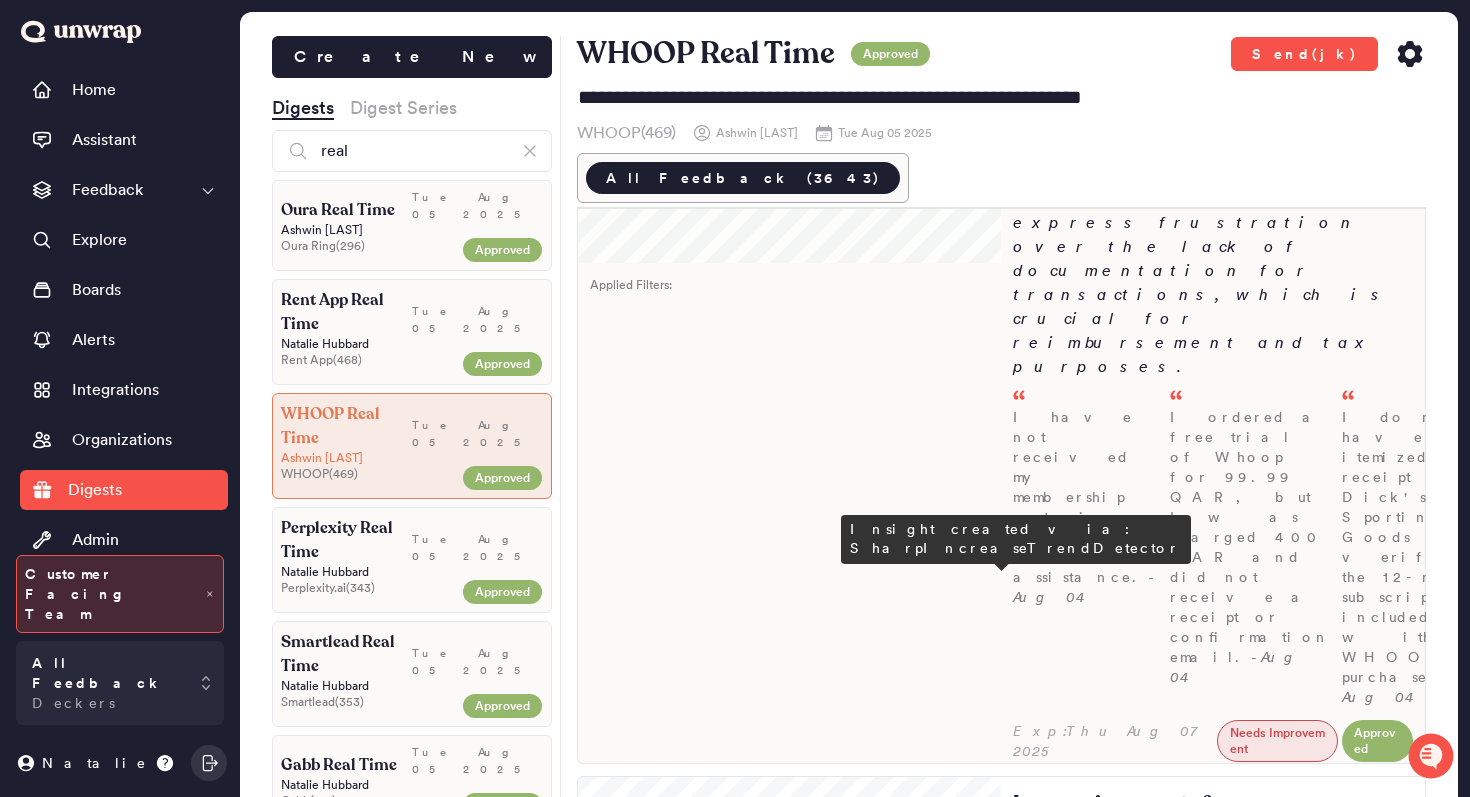 scroll, scrollTop: 0, scrollLeft: 0, axis: both 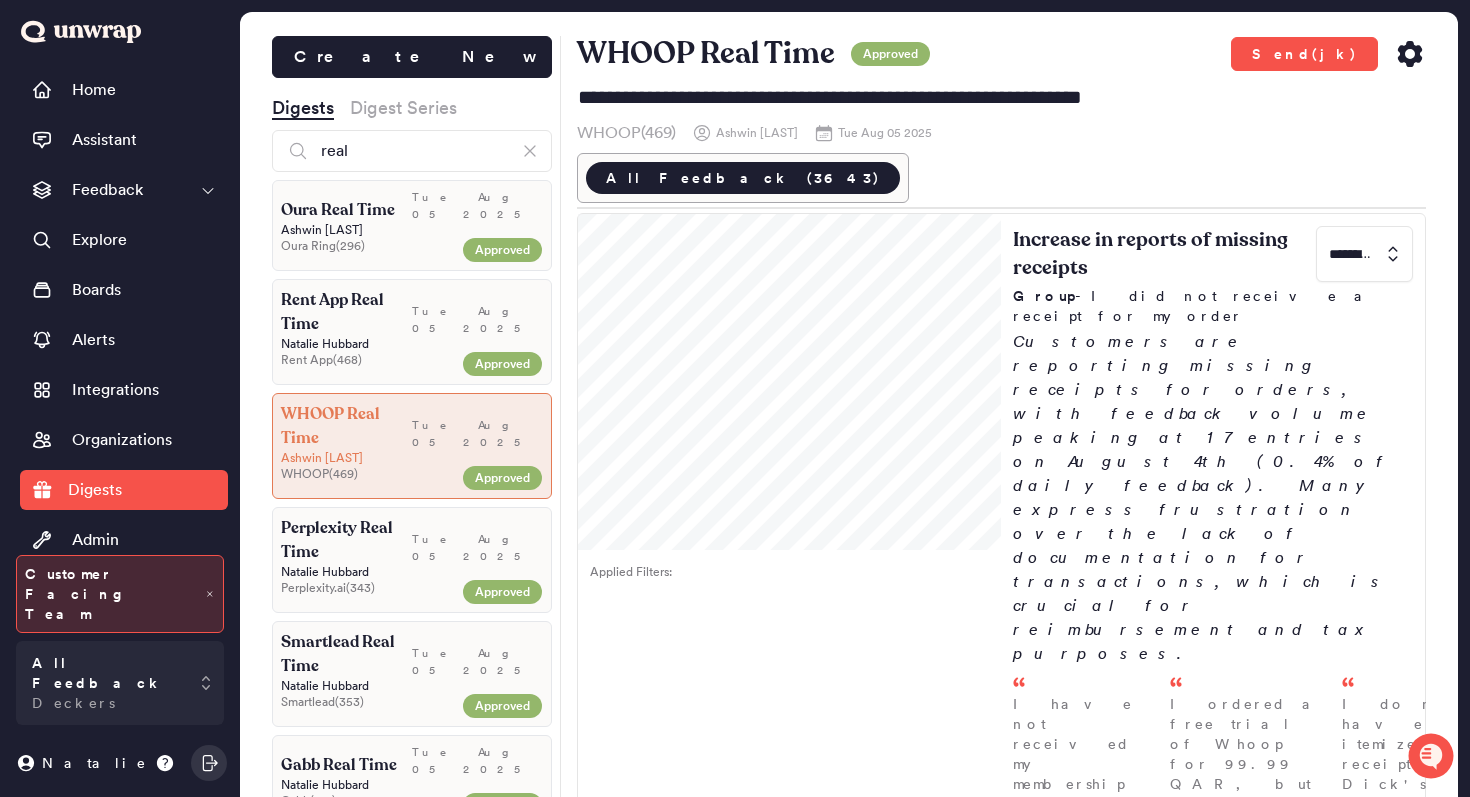 click 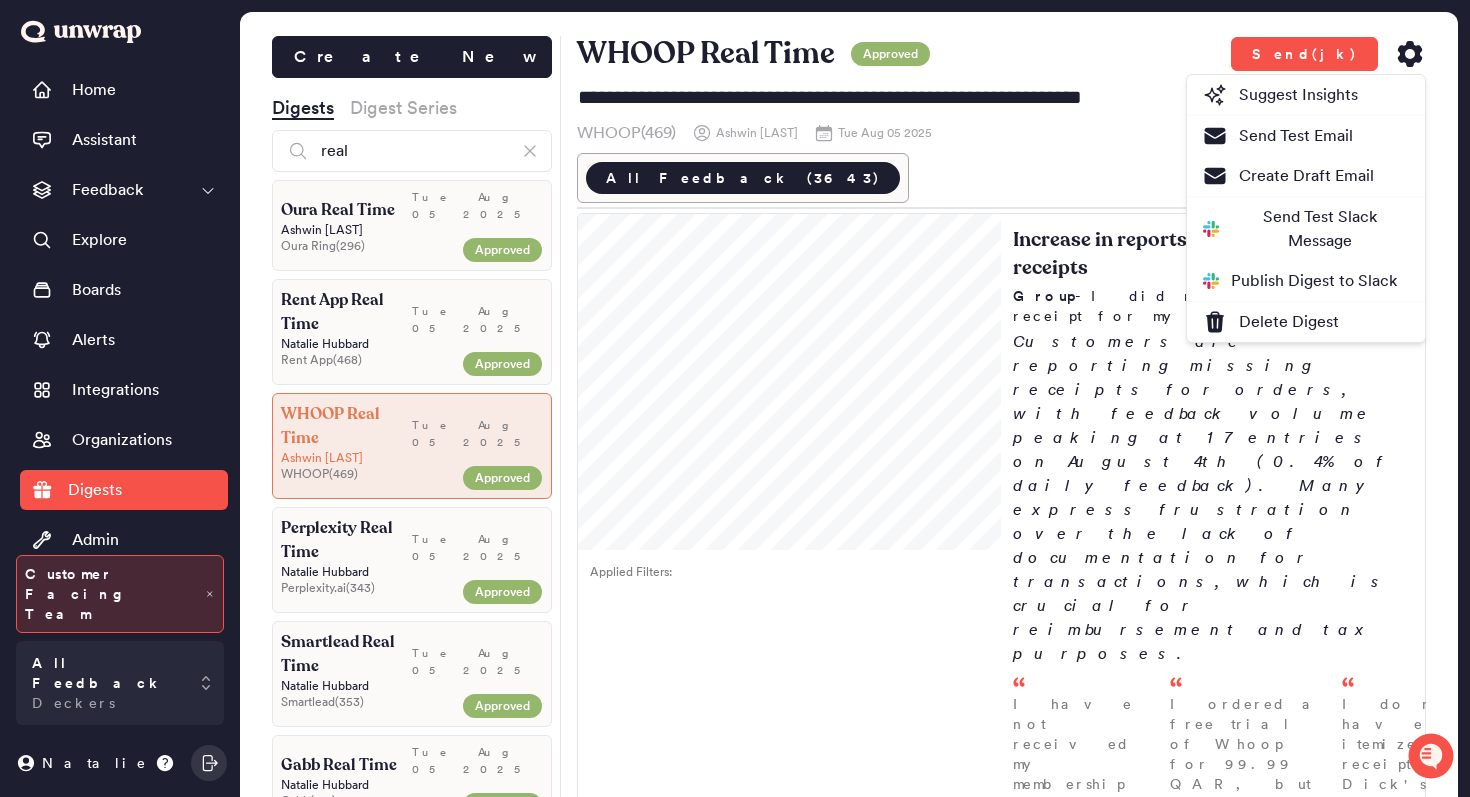 click on "All Feedback (3643)" at bounding box center [1002, 178] 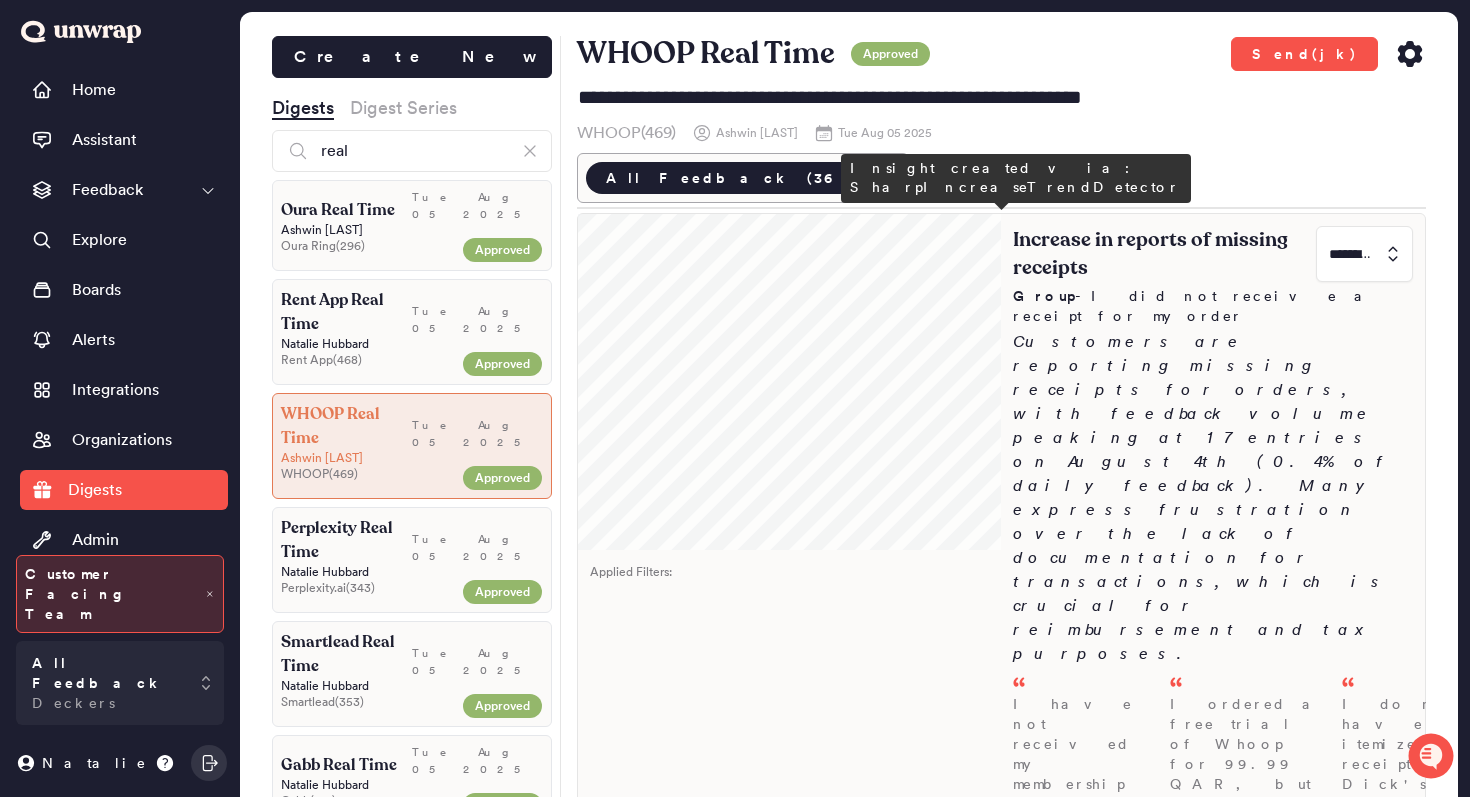 click on "Increase in reports of missing receipts" at bounding box center (1162, 254) 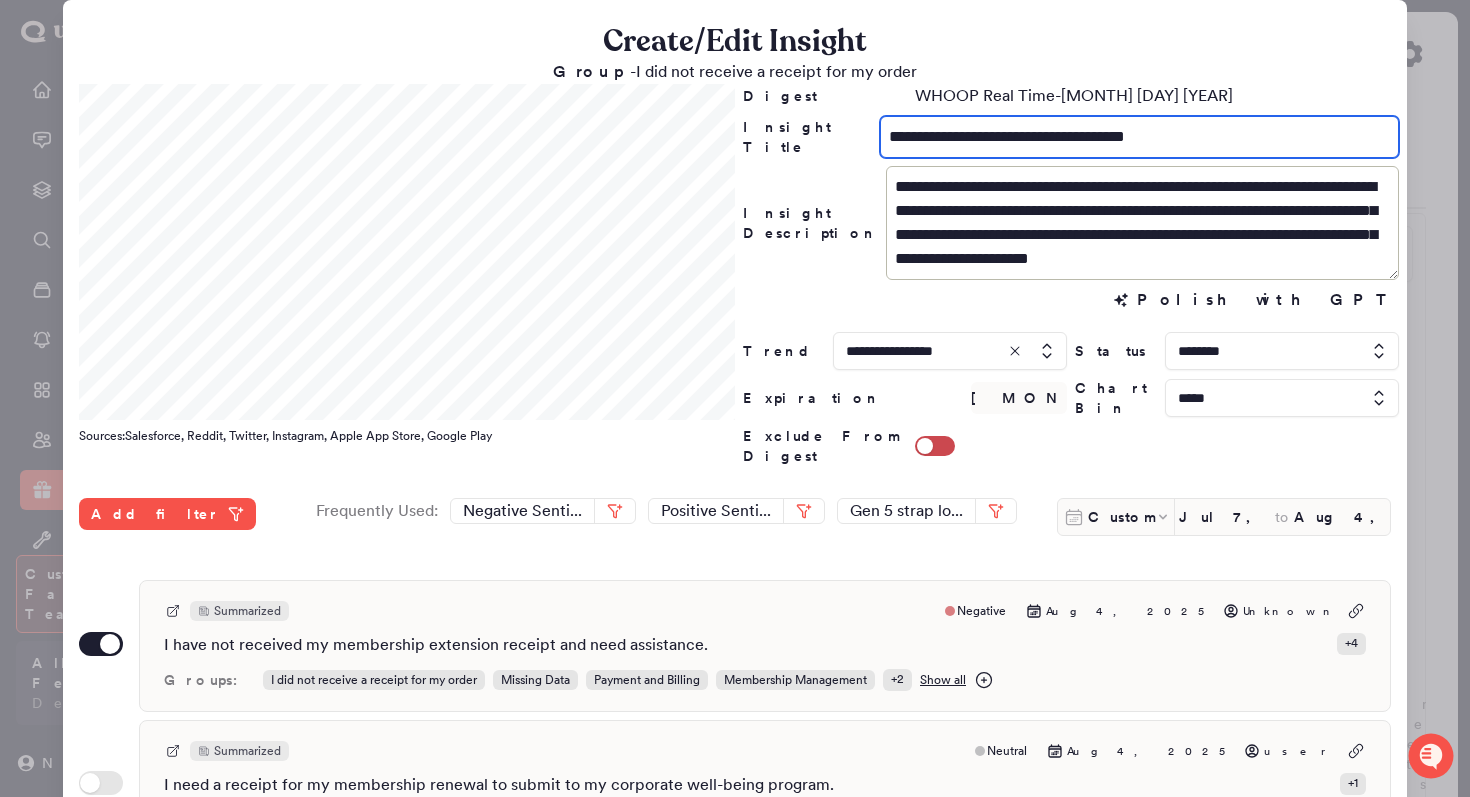 drag, startPoint x: 1200, startPoint y: 135, endPoint x: 828, endPoint y: 136, distance: 372.00134 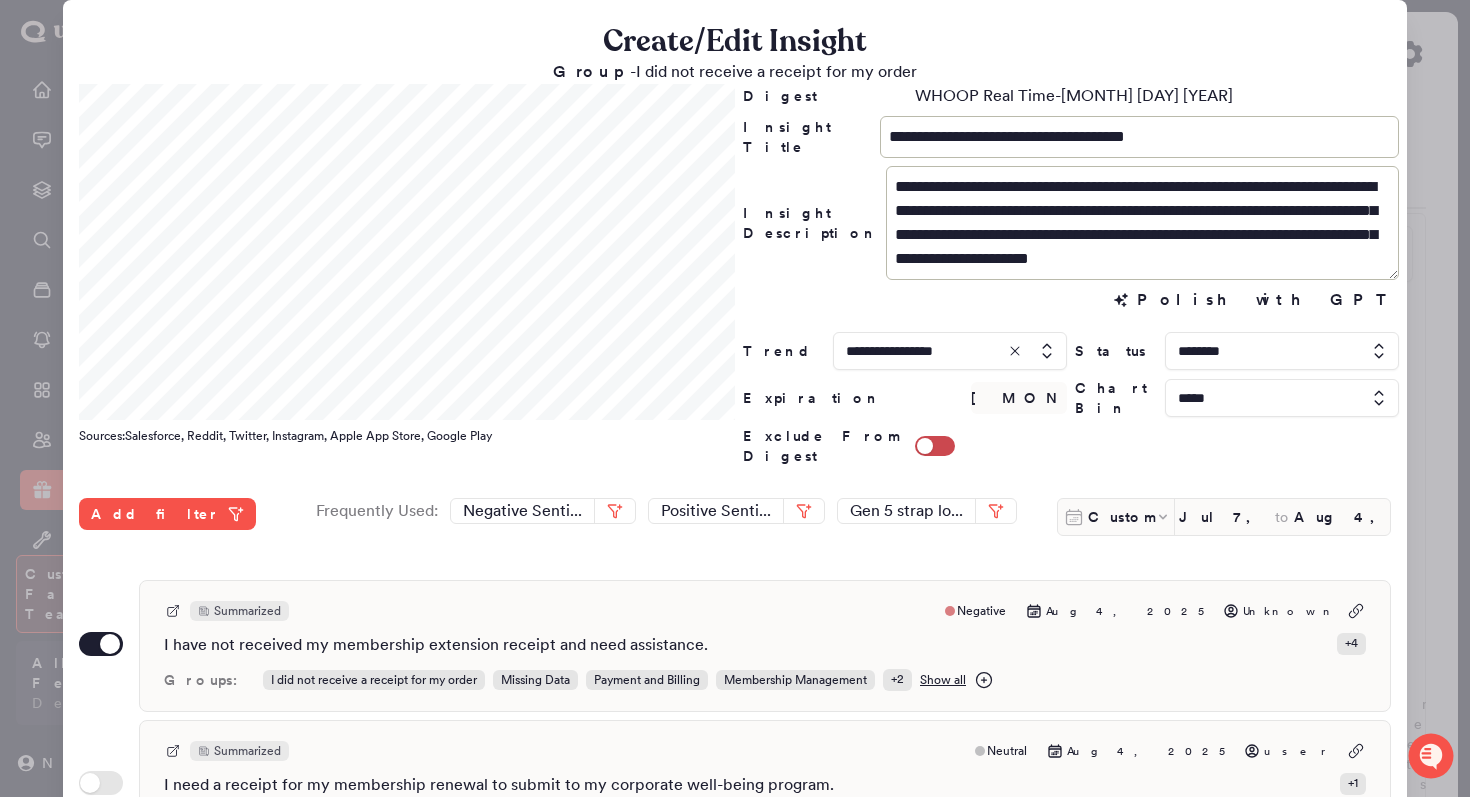 click at bounding box center [735, 398] 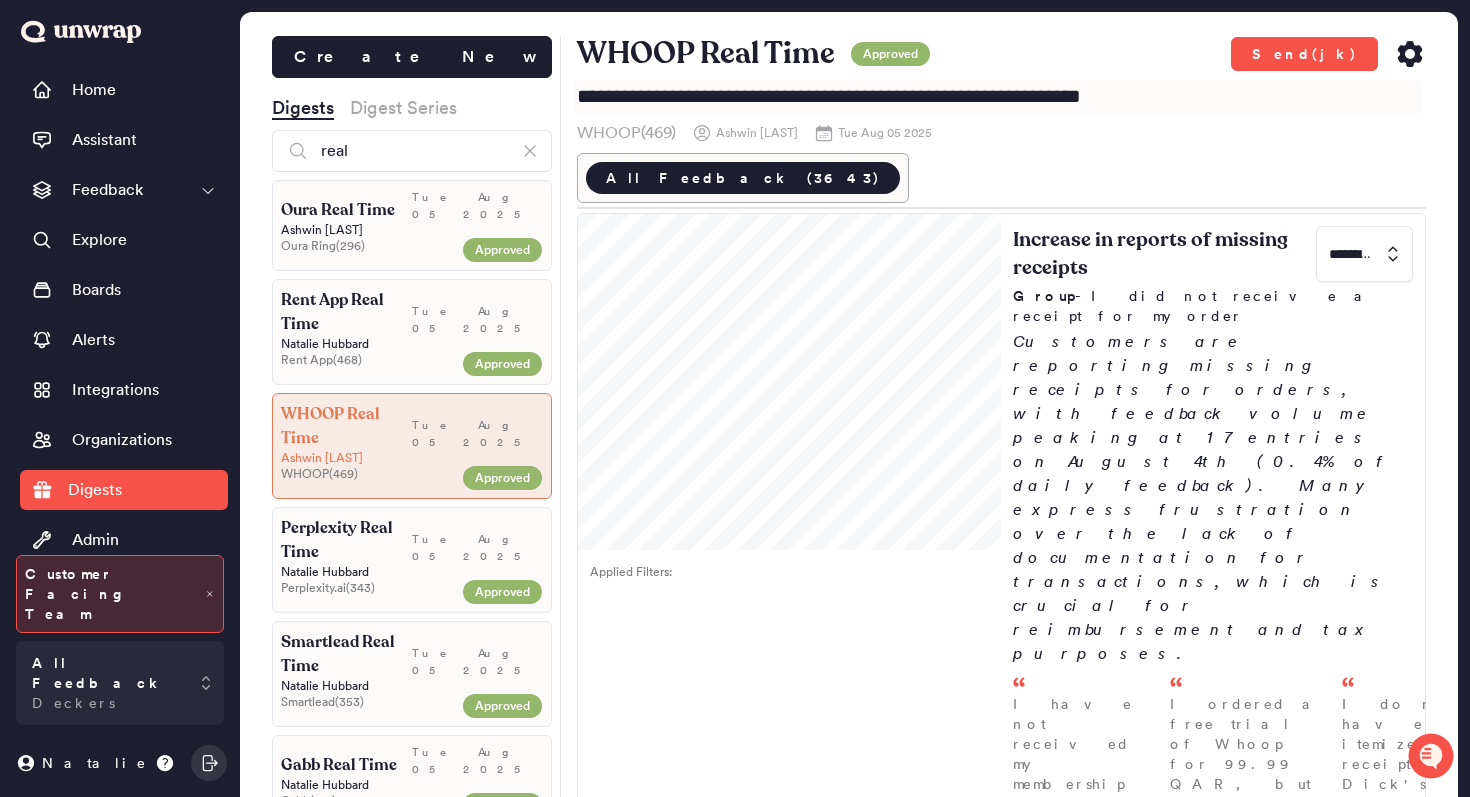 drag, startPoint x: 1161, startPoint y: 102, endPoint x: 725, endPoint y: 101, distance: 436.00116 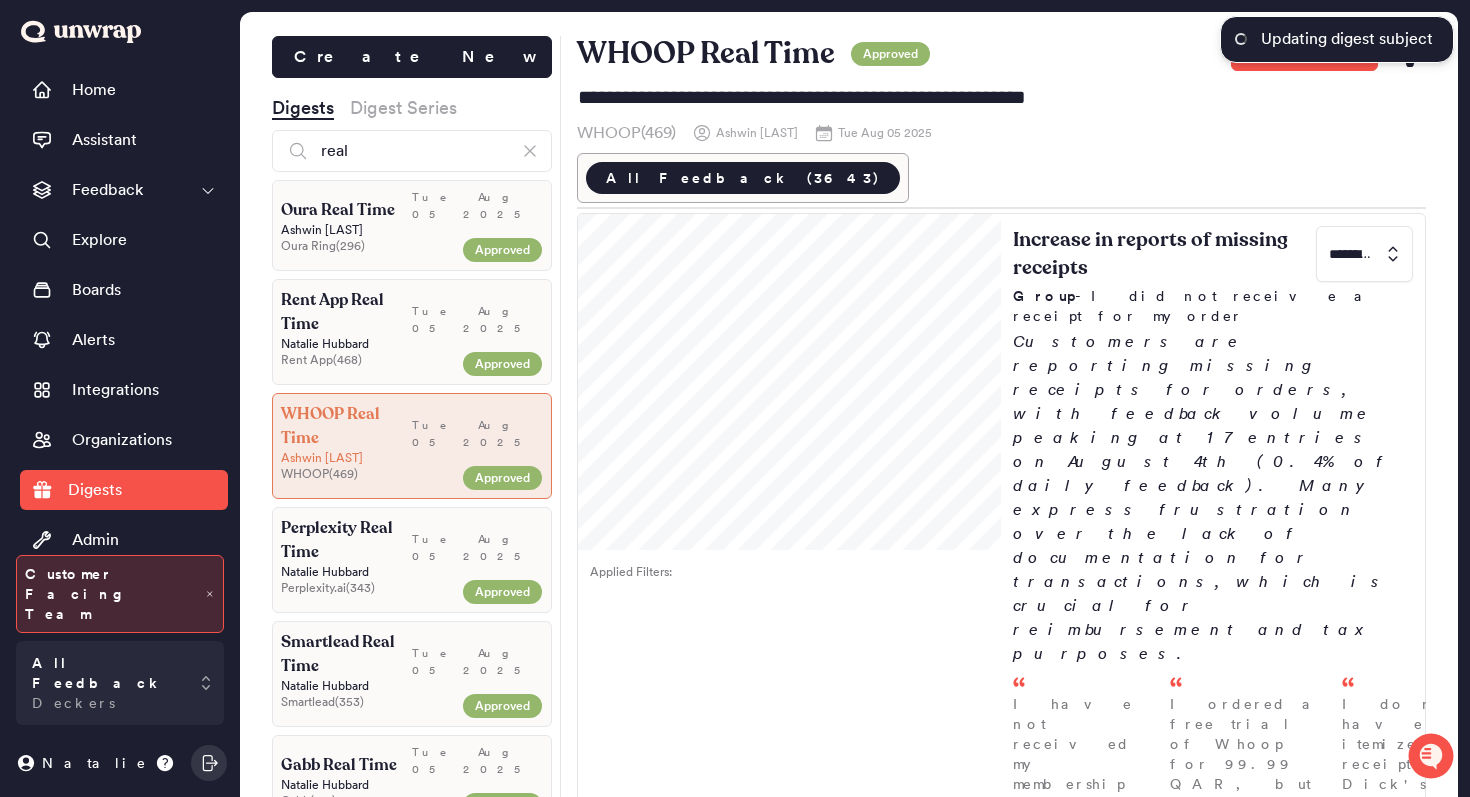 click on "WHOOP Real Time Approved Send(jk)" at bounding box center [1002, 54] 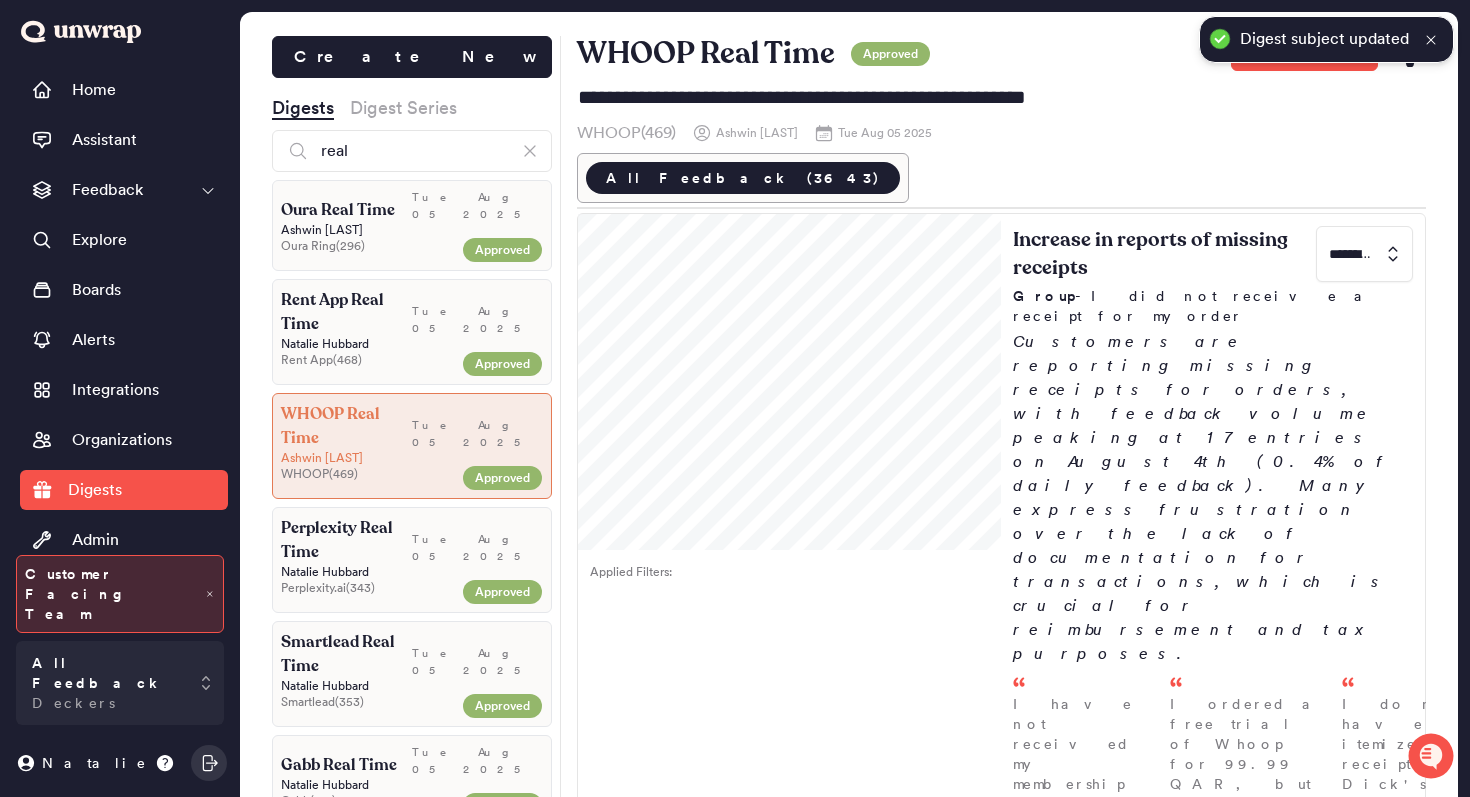 click 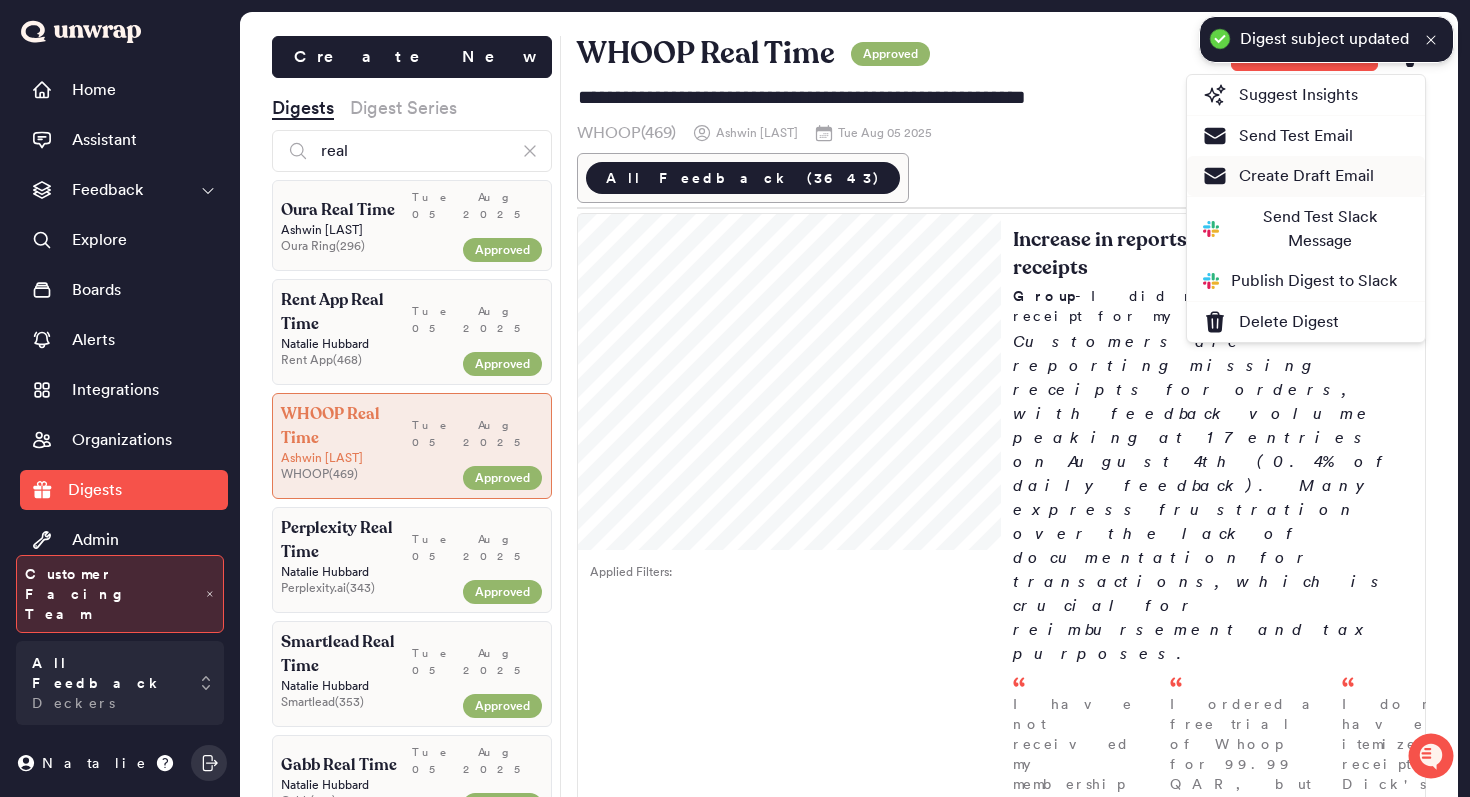 click on "Create Draft Email" at bounding box center [1288, 176] 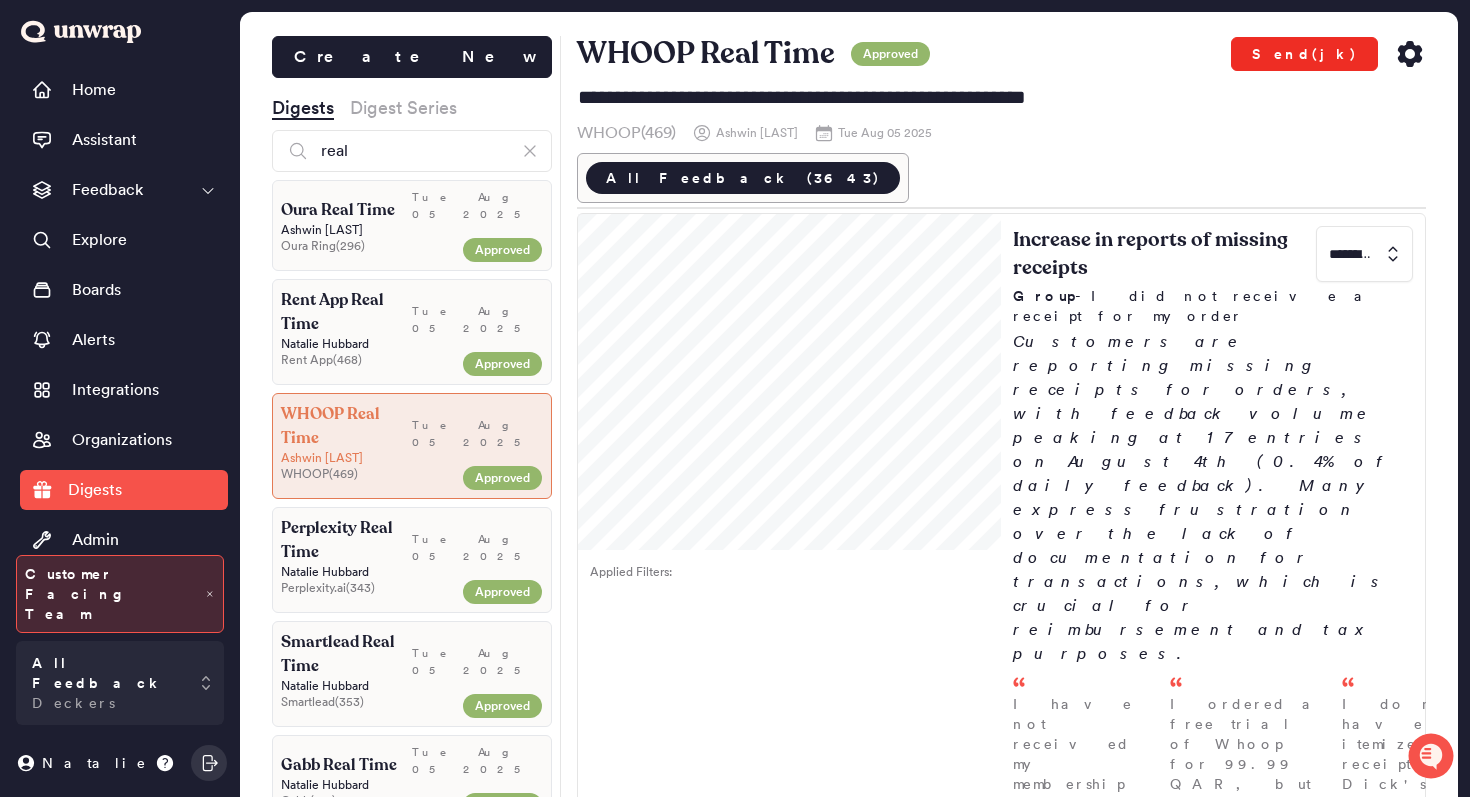 click on "Send(jk)" at bounding box center [1304, 54] 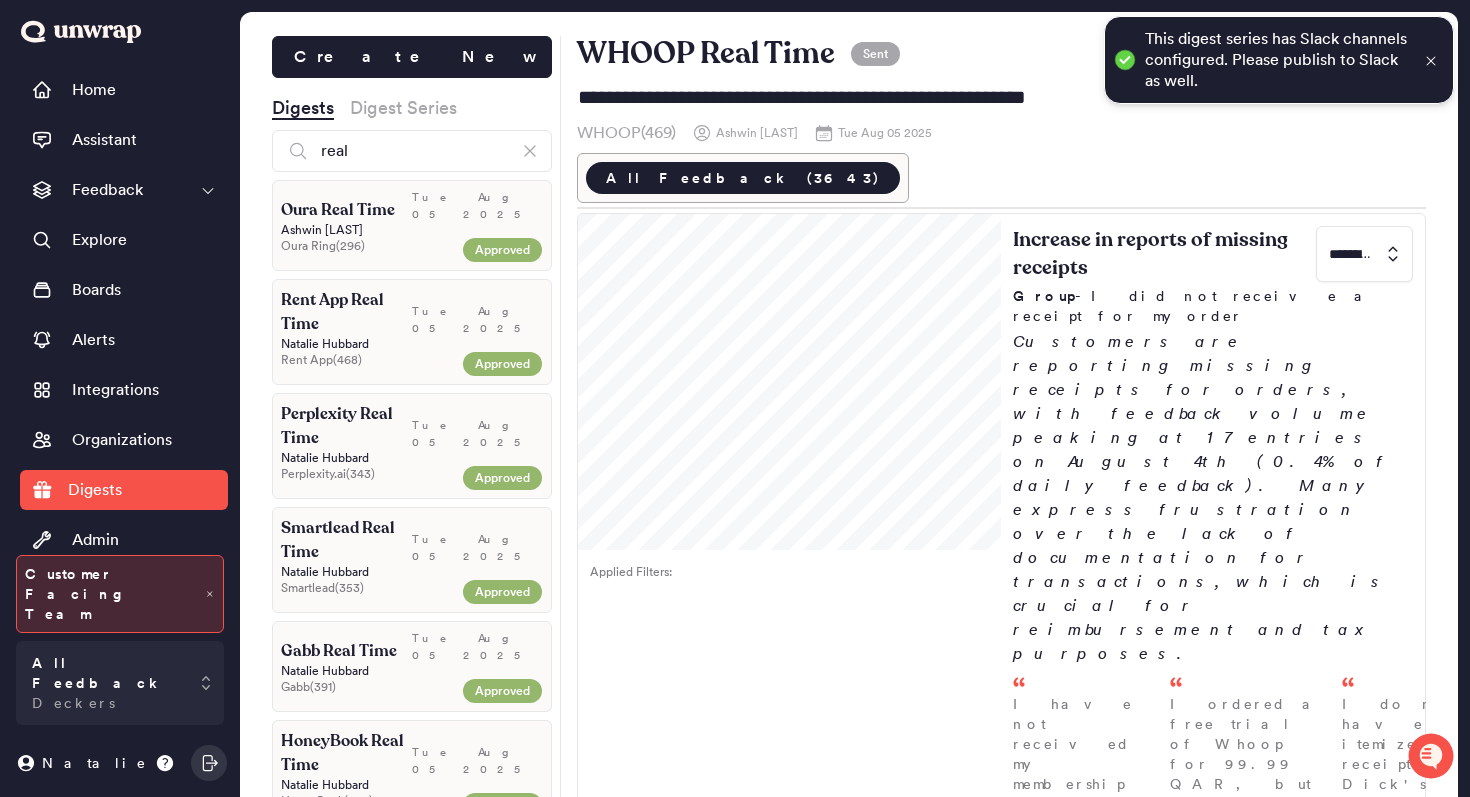 click 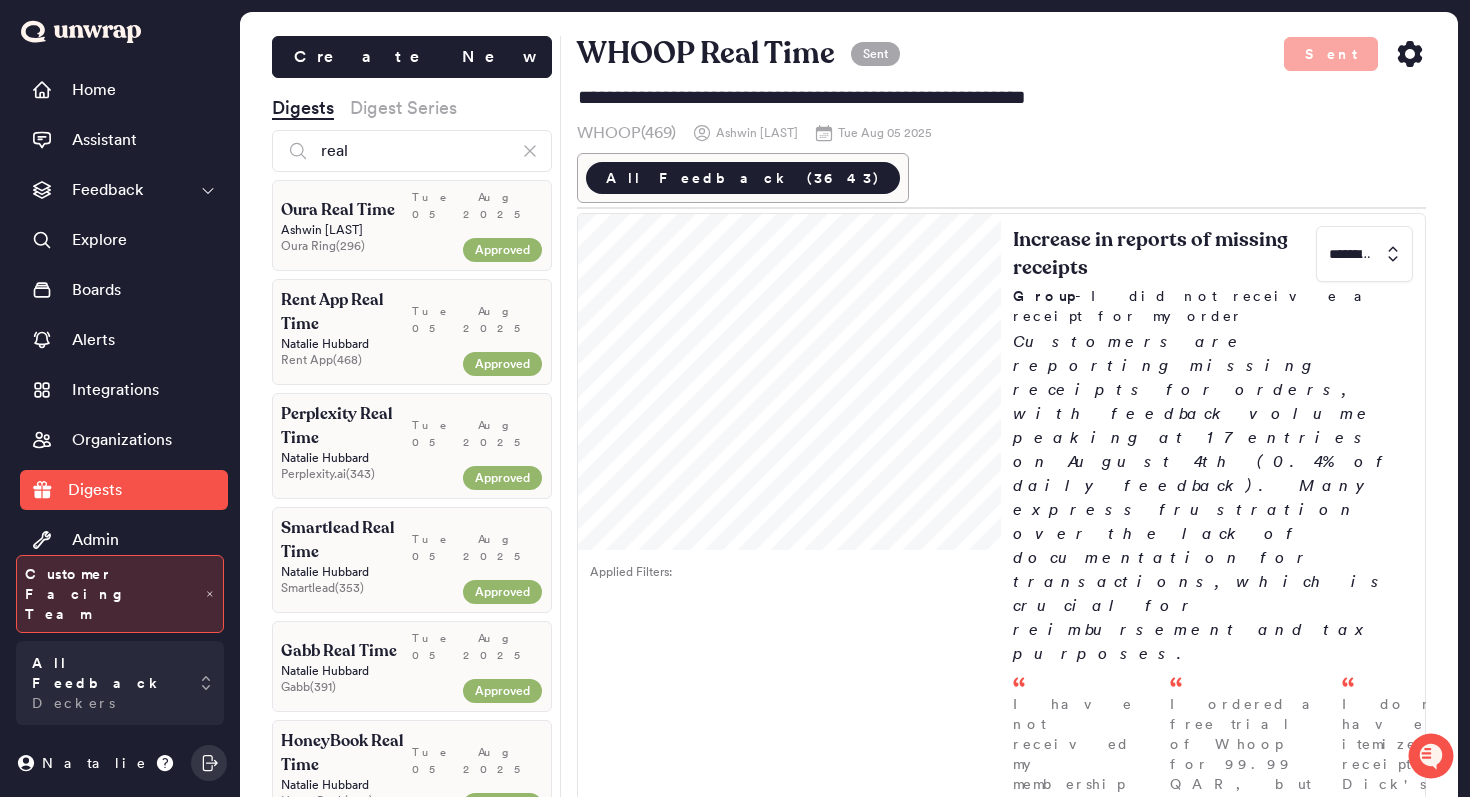 click 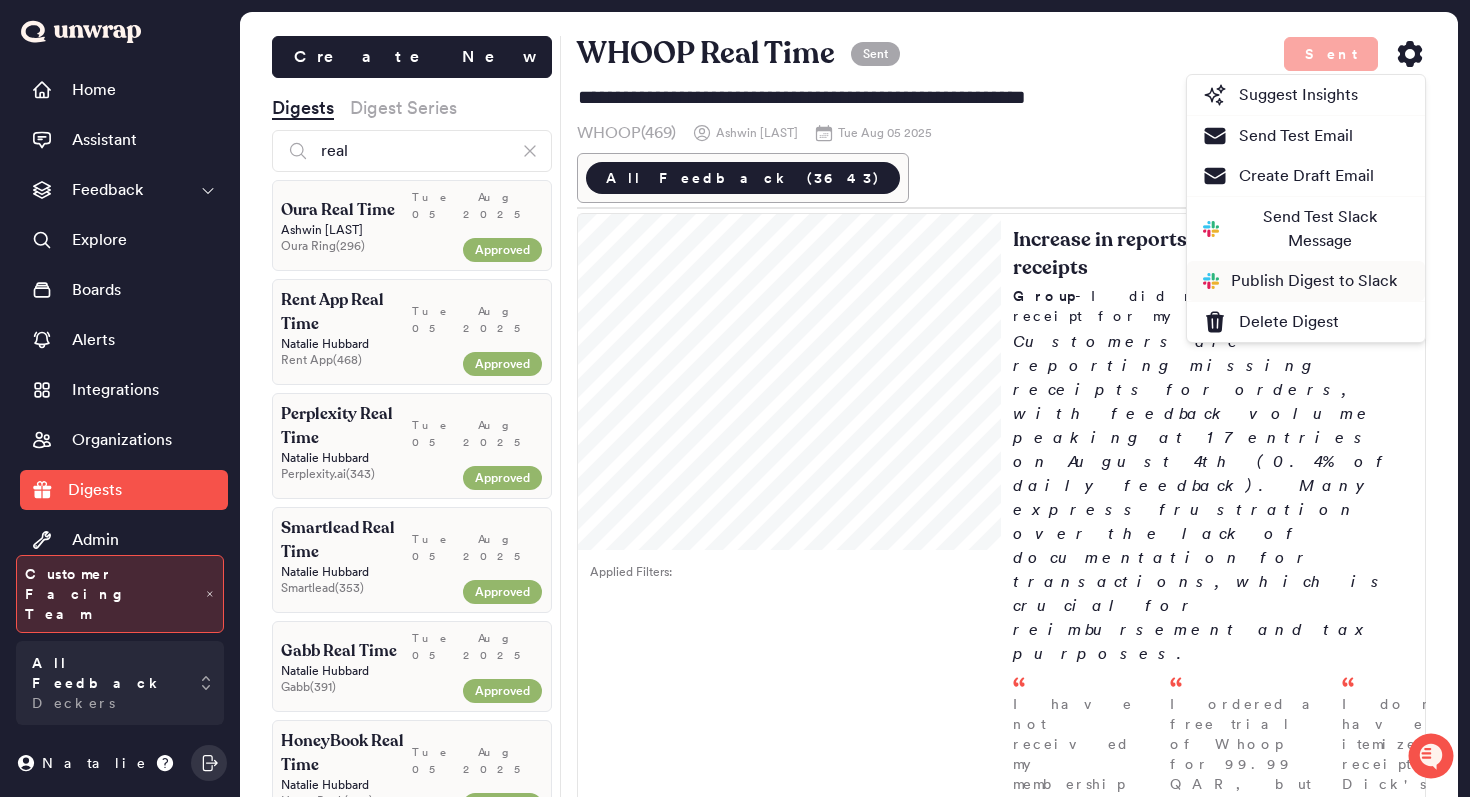 click on "Publish Digest to Slack" at bounding box center (1300, 281) 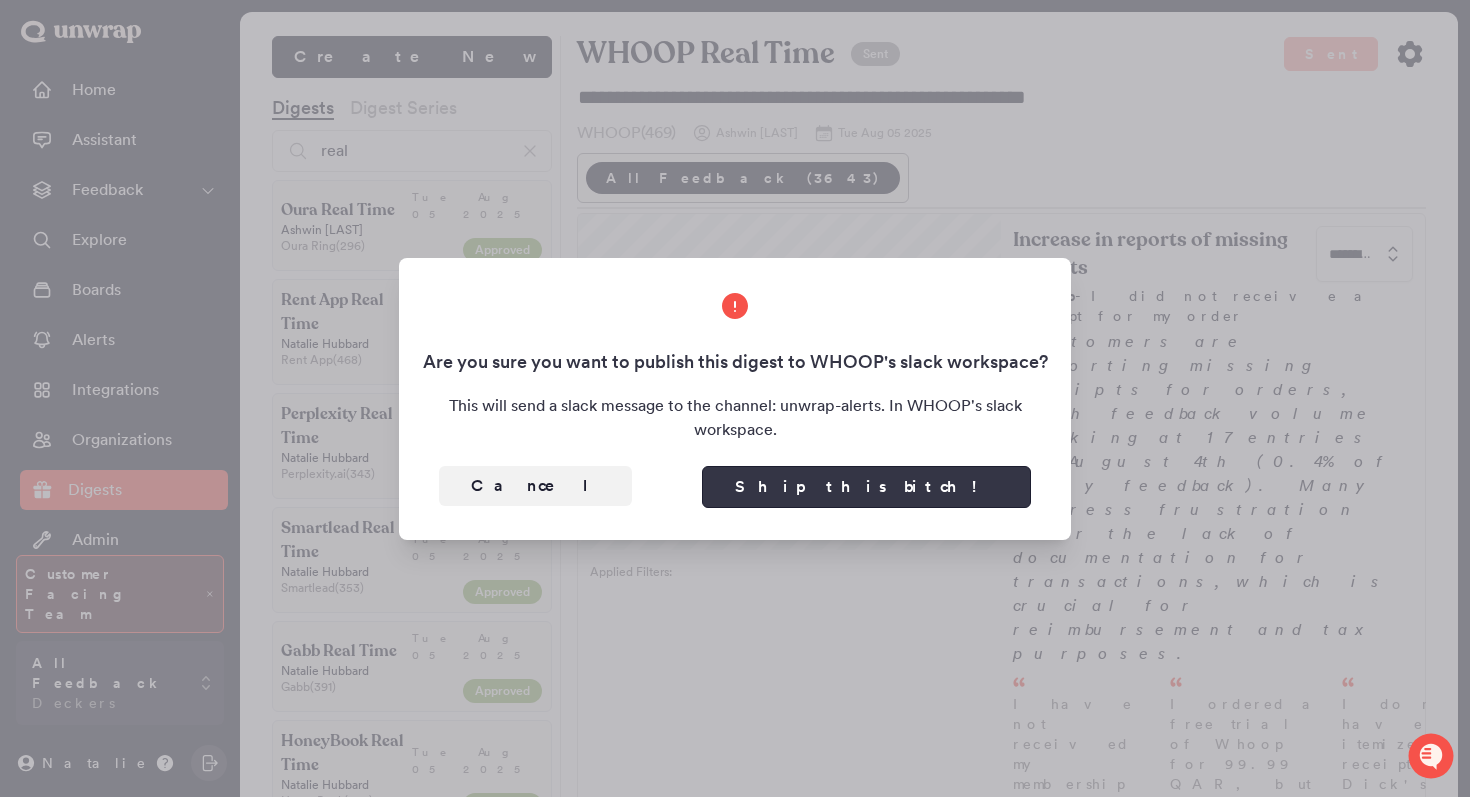 click on "Ship this bitch!" at bounding box center [866, 487] 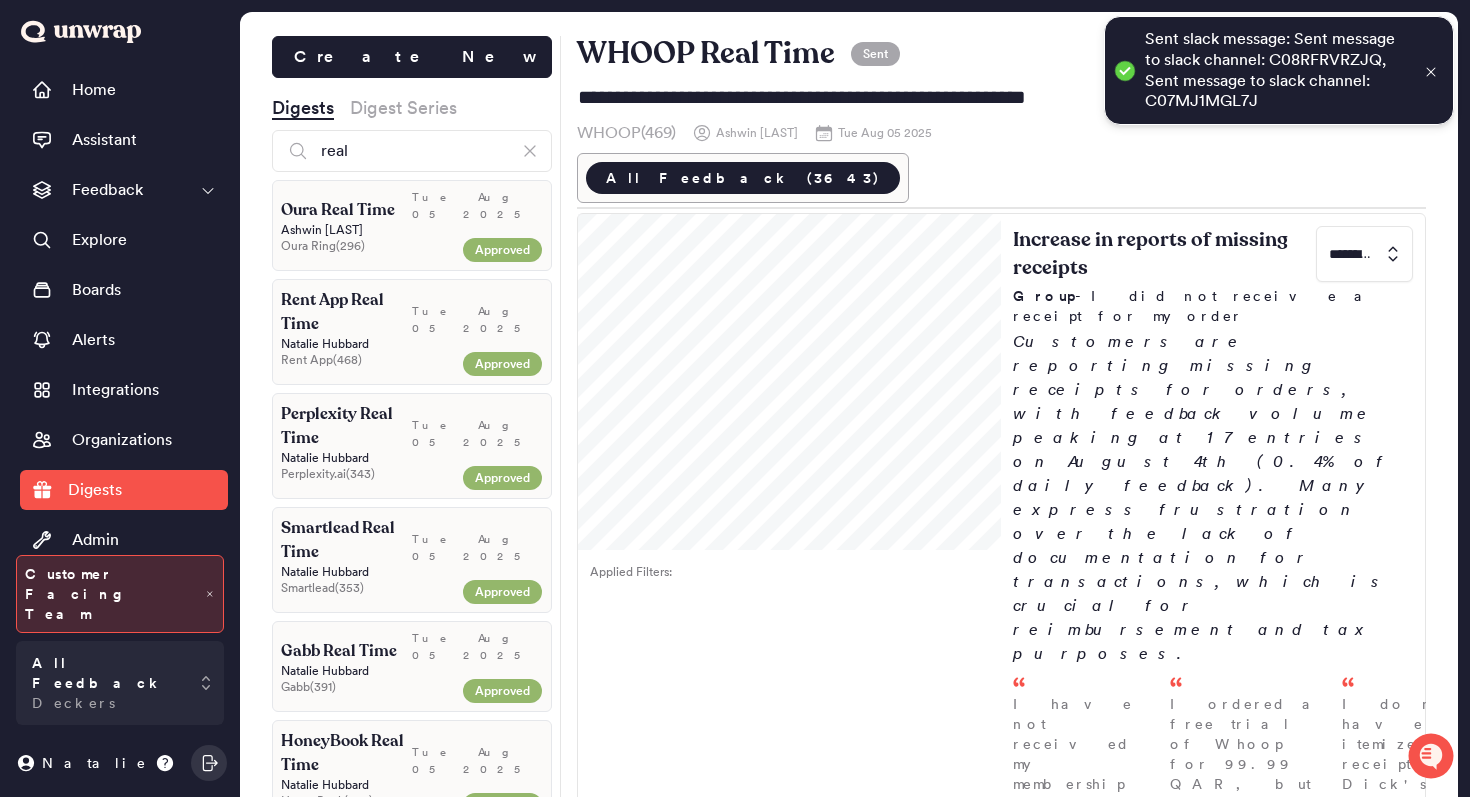 click on "Rent App Real Time" at bounding box center (346, 312) 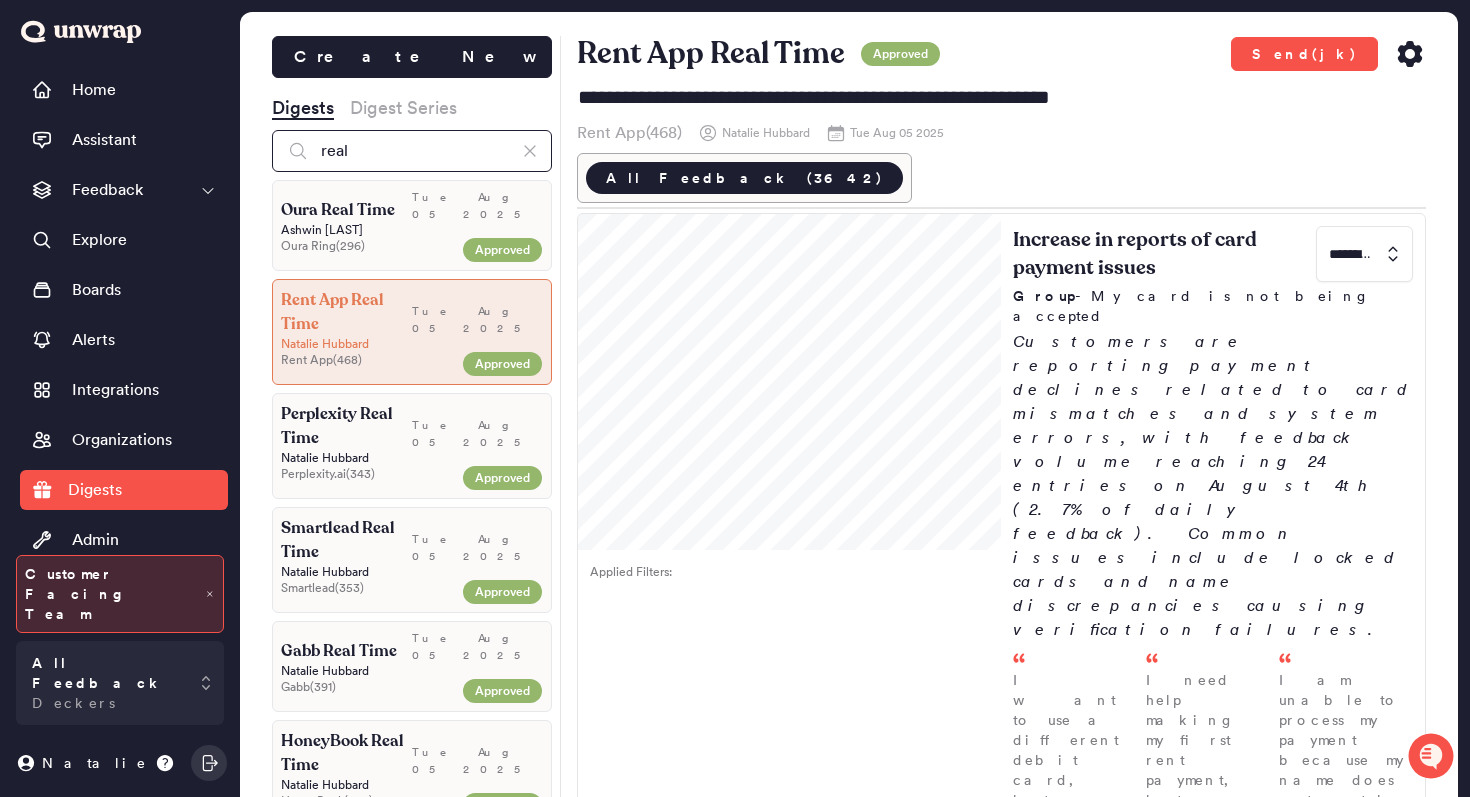 click on "real" at bounding box center [412, 151] 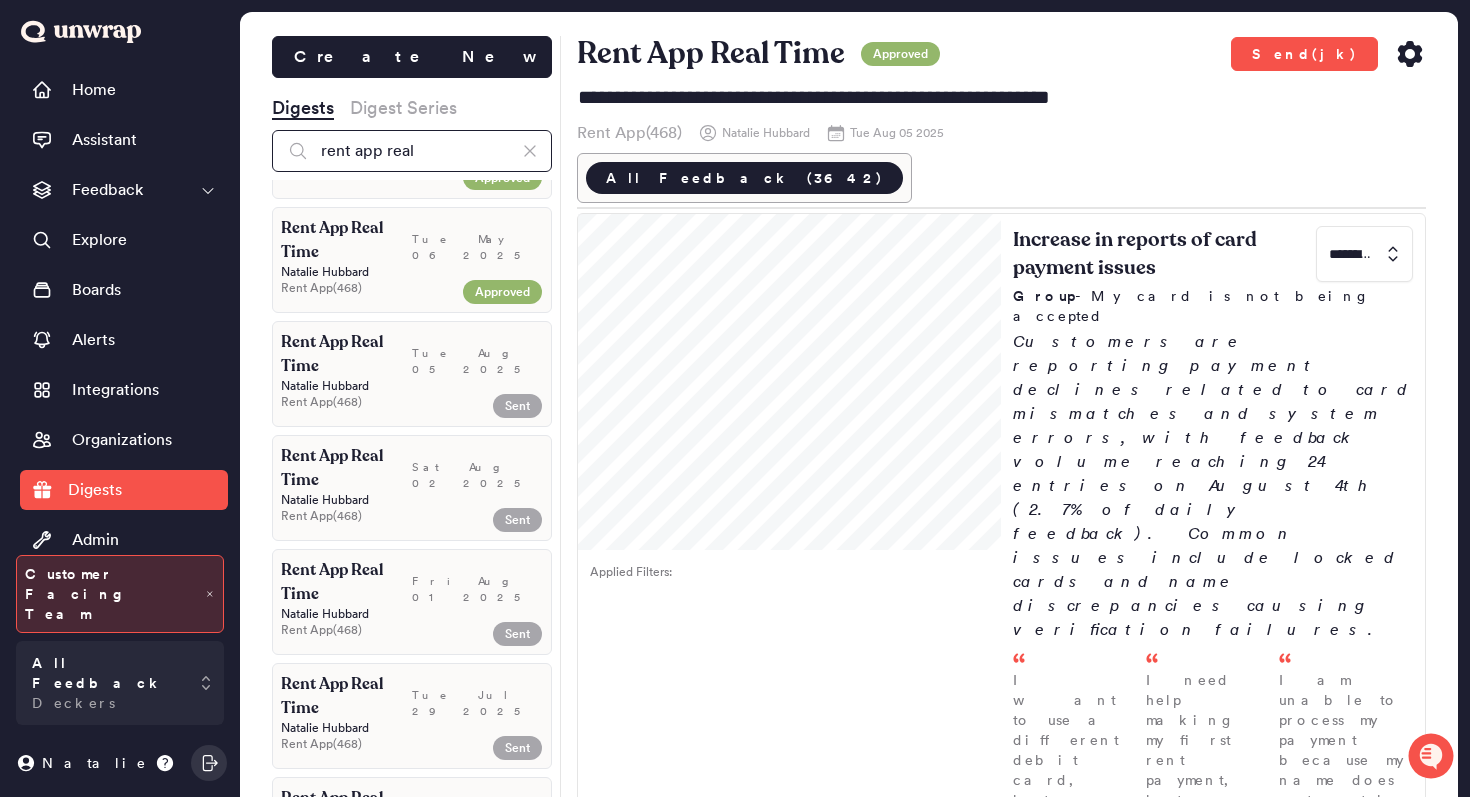 scroll, scrollTop: 1524, scrollLeft: 0, axis: vertical 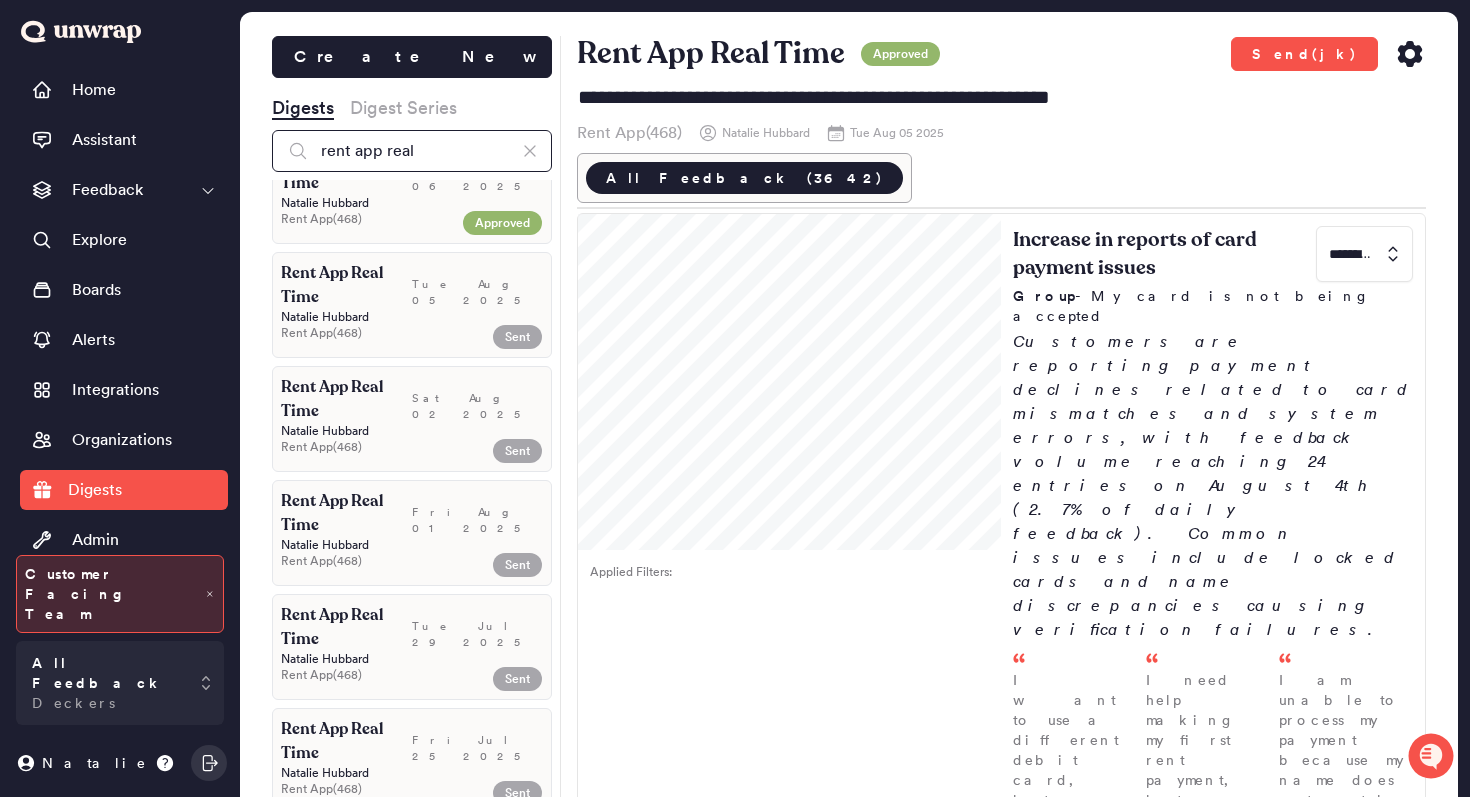 type on "rent app real" 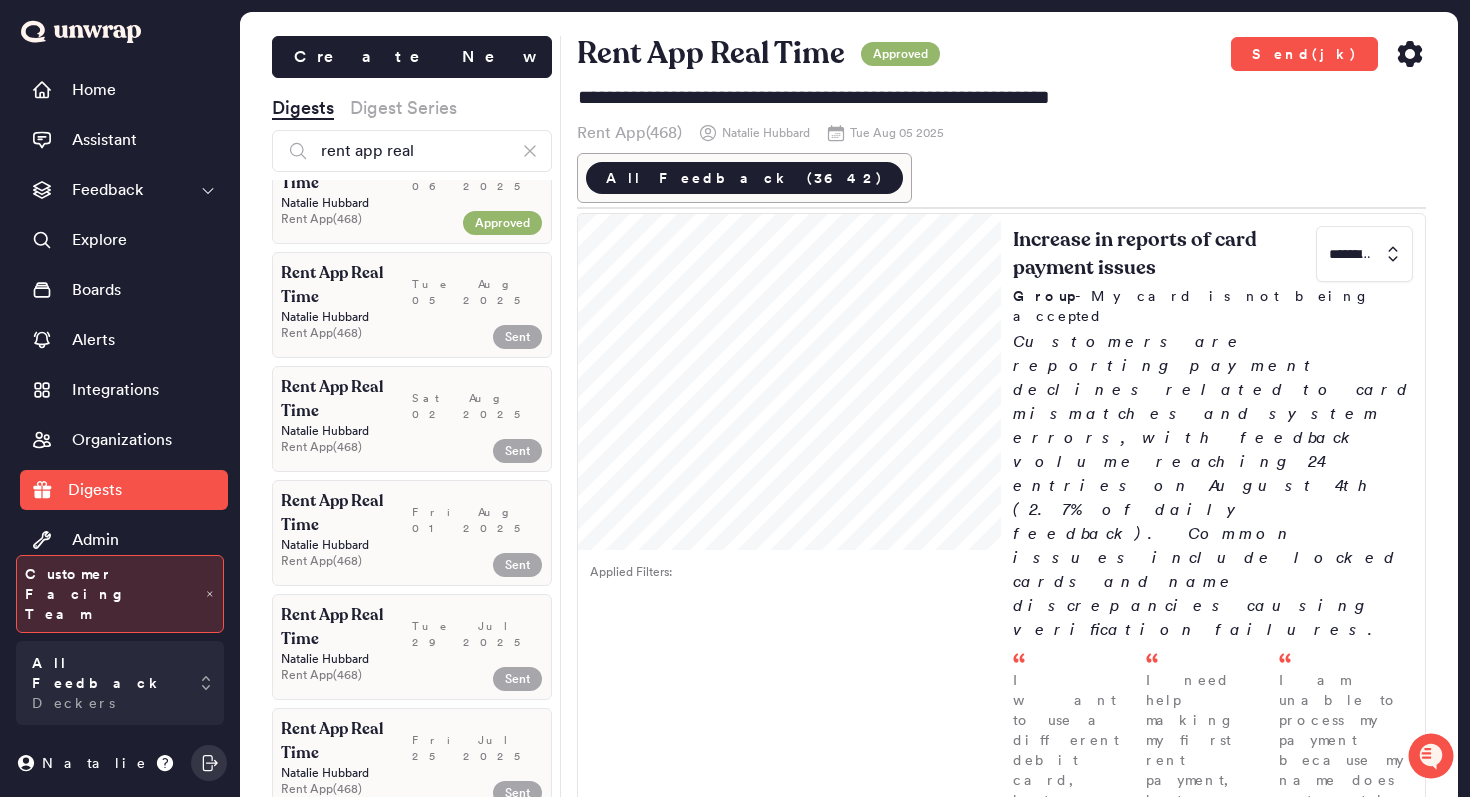 click on "Natalie   Hubbard" at bounding box center [412, 317] 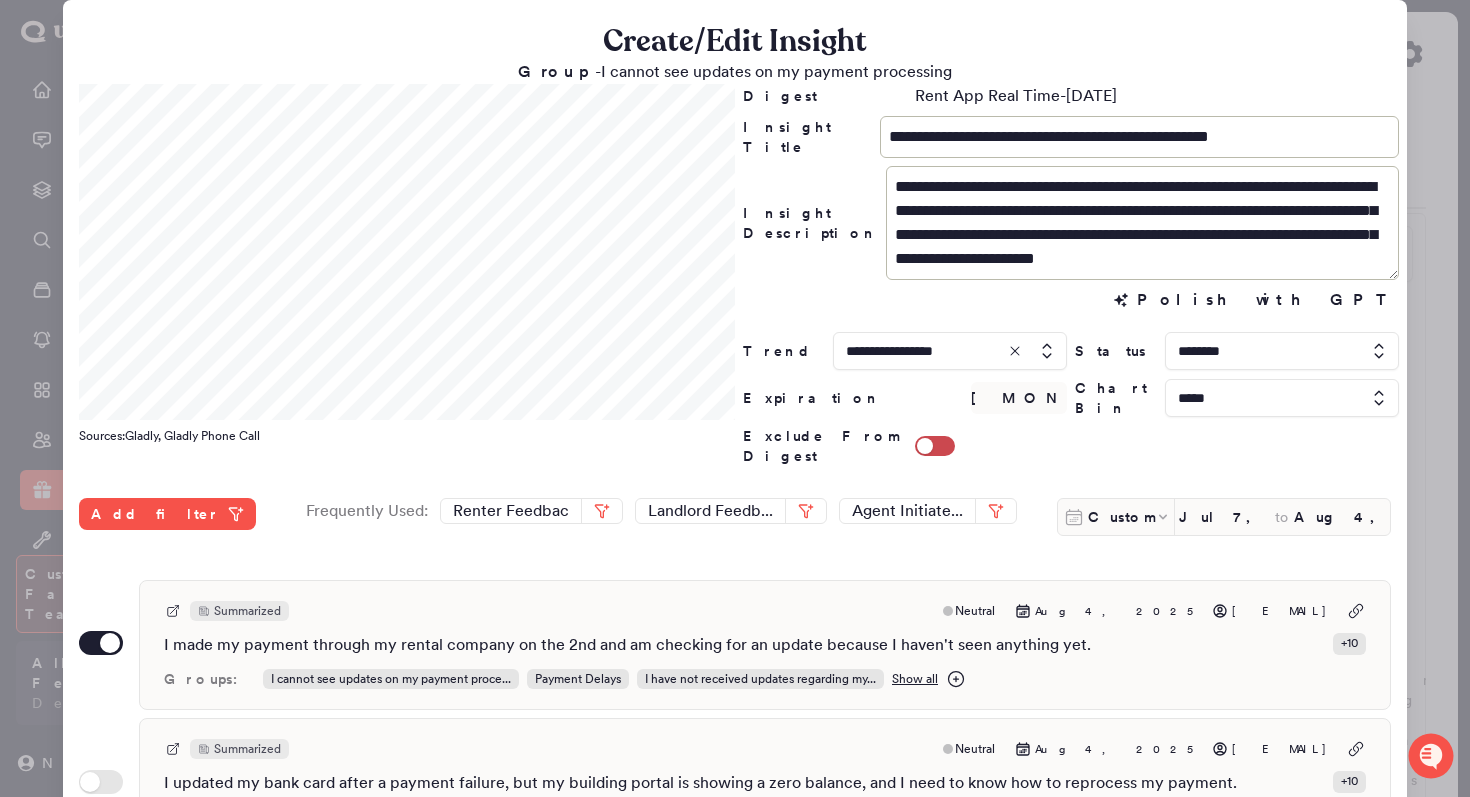 click at bounding box center [735, 398] 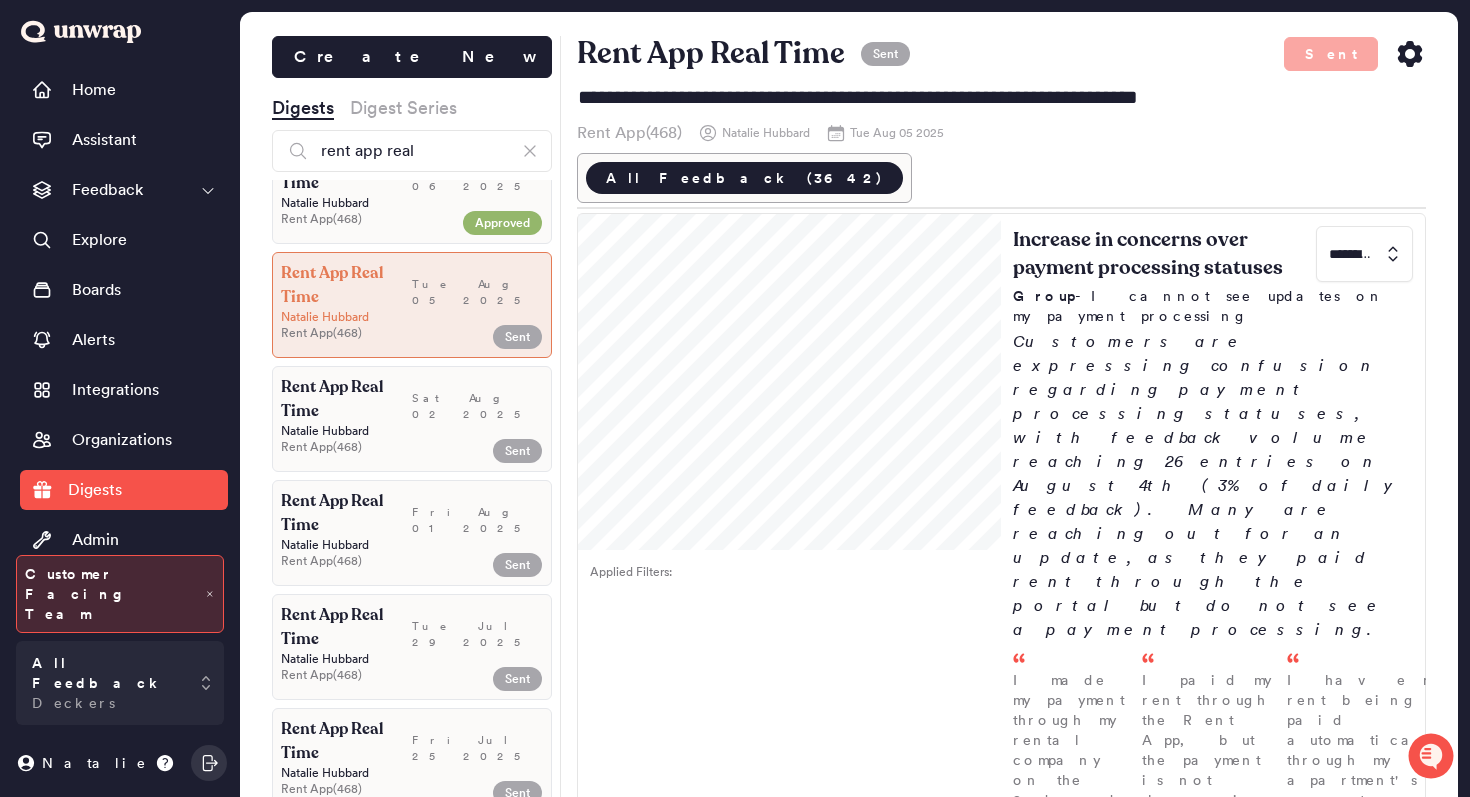click on "Sat Aug 02 2025" at bounding box center [477, 399] 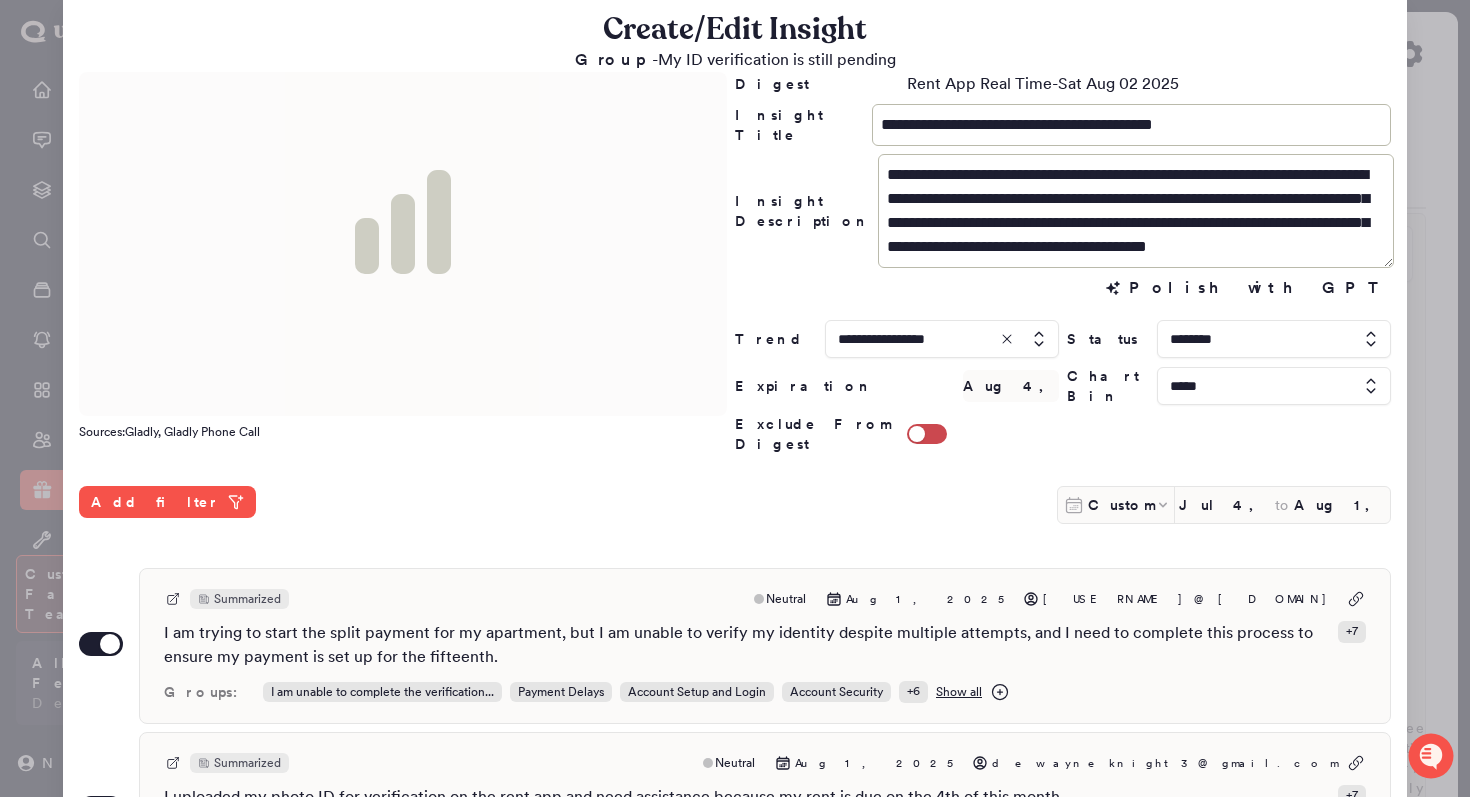 scroll, scrollTop: 12, scrollLeft: 0, axis: vertical 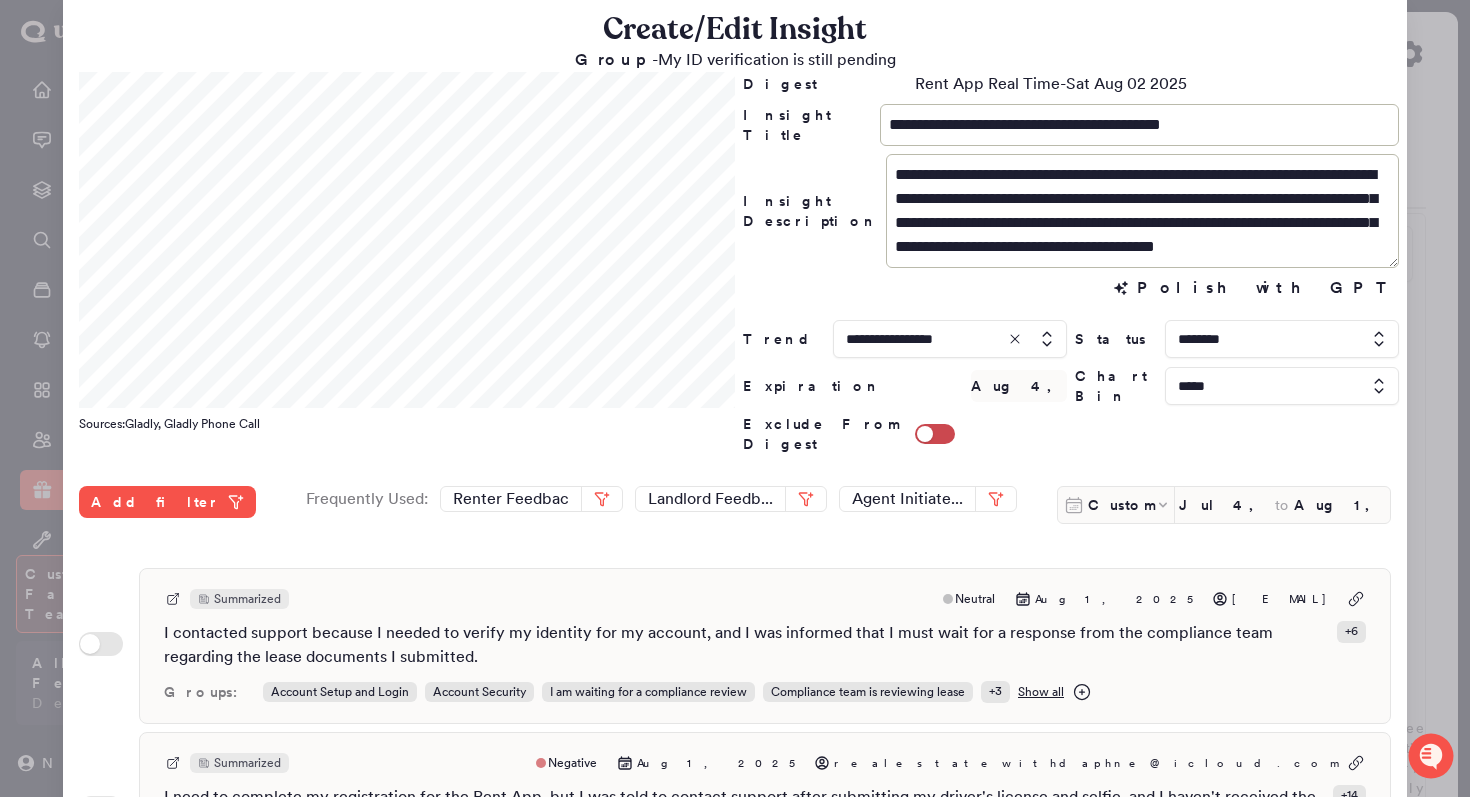 click at bounding box center (735, 398) 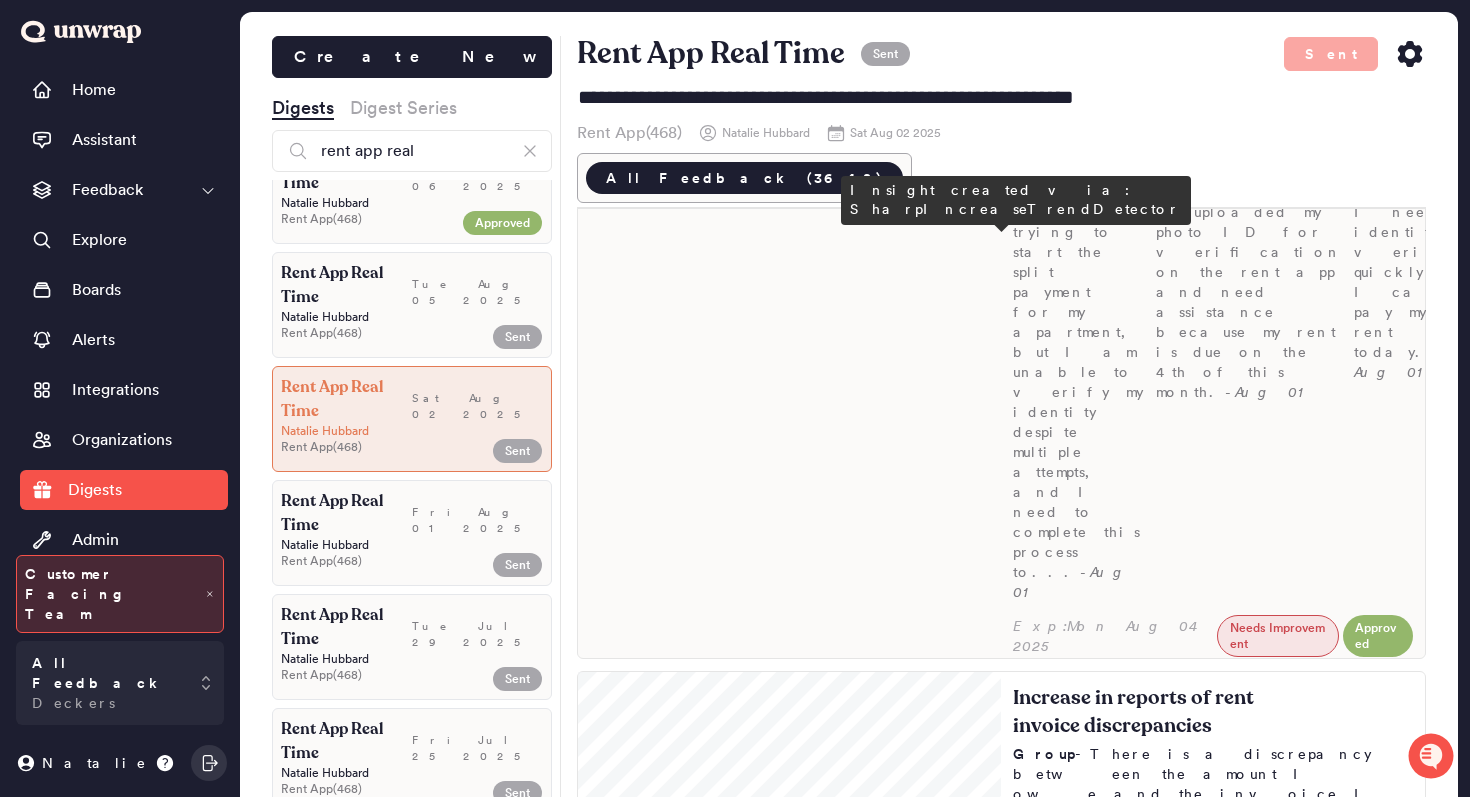 scroll, scrollTop: 540, scrollLeft: 0, axis: vertical 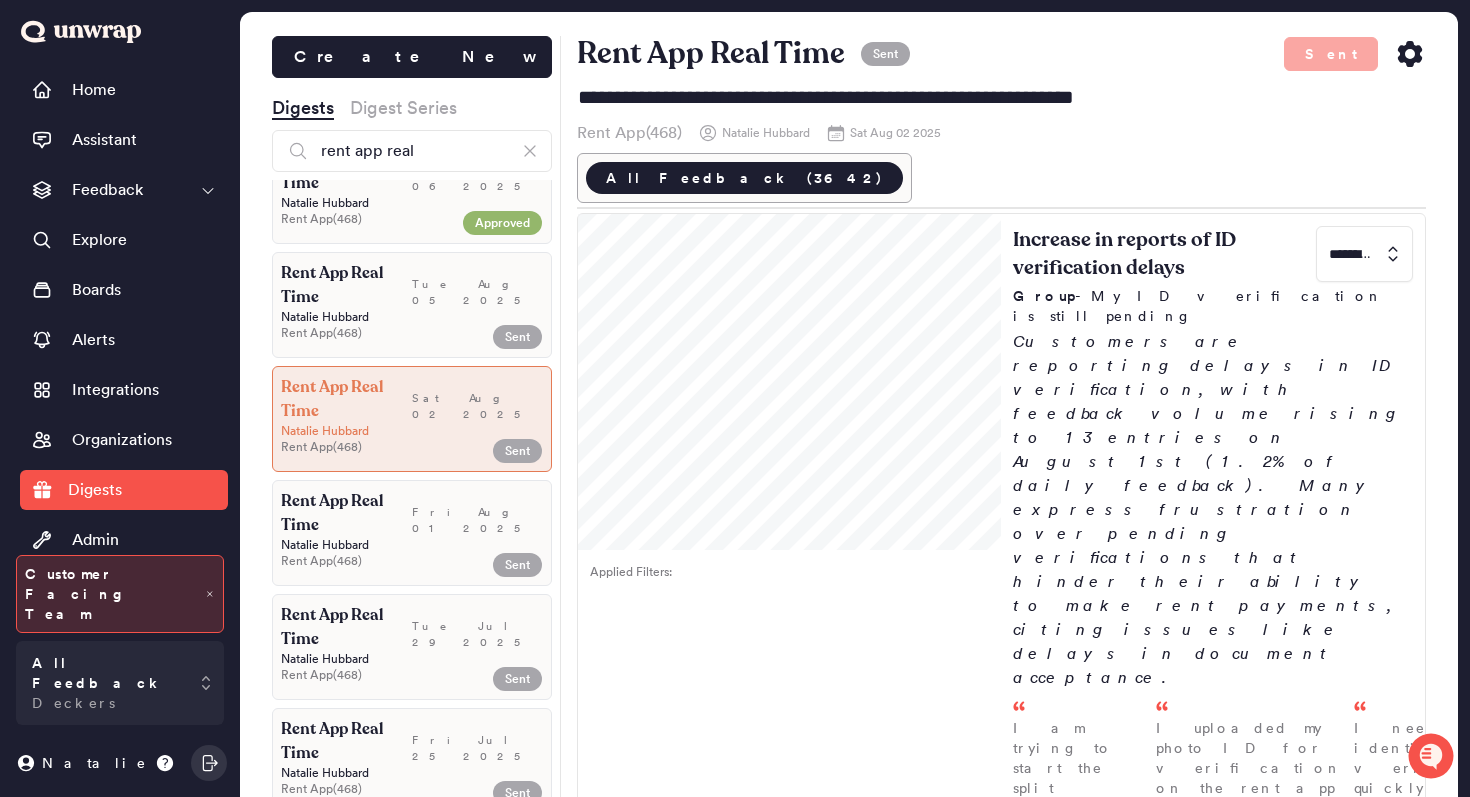 click on "Natalie   Hubbard" at bounding box center [412, 545] 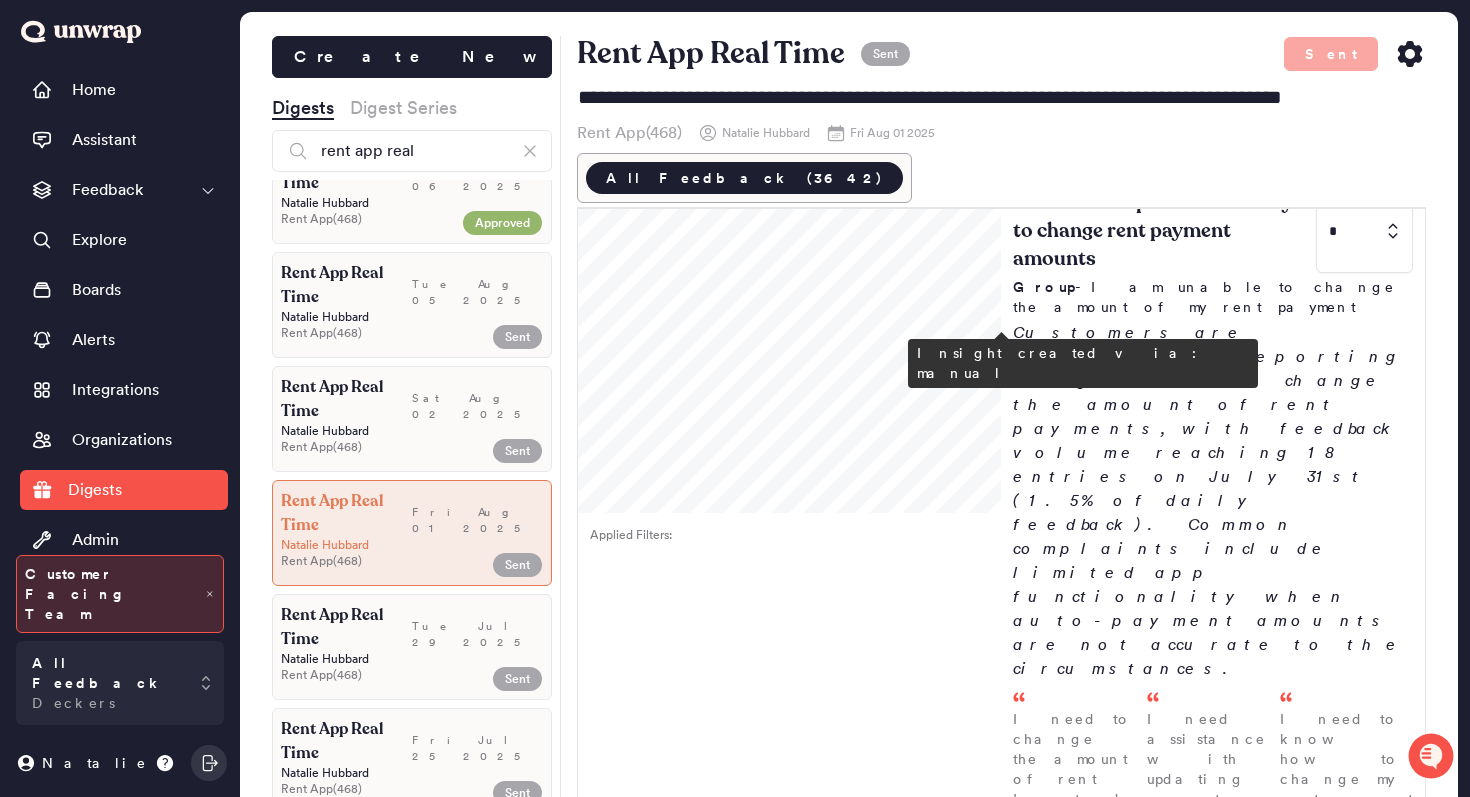 scroll, scrollTop: 1105, scrollLeft: 0, axis: vertical 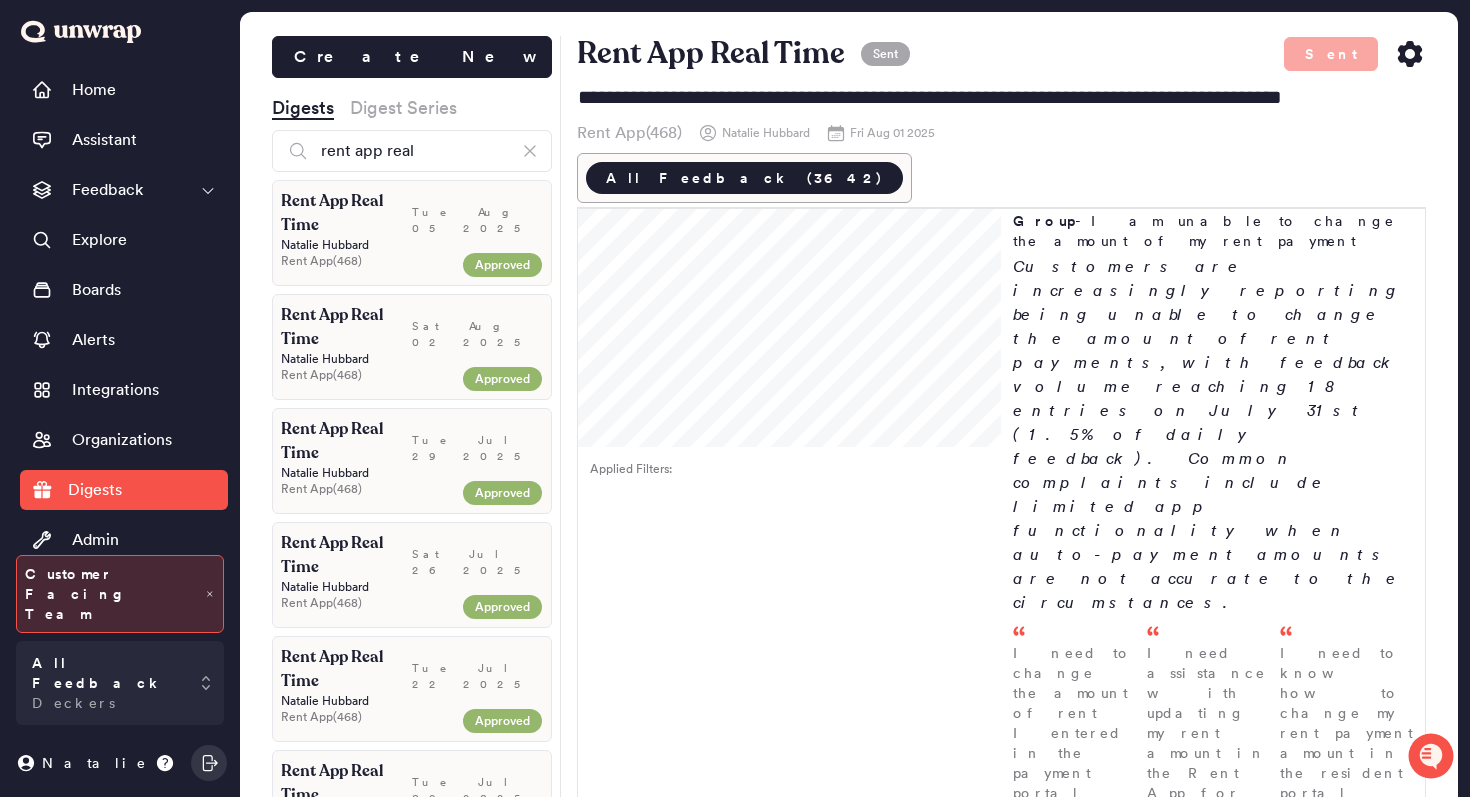 click on "Rent App Real Time Tue Aug 05 2025 Natalie   Hubbard Rent App  ( 468 ) Approved" at bounding box center [412, 233] 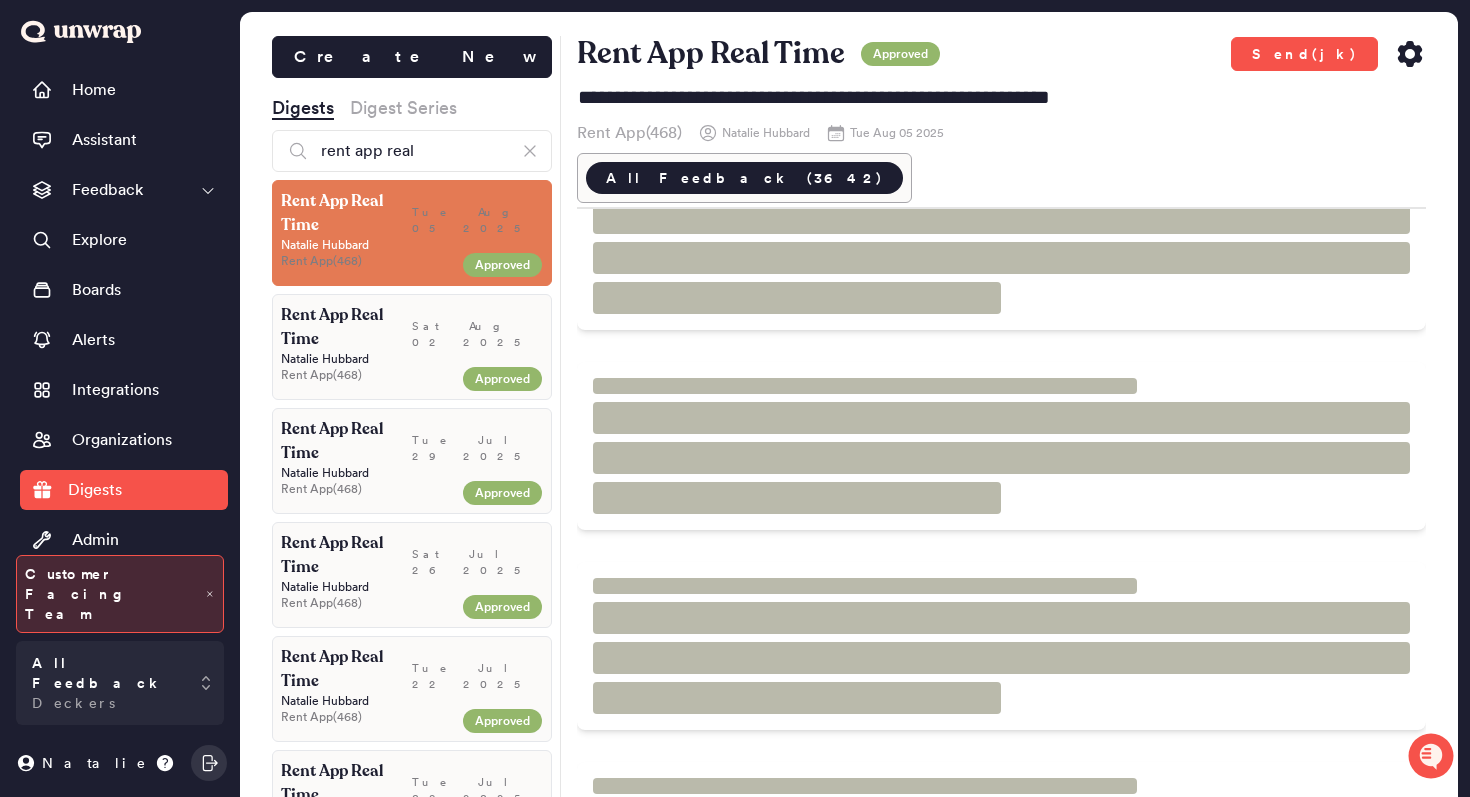 scroll, scrollTop: 0, scrollLeft: 0, axis: both 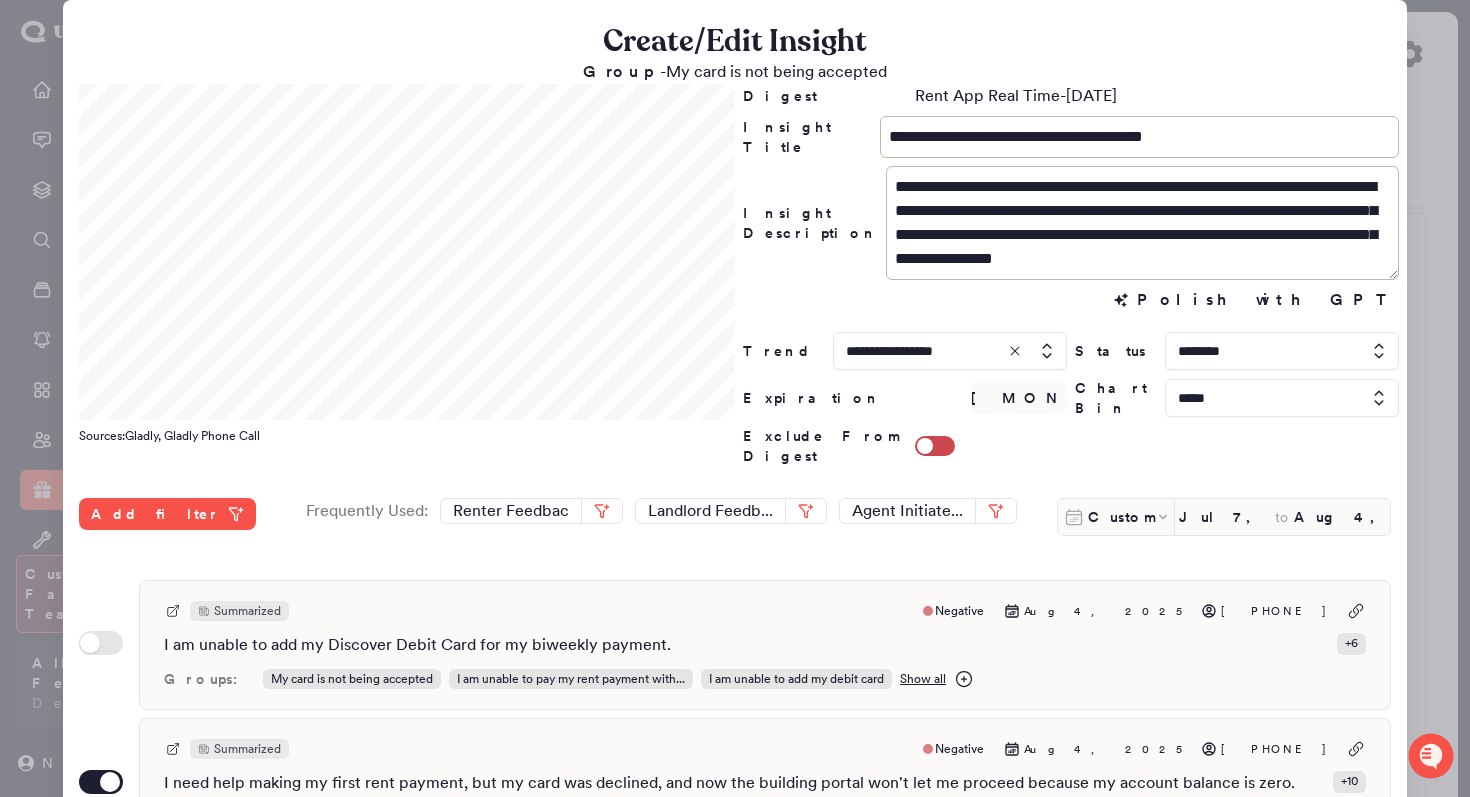 click at bounding box center (735, 398) 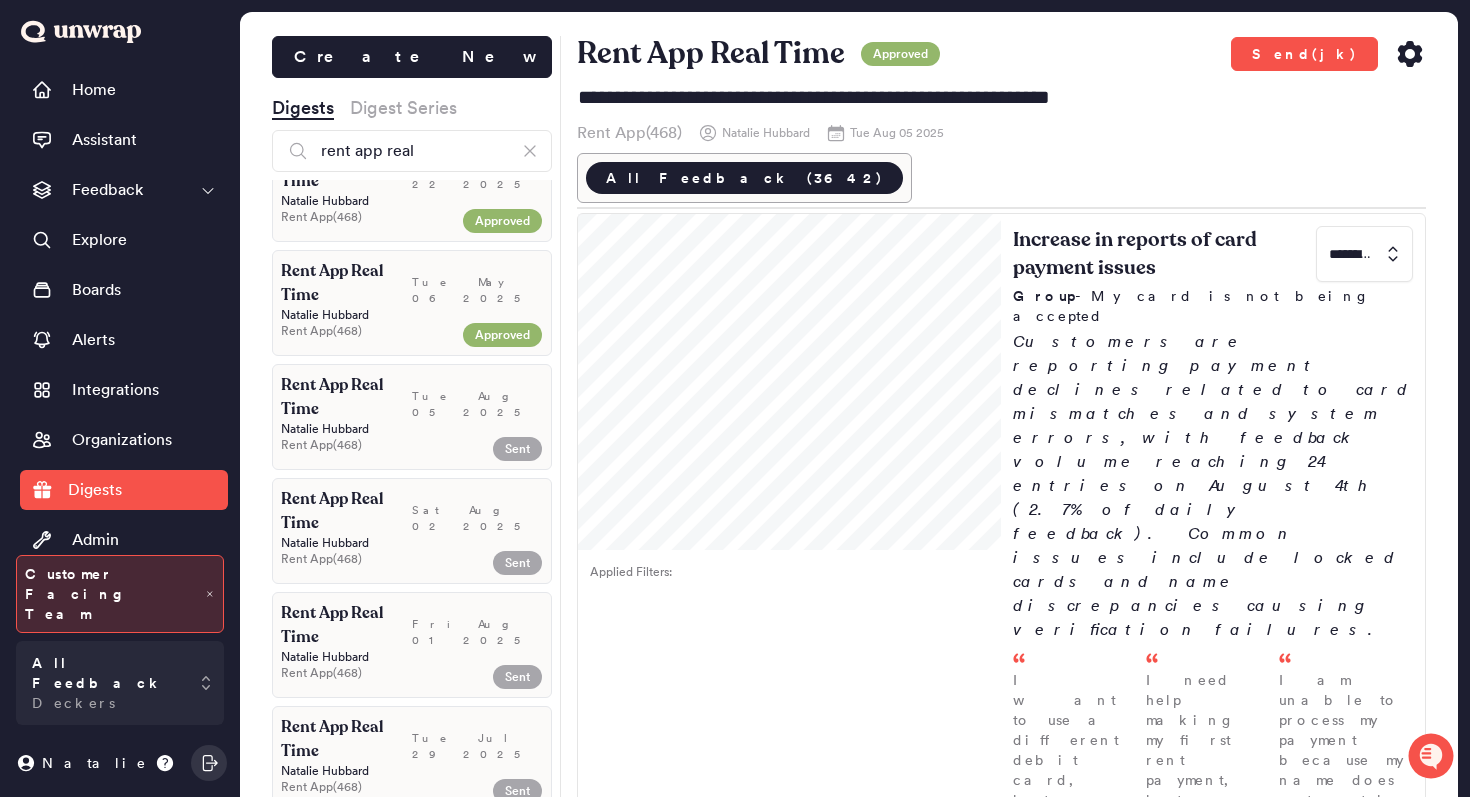 scroll, scrollTop: 1467, scrollLeft: 0, axis: vertical 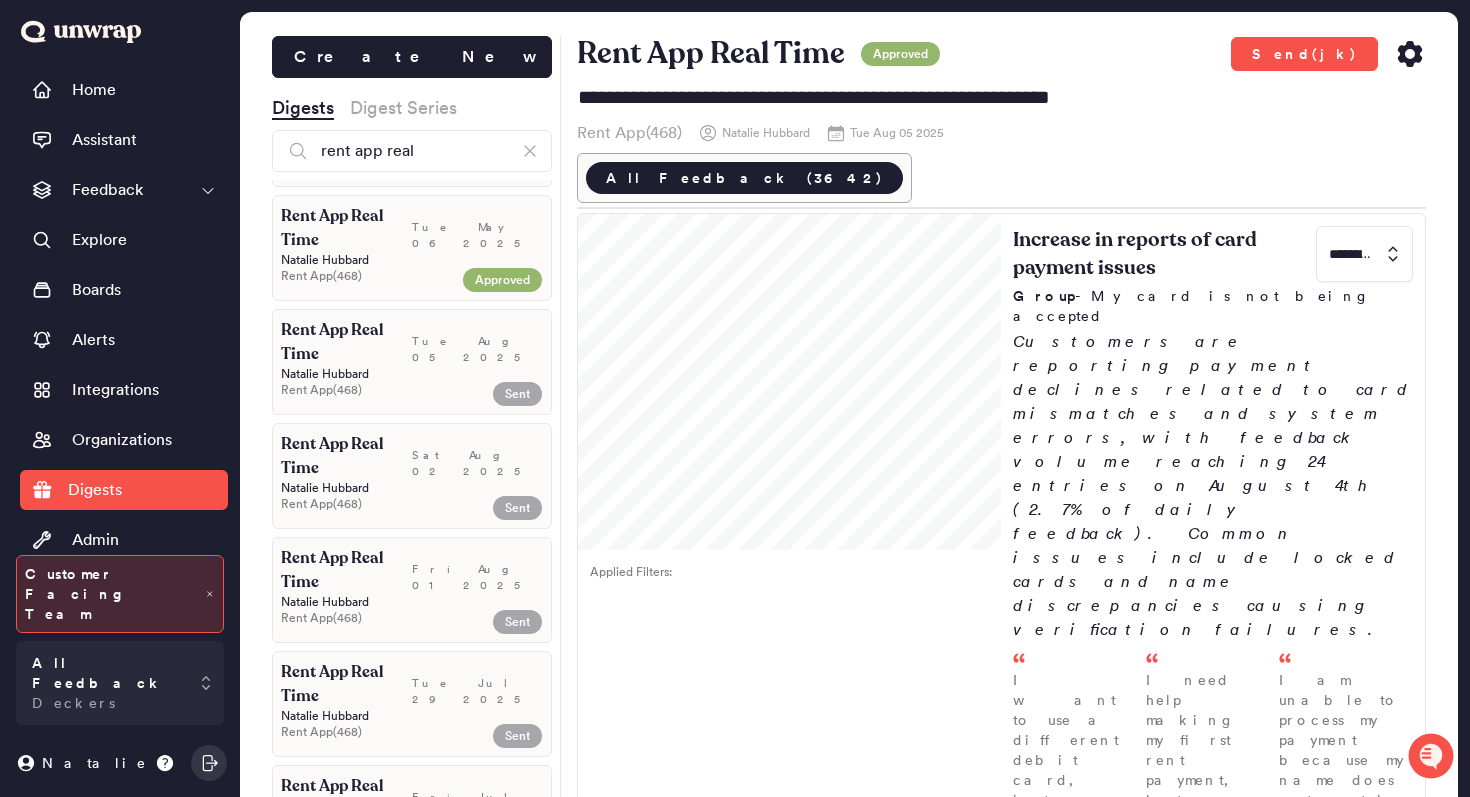 click on "Tue Aug 05 2025" at bounding box center (477, 342) 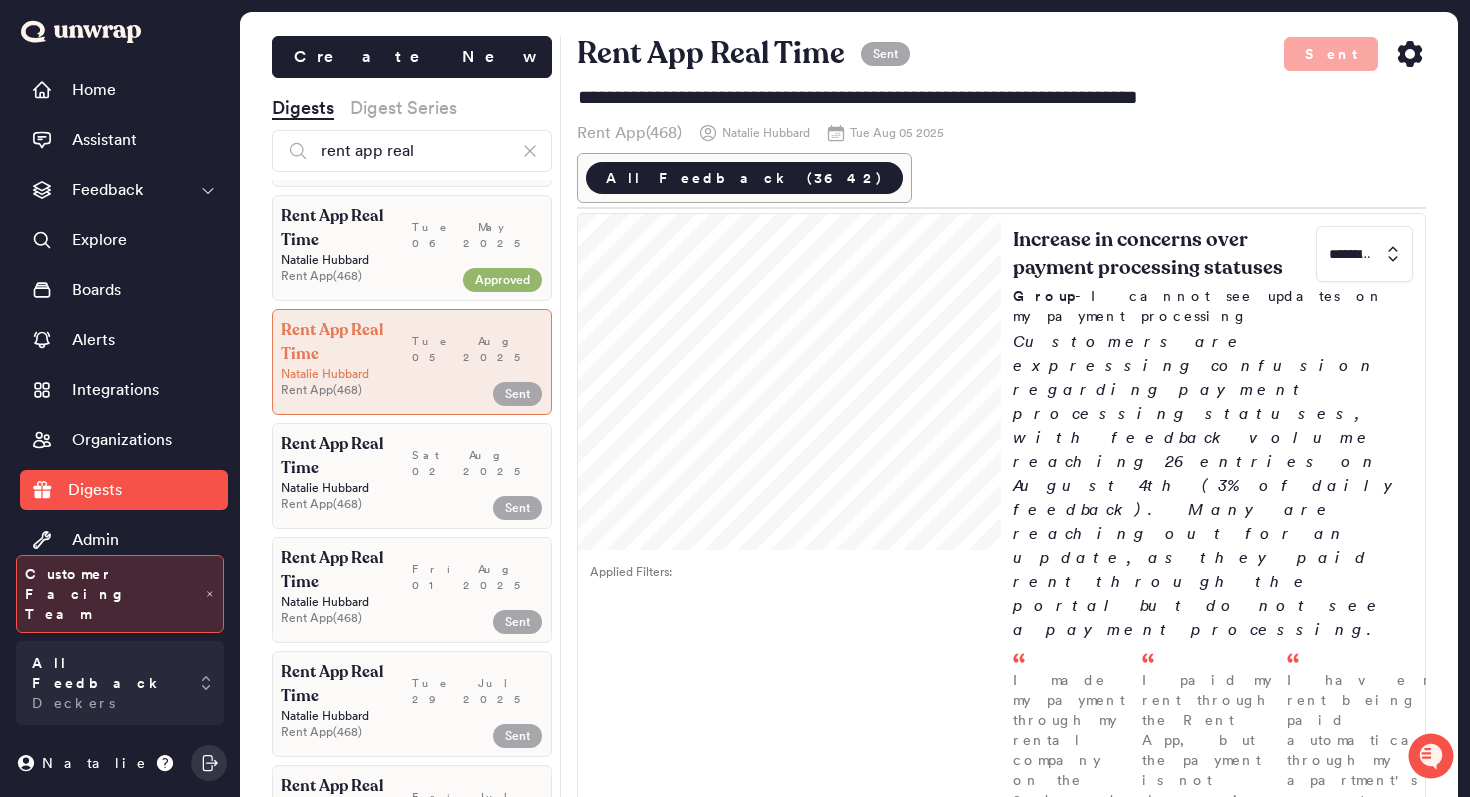 click on "Natalie   Hubbard" at bounding box center (412, 488) 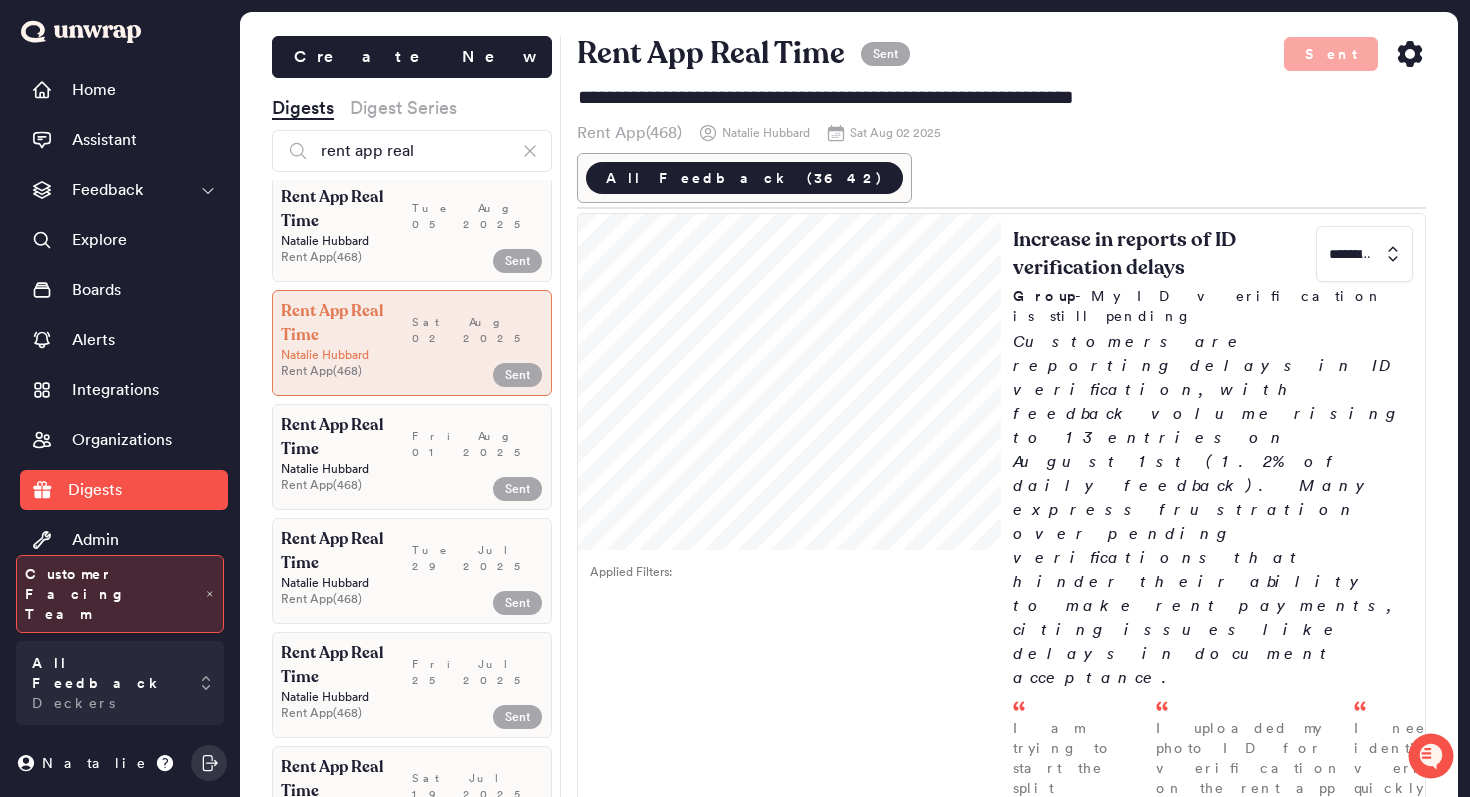 scroll, scrollTop: 1630, scrollLeft: 0, axis: vertical 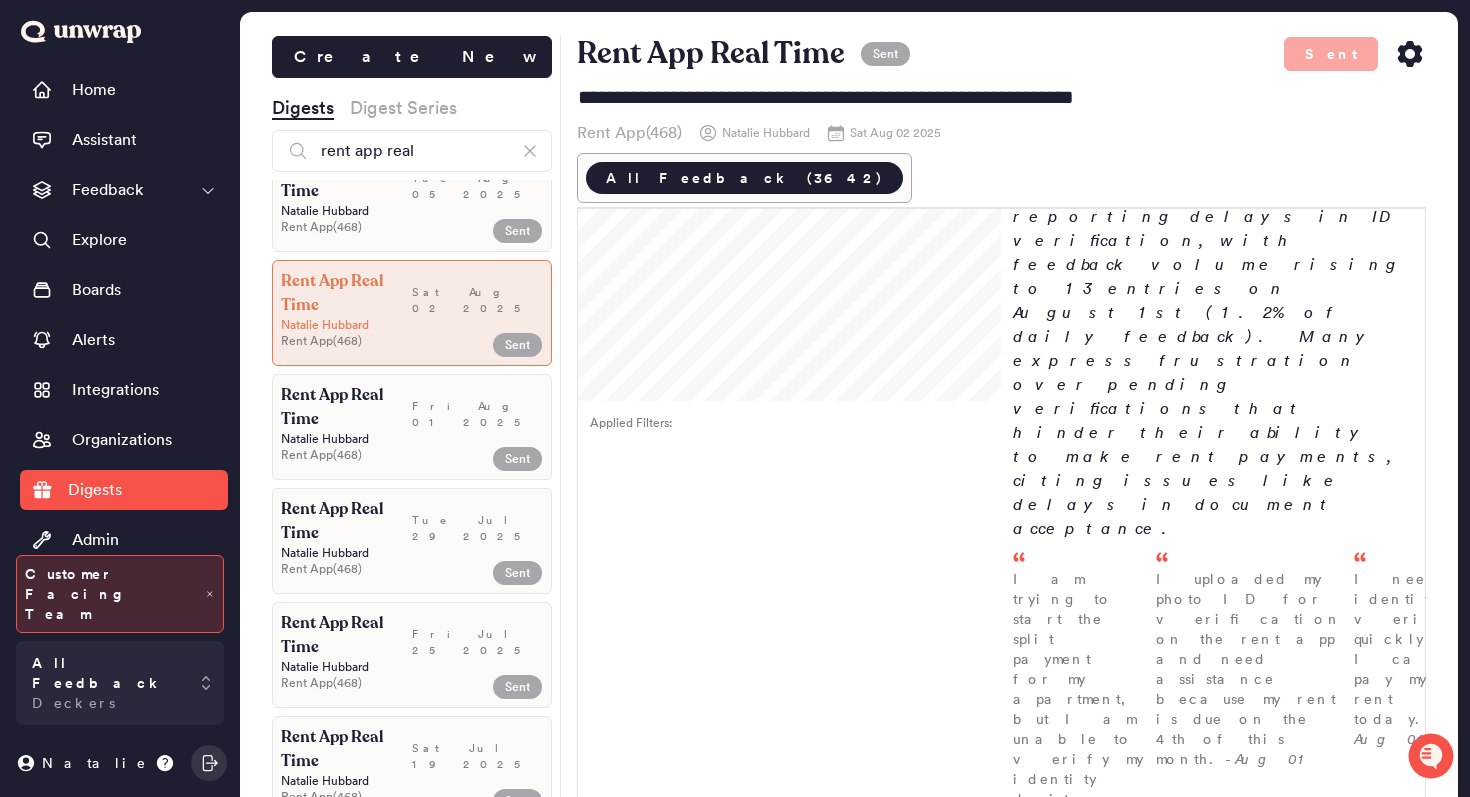 click on "Rent App Real Time Tue Aug 05 2025 Natalie   Hubbard Rent App  ( 468 ) Approved Rent App Real Time Sat Aug 02 2025 Natalie   Hubbard Rent App  ( 468 ) Approved Rent App Real Time Tue Jul 29 2025 Natalie   Hubbard Rent App  ( 468 ) Approved Rent App Real Time Sat Jul 26 2025 Natalie   Hubbard Rent App  ( 468 ) Approved Rent App Real Time Tue Jul 22 2025 Natalie   Hubbard Rent App  ( 468 ) Approved Rent App Real Time Tue Jul 08 2025 Natalie   Hubbard Rent App  ( 468 ) Approved Rent App Real Time Thu Jul 03 2025 Natalie   Hubbard Rent App  ( 468 ) Approved Rent App Real Time Tue Jul 01 2025 Natalie   Hubbard Rent App  ( 468 ) Approved Rent App Real Time Mon Jun 30 2025 Natalie   Hubbard Rent App  ( 468 ) Approved Rent App Real Time Sat Jun 28 2025 Natalie   Hubbard Rent App  ( 468 ) Approved Rent App Real Time Wed Jun 25 2025 Natalie   Hubbard Rent App  ( 468 ) Approved Rent App Real Time Wed Jun 25 2025 Natalie   Hubbard Rent App  ( 468 ) Approved Rent App Real Time Thu May 22 2025 Natalie   Hubbard Rent App  (" at bounding box center (412, 506) 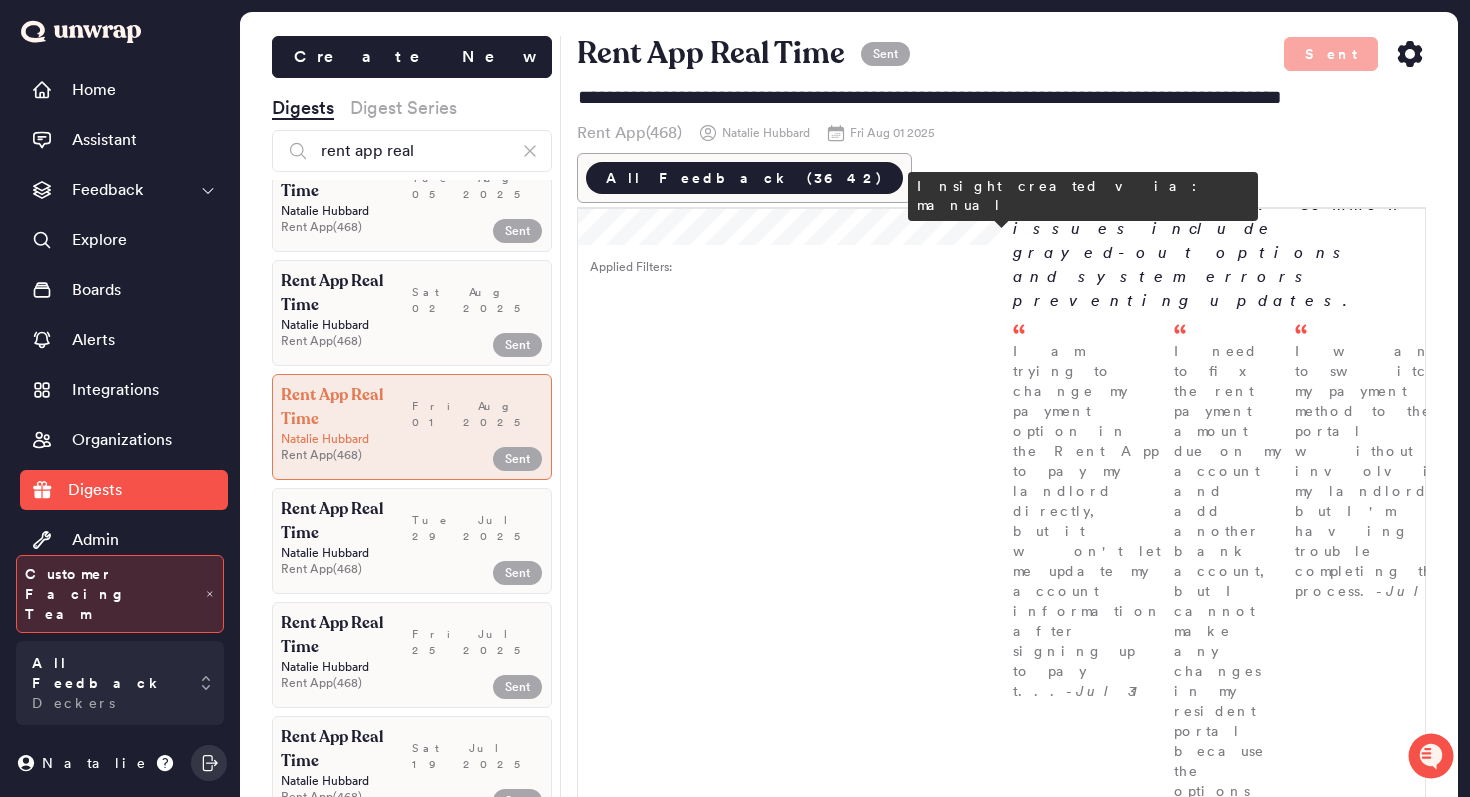 scroll, scrollTop: 0, scrollLeft: 0, axis: both 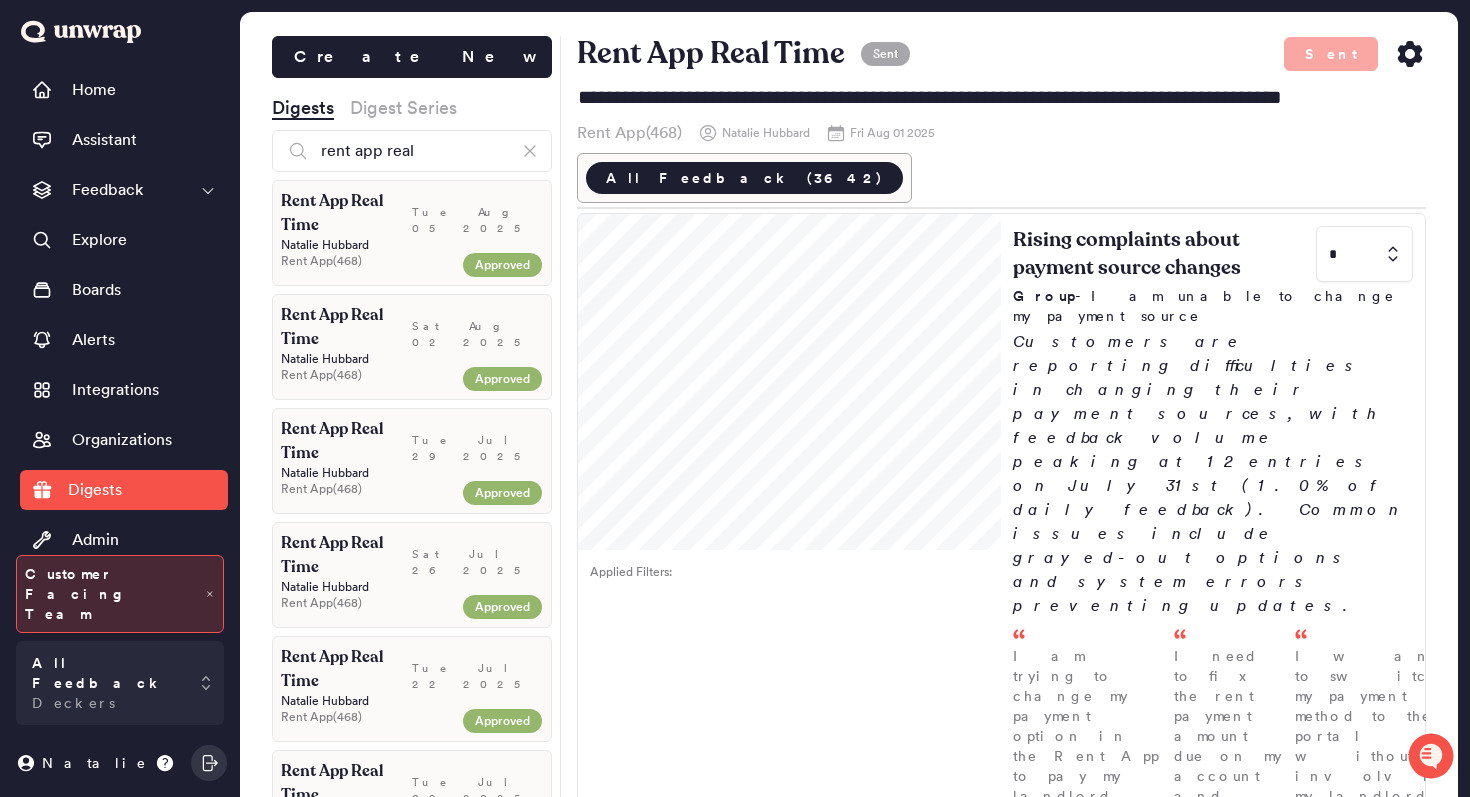 click on "Rent App Real Time" at bounding box center [346, 213] 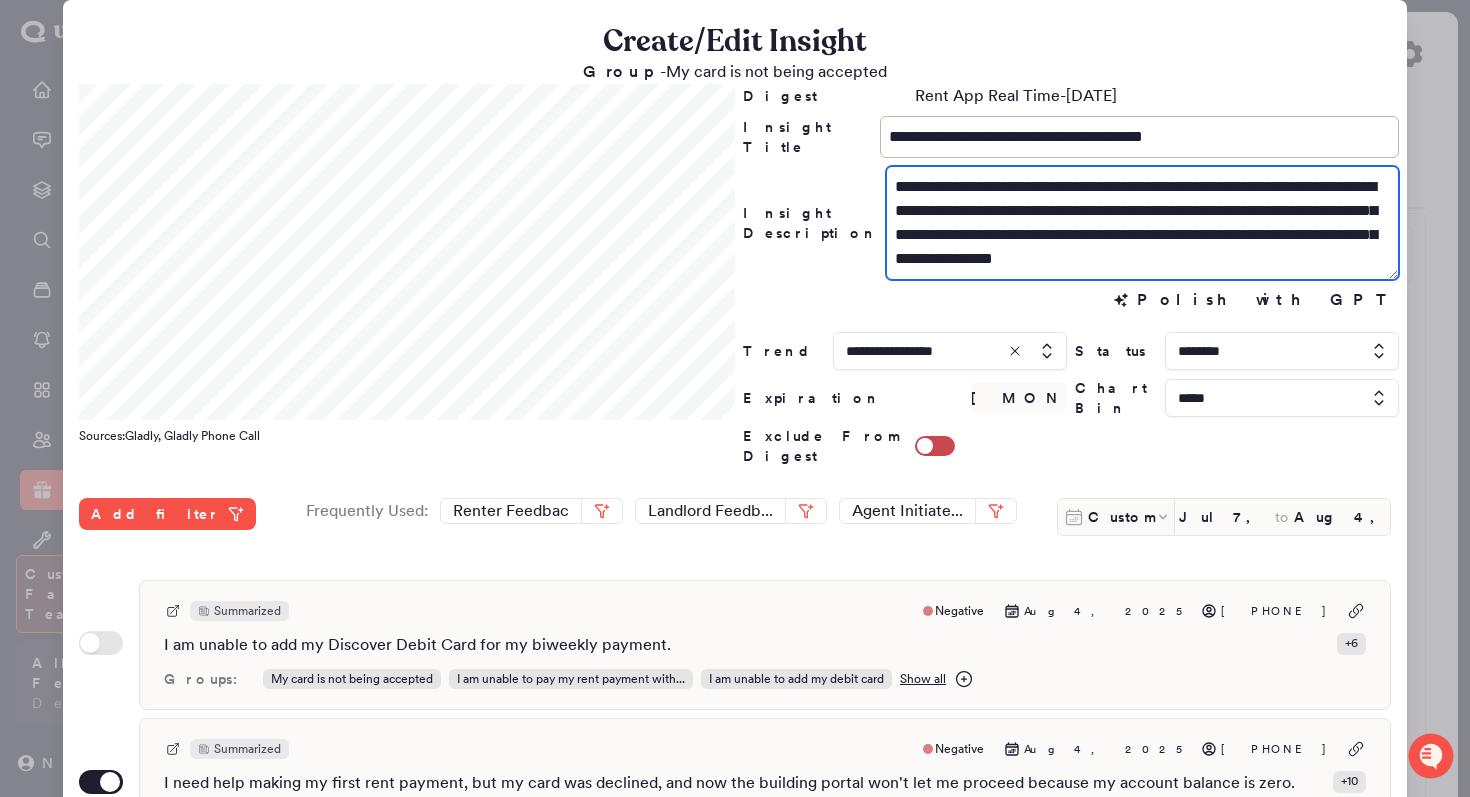 click on "**********" at bounding box center [1142, 223] 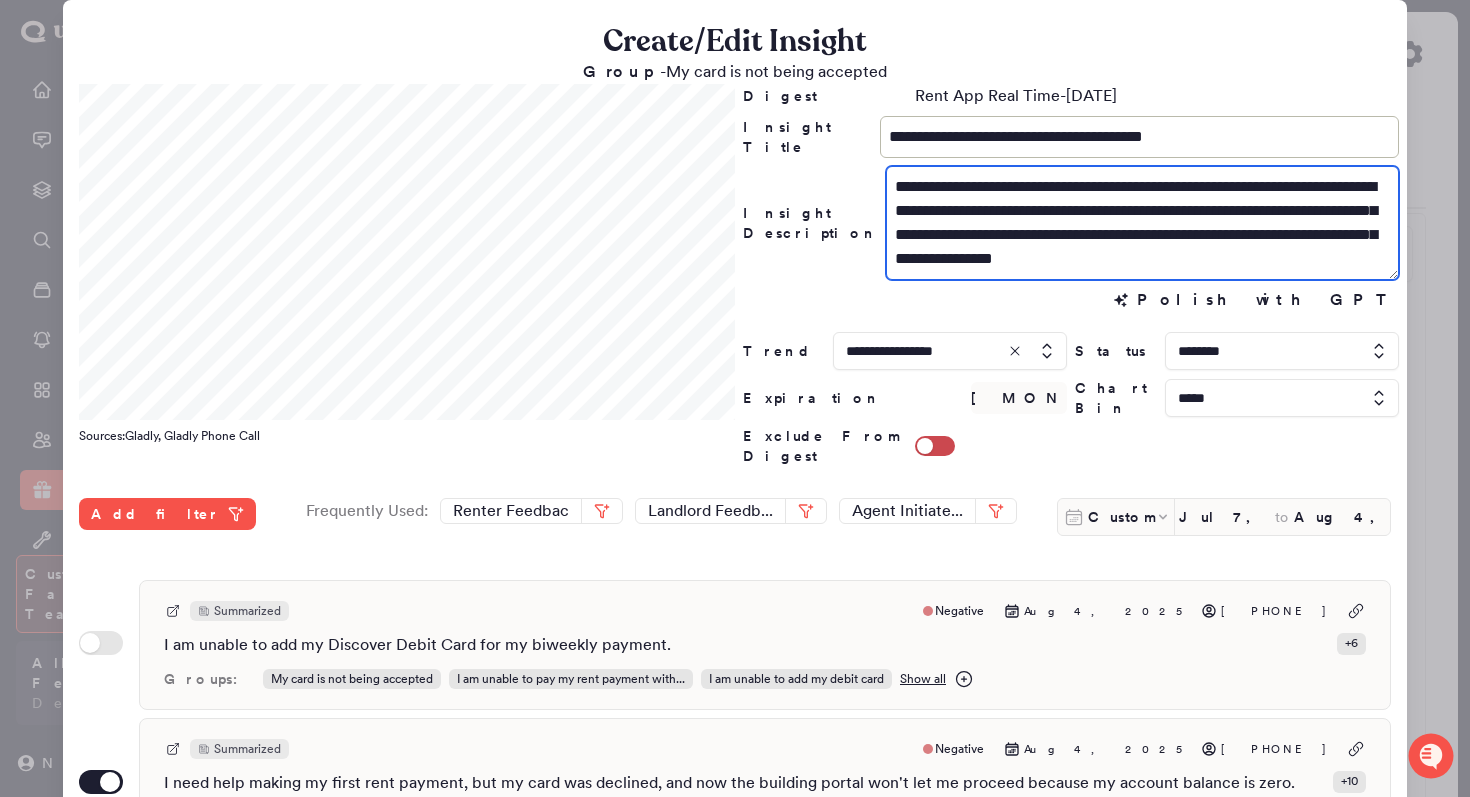 drag, startPoint x: 1103, startPoint y: 214, endPoint x: 1067, endPoint y: 184, distance: 46.8615 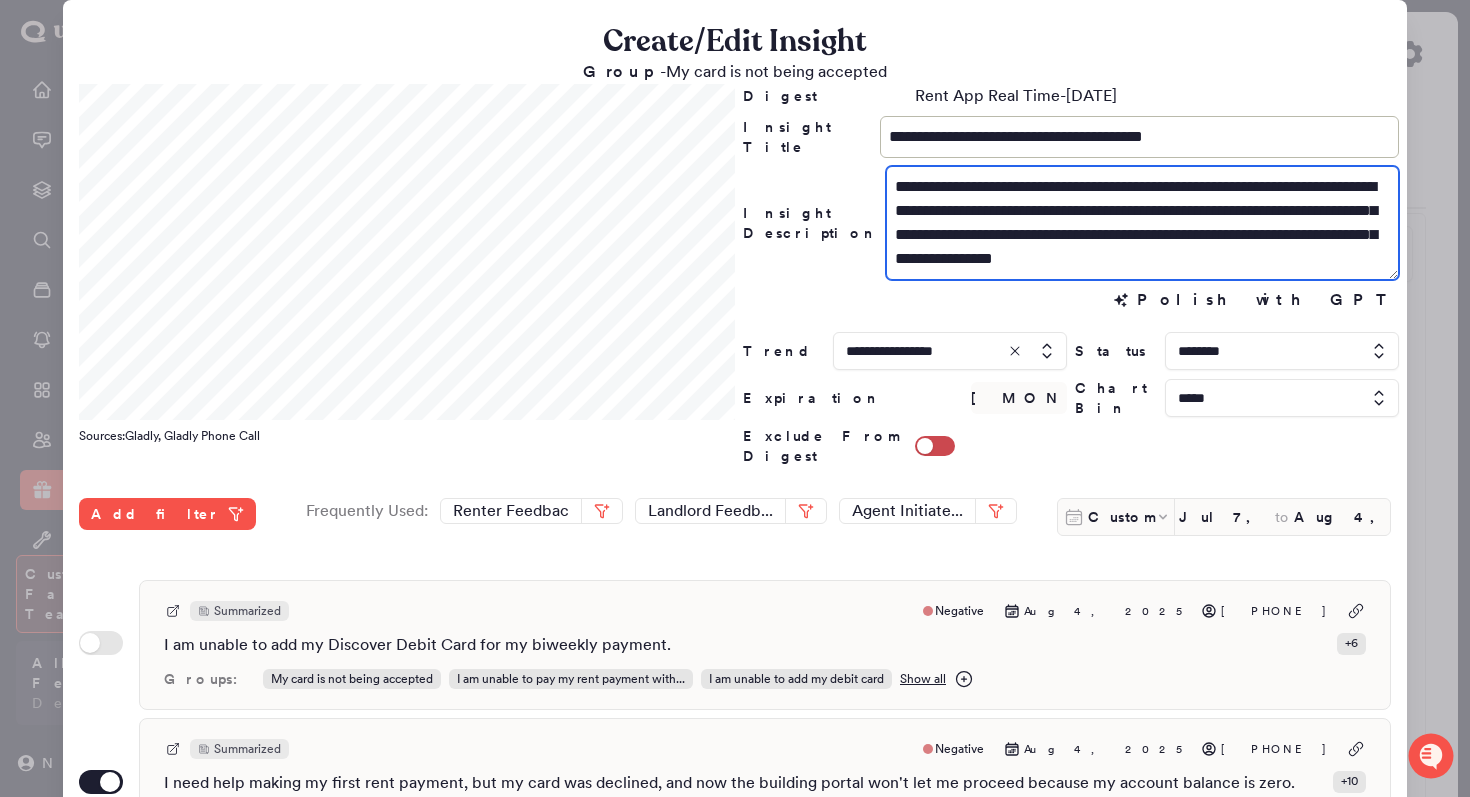 click on "**********" at bounding box center [1142, 223] 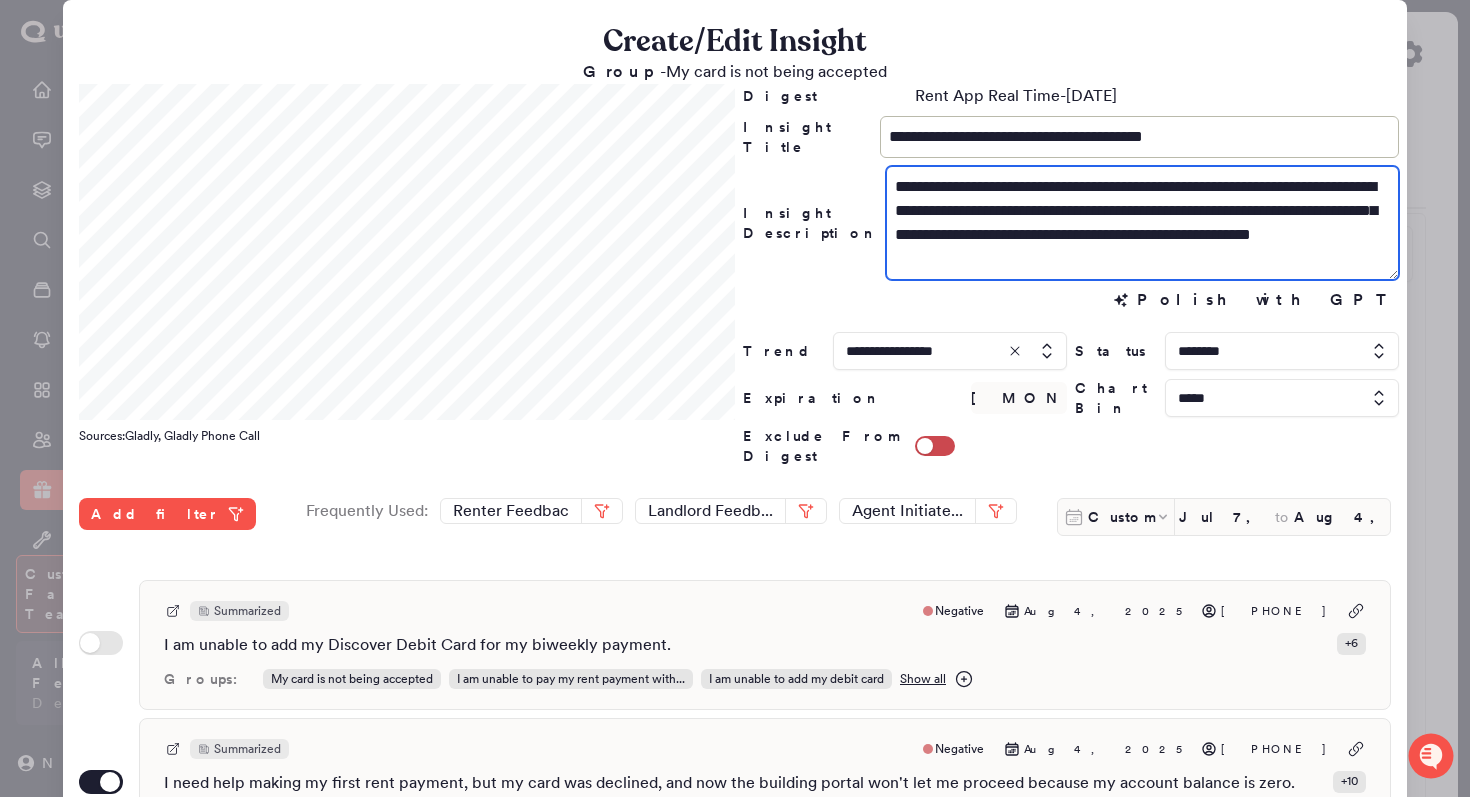 click on "**********" at bounding box center [1142, 223] 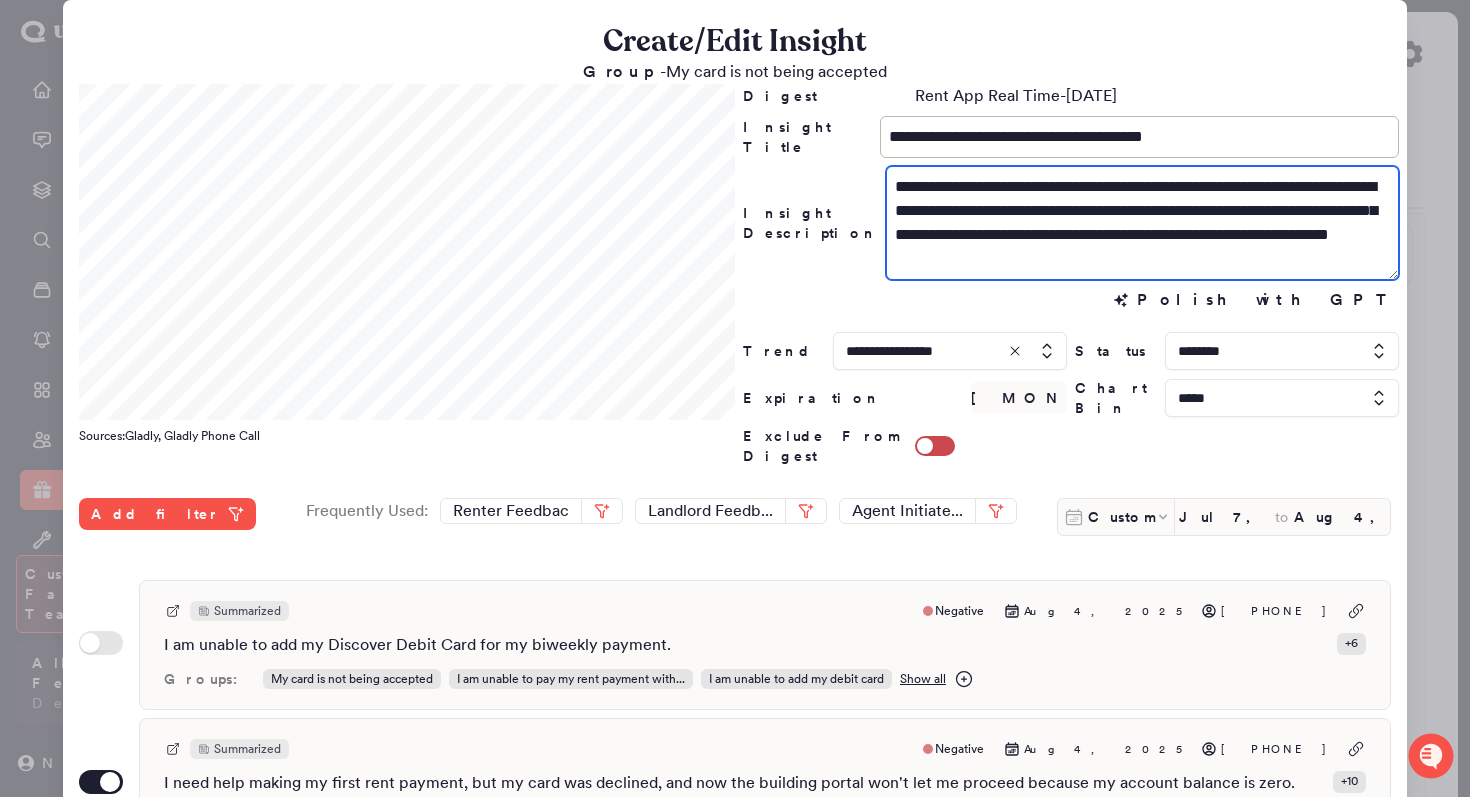 click on "**********" at bounding box center [1142, 223] 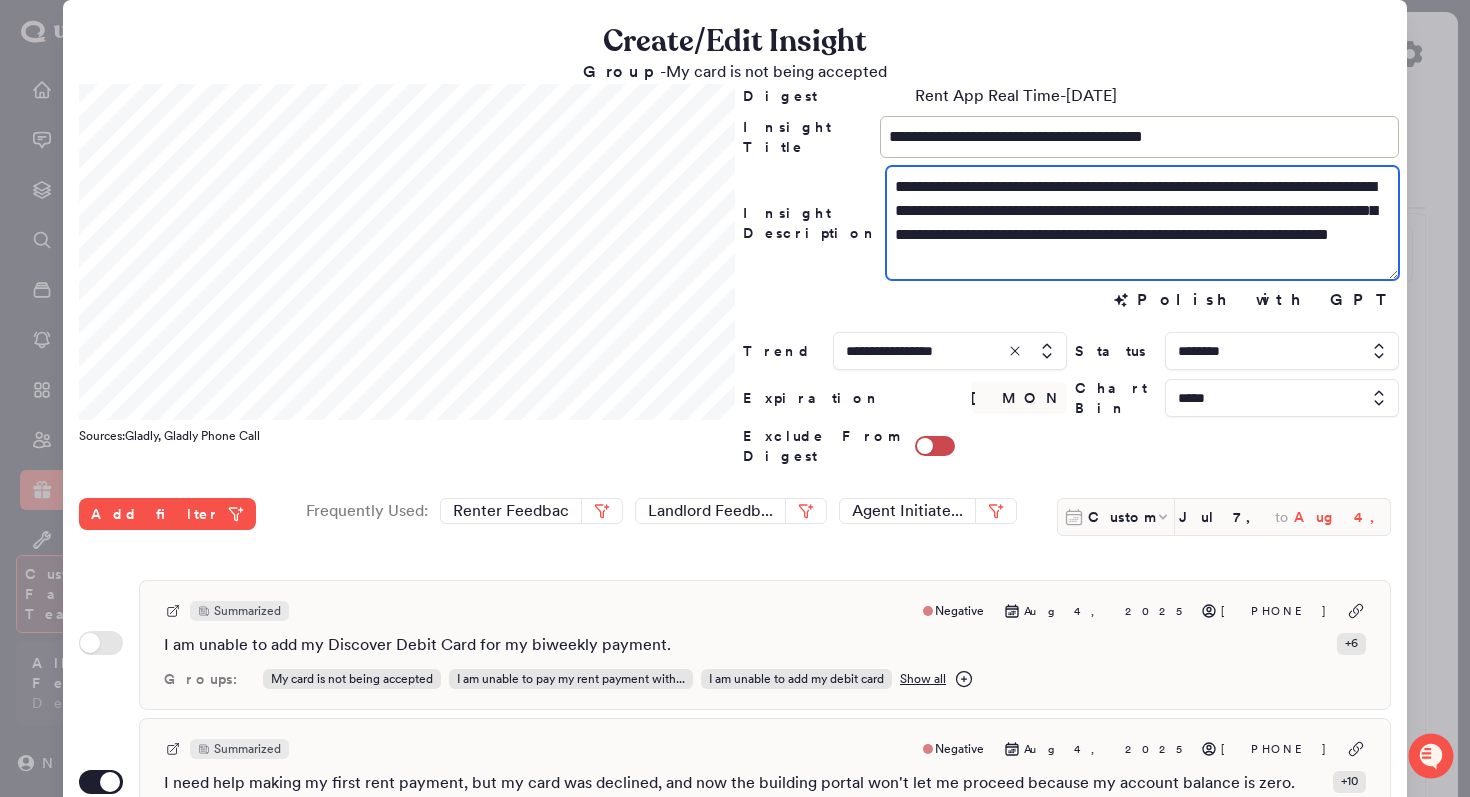 type on "**********" 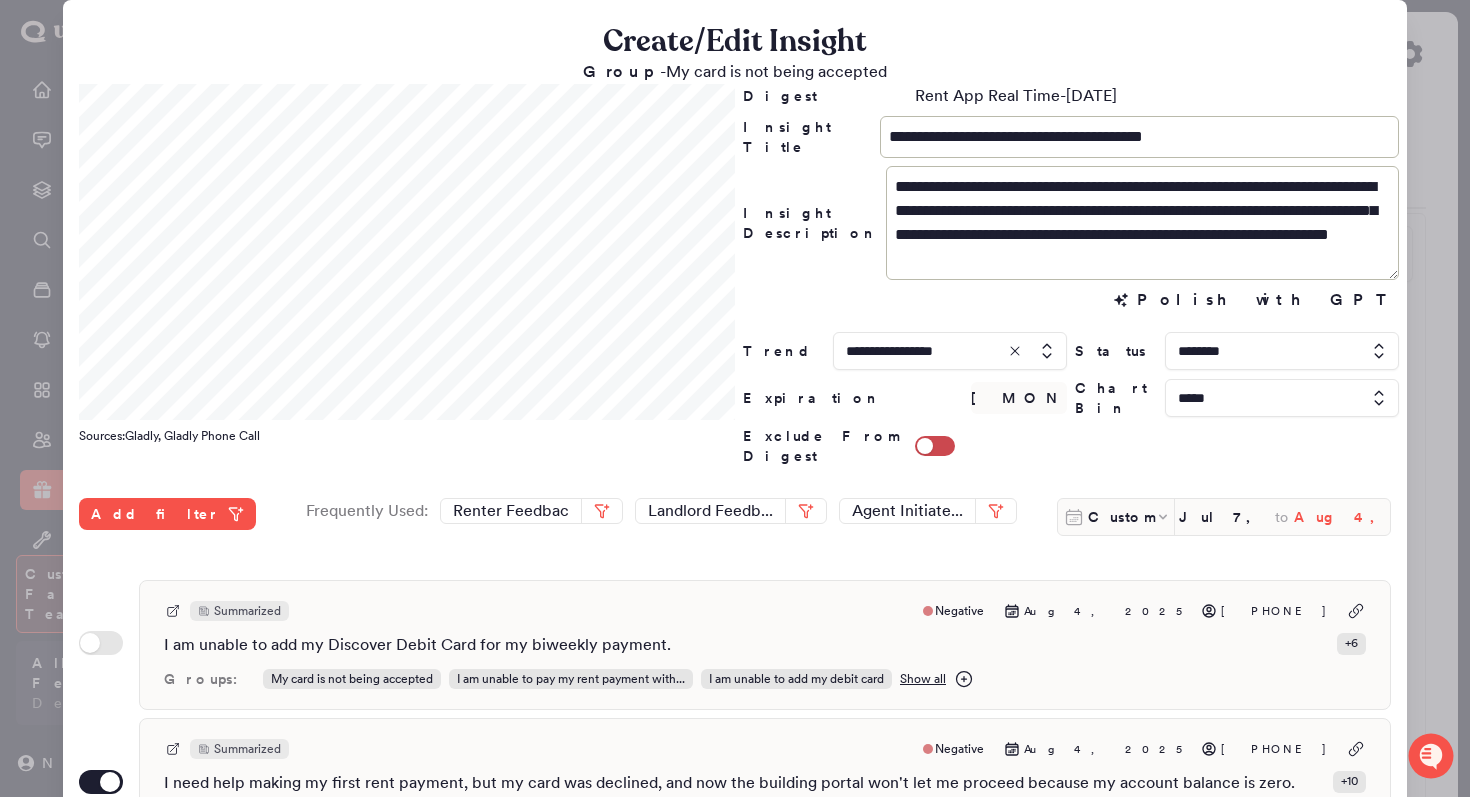 click on "Aug 4, 2025" at bounding box center [1342, 517] 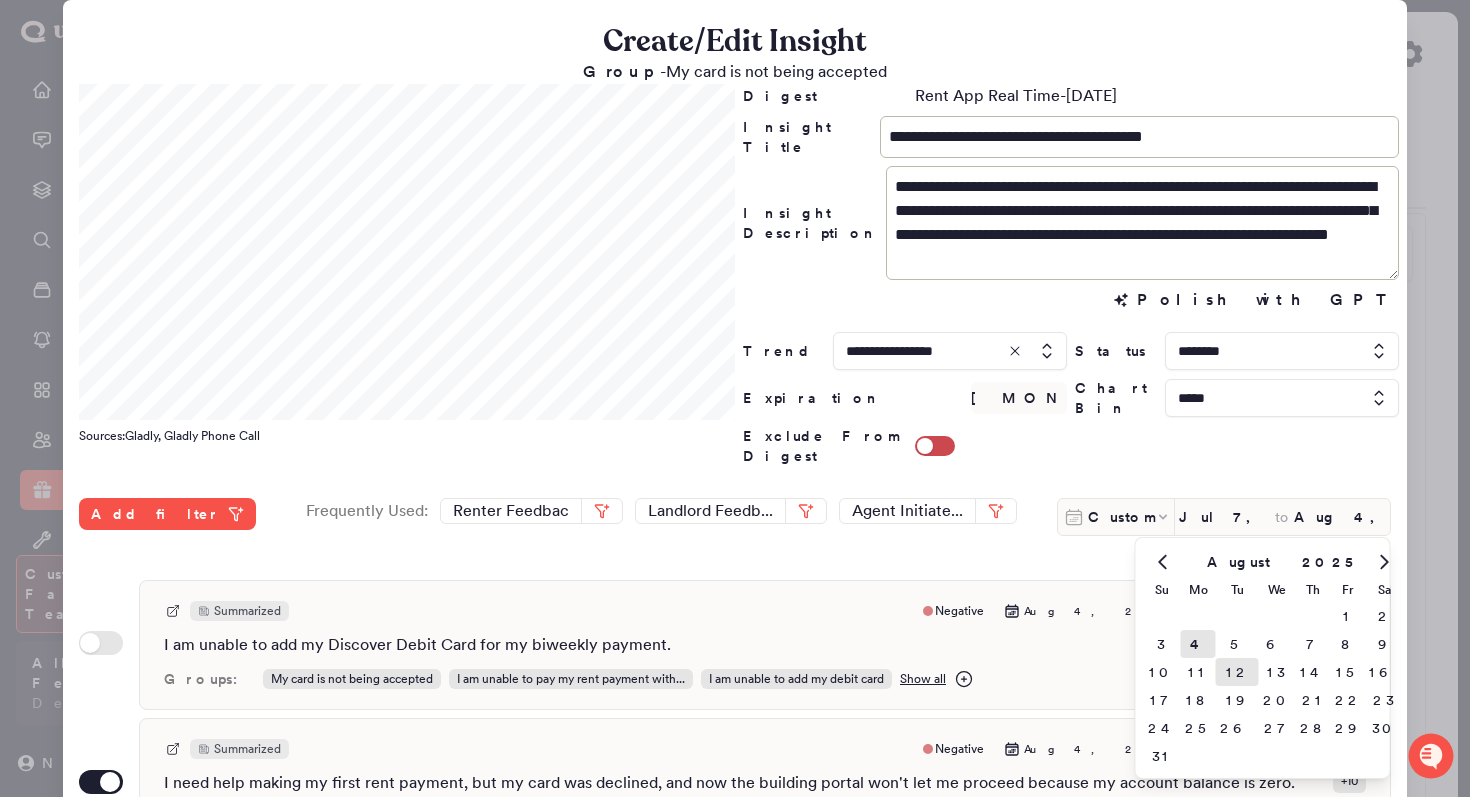 click on "12" at bounding box center [1237, 672] 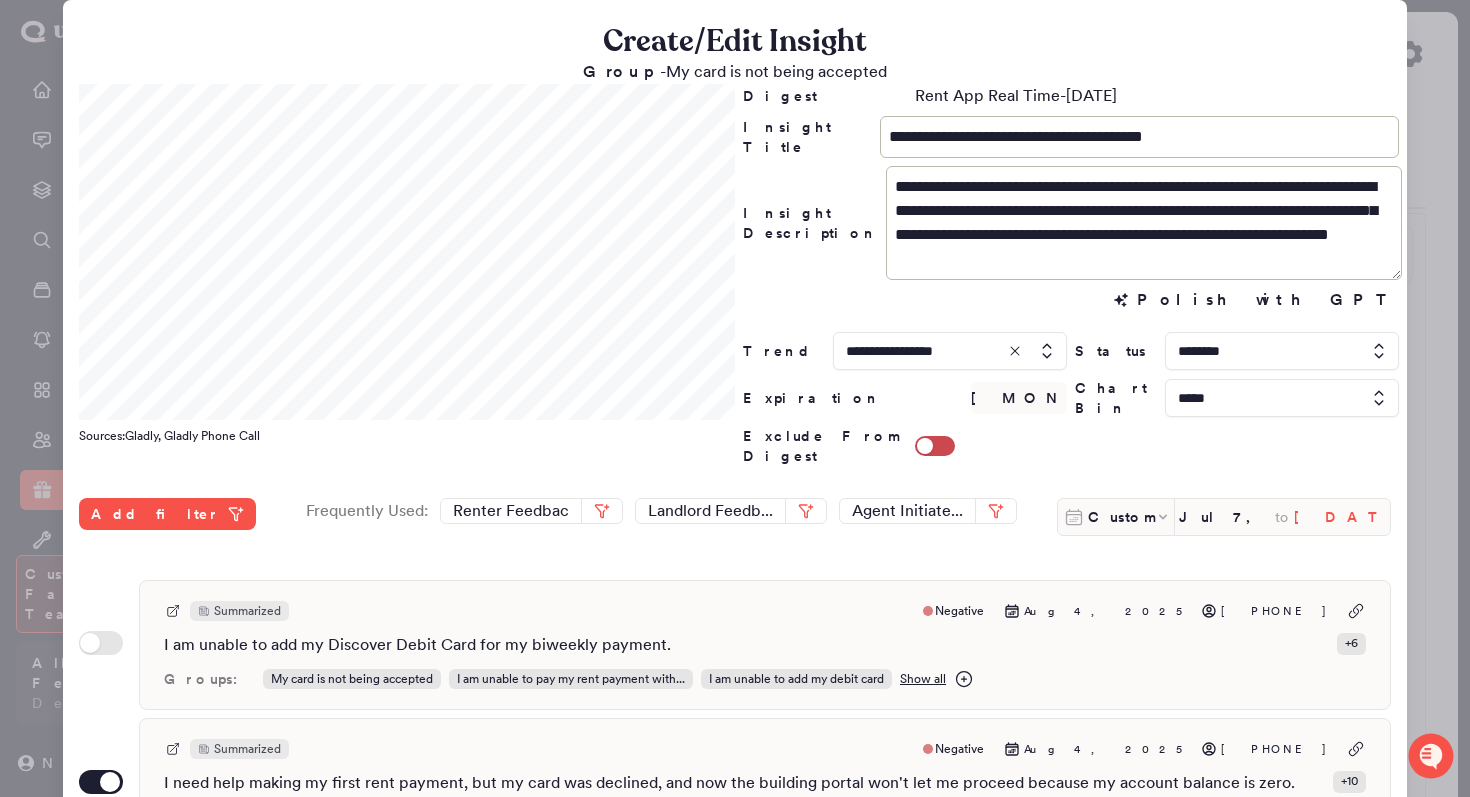click on "Aug 12, 2025" at bounding box center (1342, 517) 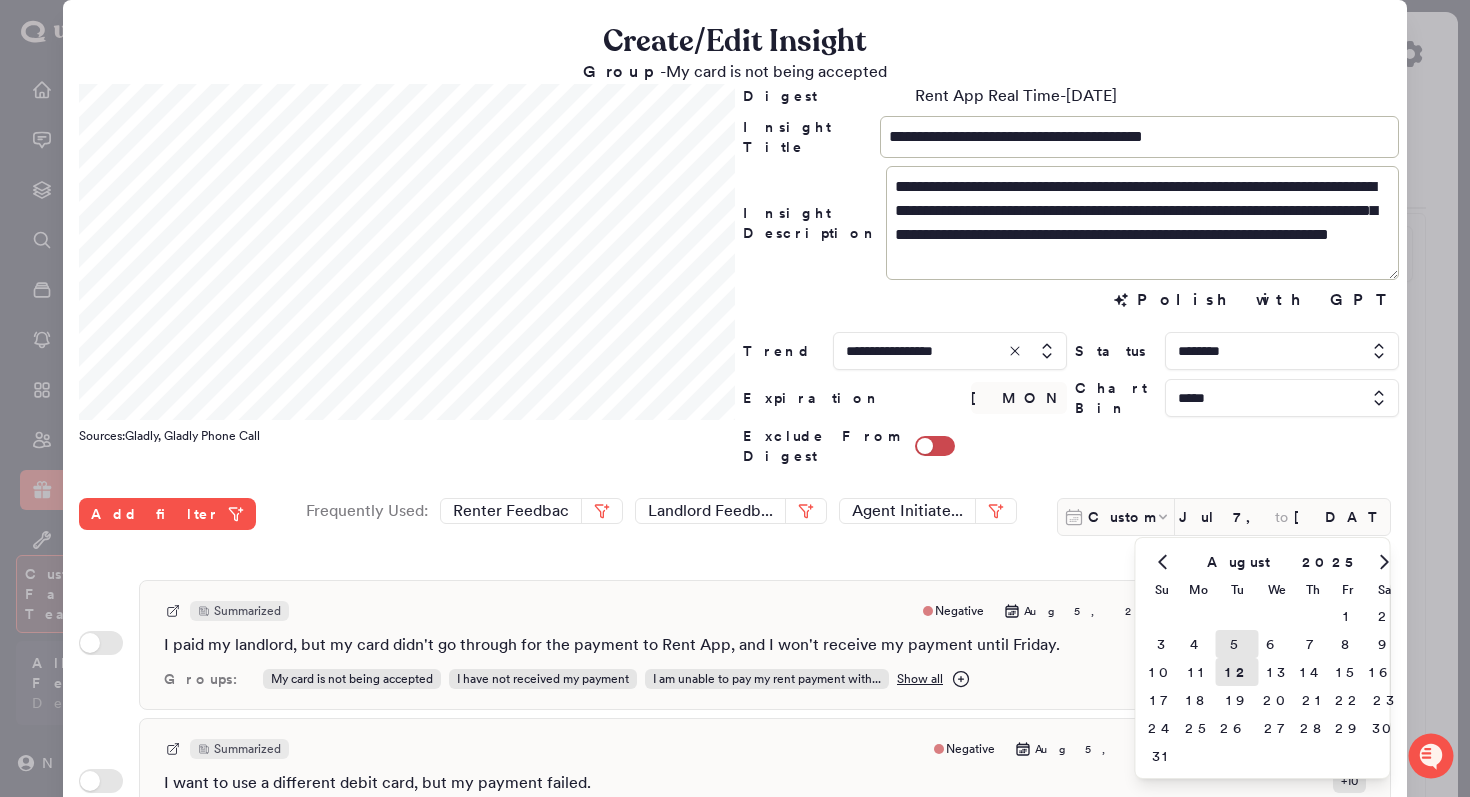 click on "5" at bounding box center (1237, 644) 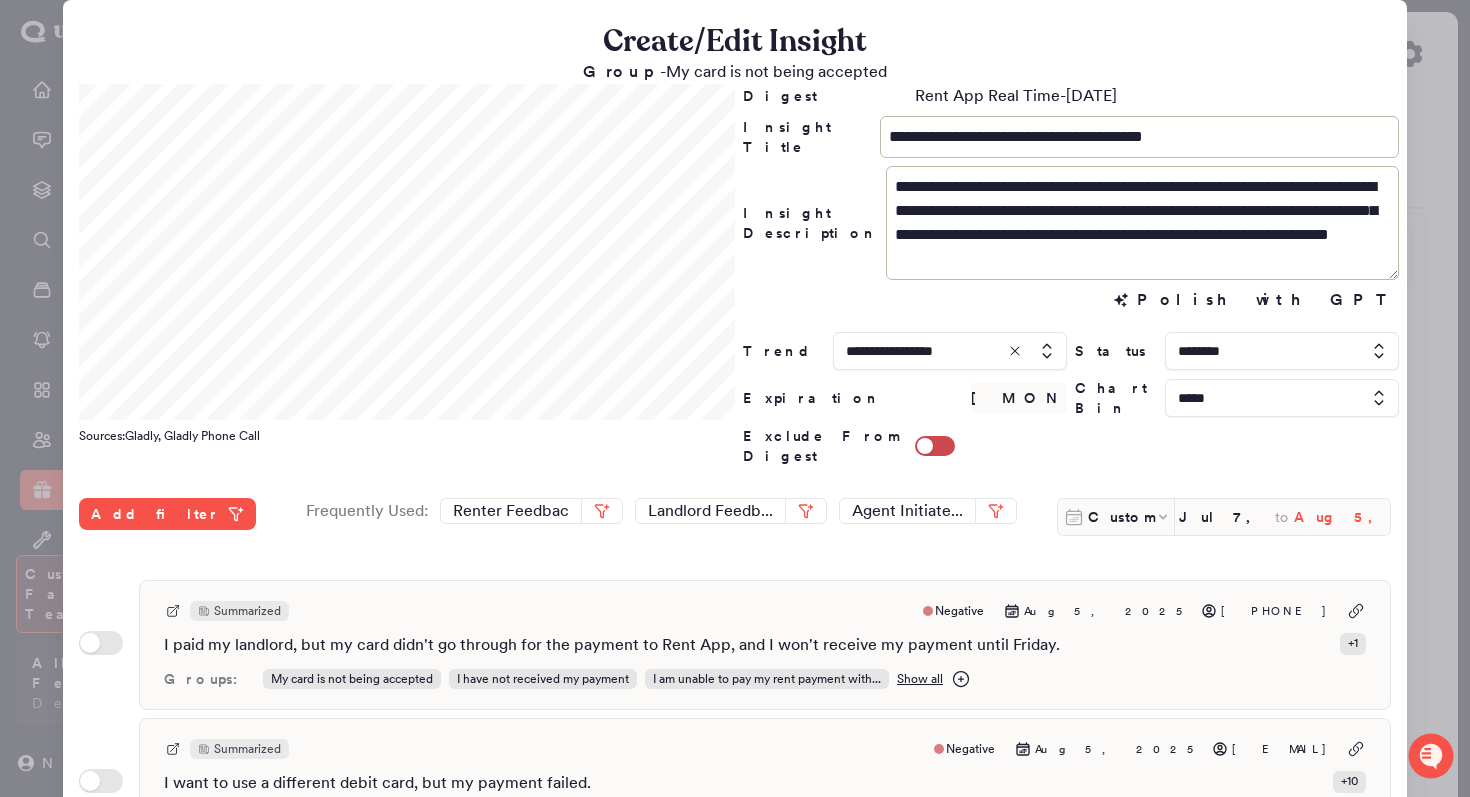 click on "Aug 5, 2025" at bounding box center [1342, 517] 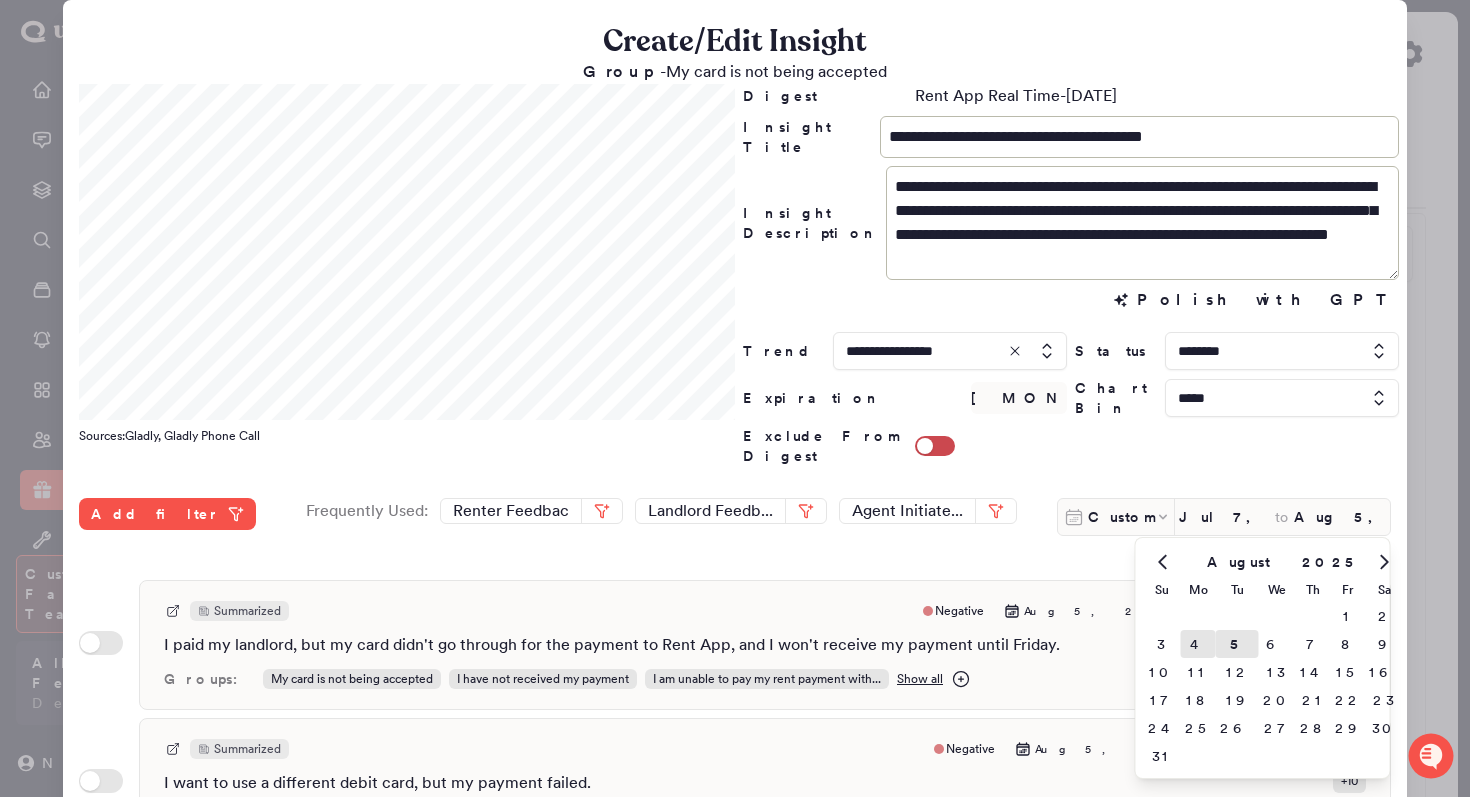 click on "4" at bounding box center [1198, 644] 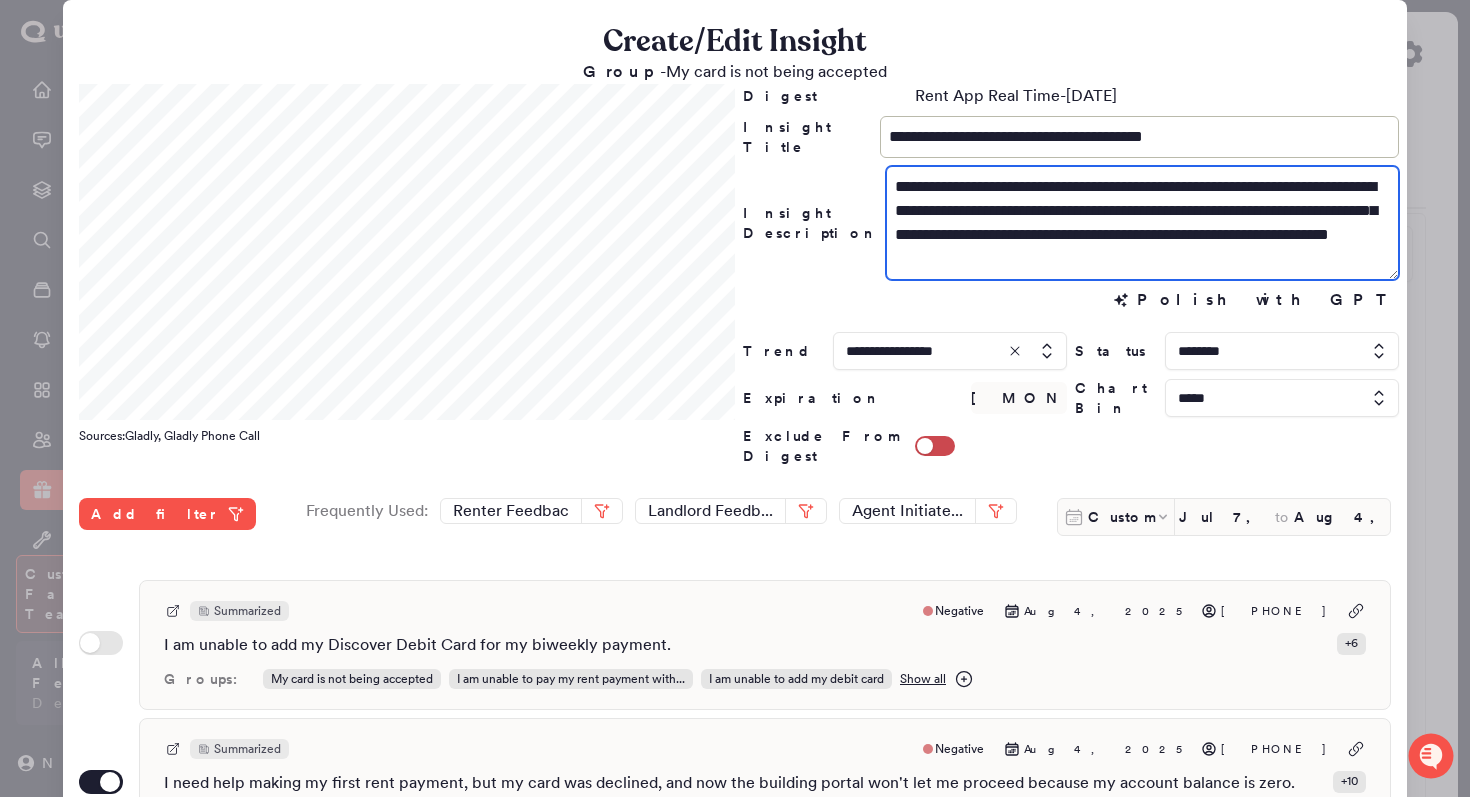click on "**********" at bounding box center (1142, 223) 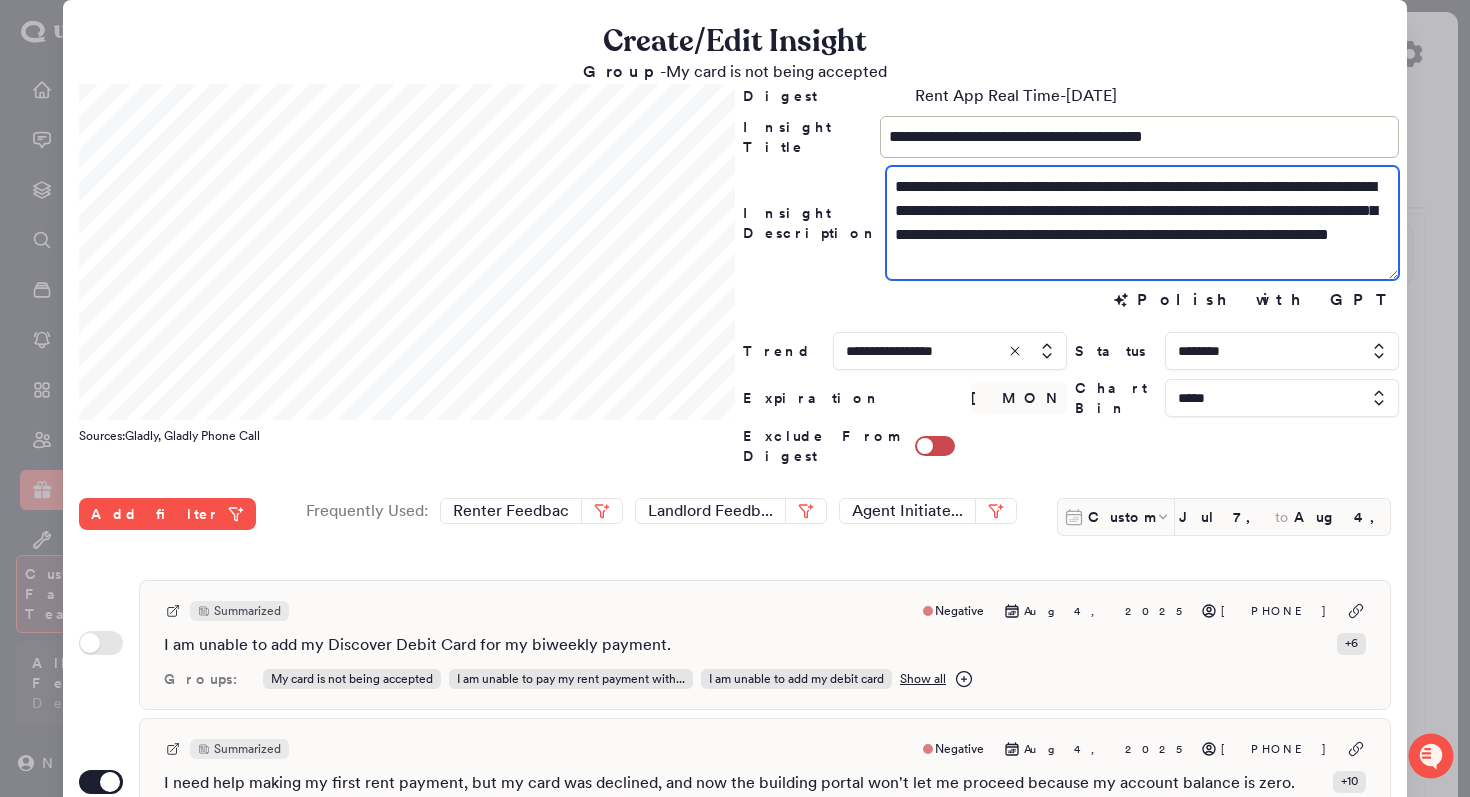 type on "**********" 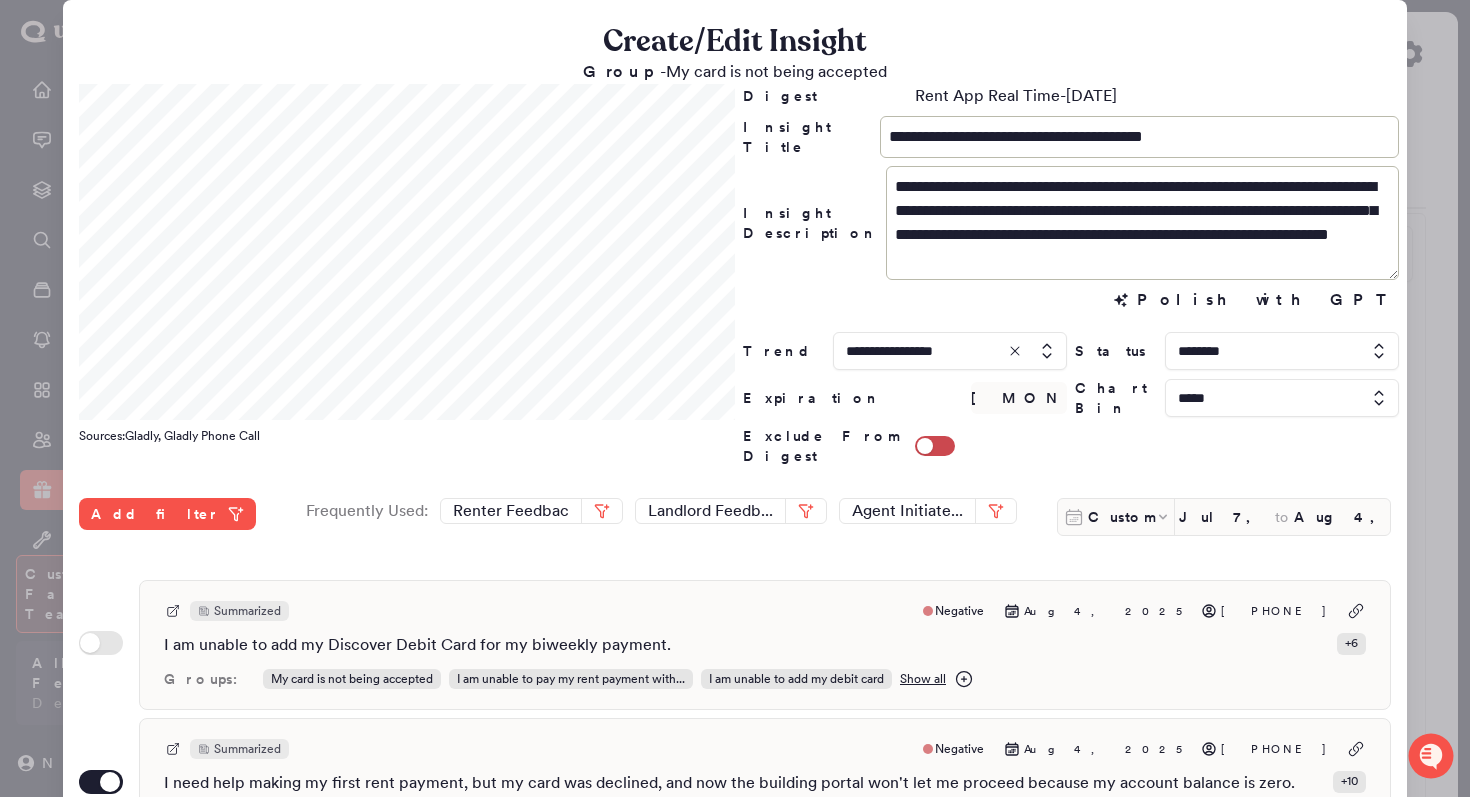 click on "**********" 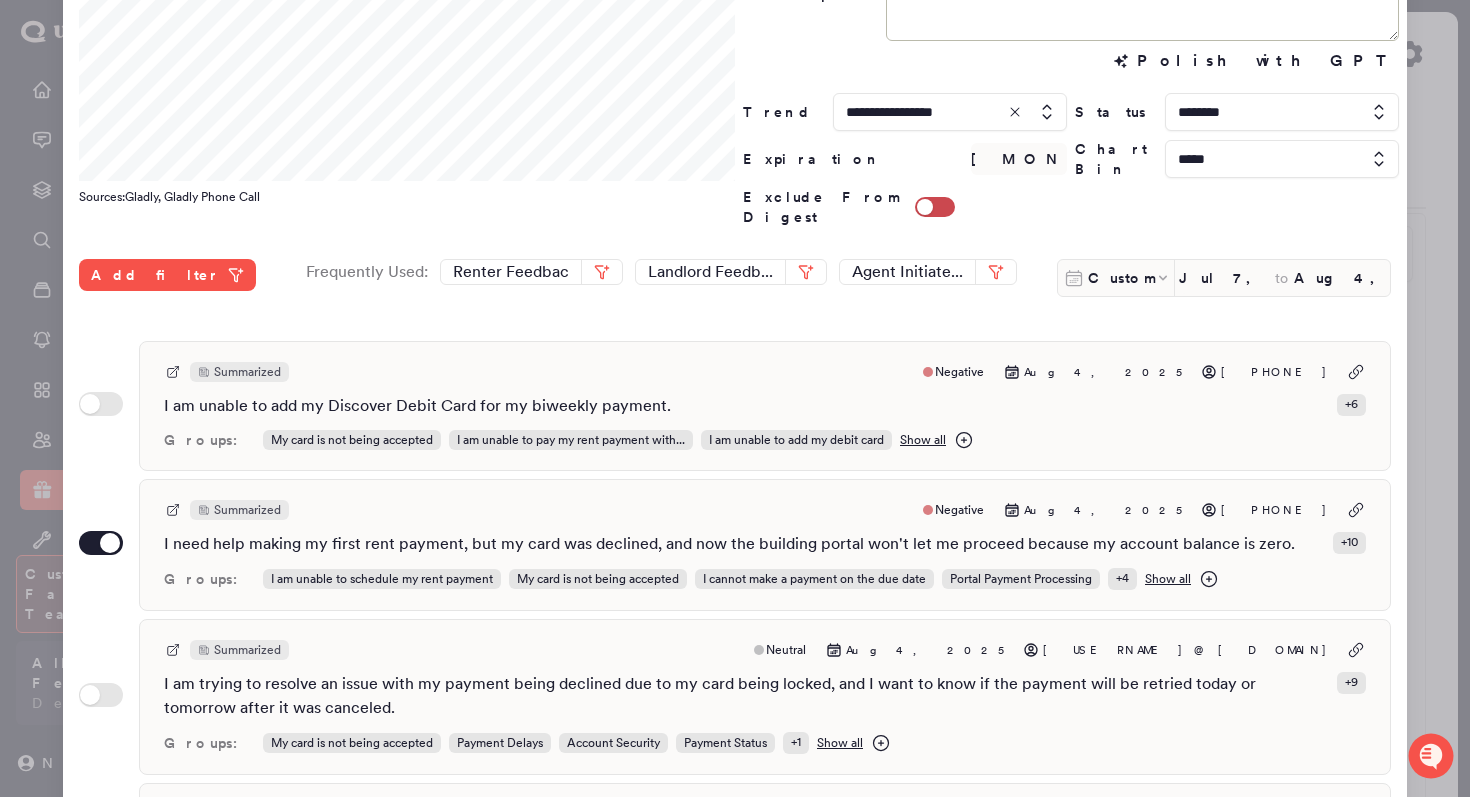 scroll, scrollTop: 246, scrollLeft: 0, axis: vertical 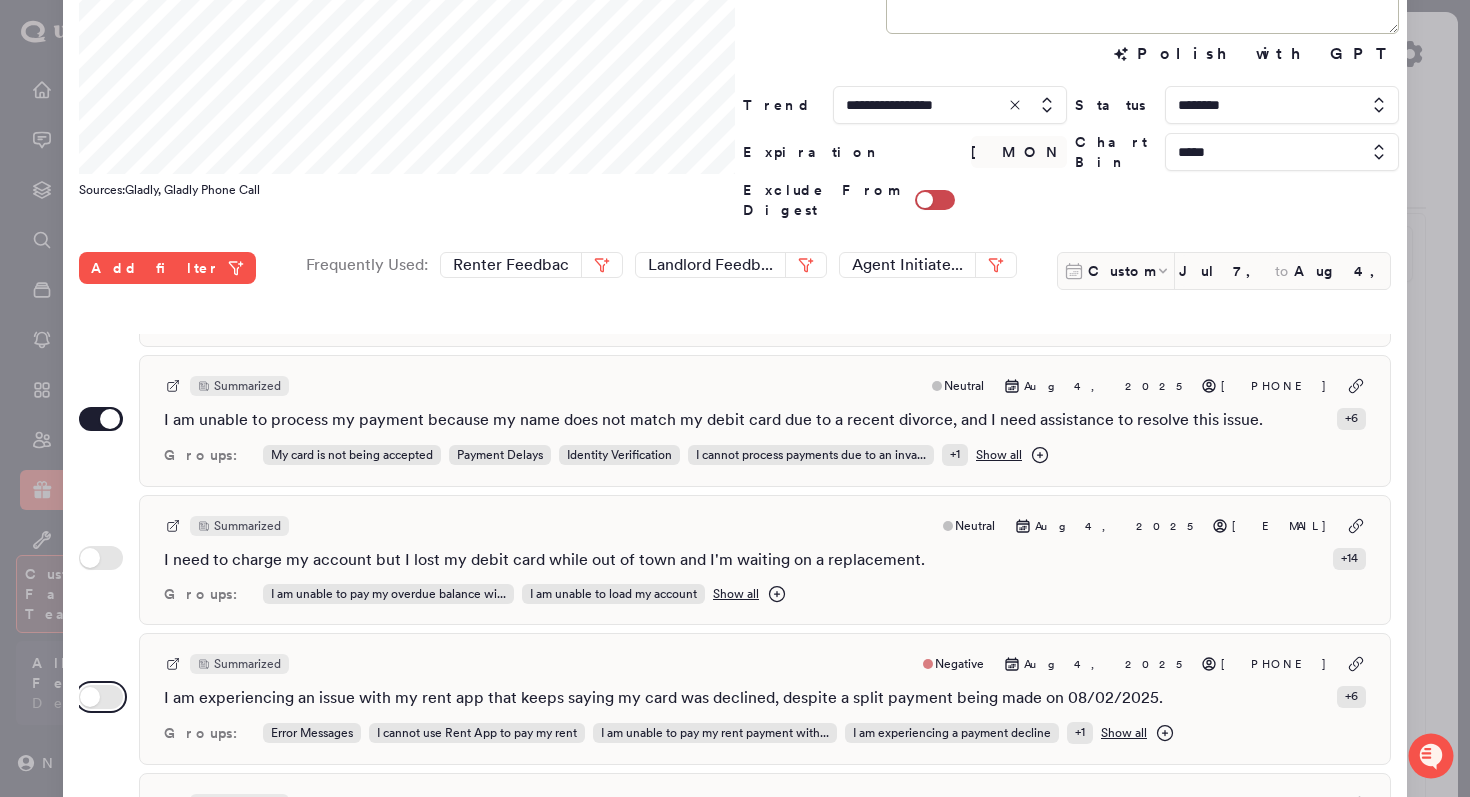 click on "Use setting" at bounding box center [101, 697] 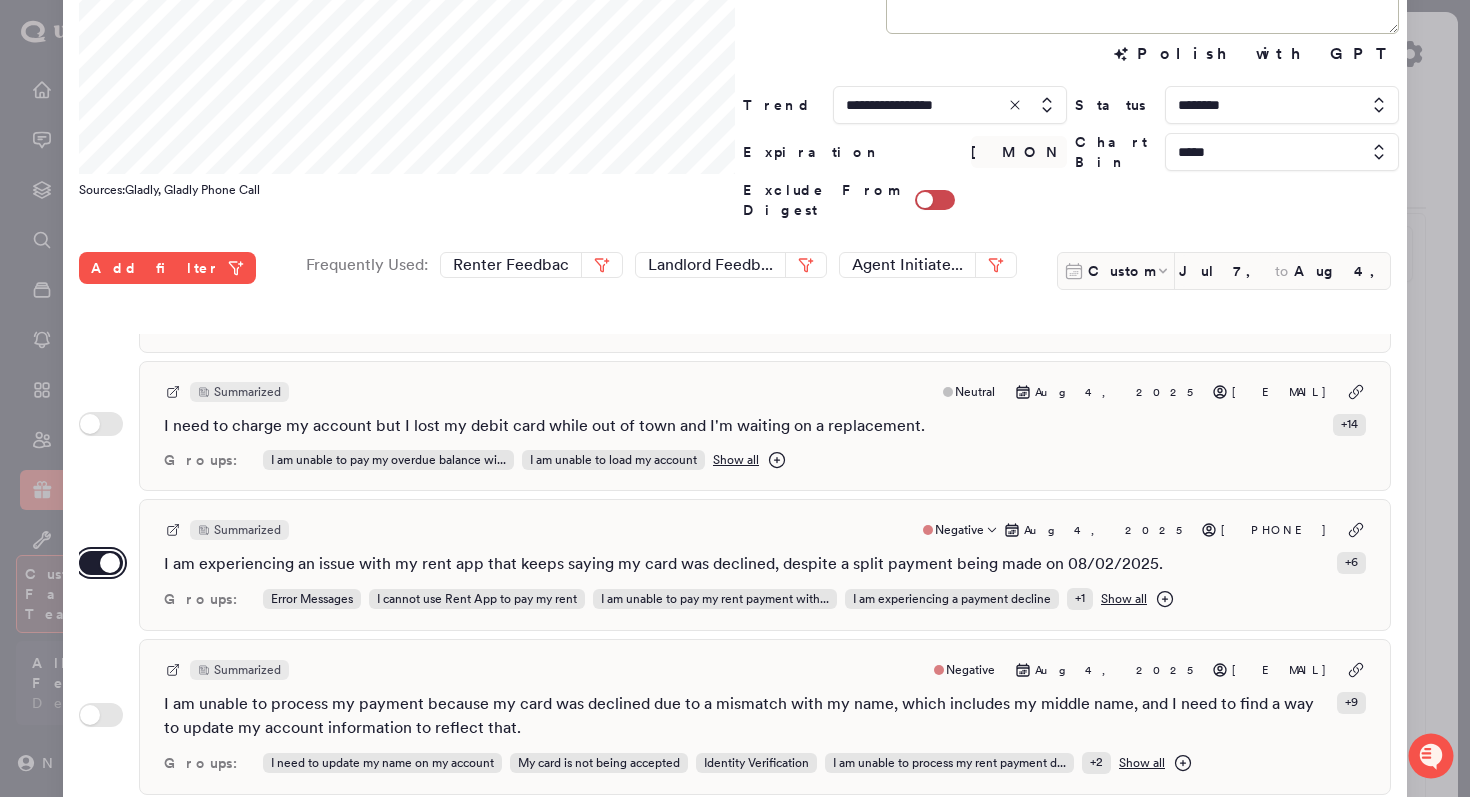 scroll, scrollTop: 475, scrollLeft: 0, axis: vertical 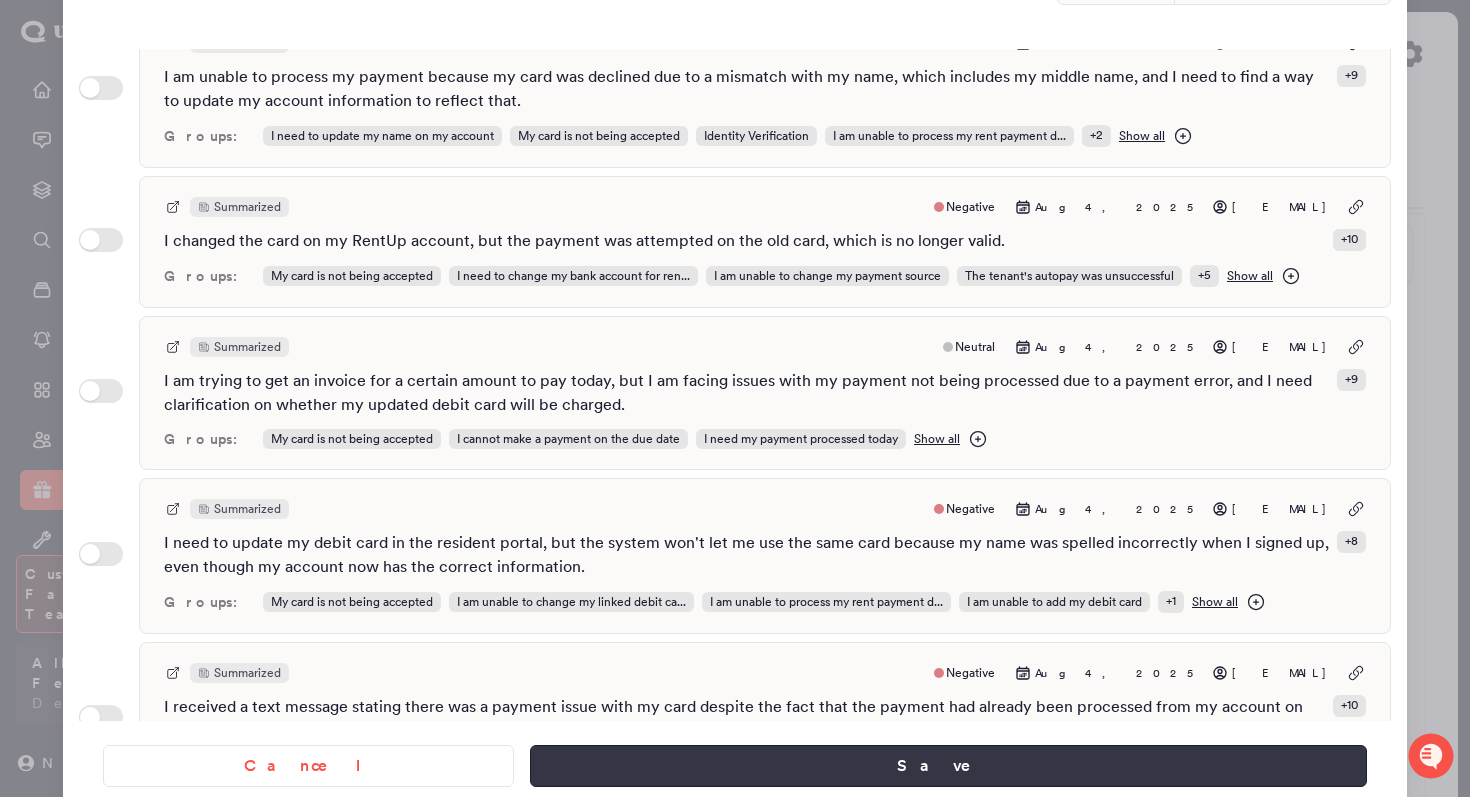 click on "Save" at bounding box center (948, 766) 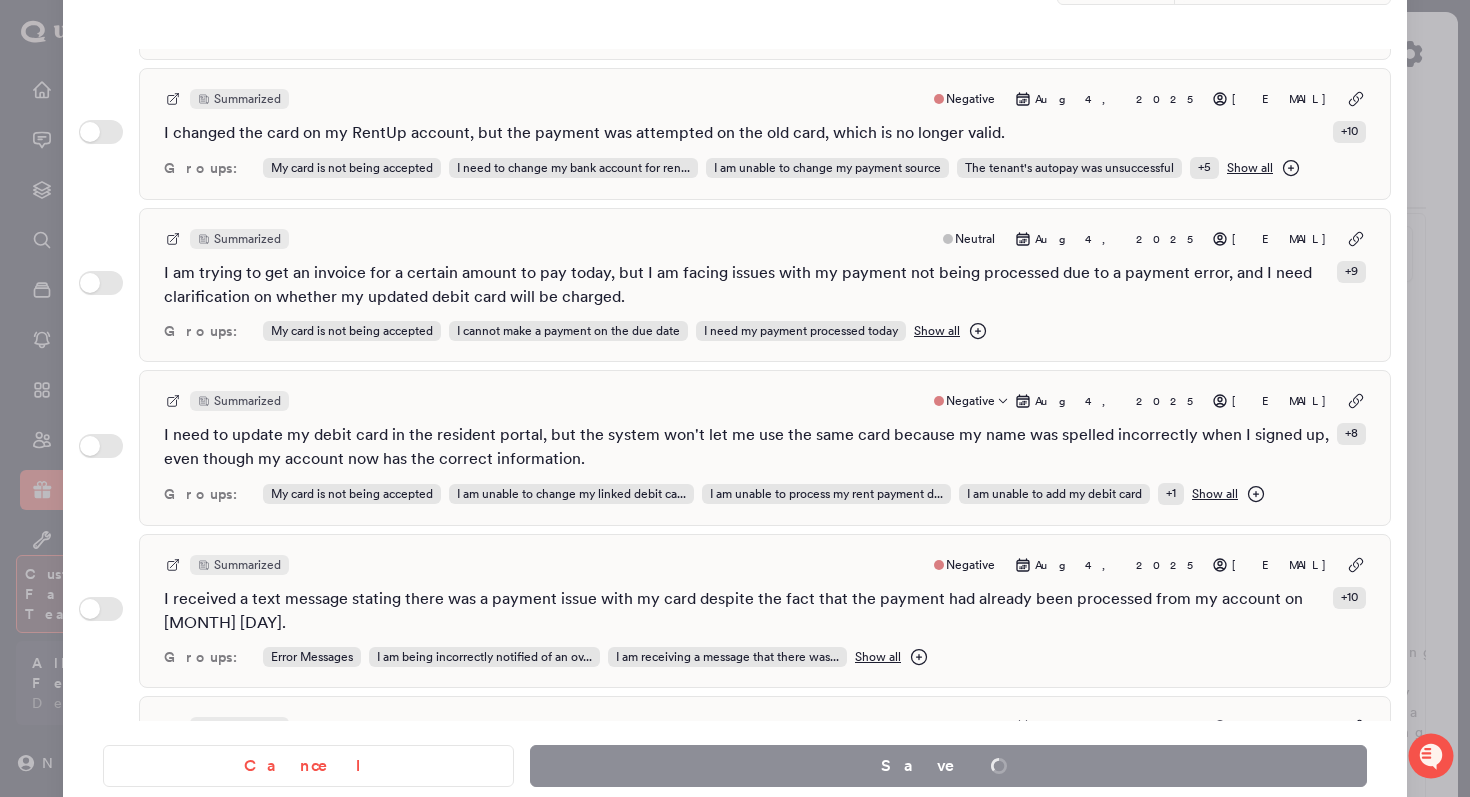 scroll, scrollTop: 1147, scrollLeft: 0, axis: vertical 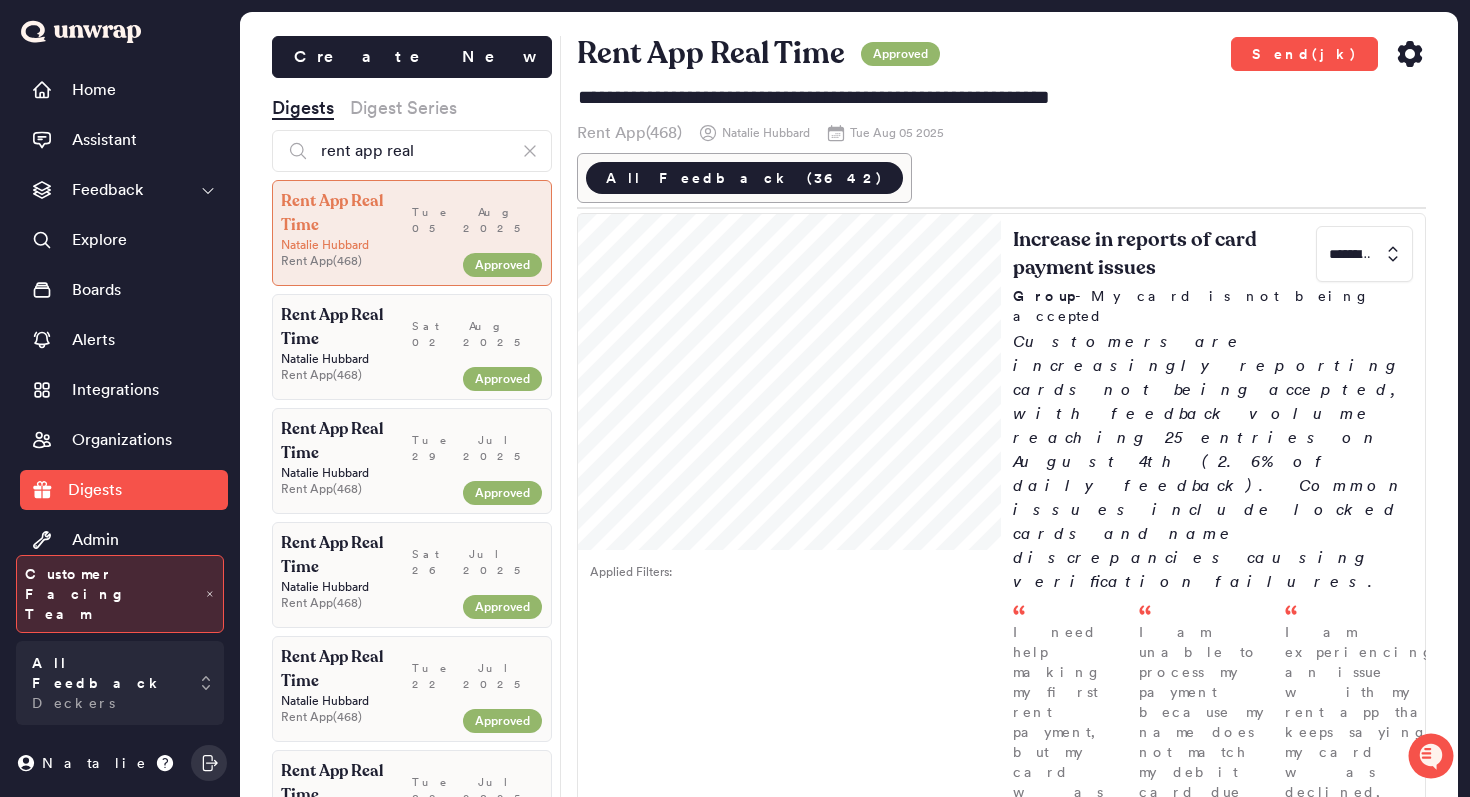 click 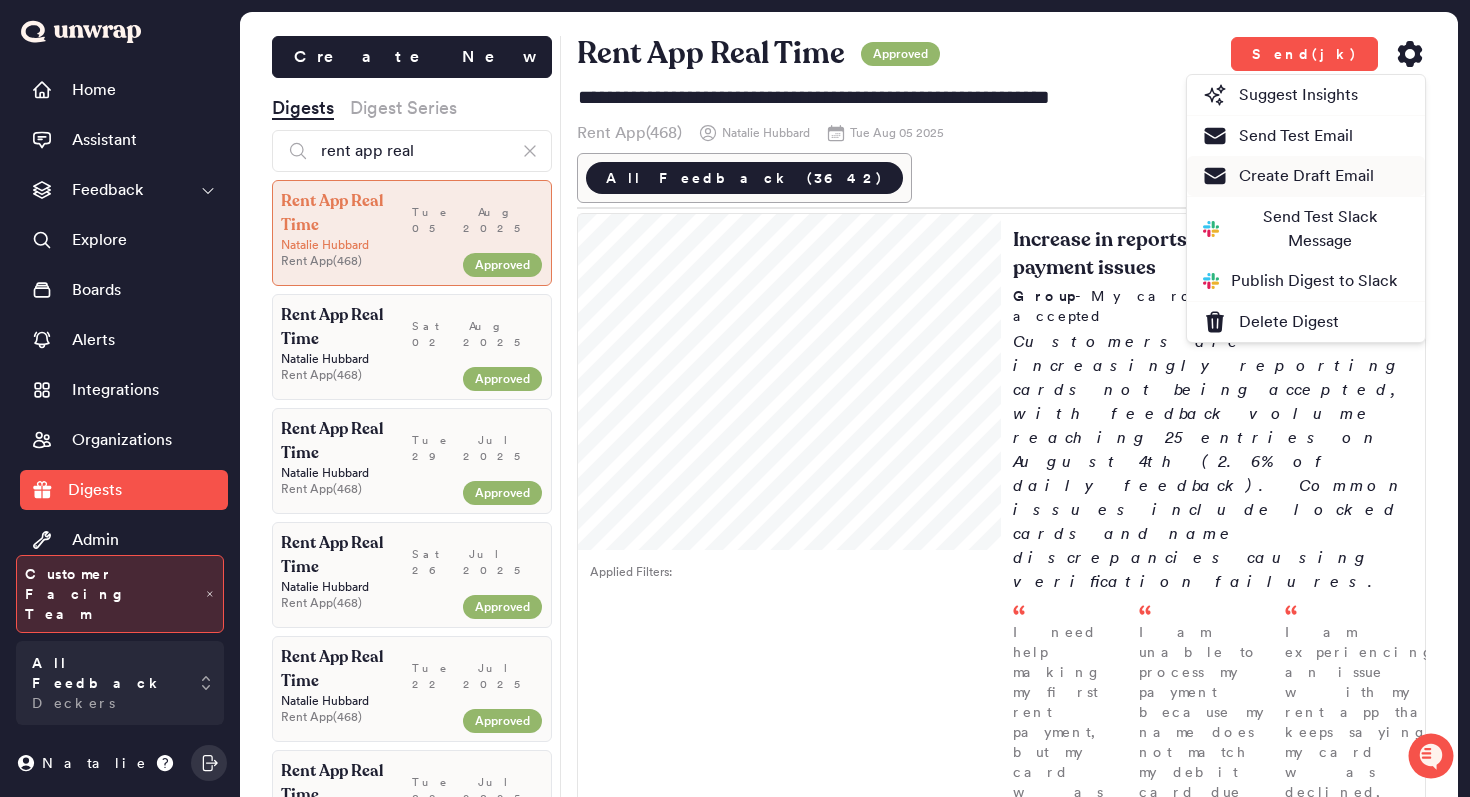 click on "Create Draft Email" at bounding box center (1288, 176) 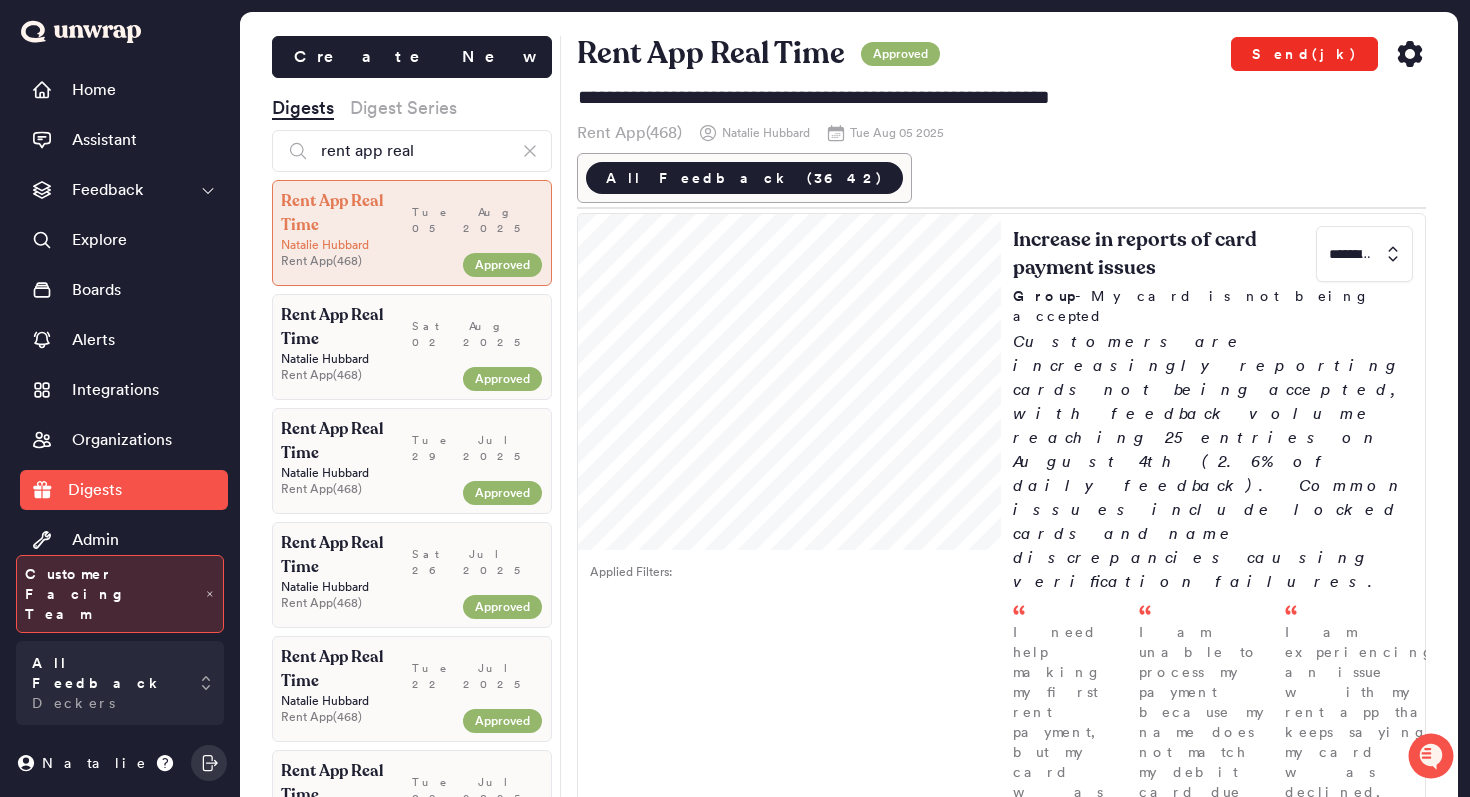 click on "Send(jk)" at bounding box center (1304, 54) 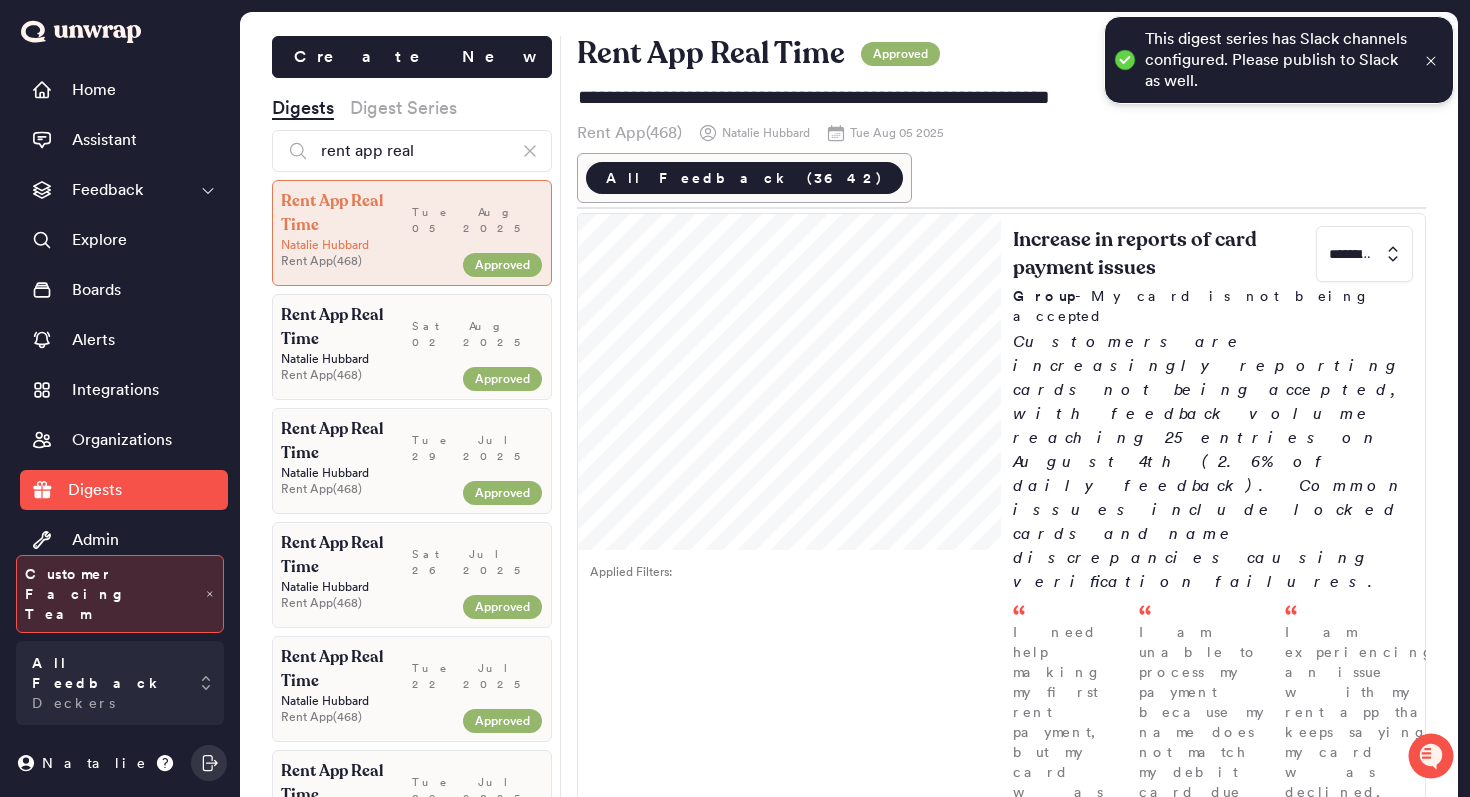 click 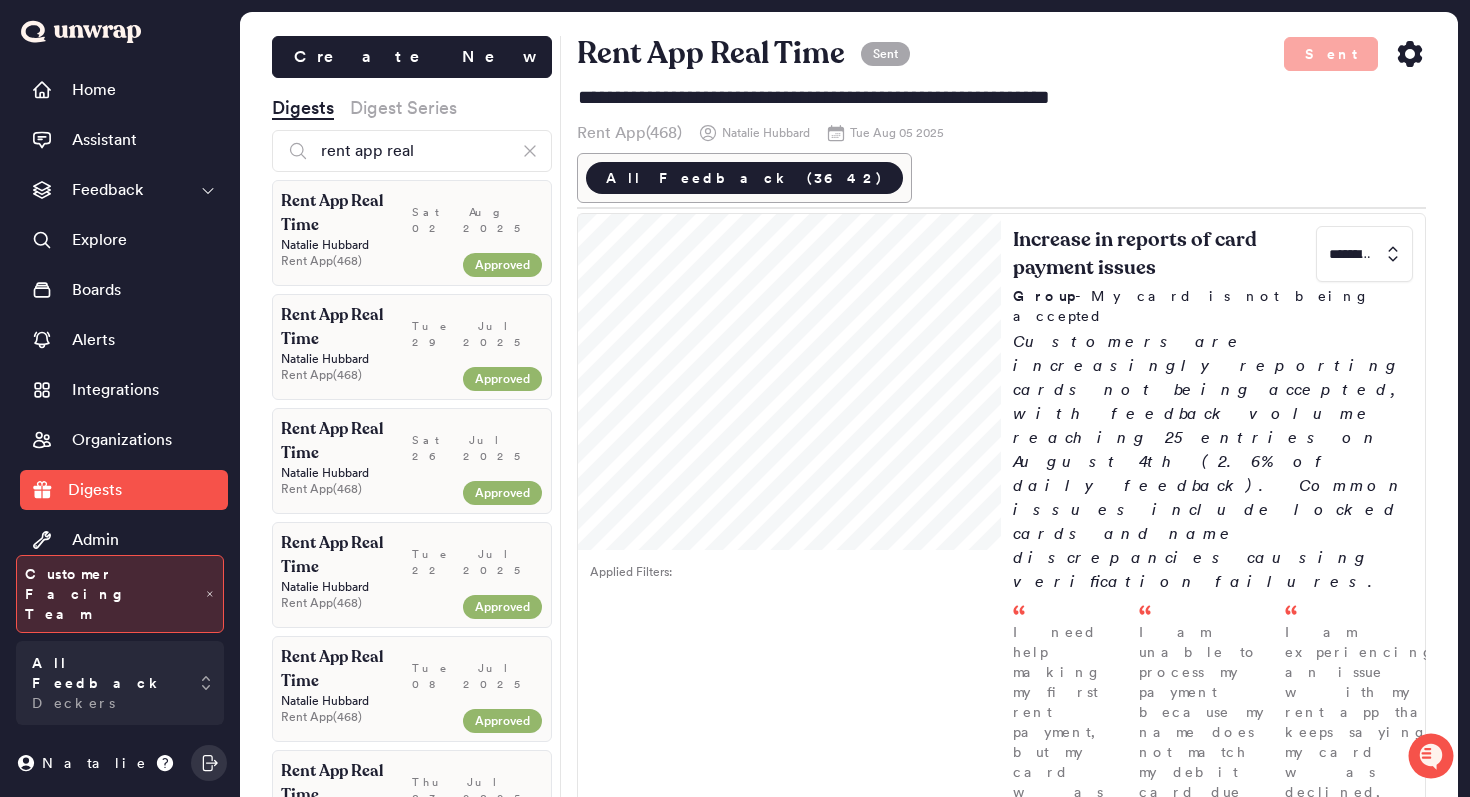 click 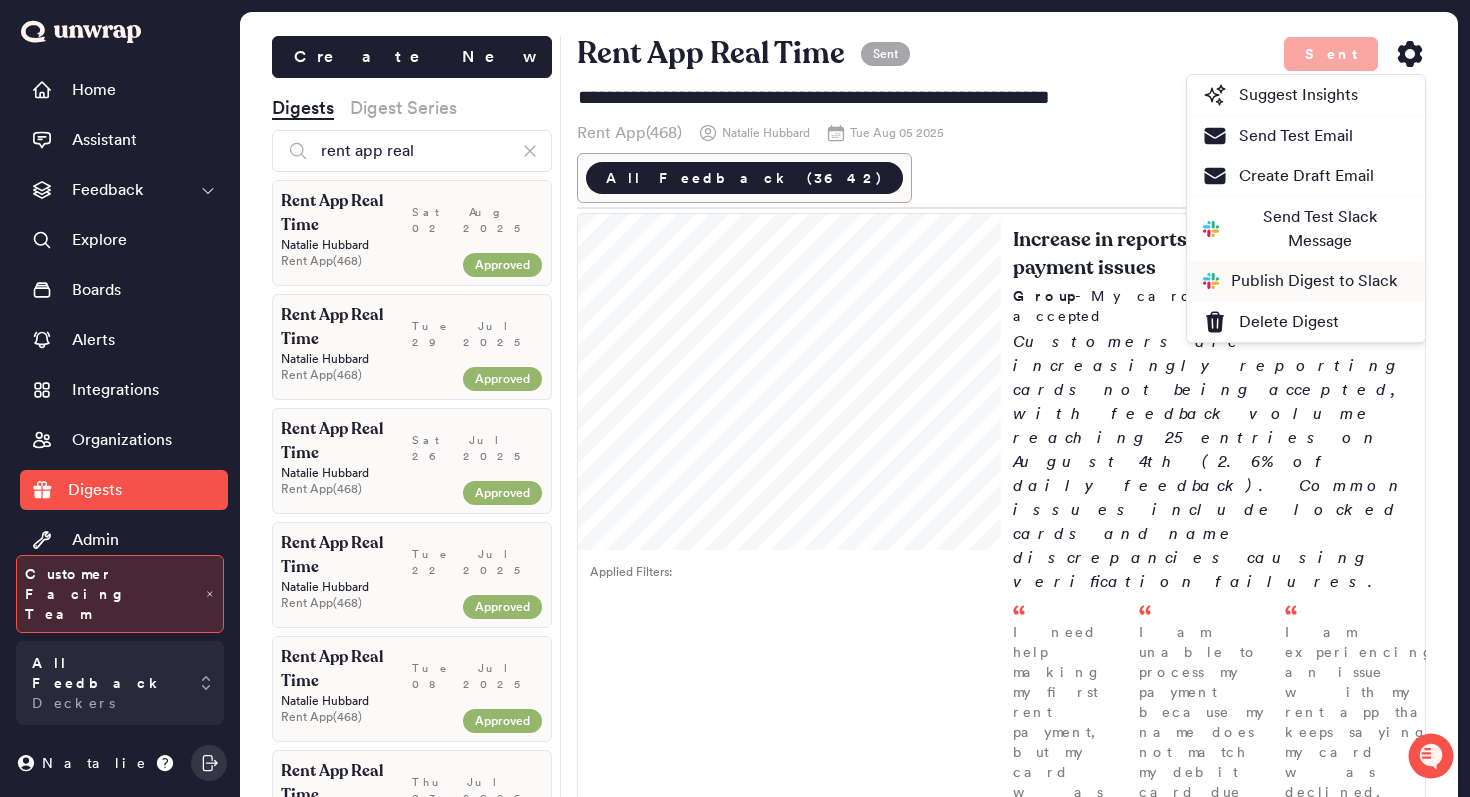 click on "Publish Digest to Slack" at bounding box center (1300, 281) 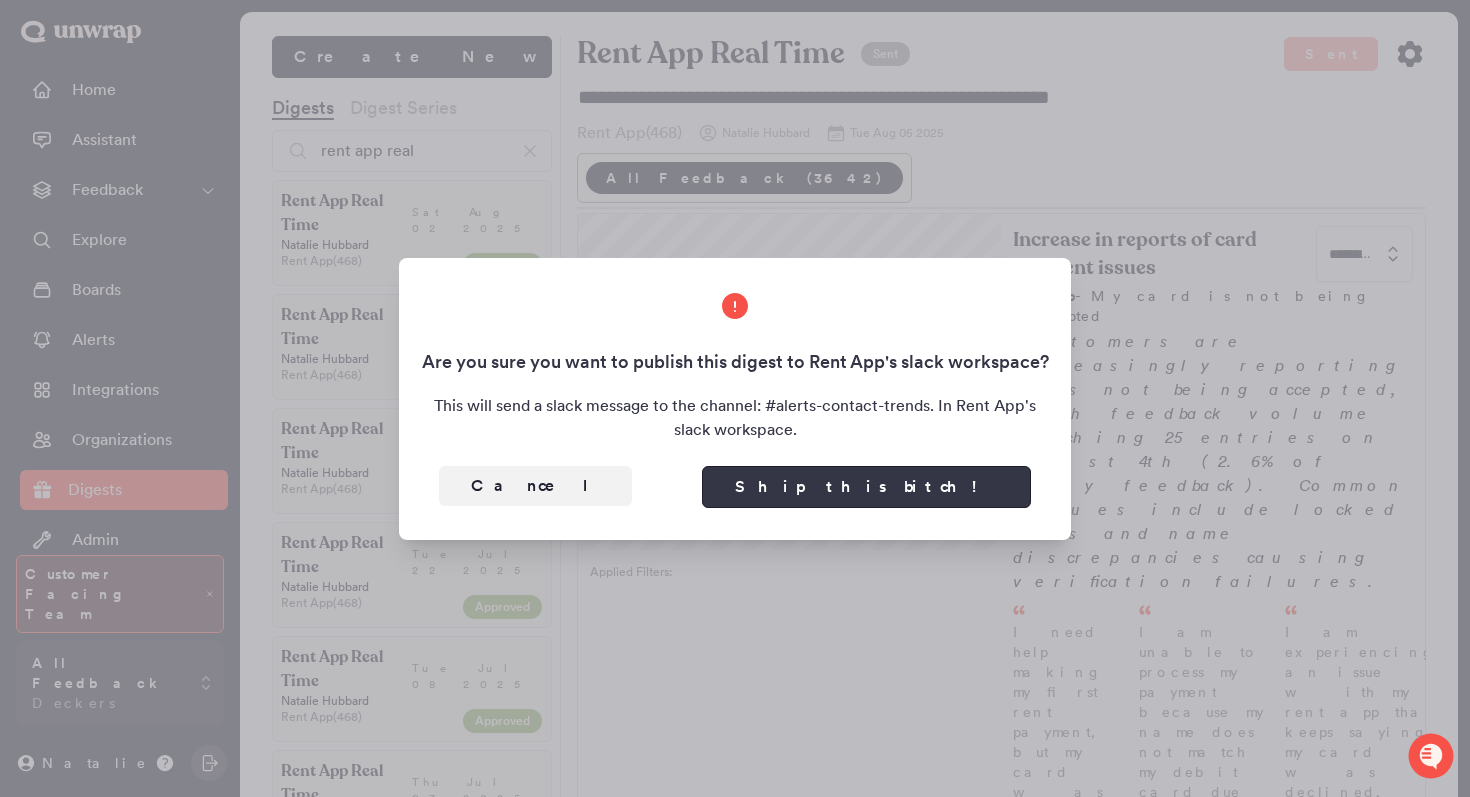 click on "Ship this bitch!" at bounding box center [866, 487] 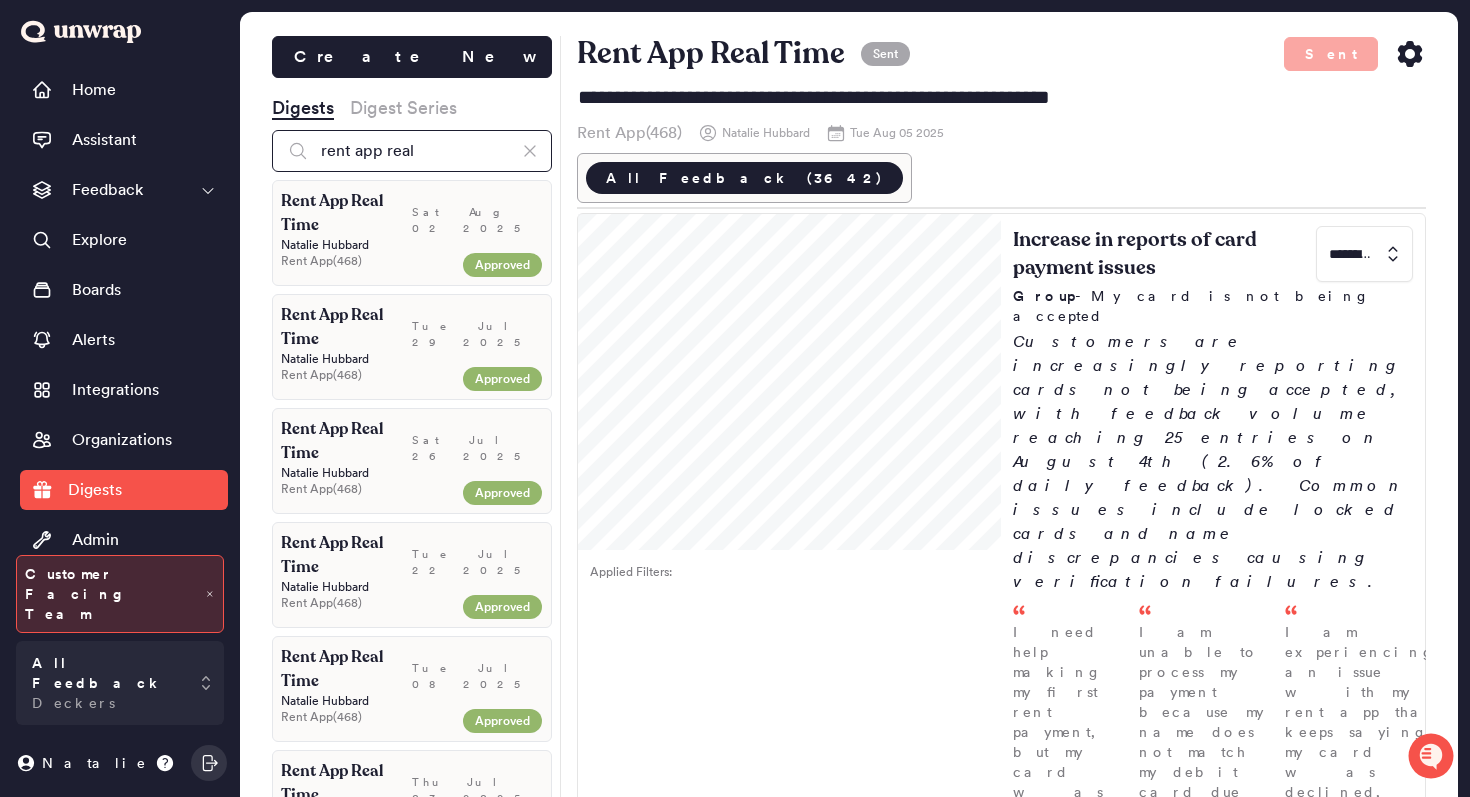 click on "rent app real" at bounding box center [412, 151] 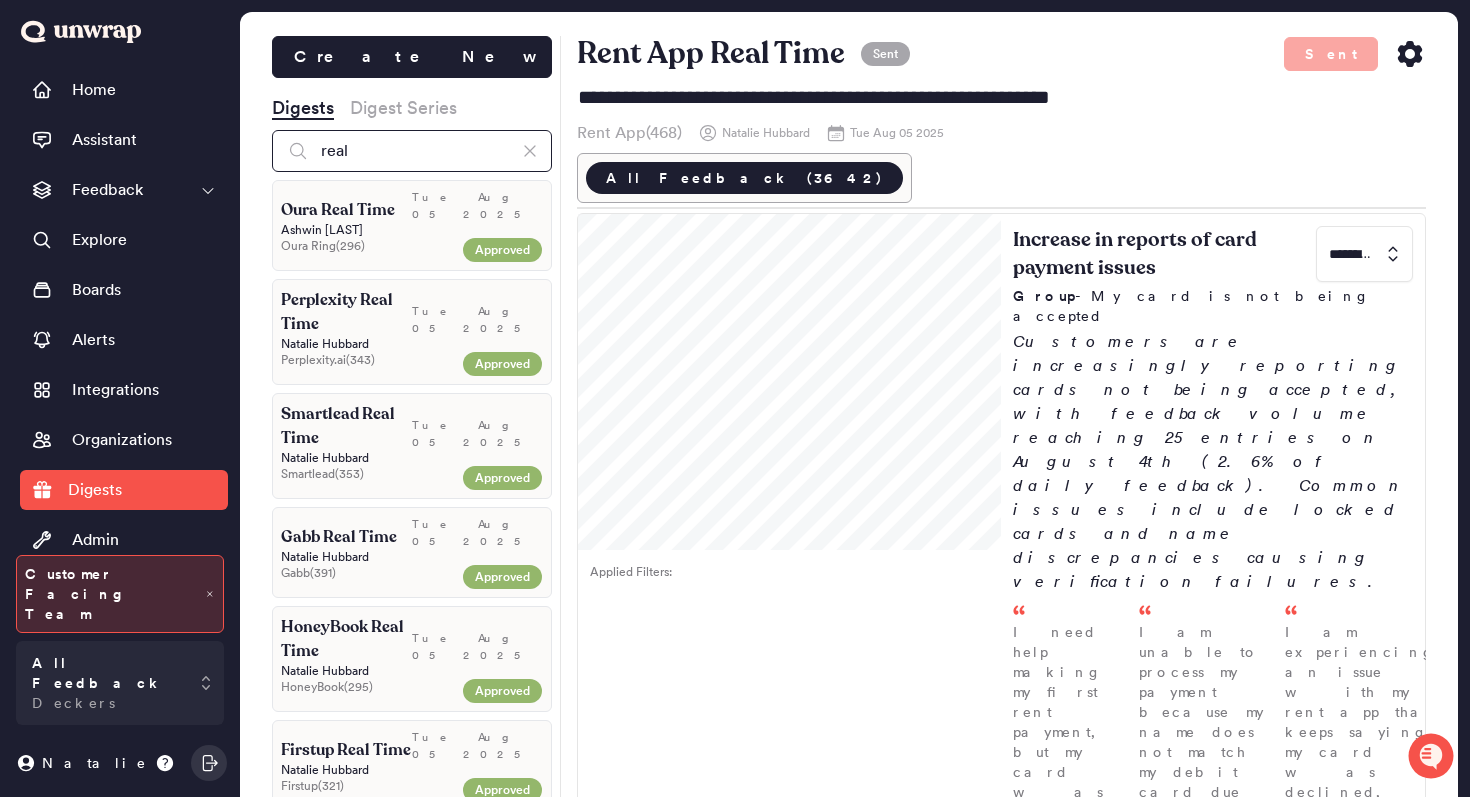 type on "real" 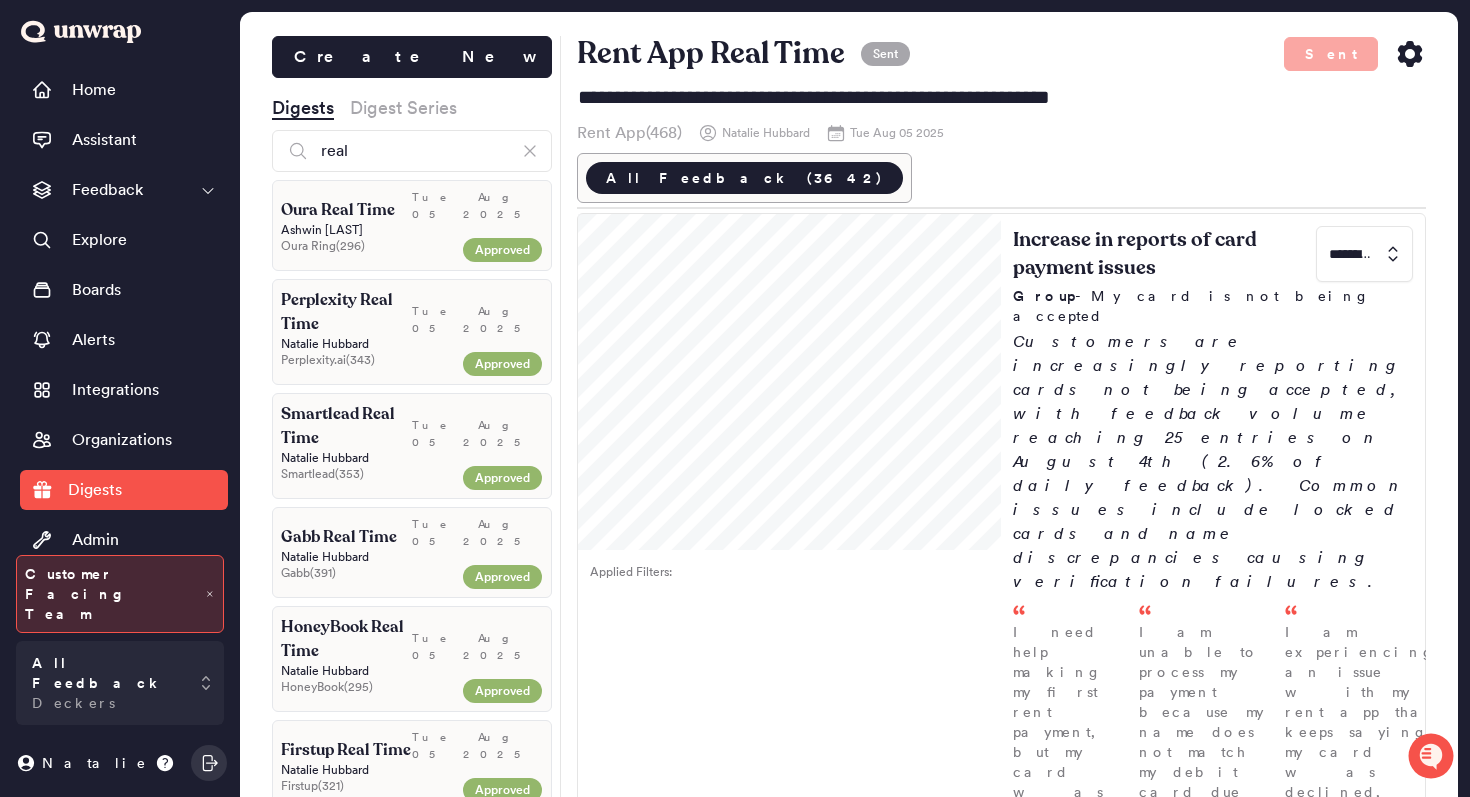click on "Ashwin   Singhania" at bounding box center [412, 230] 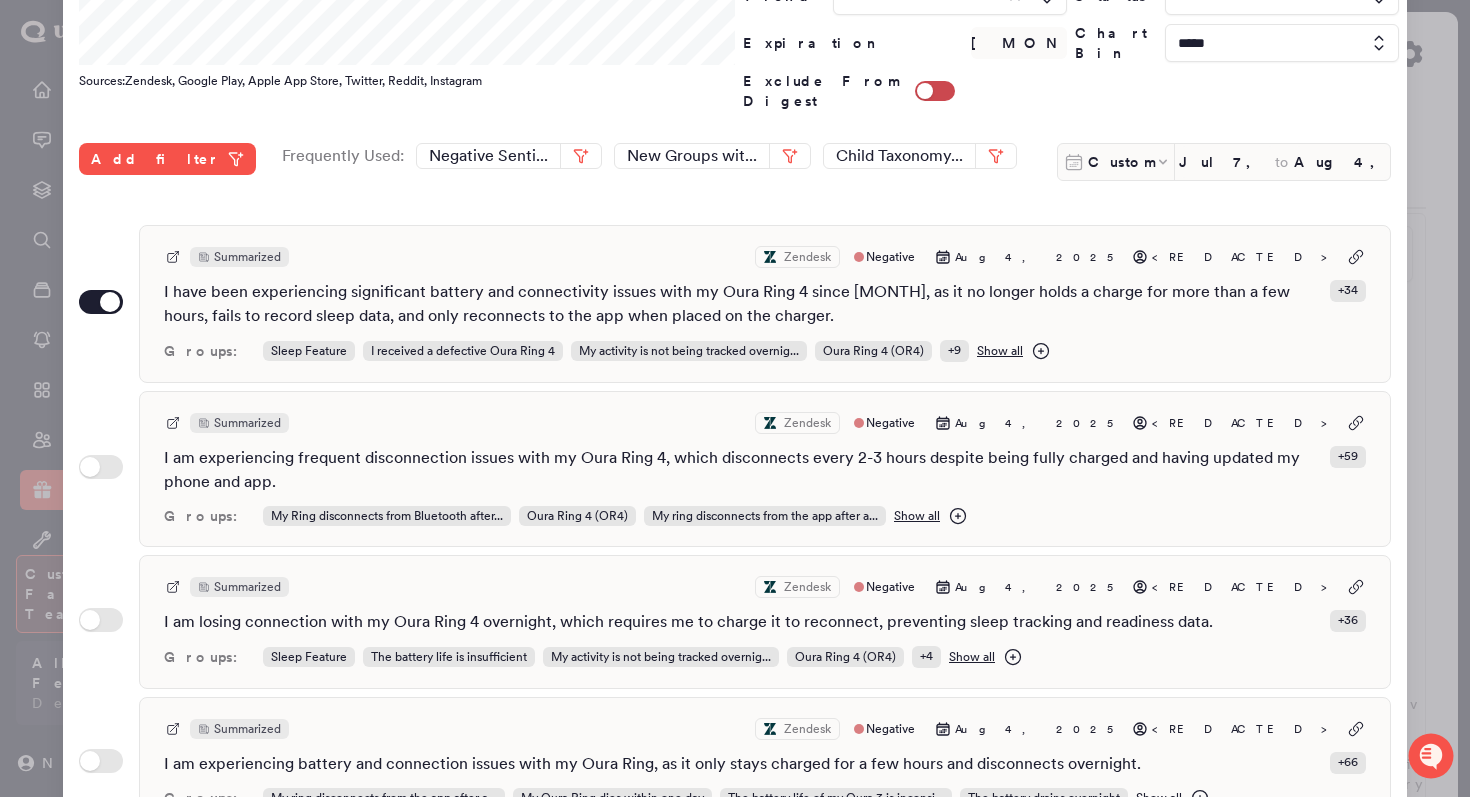 scroll, scrollTop: 358, scrollLeft: 0, axis: vertical 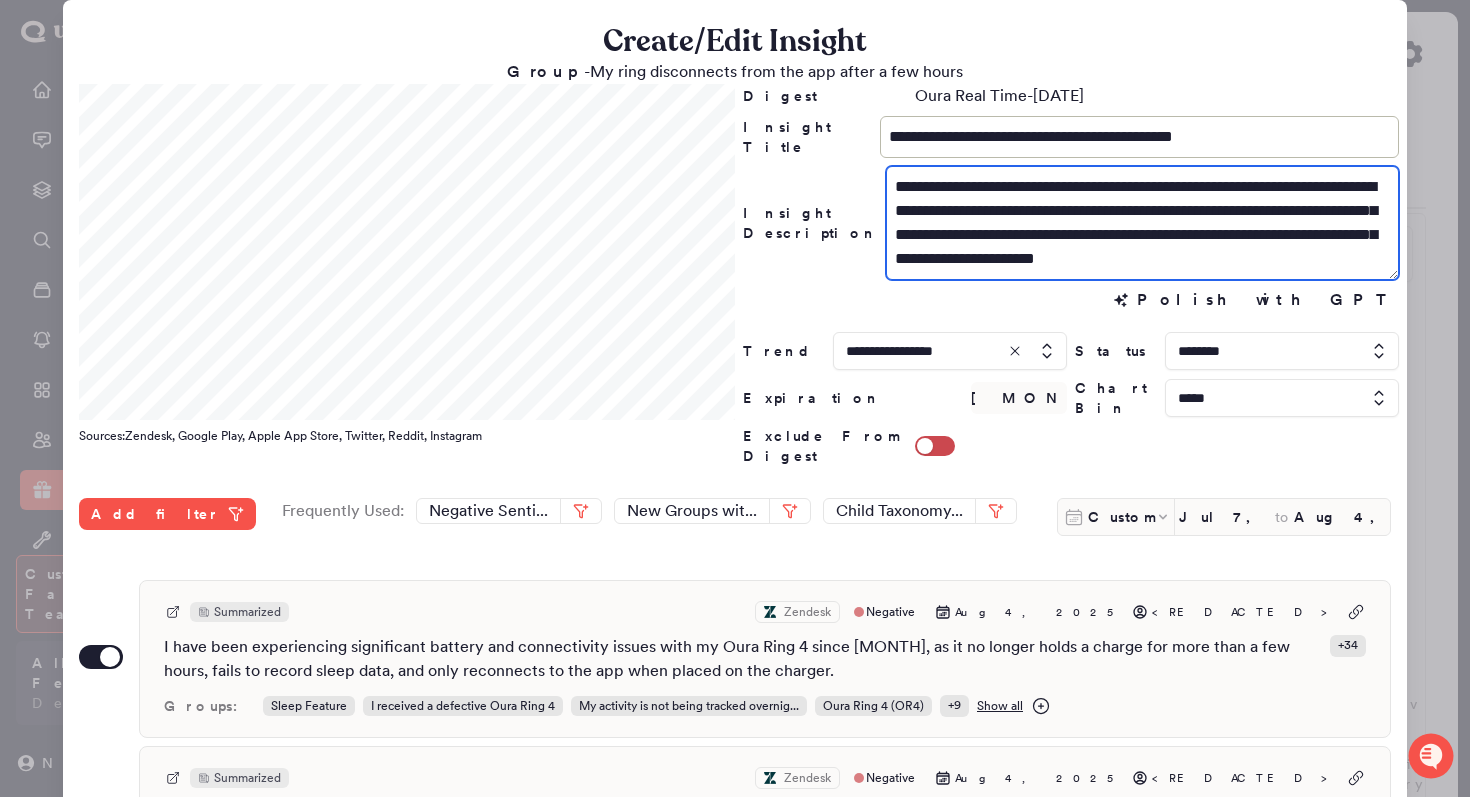 click on "**********" at bounding box center (1142, 223) 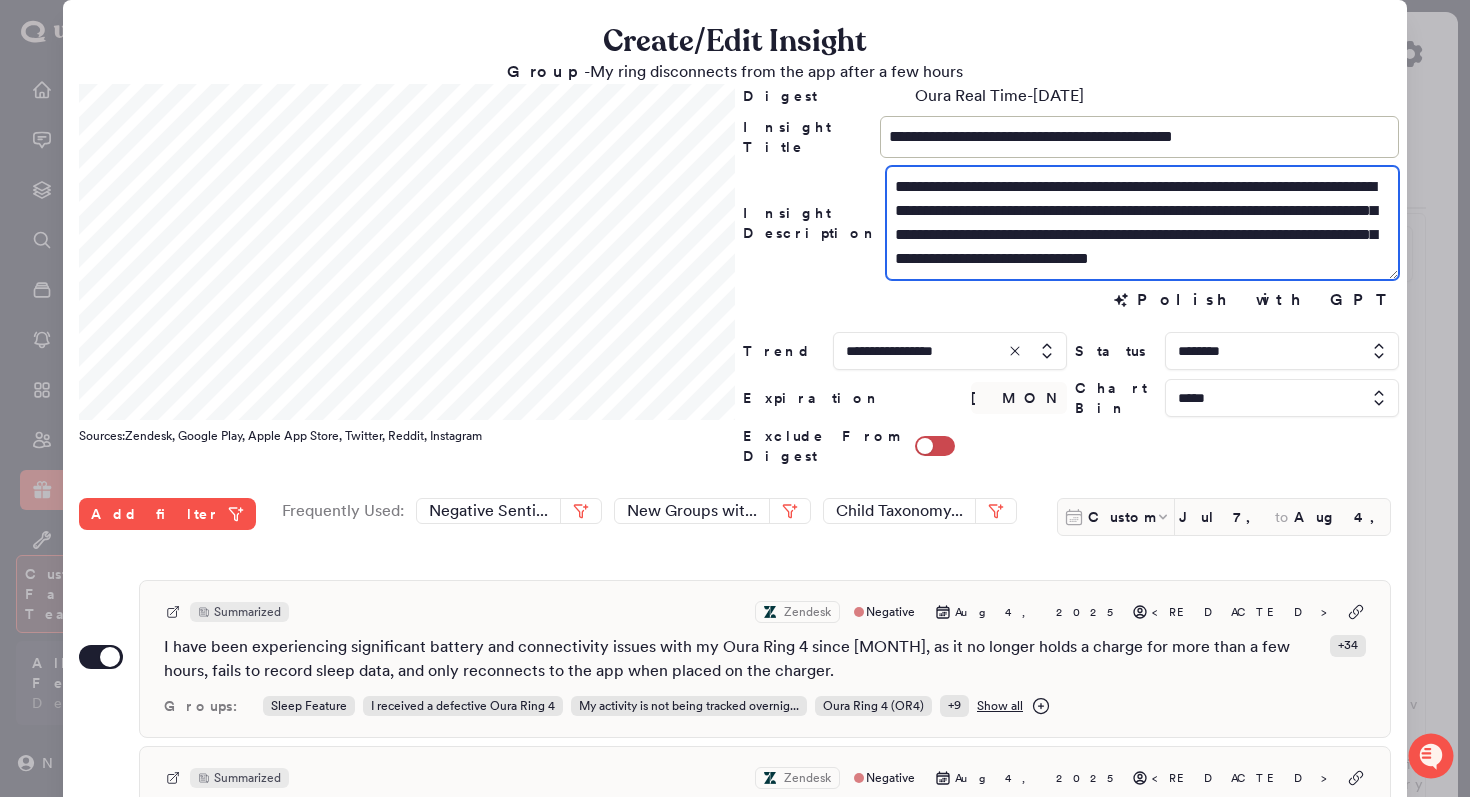 click on "**********" at bounding box center (1142, 223) 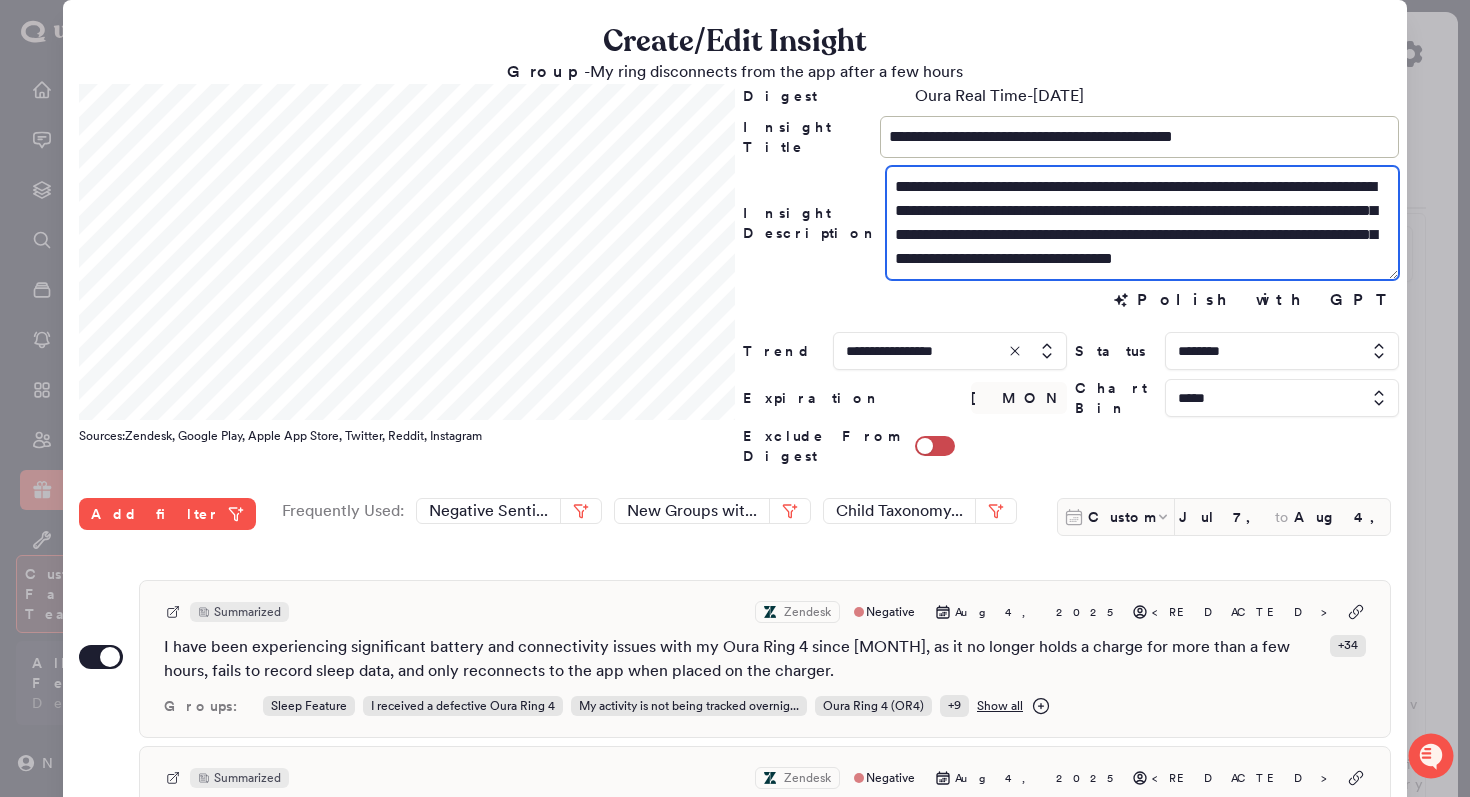click on "**********" at bounding box center (1142, 223) 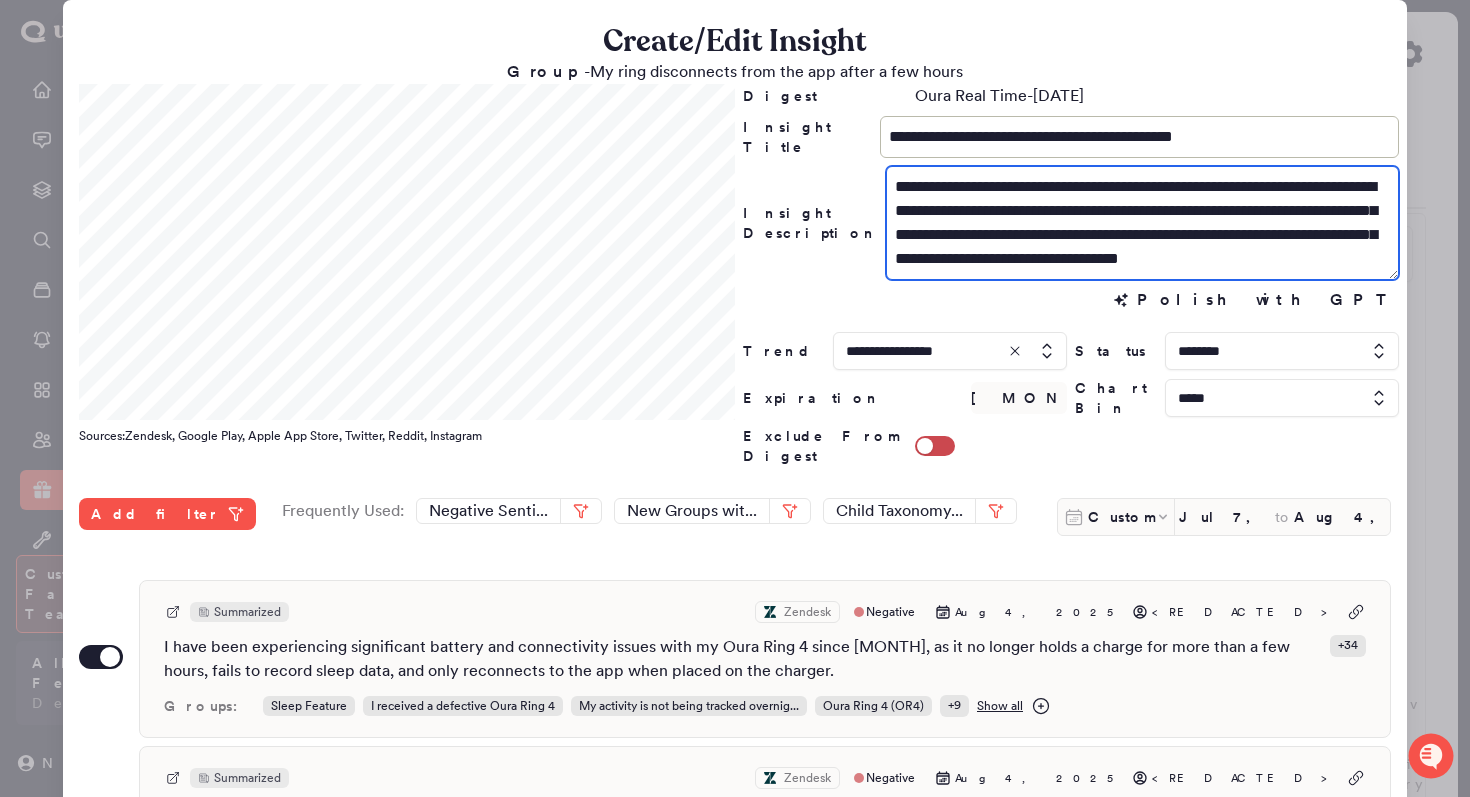 drag, startPoint x: 1007, startPoint y: 216, endPoint x: 1318, endPoint y: 186, distance: 312.4436 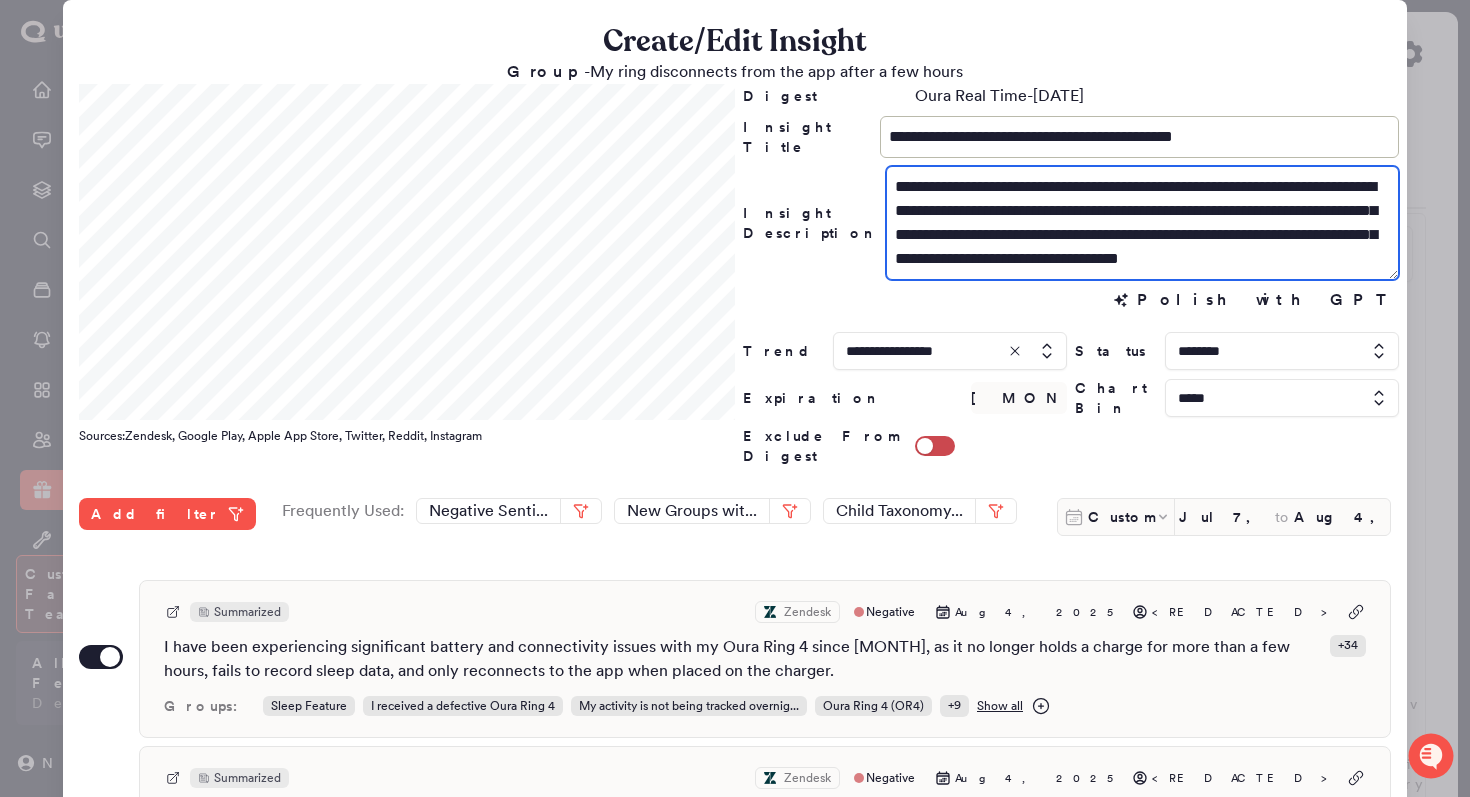 click on "**********" at bounding box center [1142, 223] 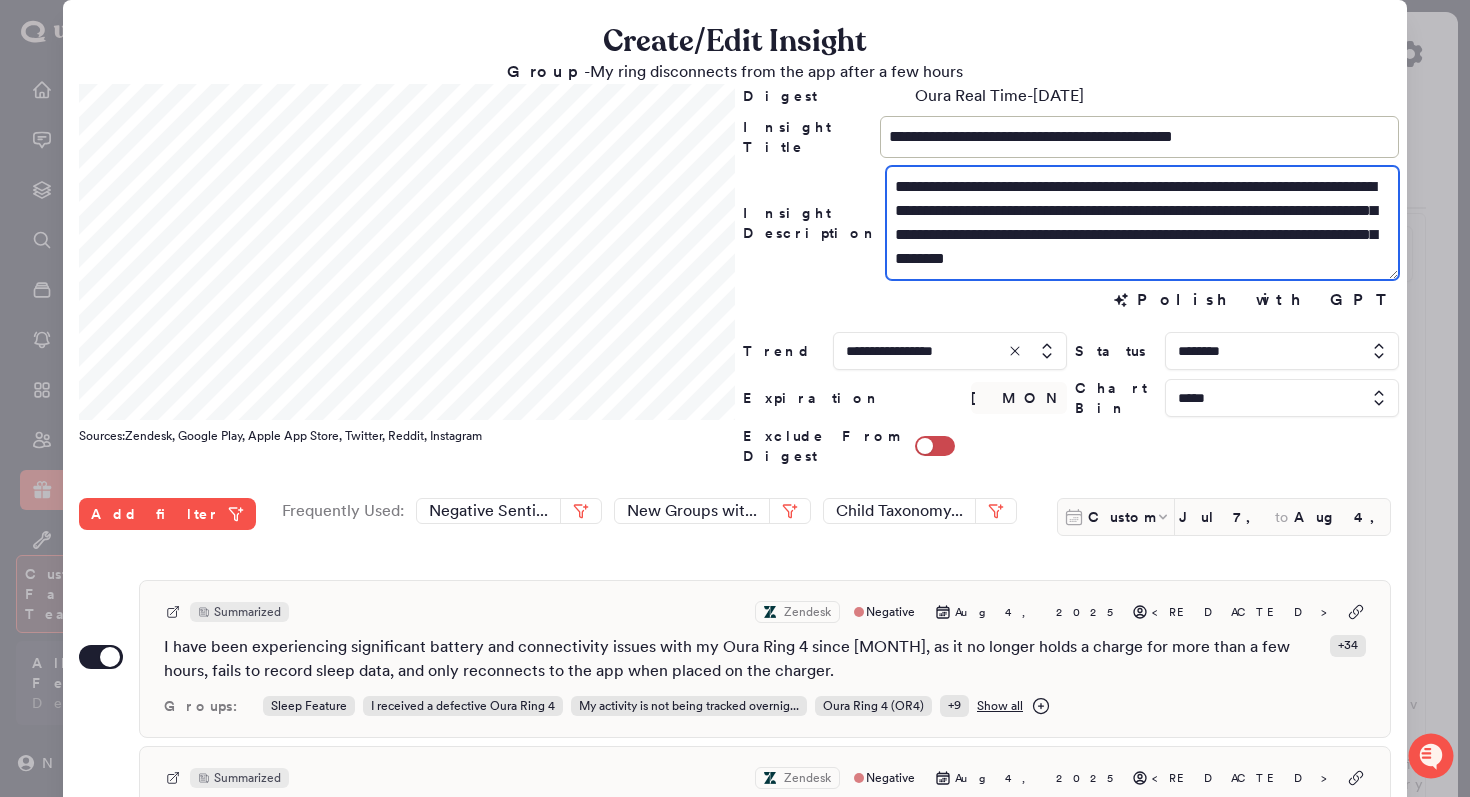 click on "**********" at bounding box center (1142, 223) 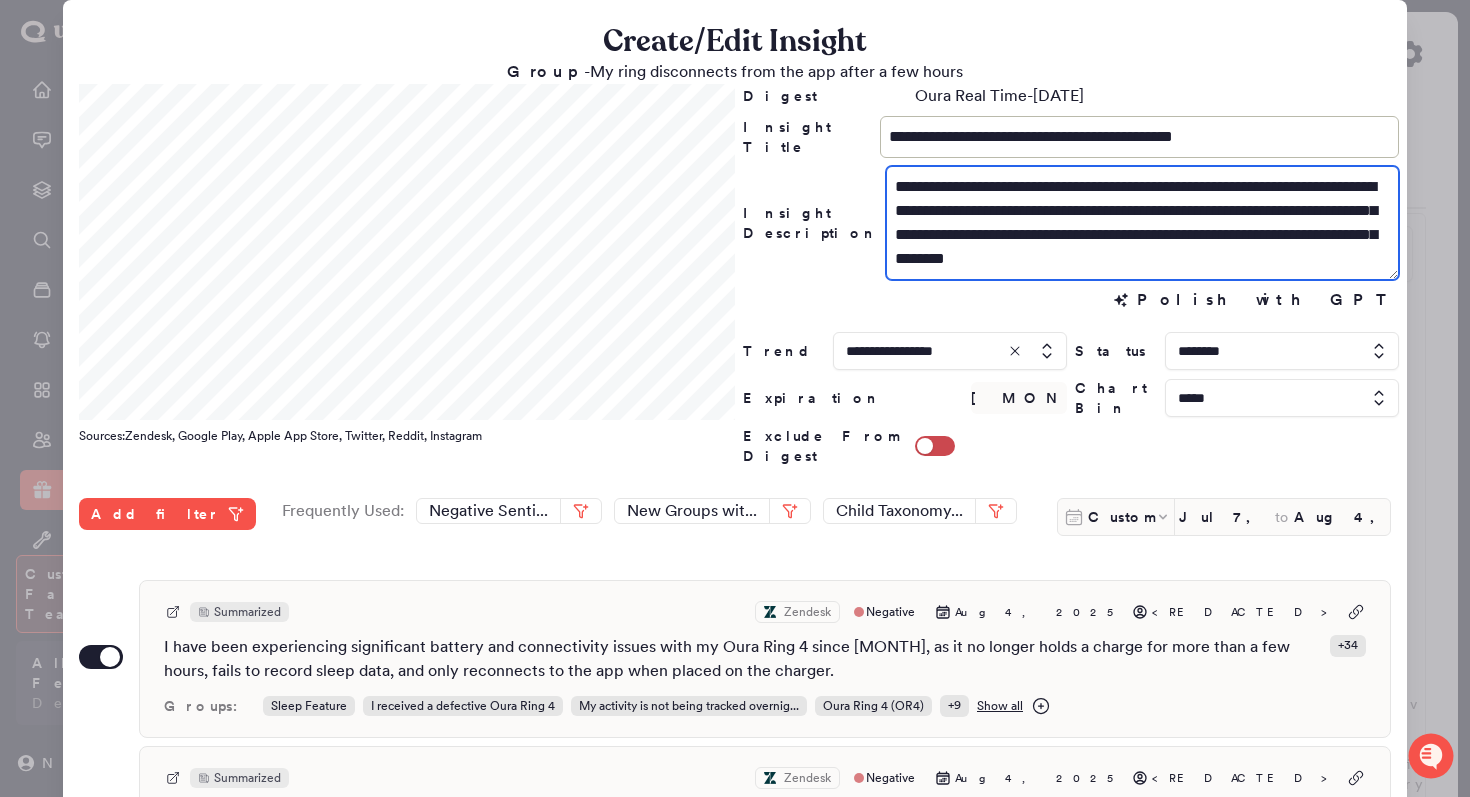 drag, startPoint x: 1257, startPoint y: 254, endPoint x: 928, endPoint y: 261, distance: 329.07446 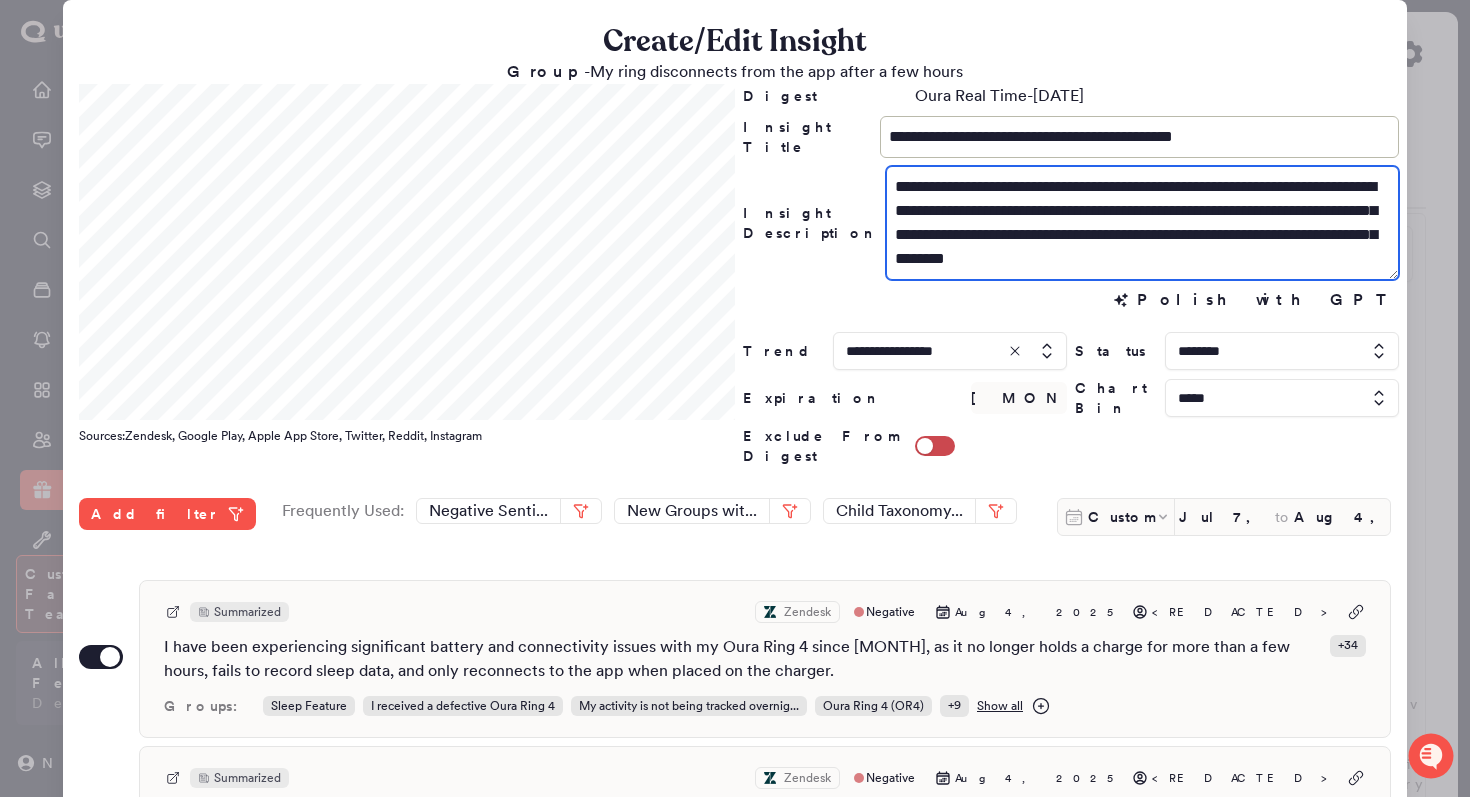 click on "**********" at bounding box center (1142, 223) 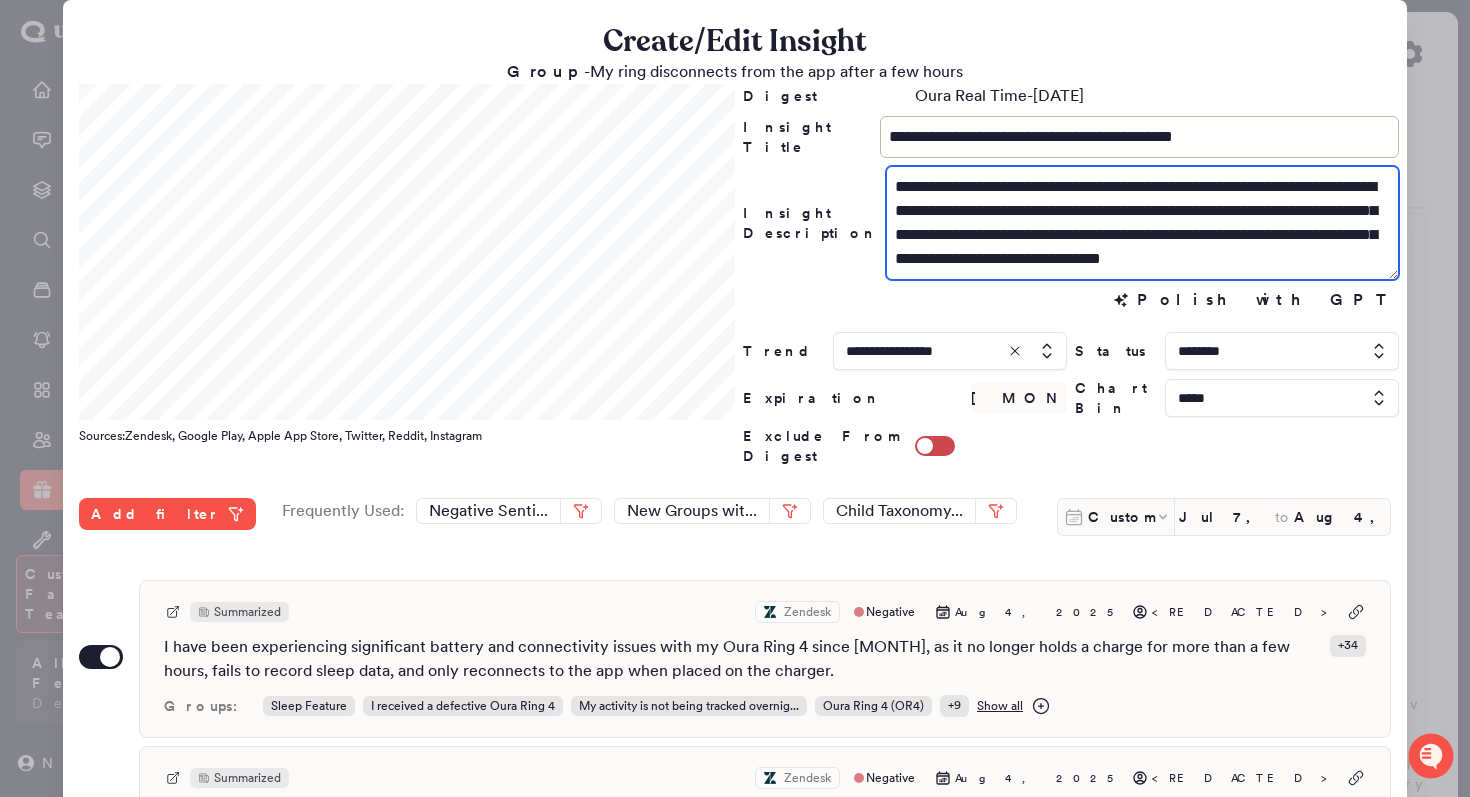 scroll, scrollTop: 0, scrollLeft: 0, axis: both 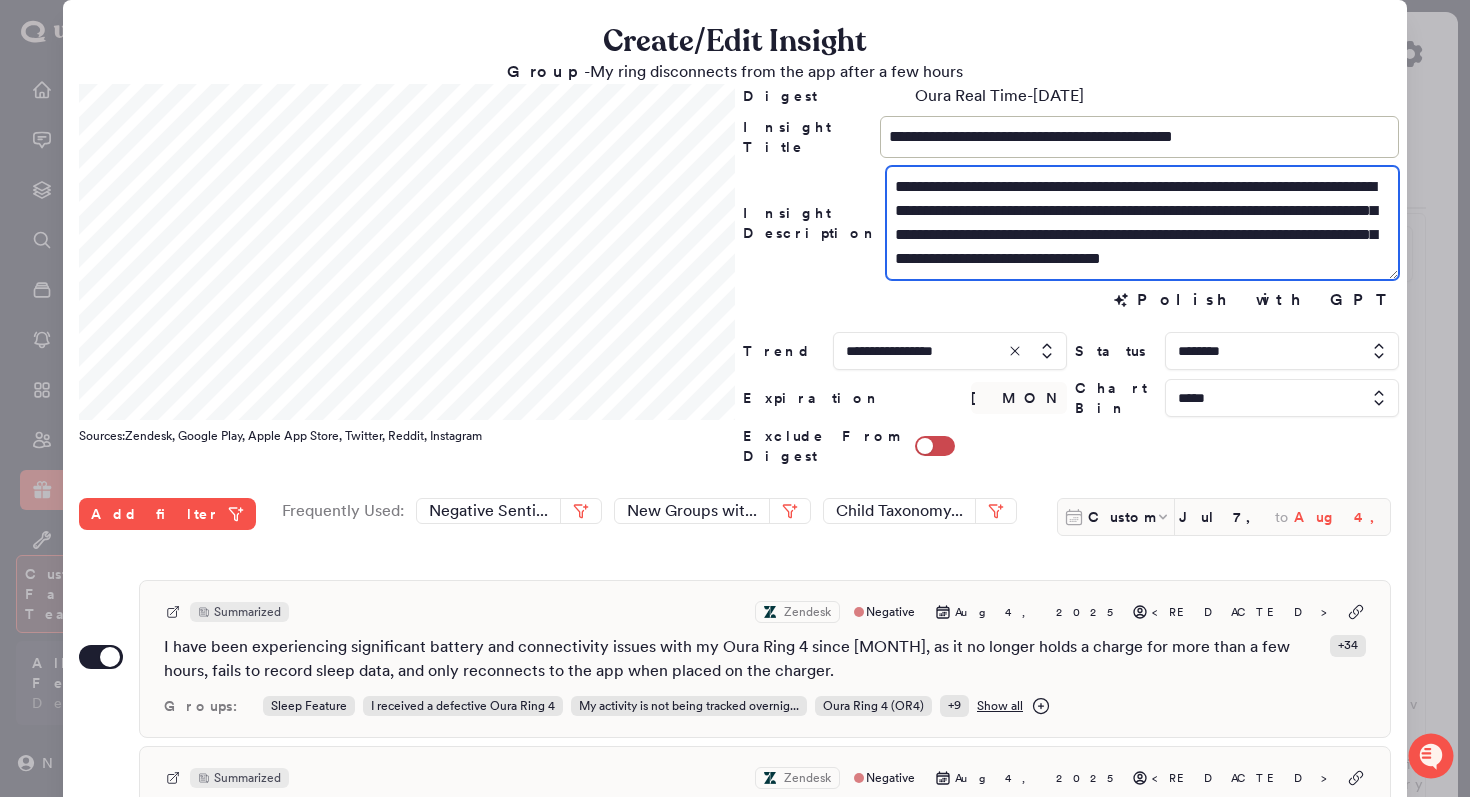 type on "**********" 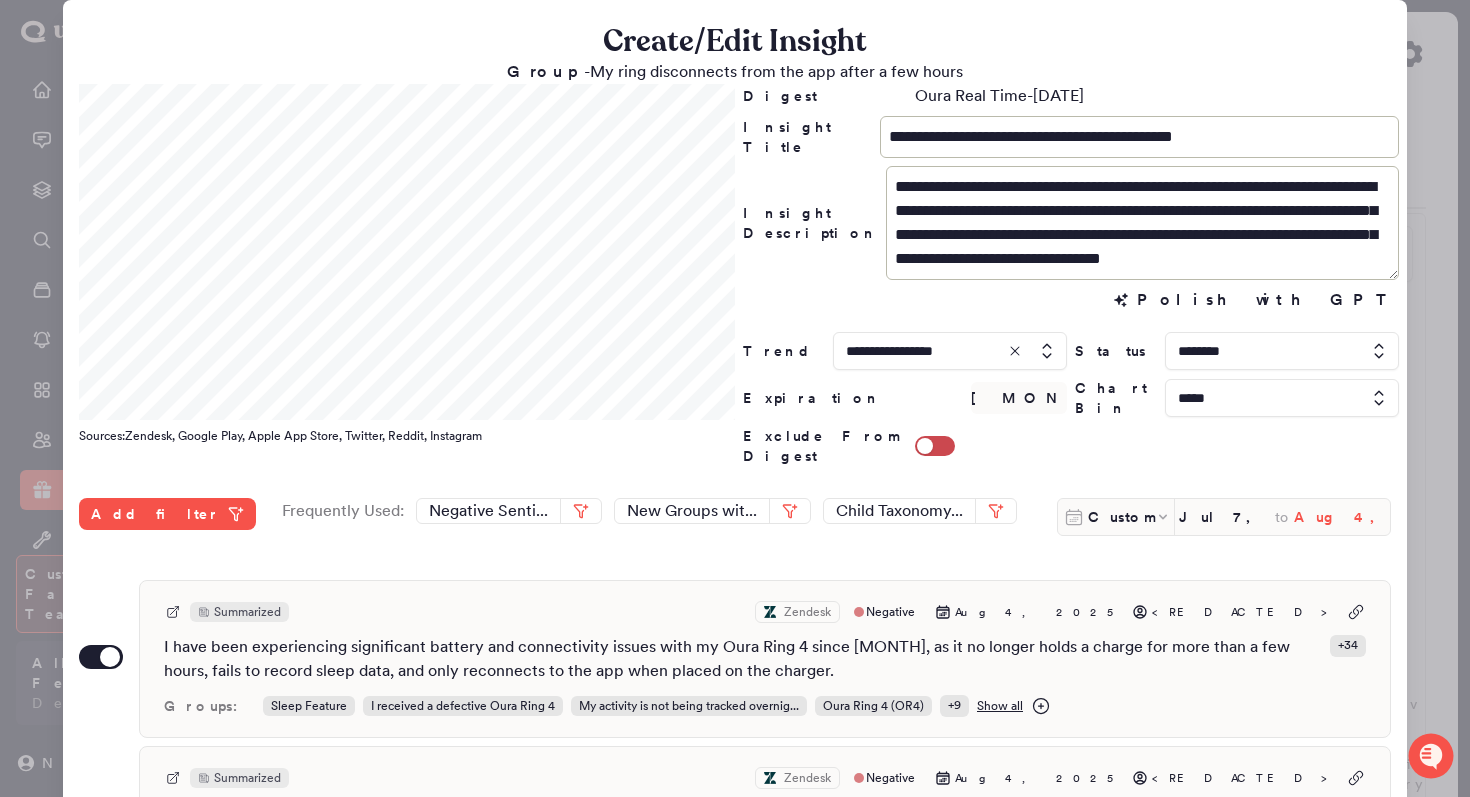 click on "Aug 4, 2025" at bounding box center (1342, 517) 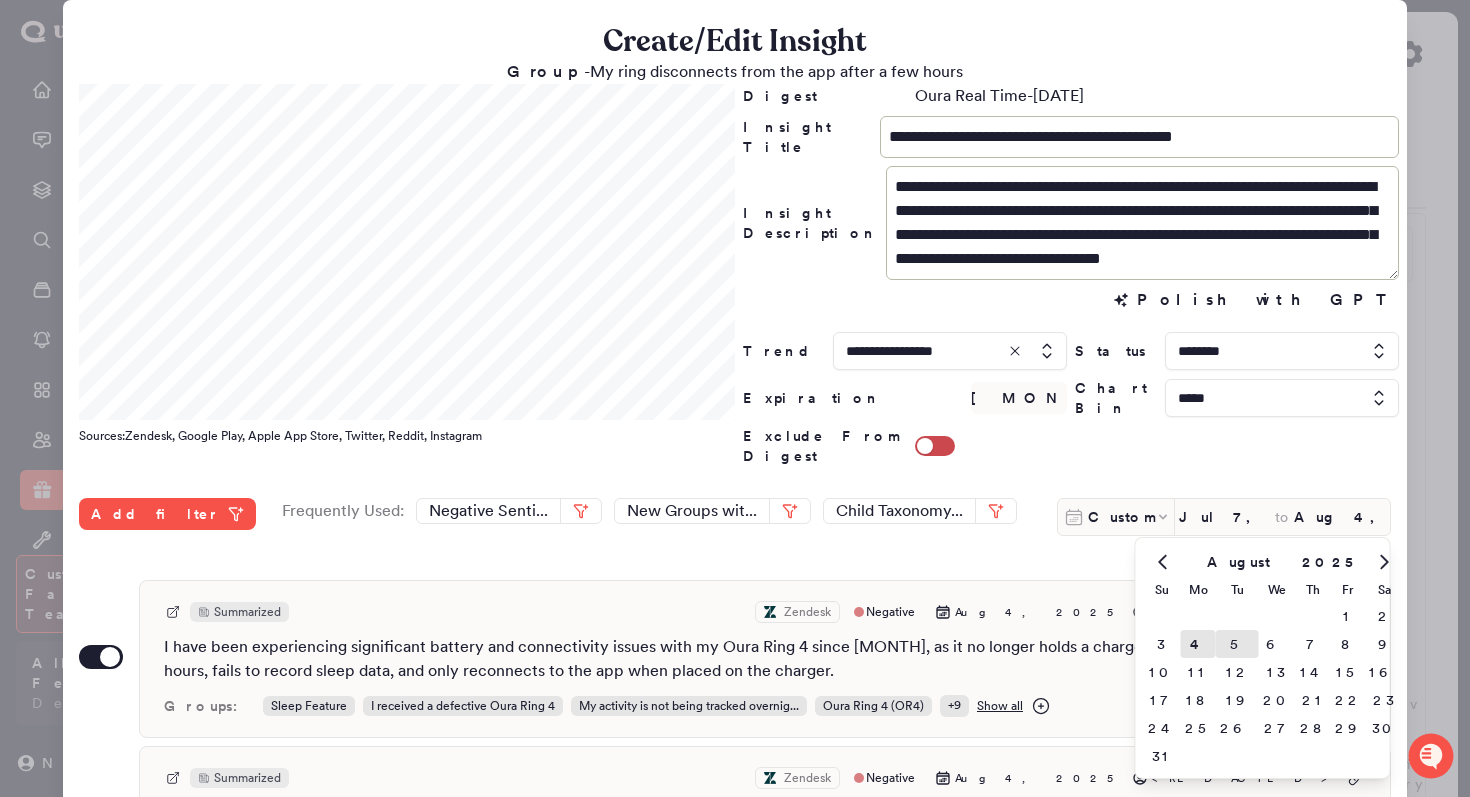 click on "5" at bounding box center (1237, 644) 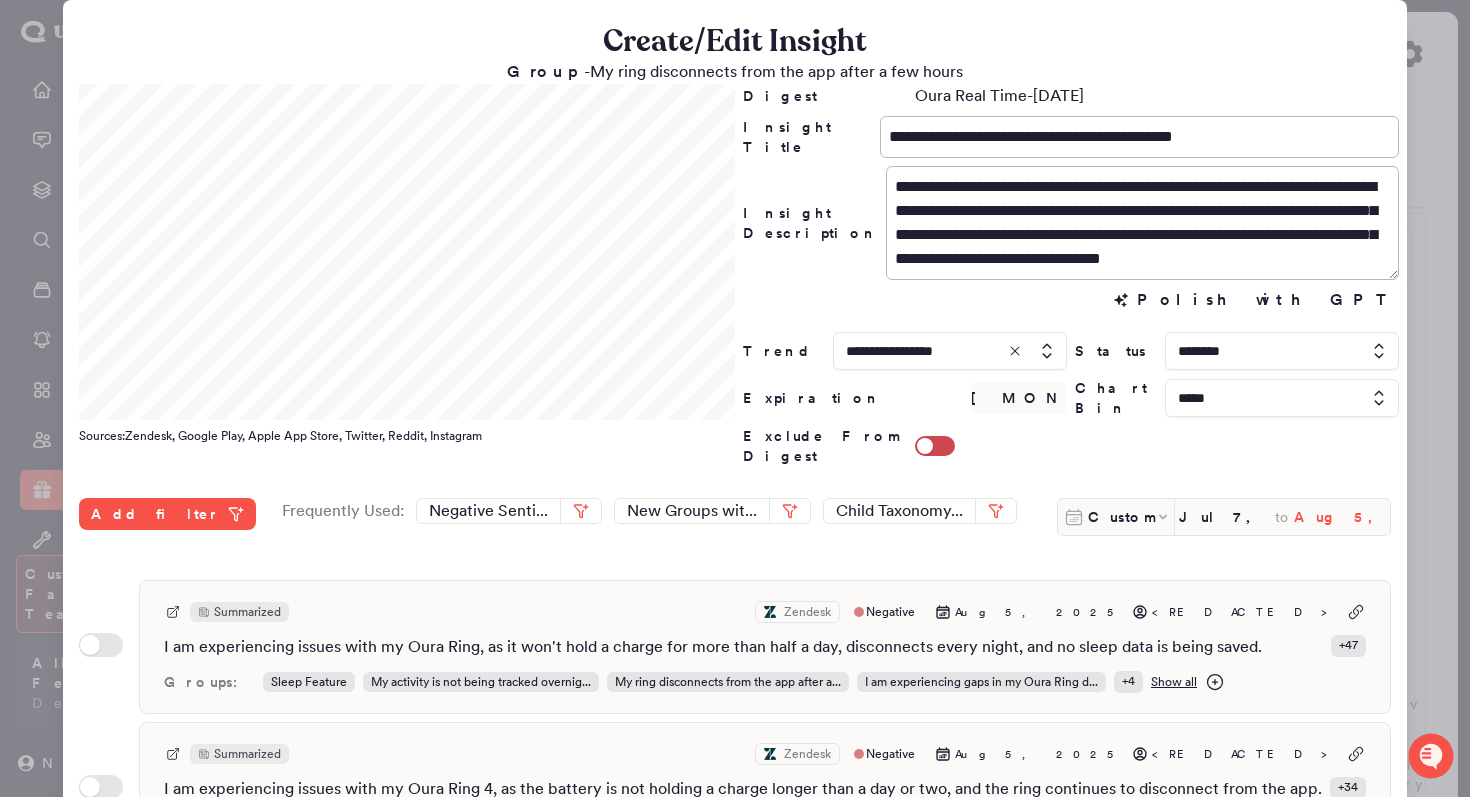 click on "Aug 5, 2025" at bounding box center [1342, 517] 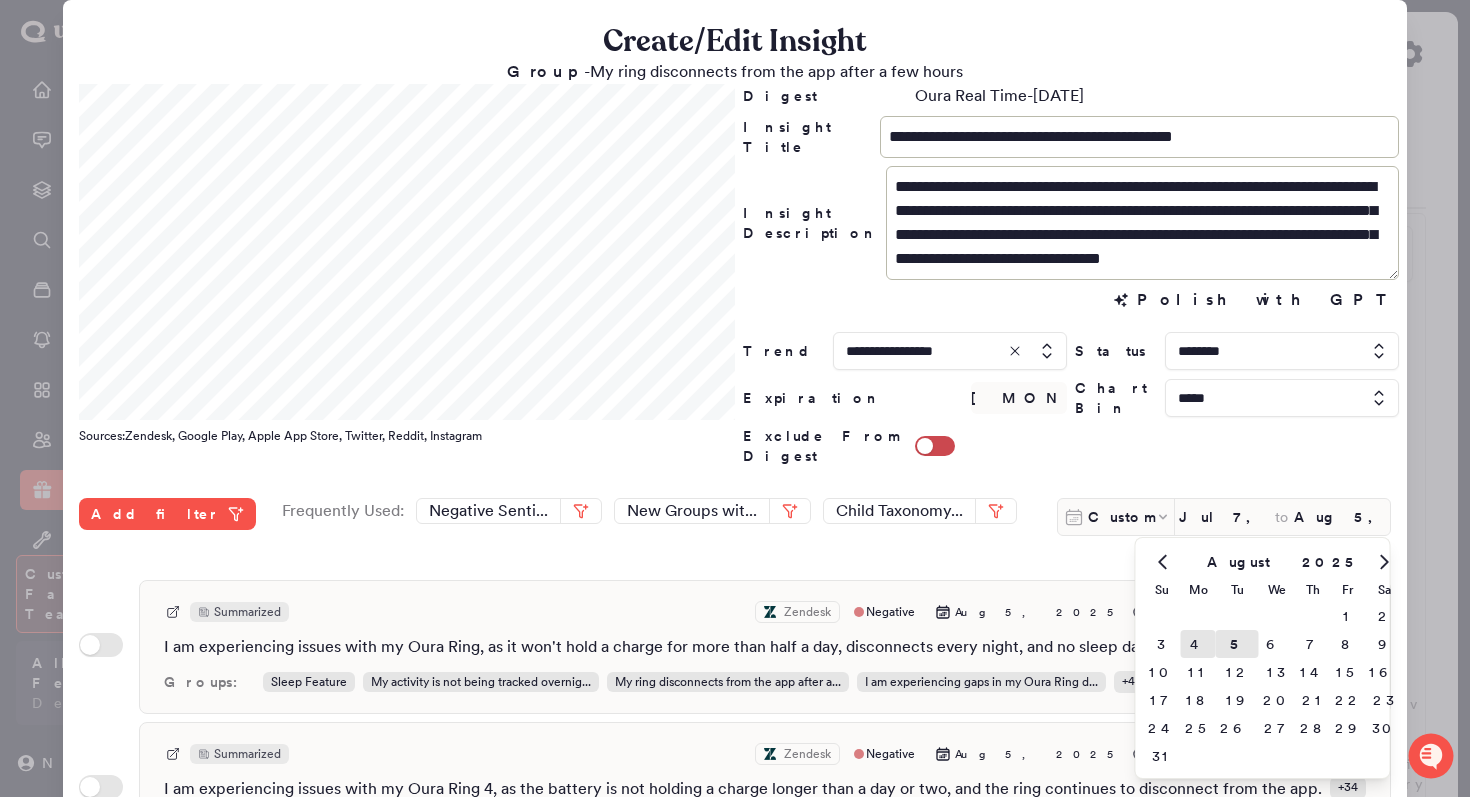 click on "4" at bounding box center (1198, 644) 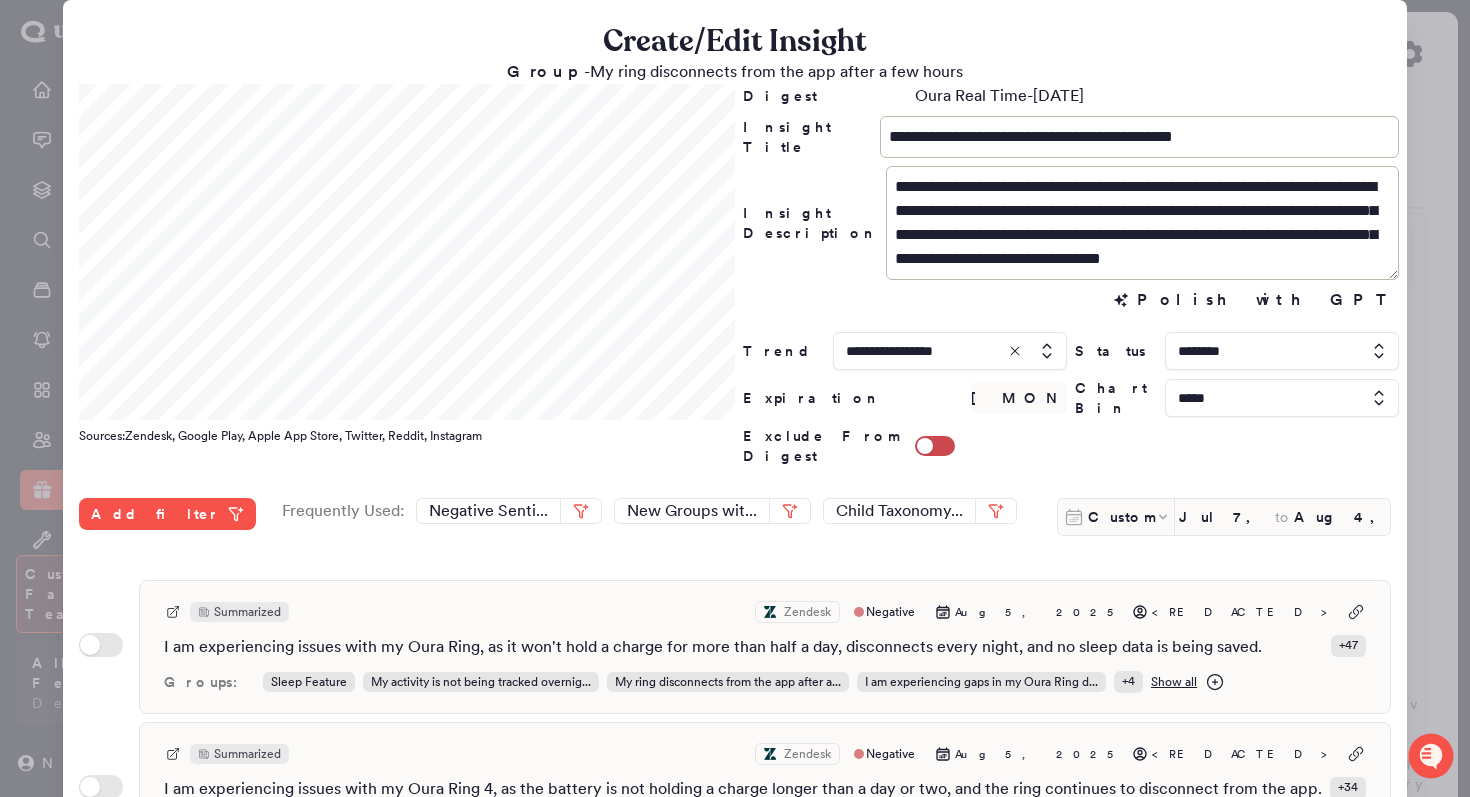 click on "Digest Oura Real Time-Tue Aug 05 2025" at bounding box center (1071, 96) 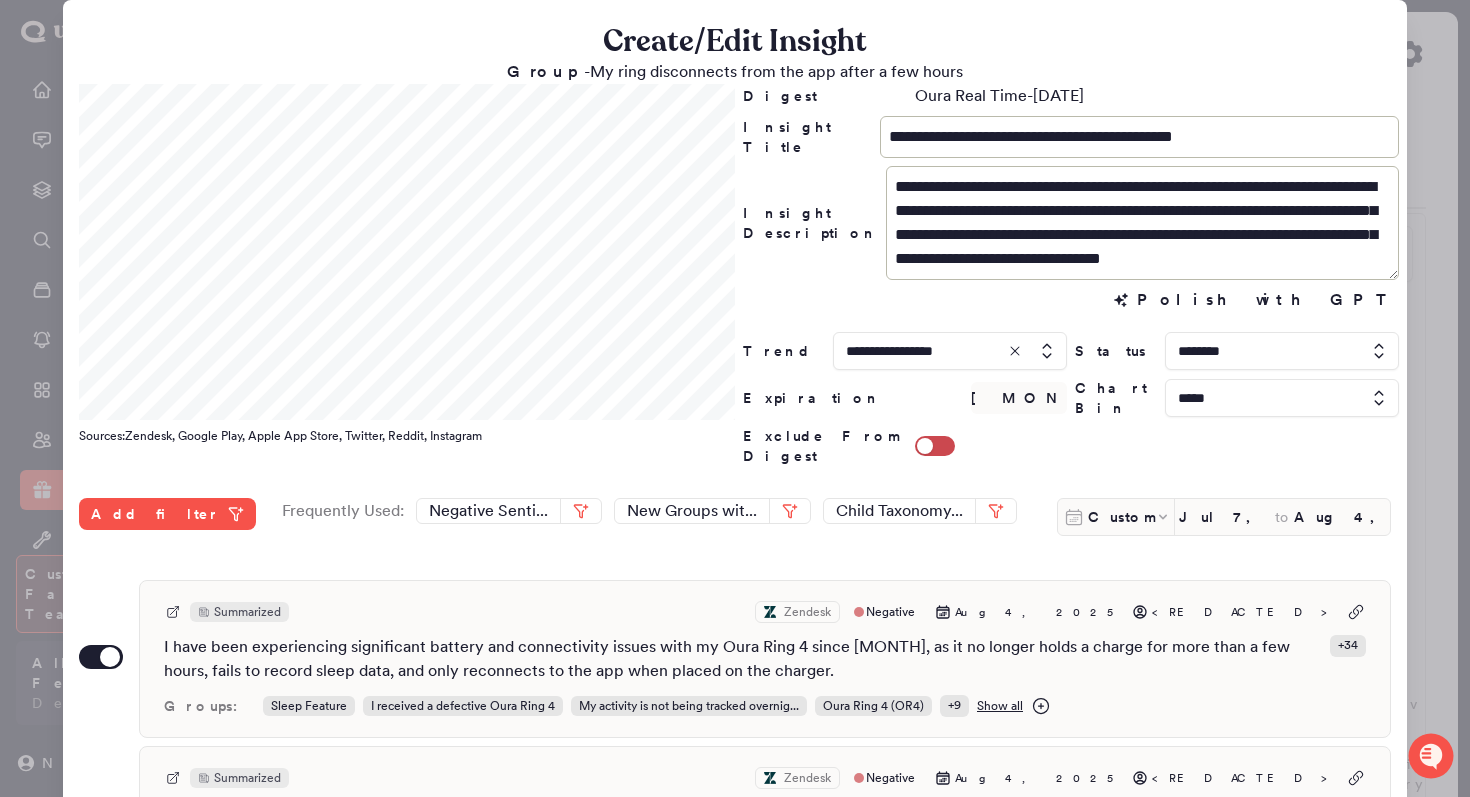 scroll, scrollTop: 24, scrollLeft: 0, axis: vertical 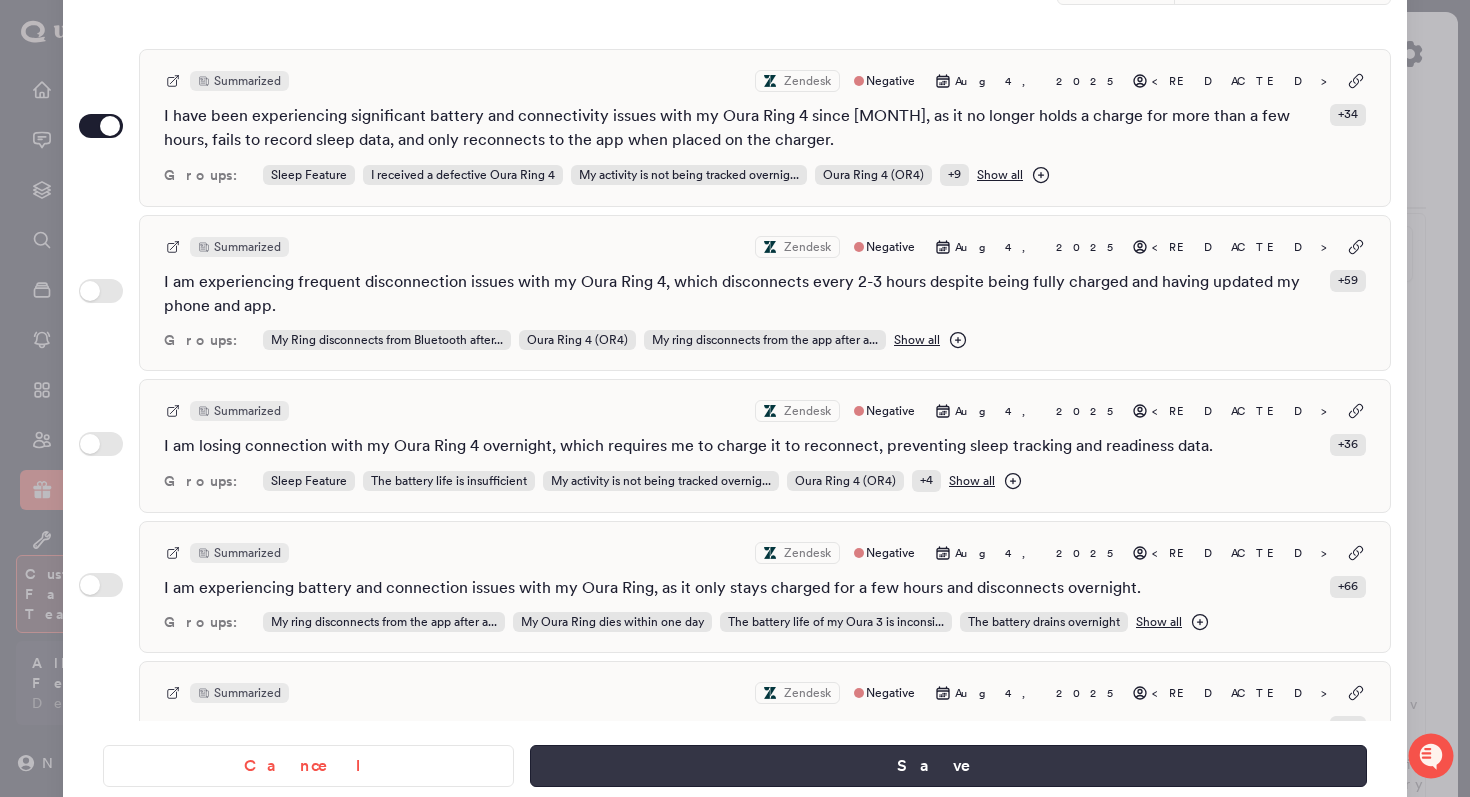 click on "Save" at bounding box center (948, 766) 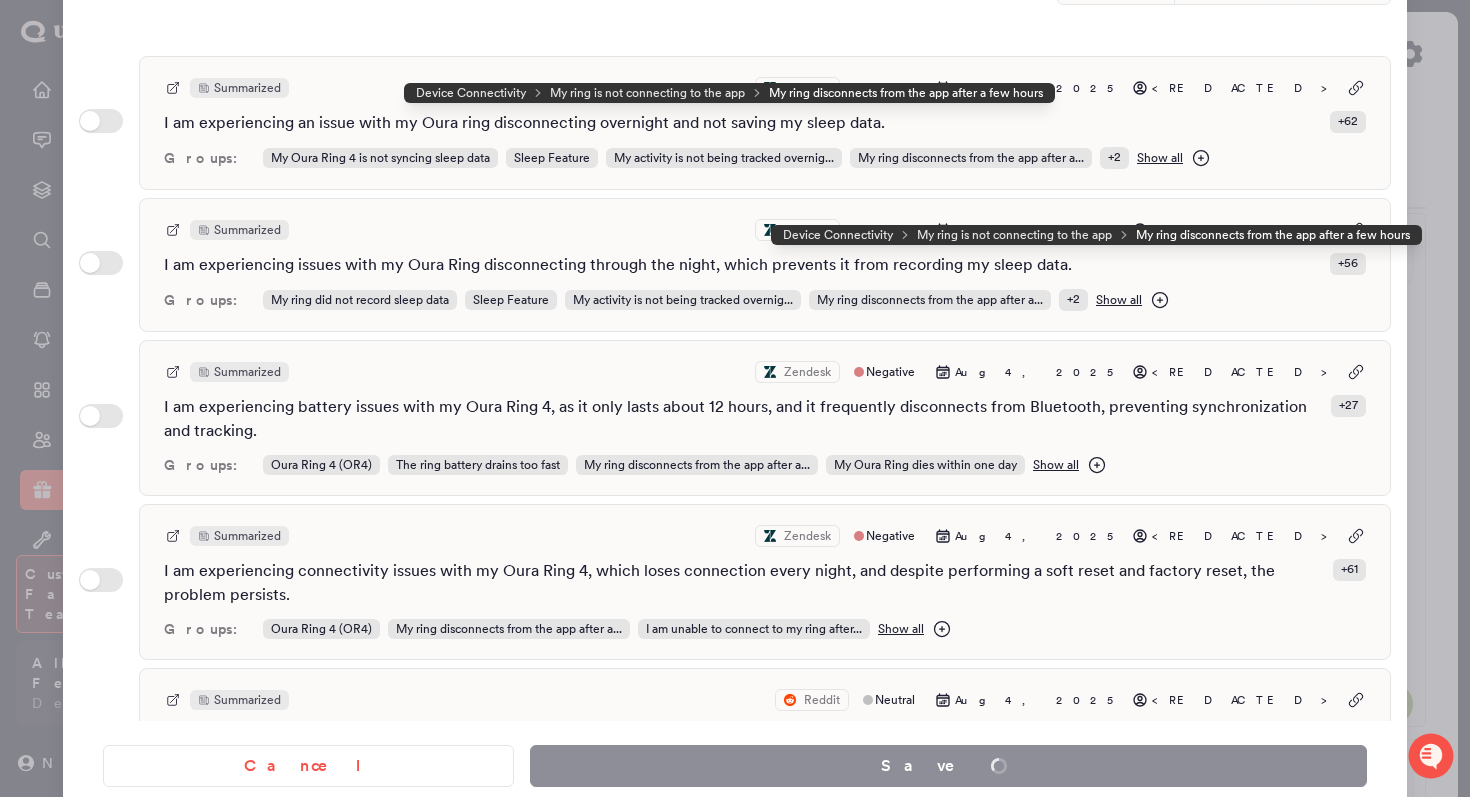 scroll, scrollTop: 2424, scrollLeft: 0, axis: vertical 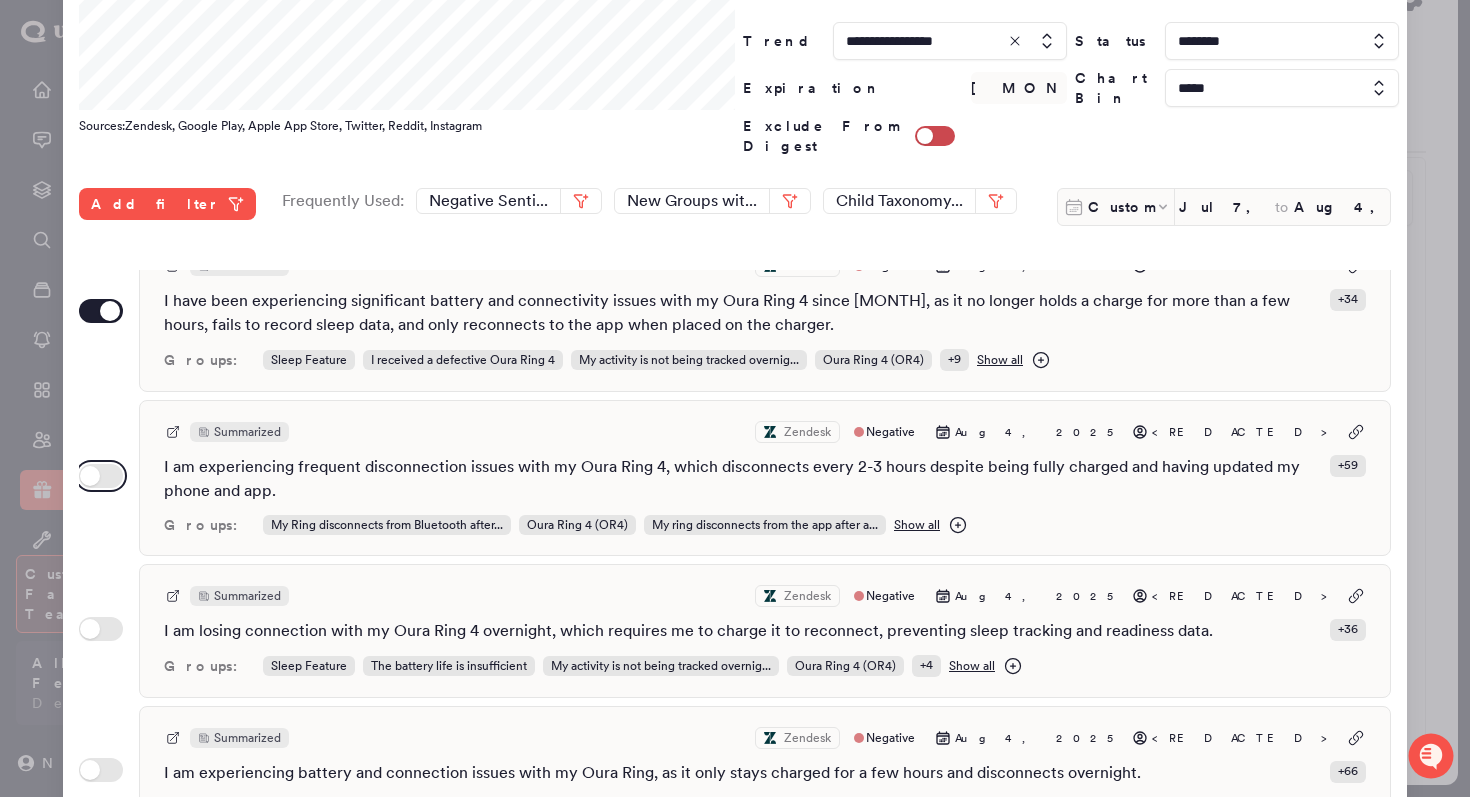 click on "Use setting" at bounding box center [101, 476] 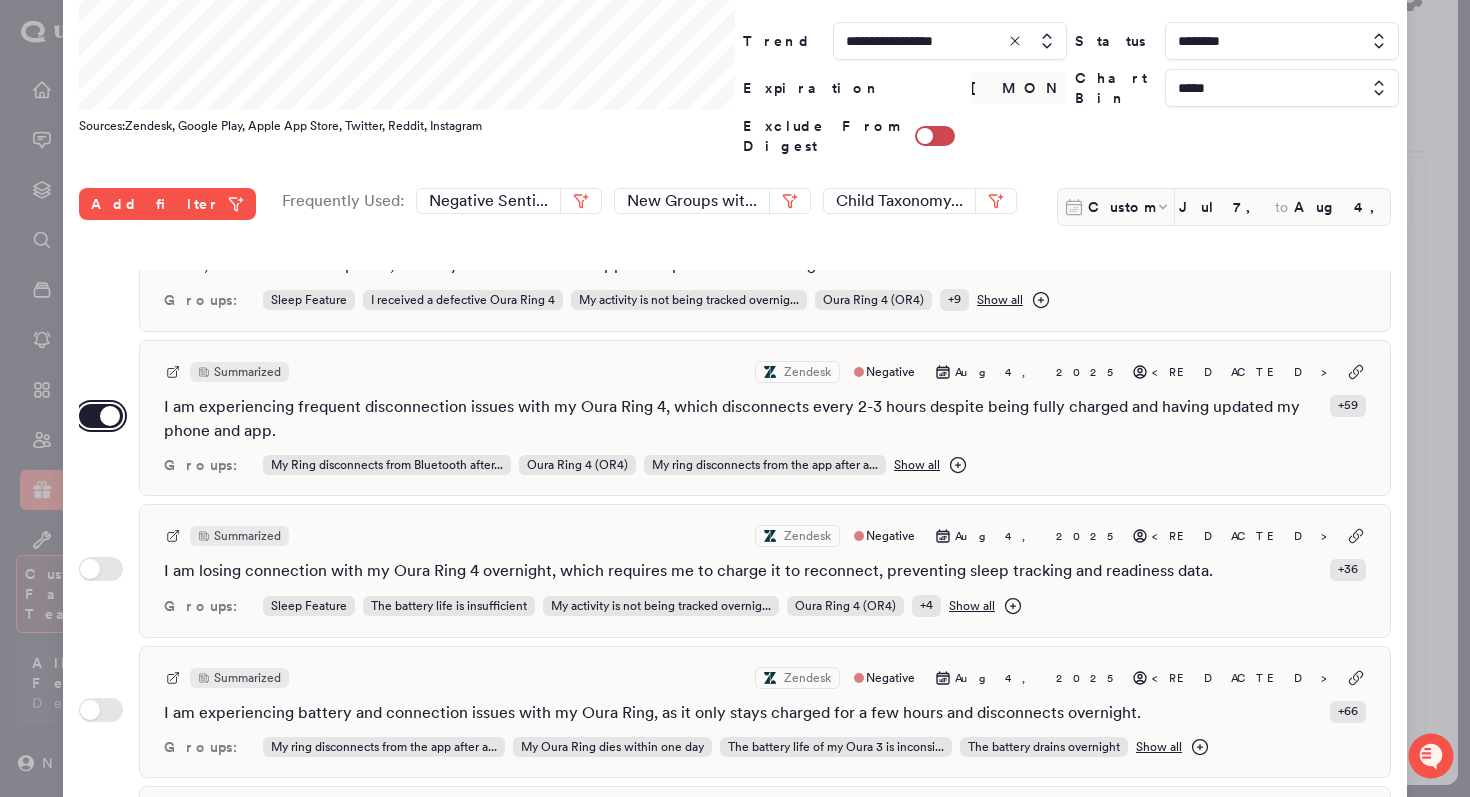 scroll, scrollTop: 100, scrollLeft: 0, axis: vertical 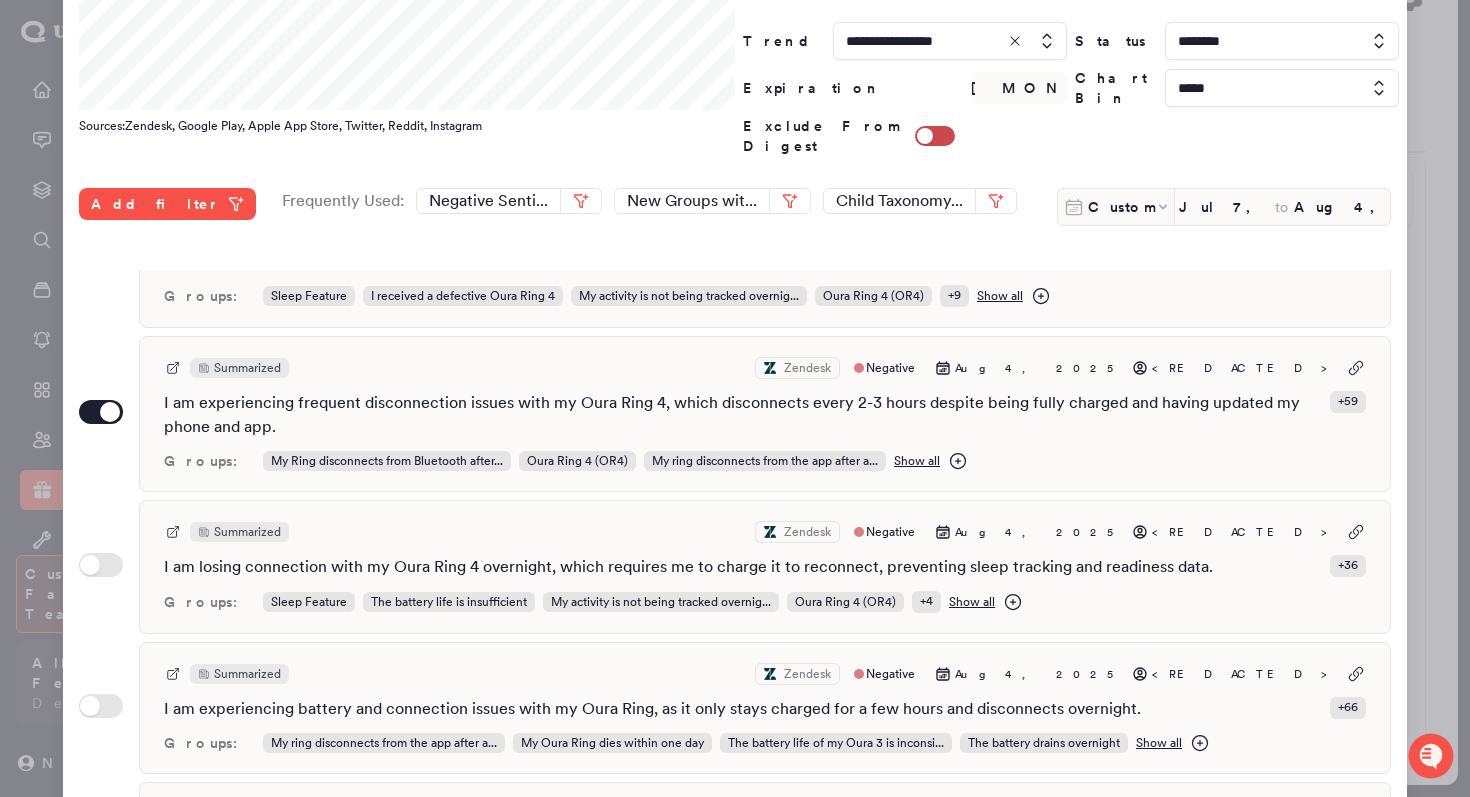 click on "Use setting Summarized Zendesk Negative Aug 4, 2025 <REDACTED> I am experiencing frequent disconnection issues with my Oura Ring 4, which disconnects every 2-3 hours despite being fully charged and having updated my phone and app.    + 59 Groups: My Ring disconnects from Bluetooth after... Oura Ring 4 (OR4) My ring disconnects from the app after a... Show all" at bounding box center [735, 414] 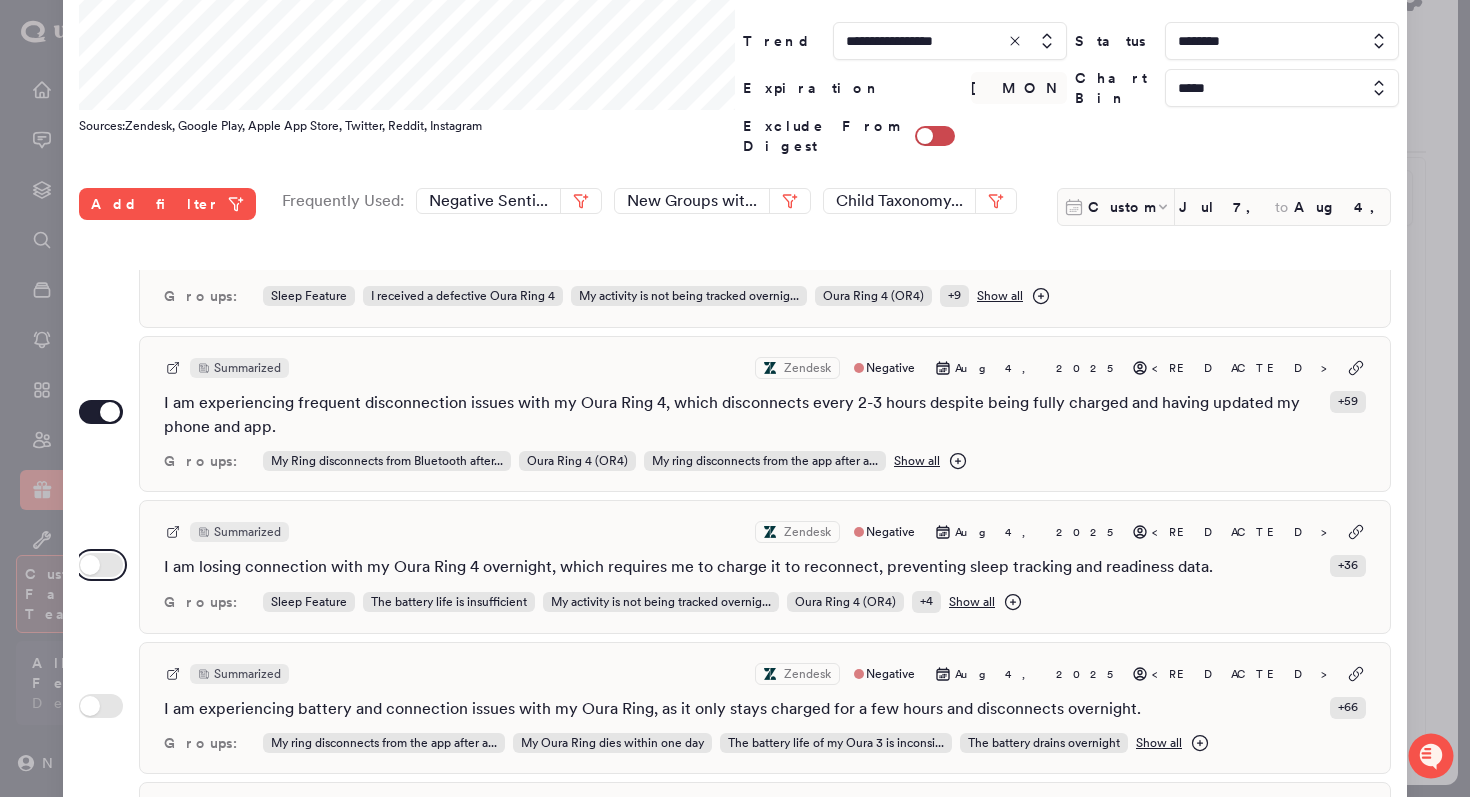 click on "Use setting" at bounding box center (101, 565) 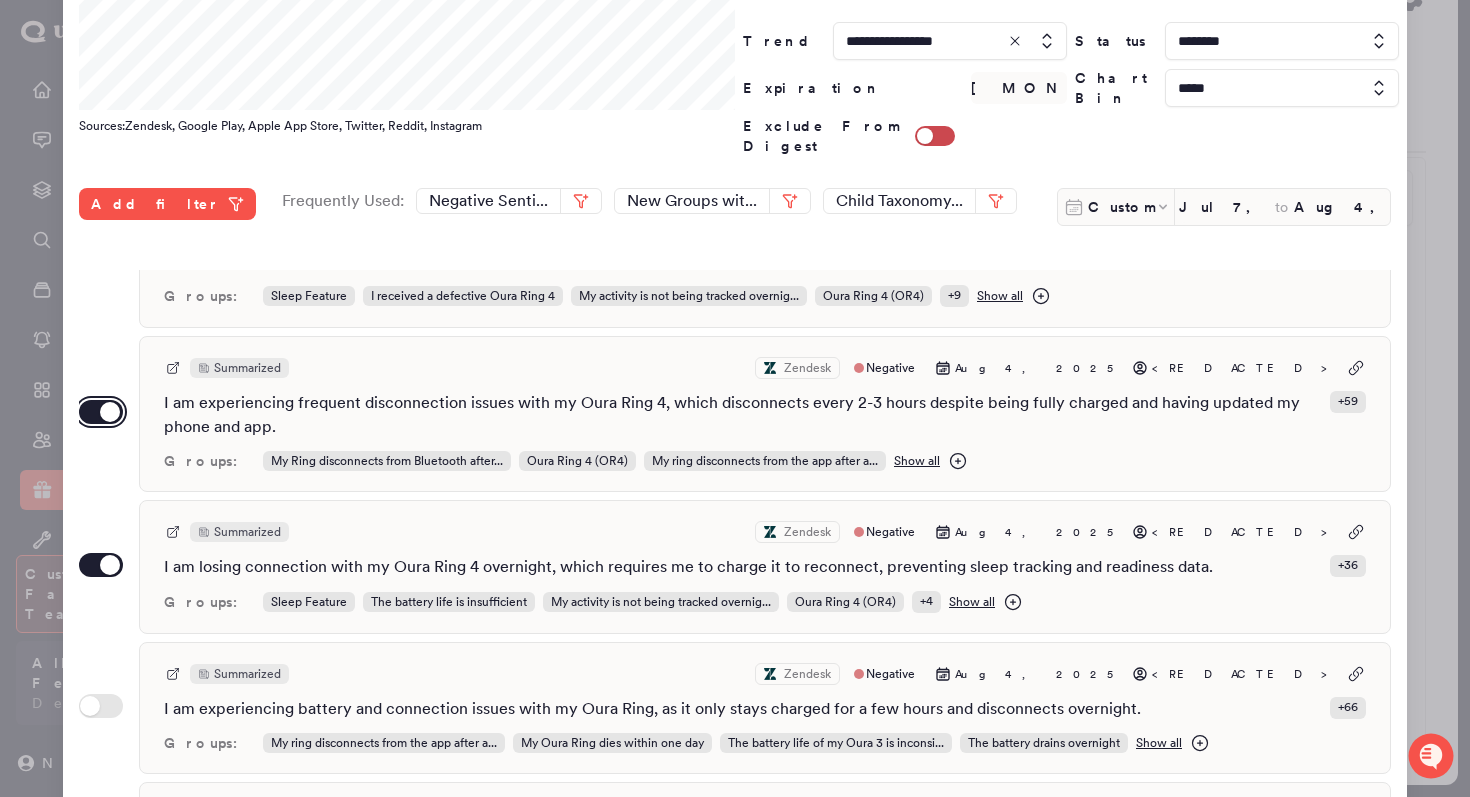 click on "Use setting" at bounding box center (101, 412) 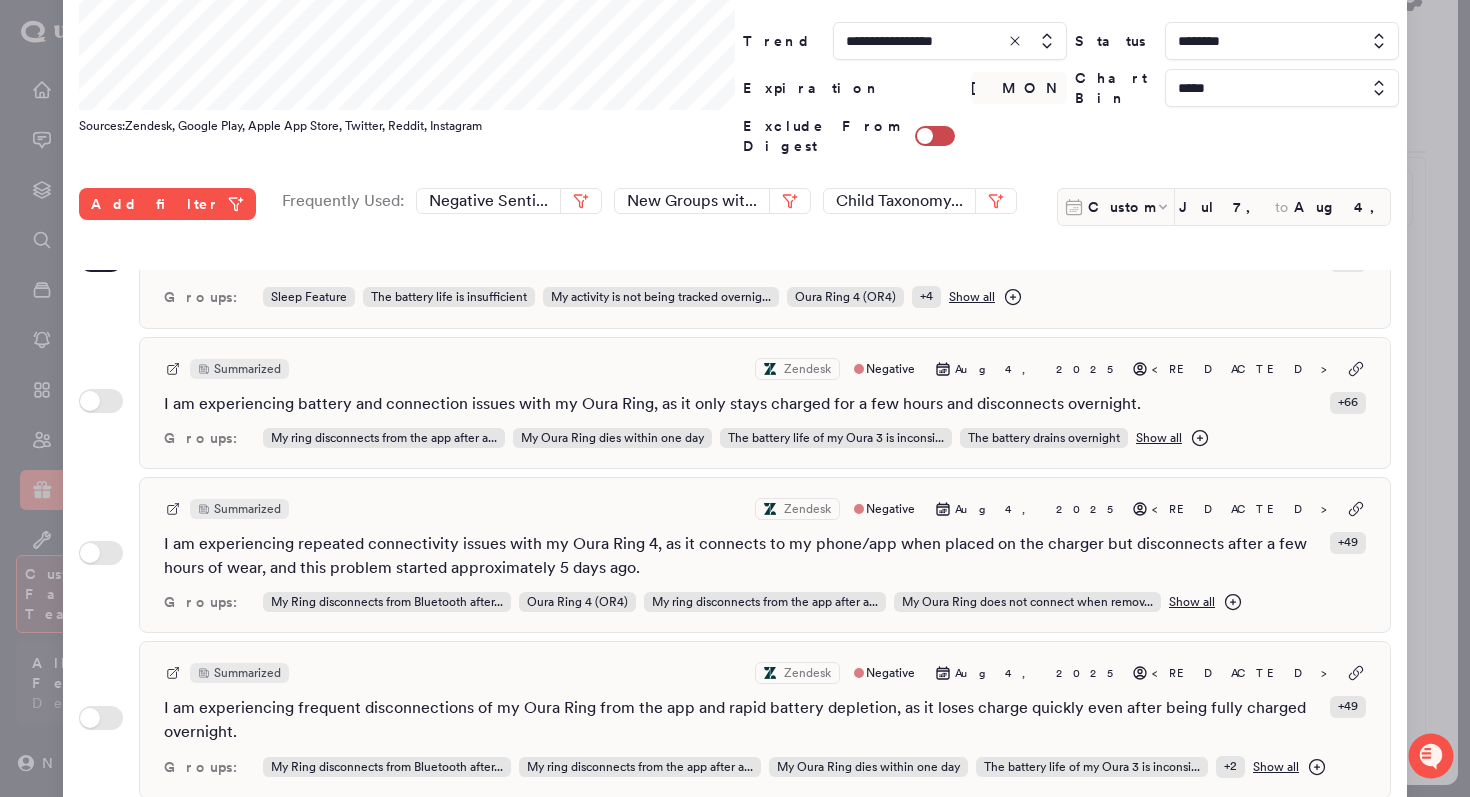 scroll, scrollTop: 436, scrollLeft: 0, axis: vertical 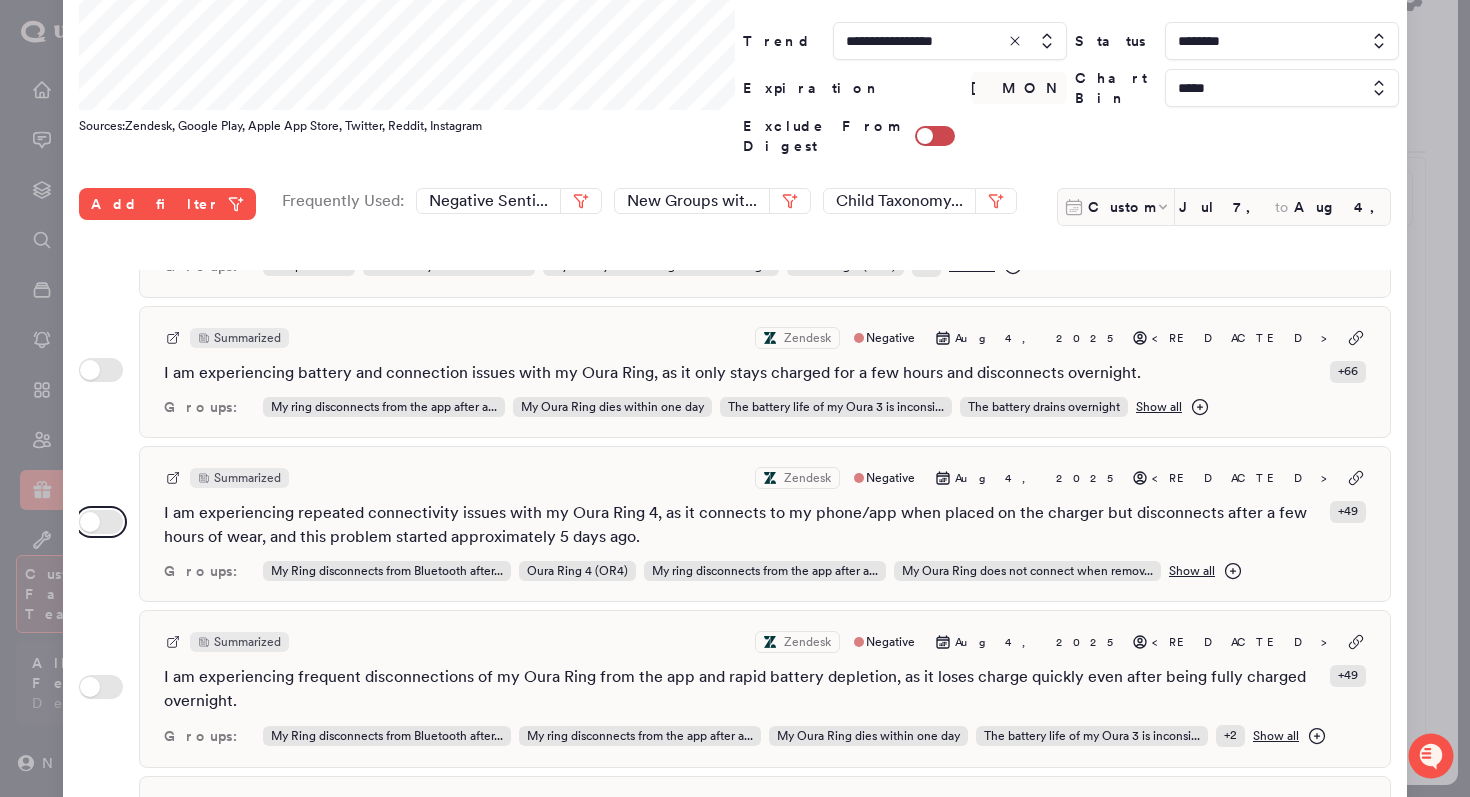 click on "Use setting" at bounding box center (101, 522) 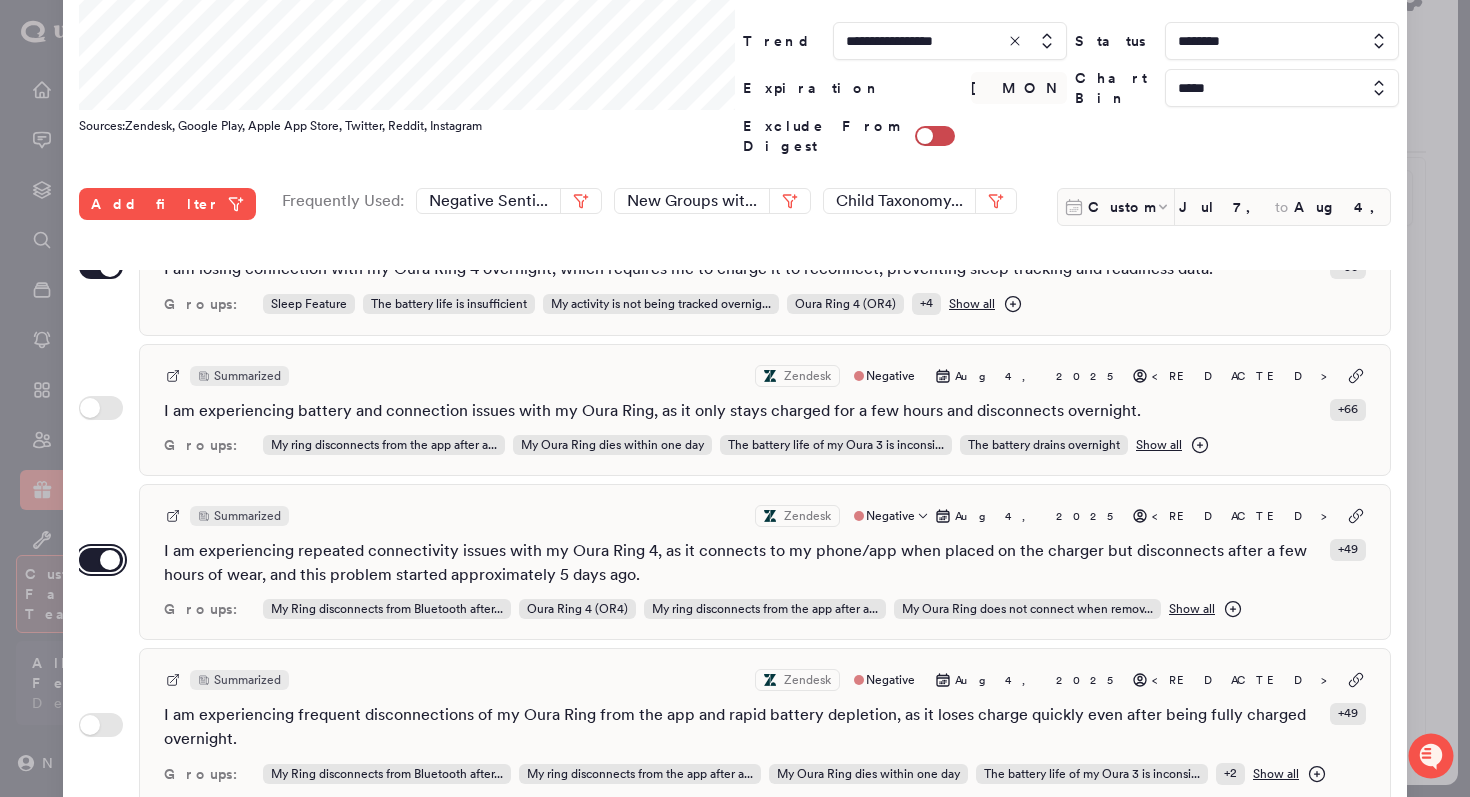 scroll, scrollTop: 380, scrollLeft: 0, axis: vertical 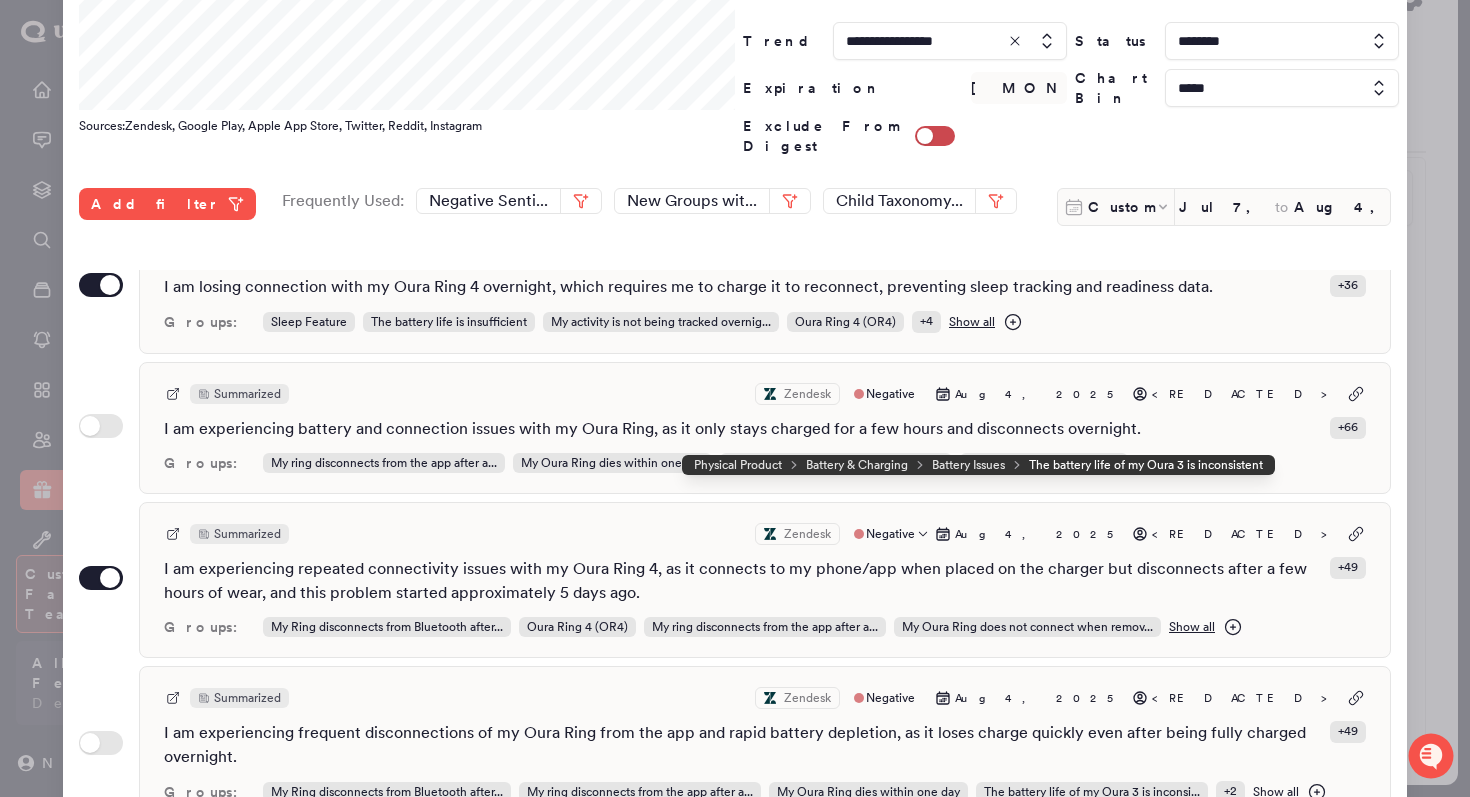 click on "Summarized Zendesk Negative Aug 4, 2025 <REDACTED> I am experiencing repeated connectivity issues with my Oura Ring 4, as it connects to my phone/app when placed on the charger but disconnects after a few hours of wear, and this problem started approximately 5 days ago.    + 49 Groups: My Ring disconnects from Bluetooth after... Oura Ring 4 (OR4) My ring disconnects from the app after a... My Oura Ring does not connect when remov... Show all" at bounding box center [765, 580] 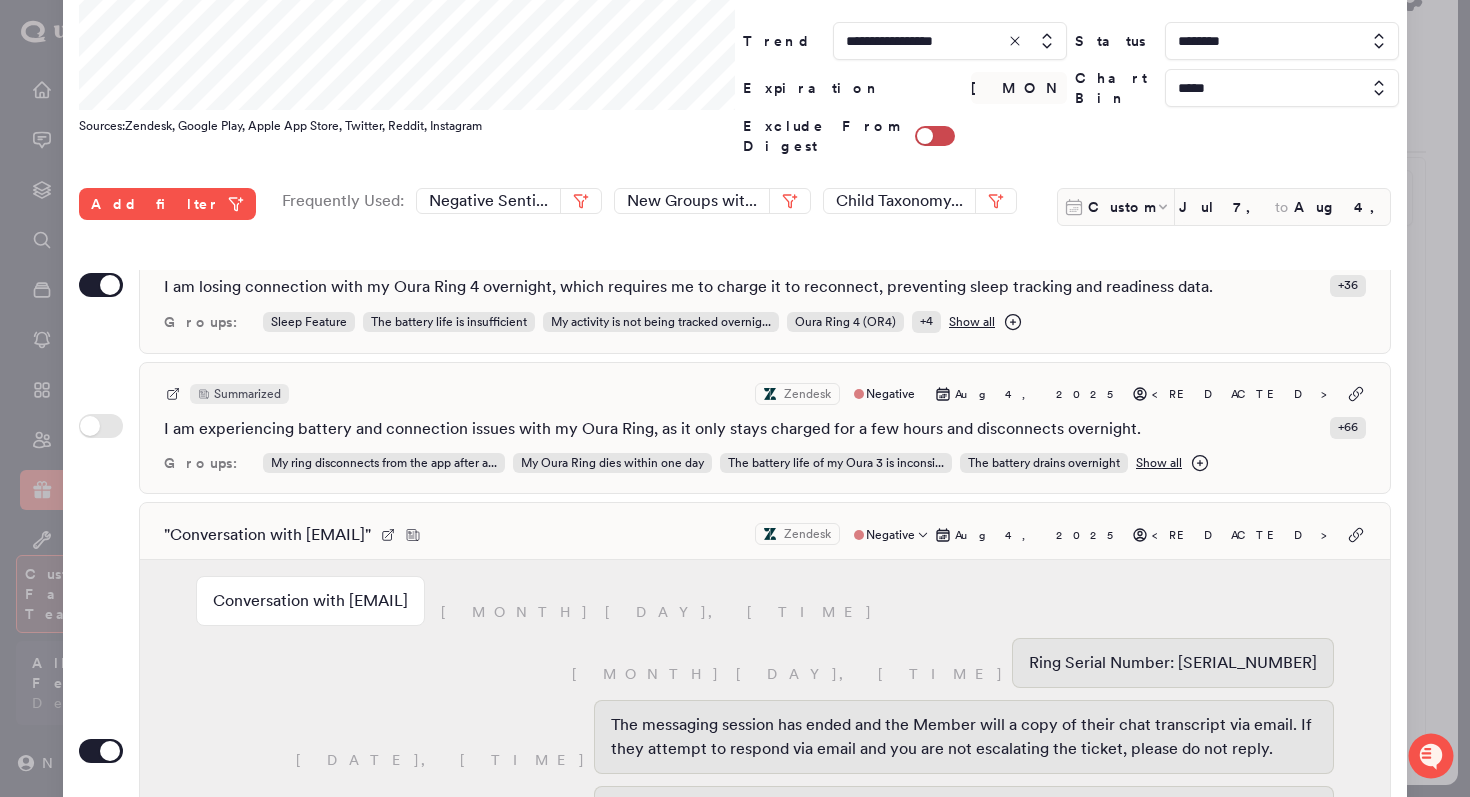 scroll, scrollTop: 416, scrollLeft: 0, axis: vertical 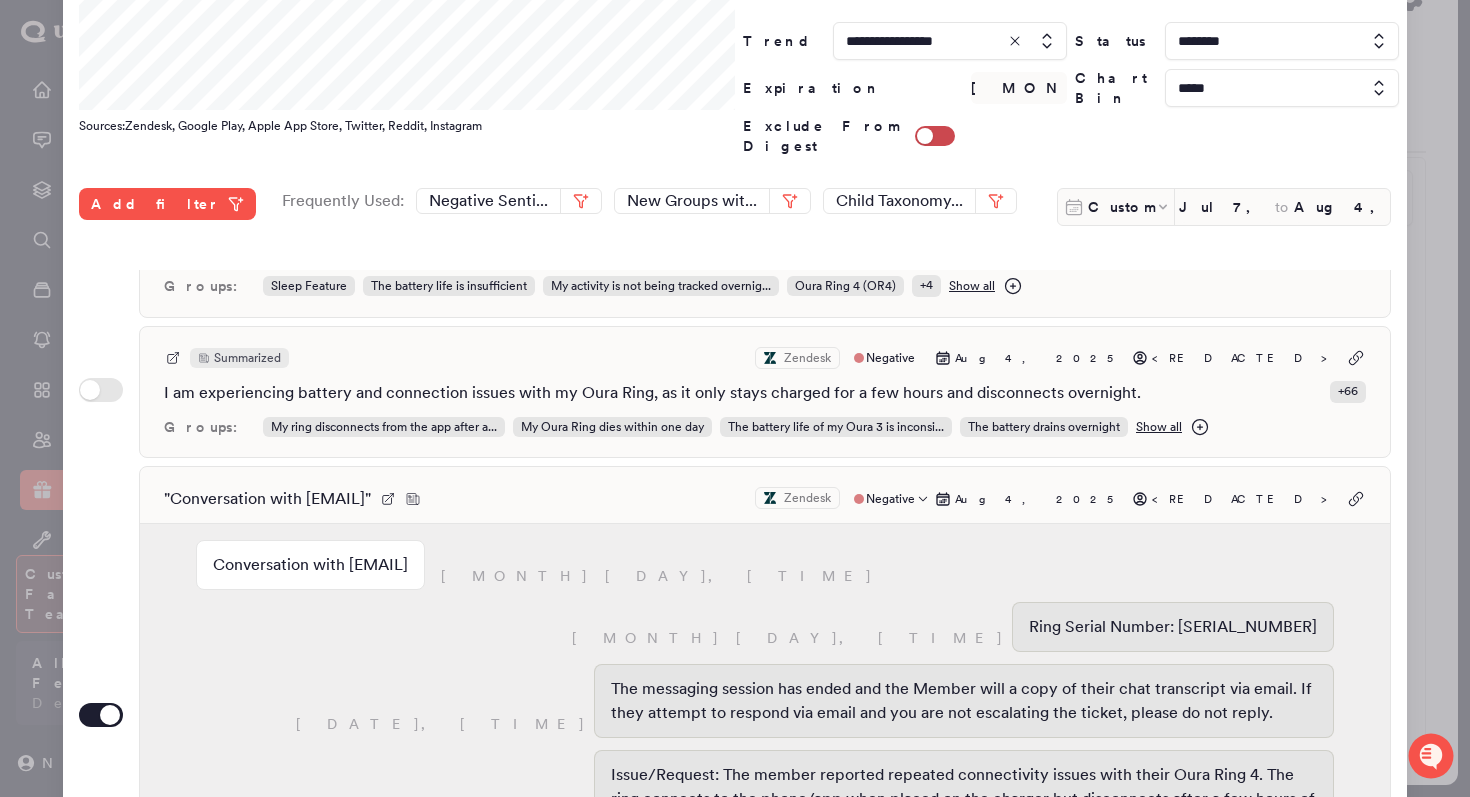 click on "" Conversation with REDACTED_EMAIL " Zendesk Negative Aug 4, 2025 <REDACTED>" at bounding box center (765, 499) 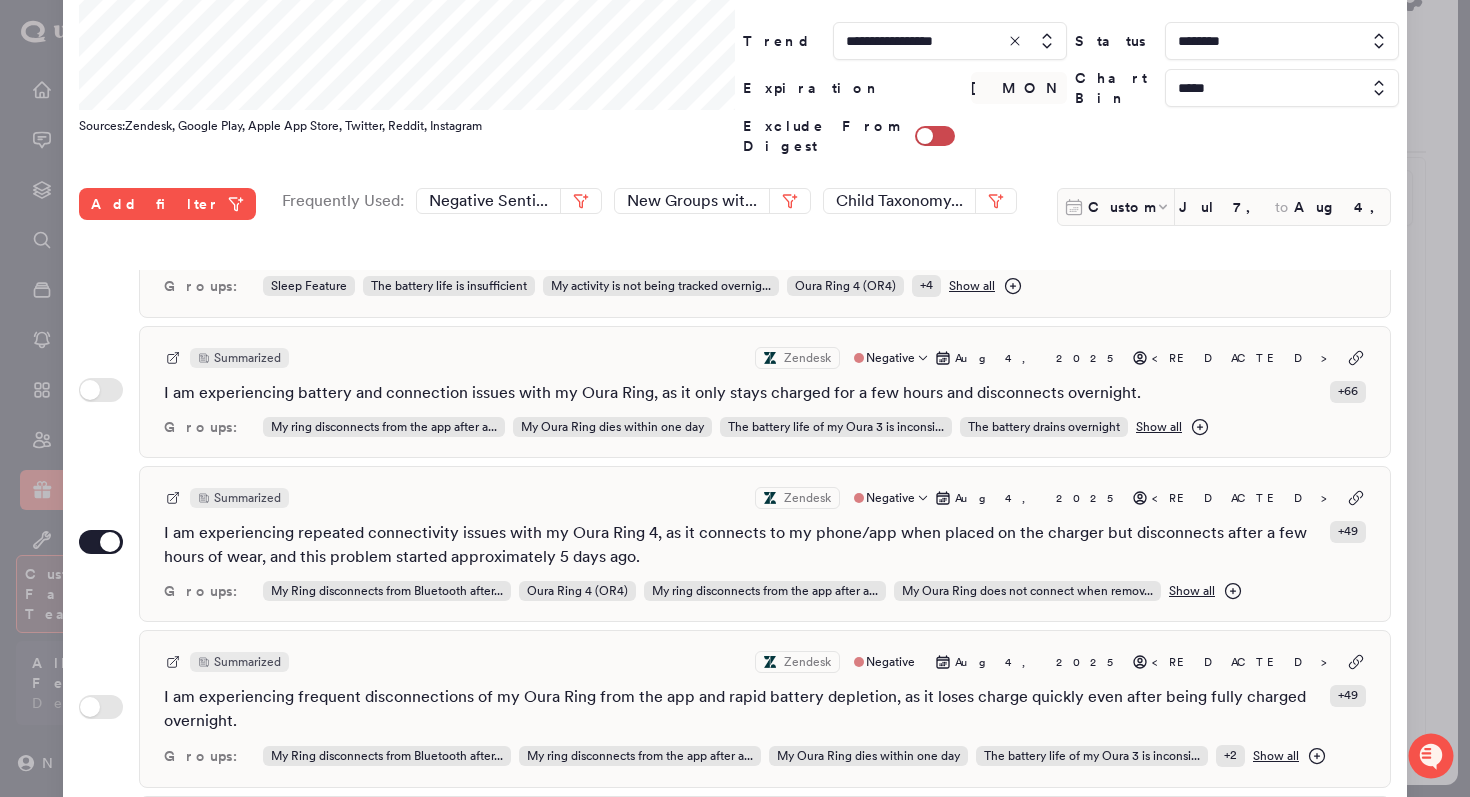 click on "Summarized Zendesk Negative Aug 4, 2025 <REDACTED>" at bounding box center [765, 358] 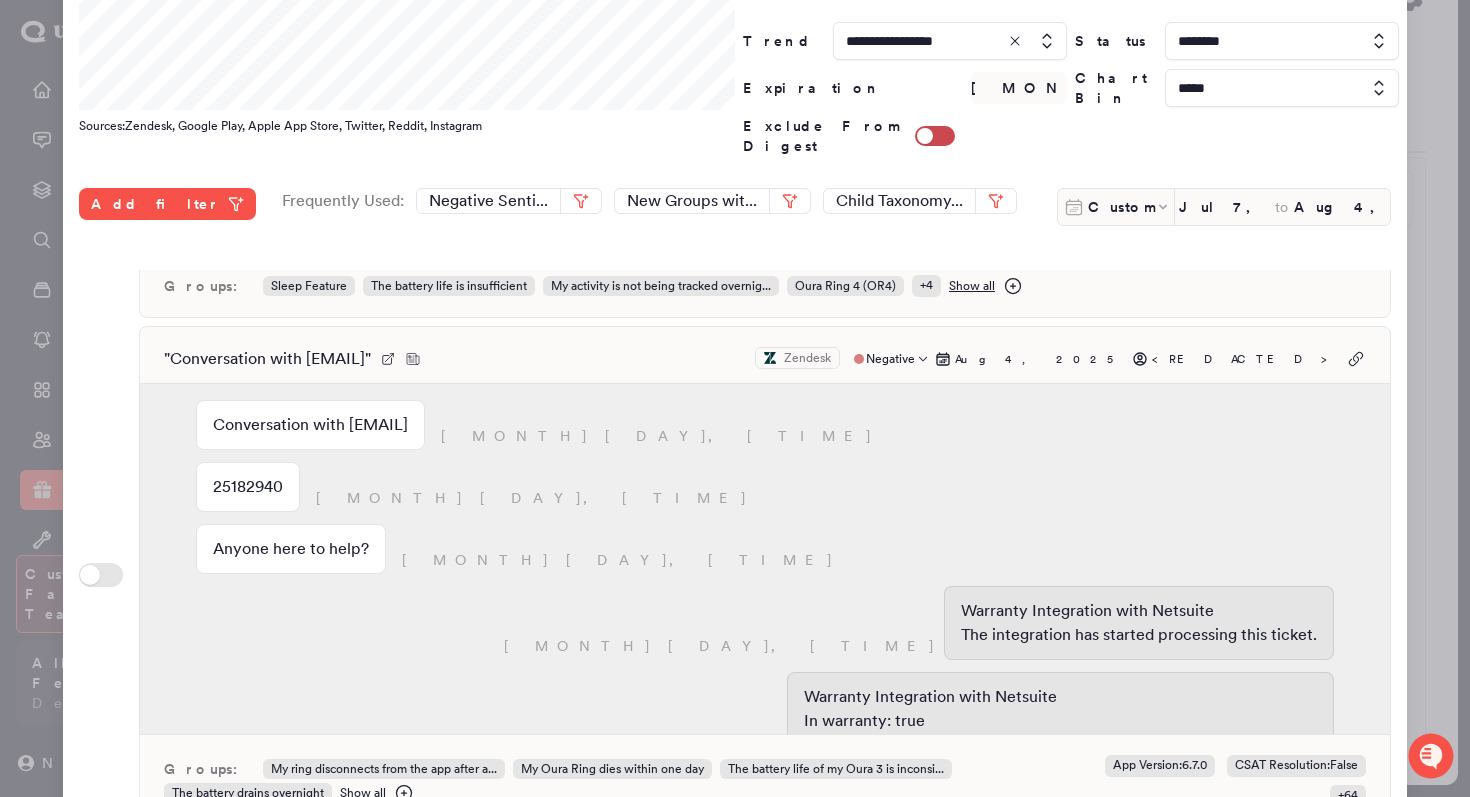 click on "" Conversation with REDACTED_EMAIL " Zendesk Negative Aug 4, 2025 <REDACTED>" at bounding box center (765, 359) 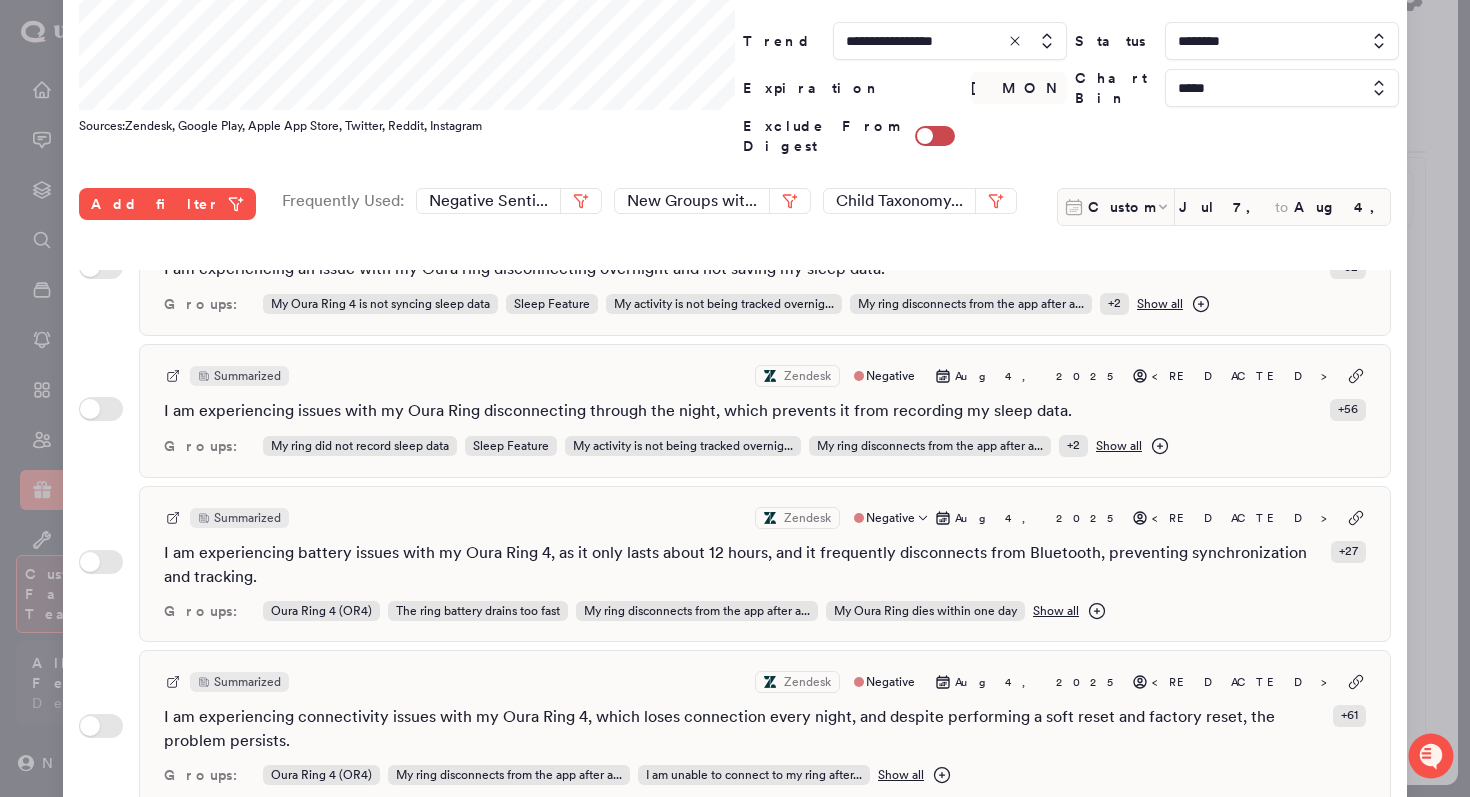 scroll, scrollTop: 2424, scrollLeft: 0, axis: vertical 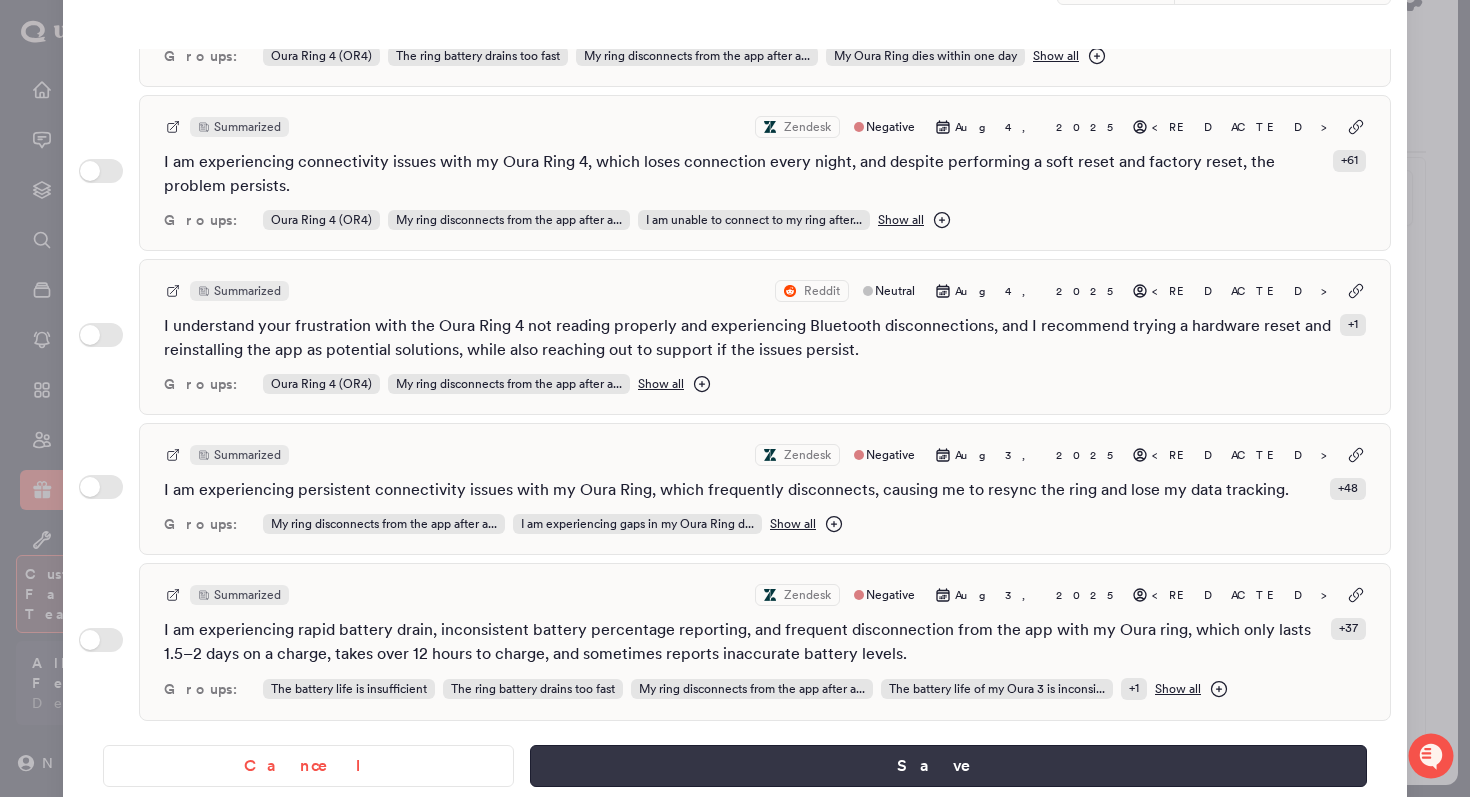 click on "Save" at bounding box center (948, 766) 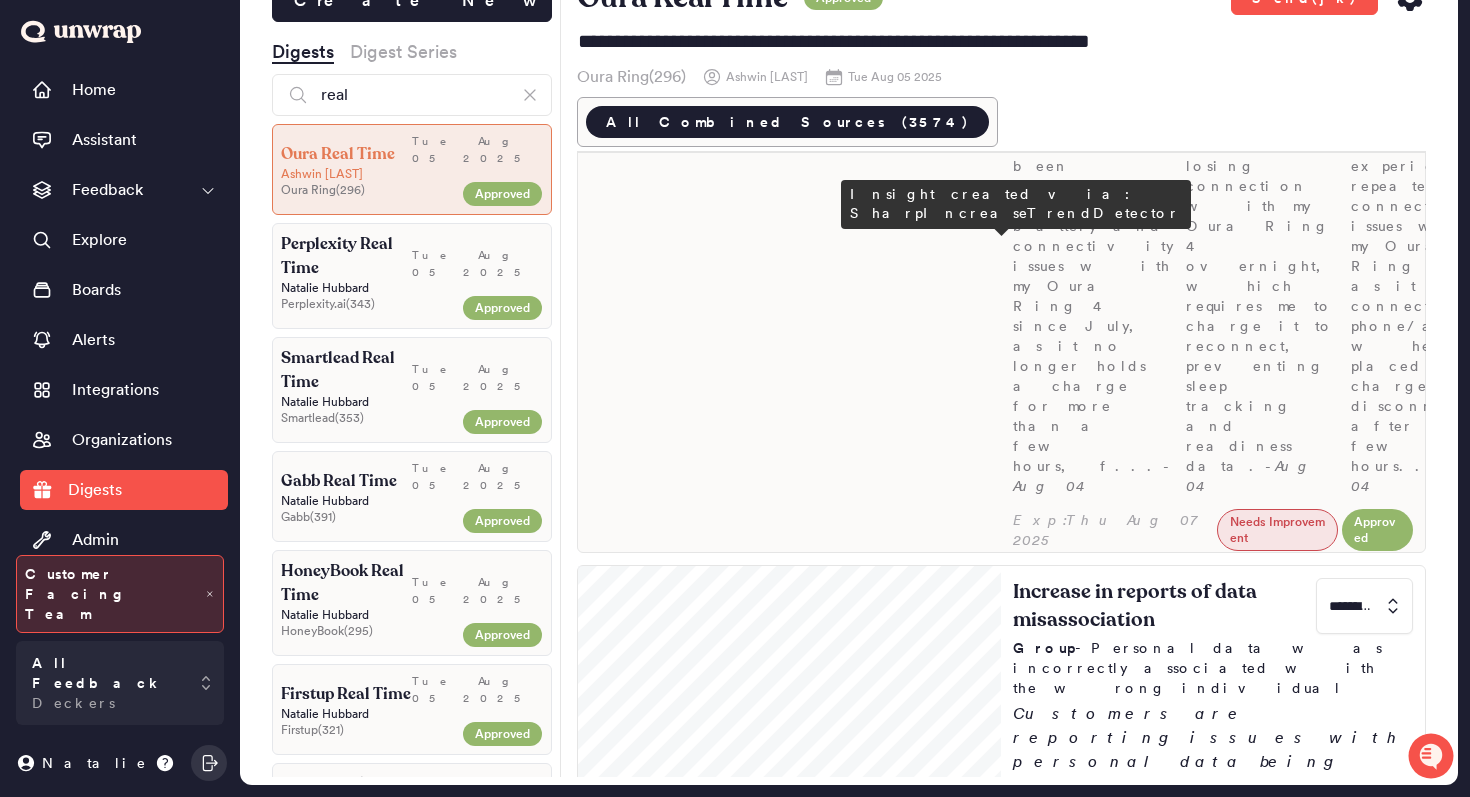 scroll, scrollTop: 526, scrollLeft: 0, axis: vertical 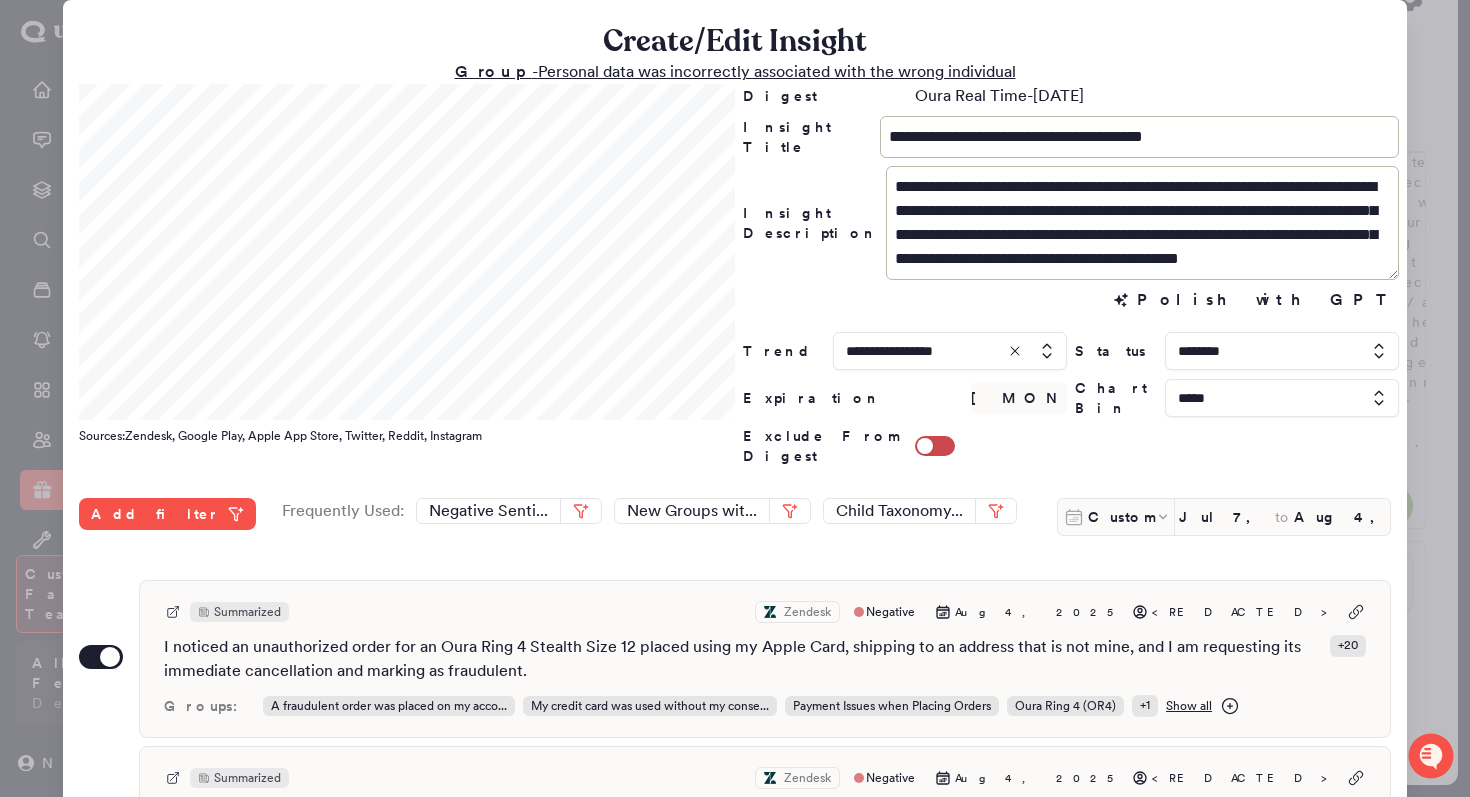 click on "Group  -  Personal data was incorrectly associated with the wrong individual" at bounding box center [735, 71] 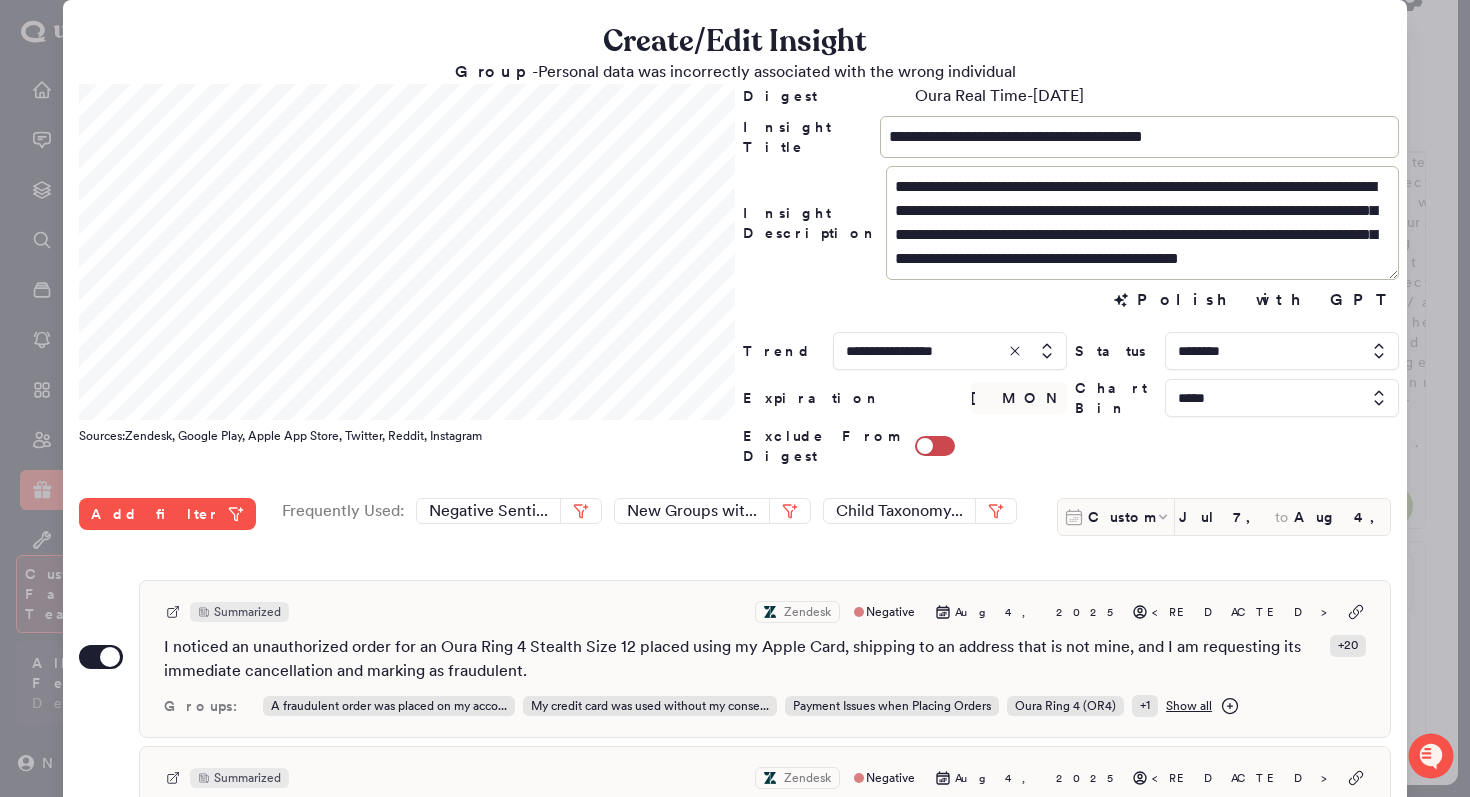 click at bounding box center (1282, 351) 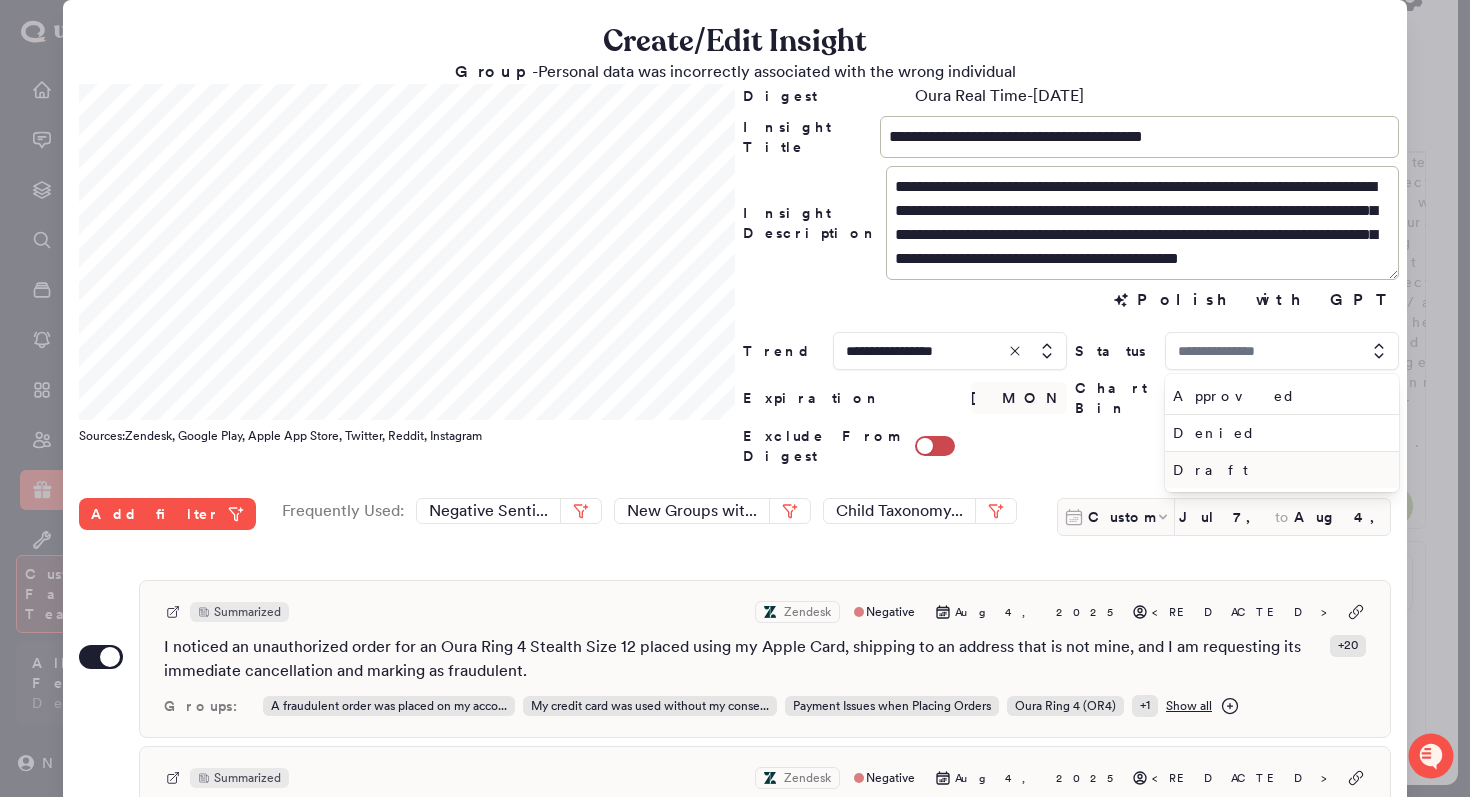 type on "********" 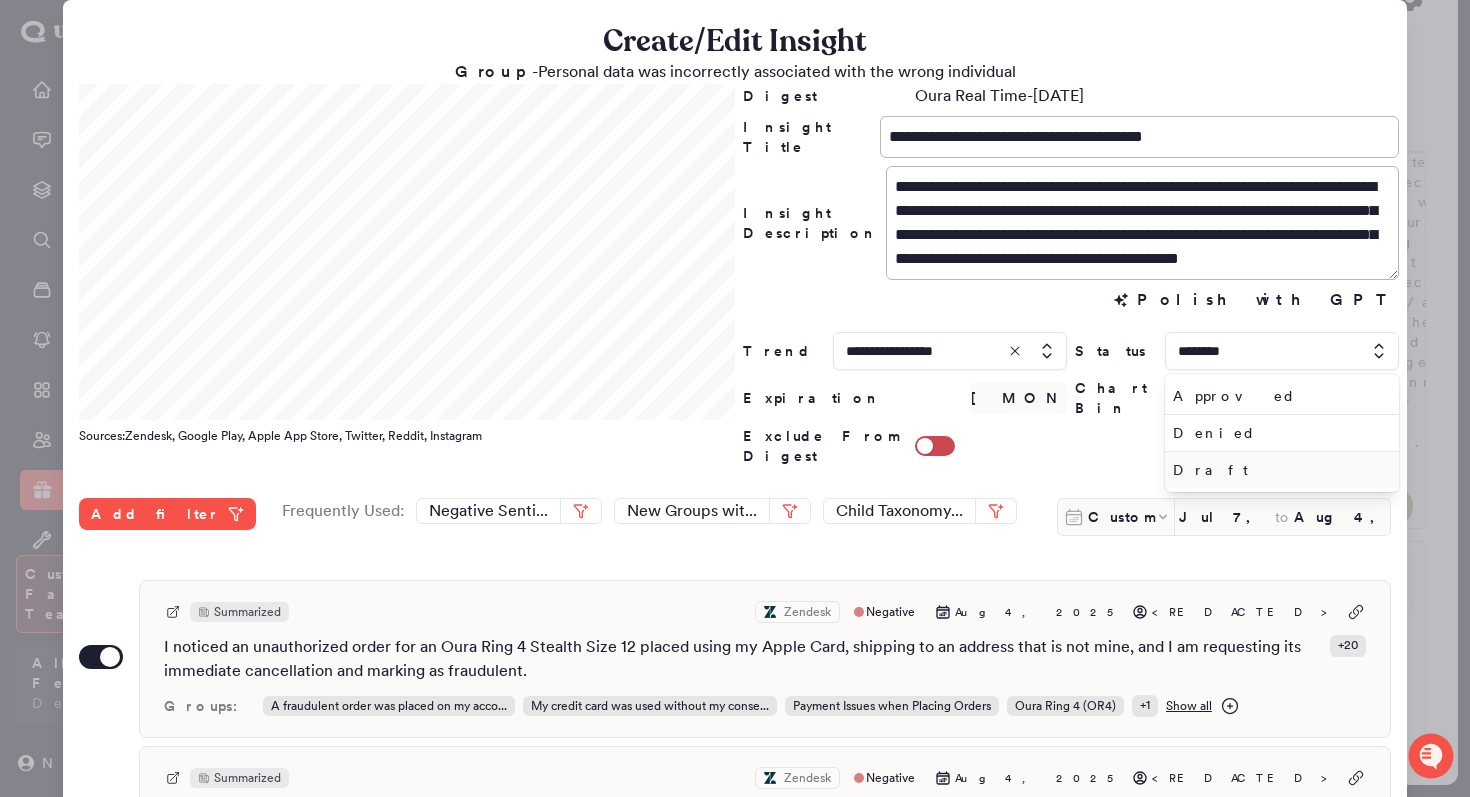 click on "Draft" at bounding box center [1278, 470] 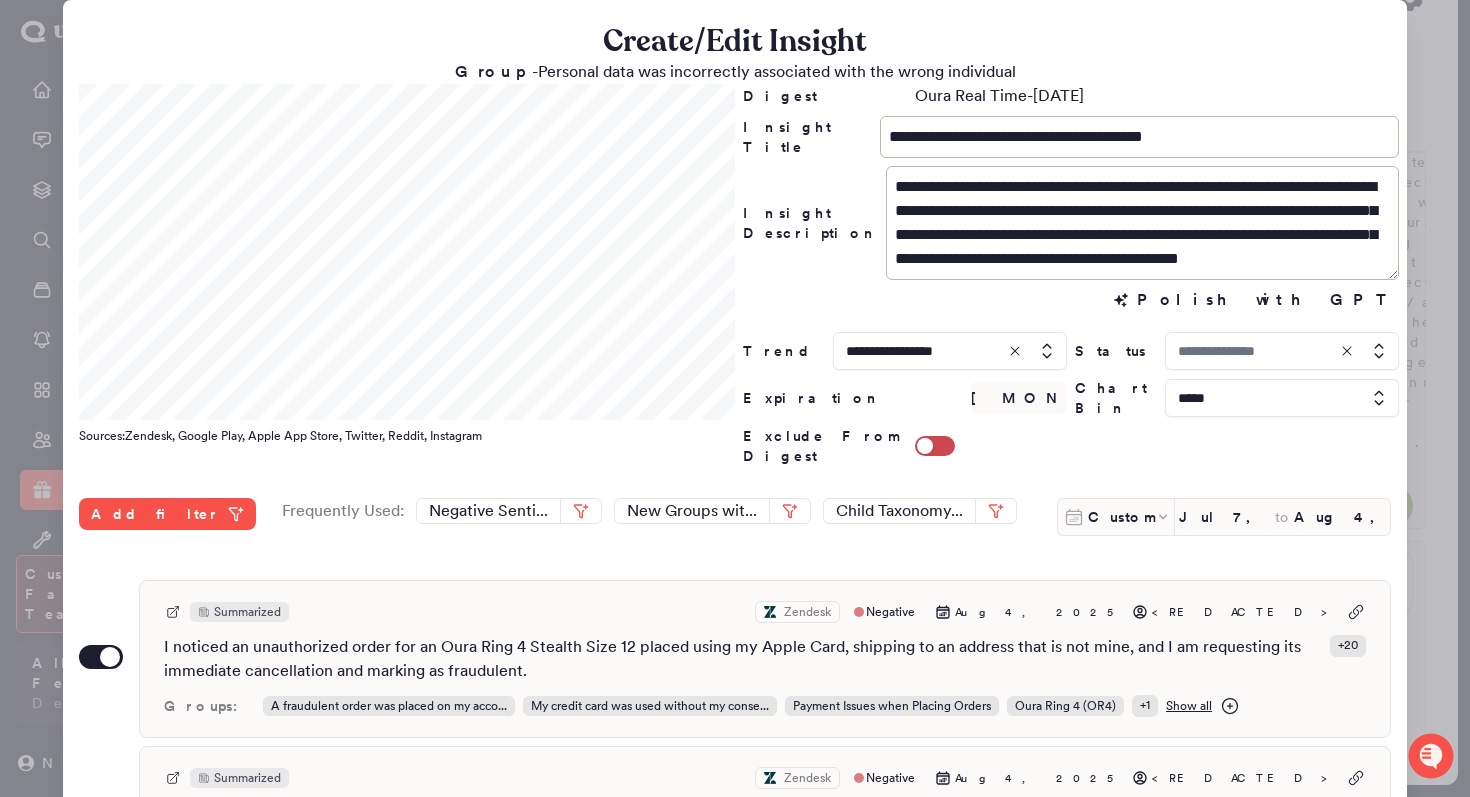 type on "*****" 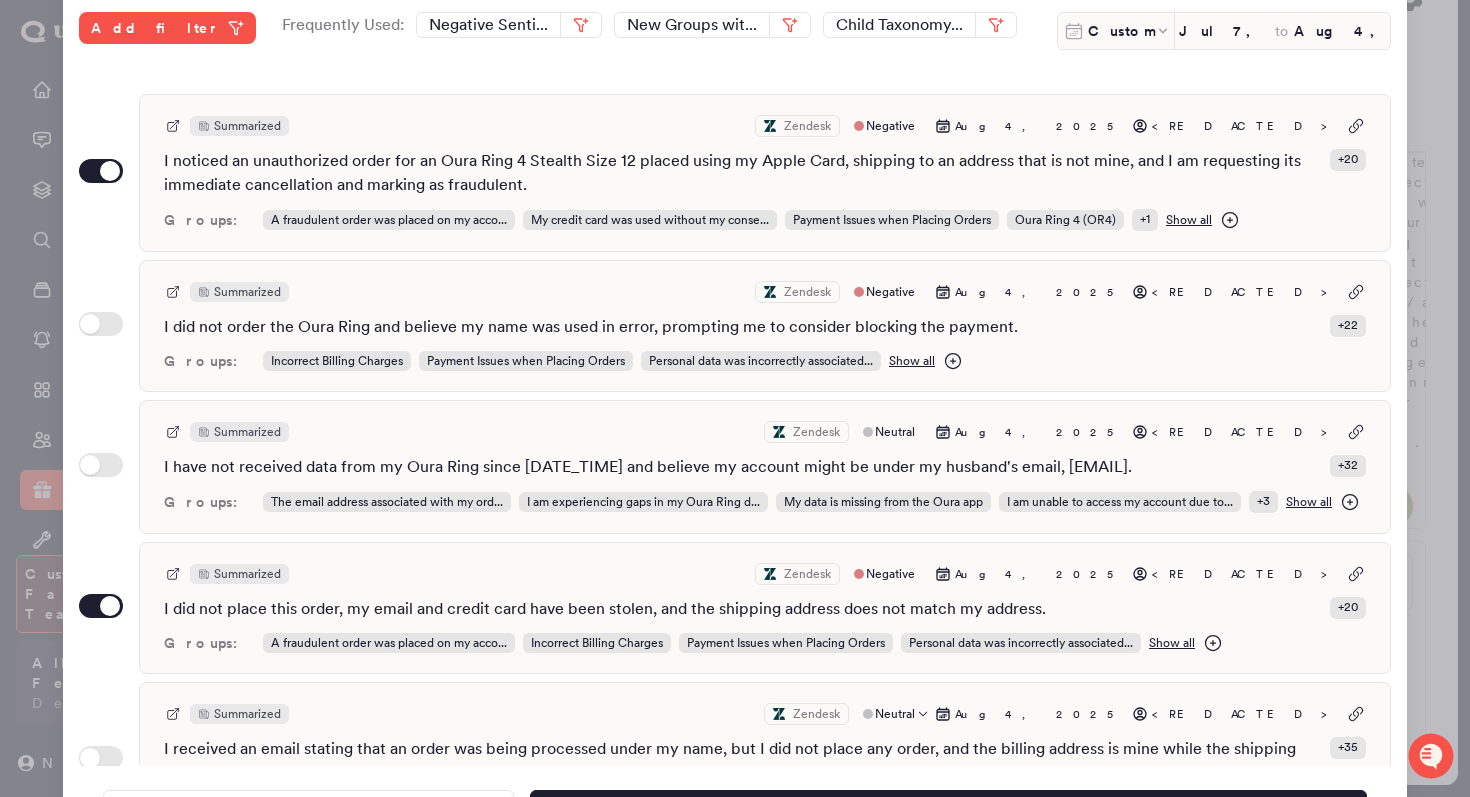scroll, scrollTop: 531, scrollLeft: 0, axis: vertical 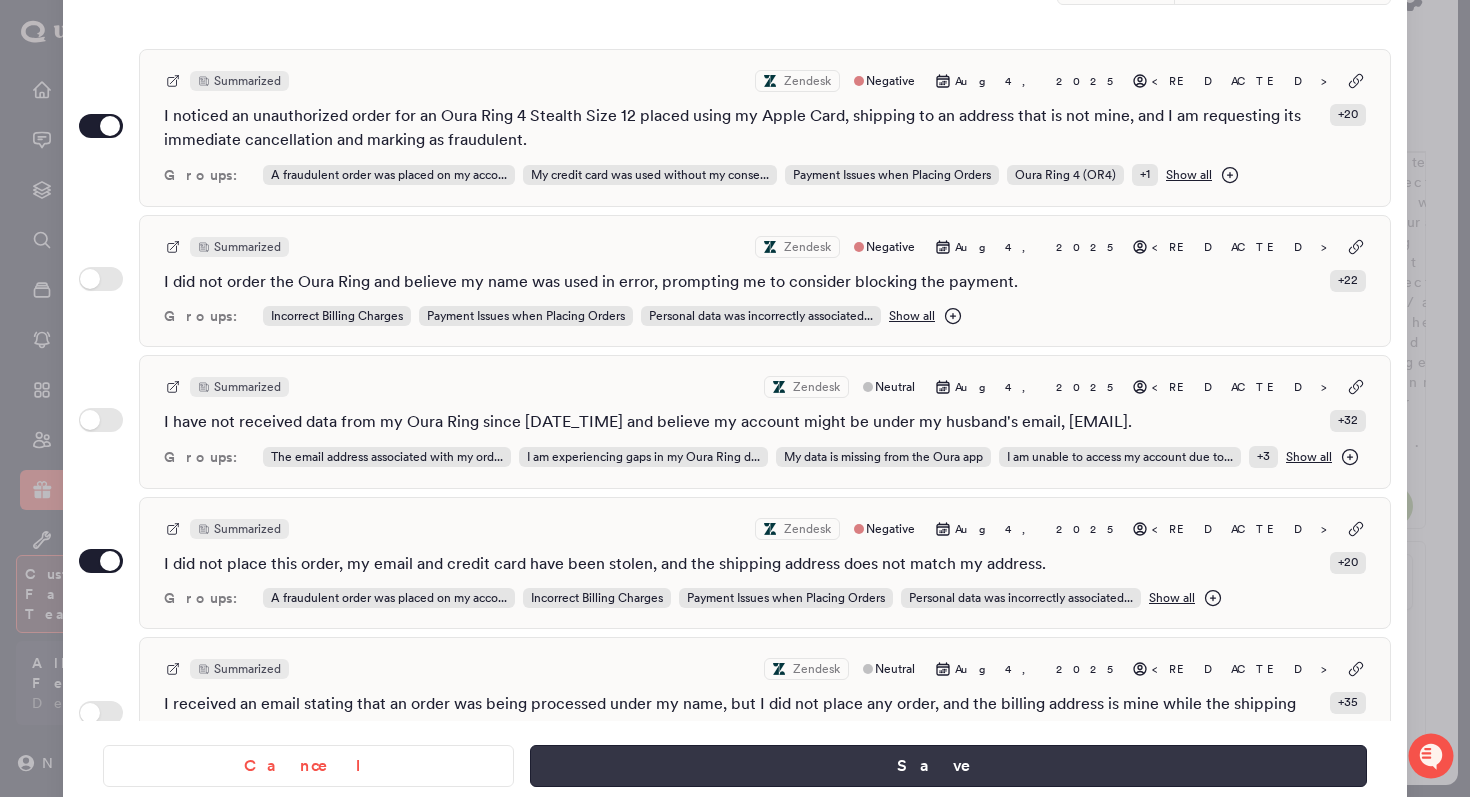 click on "Save" at bounding box center (948, 766) 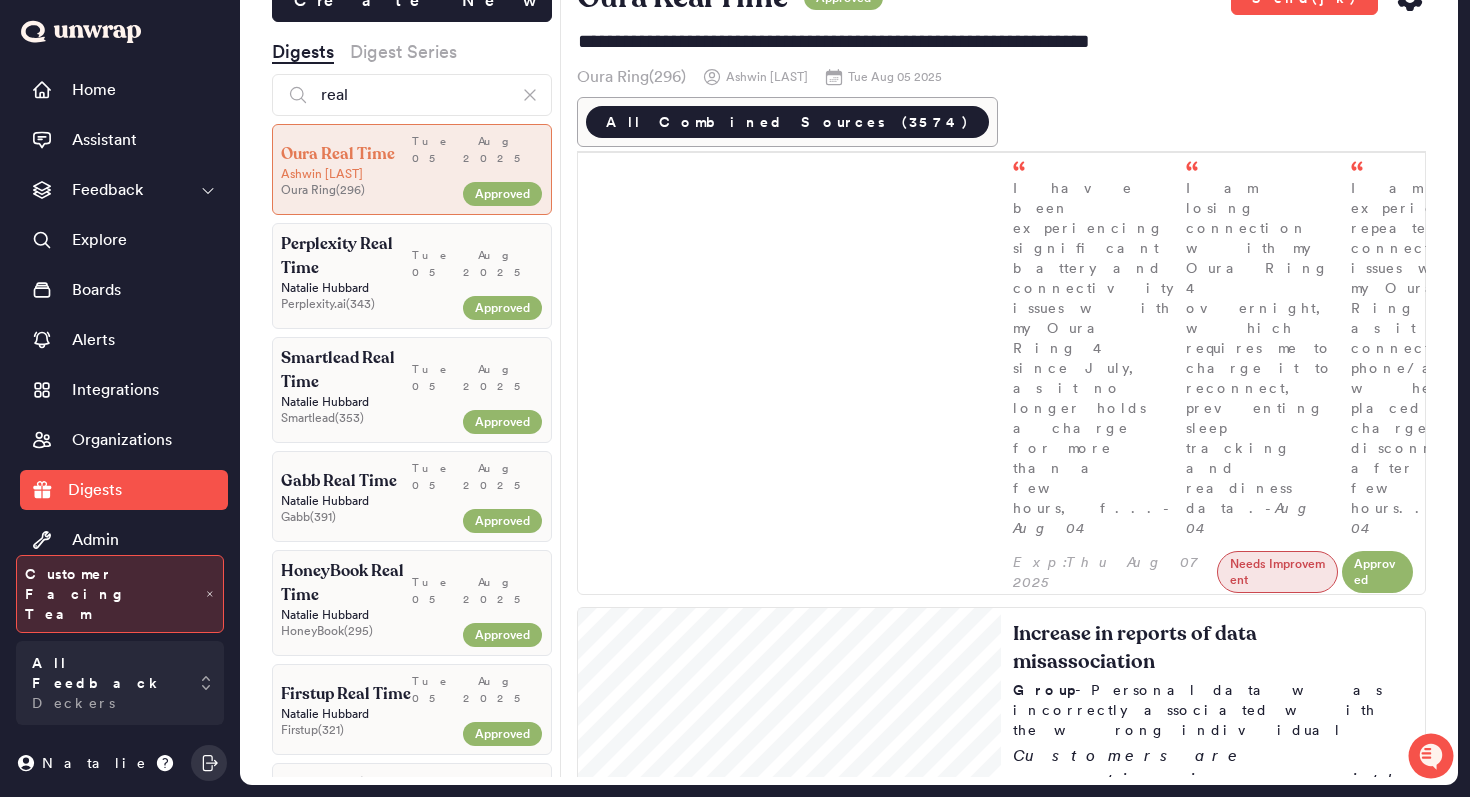 scroll, scrollTop: 32, scrollLeft: 0, axis: vertical 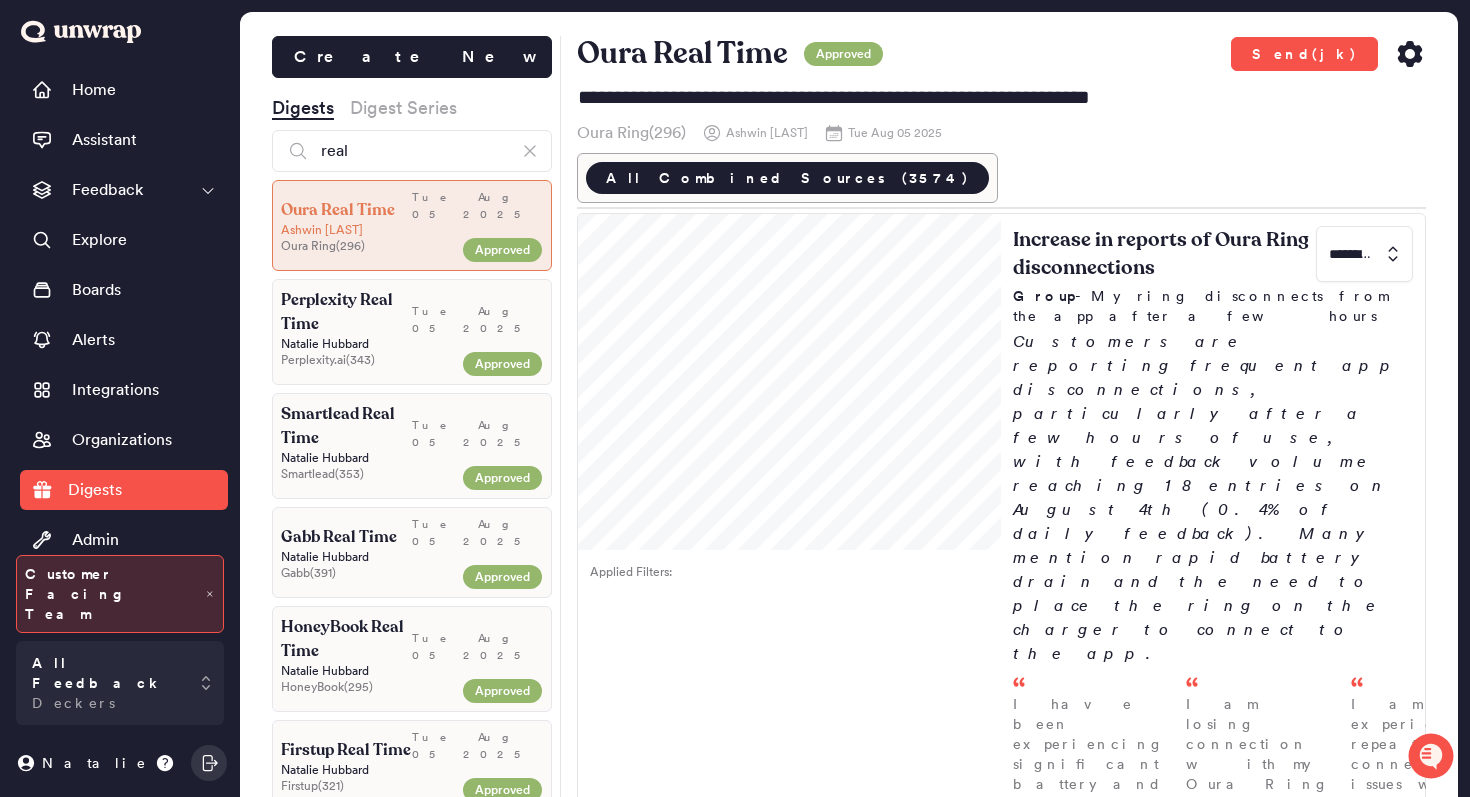click 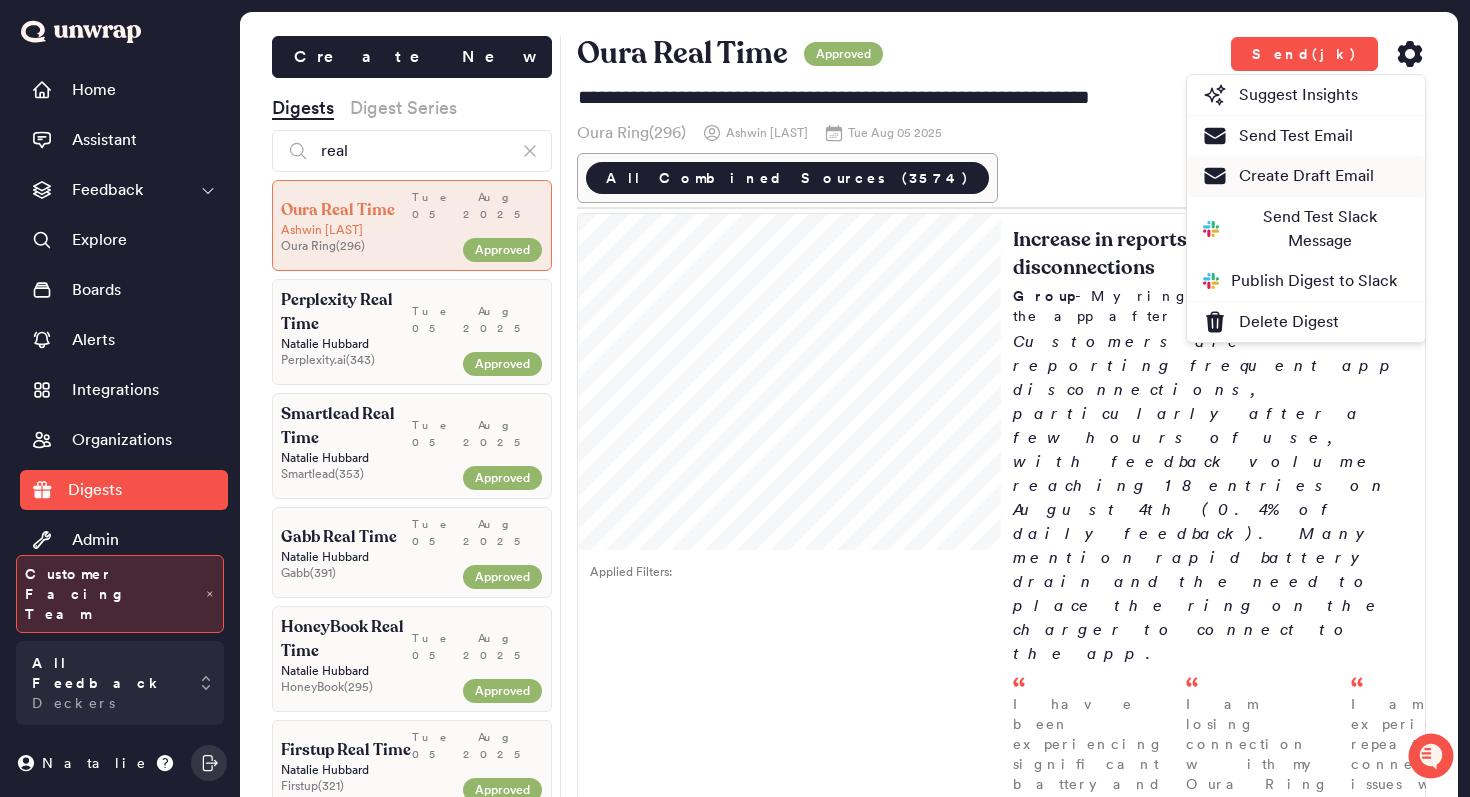 click on "Create Draft Email" at bounding box center (1288, 176) 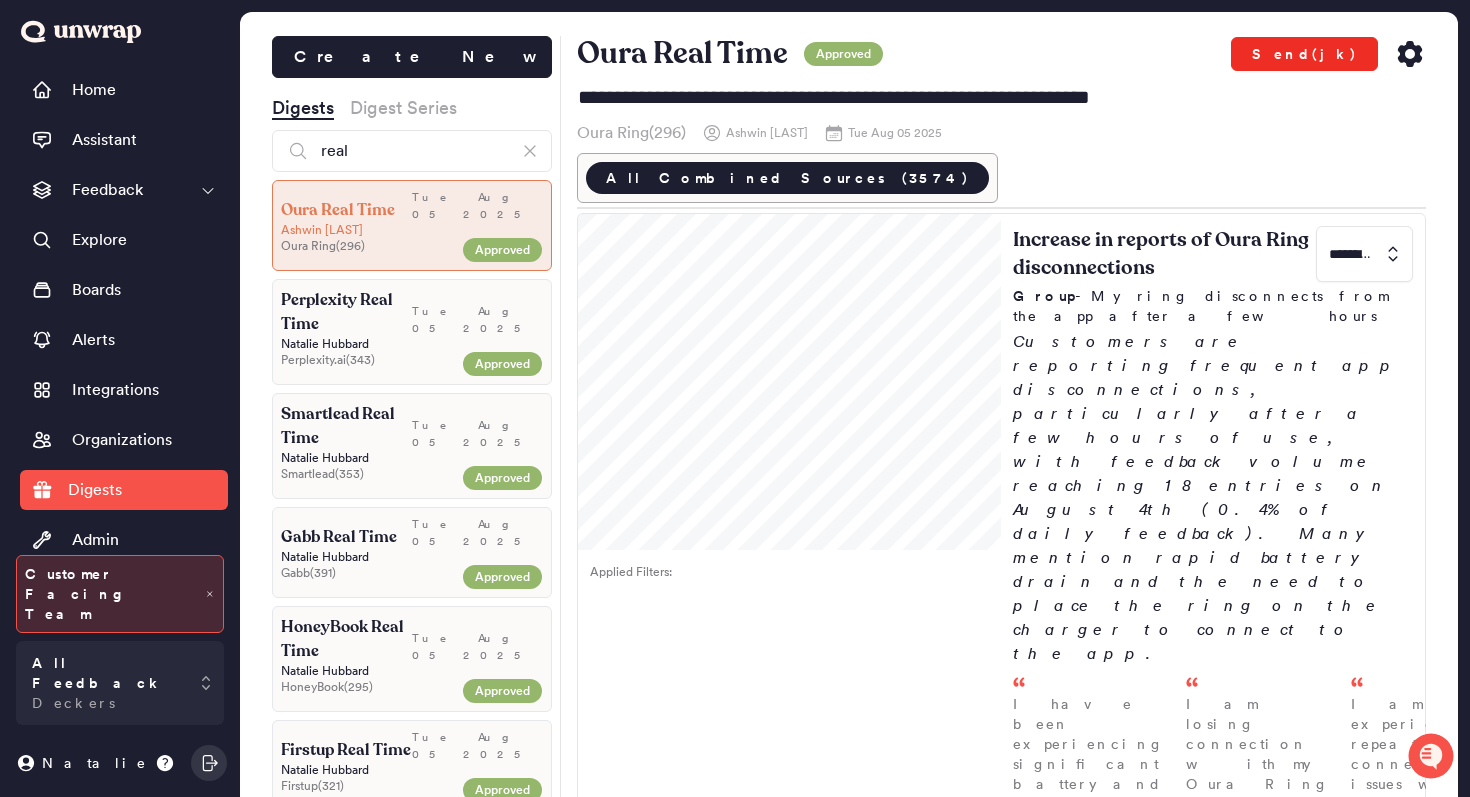 click on "Send(jk)" at bounding box center [1304, 54] 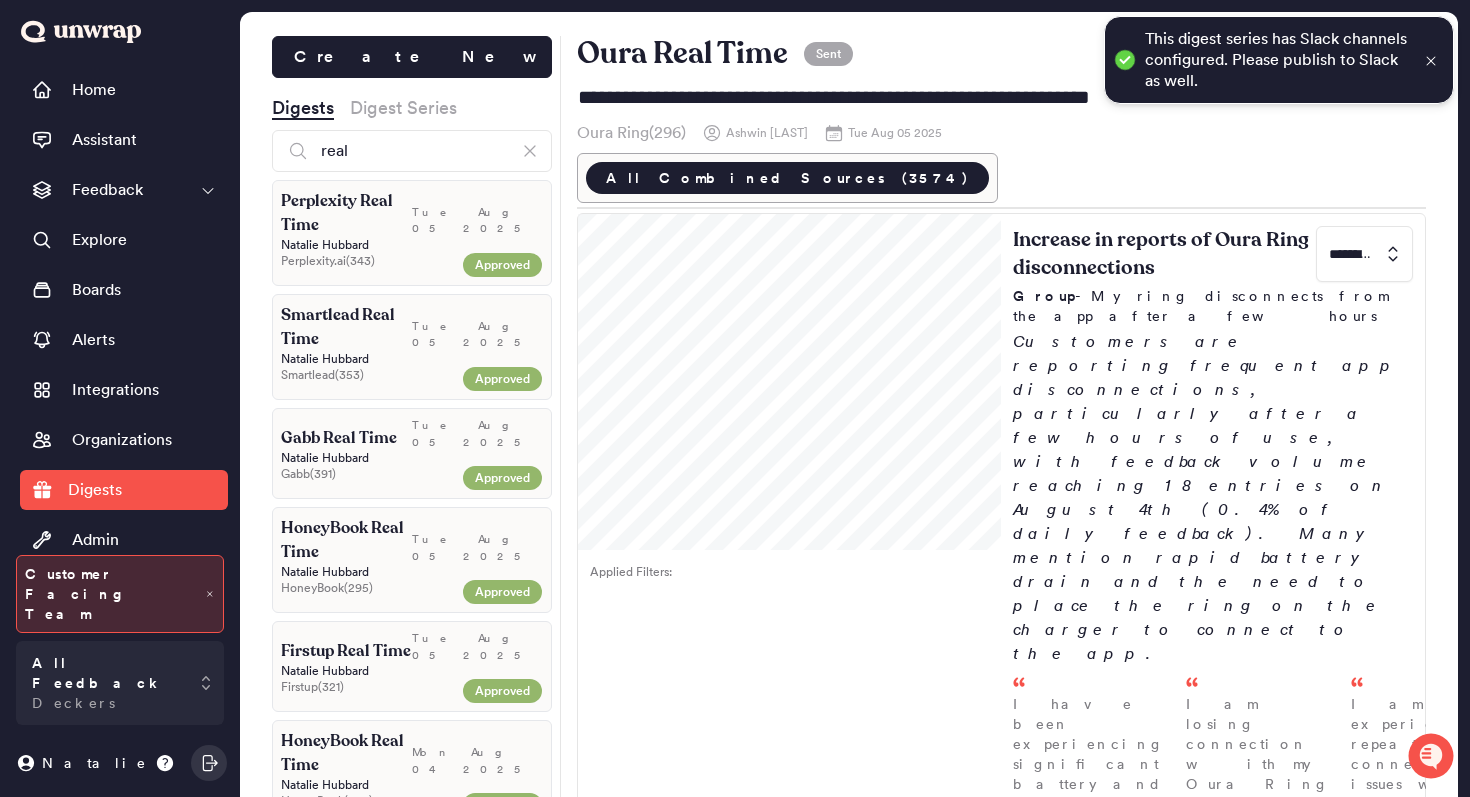 click 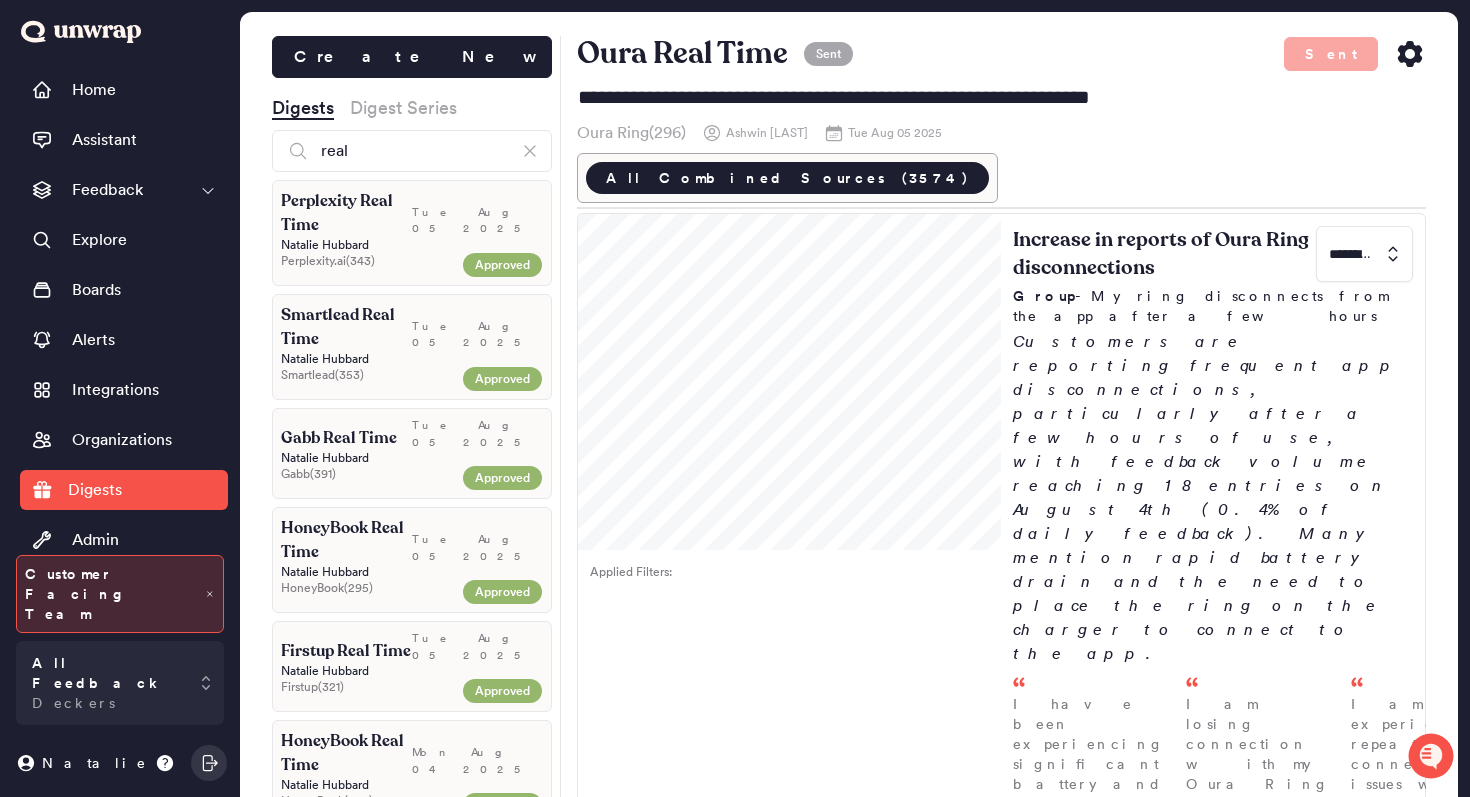 click 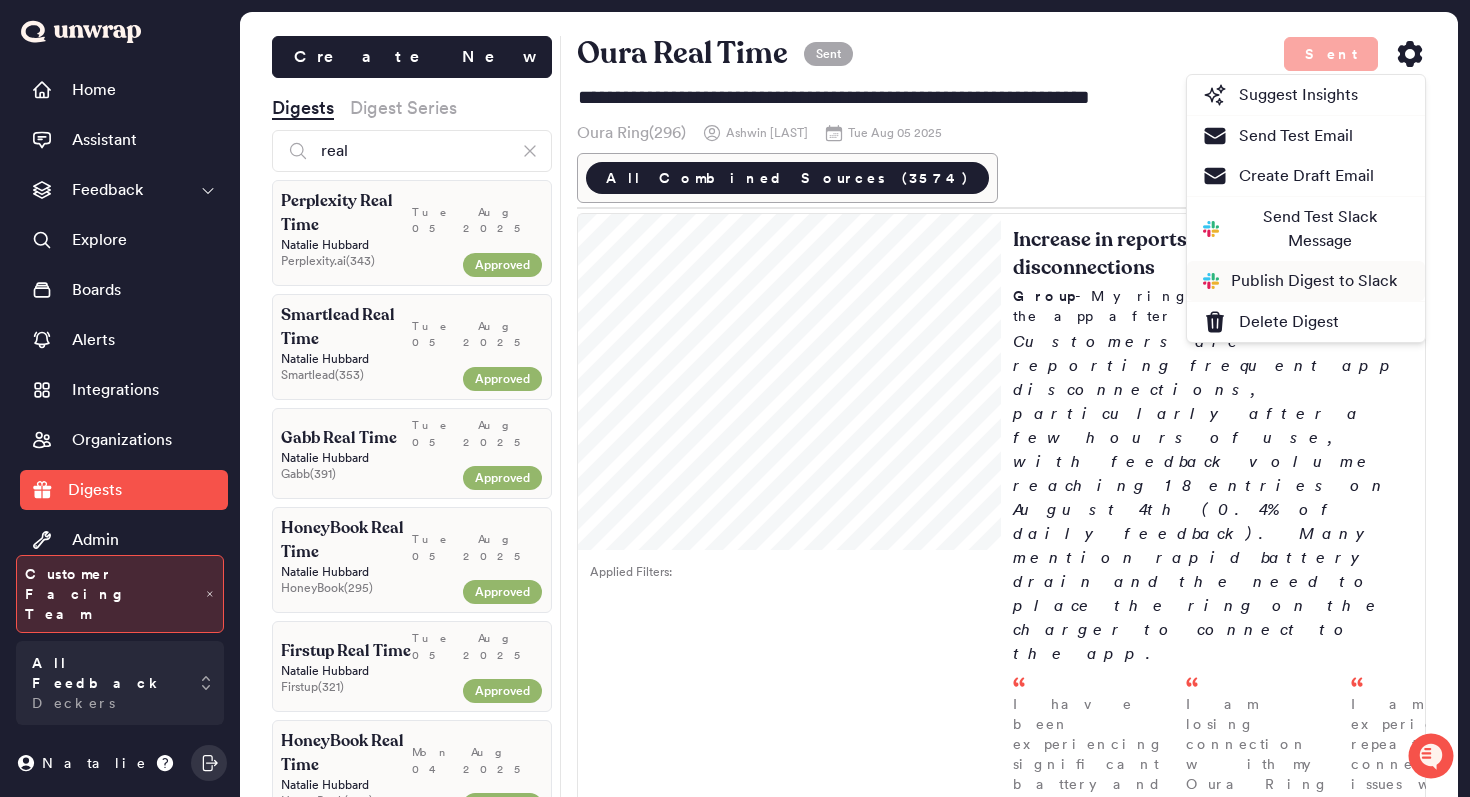 click on "Publish Digest to Slack" at bounding box center (1300, 281) 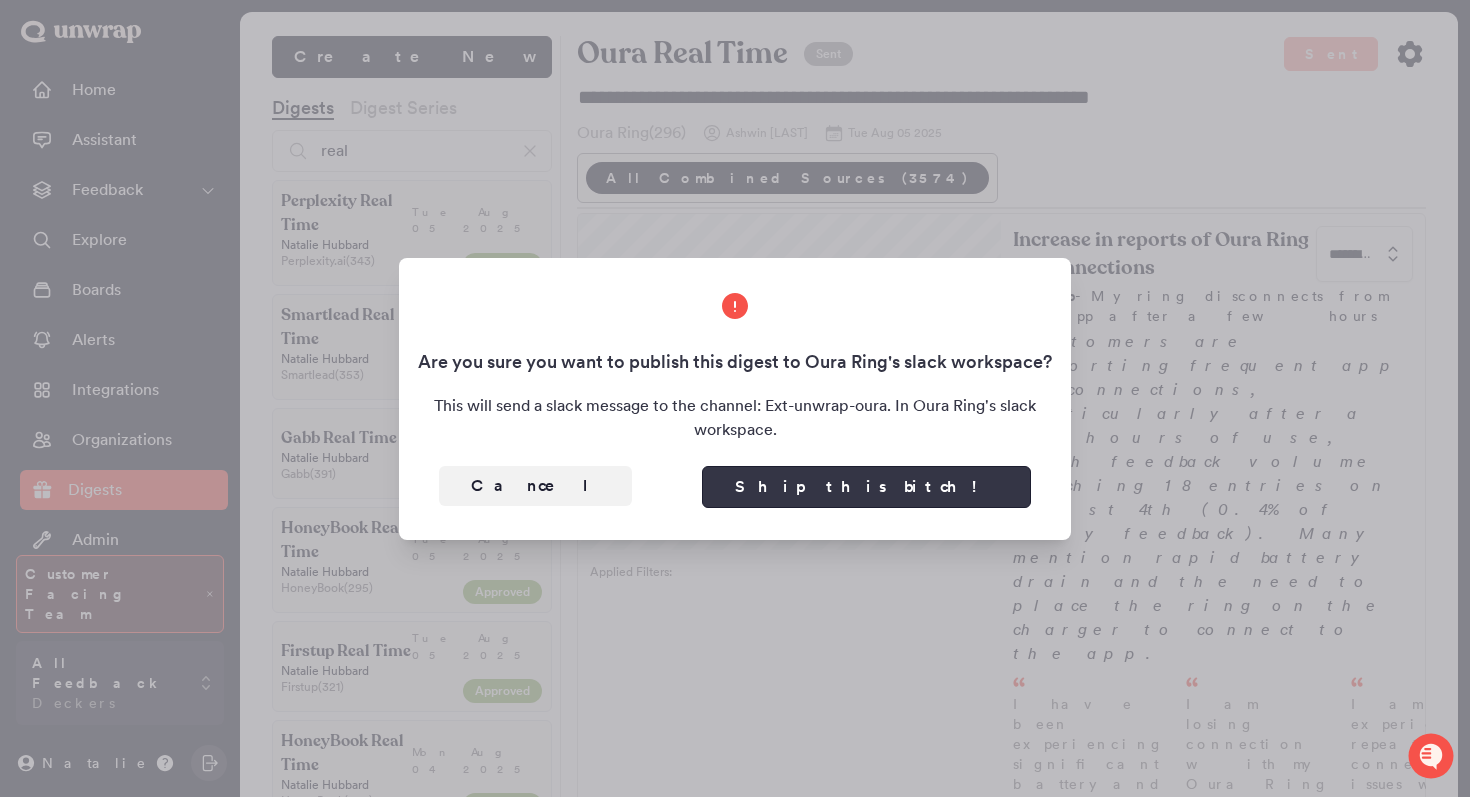 click on "Ship this bitch!" at bounding box center (866, 487) 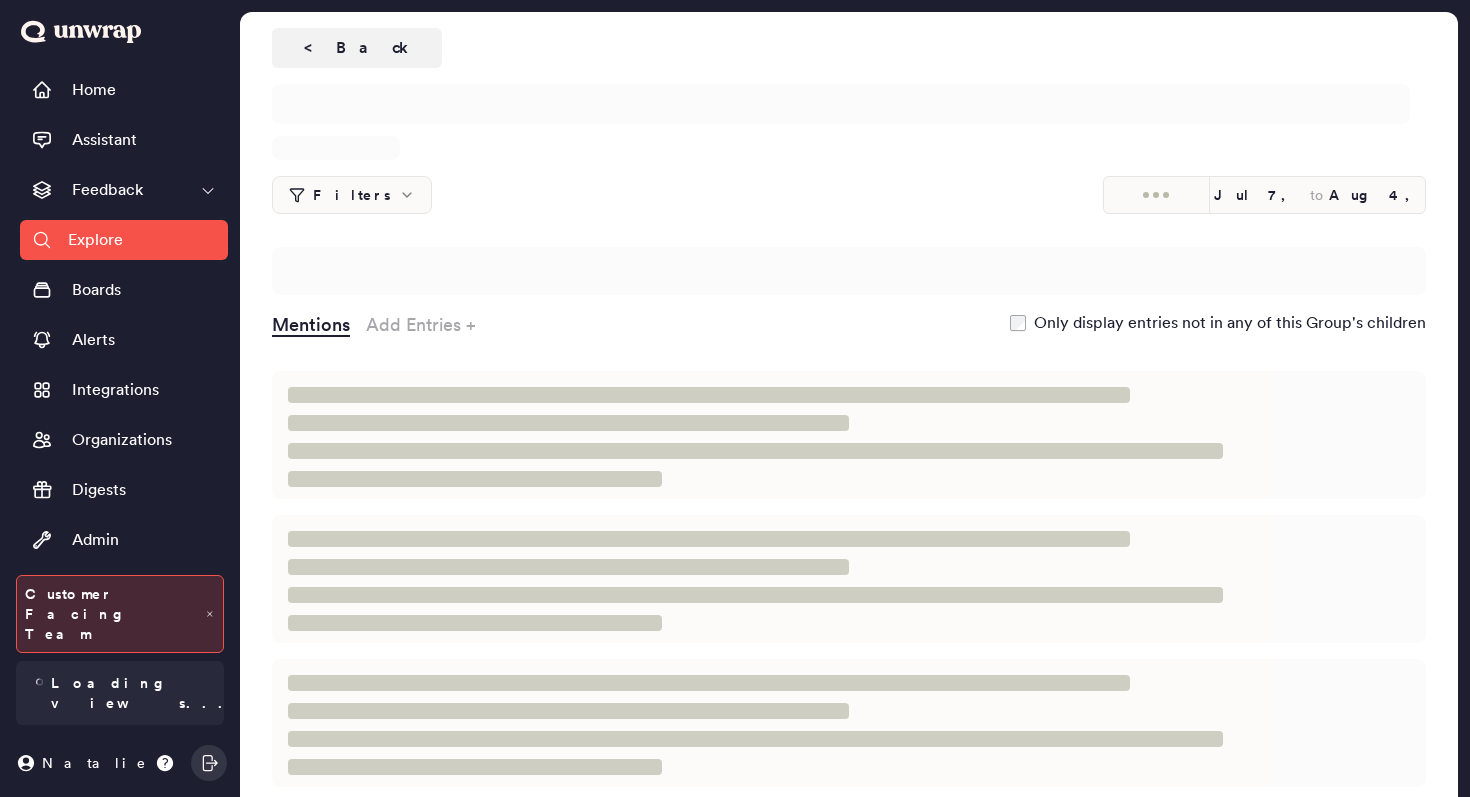 scroll, scrollTop: 0, scrollLeft: 0, axis: both 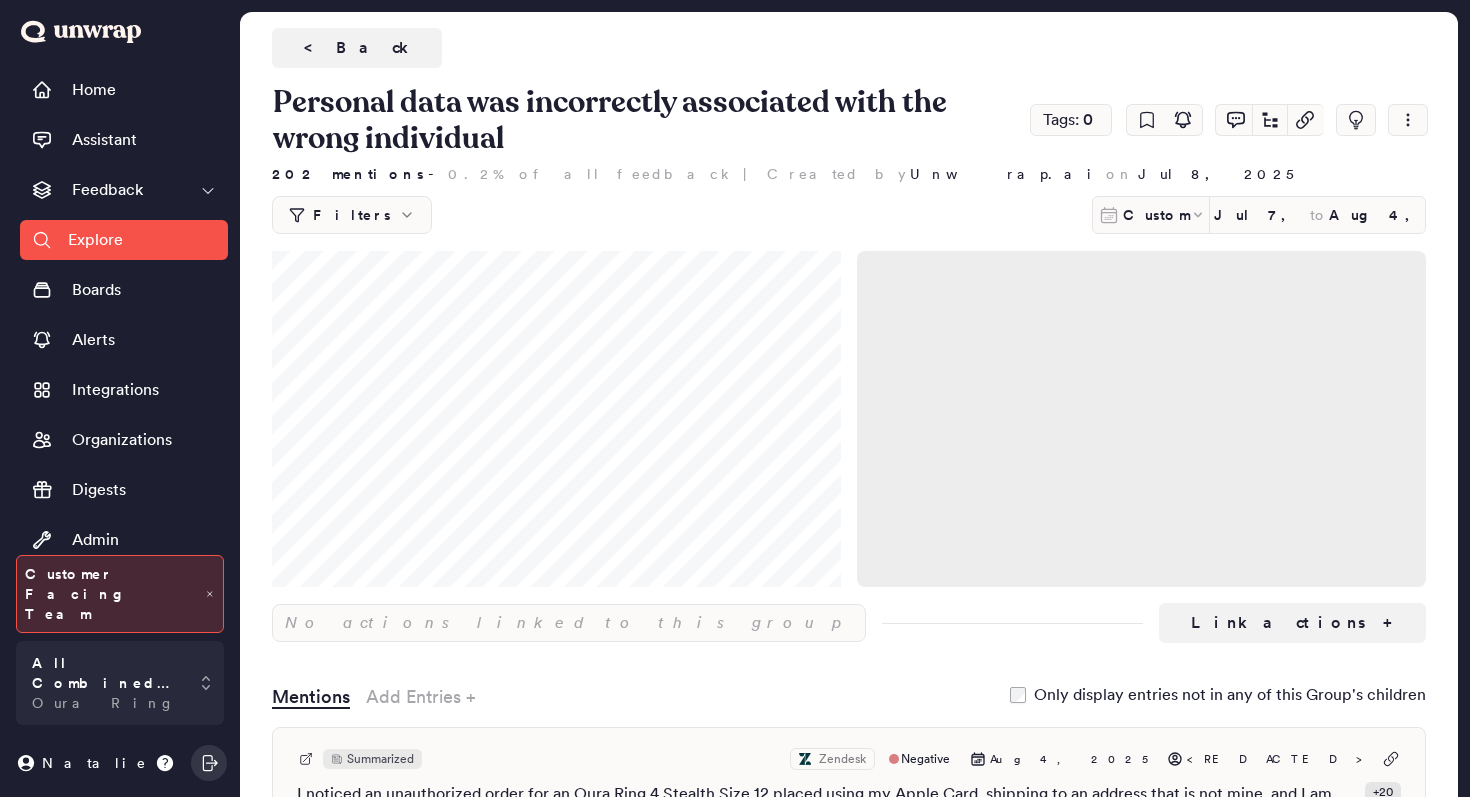 click 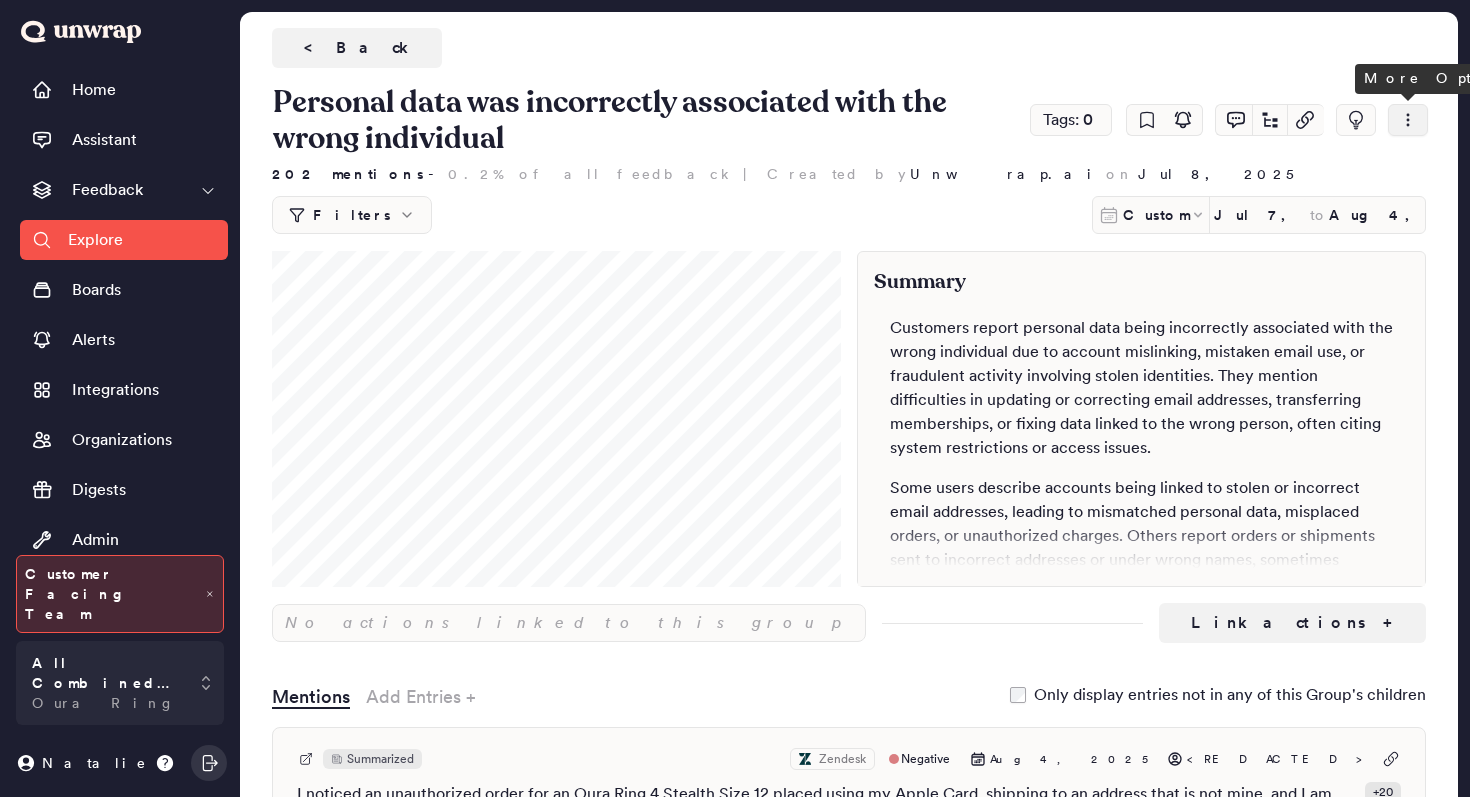 click 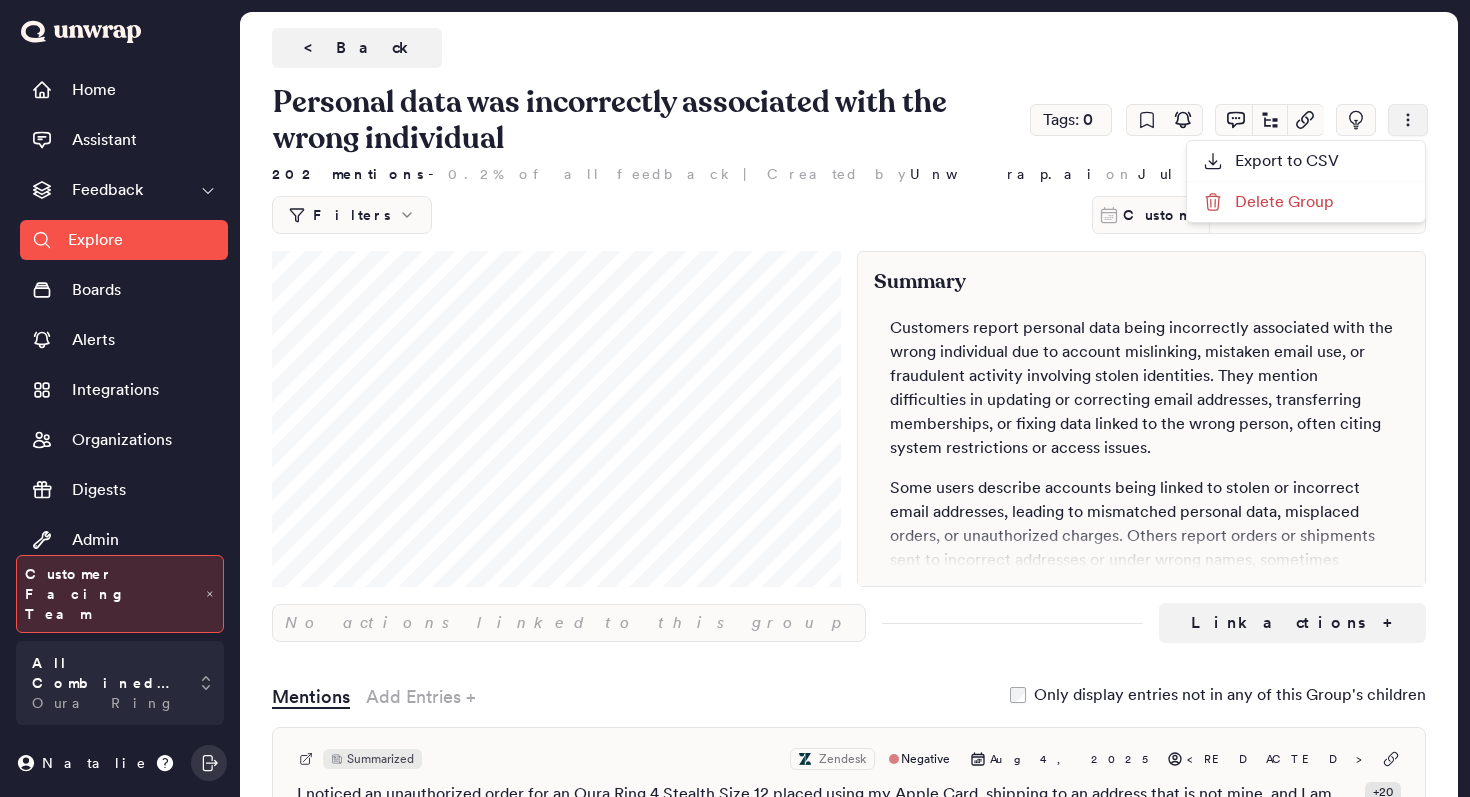 scroll, scrollTop: 0, scrollLeft: 0, axis: both 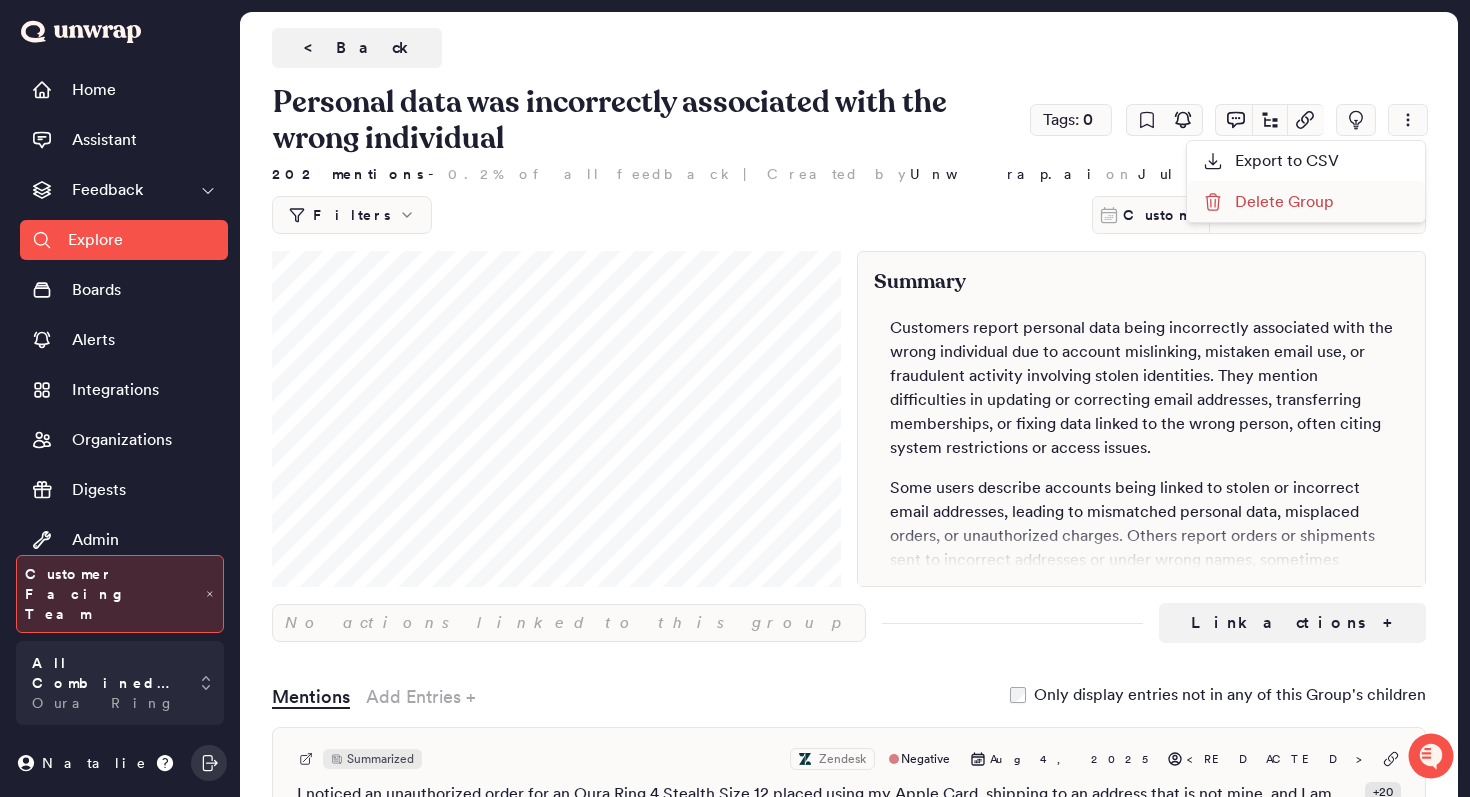 click on "Delete Group" at bounding box center [1268, 202] 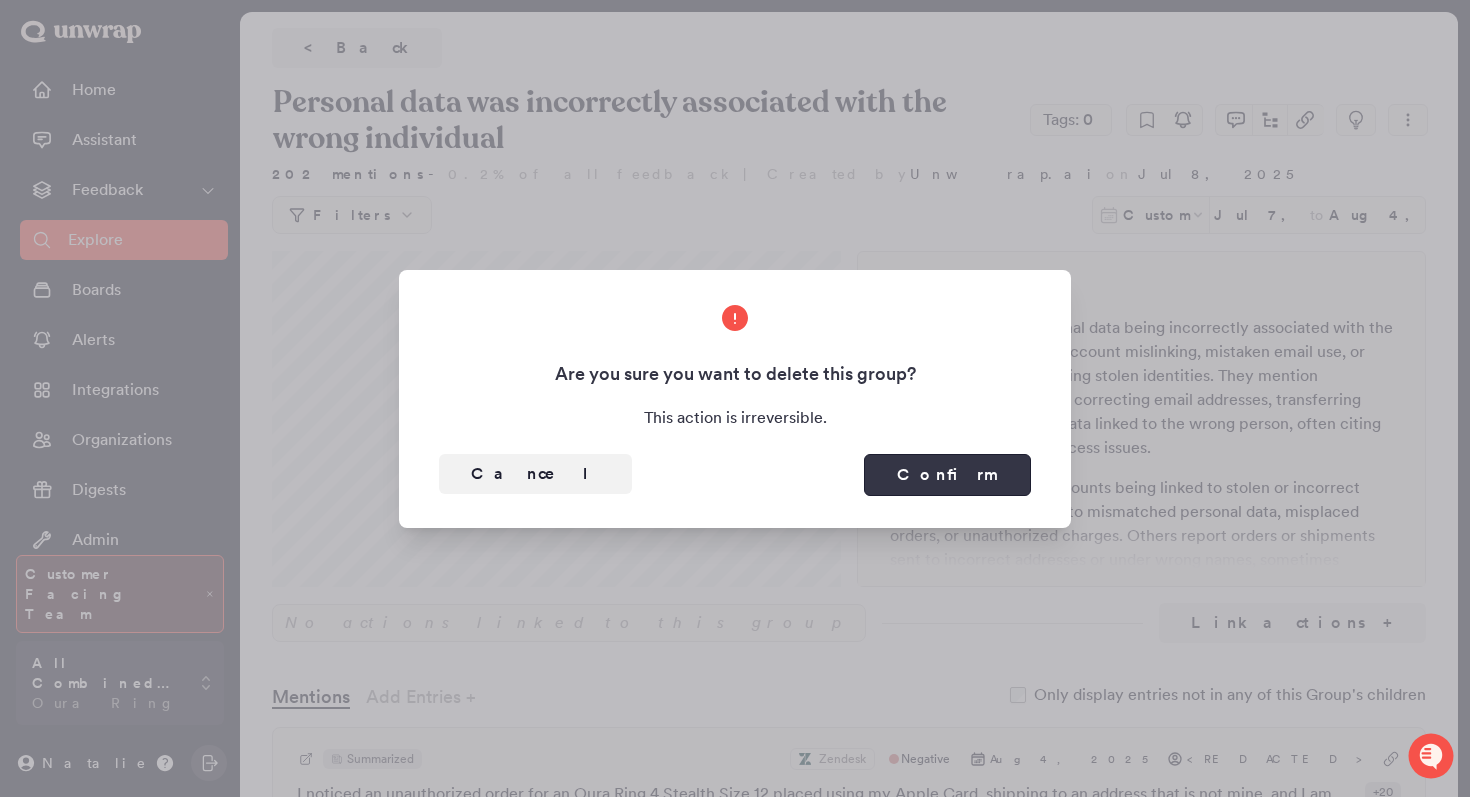 click on "Confirm" at bounding box center (947, 475) 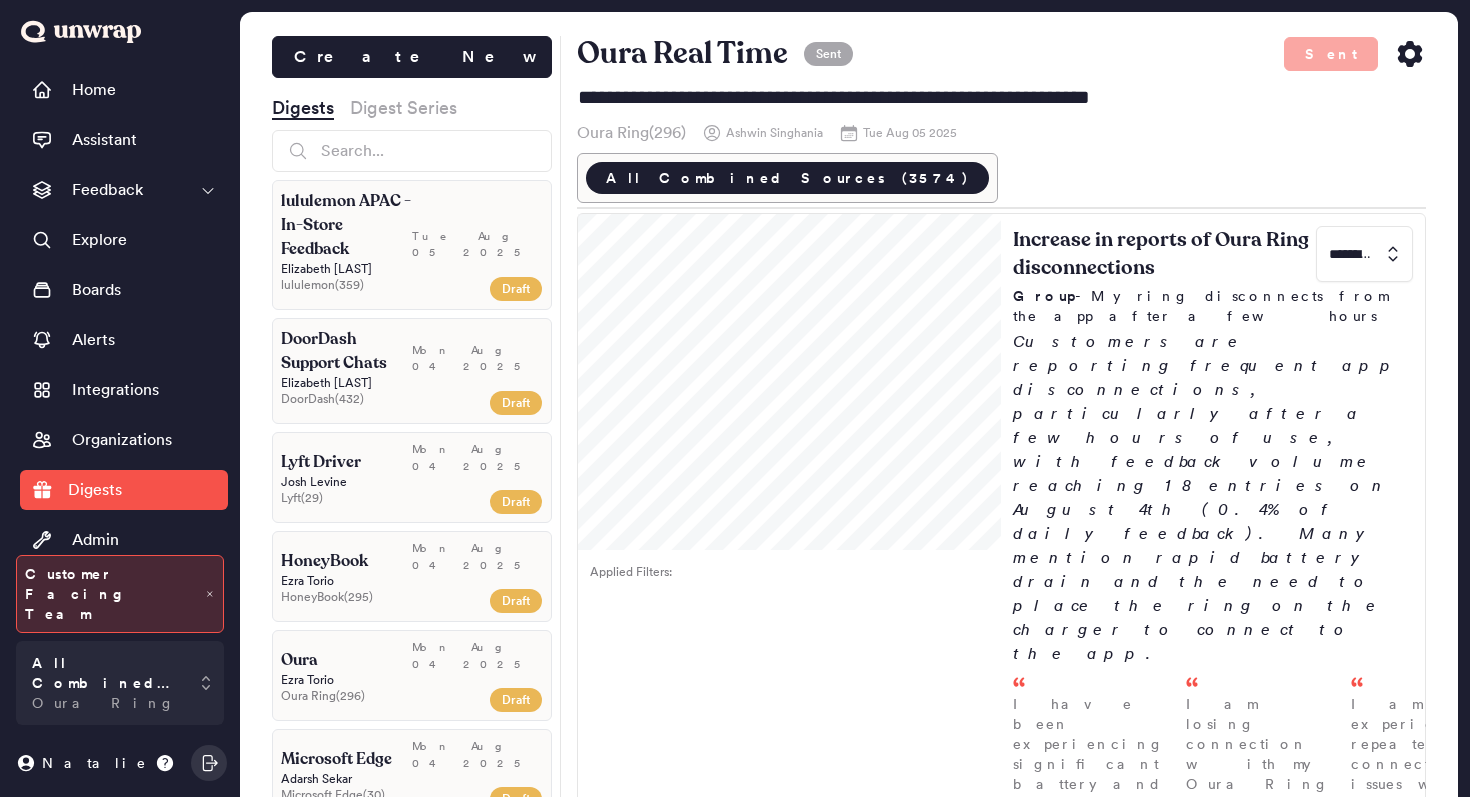 scroll, scrollTop: 0, scrollLeft: 0, axis: both 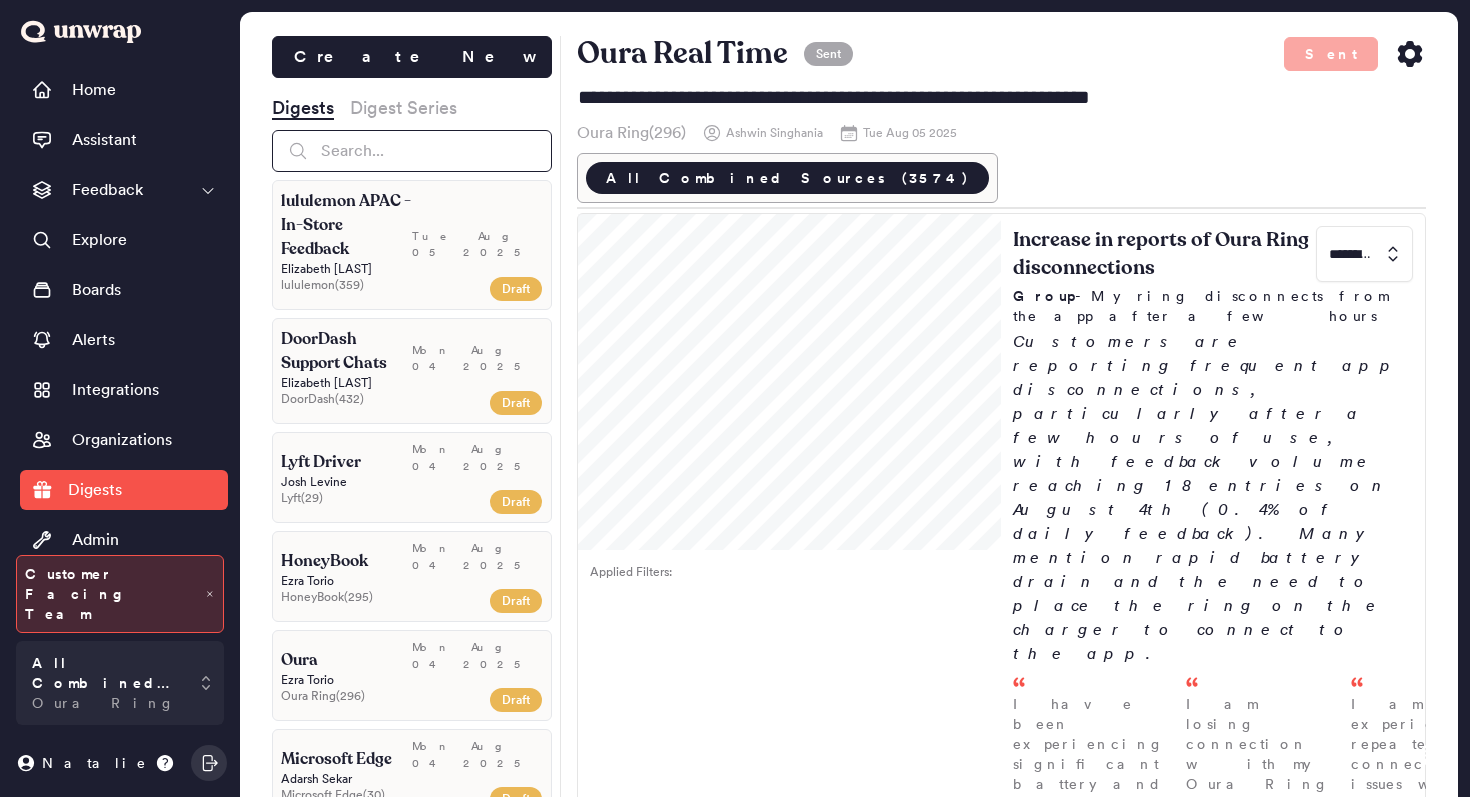 click at bounding box center [412, 151] 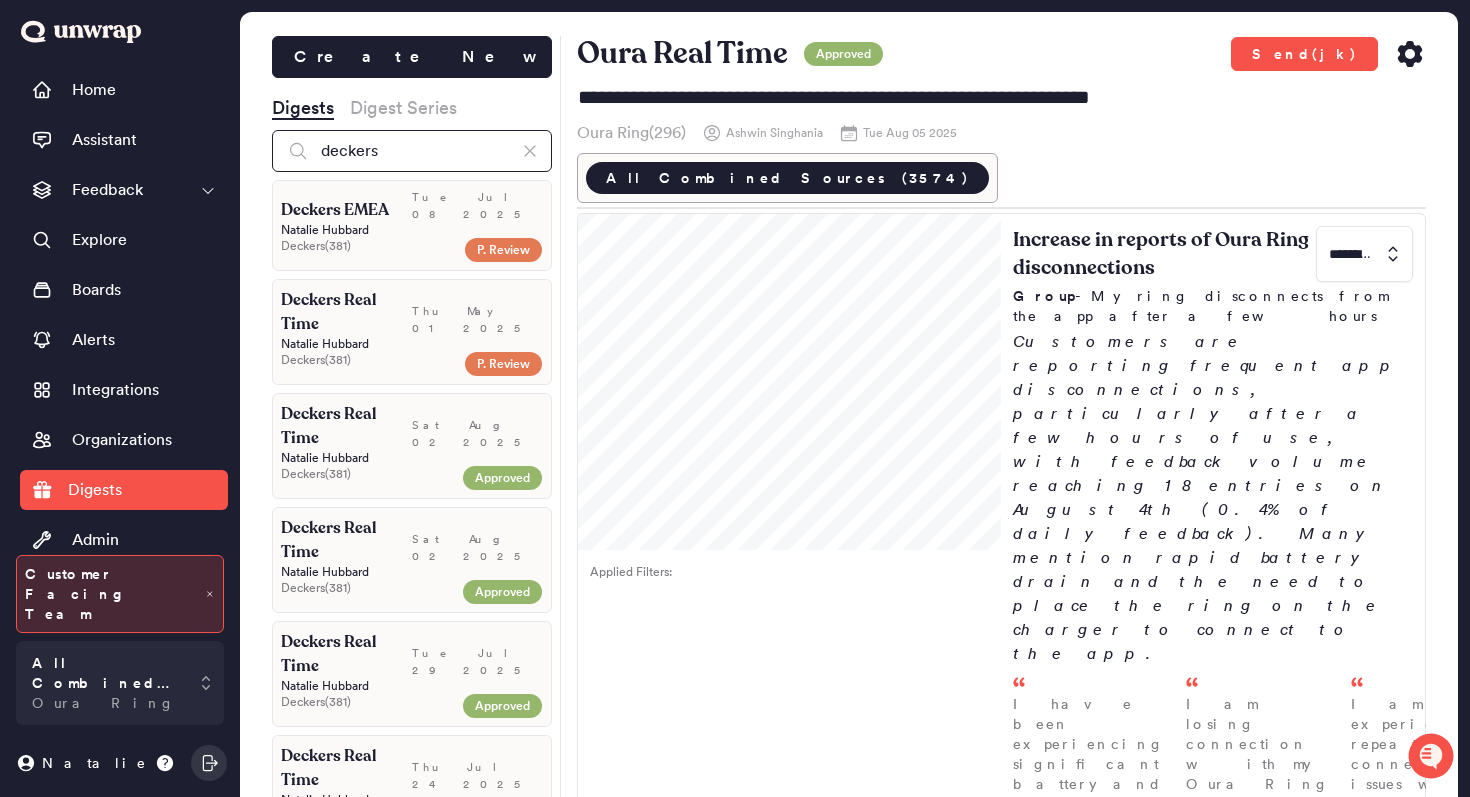 type on "deckers" 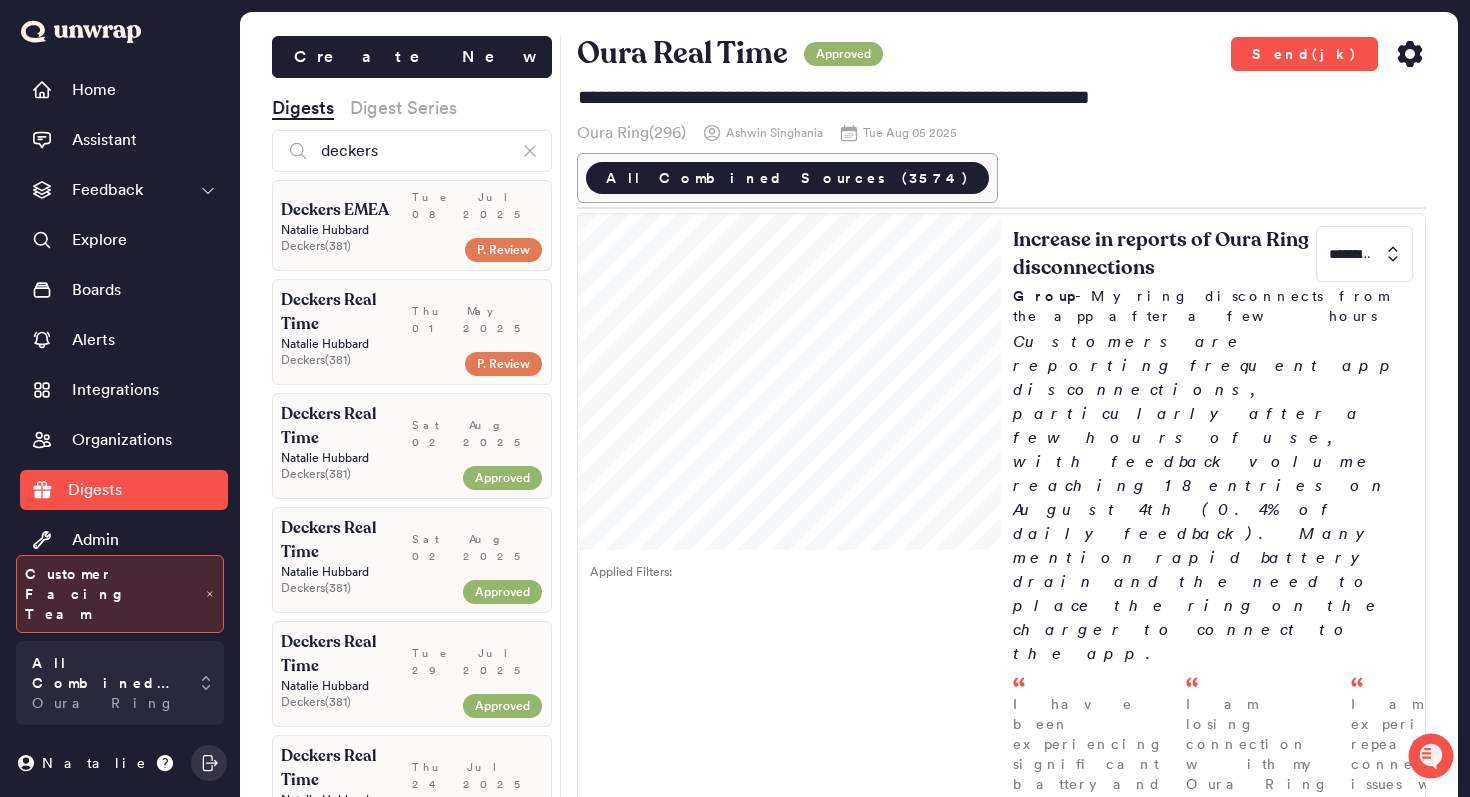 click on "Deckers EMEA" at bounding box center [346, 210] 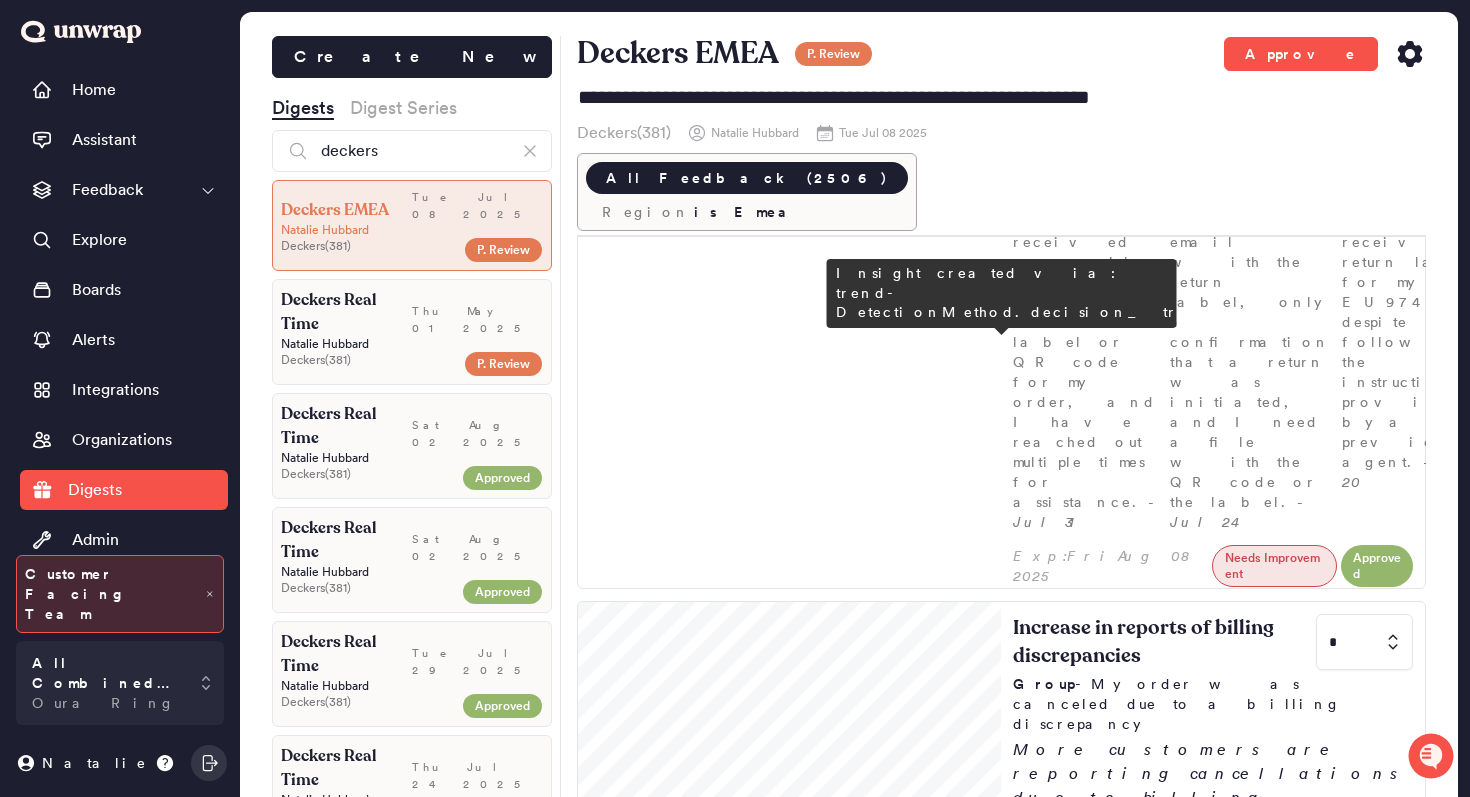scroll, scrollTop: 2657, scrollLeft: 0, axis: vertical 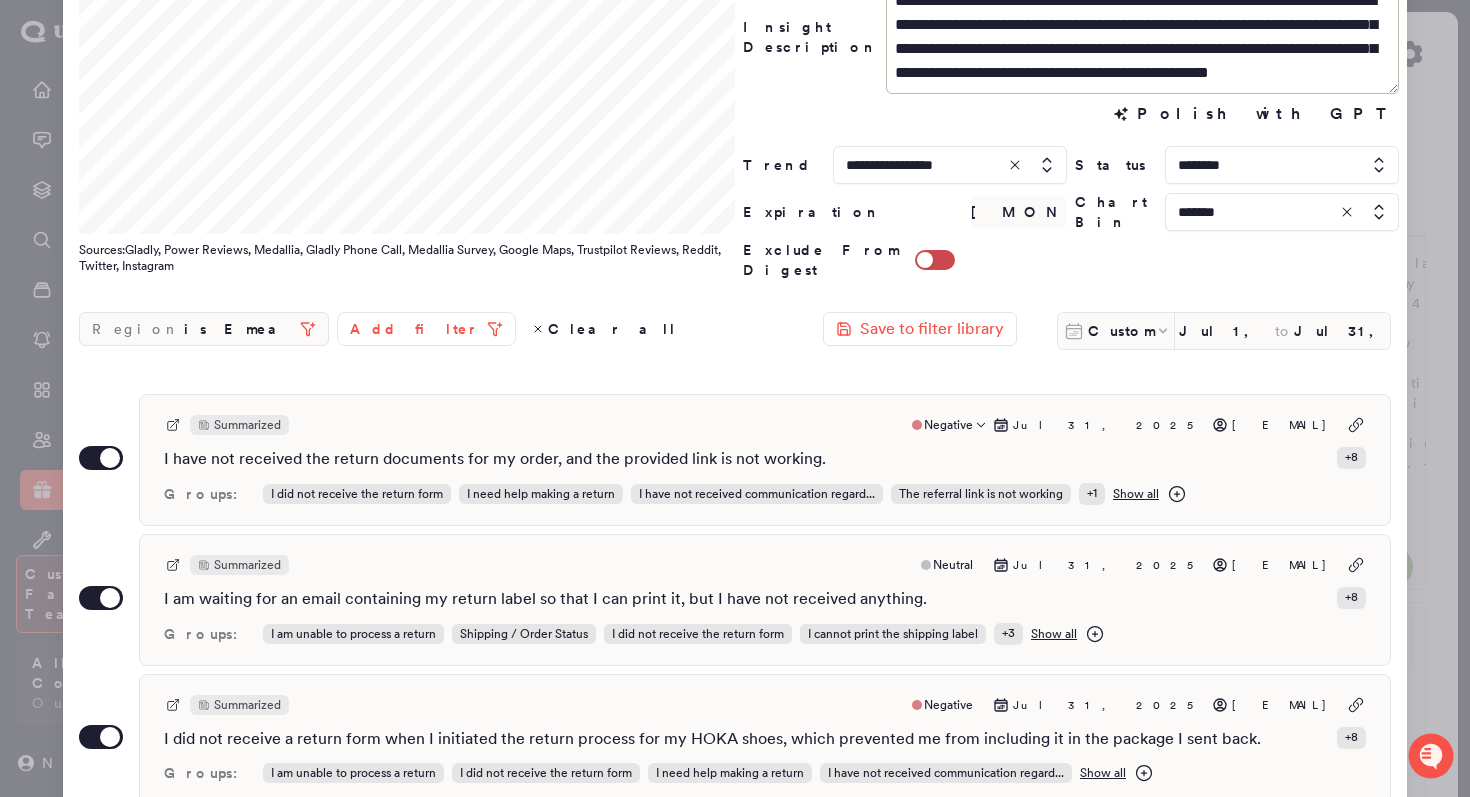 click on "Summarized Negative [MONTH] [DAY], [YEAR] [EMAIL]" at bounding box center (765, 425) 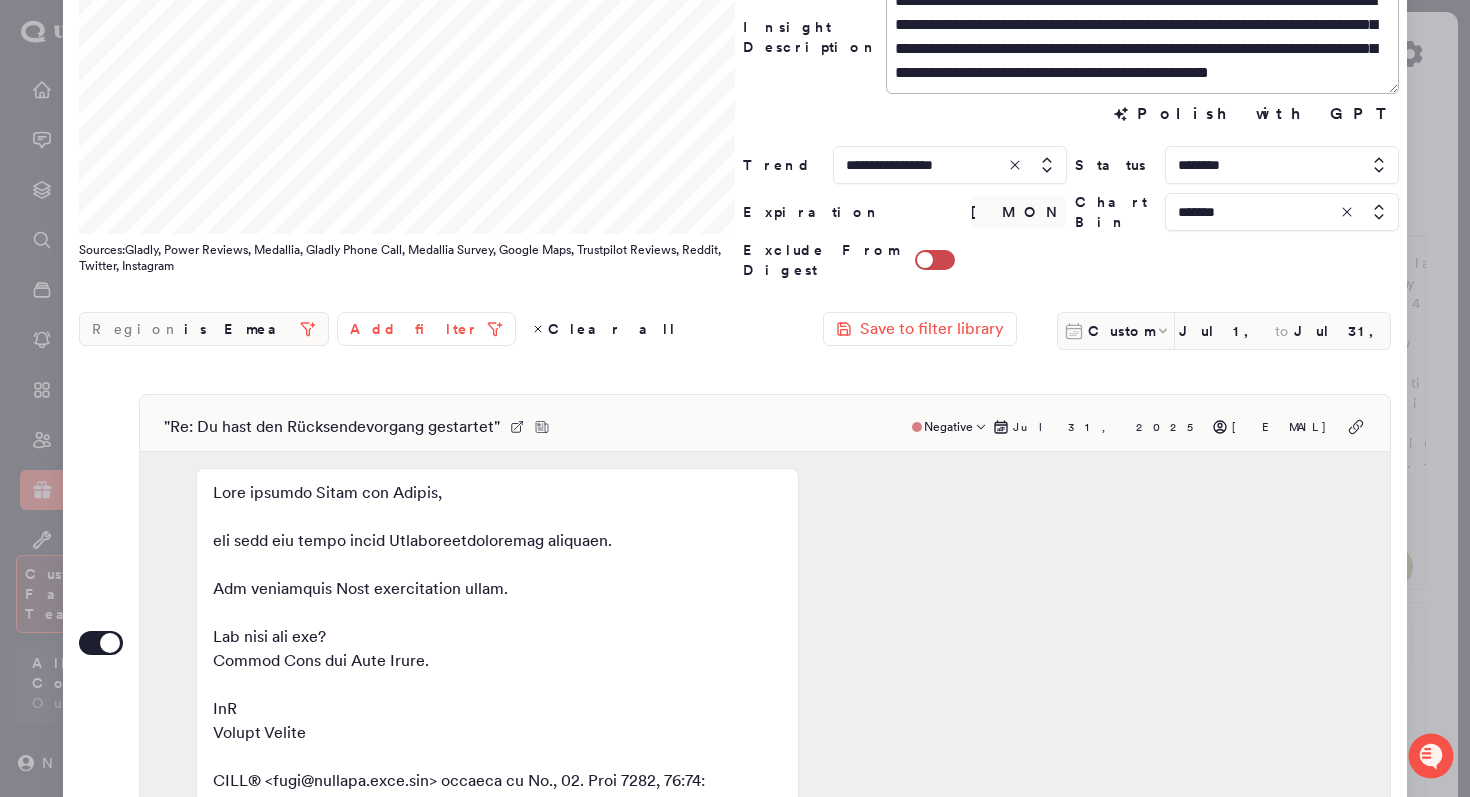 click on "" Re: Du hast den Rücksendevorgang gestartet " Negative [MONTH] [DAY], [YEAR] [EMAIL] [MONTH] [DAY], [TIME] [MONTH] [DAY], [TIME] [MONTH] [DAY], [TIME] Groups: I did not receive the return form I need help making a return I have not received communication regard... The referral link is not working + 1 Show all Assigned Agent :  [FIRST] [LAST]  Brand :  hoka  + 6" at bounding box center [765, 645] 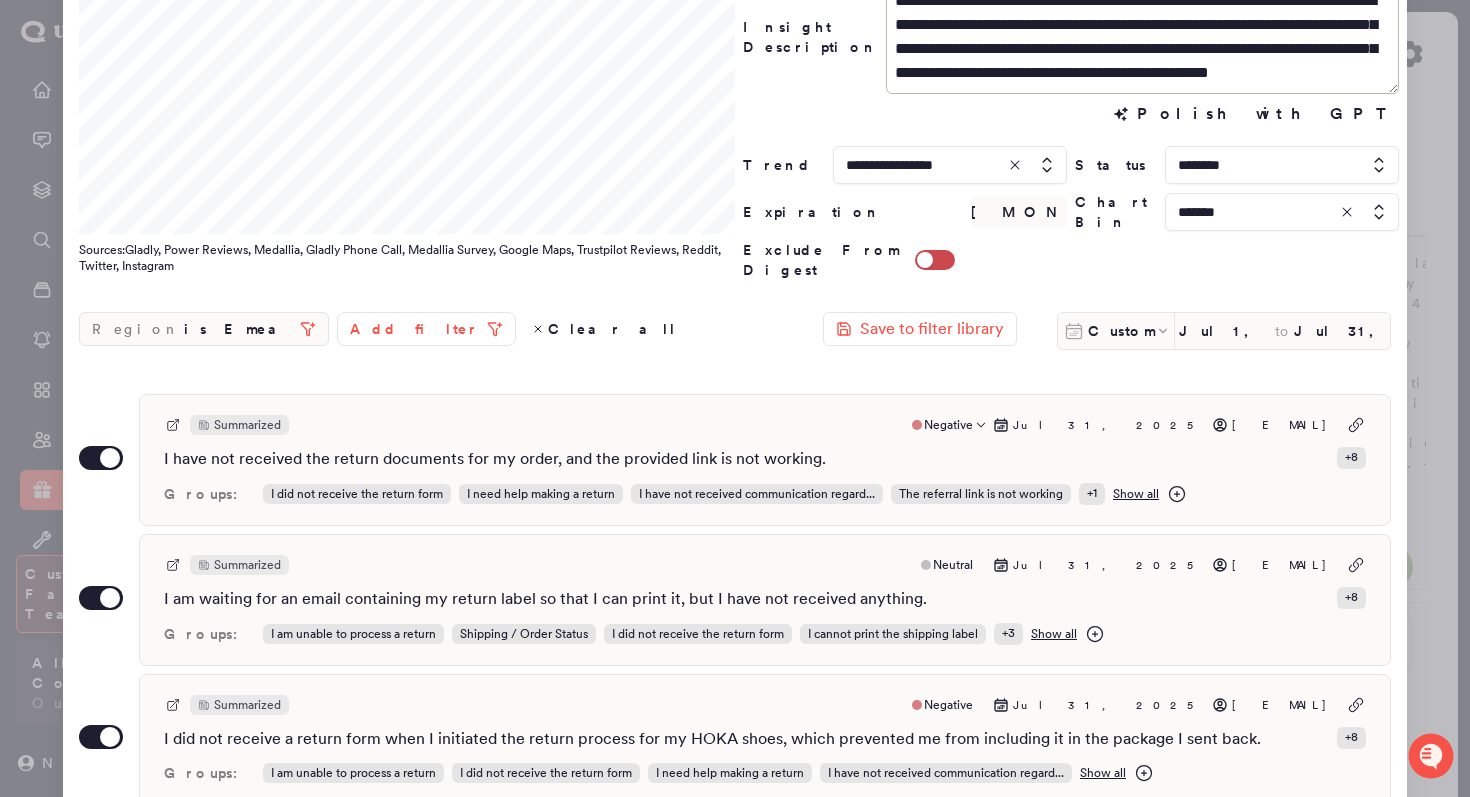 scroll, scrollTop: 45, scrollLeft: 0, axis: vertical 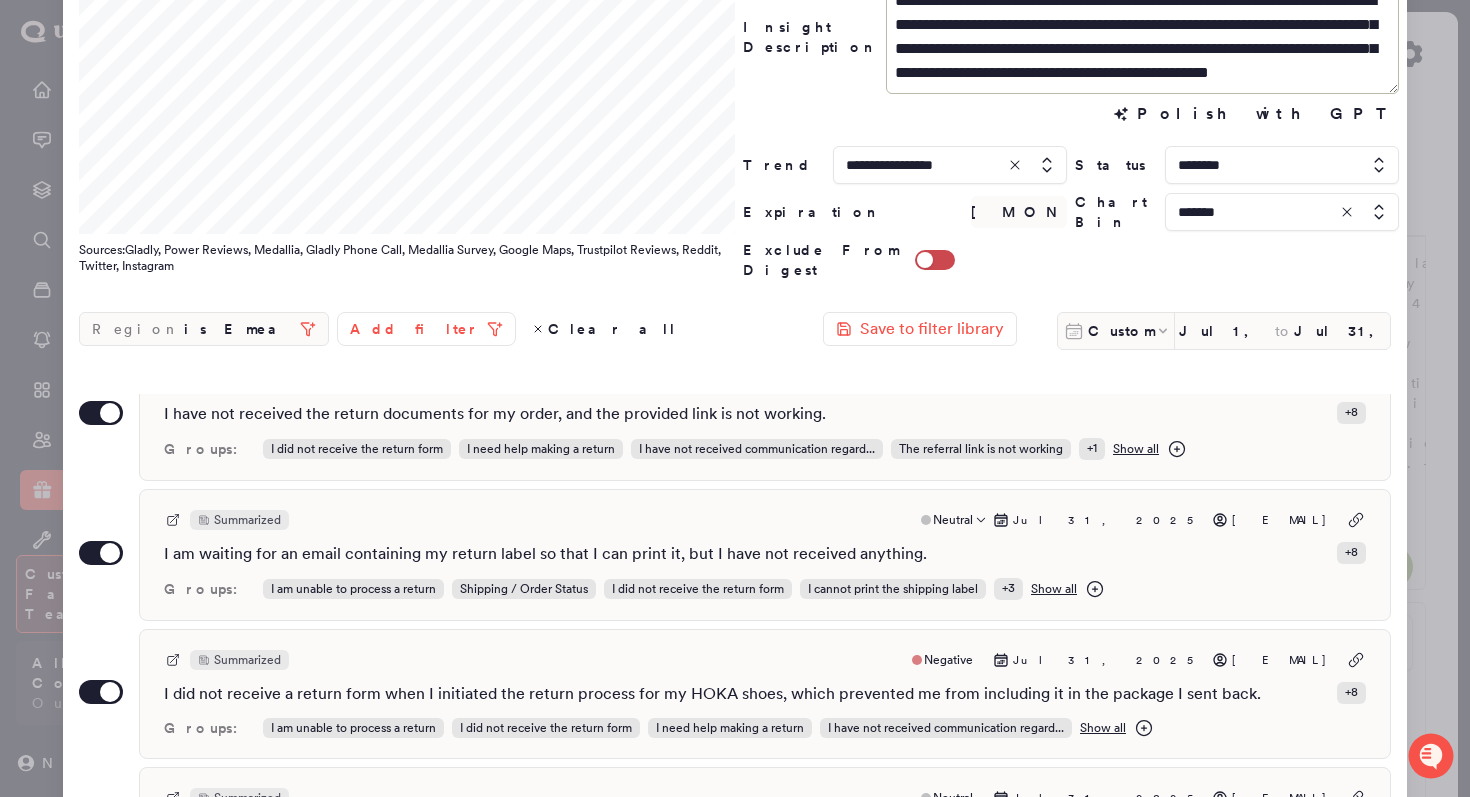 click on "Summarized Neutral [MONTH] [DAY], [YEAR] [EMAIL]" at bounding box center (765, 520) 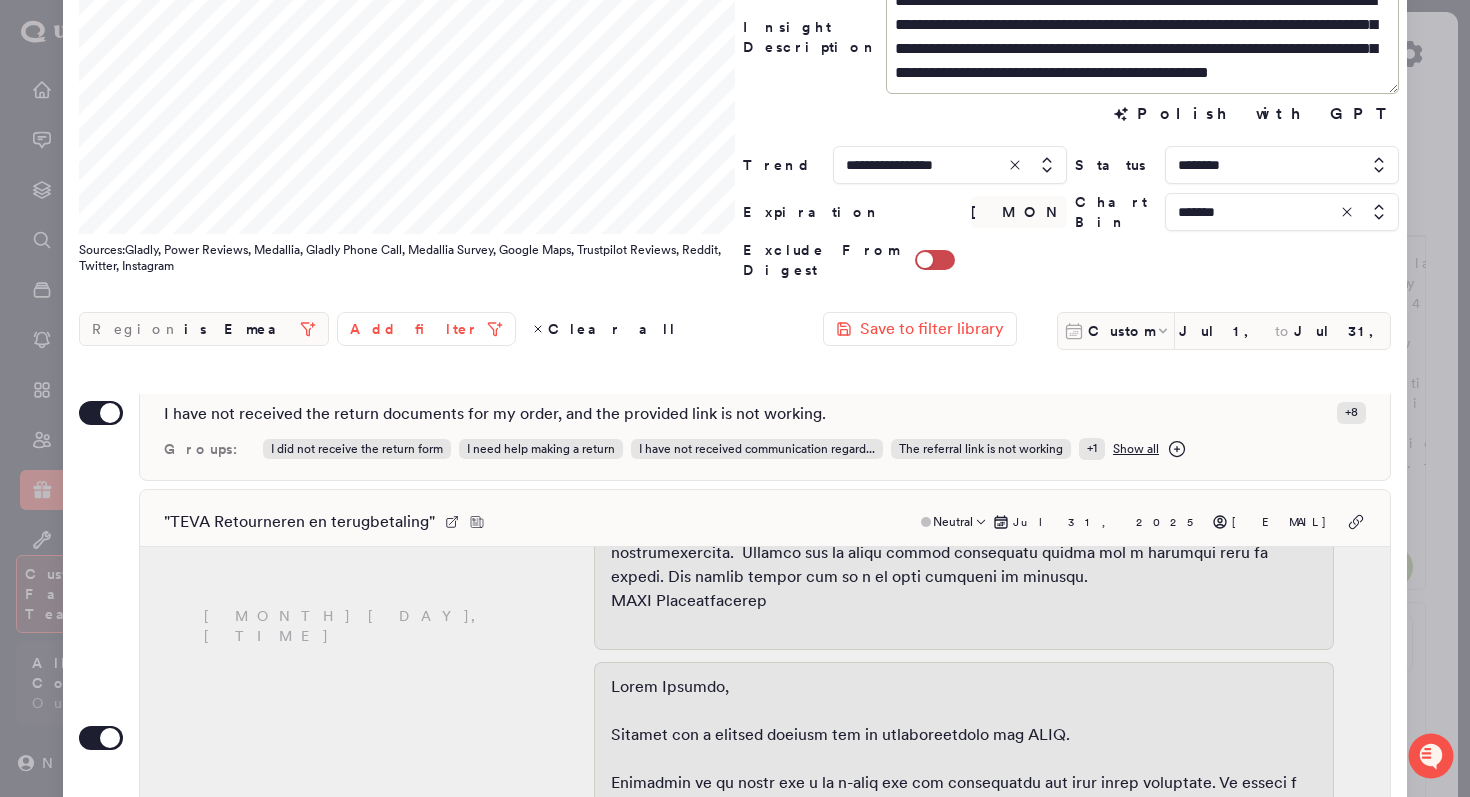scroll, scrollTop: 767, scrollLeft: 0, axis: vertical 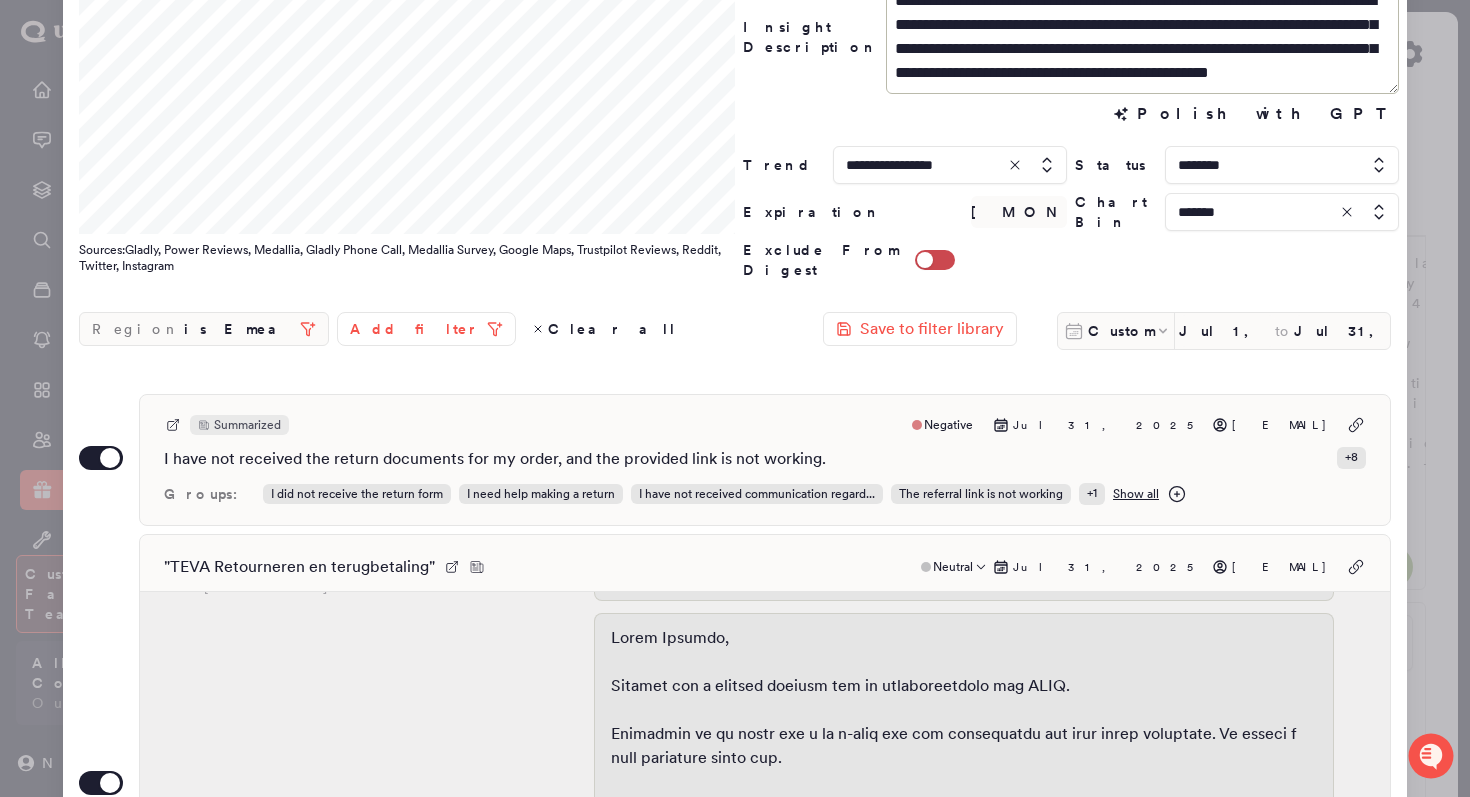 click on "" TEVA Retourneren en terugbetaling " Neutral [MONTH] [DAY], [YEAR] [EMAIL] naam: [FIRST] [LAST]
telefoon nummer: [PHONE]
Bestelnummer: EU12175316_RT
opmerkingen: Hallo,
Ik wacht op een mail waarin mijn retourlabel staat, zodat ik deze kan printen.
Maar ik krijg geen mail. Kunnen jullie mij helpen?
TEVA|nl_NL|006RETURNS_AND_REFUNDS [MONTH] [DAY], [TIME] [MONTH] [DAY], [TIME] [MONTH] [DAY], [TIME] Groups: I am unable to process a return Shipping / Order Status I did not receive the return form I cannot print the shipping label + 3 Show all Assigned Agent :  [FIRST] [LAST] Brand :  teva  + 6" at bounding box center (765, 785) 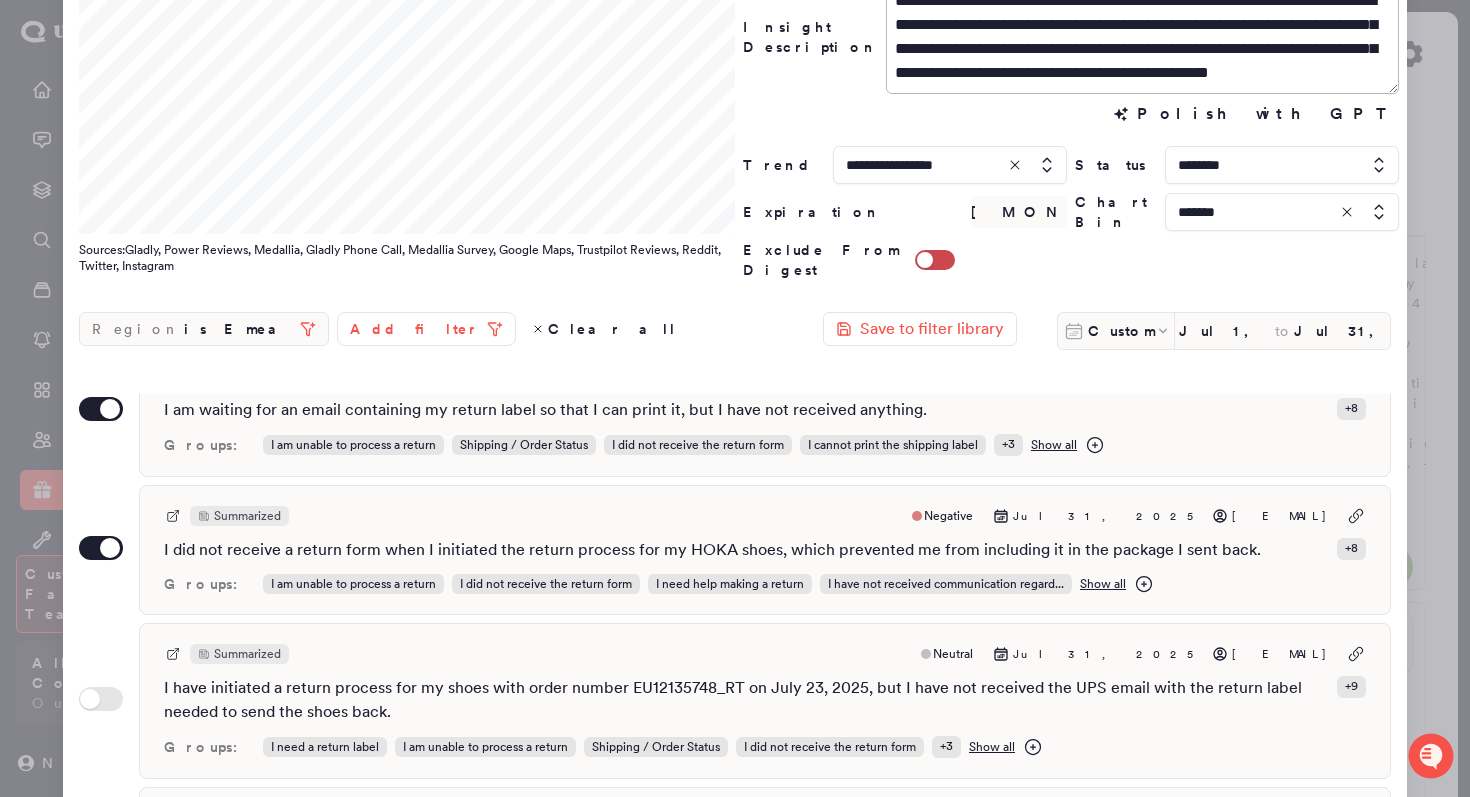 scroll, scrollTop: 190, scrollLeft: 0, axis: vertical 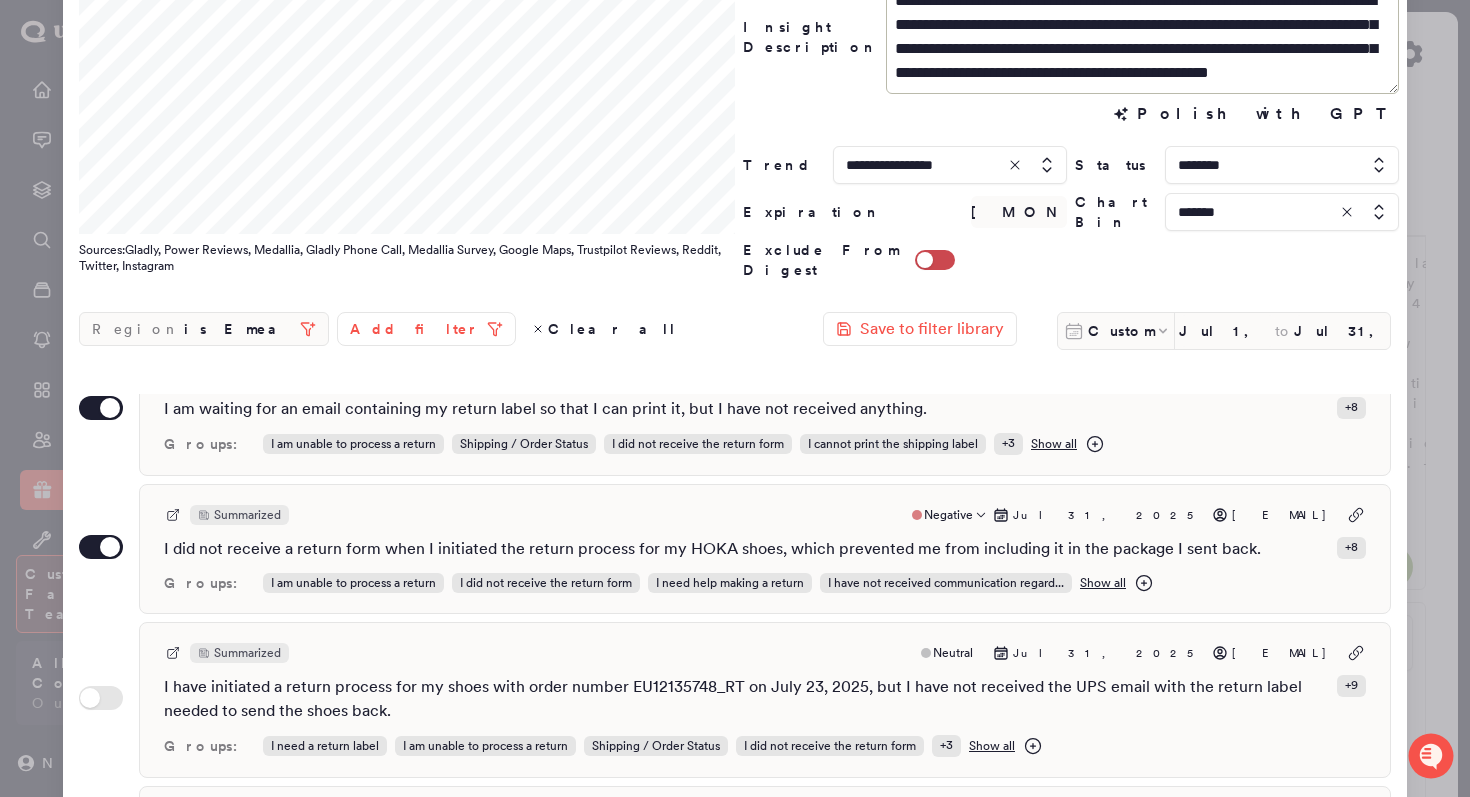 click on "Summarized Negative [MONTH] [DAY], [YEAR] [EMAIL] I did not receive a return form when I initiated the return process for my HOKA shoes, which prevented me from including it in the package I sent back.    + 8 Groups: I am unable to process a return I did not receive the return form I need help making a return I have not received communication regard... Show all" at bounding box center [765, 549] 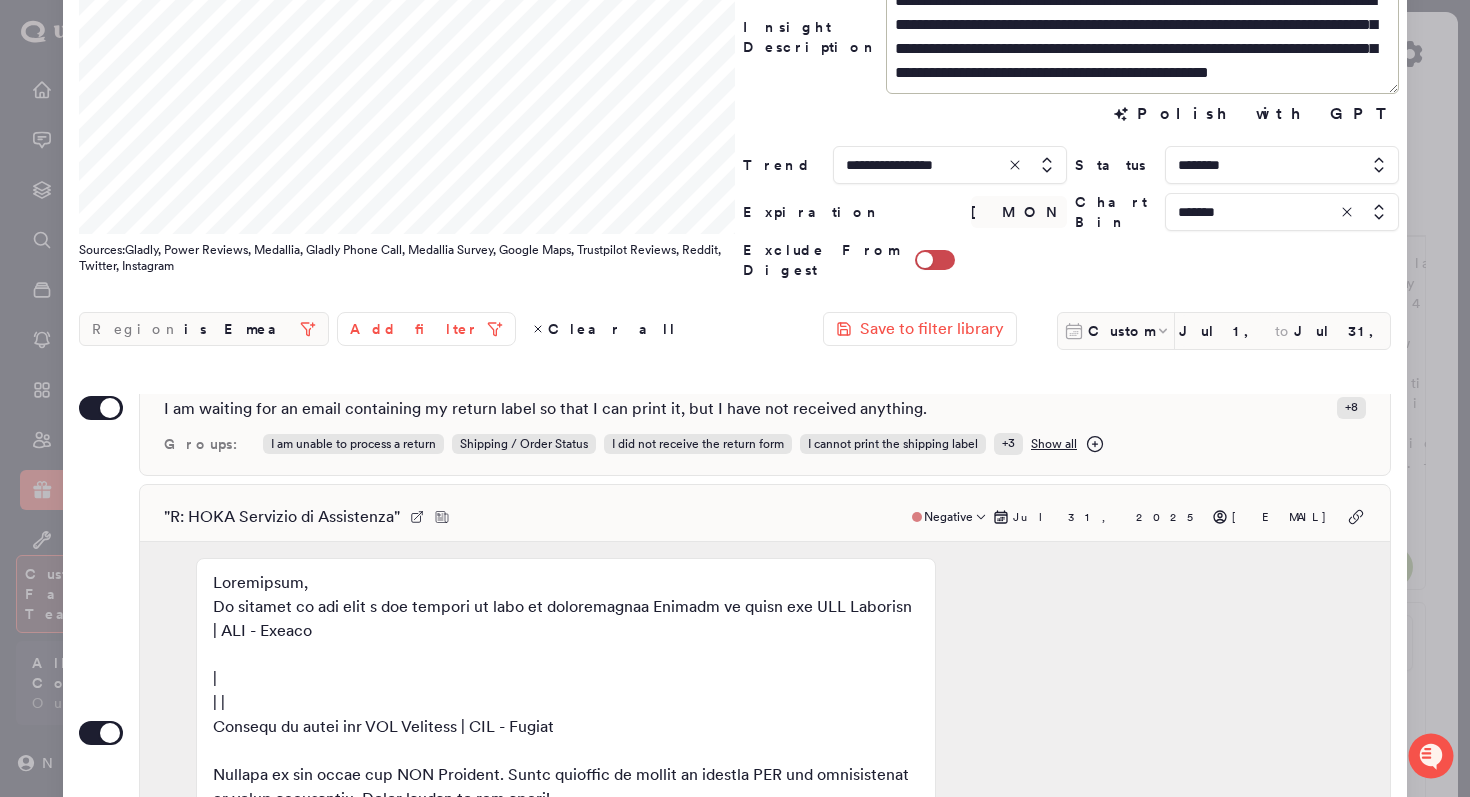 click on "" R: HOKA Servizio di Assistenza " Negative [MONTH] [DAY], [YEAR] [EMAIL]" at bounding box center (765, 517) 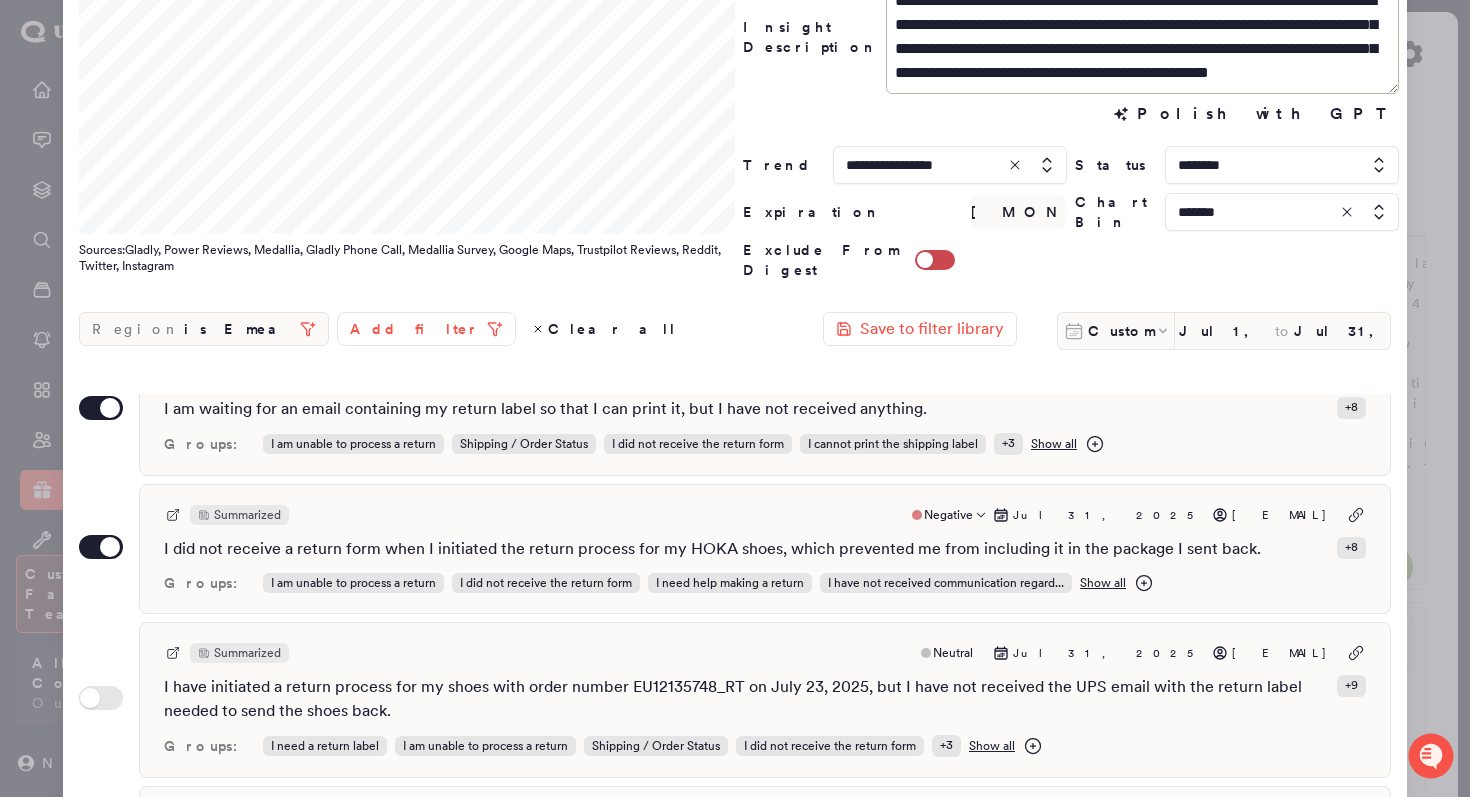 scroll, scrollTop: 247, scrollLeft: 0, axis: vertical 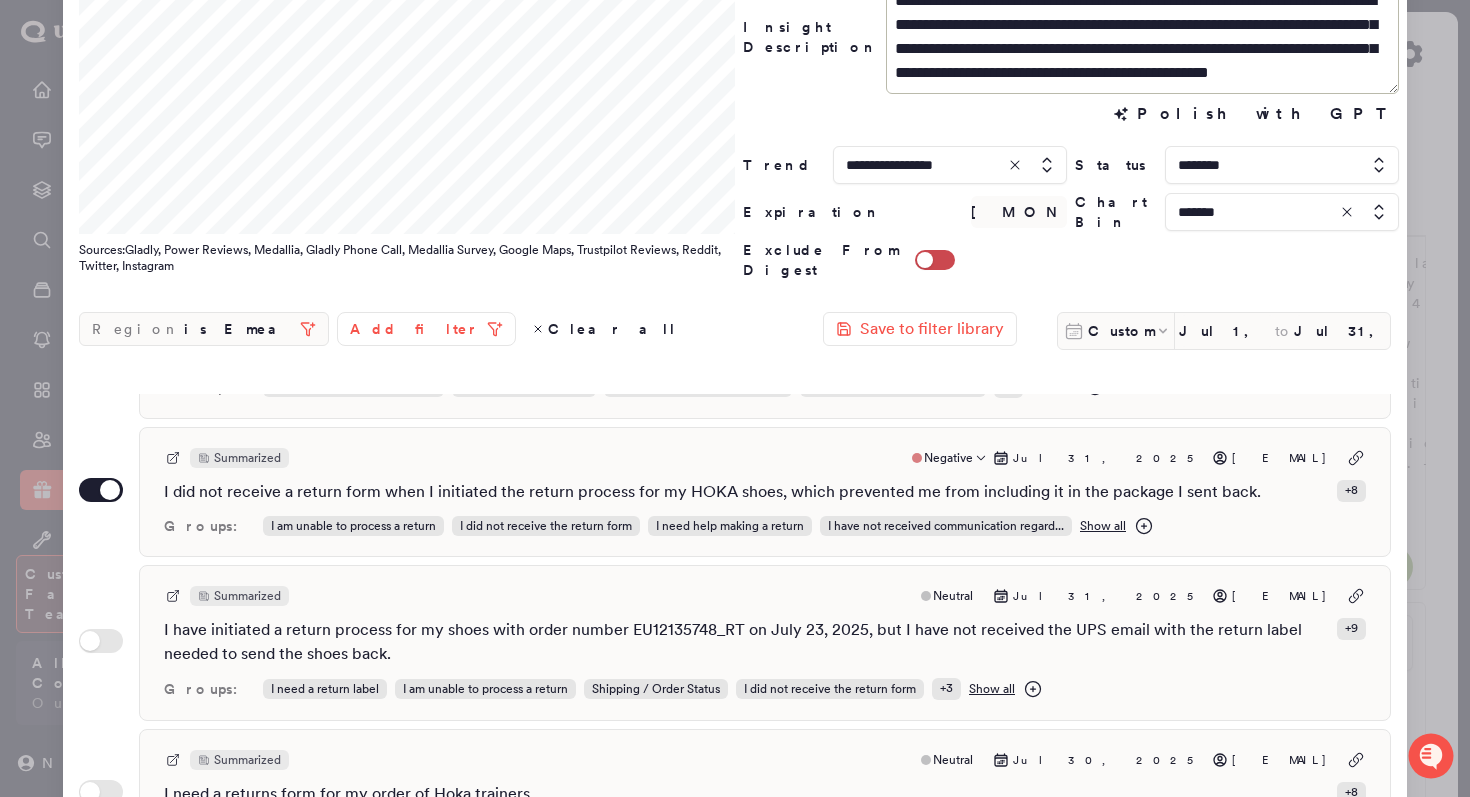 click on "Summarized Negative [MONTH] [DAY], [YEAR] [EMAIL] I did not receive a return form when I initiated the return process for my HOKA shoes, which prevented me from including it in the package I sent back.    + 8 Groups: I am unable to process a return I did not receive the return form I need help making a return I have not received communication regard... Show all" at bounding box center [765, 492] 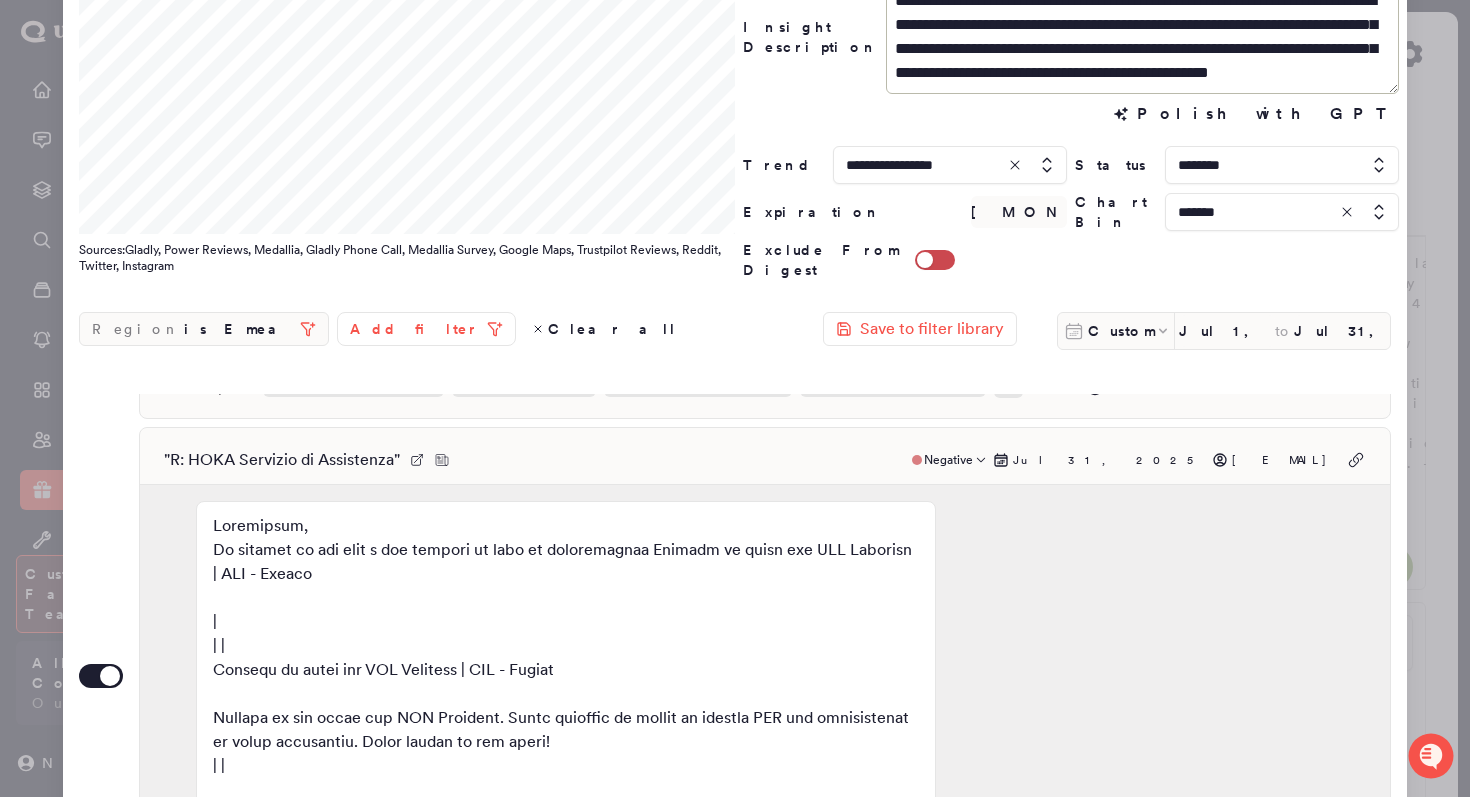 click on "" R: HOKA Servizio di Assistenza " Negative [MONTH] [DAY], [YEAR] [EMAIL] [MONTH] [DAY], [TIME] [MONTH] [DAY], [TIME] [MONTH] [DAY], [TIME] [MONTH] [DAY], [TIME] [MONTH] [DAY], [TIME] Groups: I am unable to process a return I did not receive the return form I need help making a return I have not received communication regard... Show all Assigned Agent :  [FIRST] [LAST] Brand :  hoka  + 6" at bounding box center [765, 678] 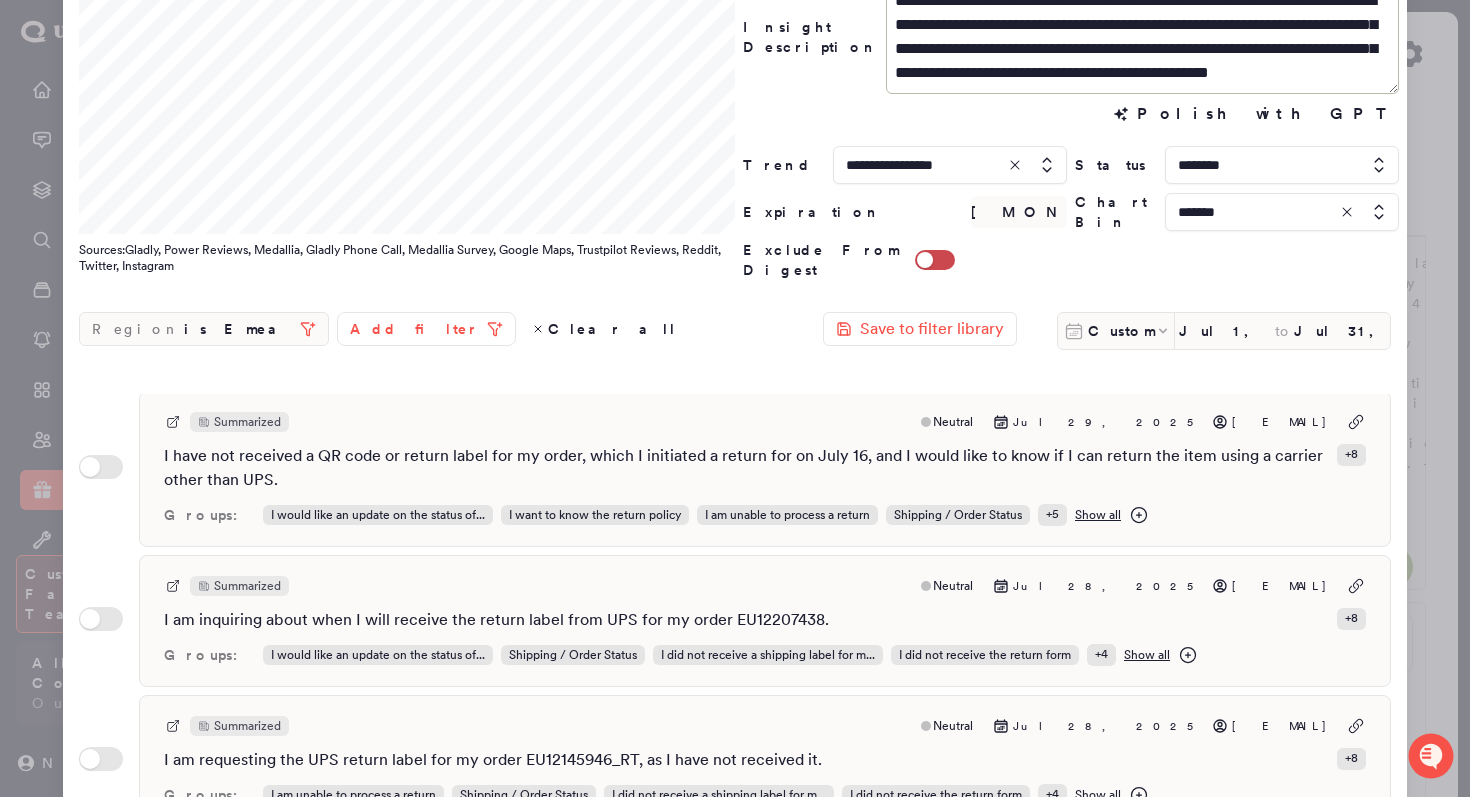 scroll, scrollTop: 1451, scrollLeft: 0, axis: vertical 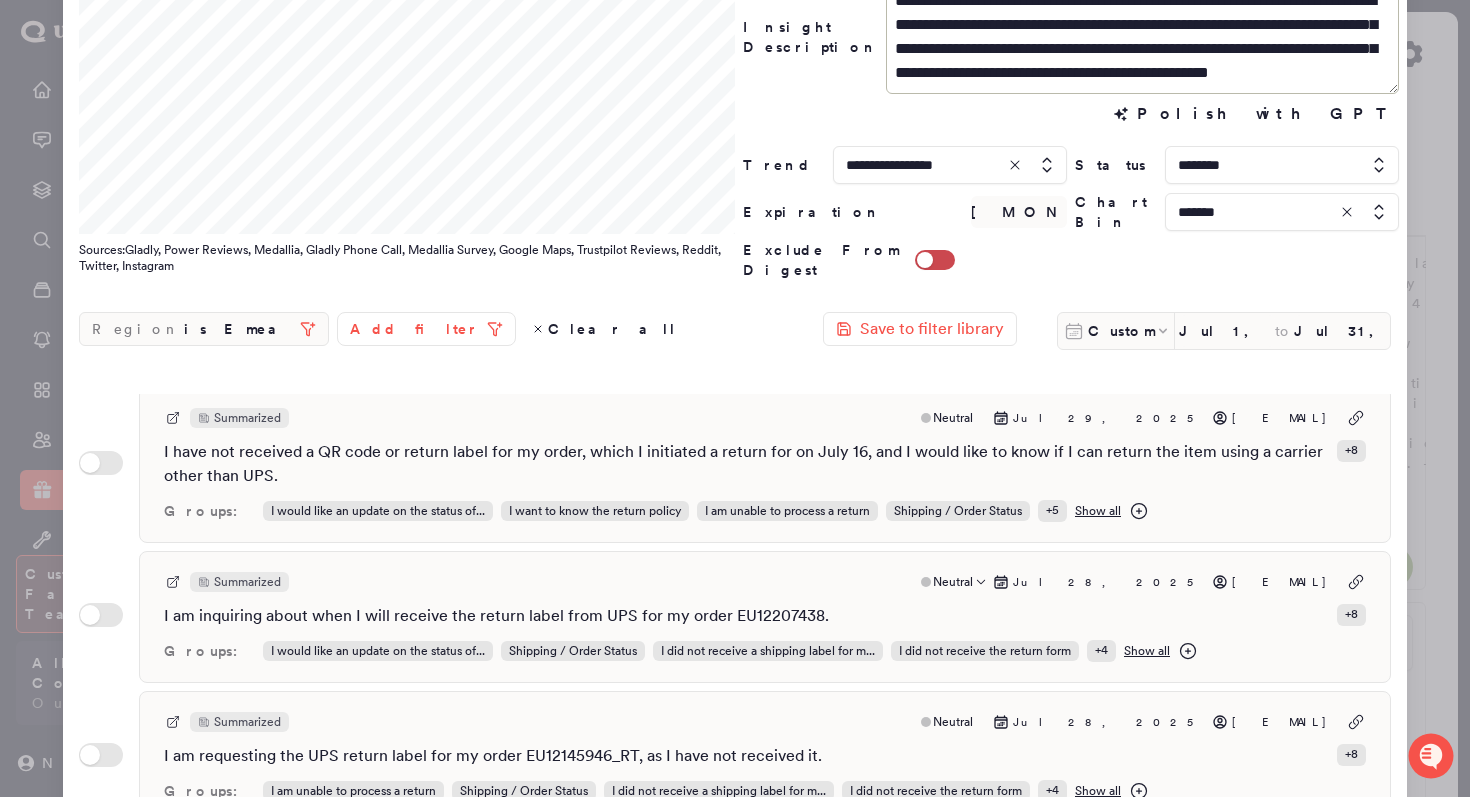 click on "Summarized Neutral [MONTH] [DAY], [YEAR] [EMAIL] I am inquiring about when I will receive the return label from UPS for my order EU12207438.    + 8 Groups: I would like an update on the status of... Shipping / Order Status I did not receive a shipping label for m... I did not receive the return form + 4 Show all" at bounding box center [765, 617] 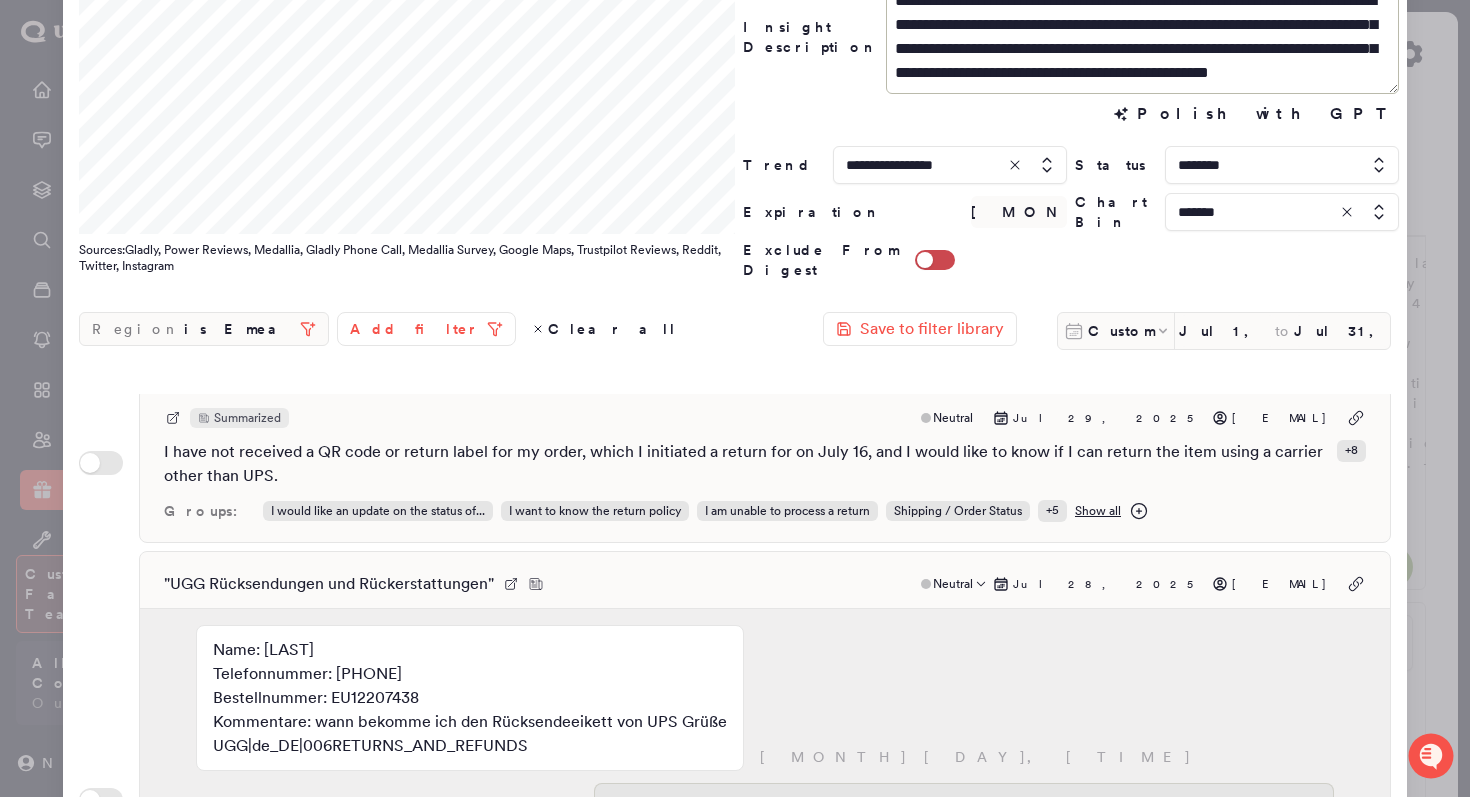 click on "" UGG Rücksendungen und Rückerstattungen " Neutral [MONTH] [DAY], [YEAR] [EMAIL]" at bounding box center [765, 584] 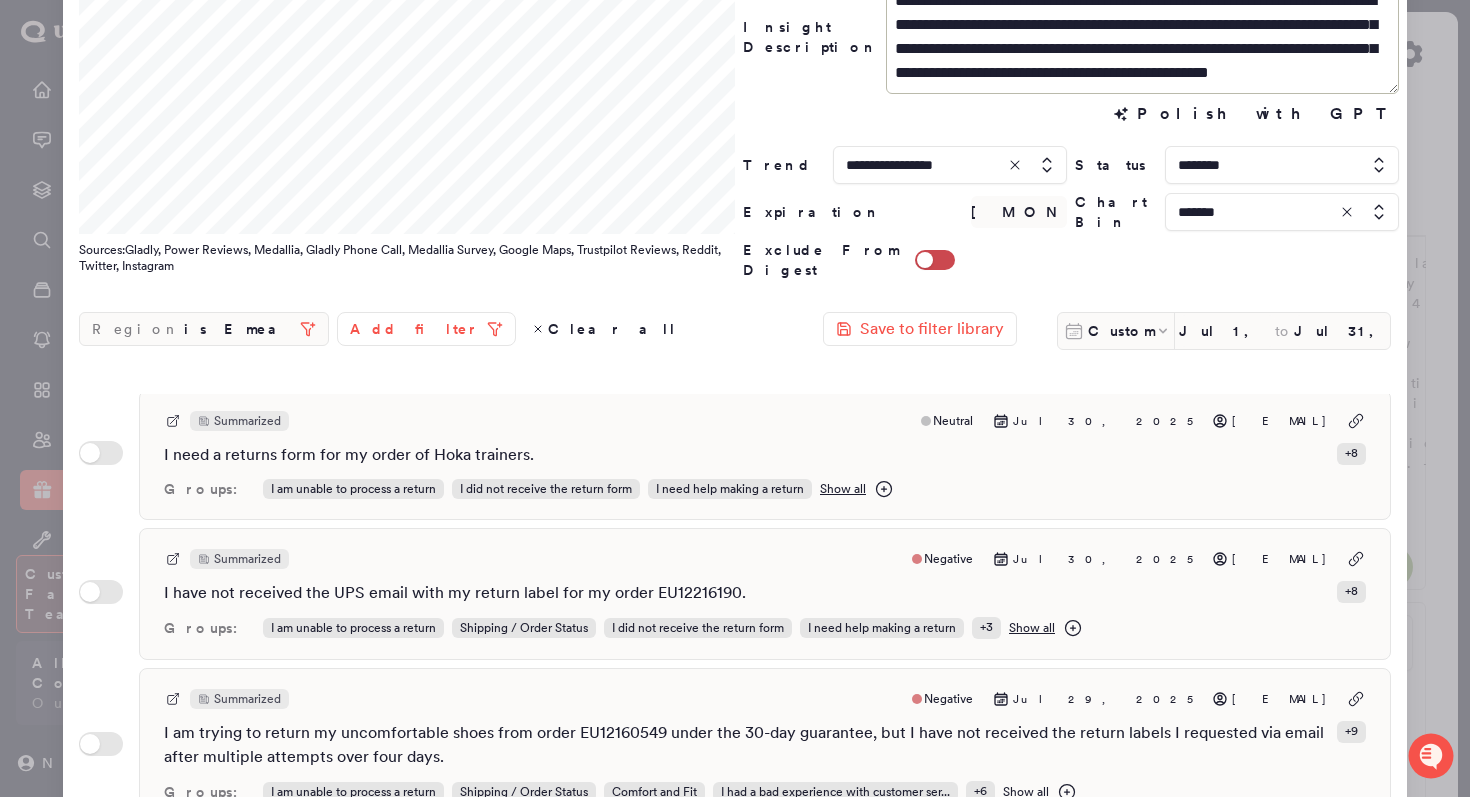 scroll, scrollTop: 466, scrollLeft: 0, axis: vertical 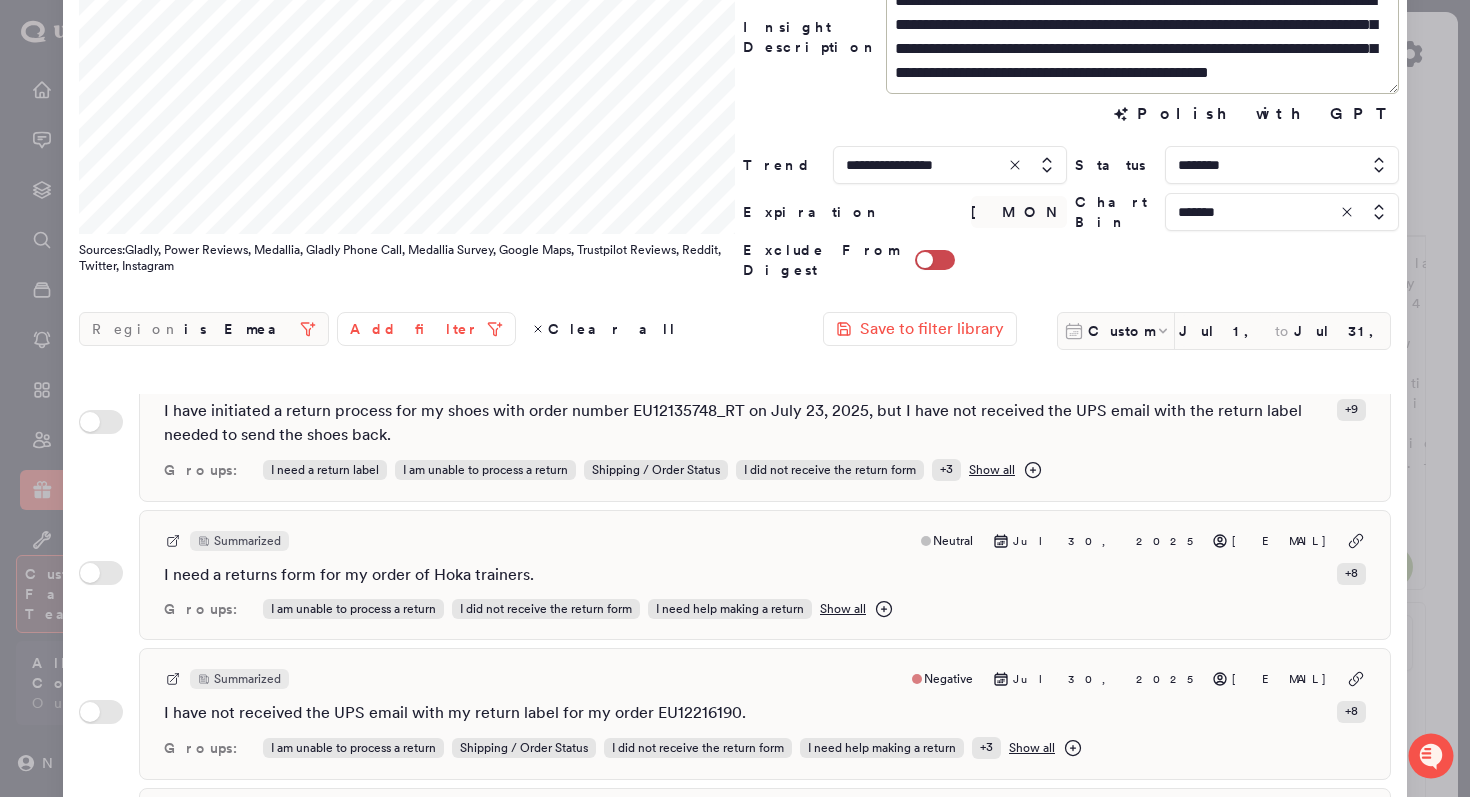 click at bounding box center (735, 398) 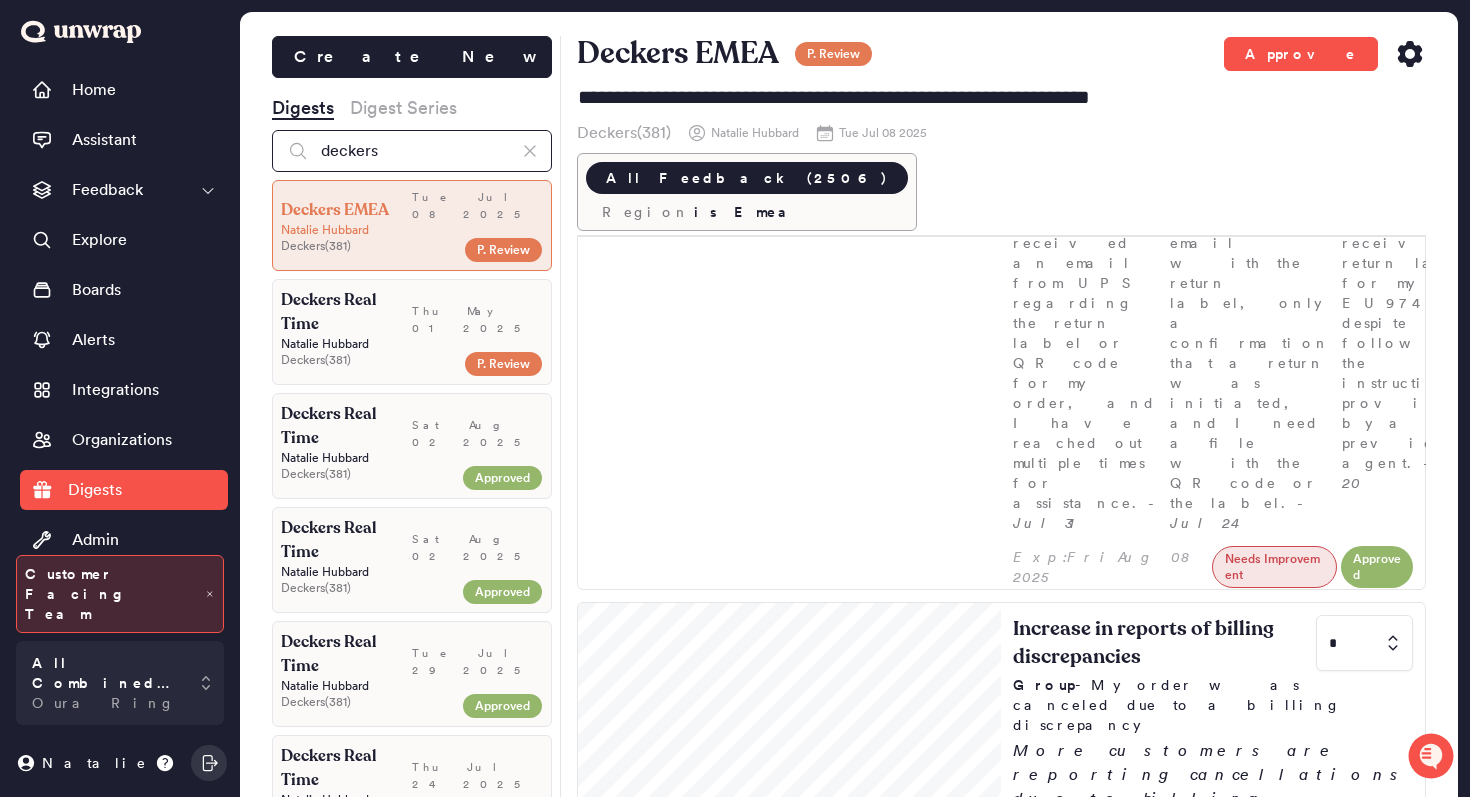 click on "deckers" at bounding box center (412, 151) 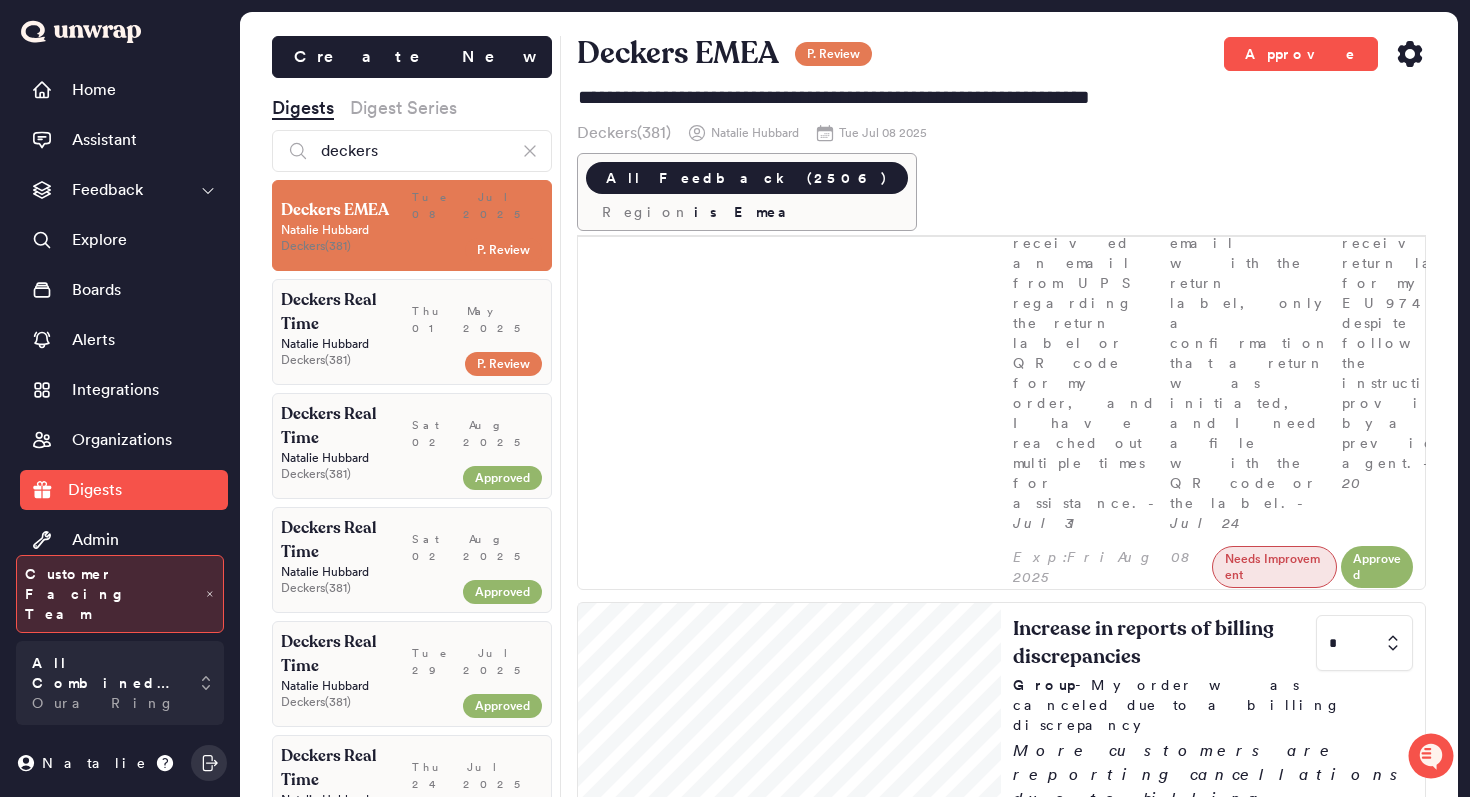 click on "Deckers EMEA  [DAY] [MONTH] [DAY] [YEAR] [FIRST]   [LAST] Deckers  ( [PHONE] ) P. Review" at bounding box center (412, 225) 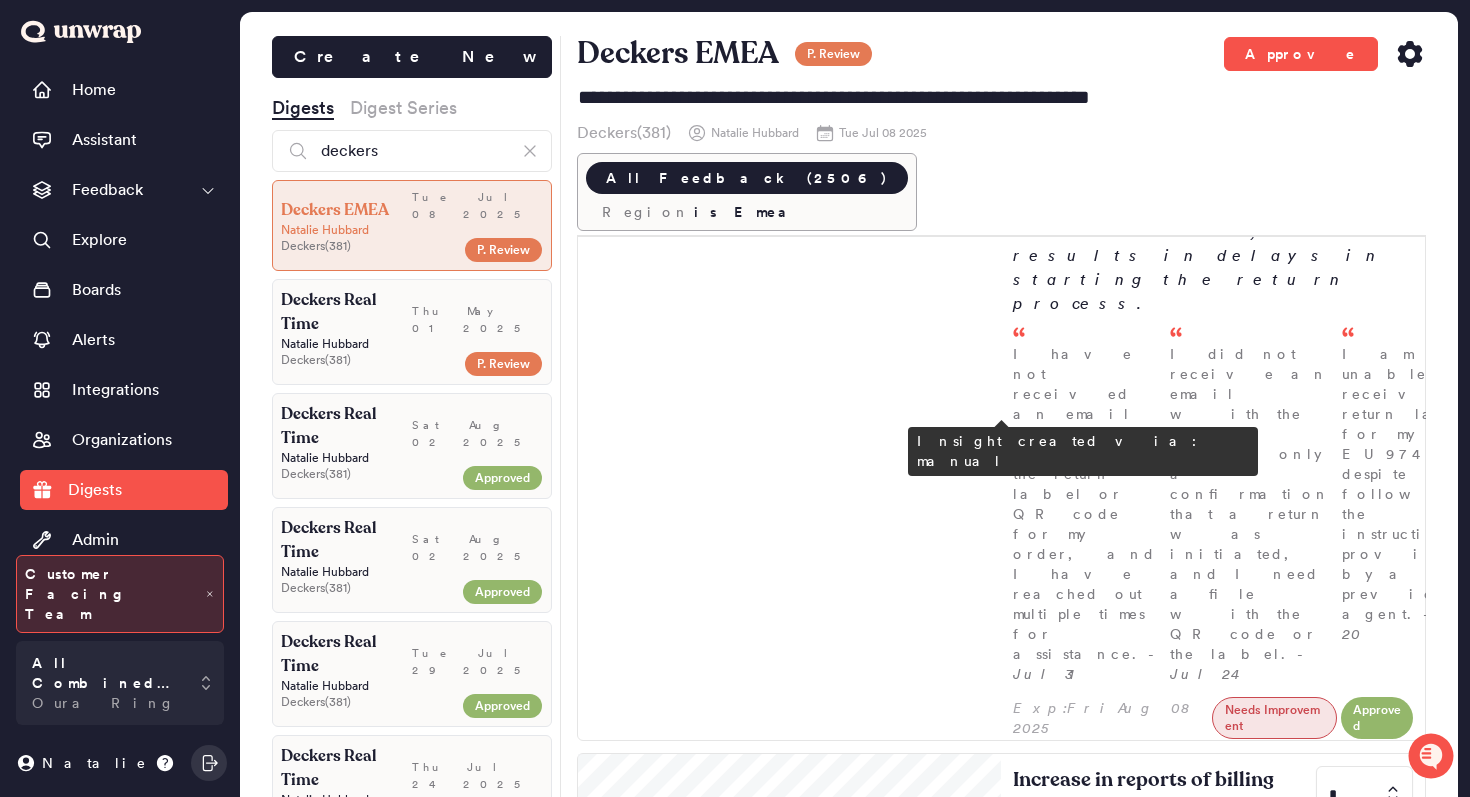 scroll, scrollTop: 2566, scrollLeft: 0, axis: vertical 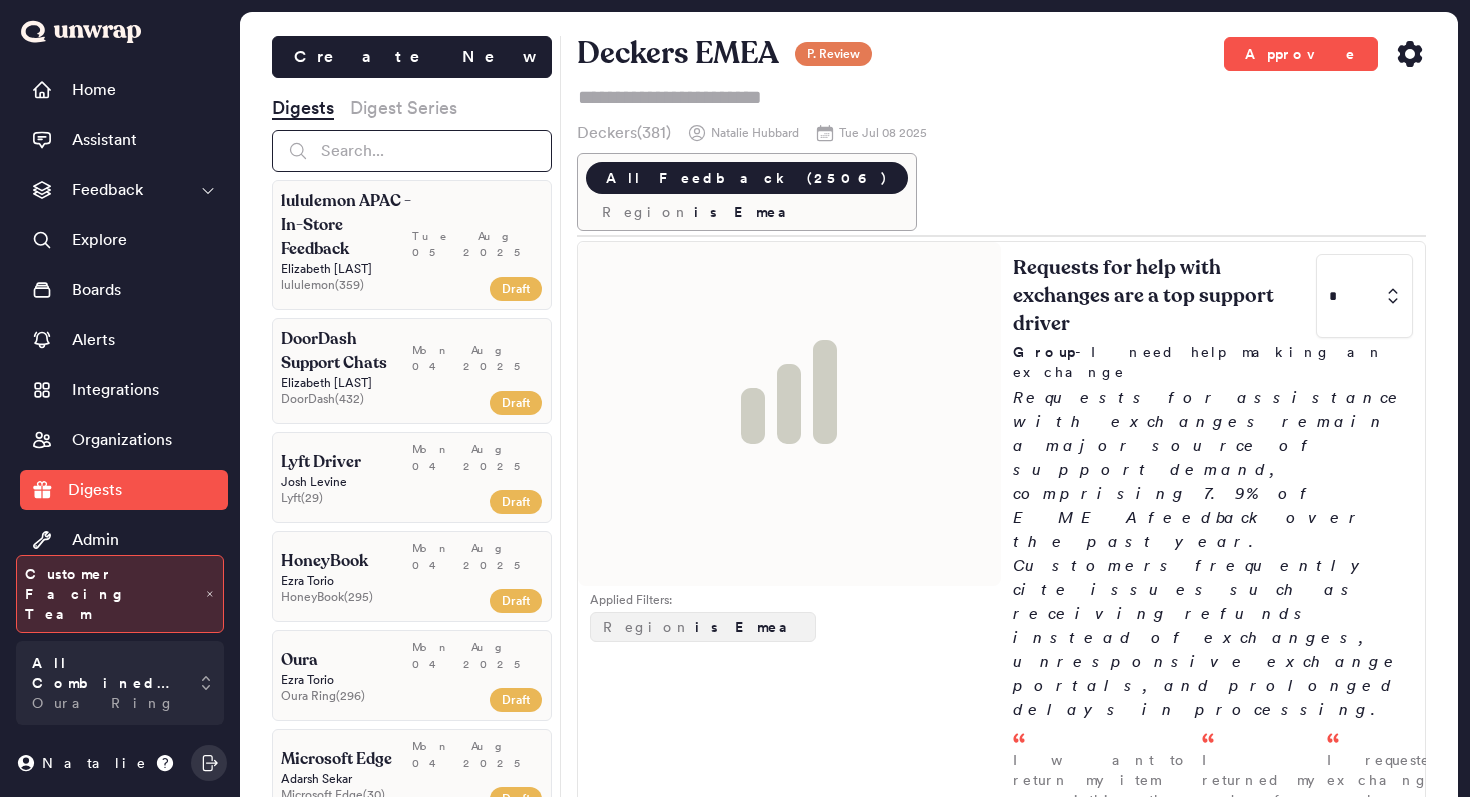 click at bounding box center [412, 151] 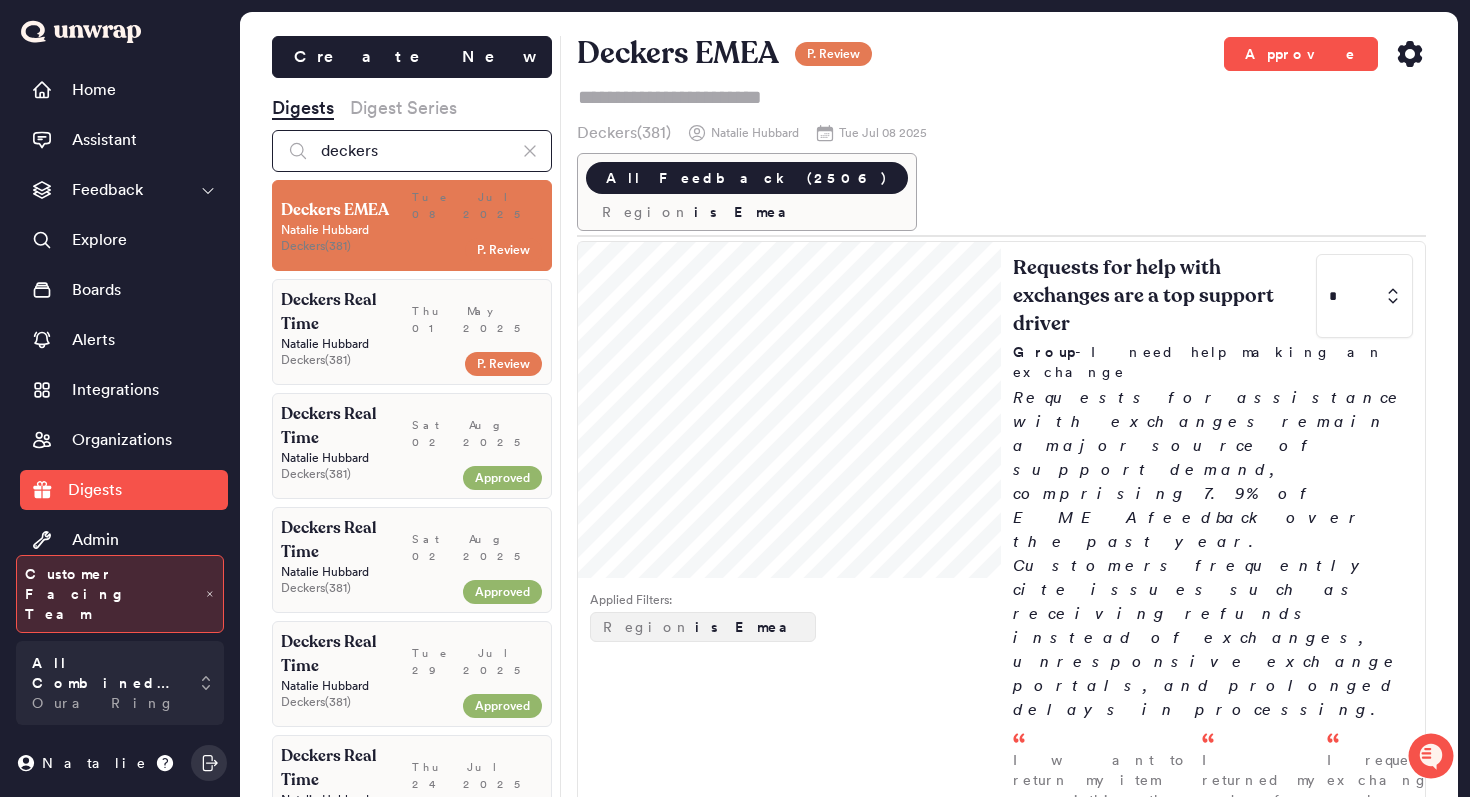type on "deckers" 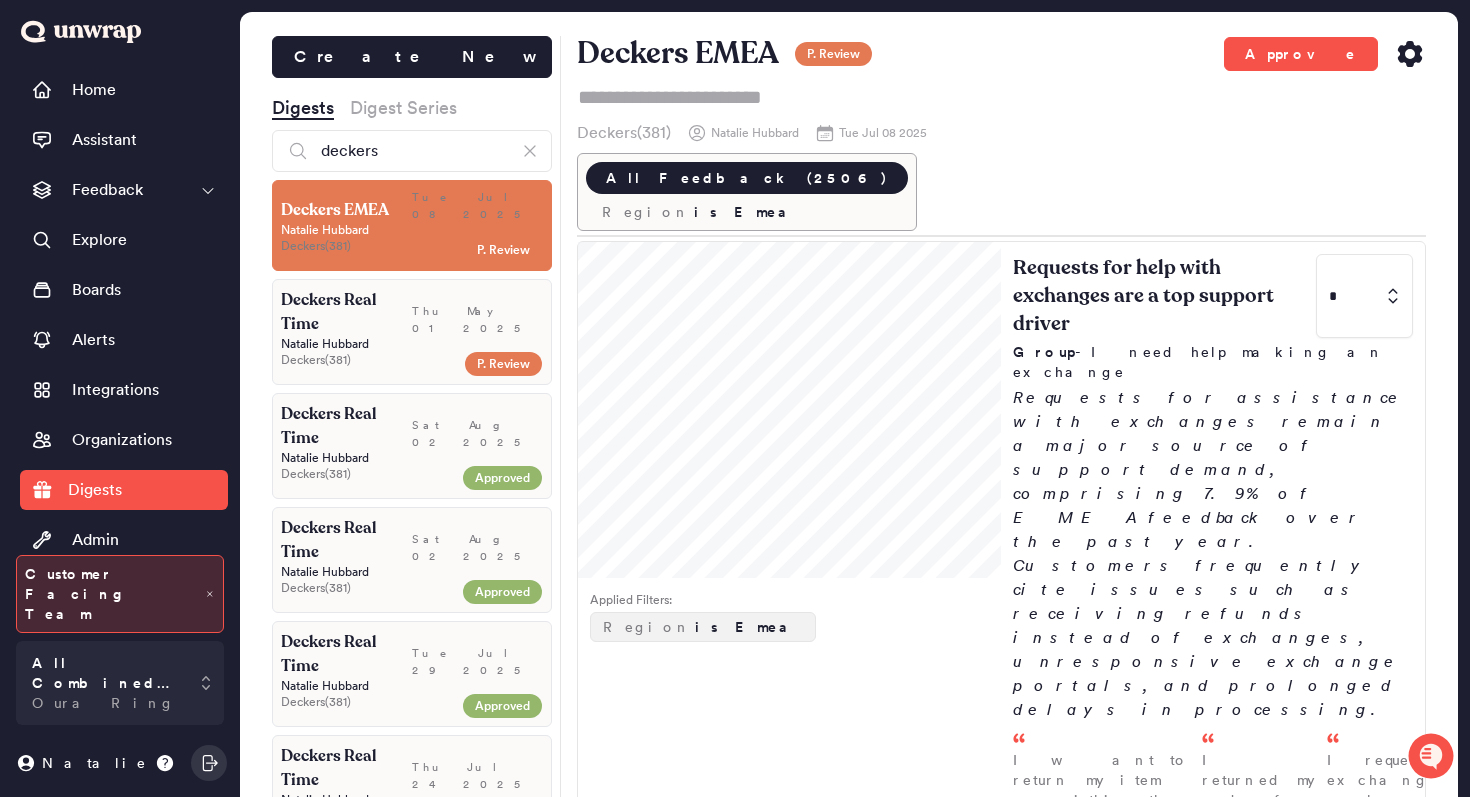 click on "Deckers  ( 381 )" at bounding box center [368, 246] 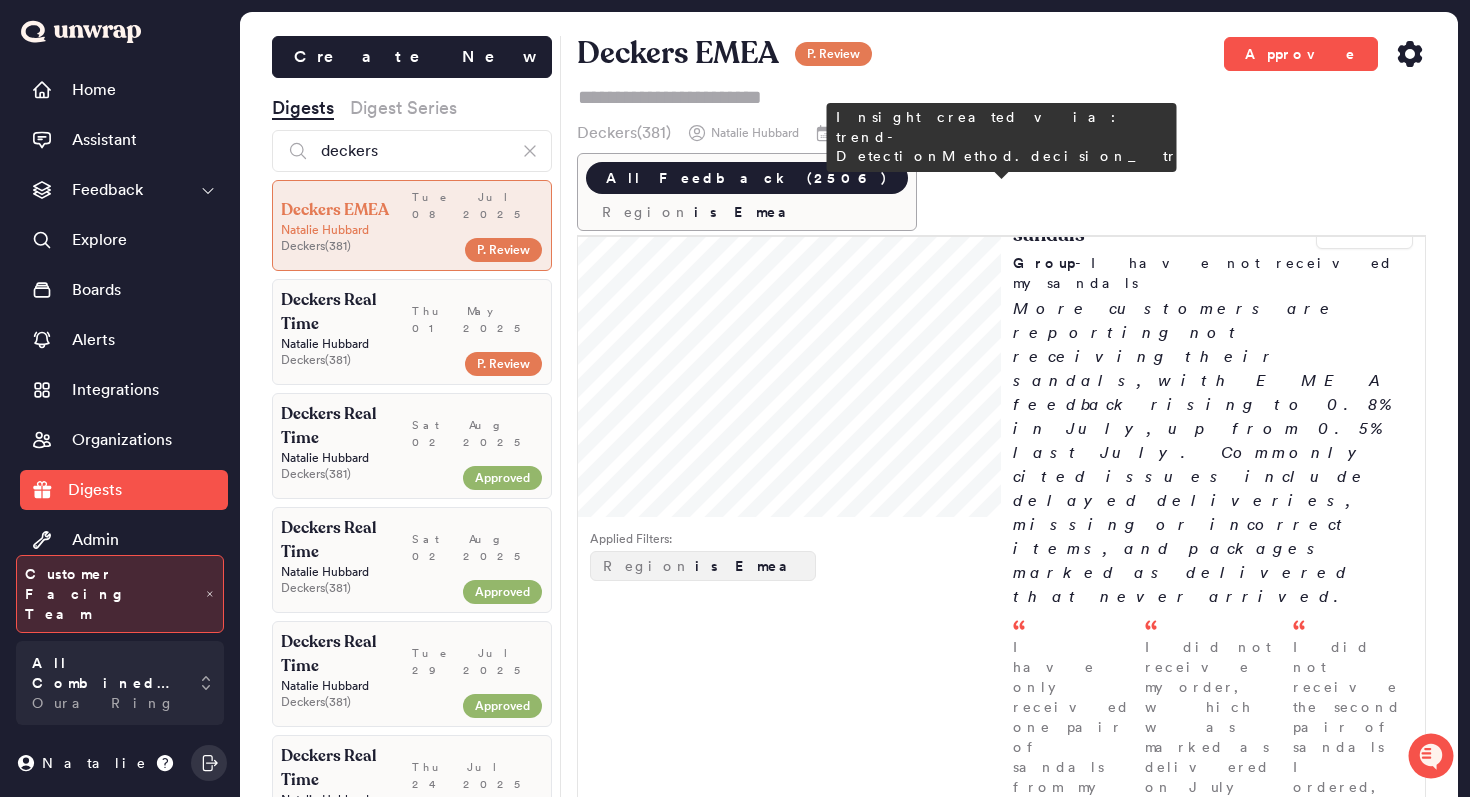 scroll, scrollTop: 1496, scrollLeft: 0, axis: vertical 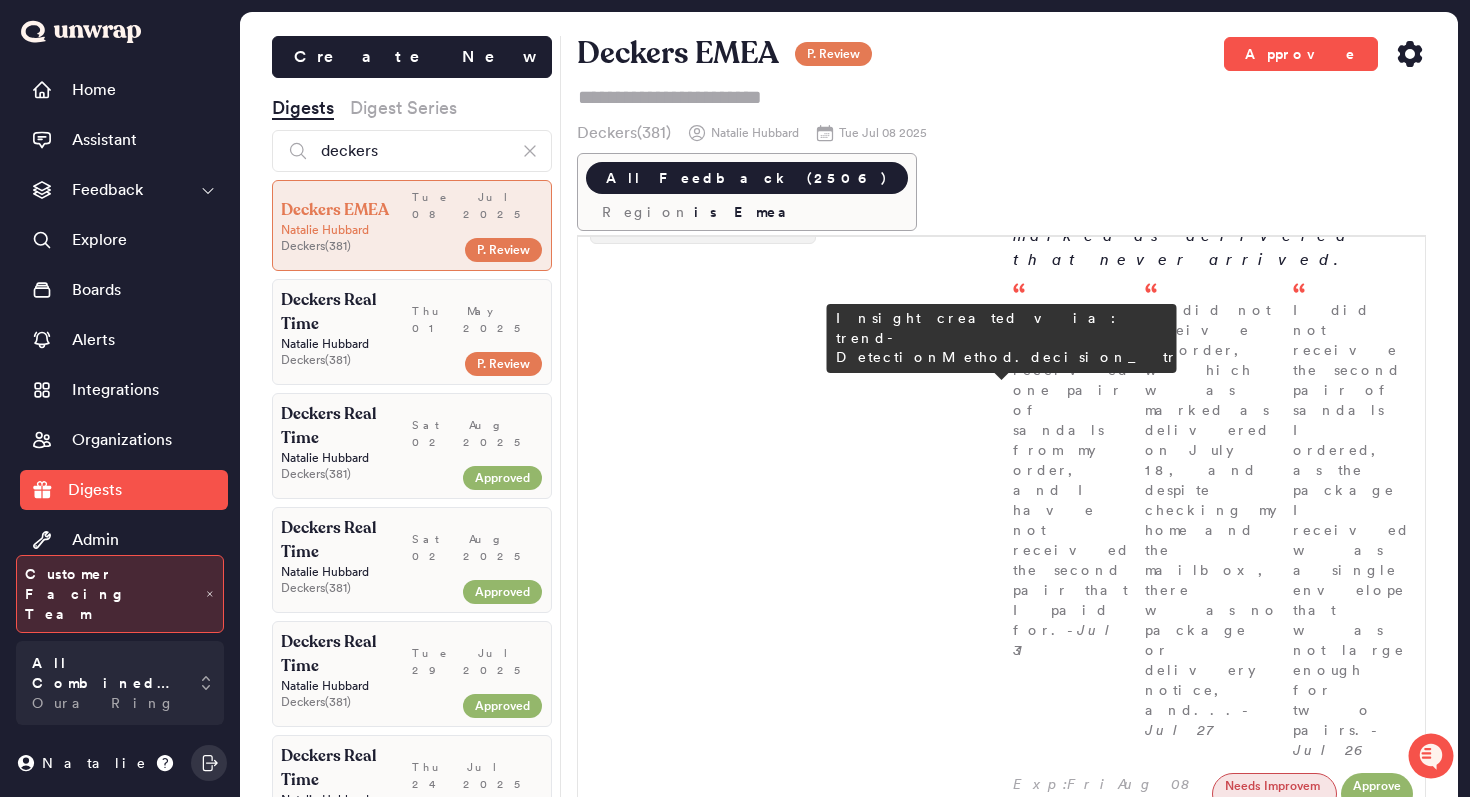 click at bounding box center [1364, 1804] 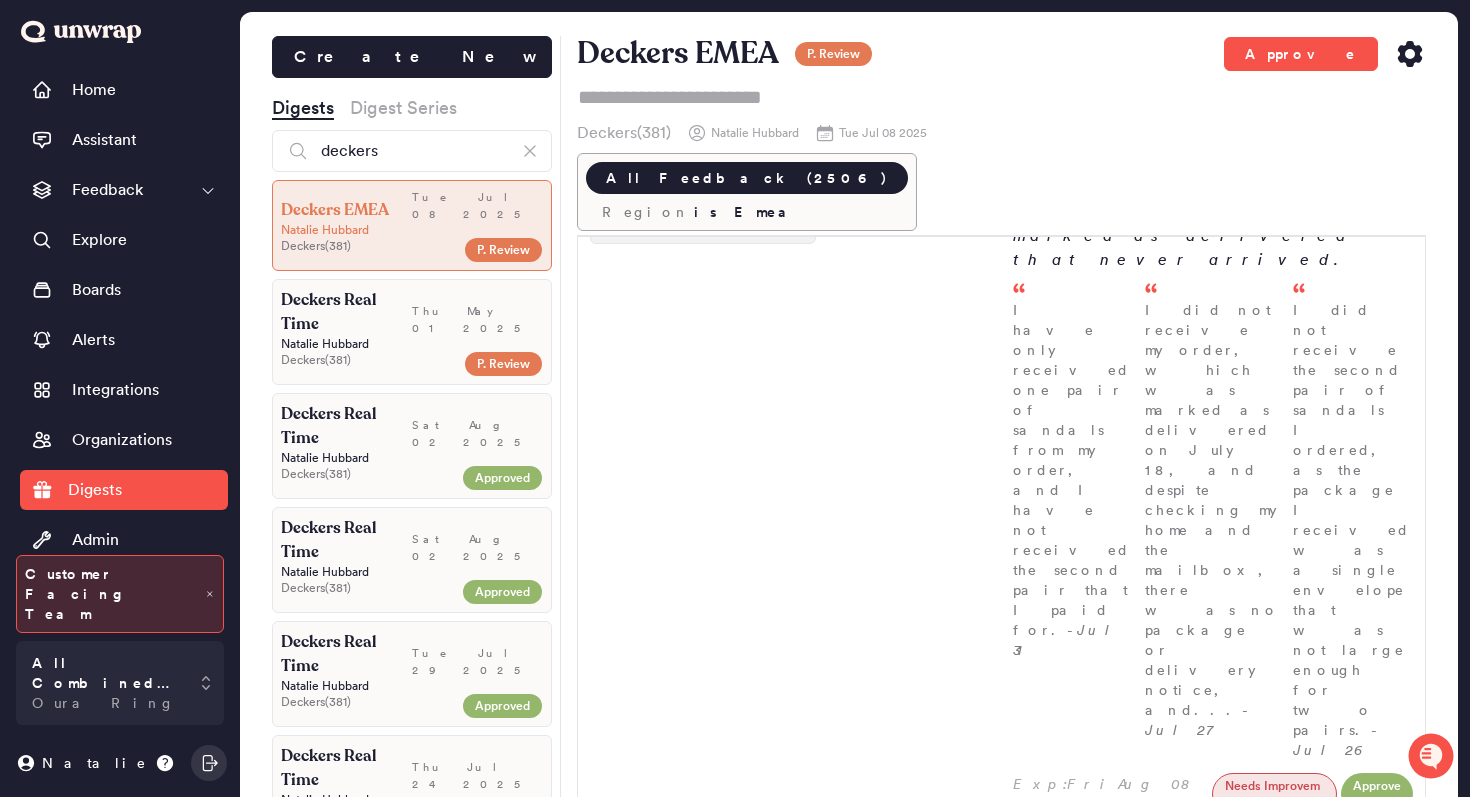 click on "2" at bounding box center (1360, 1989) 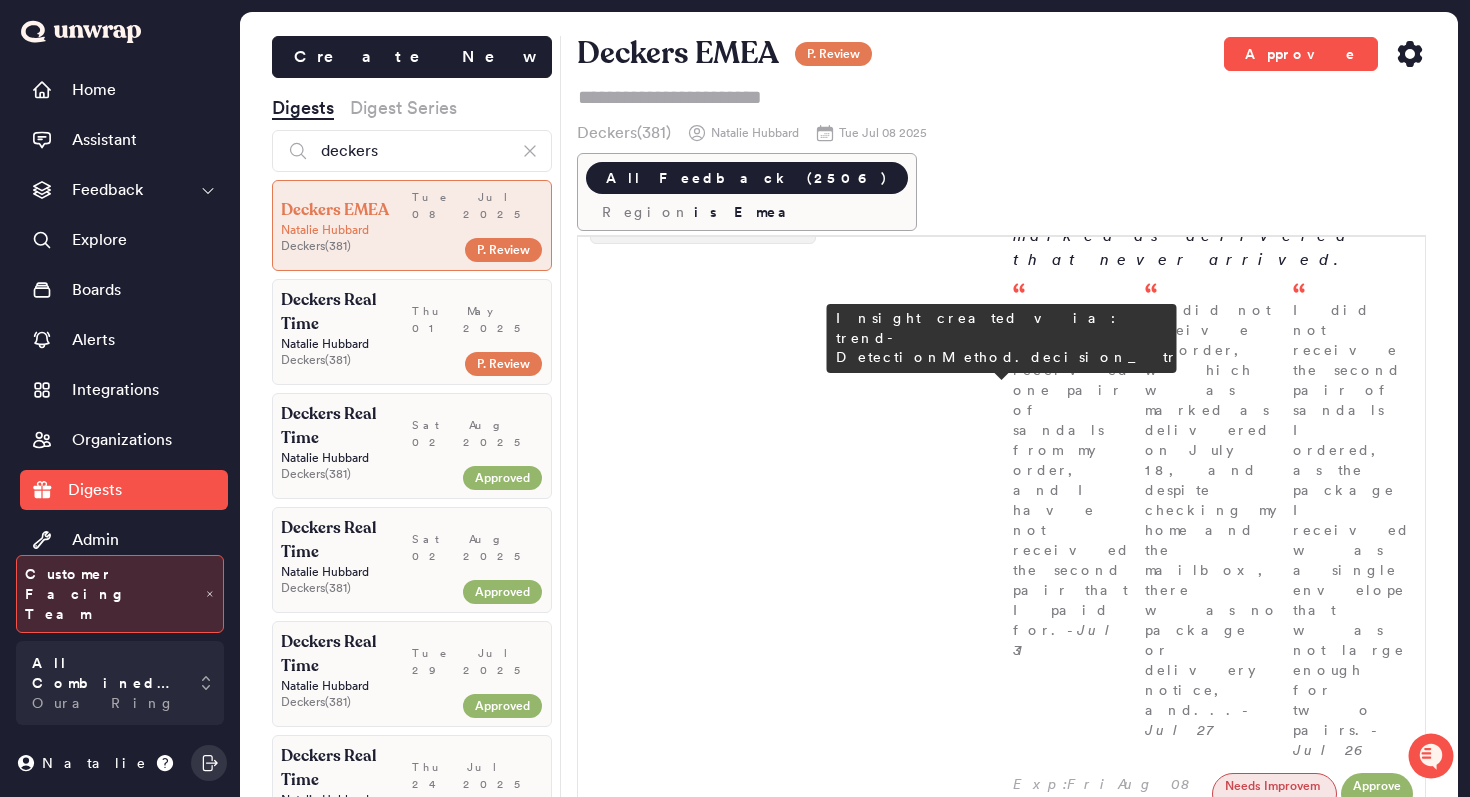 type on "*" 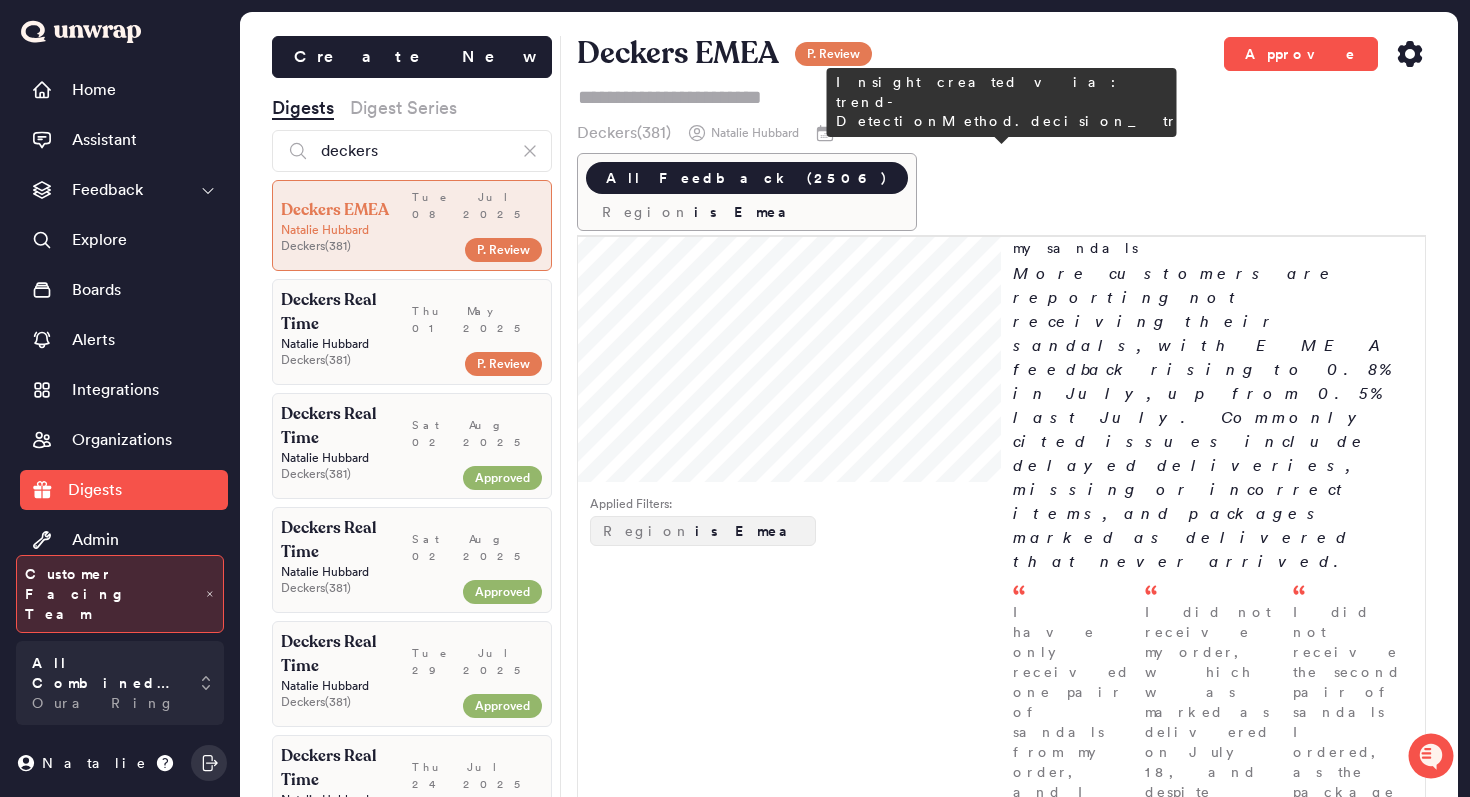 type on "*" 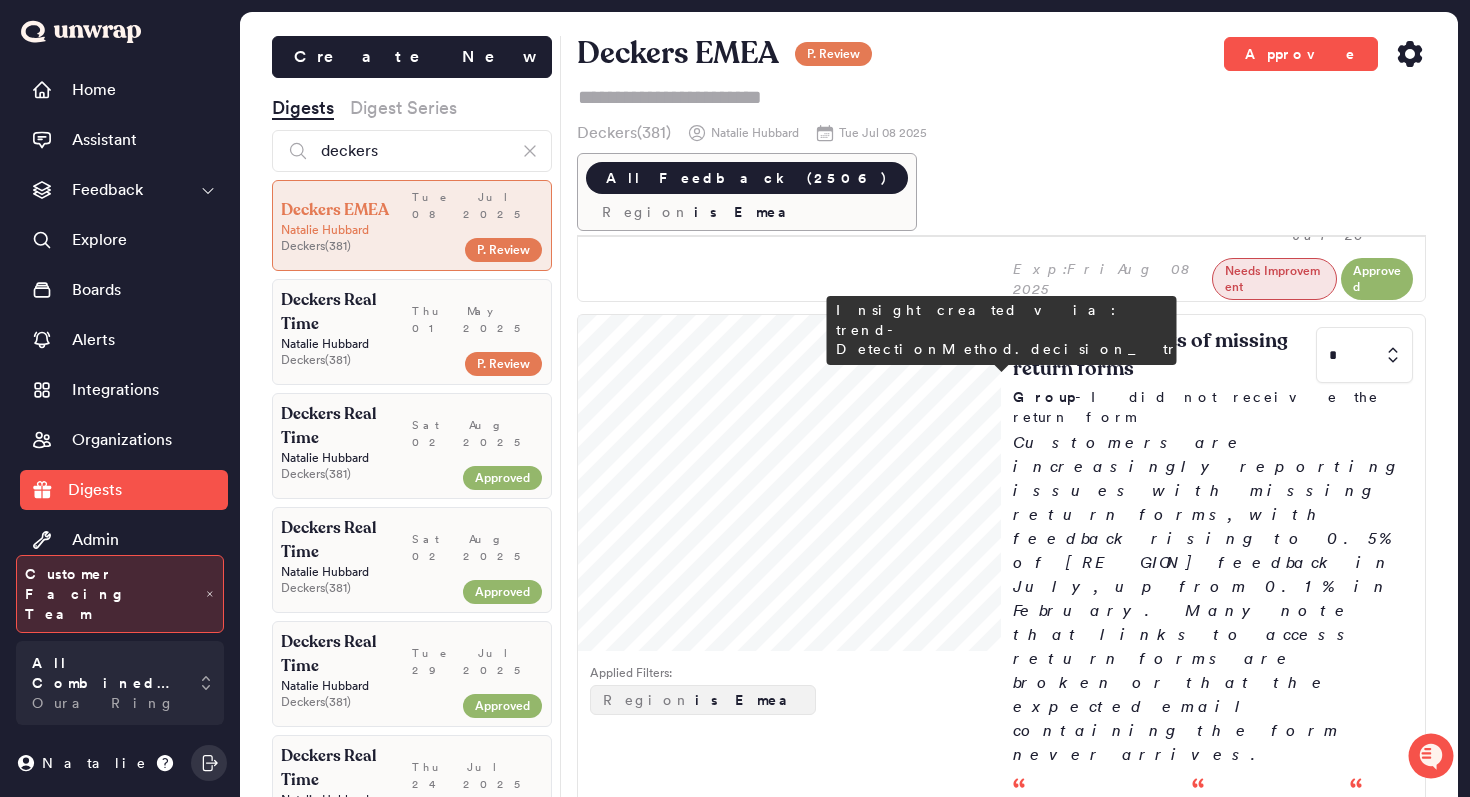scroll, scrollTop: 2018, scrollLeft: 0, axis: vertical 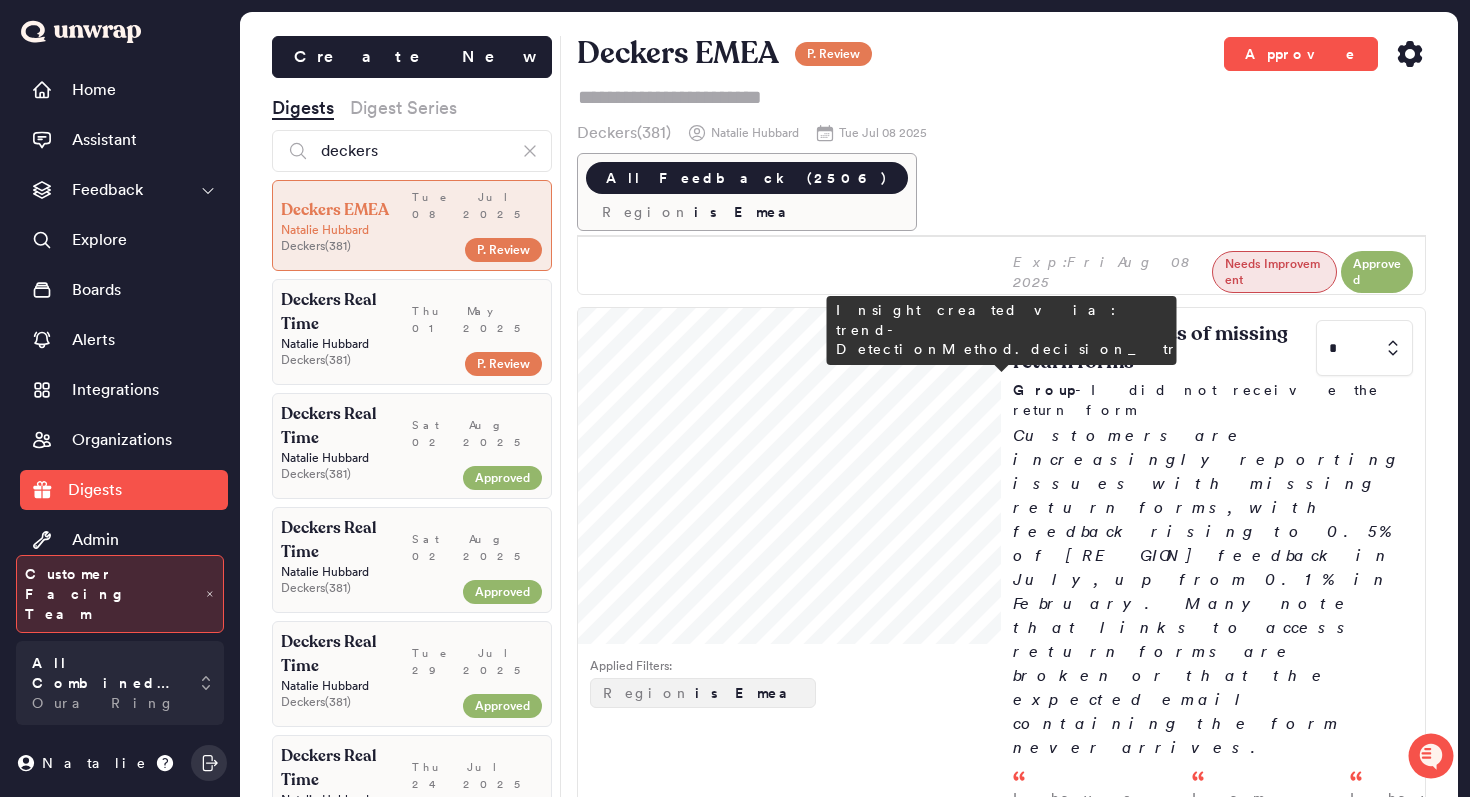 click at bounding box center (1364, 2112) 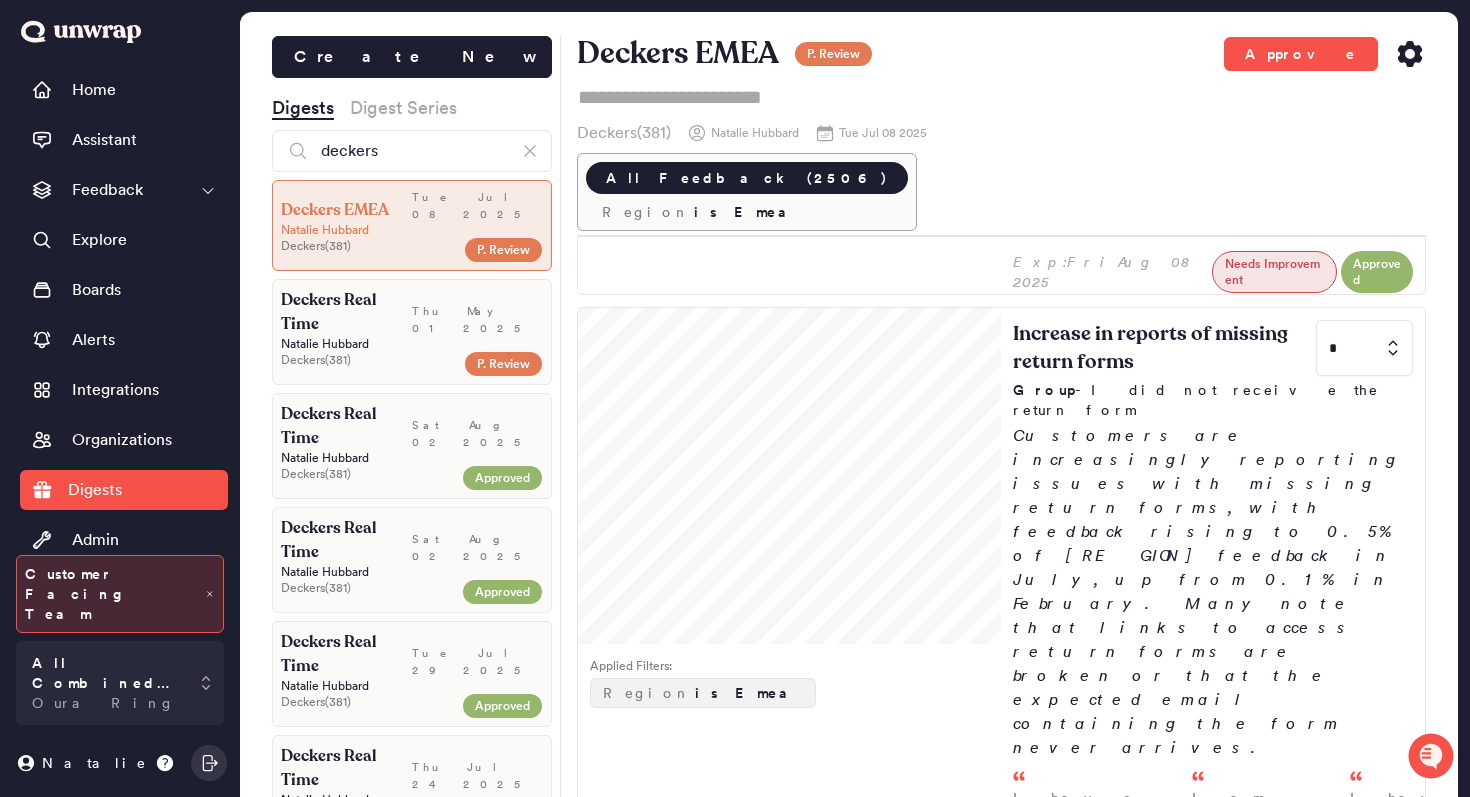click on "3" at bounding box center (1360, 2334) 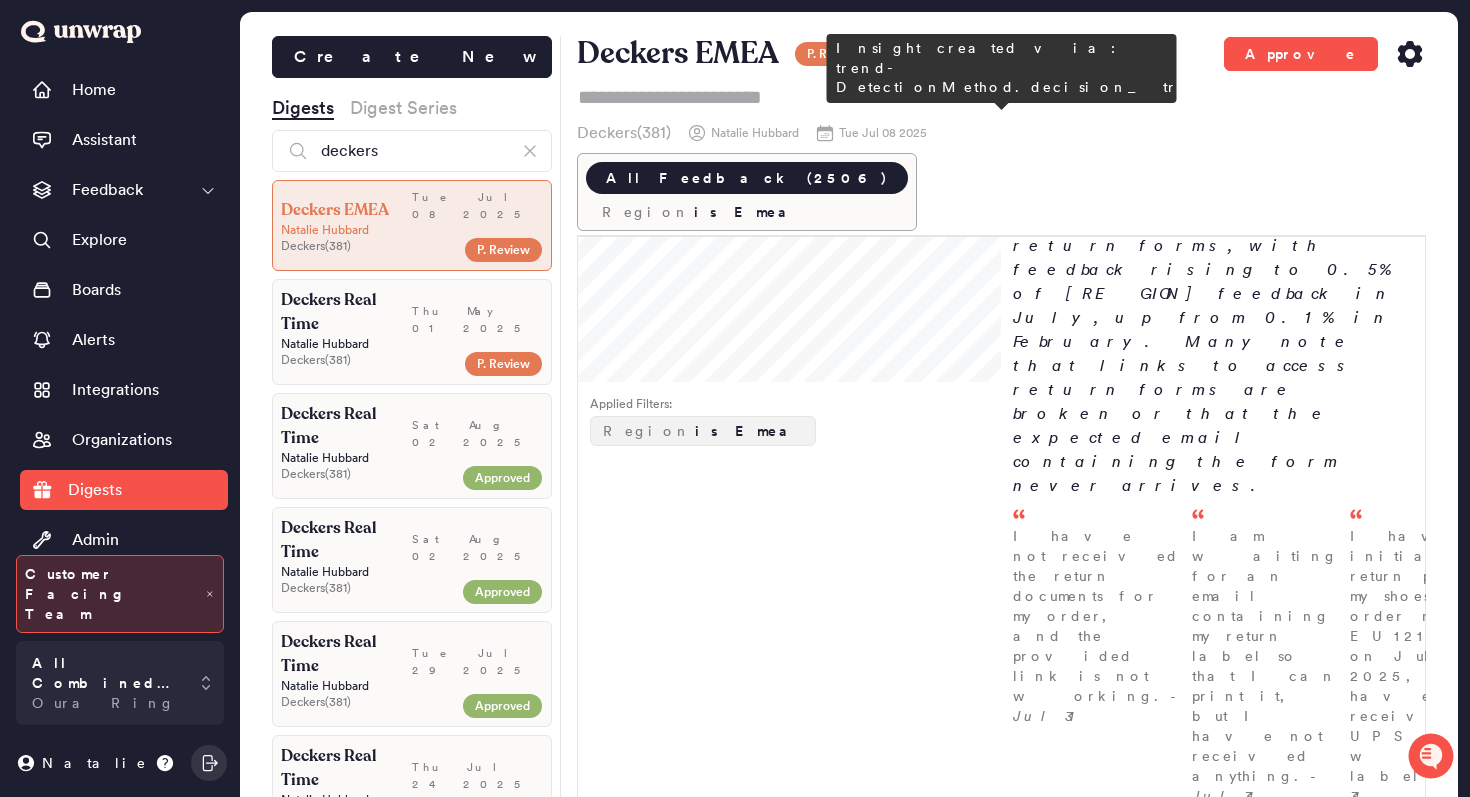 type on "*" 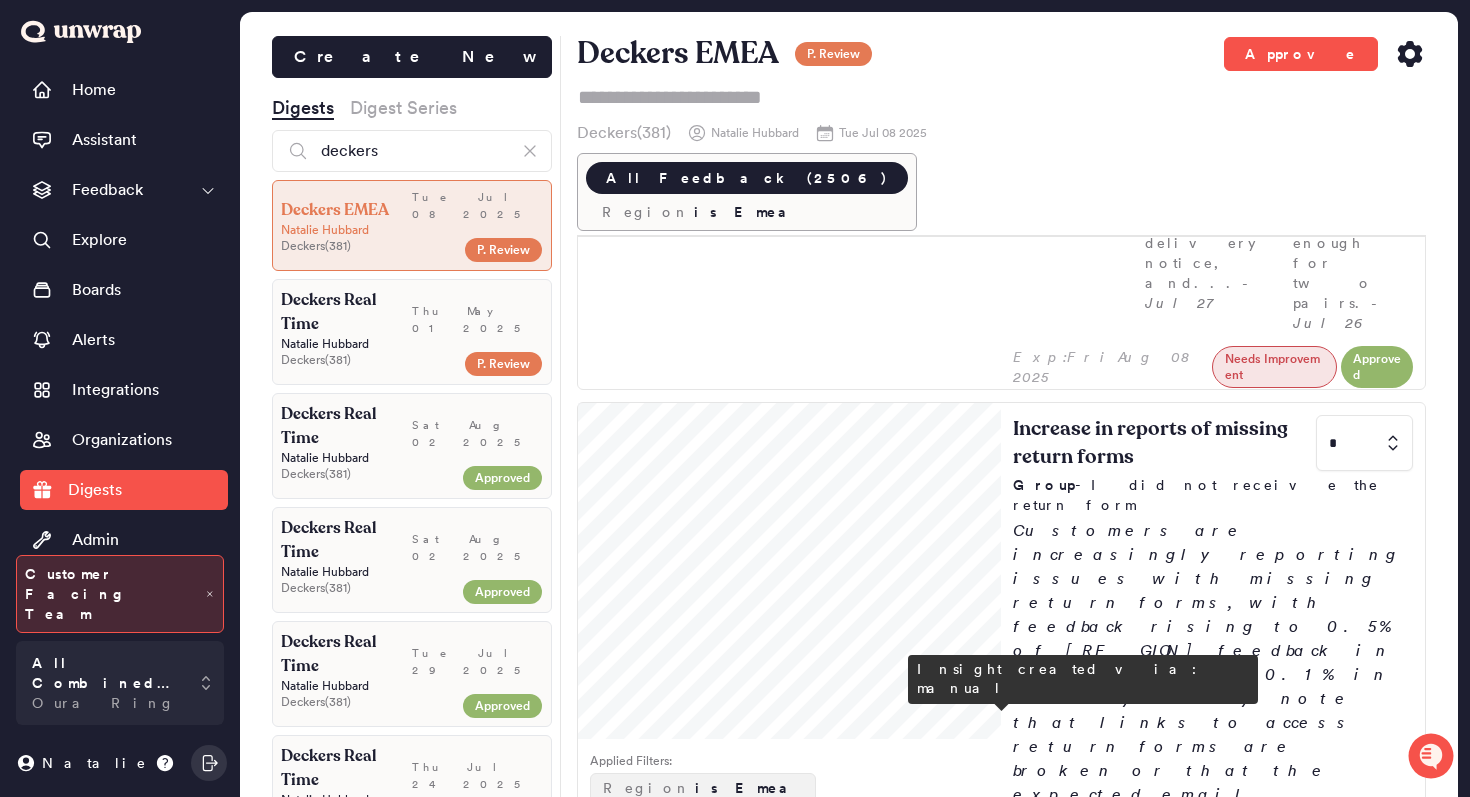type on "*" 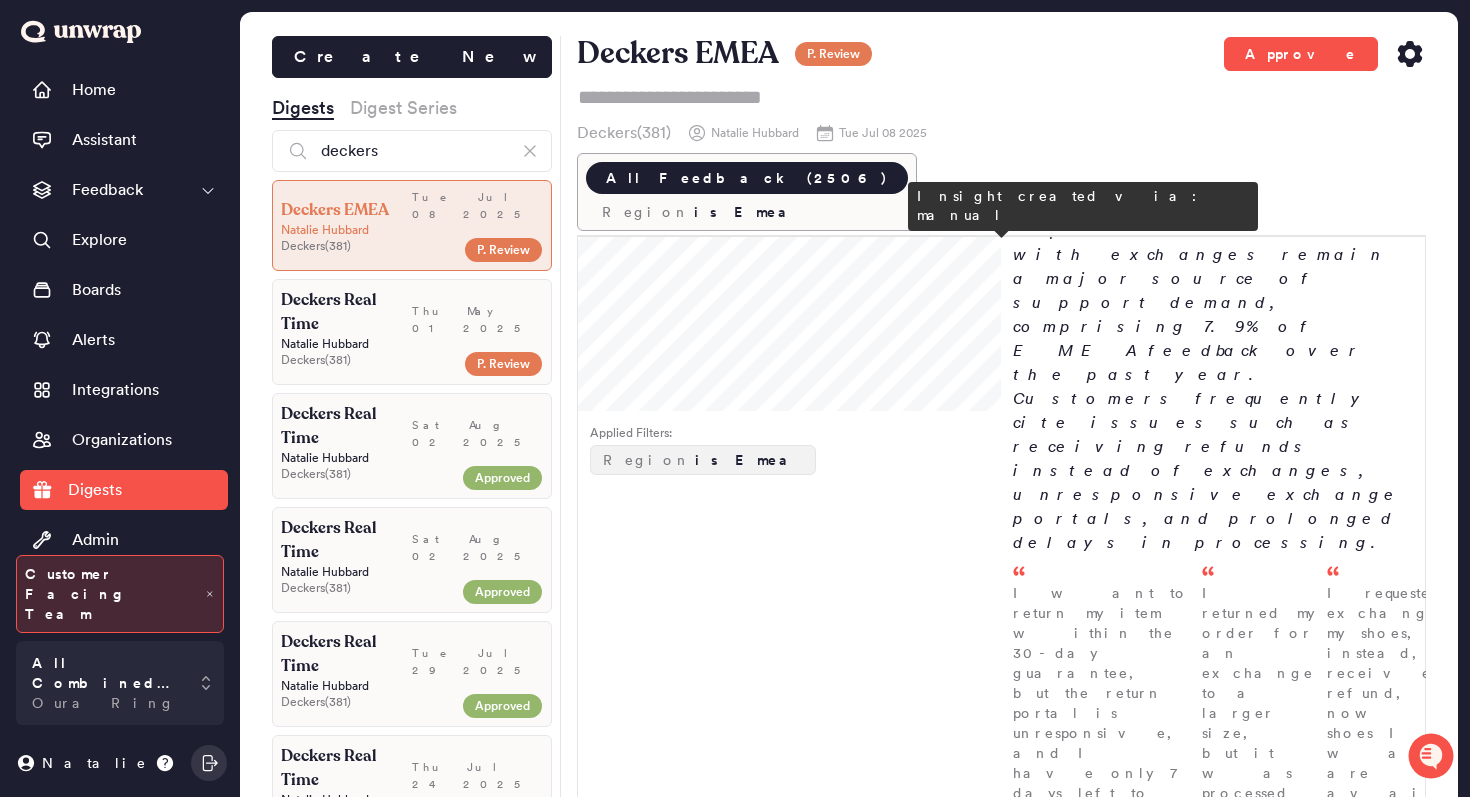 scroll, scrollTop: 0, scrollLeft: 0, axis: both 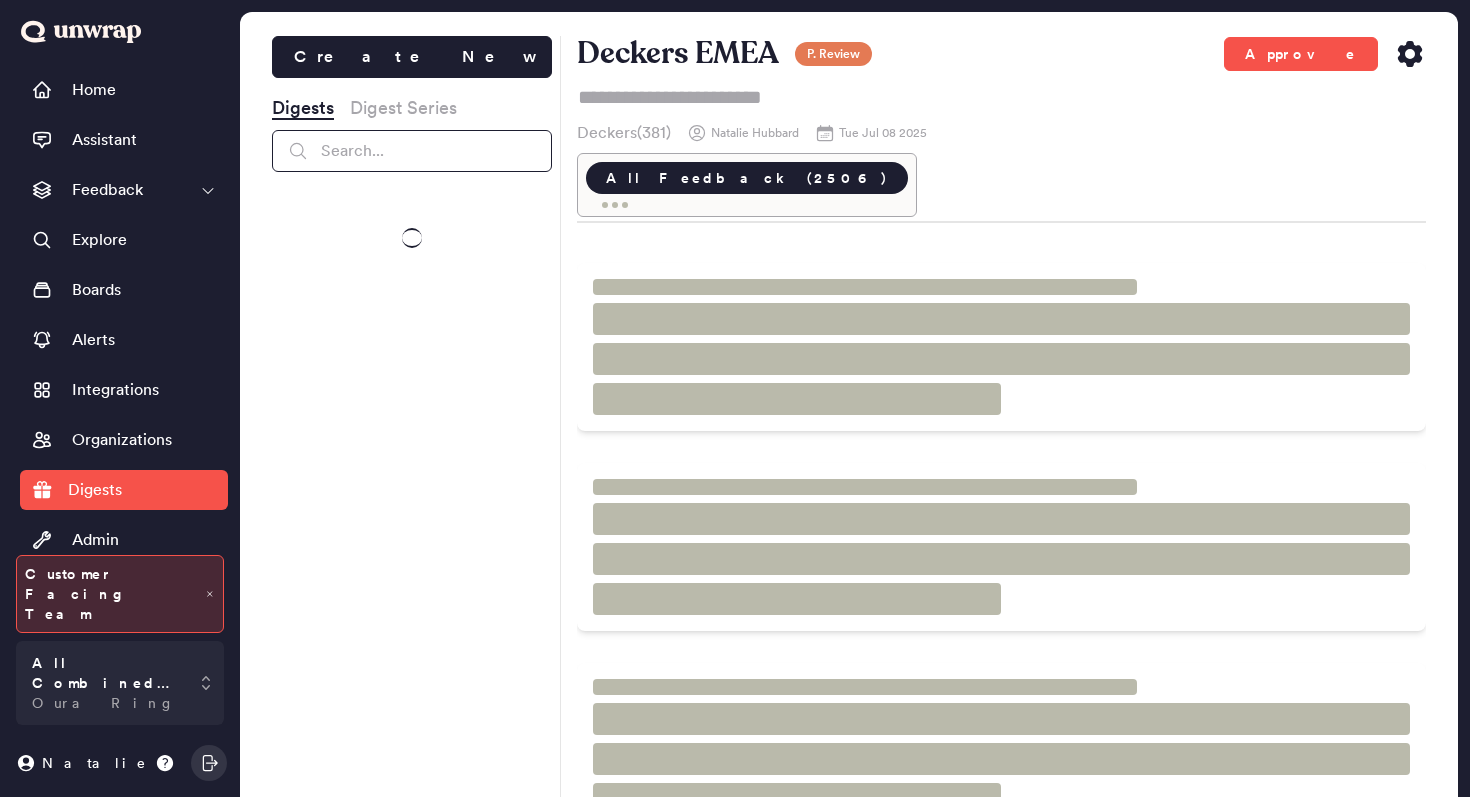click at bounding box center (412, 151) 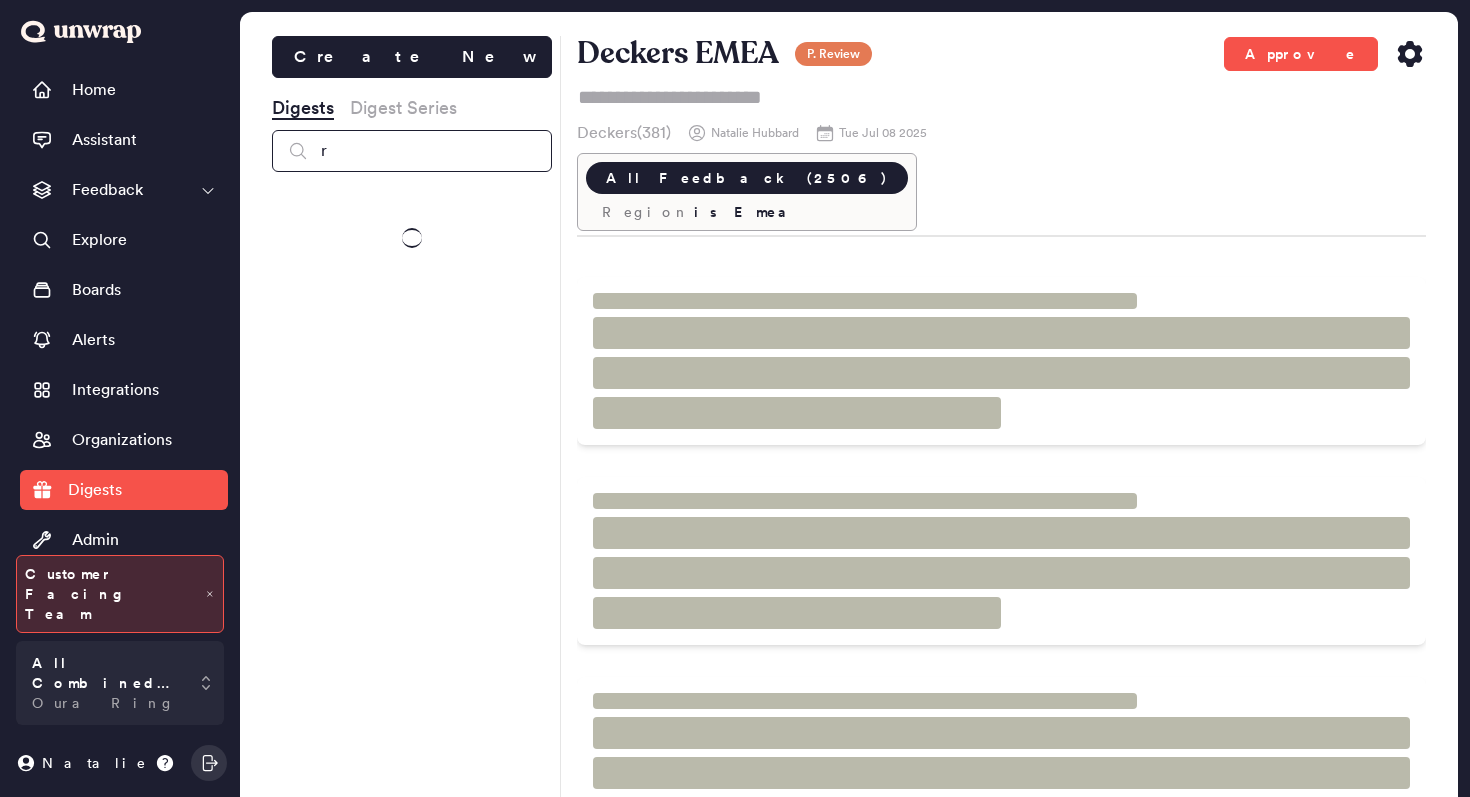 scroll, scrollTop: 0, scrollLeft: 0, axis: both 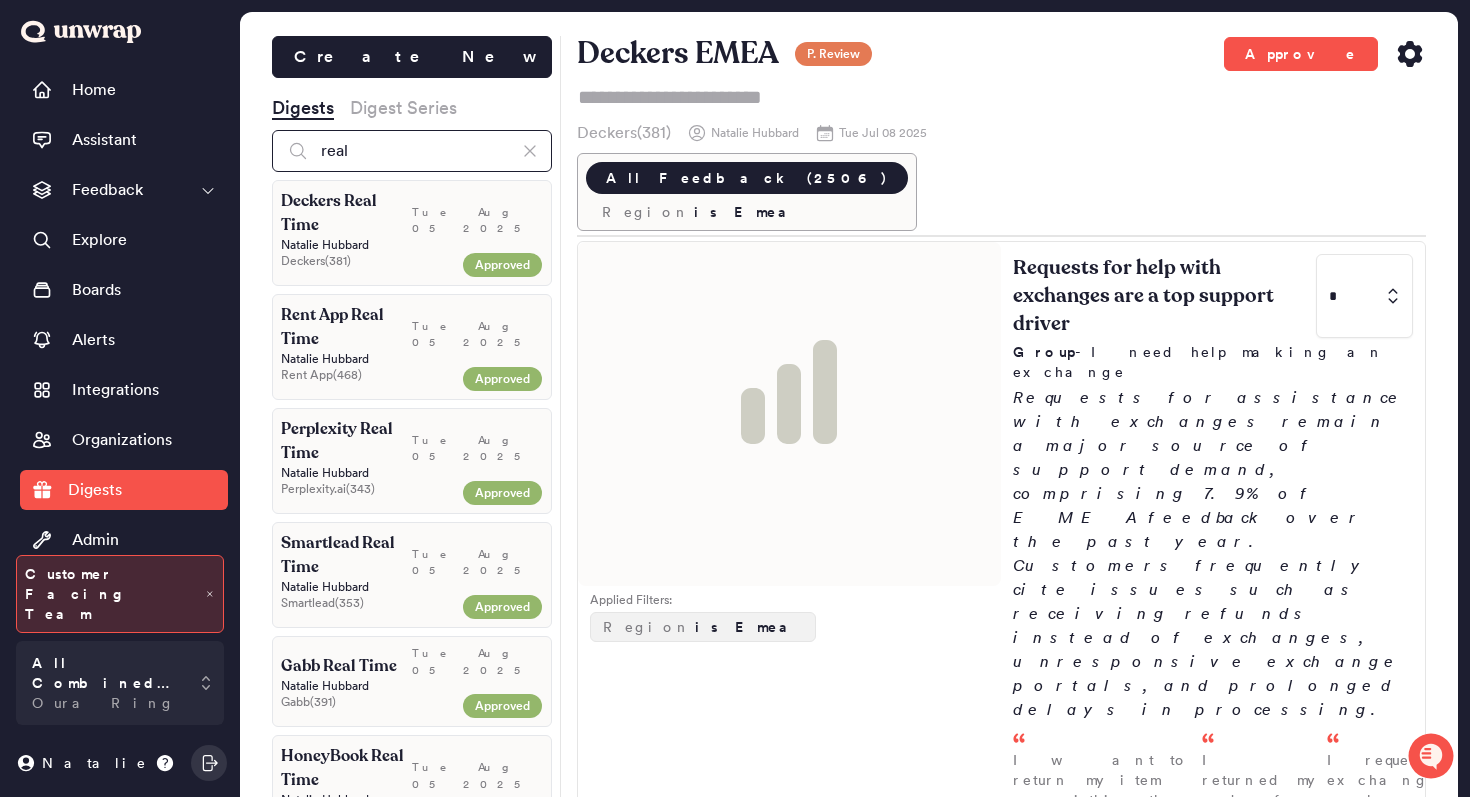 type on "real" 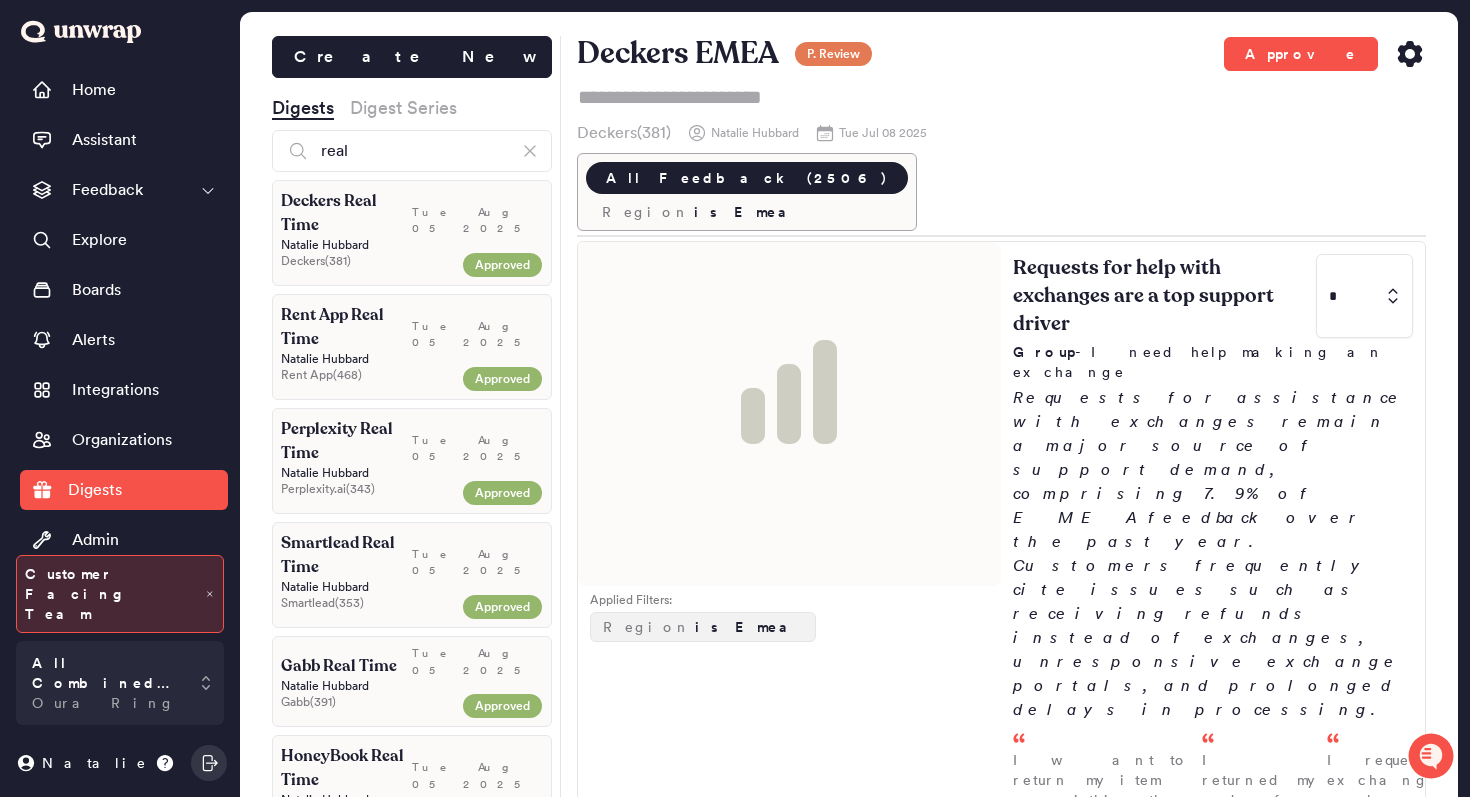 click on "Deckers Real Time" at bounding box center [346, 213] 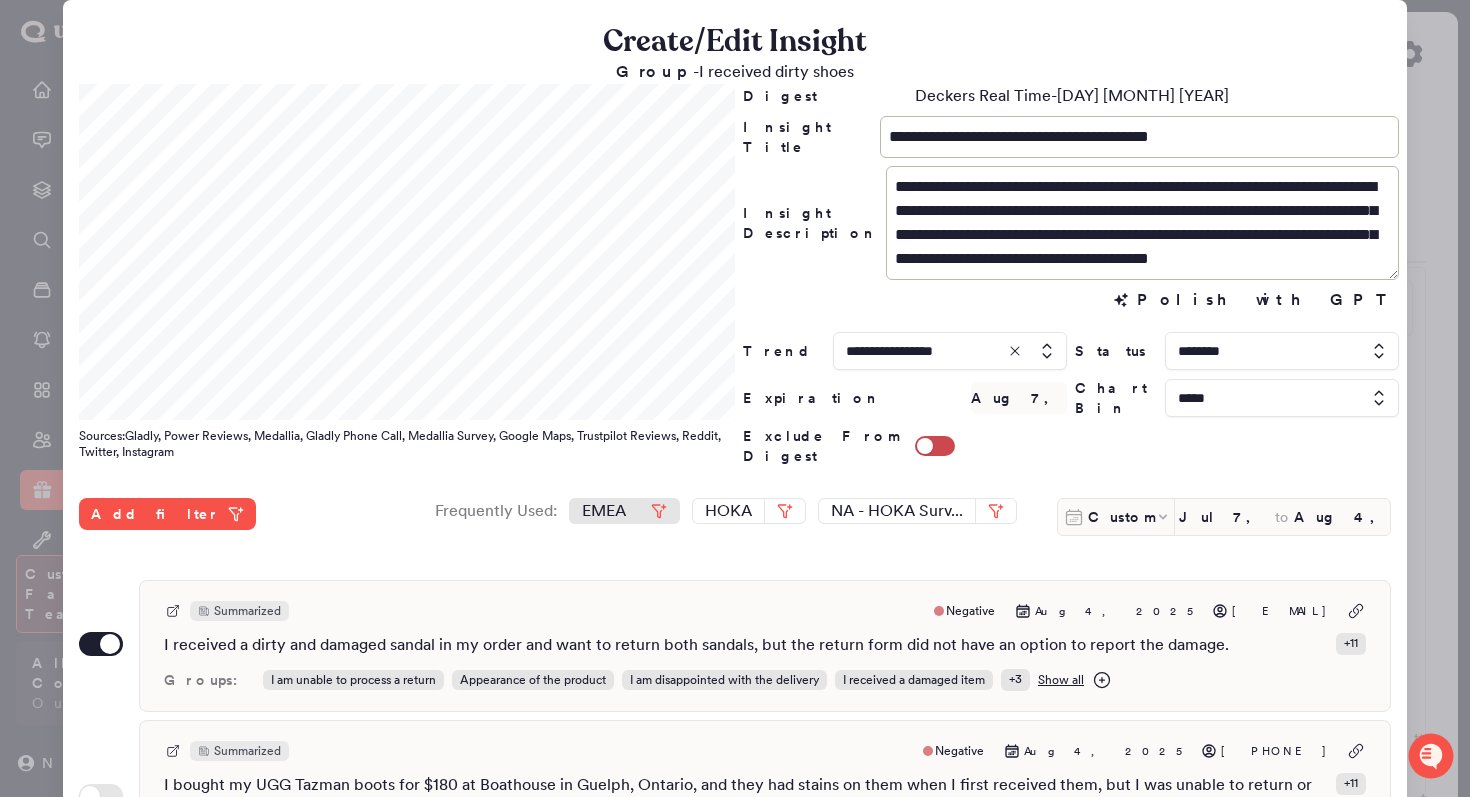 click on "EMEA" at bounding box center (624, 511) 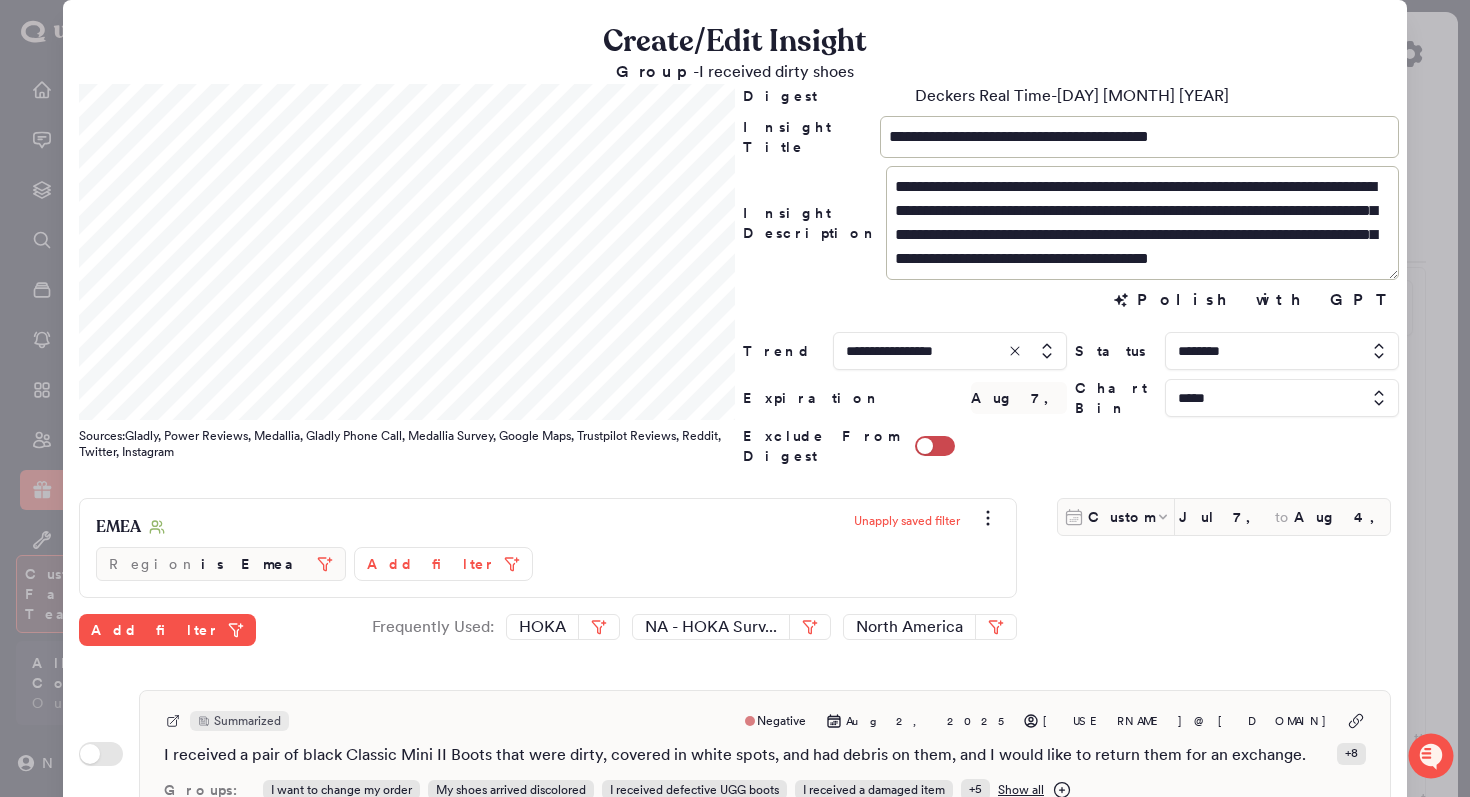 click at bounding box center [735, 398] 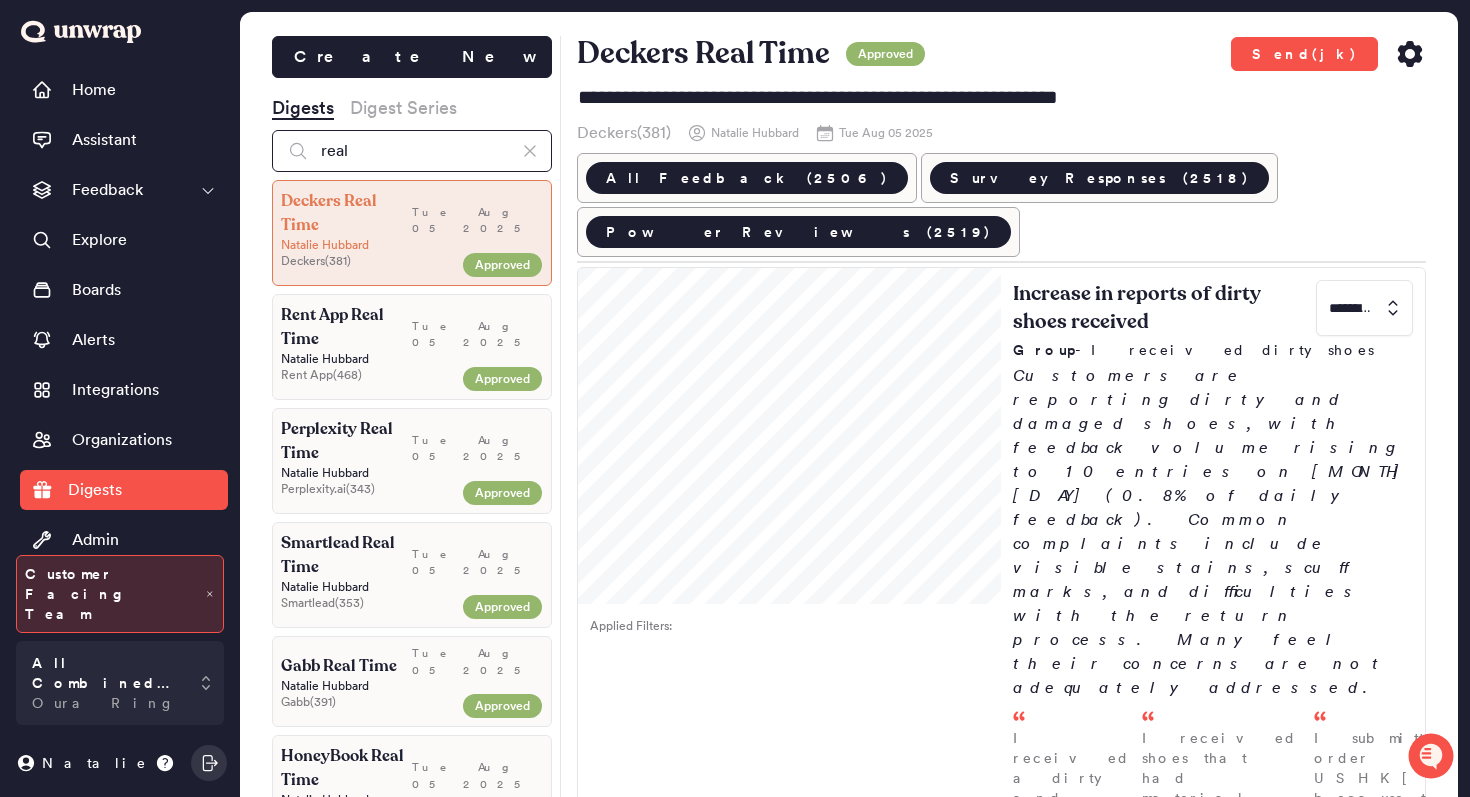 click on "real" at bounding box center [412, 151] 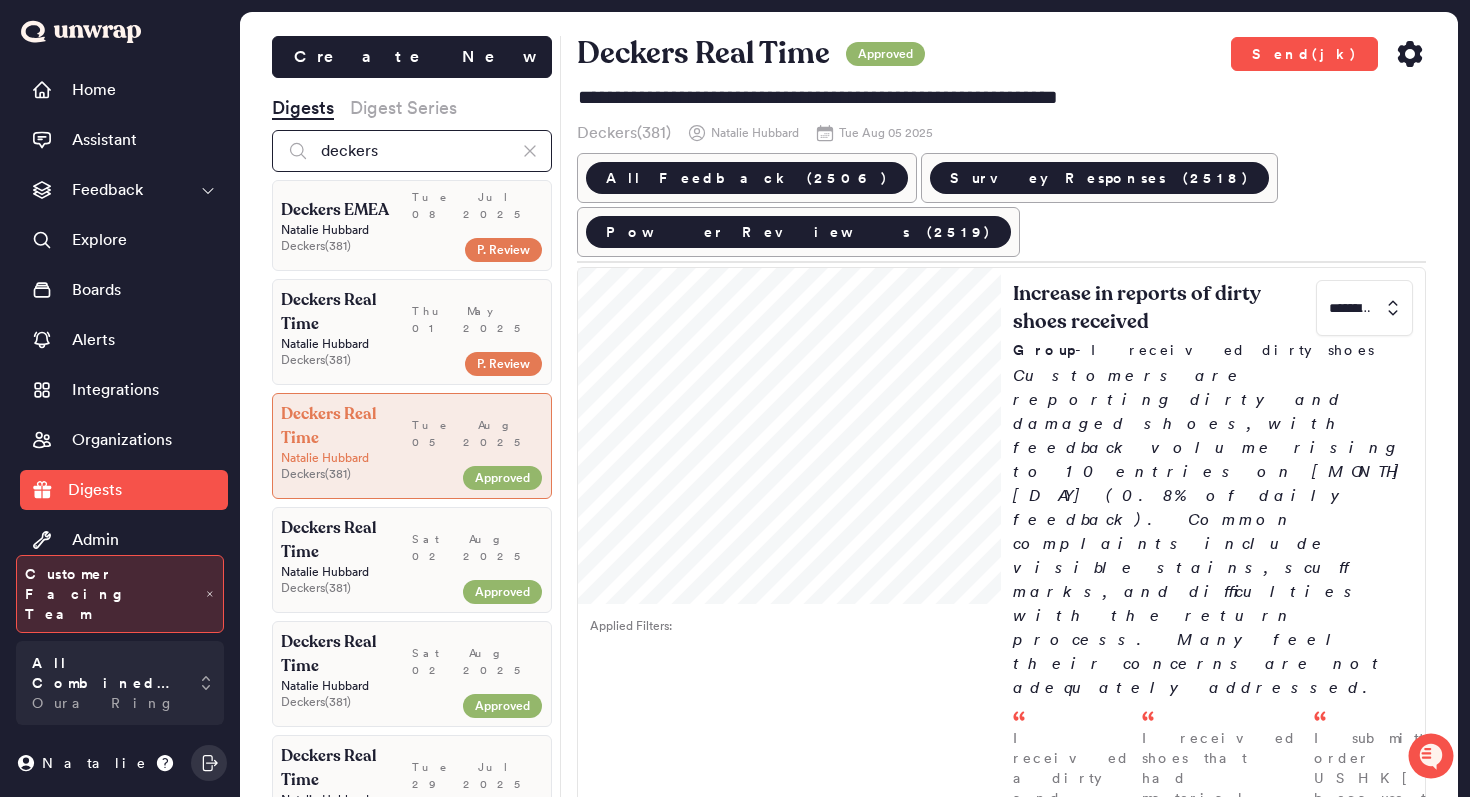 type on "deckers" 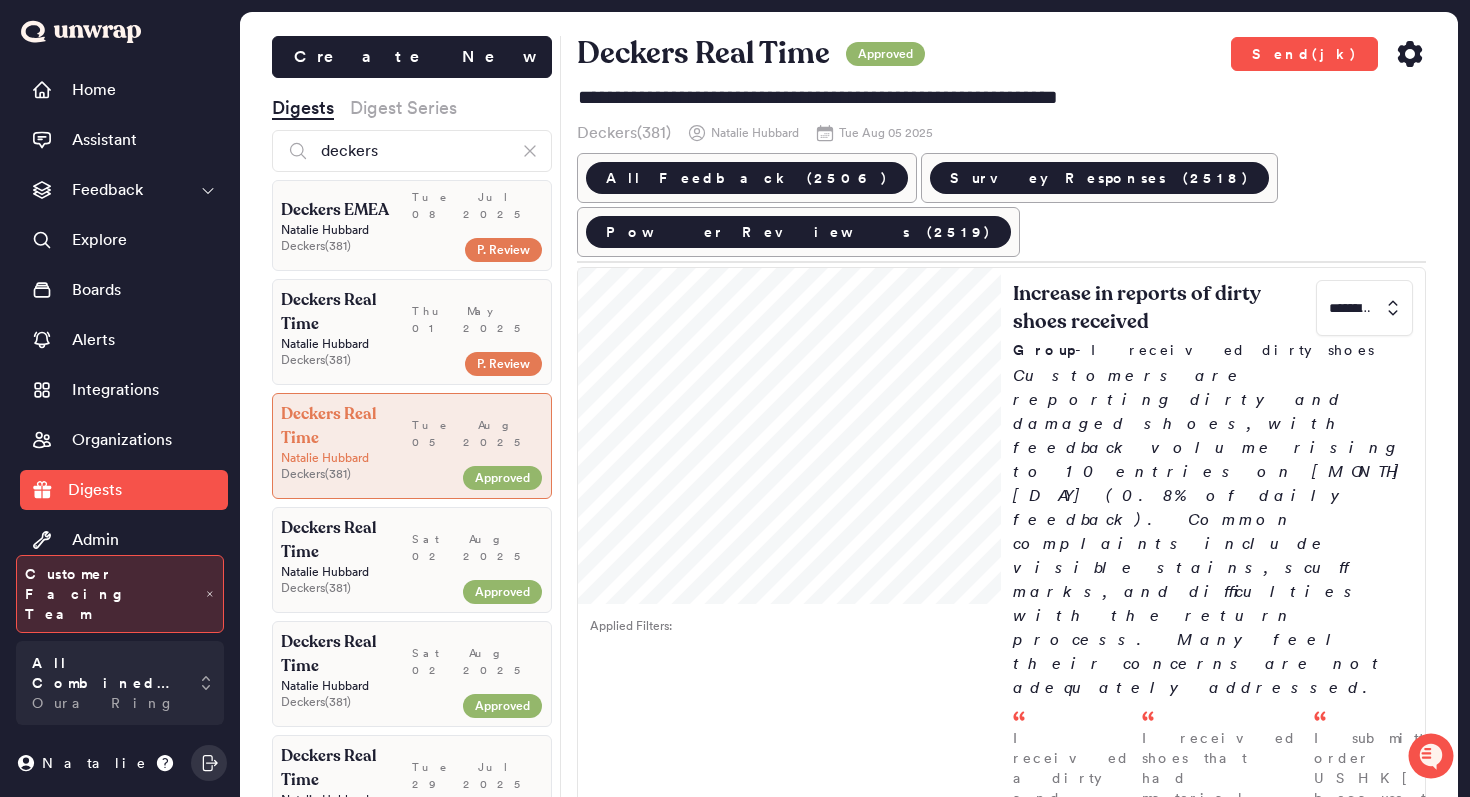 click on "Deckers  ( 381 )" at bounding box center [368, 246] 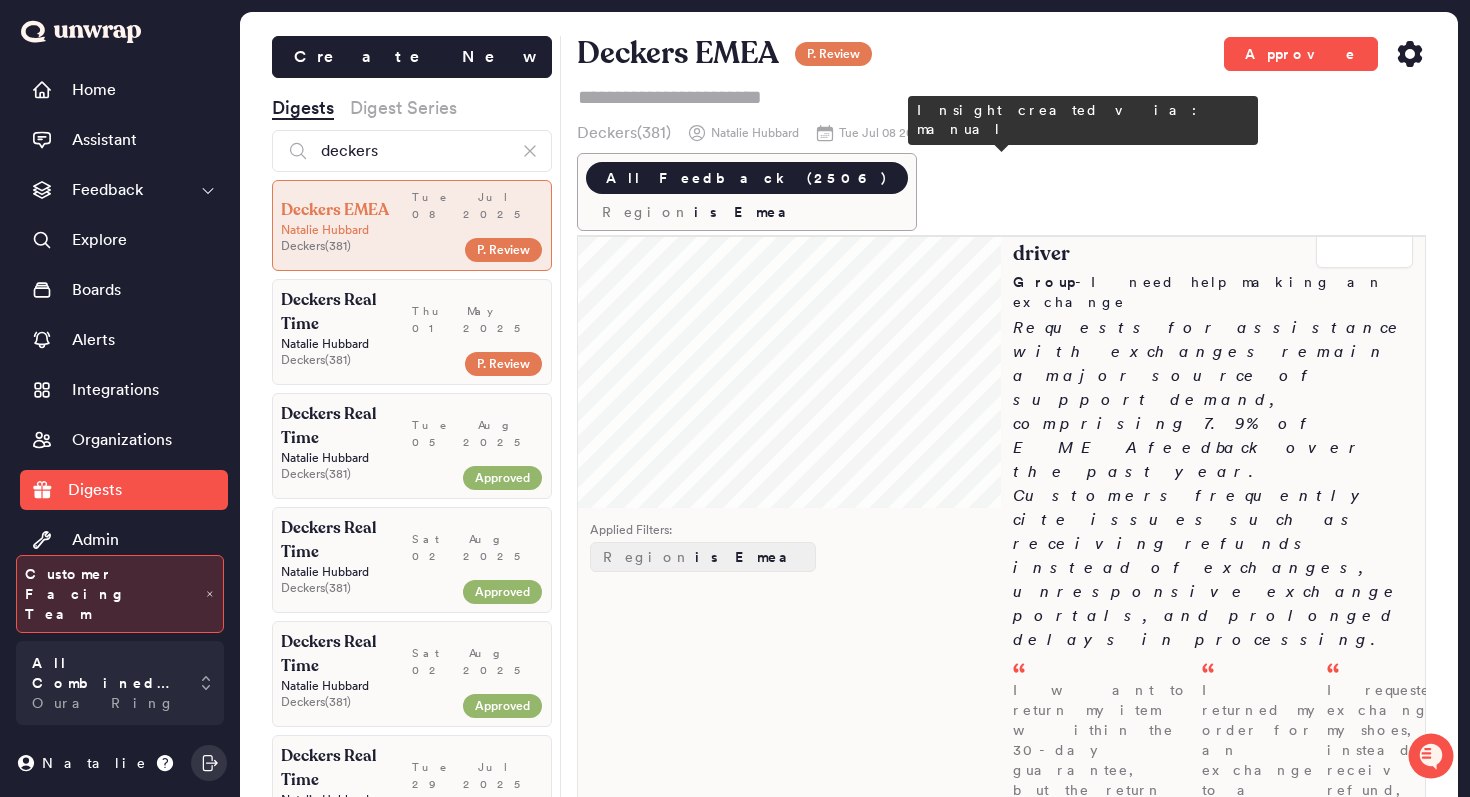 scroll, scrollTop: 274, scrollLeft: 0, axis: vertical 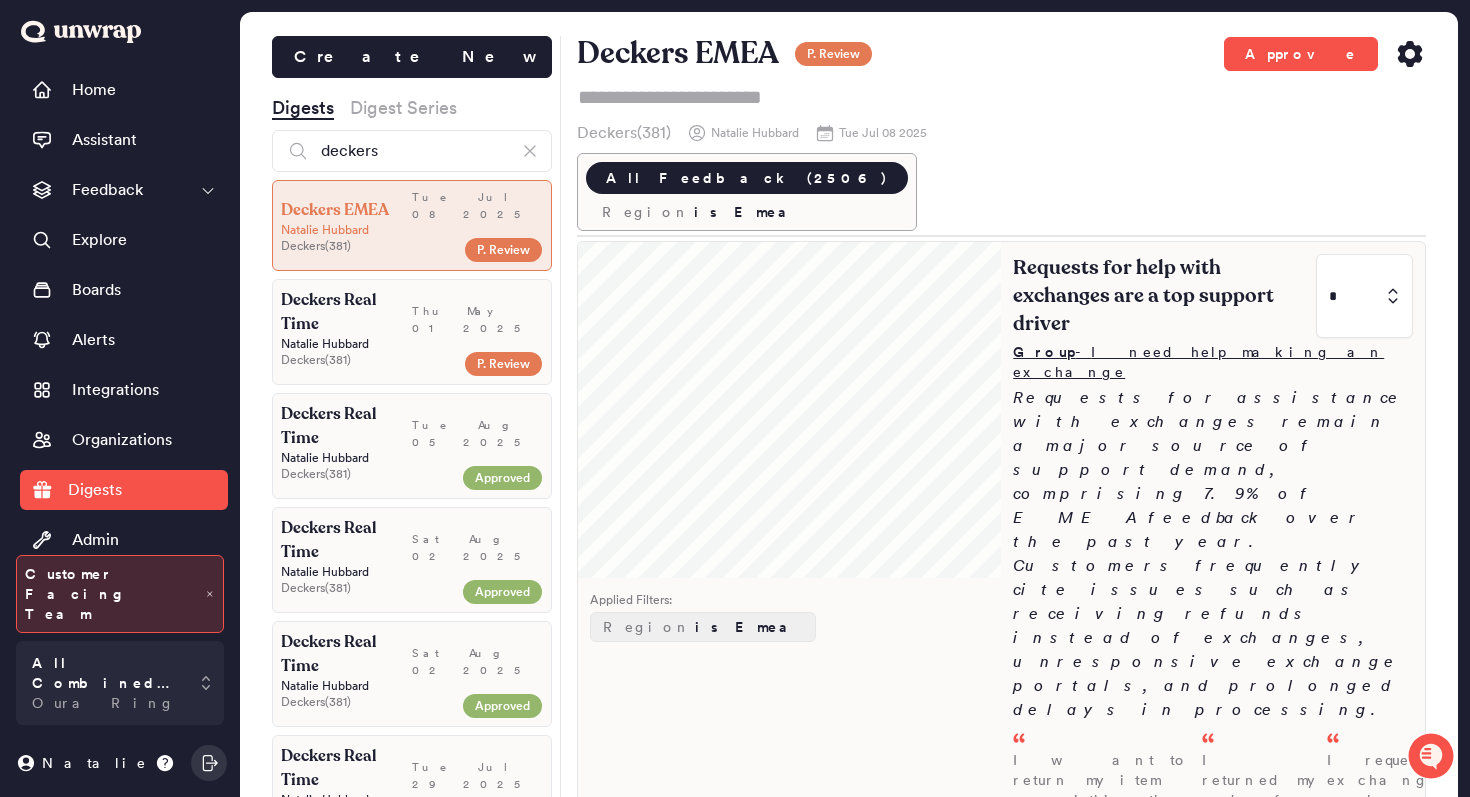 click on "Group  -  I need help making an exchange" at bounding box center (1213, 362) 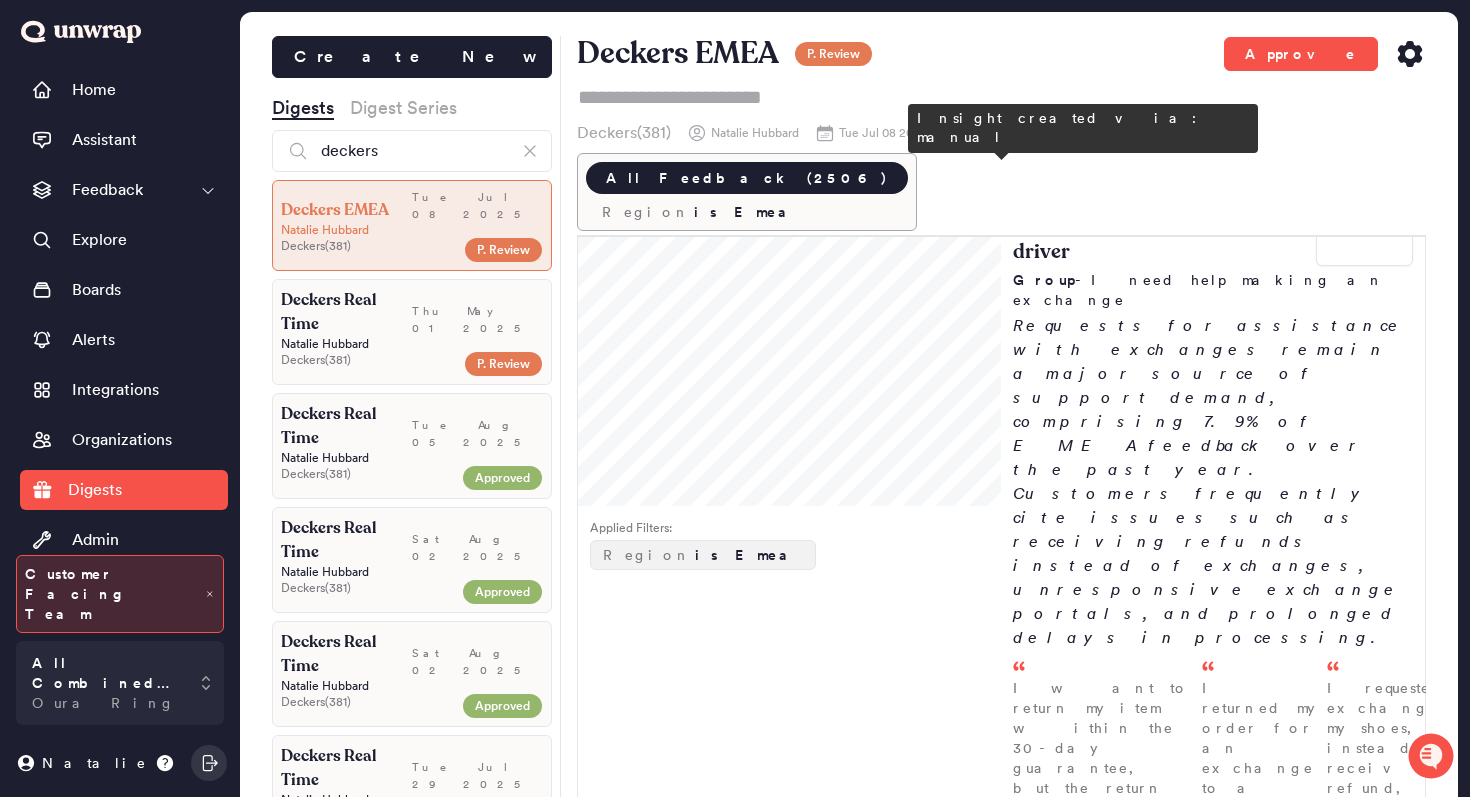 scroll, scrollTop: 82, scrollLeft: 0, axis: vertical 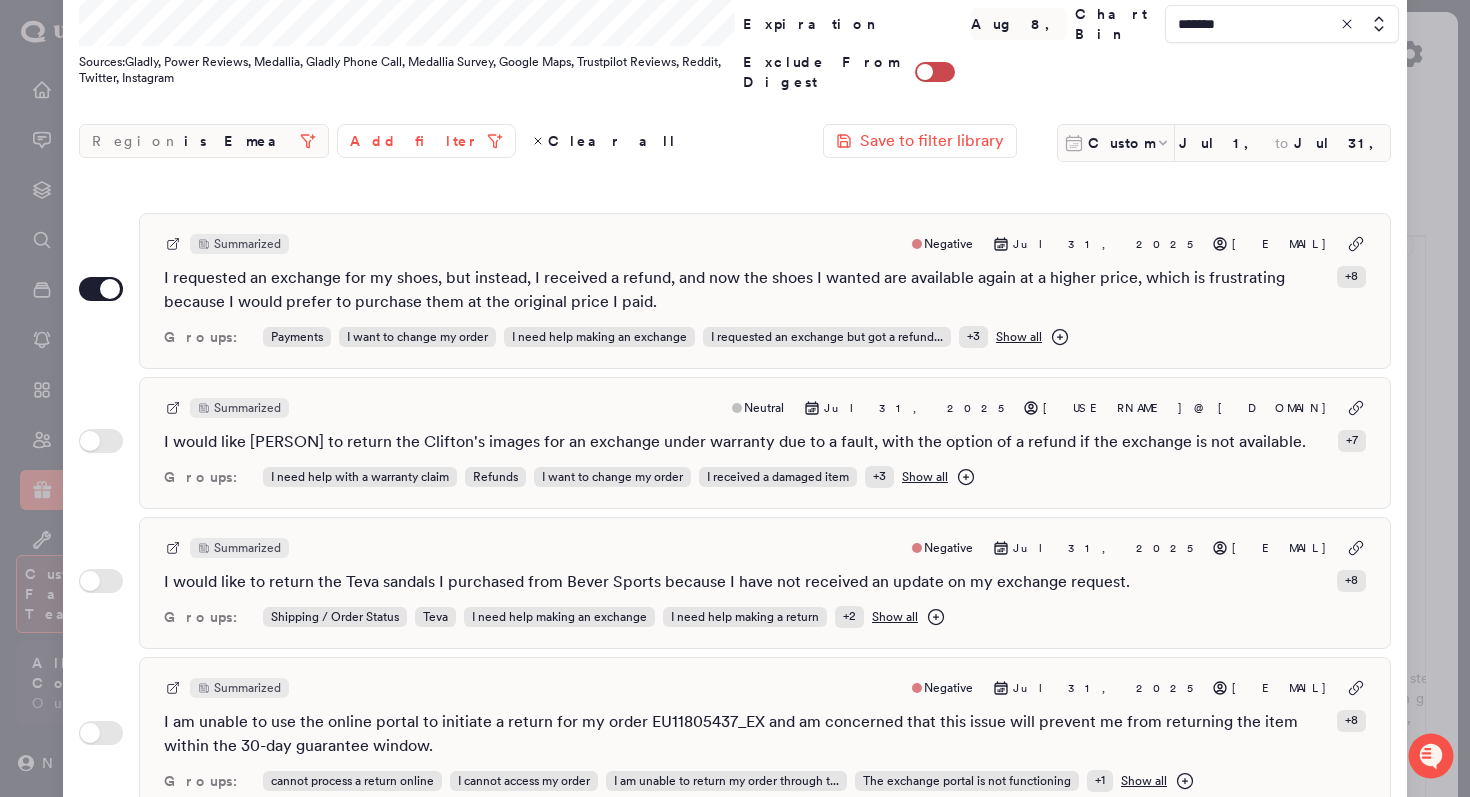 click at bounding box center (735, 398) 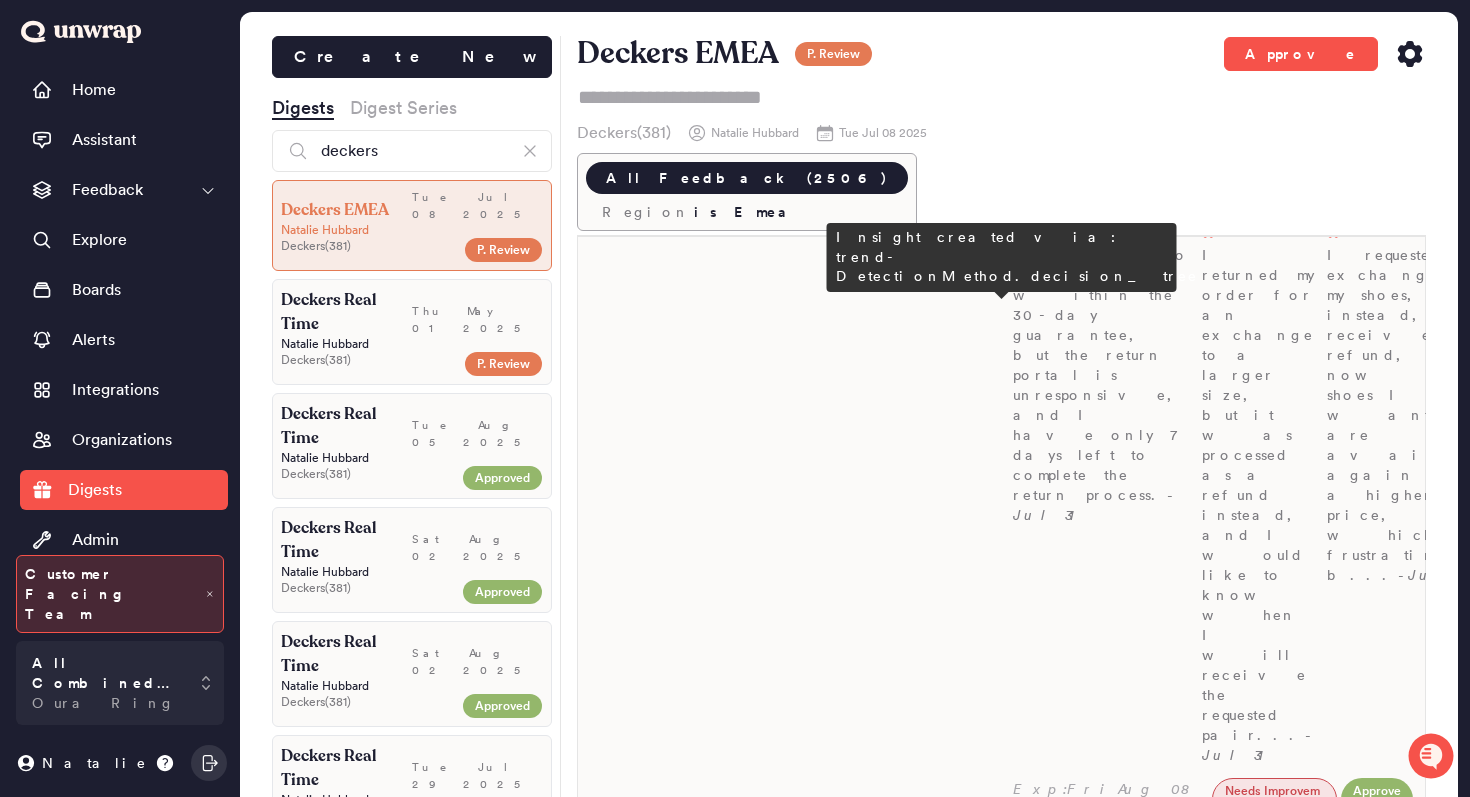 scroll, scrollTop: 535, scrollLeft: 0, axis: vertical 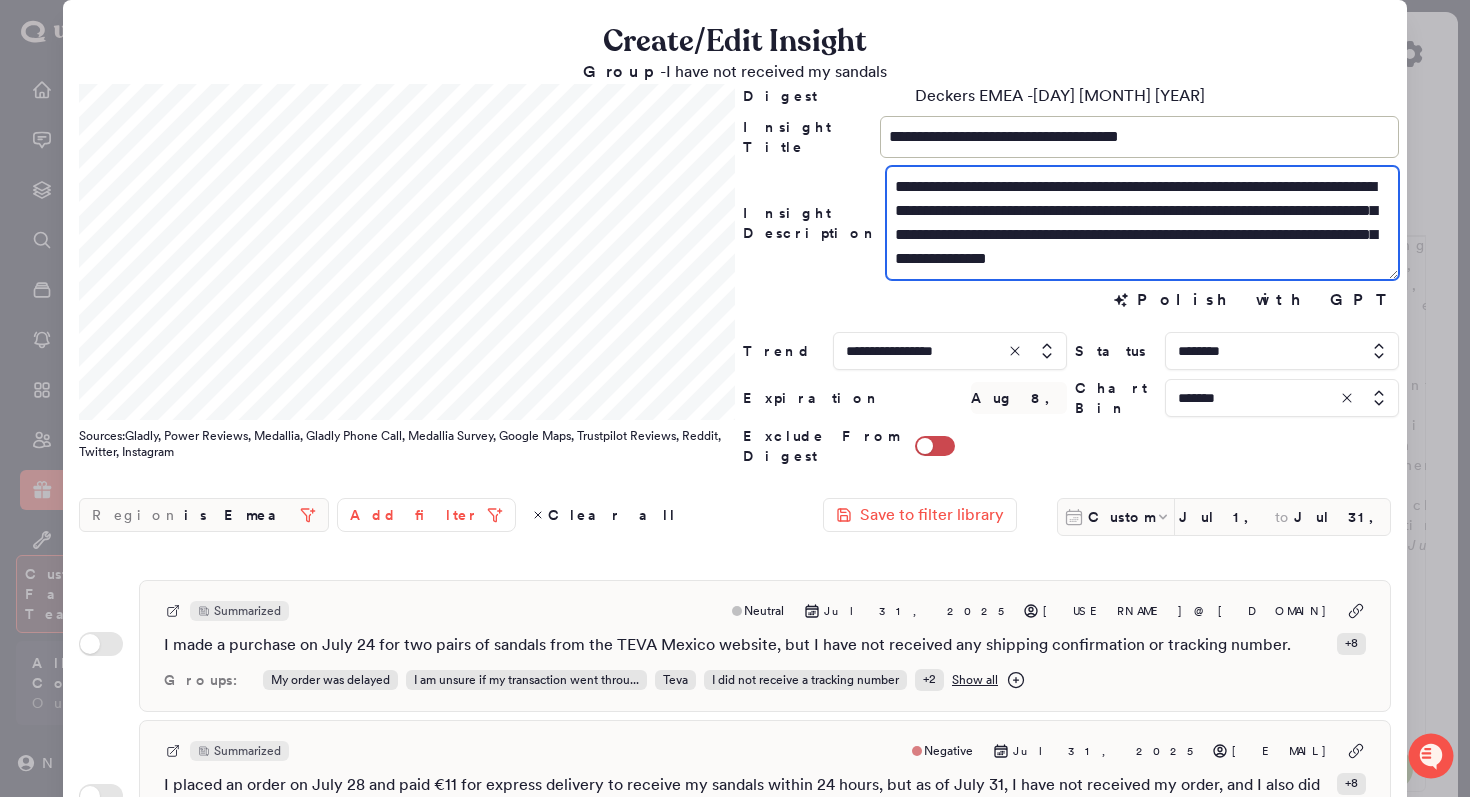 click on "**********" at bounding box center (1142, 223) 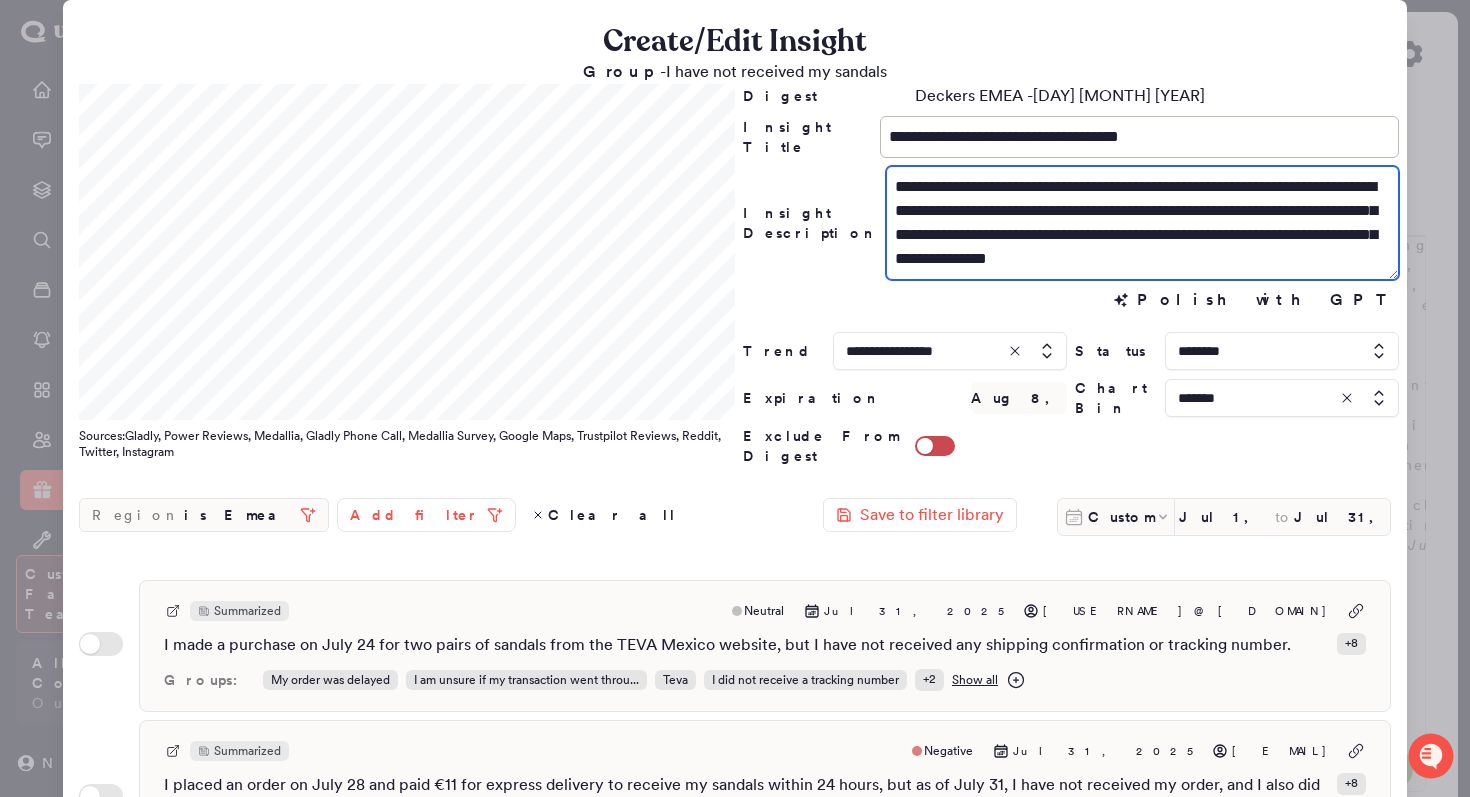 drag, startPoint x: 1004, startPoint y: 215, endPoint x: 1303, endPoint y: 176, distance: 301.53275 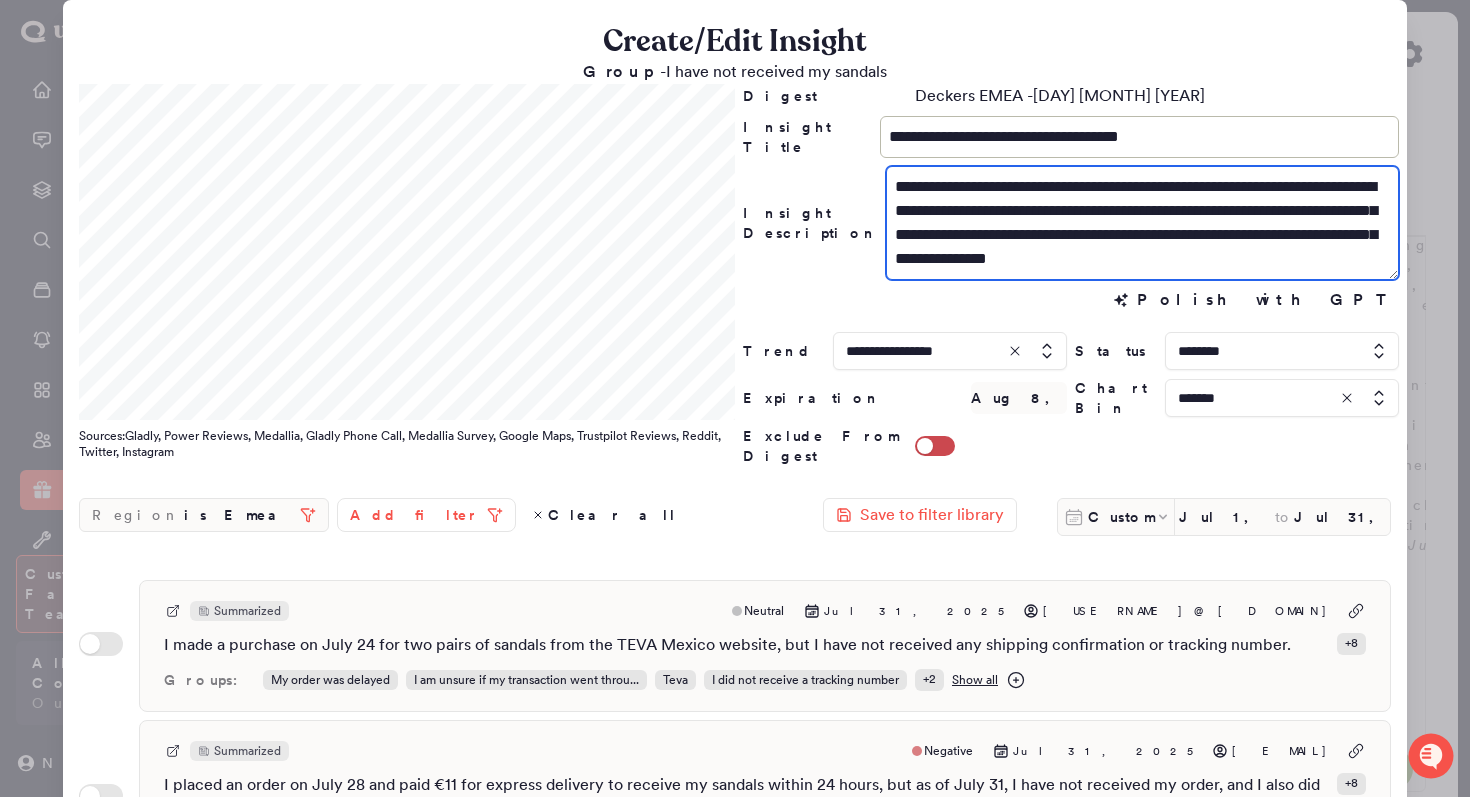 click on "**********" at bounding box center [1142, 223] 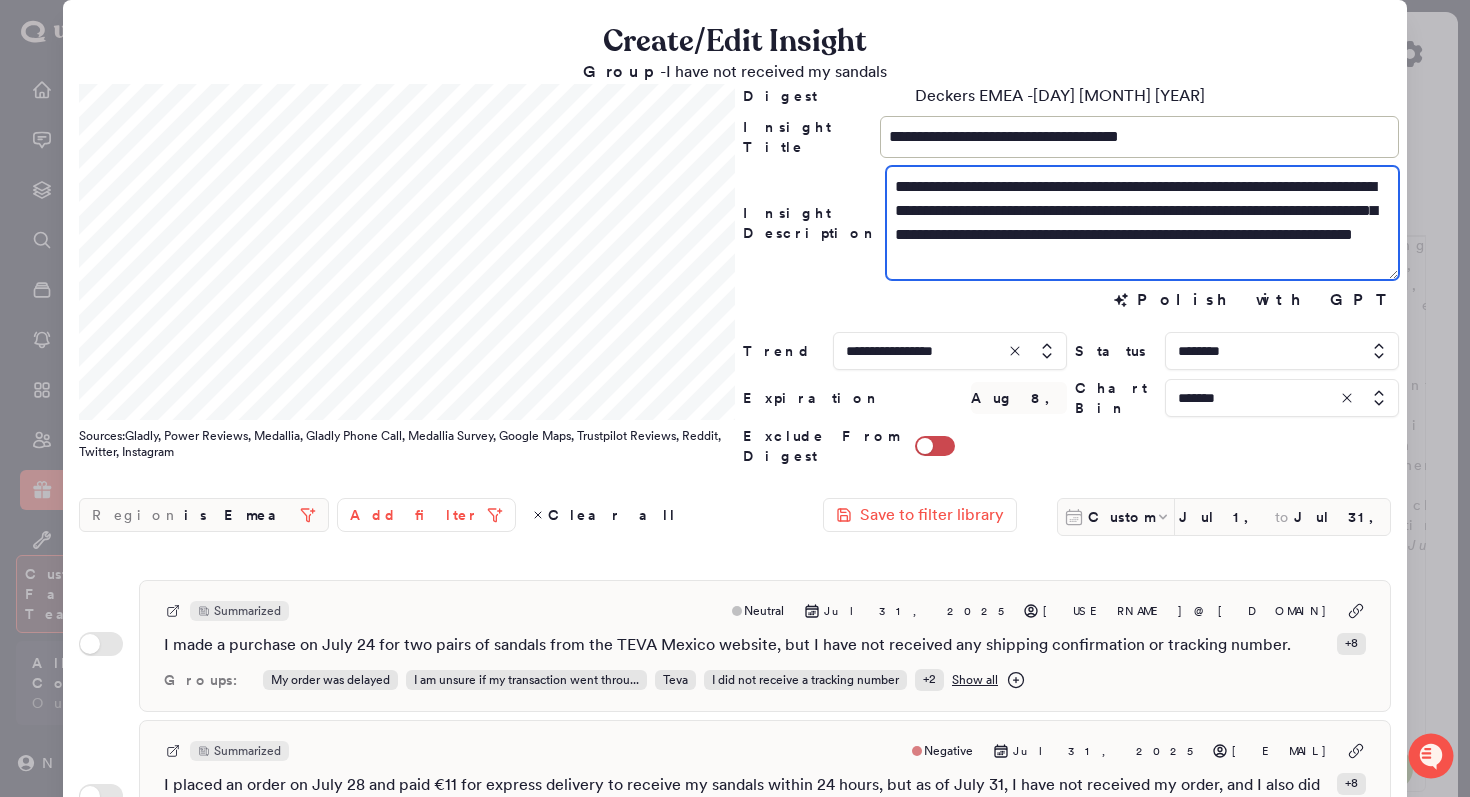 click on "**********" at bounding box center (1142, 223) 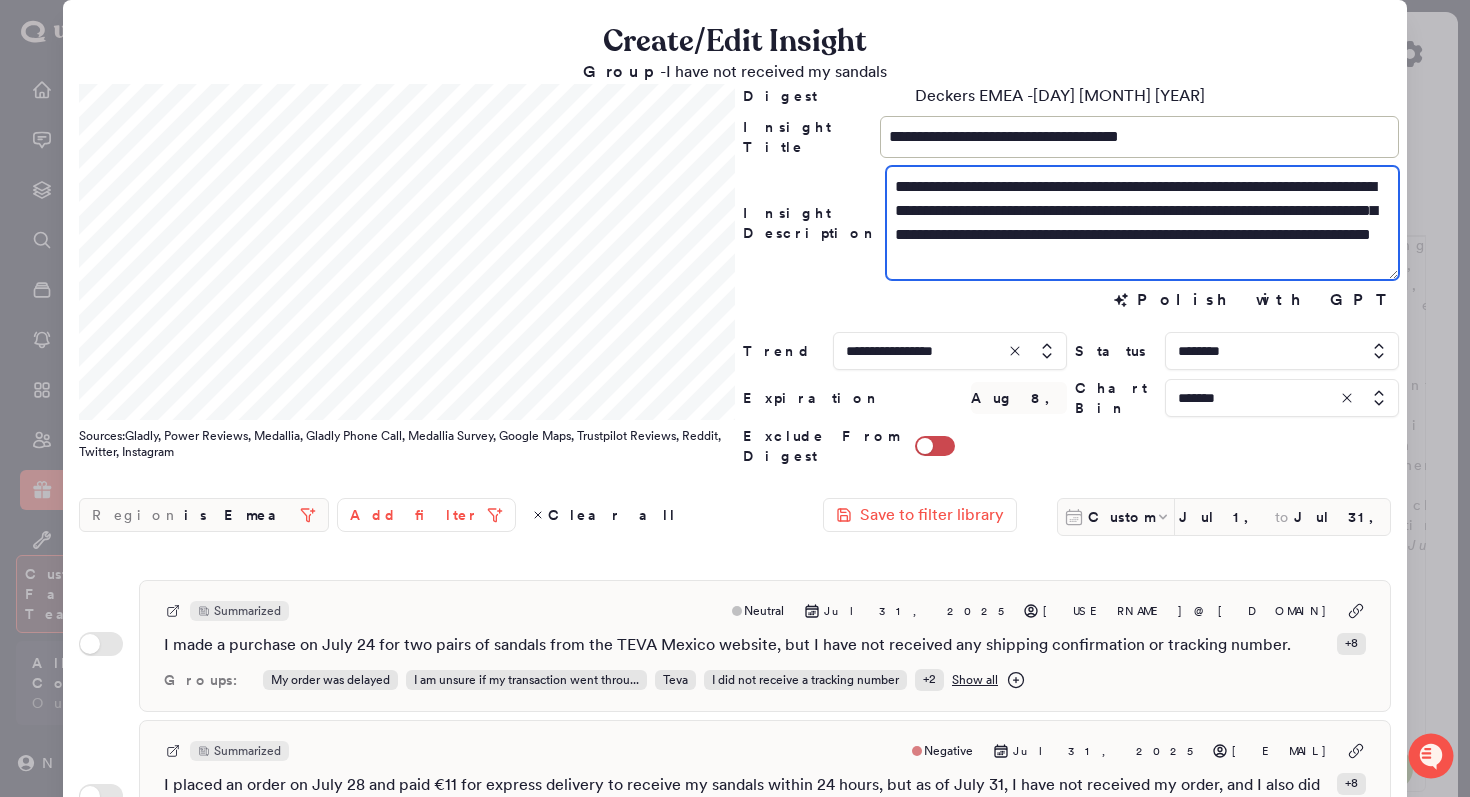 paste on "**********" 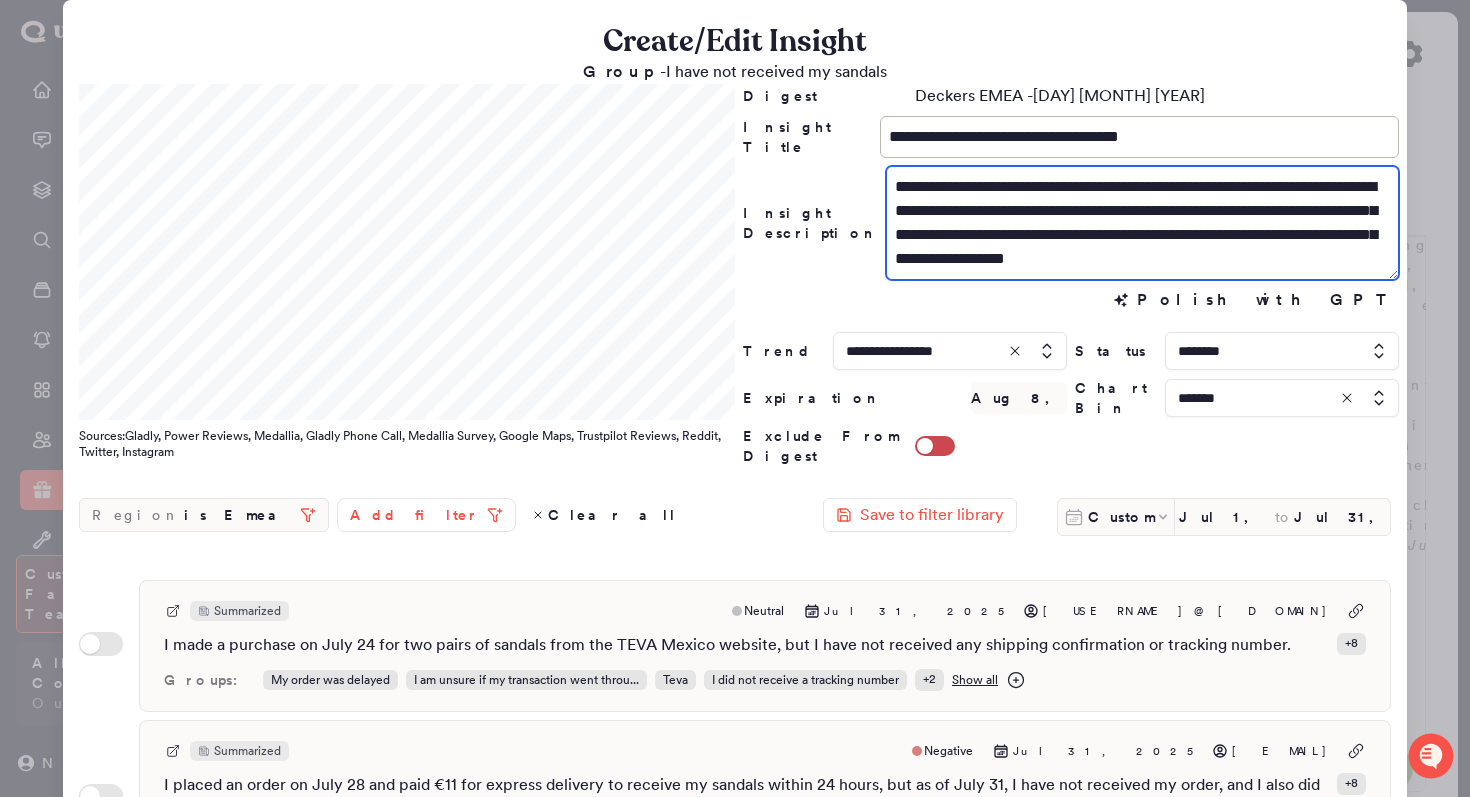 drag, startPoint x: 977, startPoint y: 210, endPoint x: 956, endPoint y: 210, distance: 21 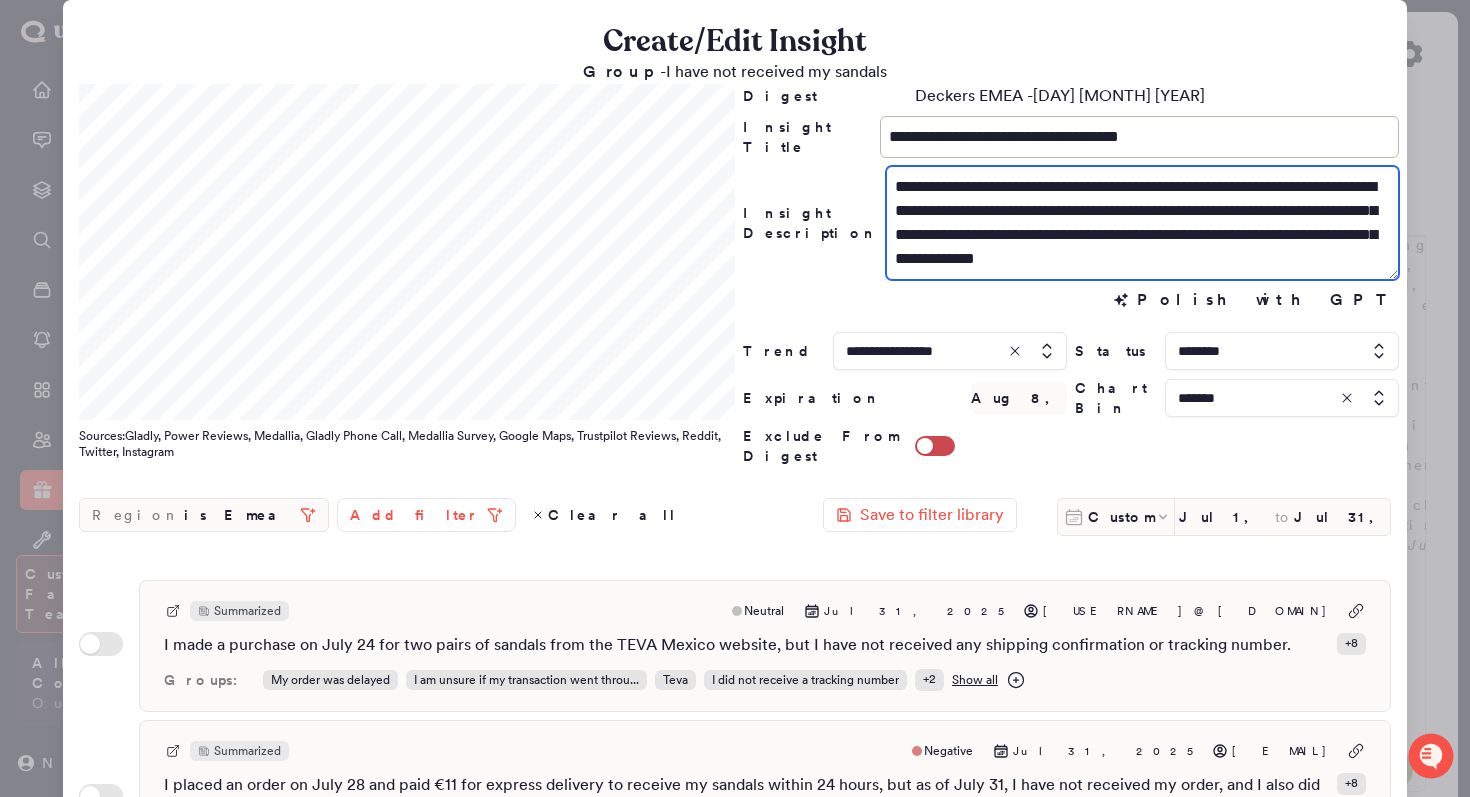 click on "**********" at bounding box center [1142, 223] 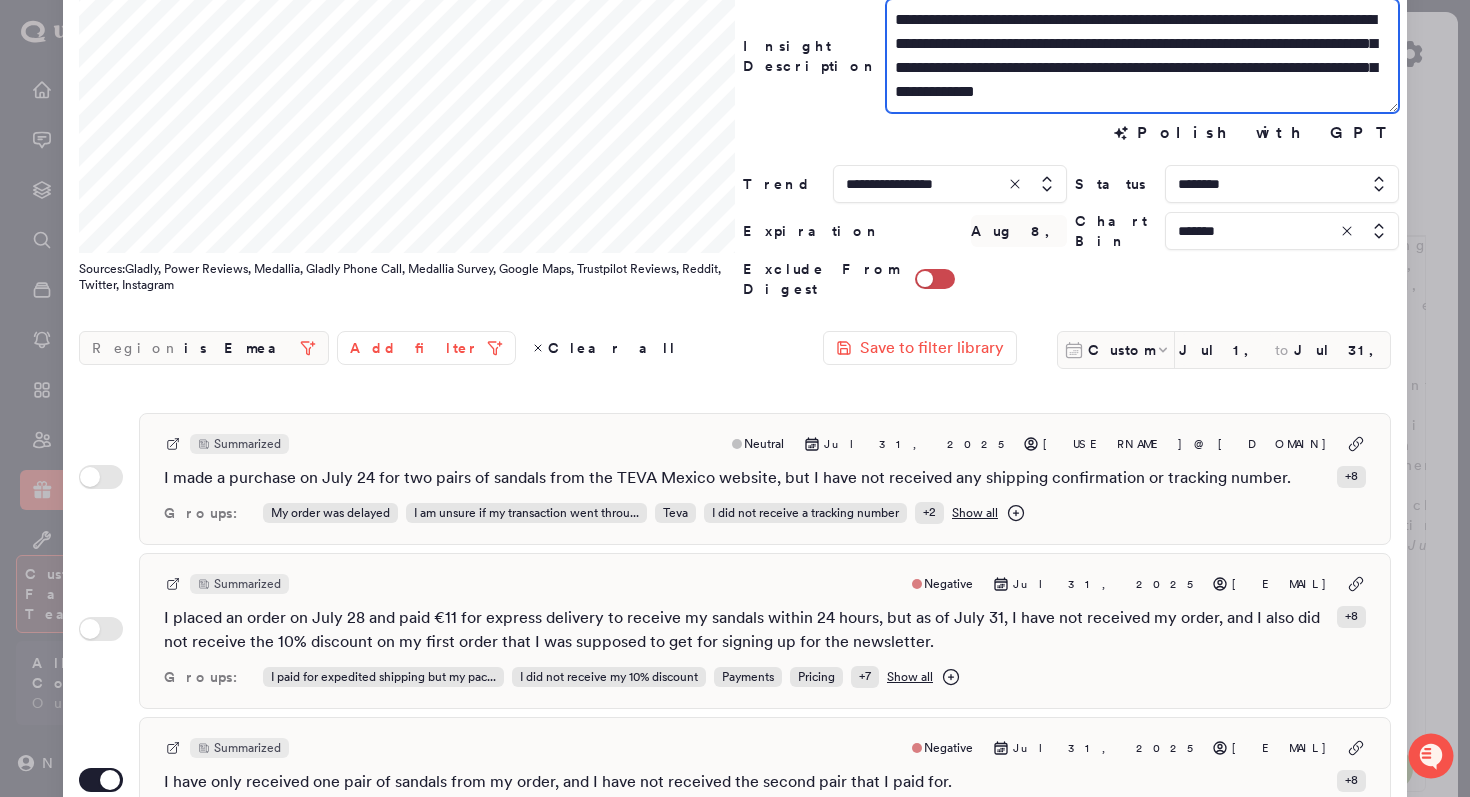 scroll, scrollTop: 208, scrollLeft: 0, axis: vertical 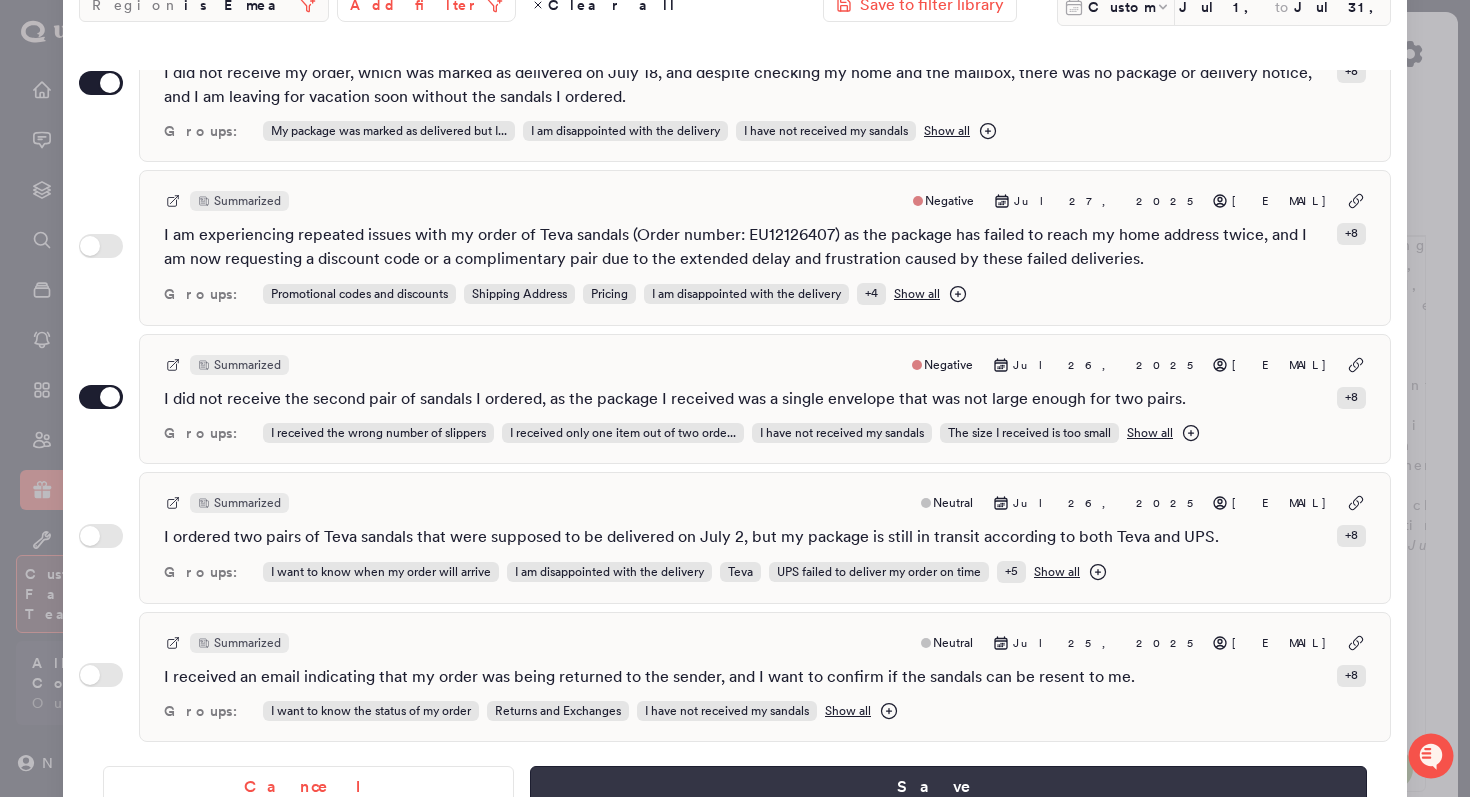 type on "**********" 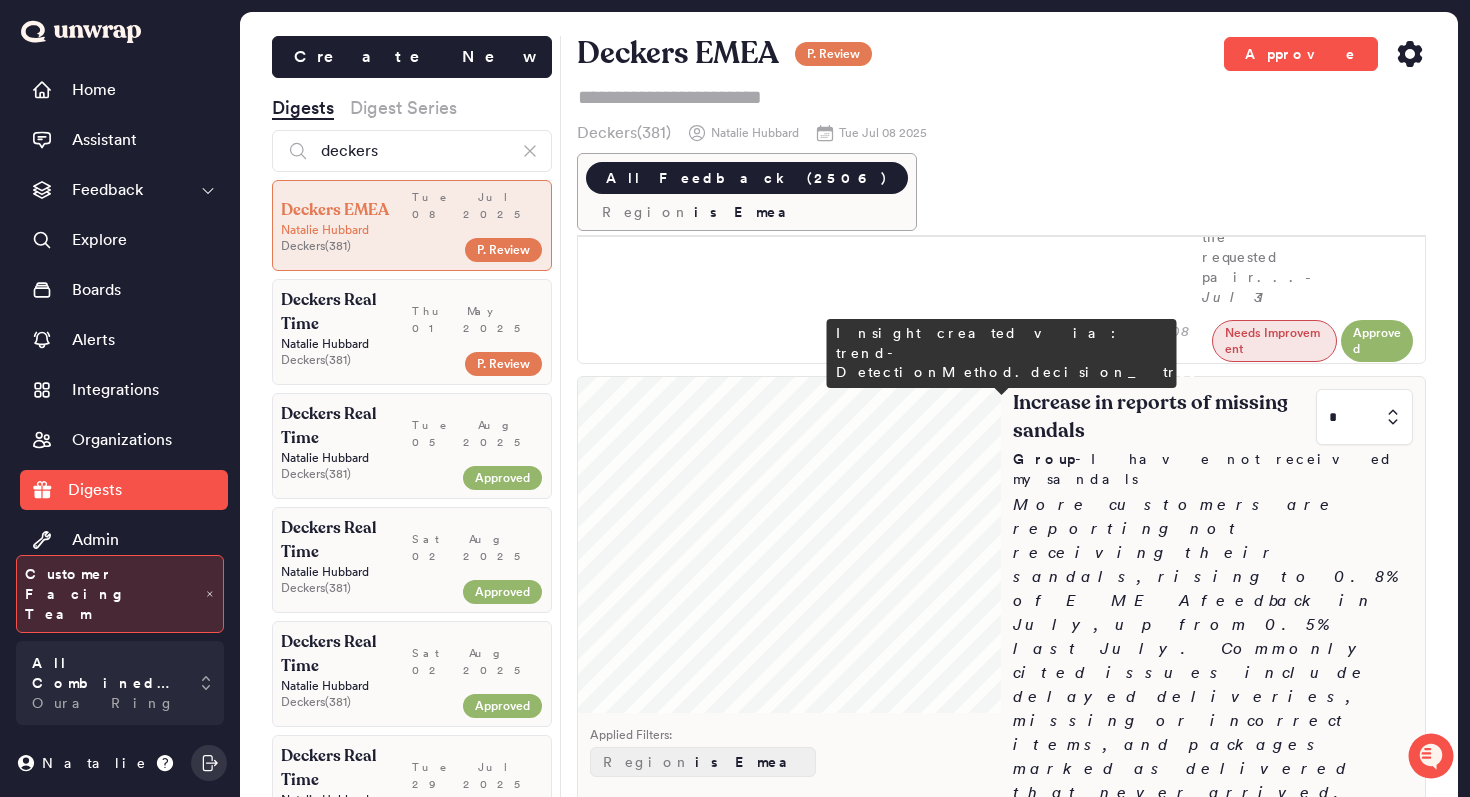 scroll, scrollTop: 974, scrollLeft: 0, axis: vertical 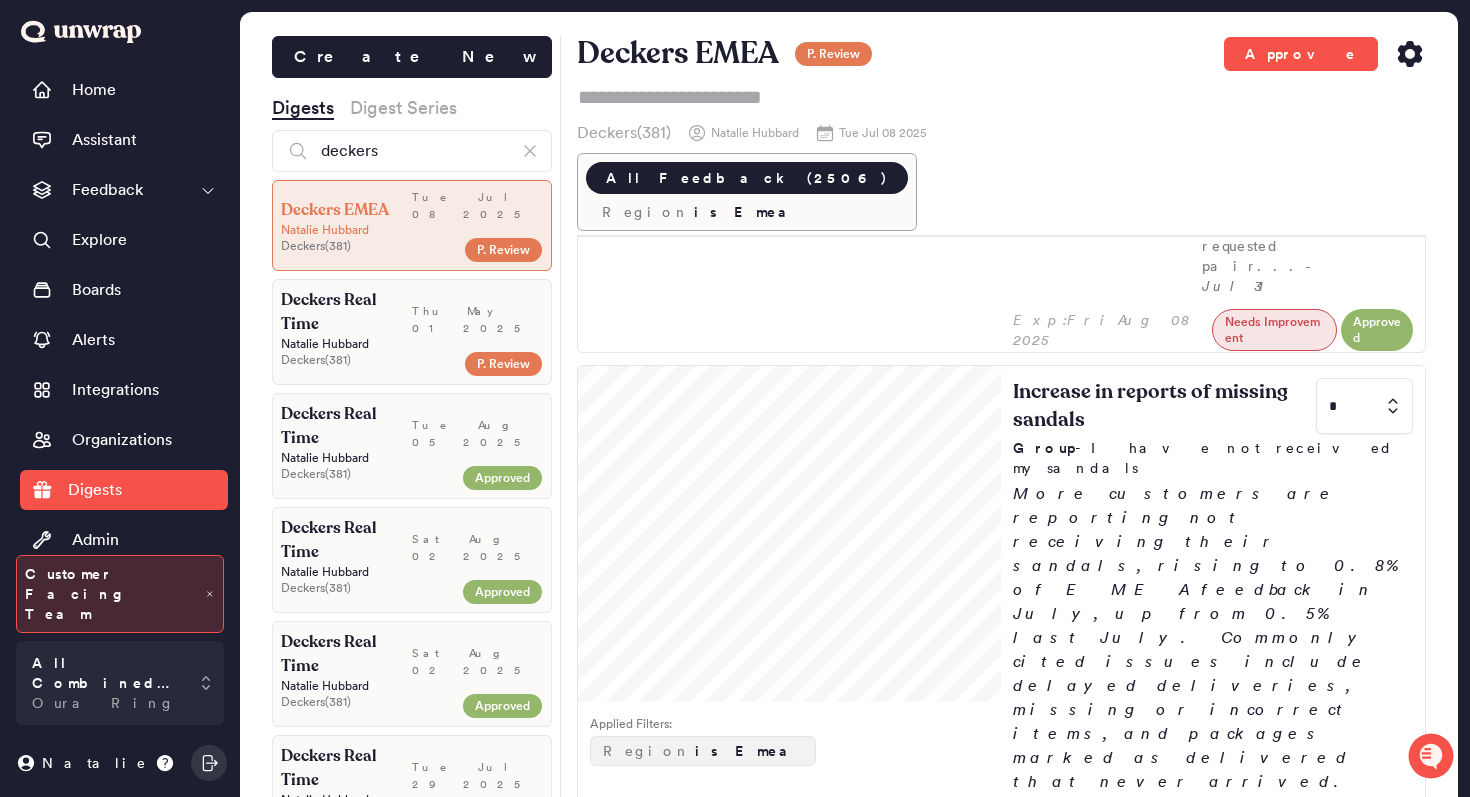 click on "Increase in reports of missing return forms * Group  -  I did not receive the return form Customers are increasingly reporting issues with missing return forms, with feedback rising to [PERCENTAGE] of EMEA feedback in [MONTH], up from [PERCENTAGE] in [MONTH]. Many note that links to access return forms are broken or that the expected email containing the form never arrives. I have not received the return documents for my order, and the provided link is not working.  -  [MONTH] [DAY] I am waiting for an email containing my return label so that I can print it, but I have not received anything.  -  [MONTH] [DAY] I have initiated a return process for my shoes with order number EU[ORDER_NUMBER]_RT on [MONTH] [DAY], [YEAR], but I have not received the UPS email with the return label nee...  -  [MONTH] [DAY]" at bounding box center [1213, 1750] 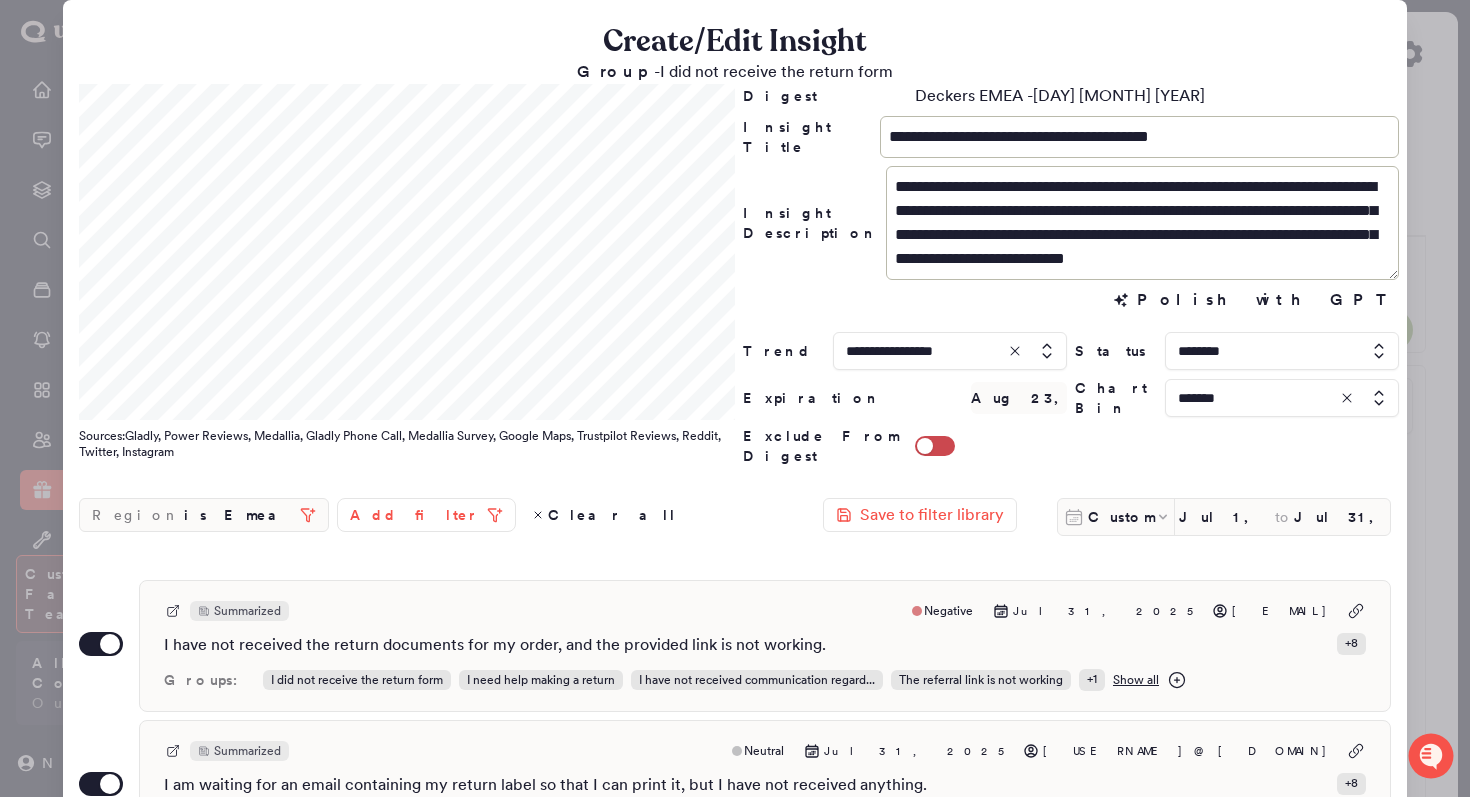 click at bounding box center [735, 398] 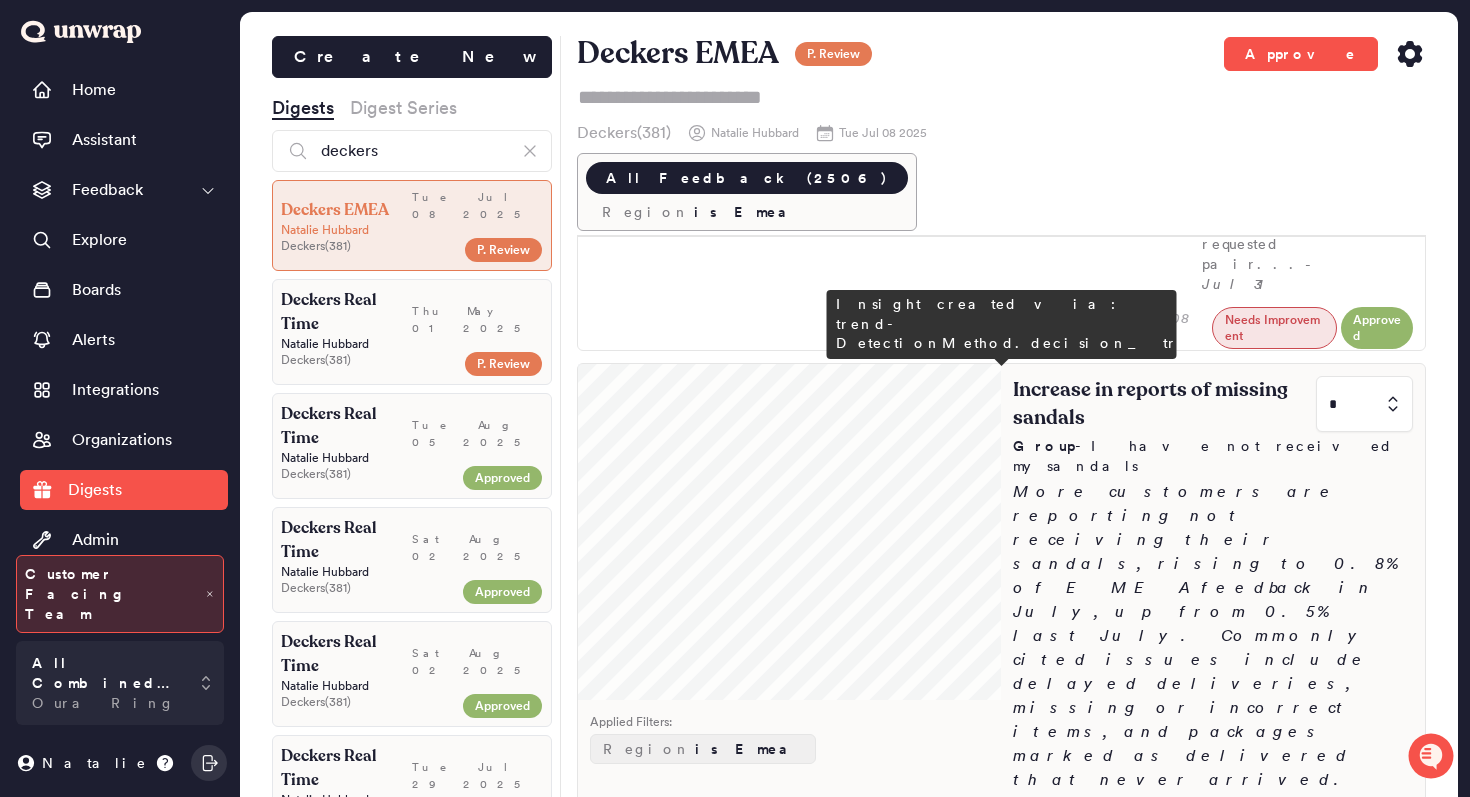scroll, scrollTop: 1002, scrollLeft: 0, axis: vertical 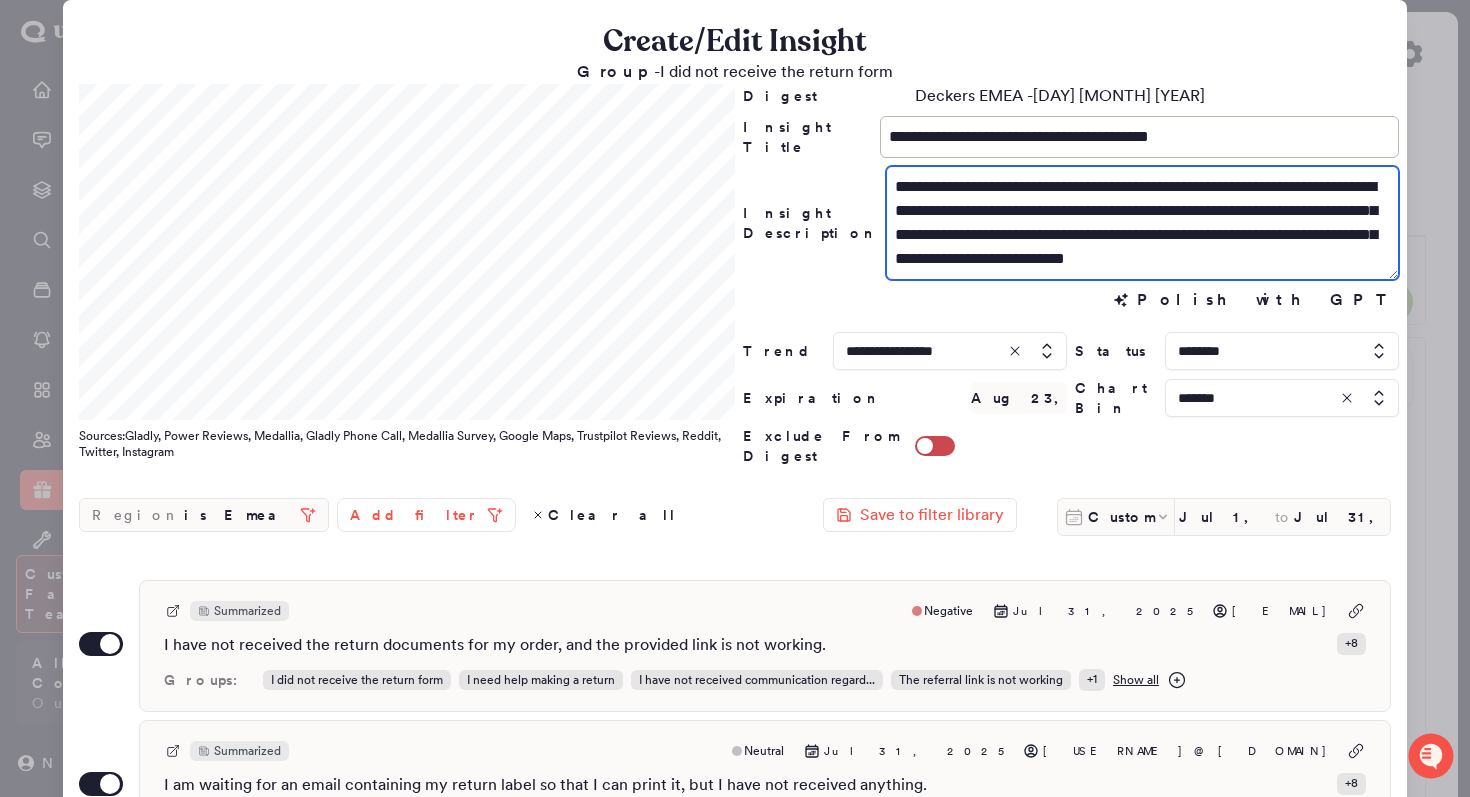 click on "**********" at bounding box center (1142, 223) 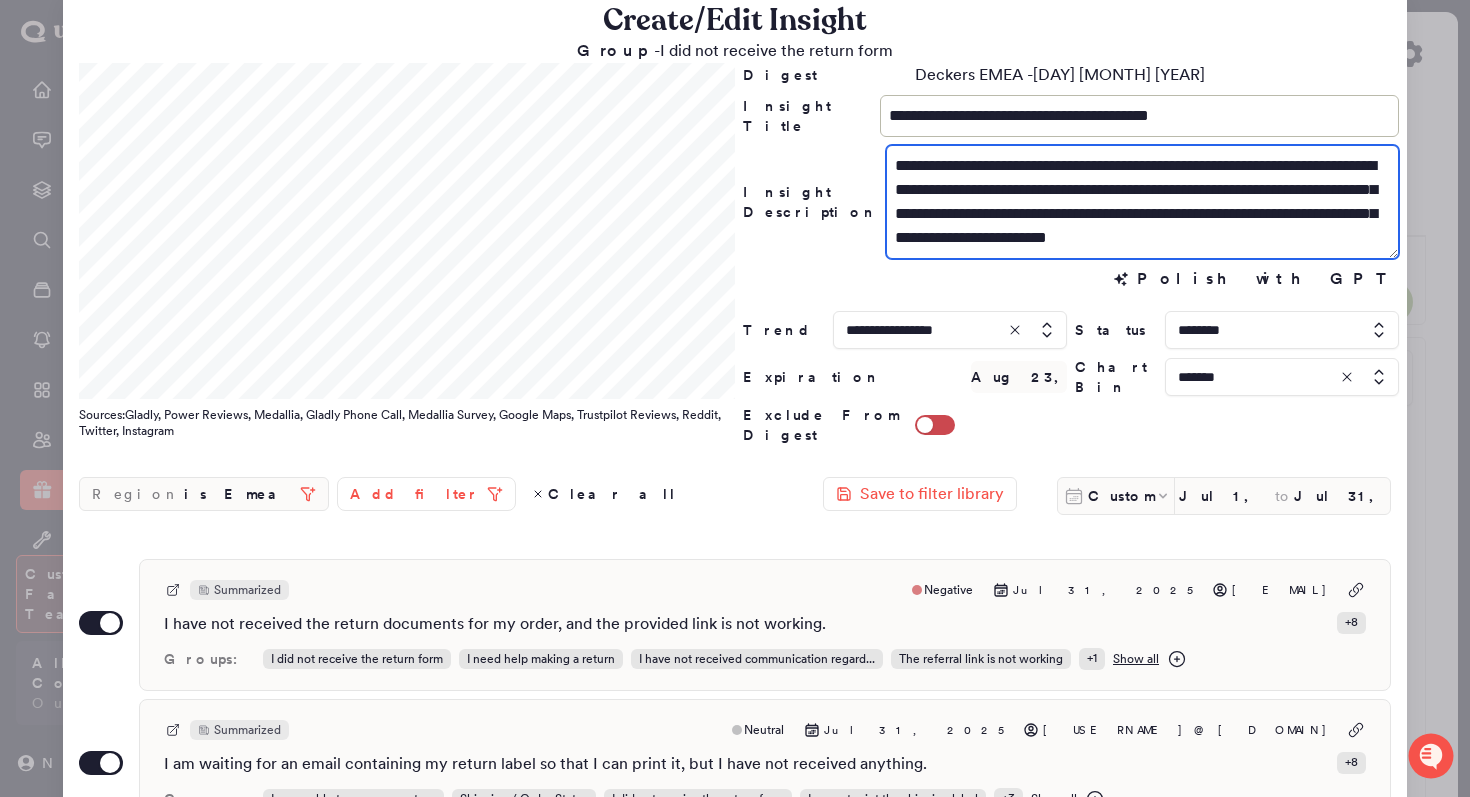 scroll, scrollTop: 23, scrollLeft: 0, axis: vertical 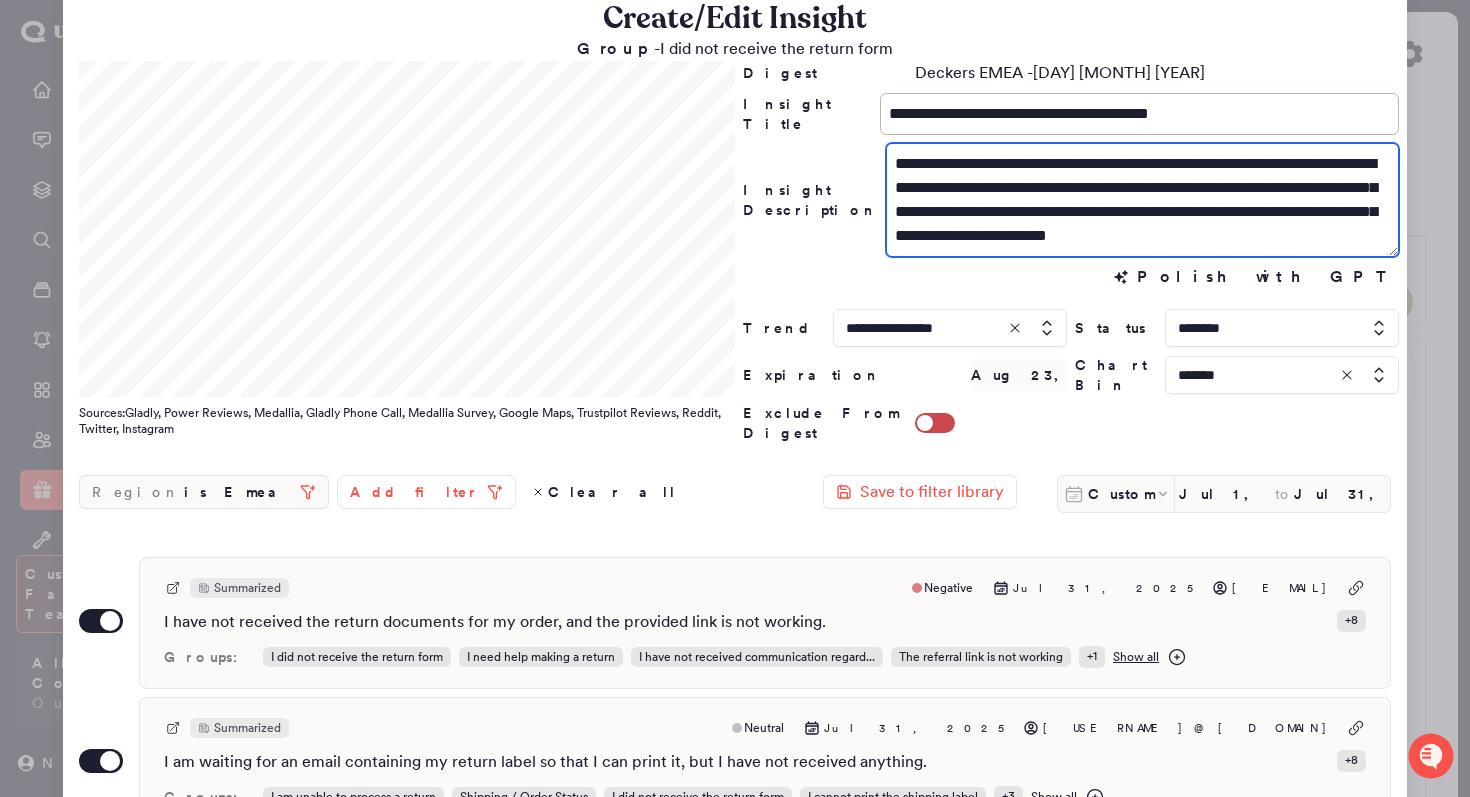 type on "**********" 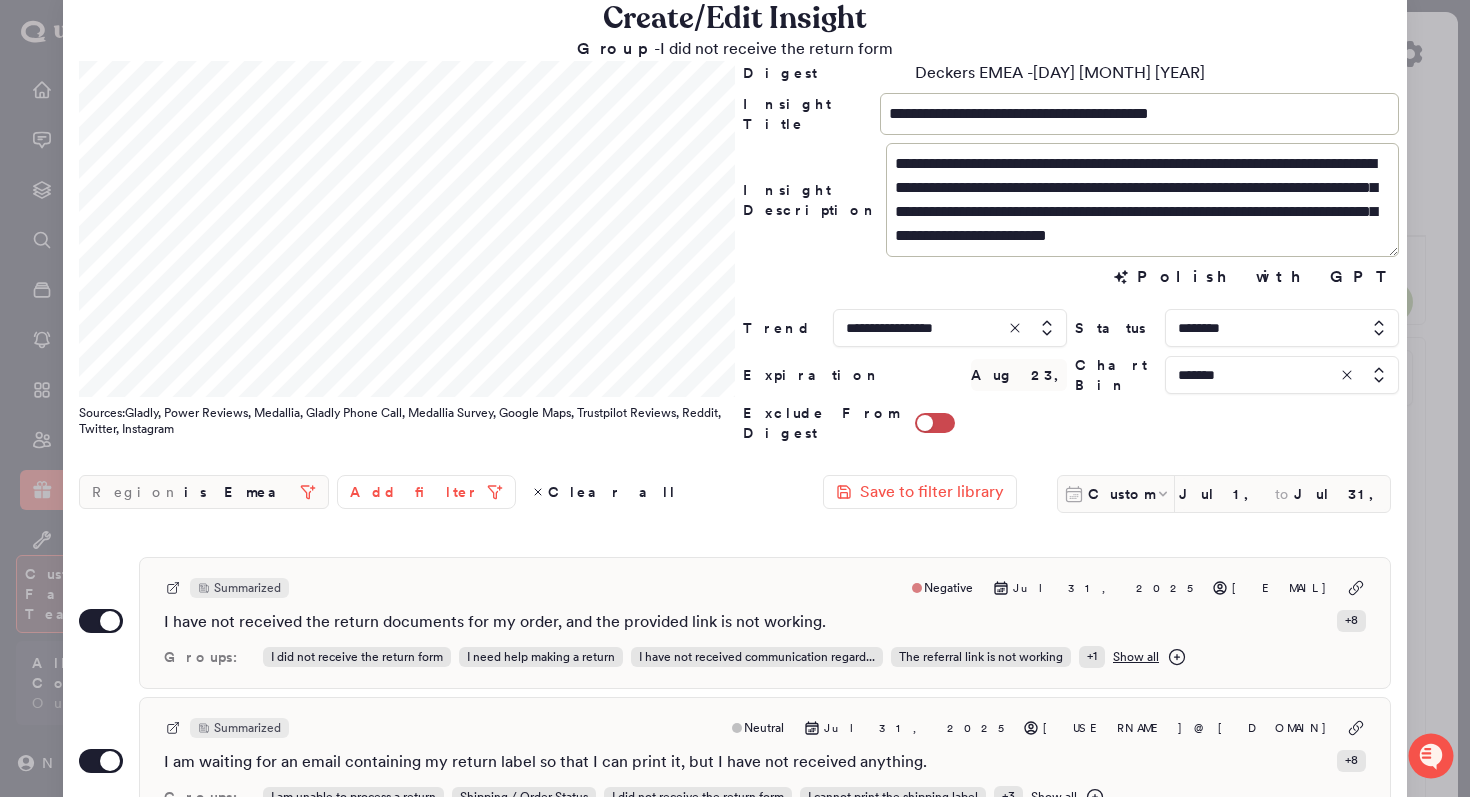 click on "**********" at bounding box center (1071, 252) 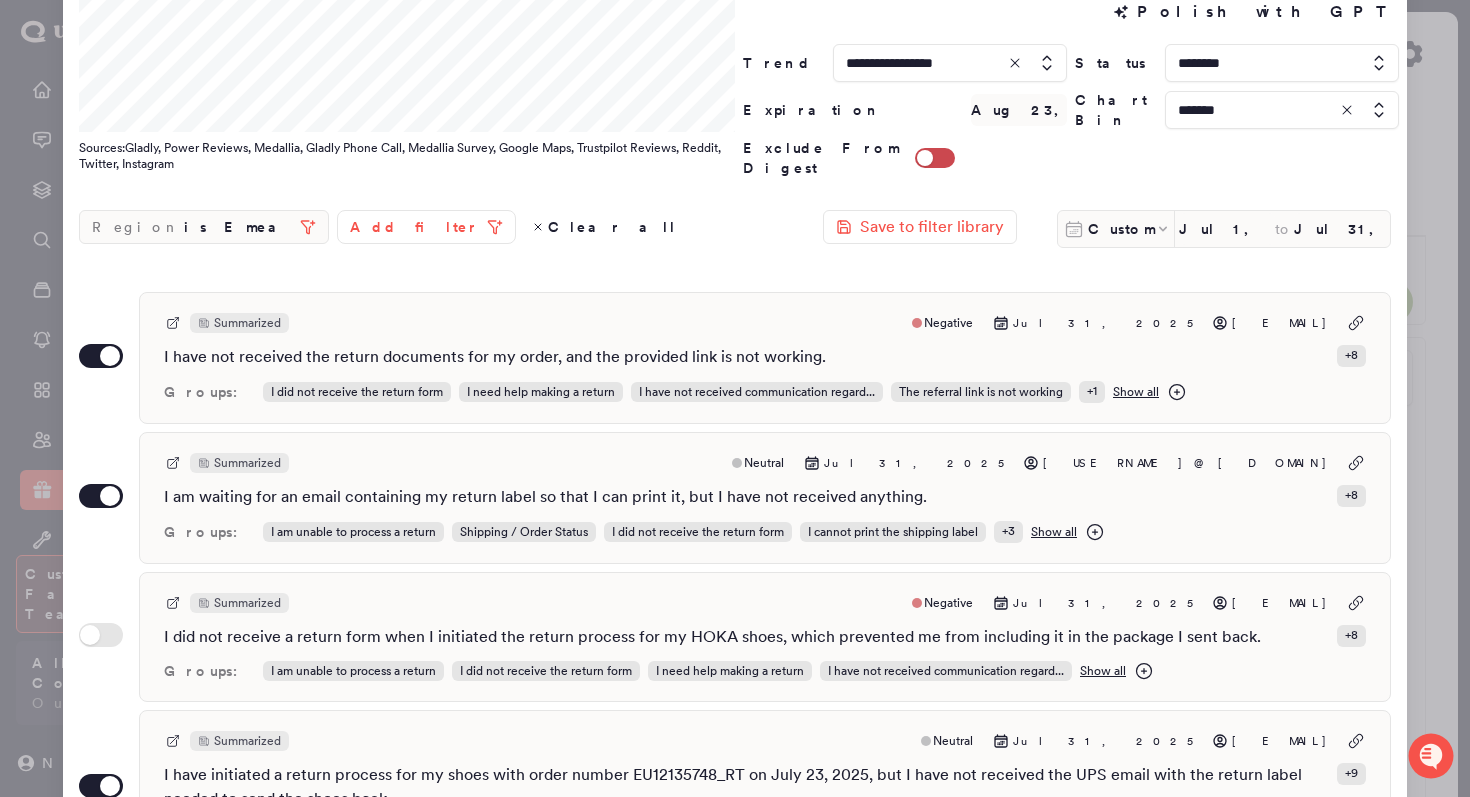scroll, scrollTop: 392, scrollLeft: 0, axis: vertical 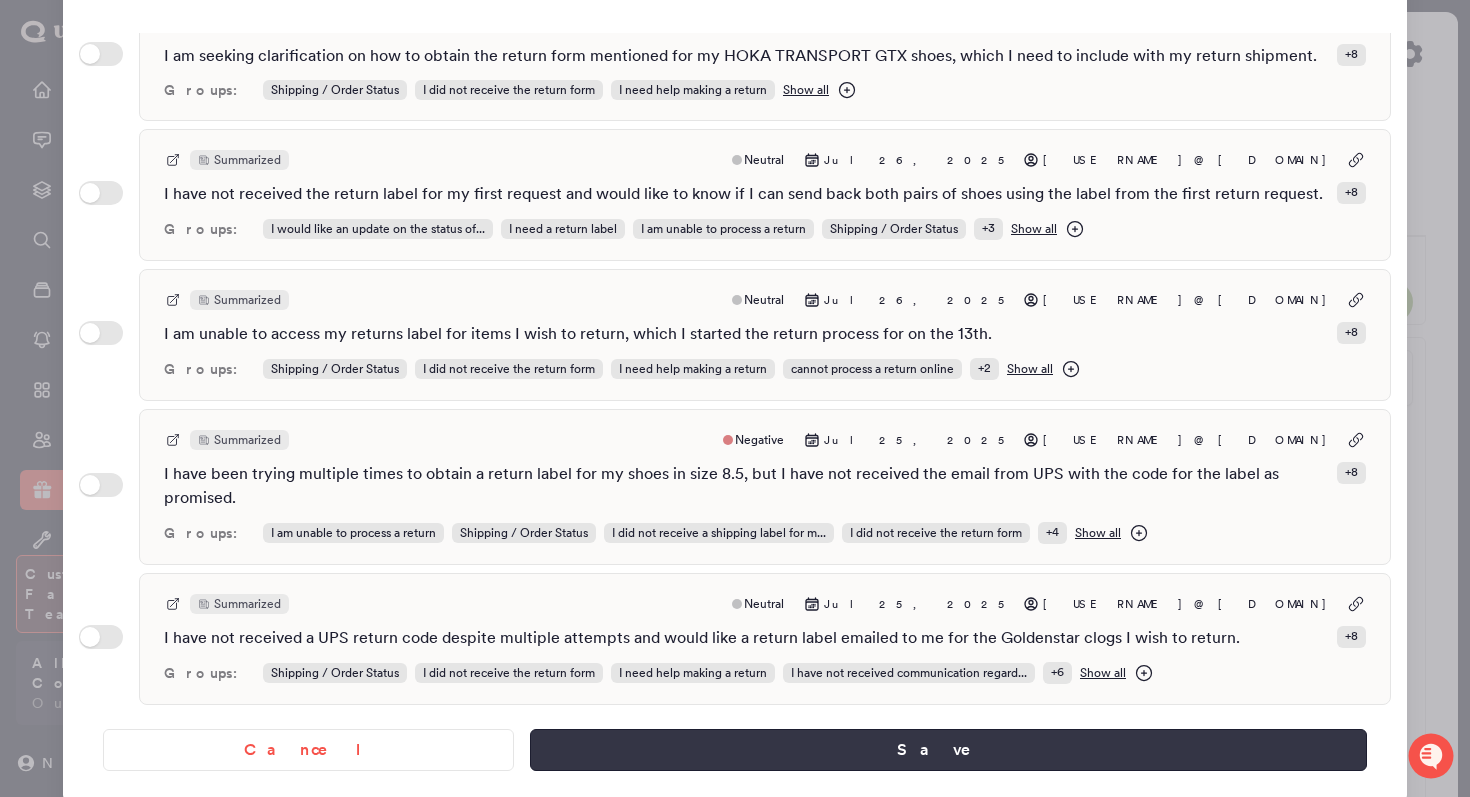 click on "Save" at bounding box center [948, 750] 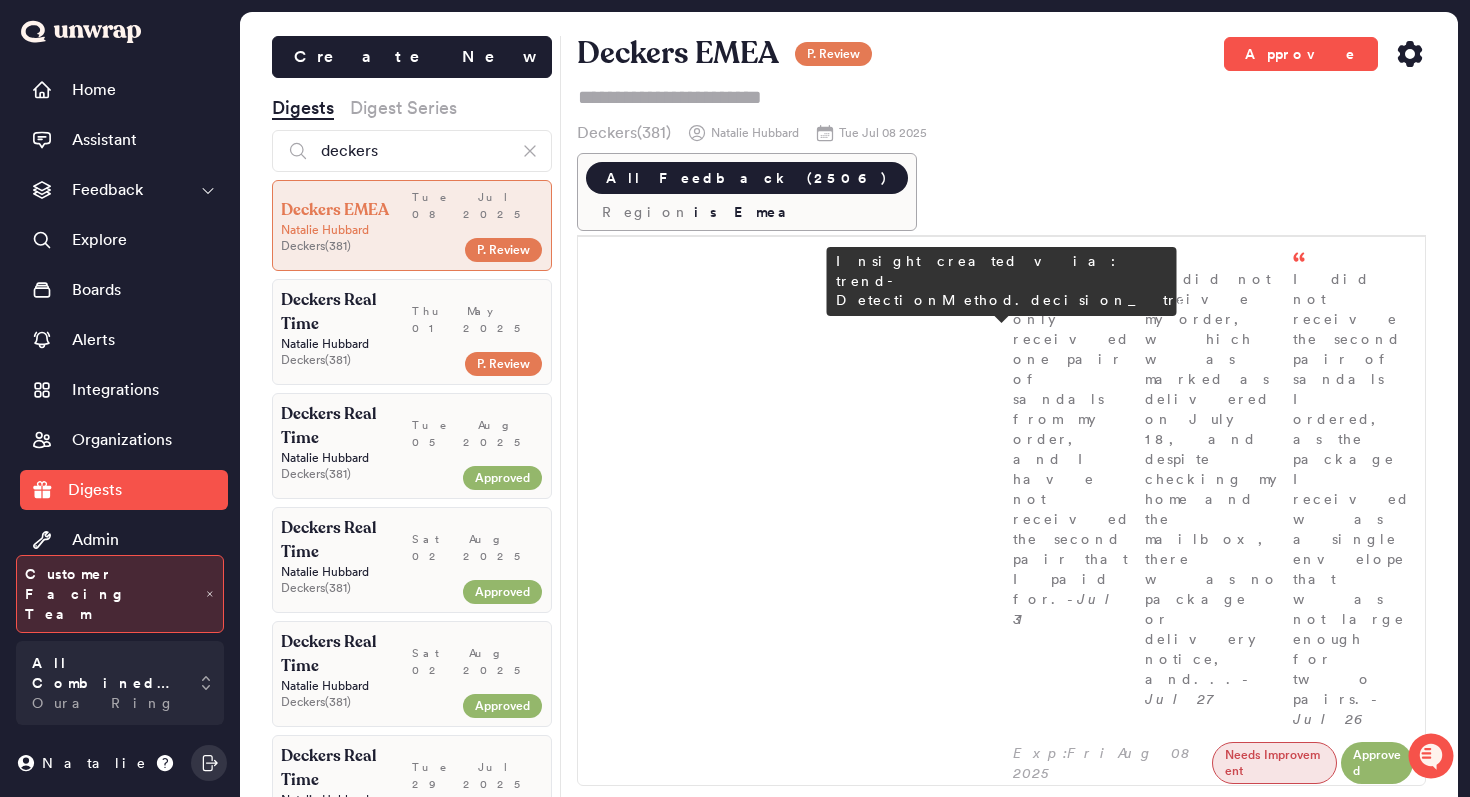 scroll, scrollTop: 1529, scrollLeft: 0, axis: vertical 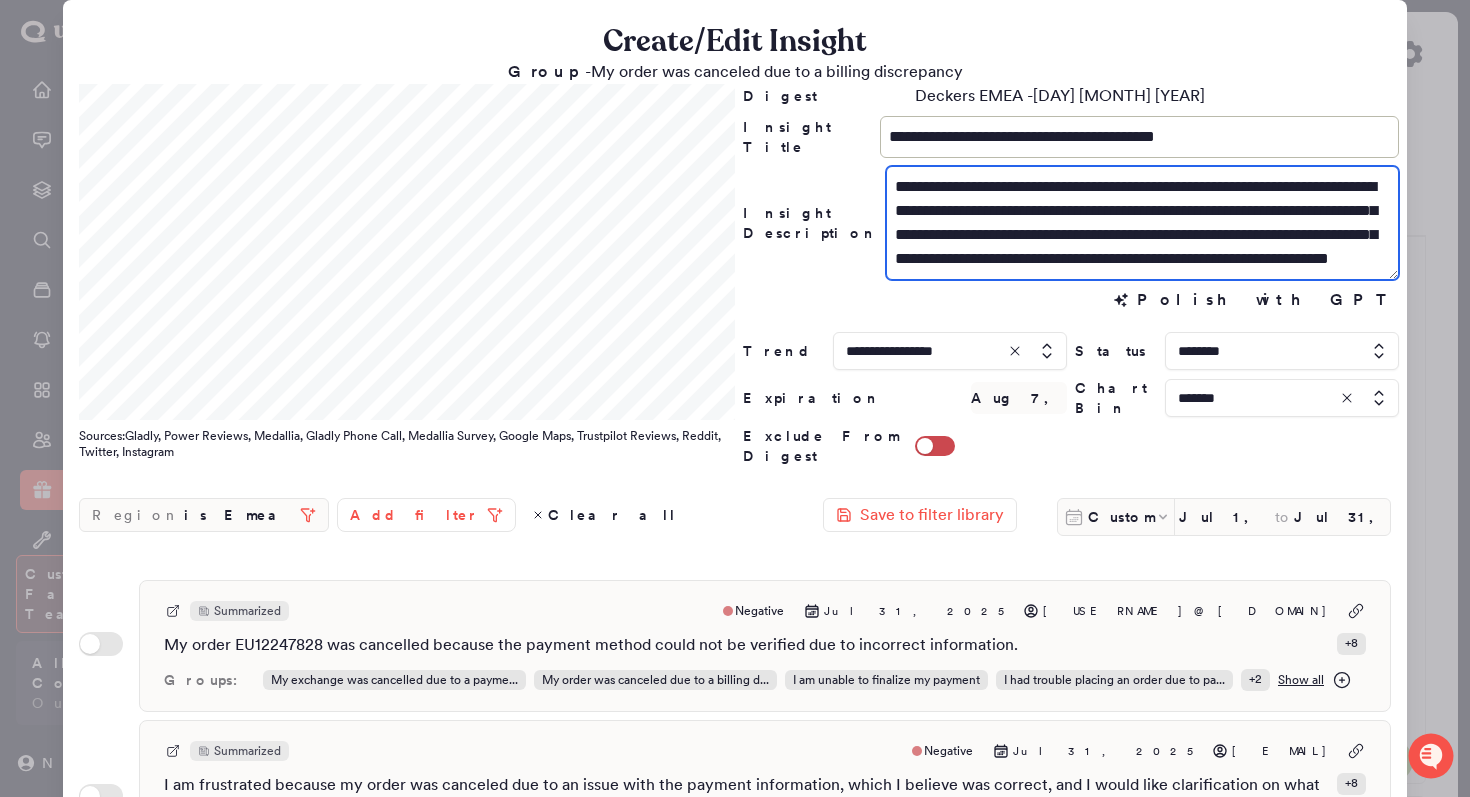 drag, startPoint x: 1010, startPoint y: 243, endPoint x: 982, endPoint y: 239, distance: 28.284271 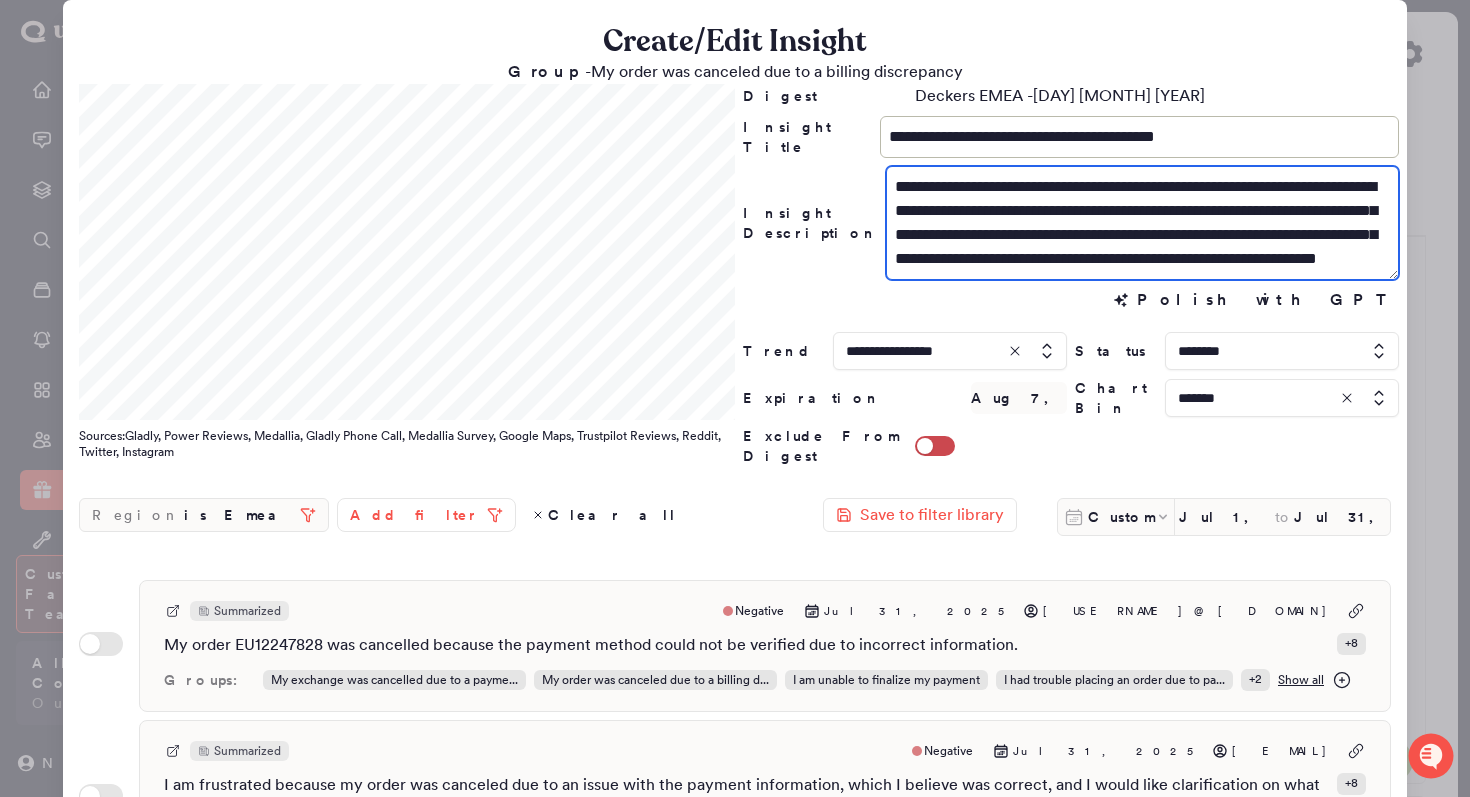 scroll, scrollTop: 24, scrollLeft: 0, axis: vertical 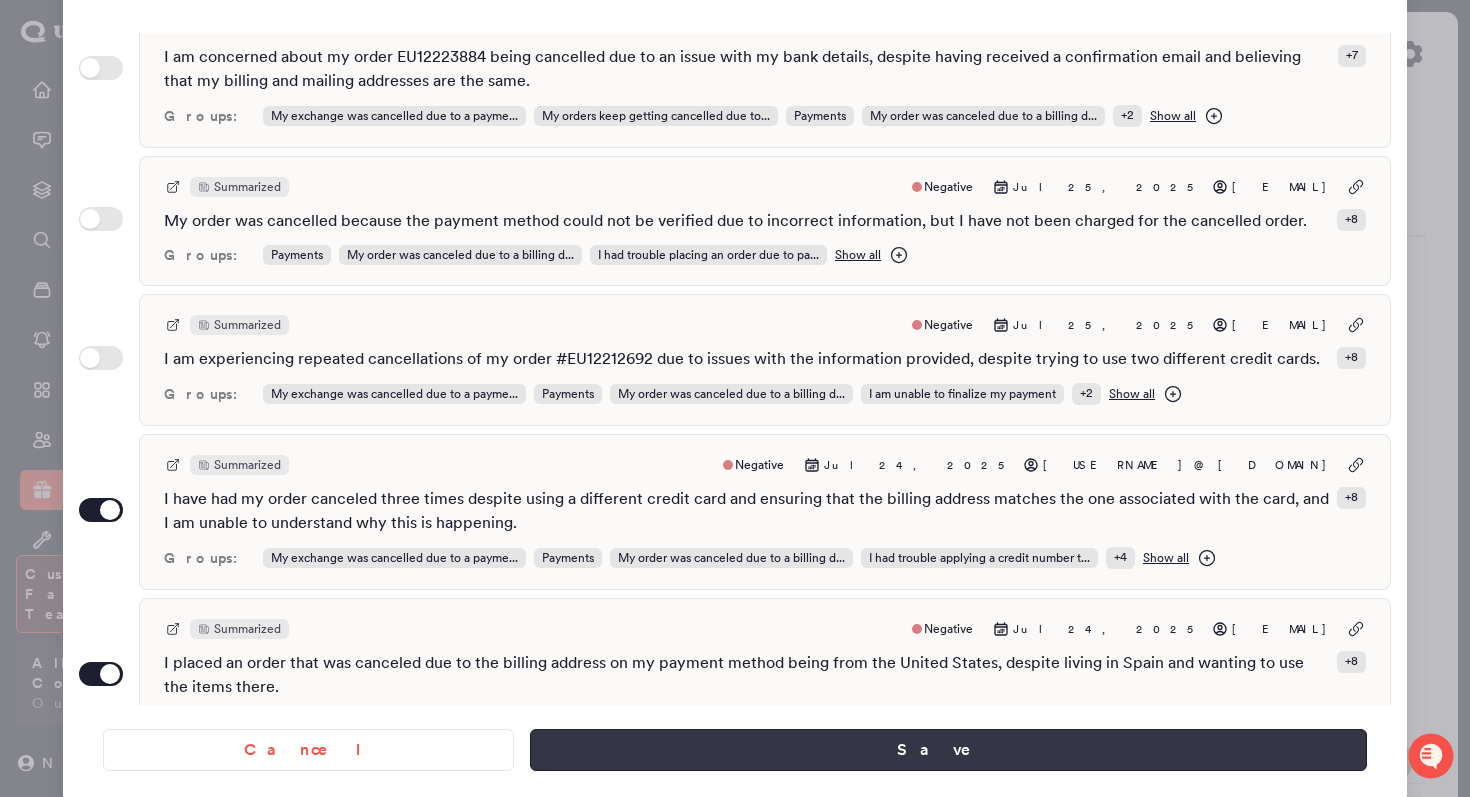 type on "**********" 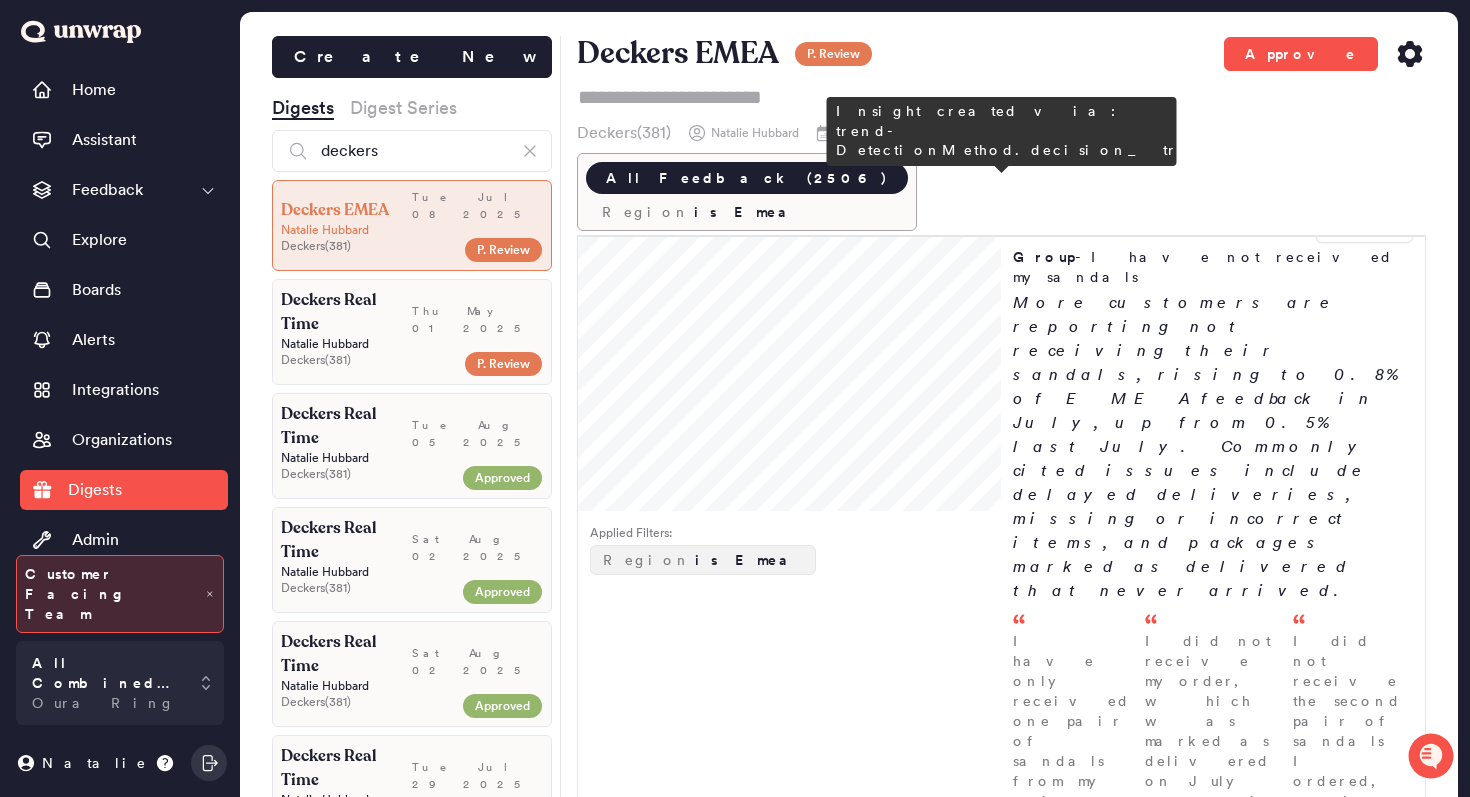 scroll, scrollTop: 1163, scrollLeft: 0, axis: vertical 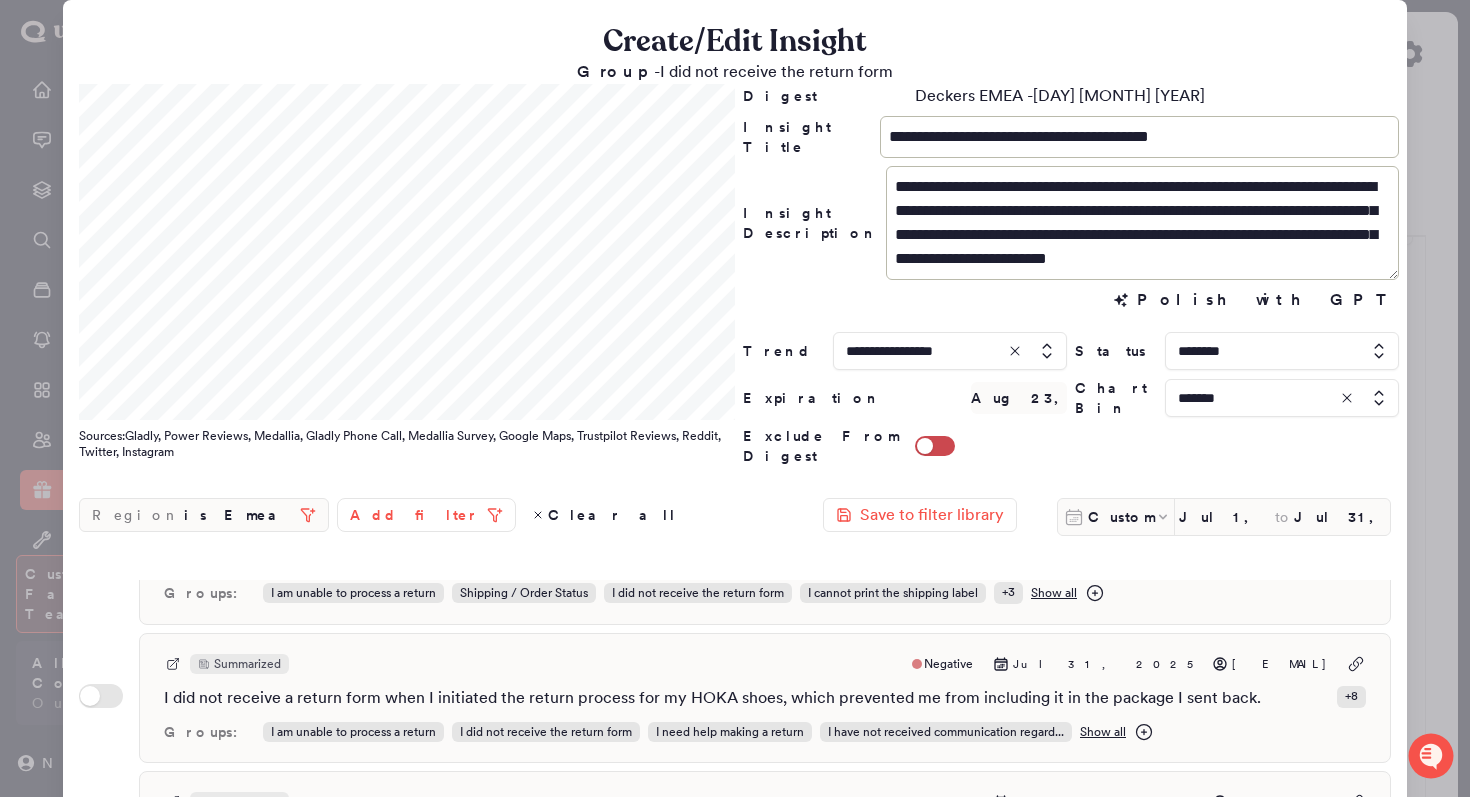 click at bounding box center (735, 398) 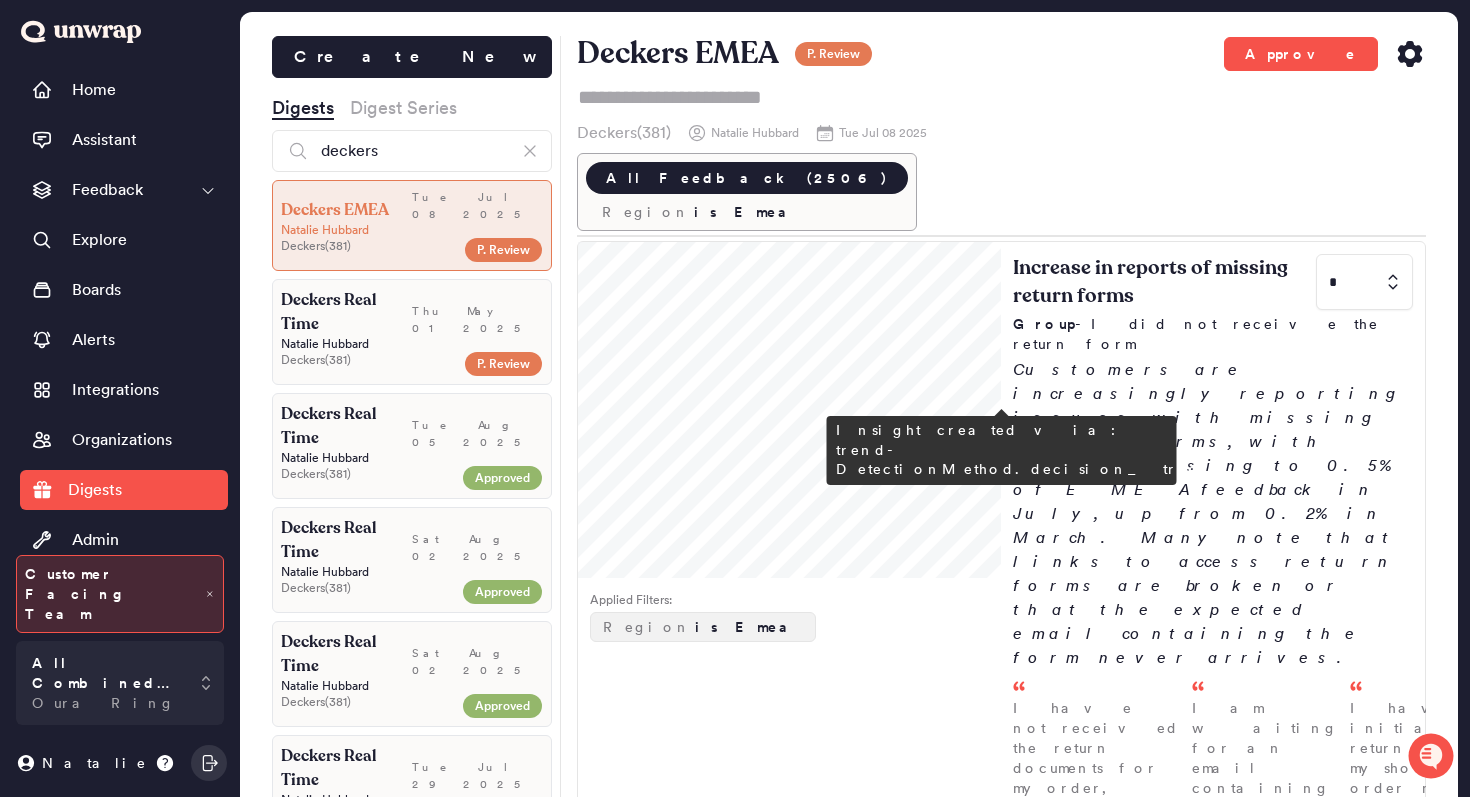 scroll, scrollTop: 2091, scrollLeft: 0, axis: vertical 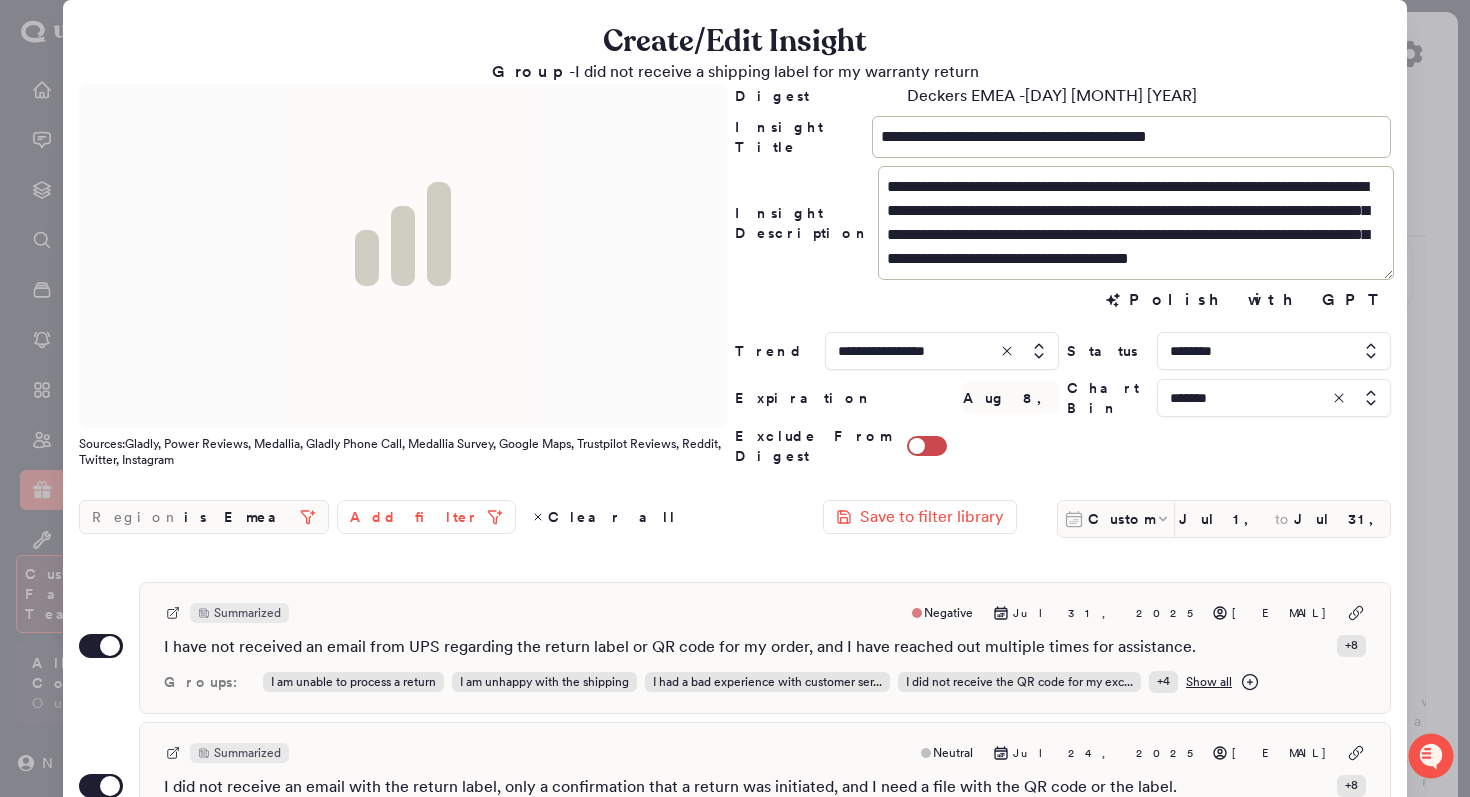 click at bounding box center (1274, 351) 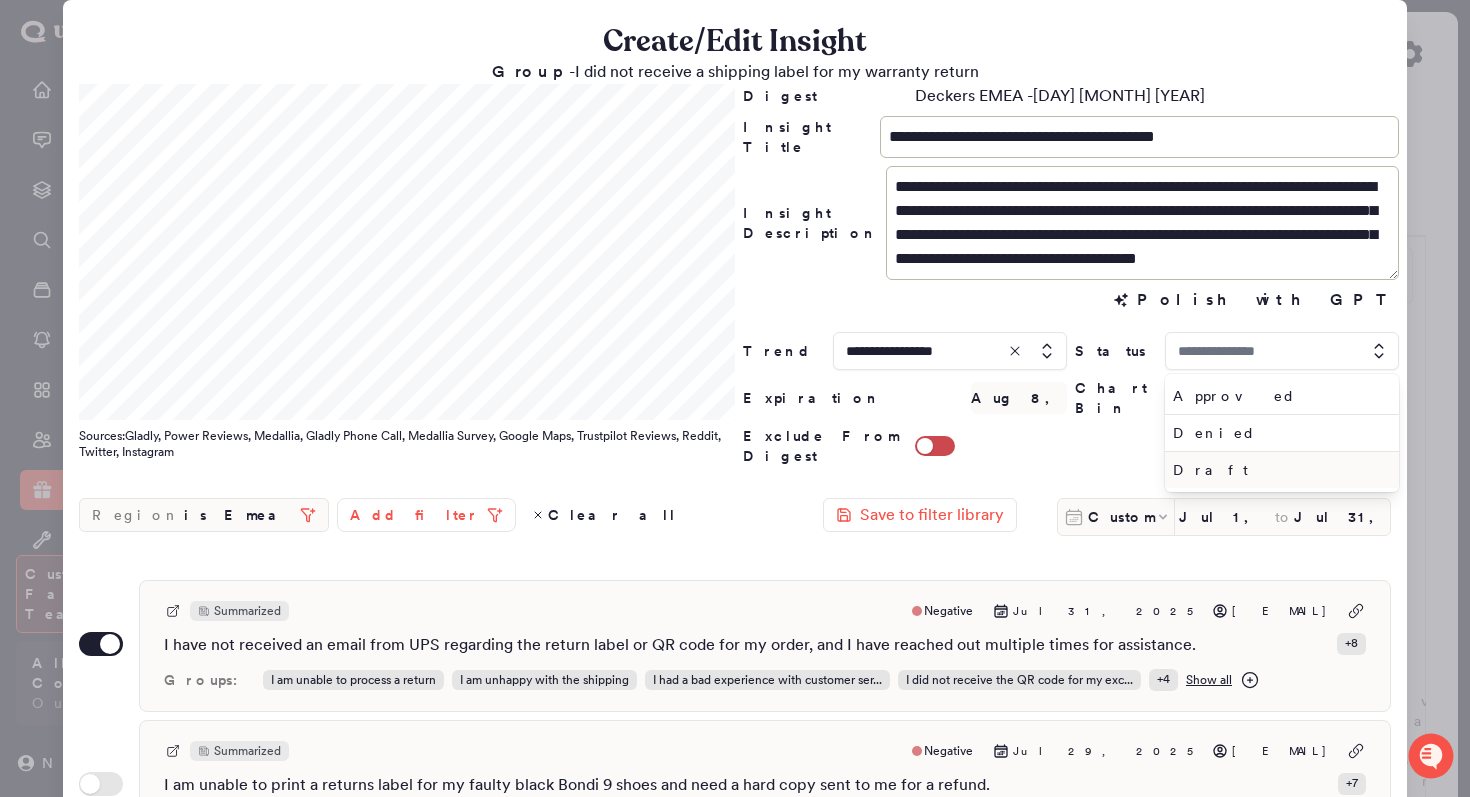 type on "********" 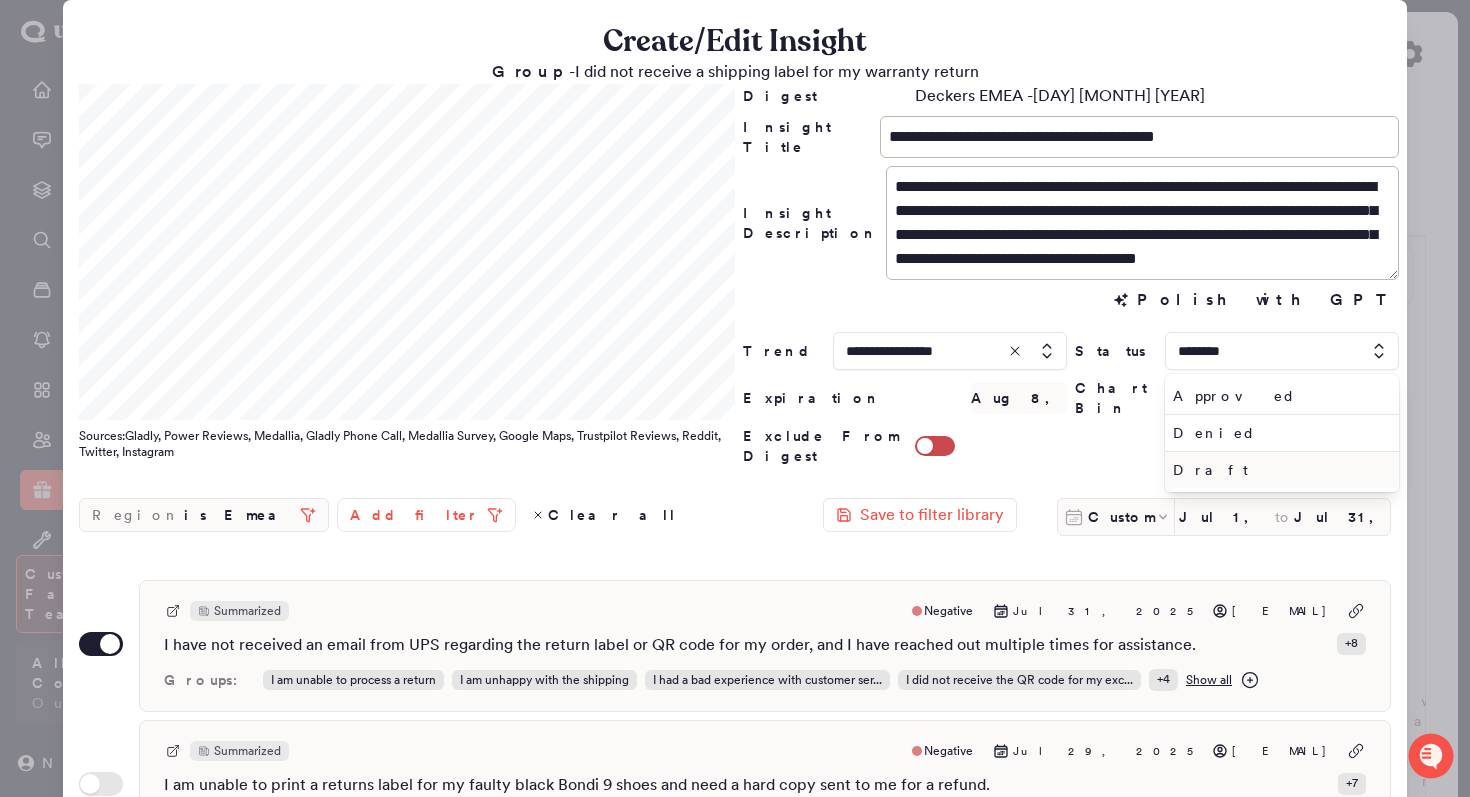 click on "Draft" at bounding box center (1278, 470) 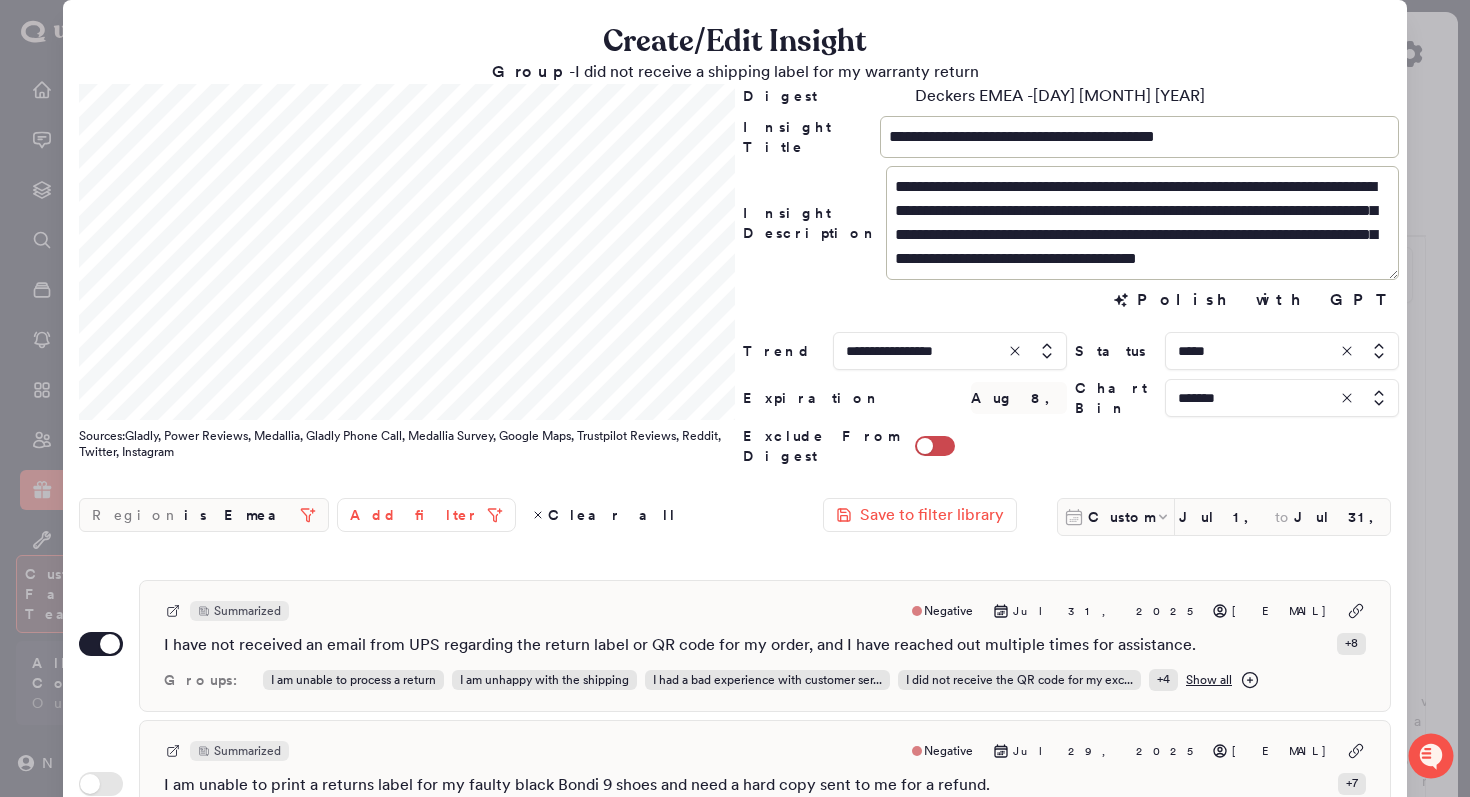 scroll, scrollTop: 24, scrollLeft: 0, axis: vertical 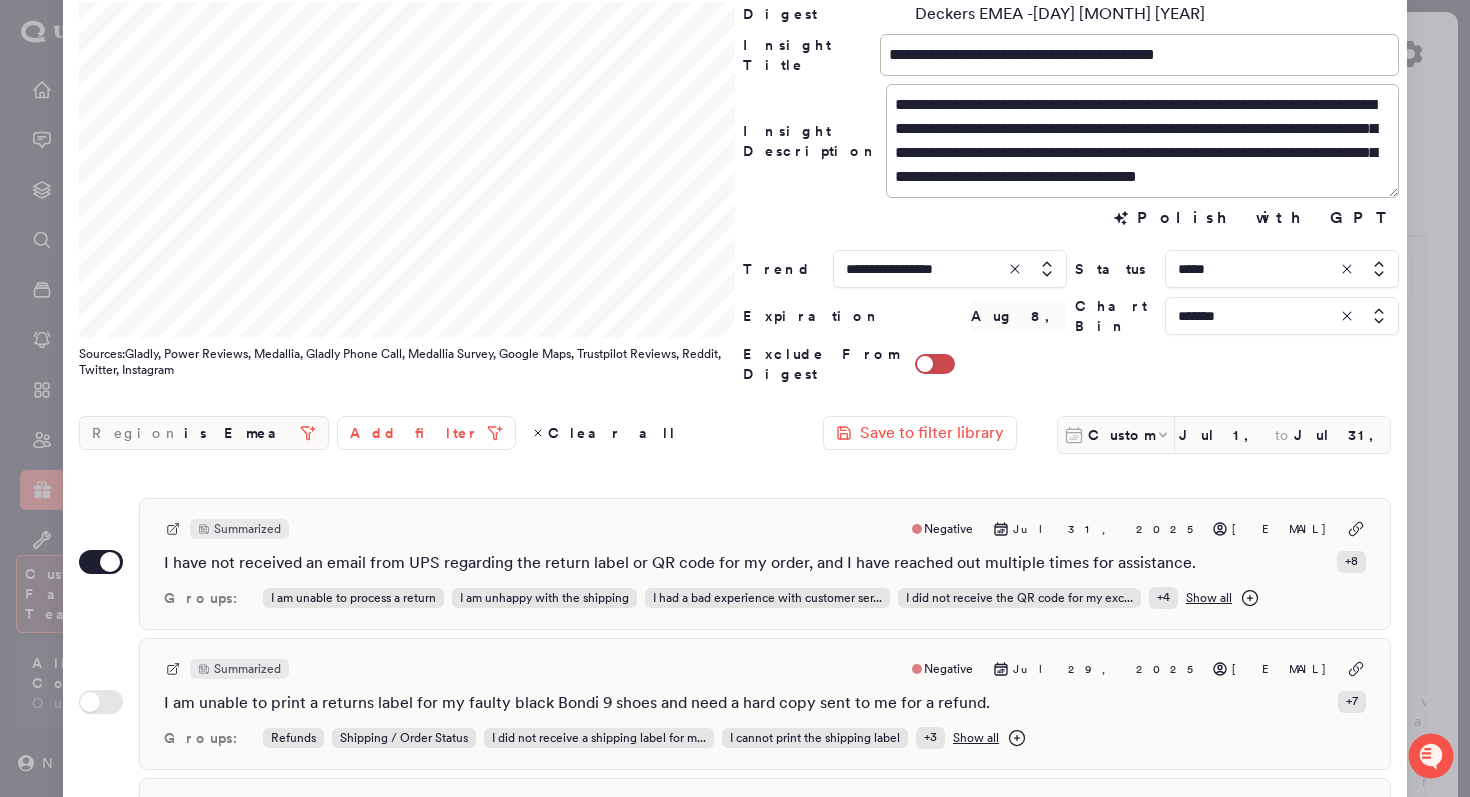click at bounding box center (1282, 269) 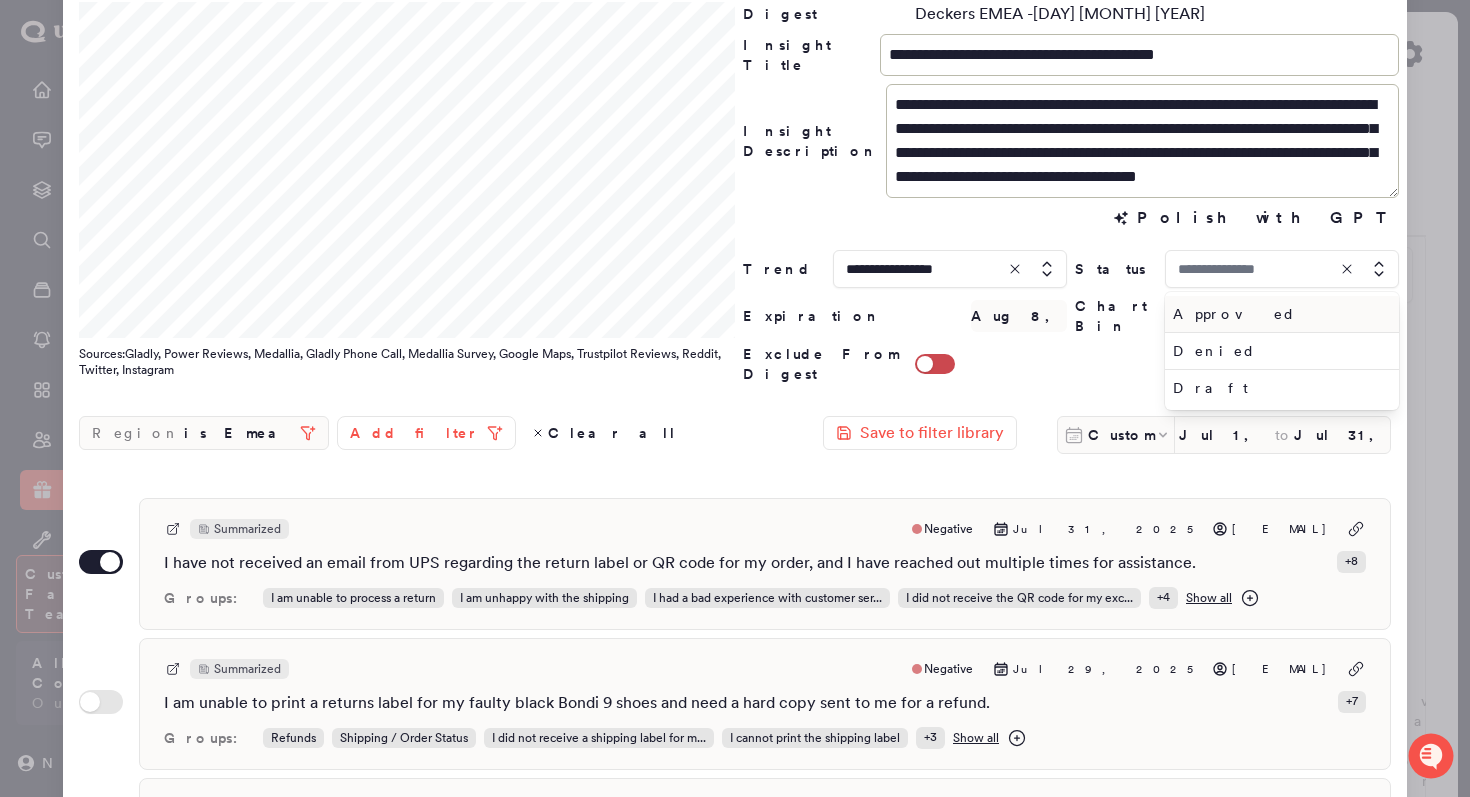 type on "*****" 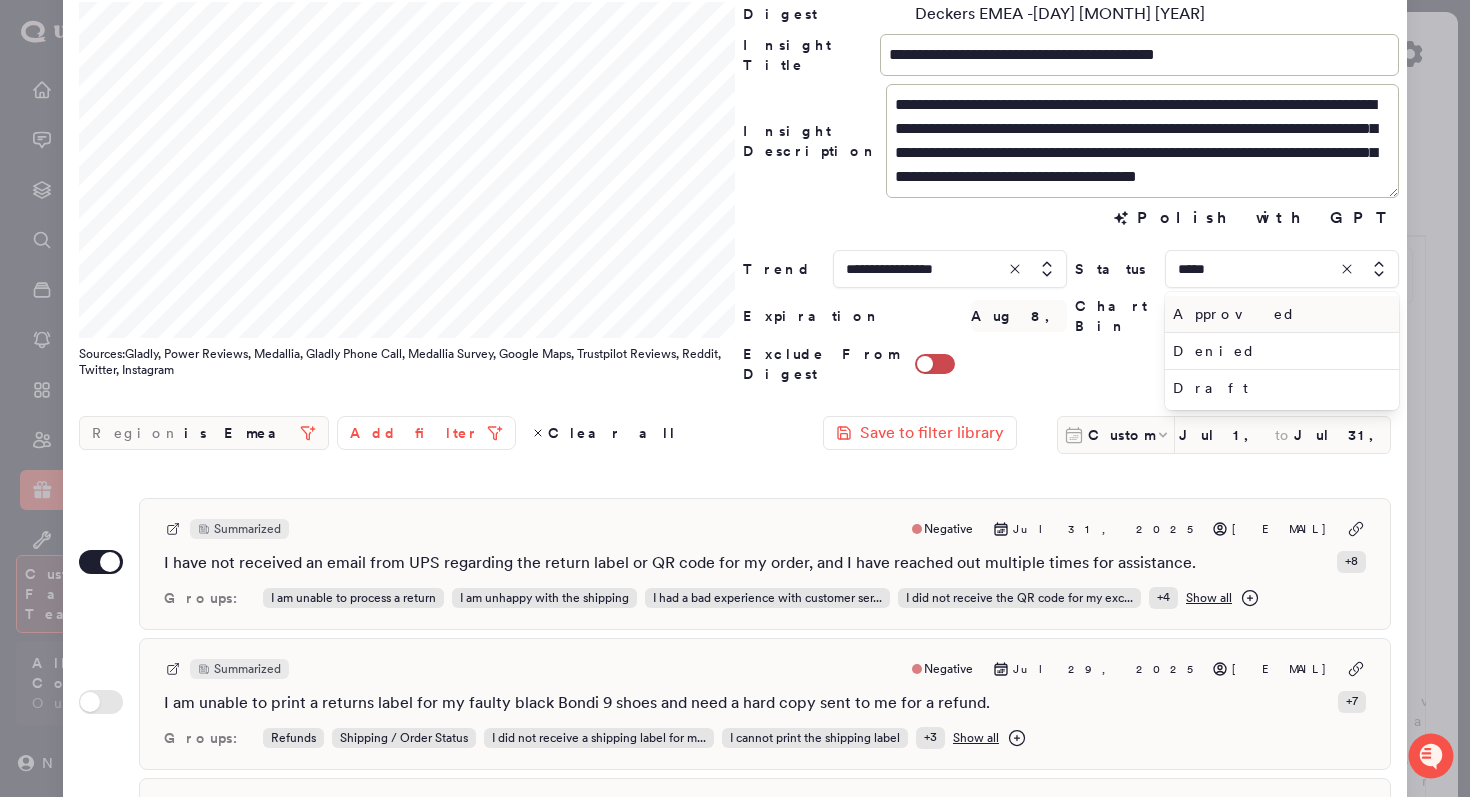 click on "Approved" at bounding box center (1278, 314) 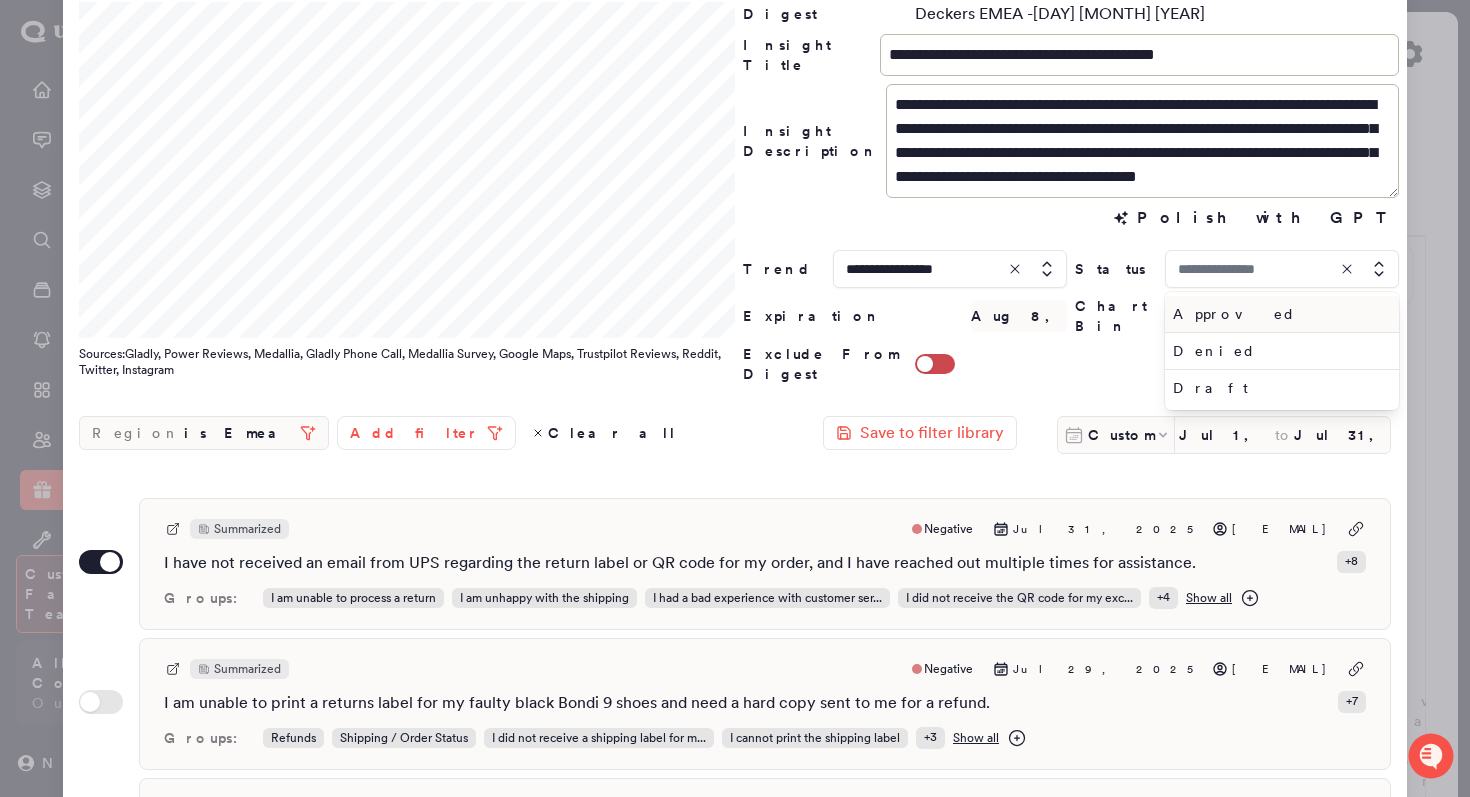 type on "********" 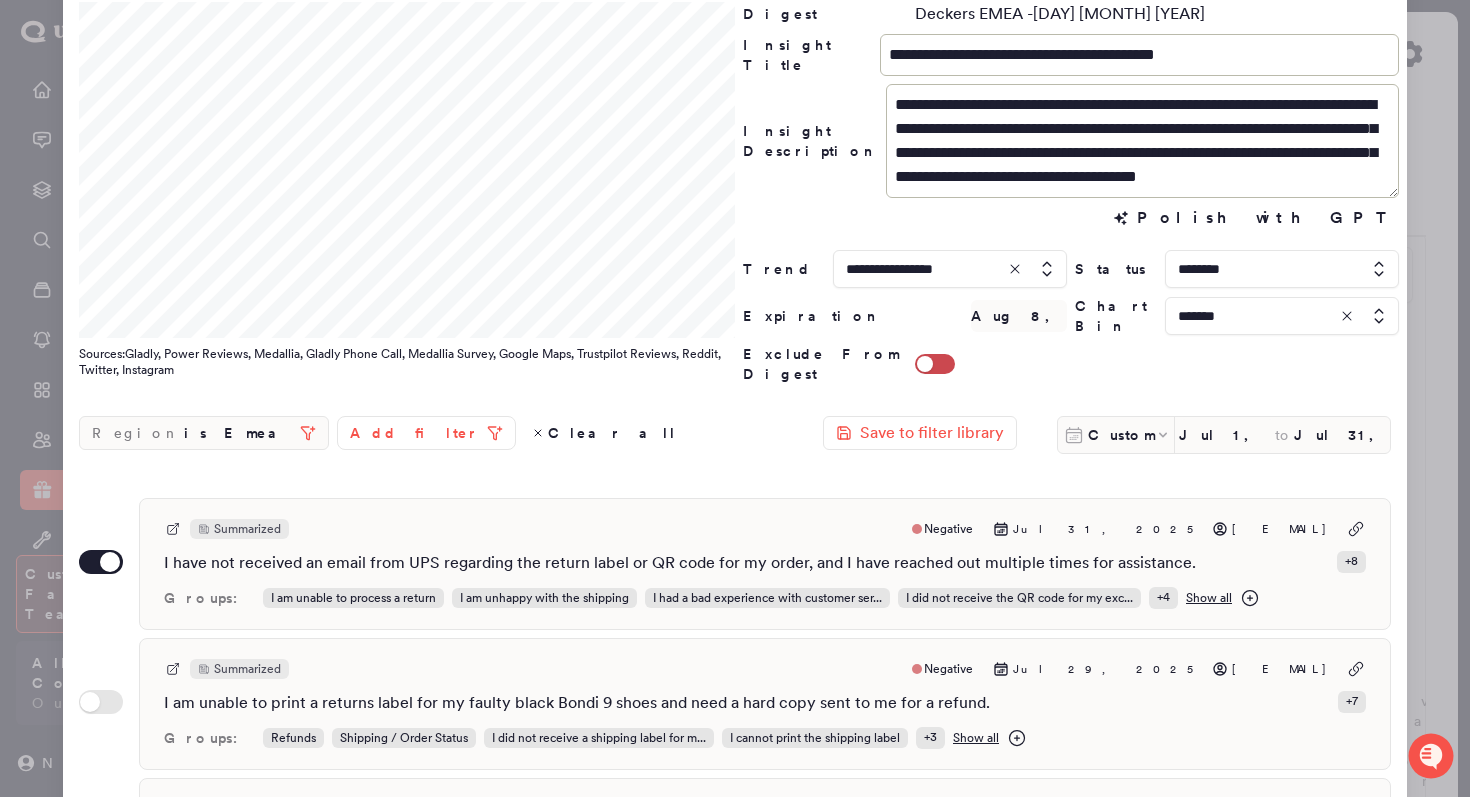 click on "Chart Bin *******" at bounding box center (1237, 316) 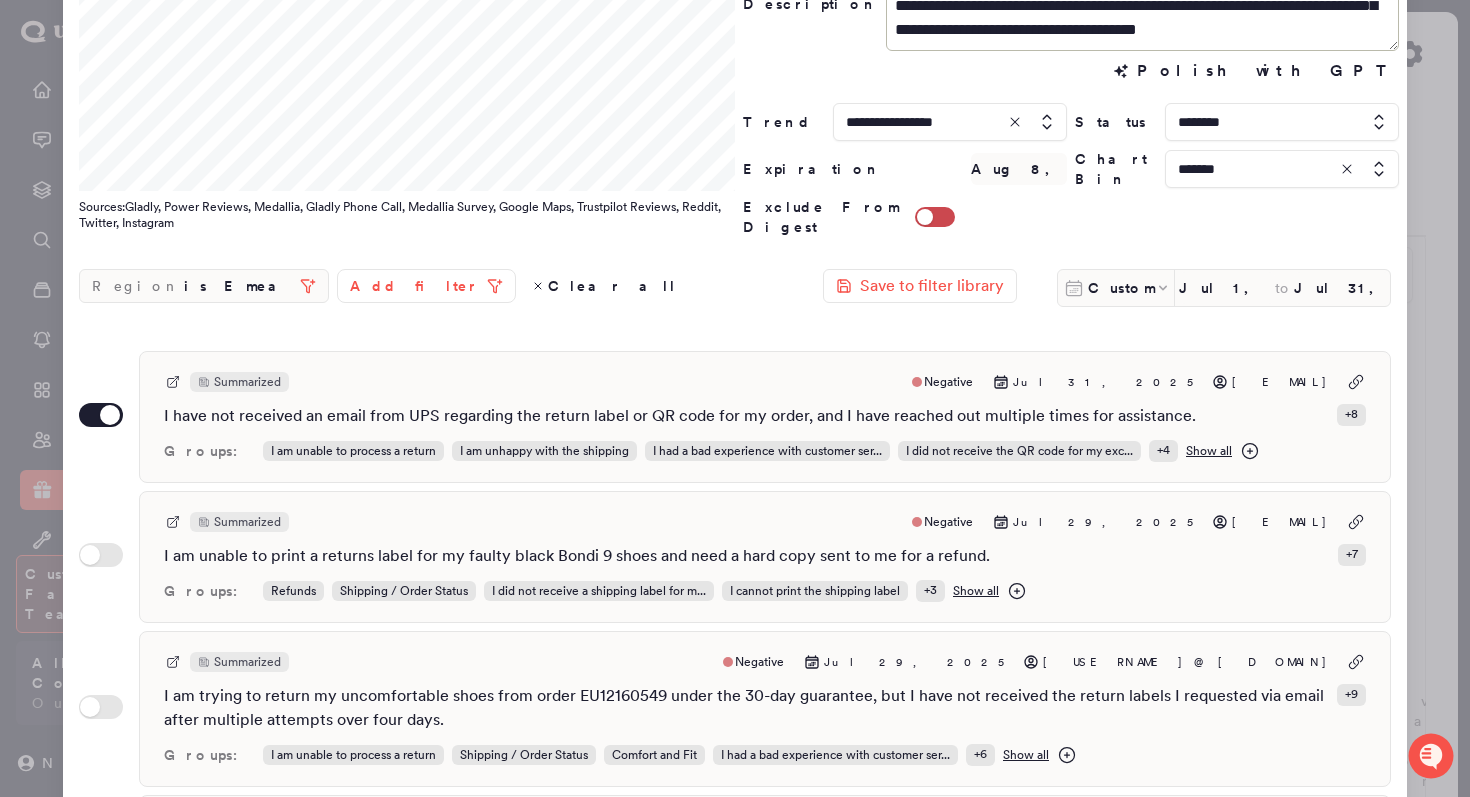 scroll, scrollTop: 259, scrollLeft: 0, axis: vertical 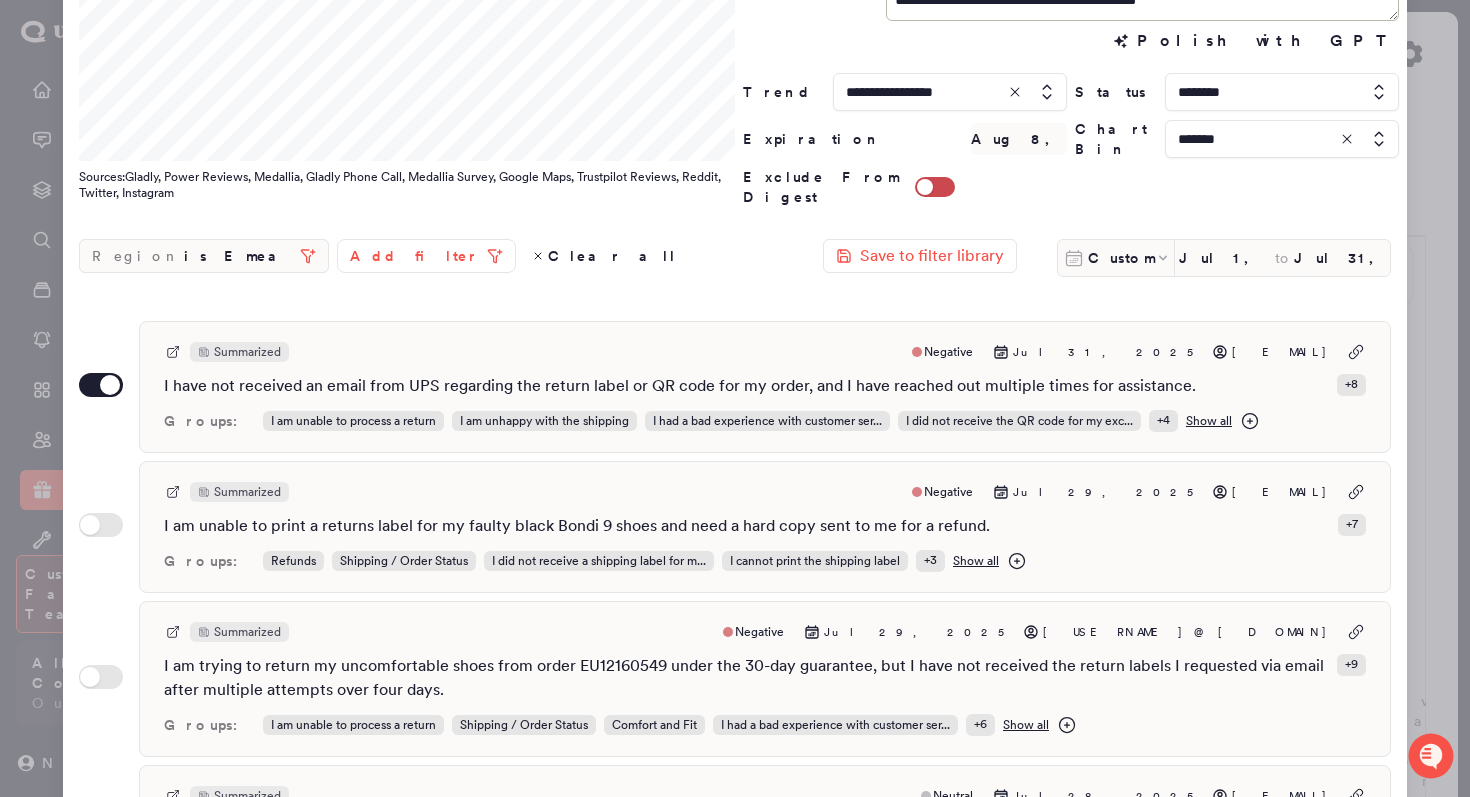 click at bounding box center (735, 398) 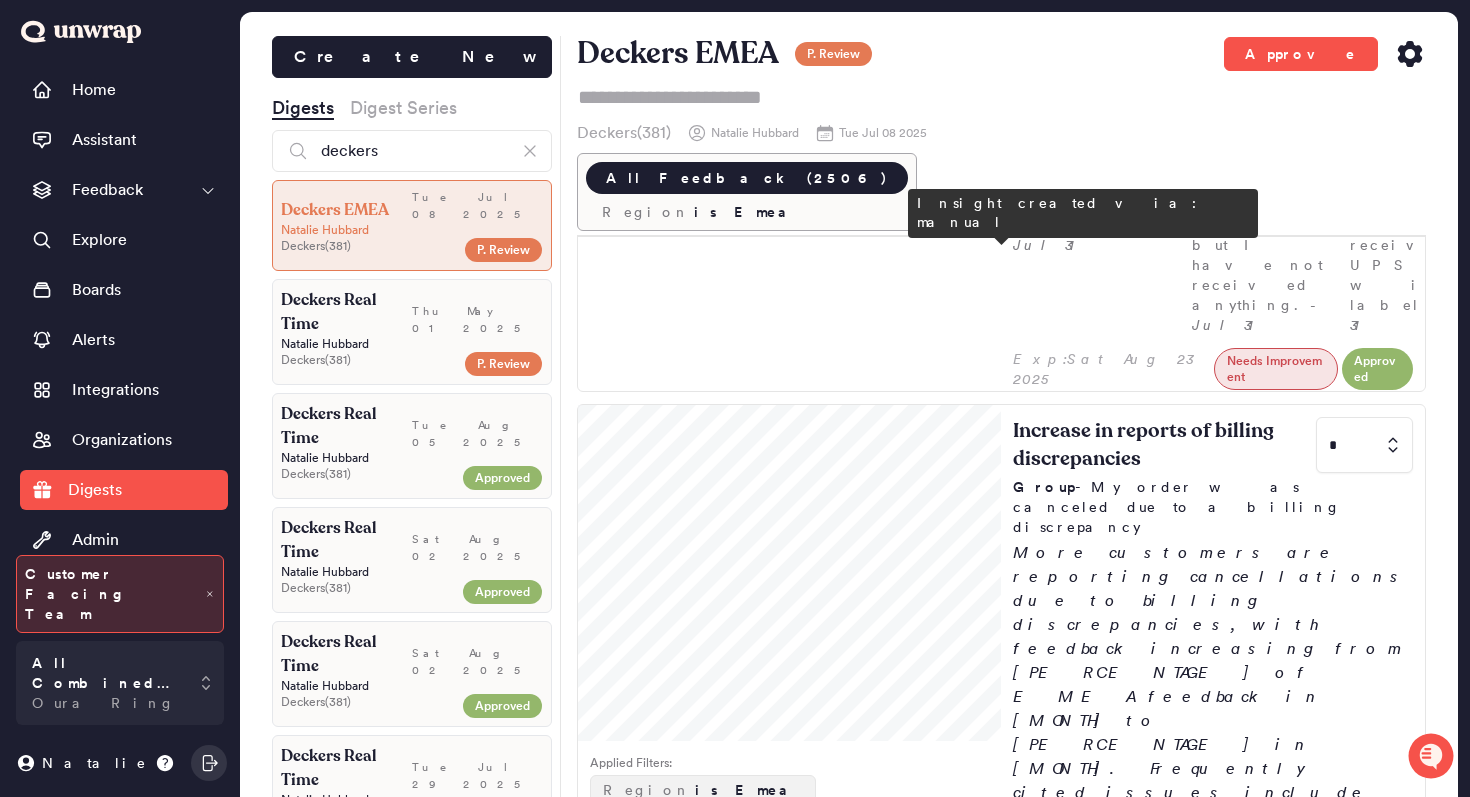 scroll, scrollTop: 2752, scrollLeft: 0, axis: vertical 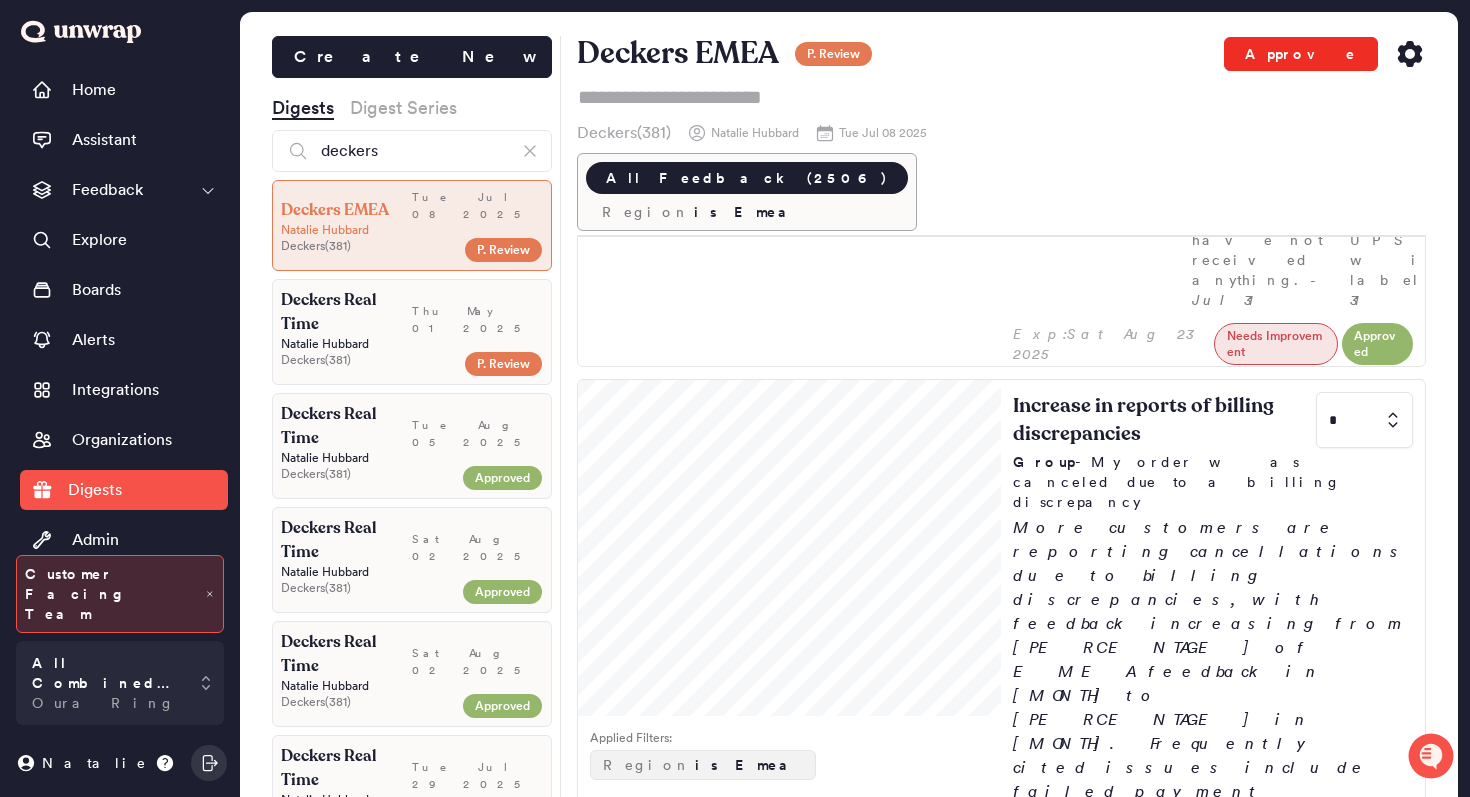 click on "Approve" at bounding box center (1301, 54) 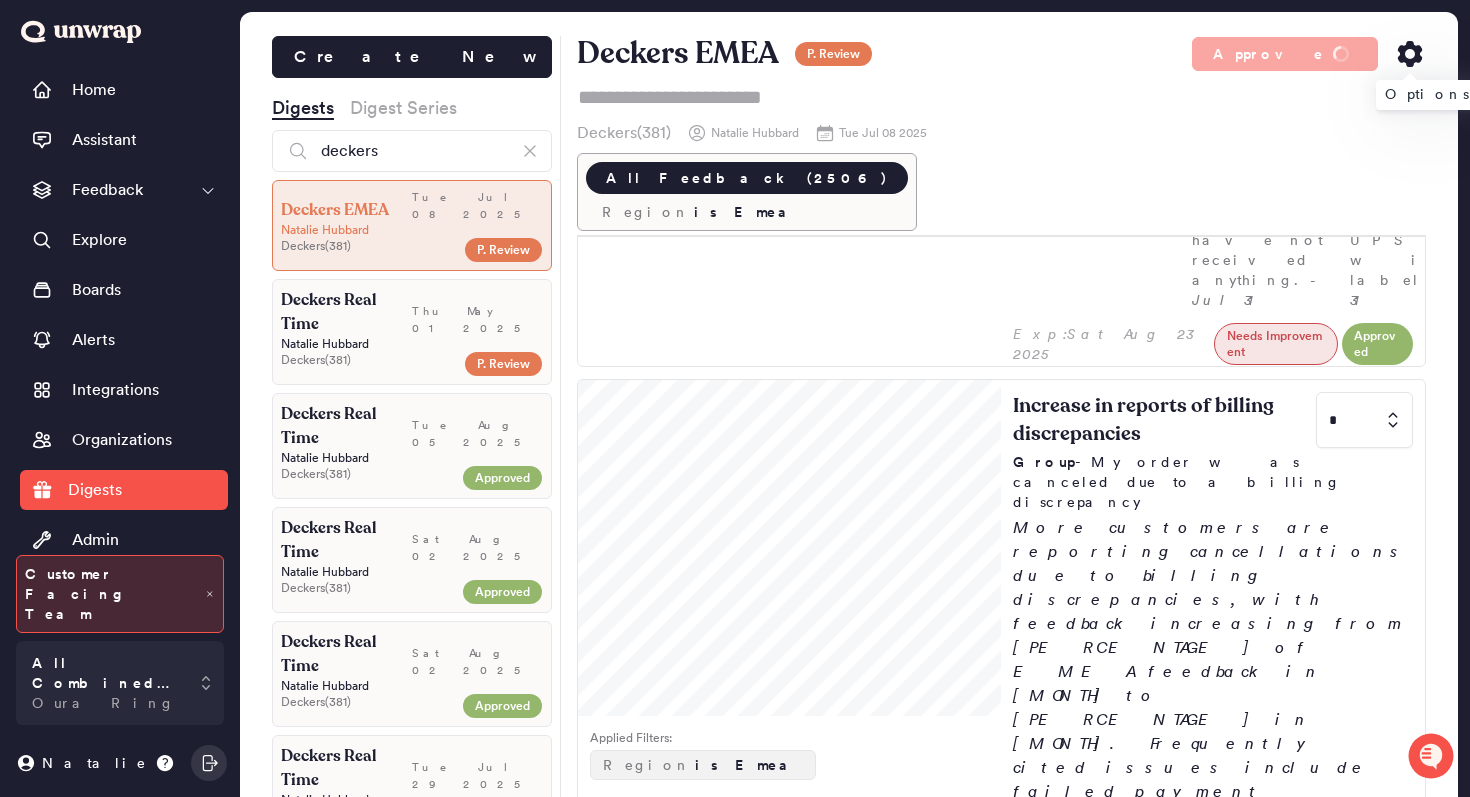 click 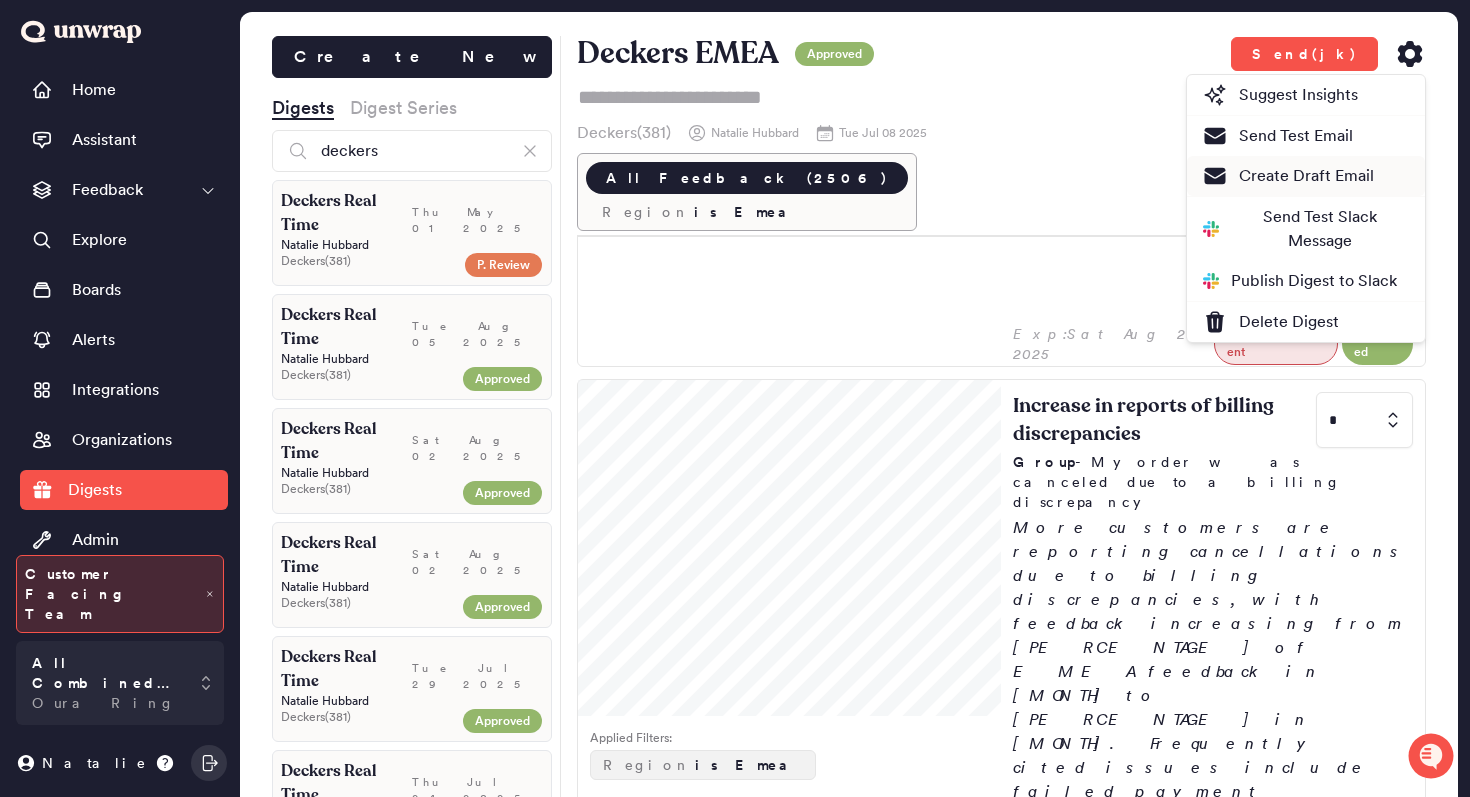 click on "Create Draft Email" at bounding box center (1288, 176) 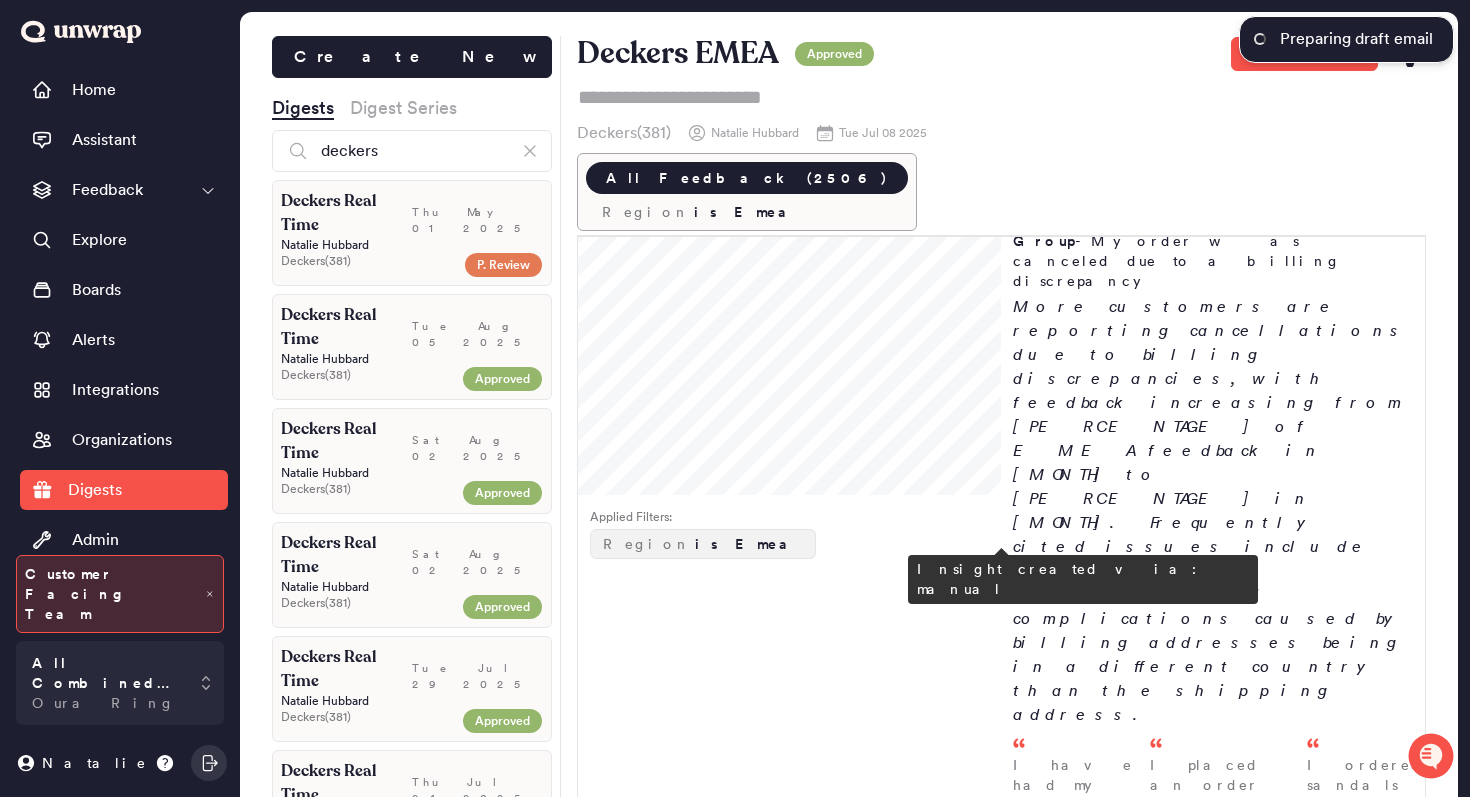 scroll, scrollTop: 2938, scrollLeft: 0, axis: vertical 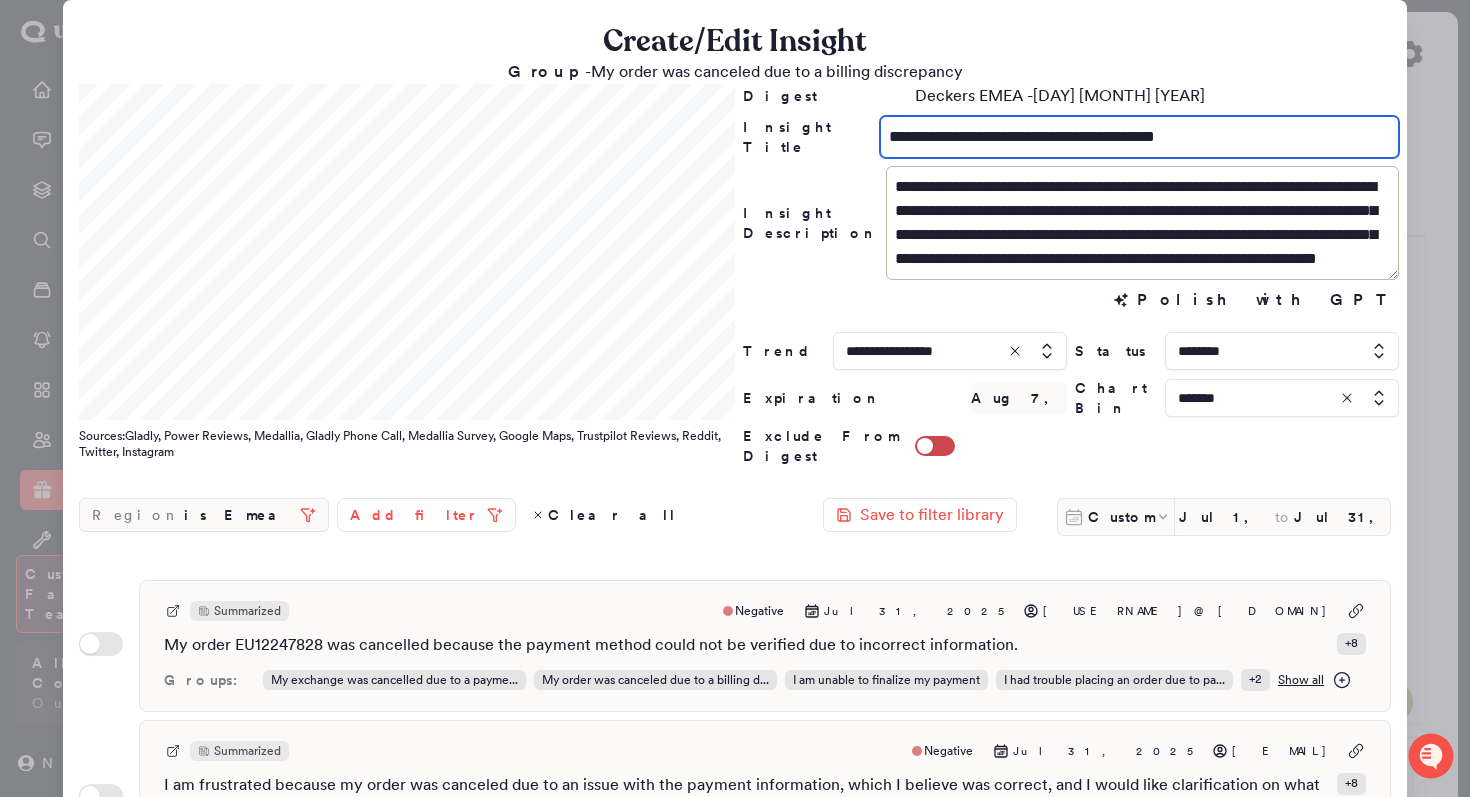 click on "**********" at bounding box center (1139, 137) 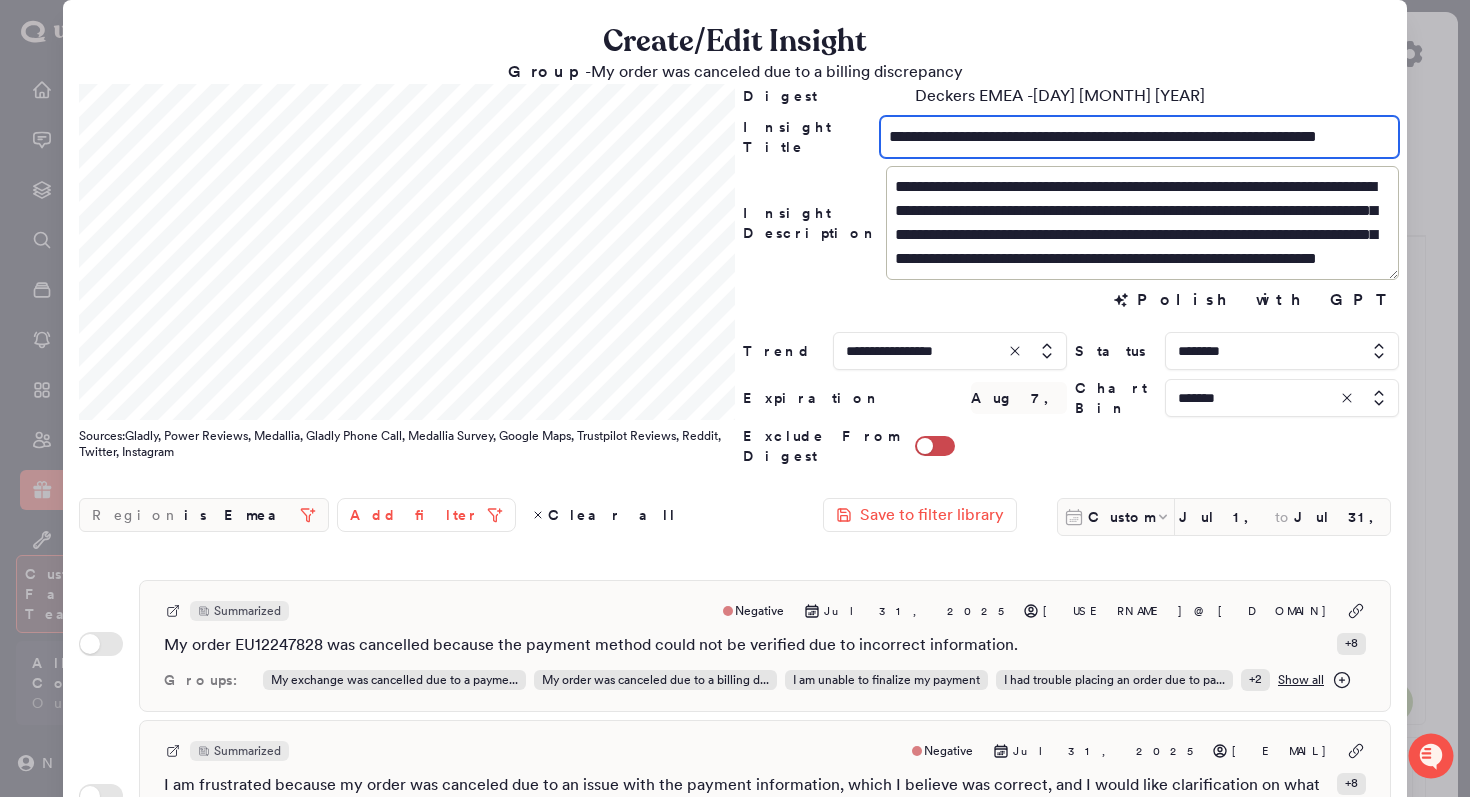 click on "**********" at bounding box center [1139, 137] 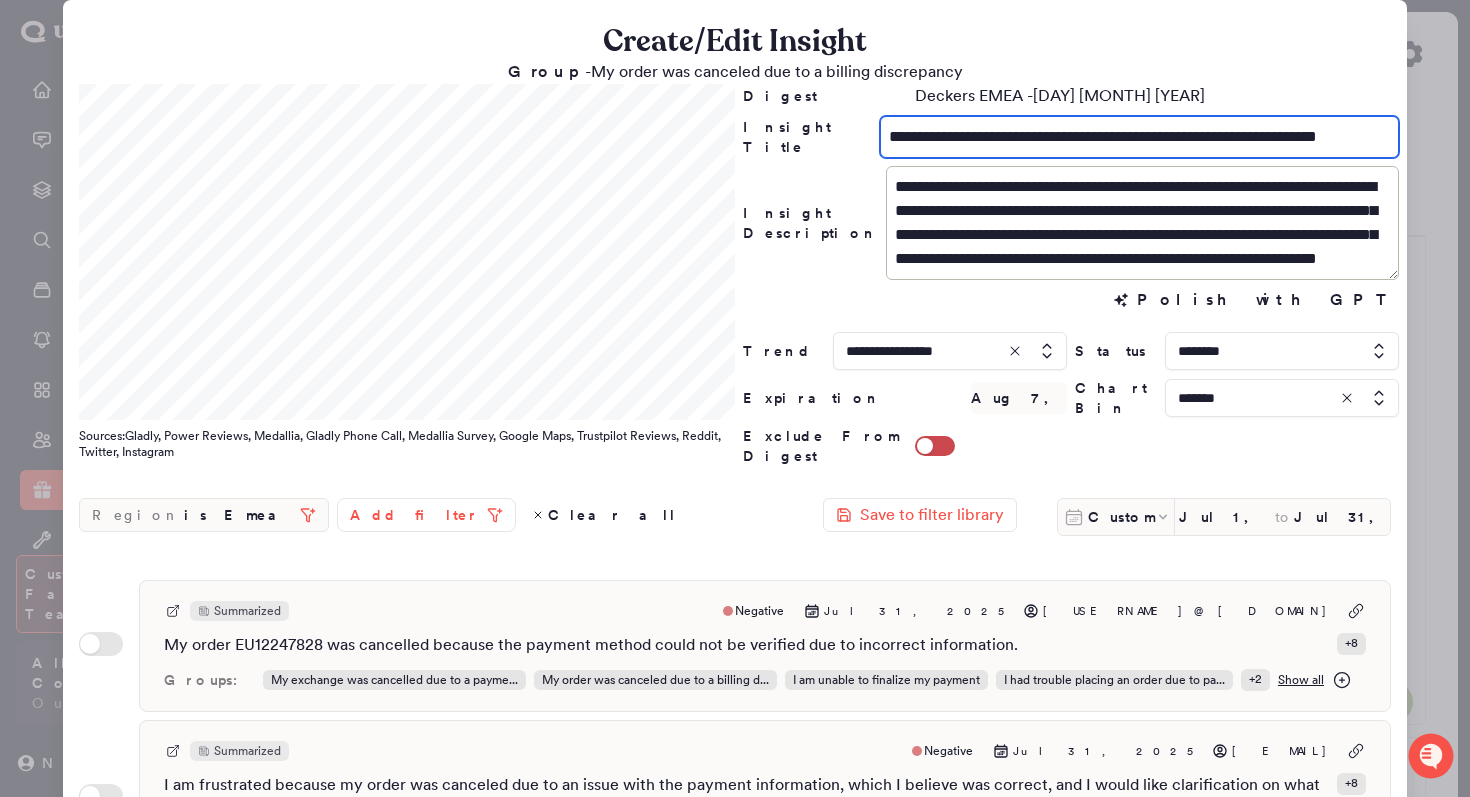 type on "**********" 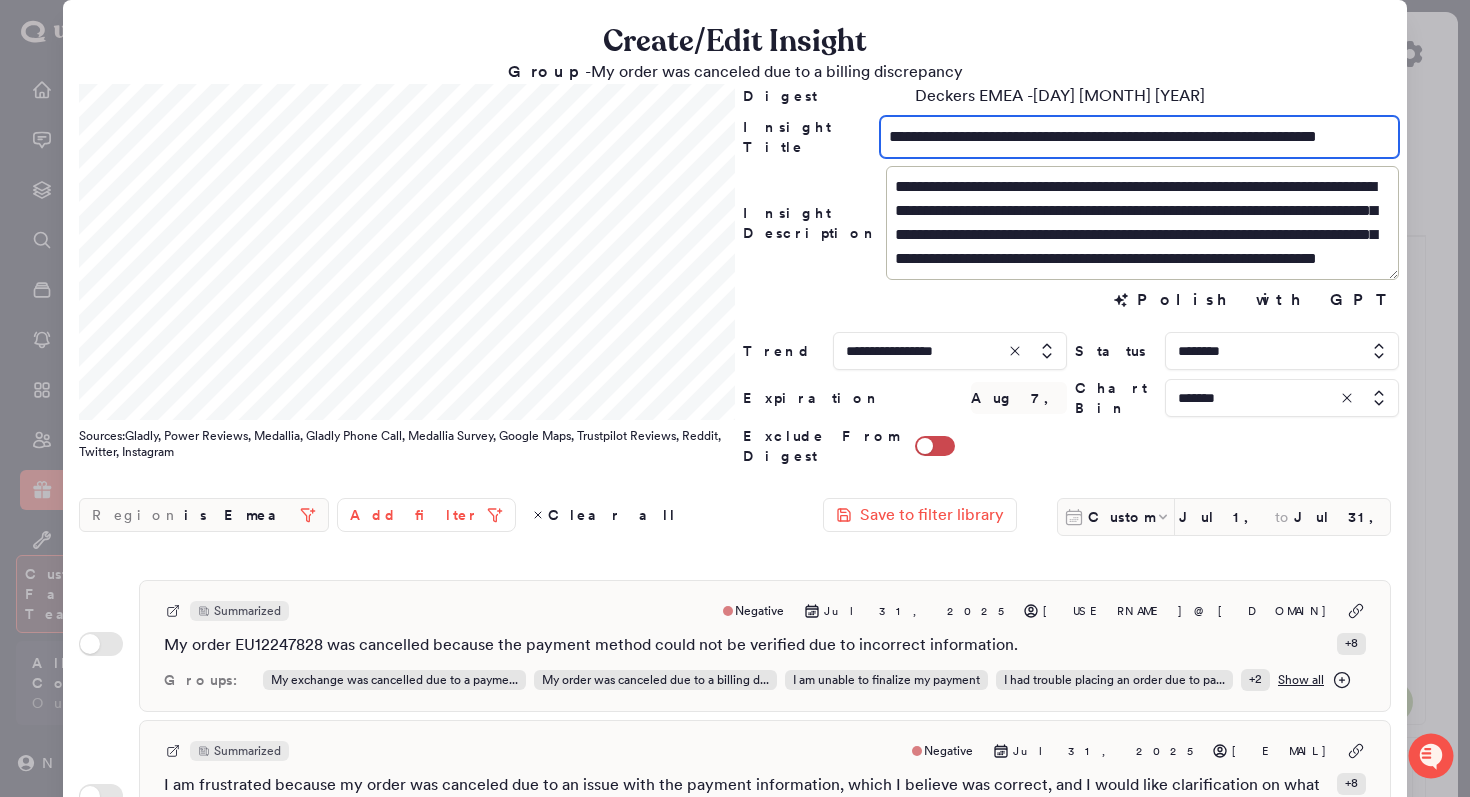 scroll, scrollTop: 24, scrollLeft: 0, axis: vertical 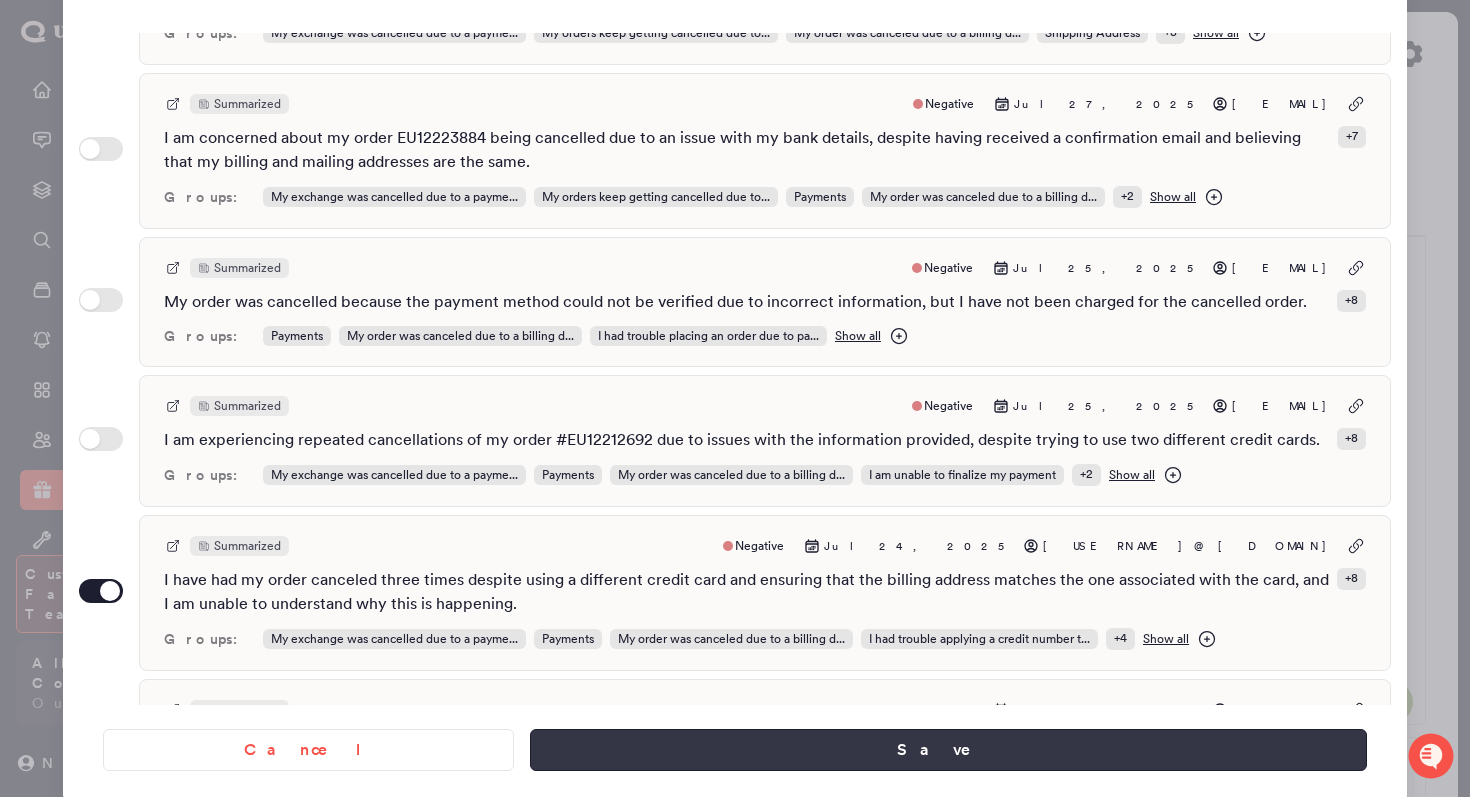 click on "Save" at bounding box center [948, 750] 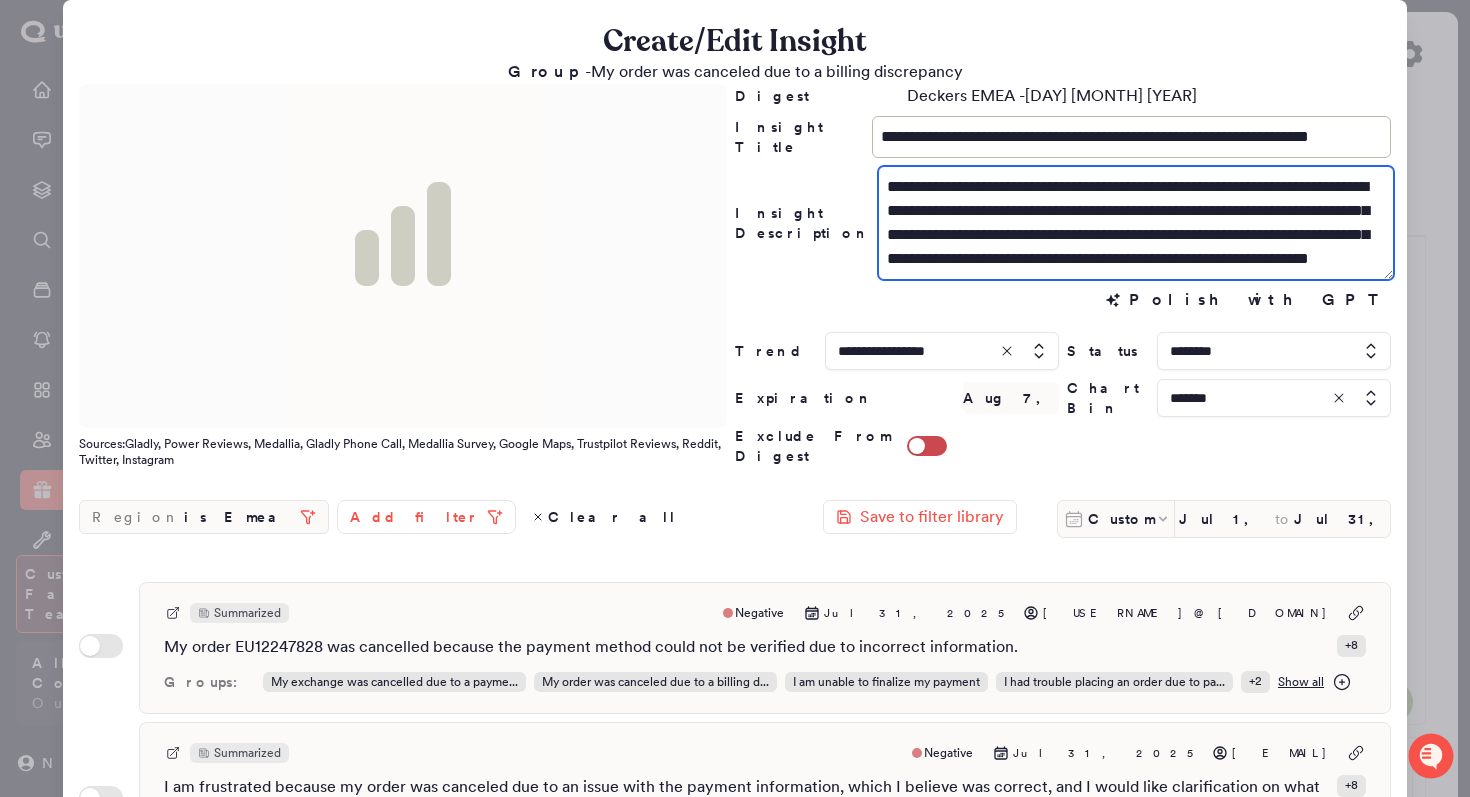 click on "**********" at bounding box center [1136, 223] 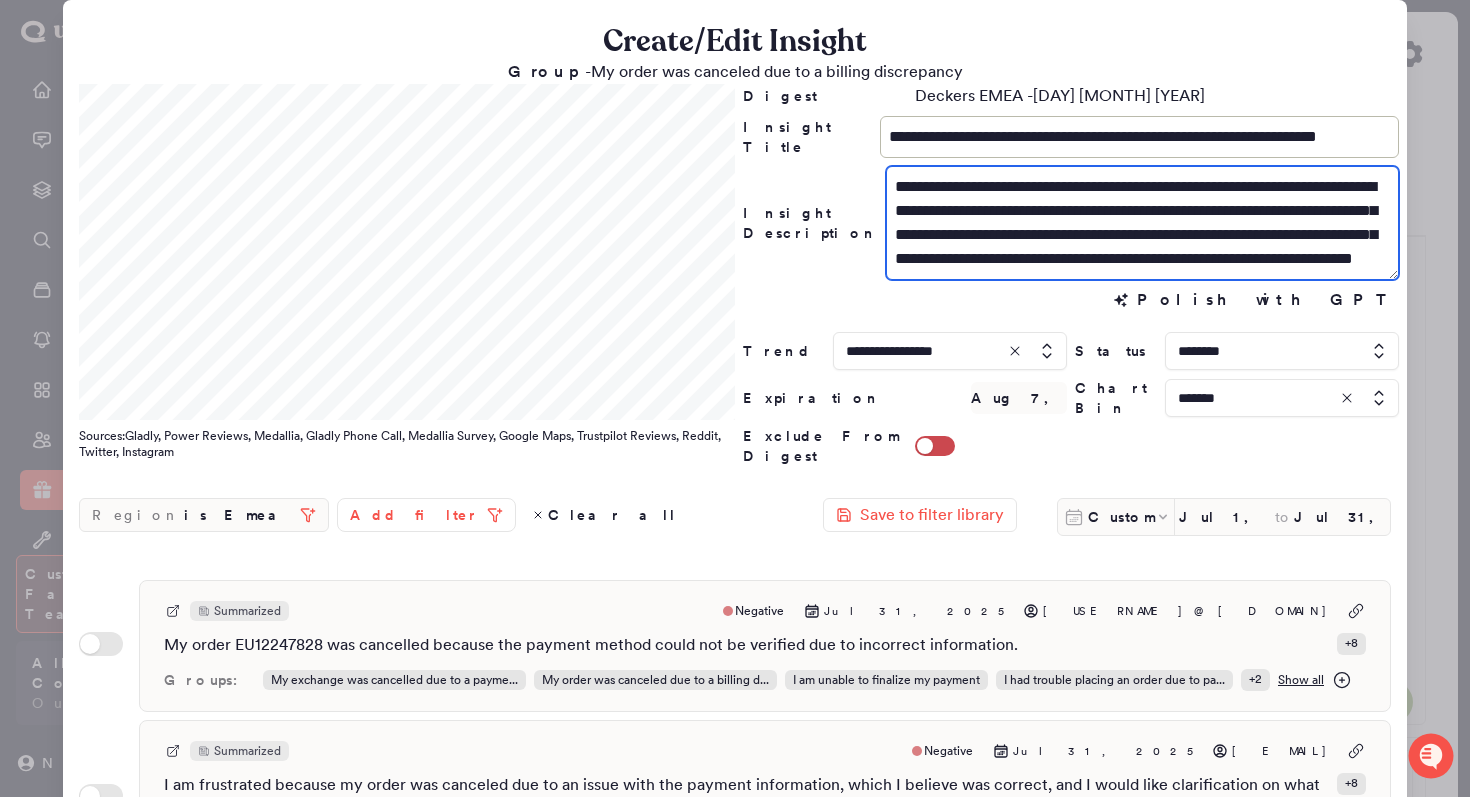 scroll, scrollTop: 547, scrollLeft: 0, axis: vertical 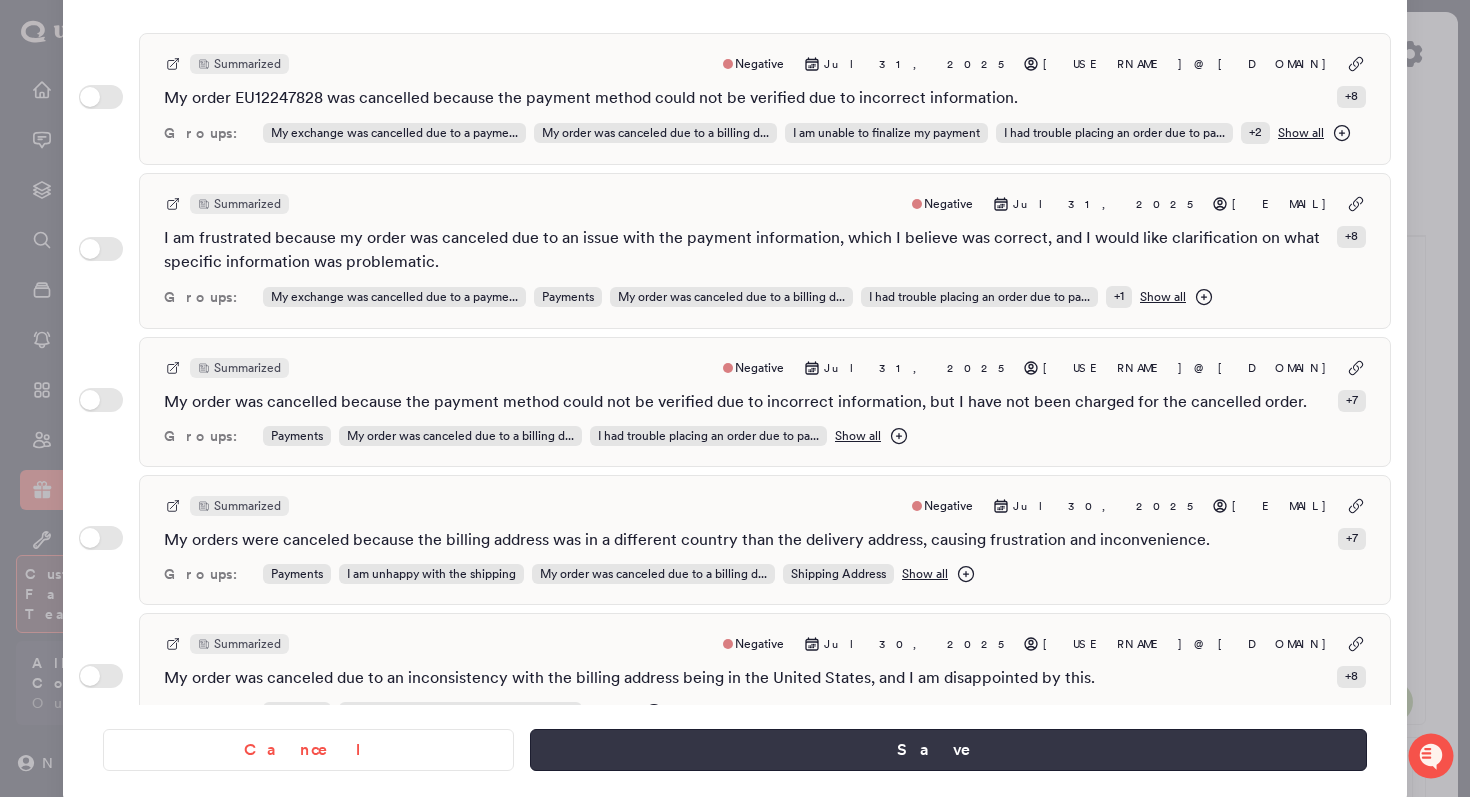 type on "**********" 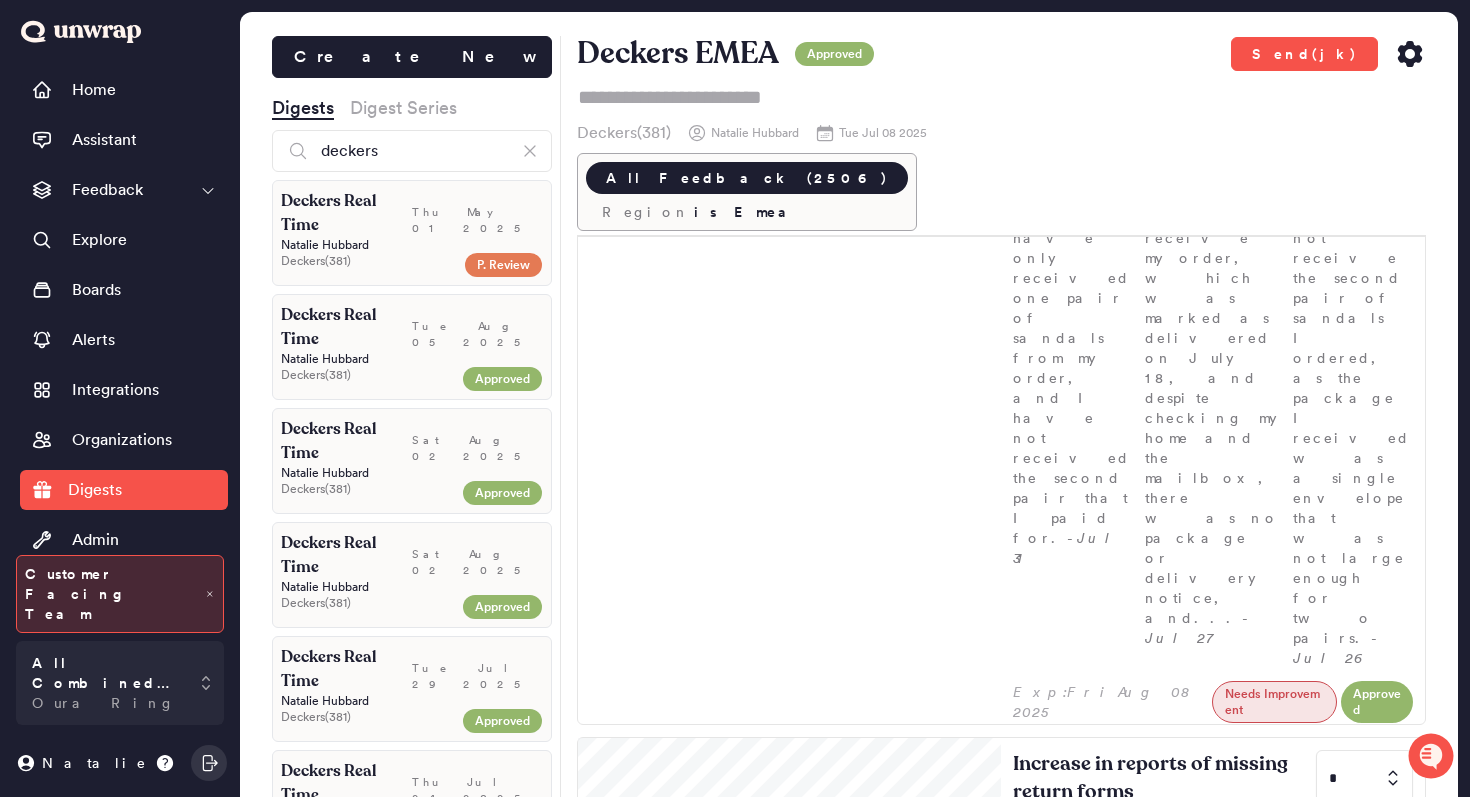 click on "Deckers EMEA  Approved Send(jk)" at bounding box center [1002, 54] 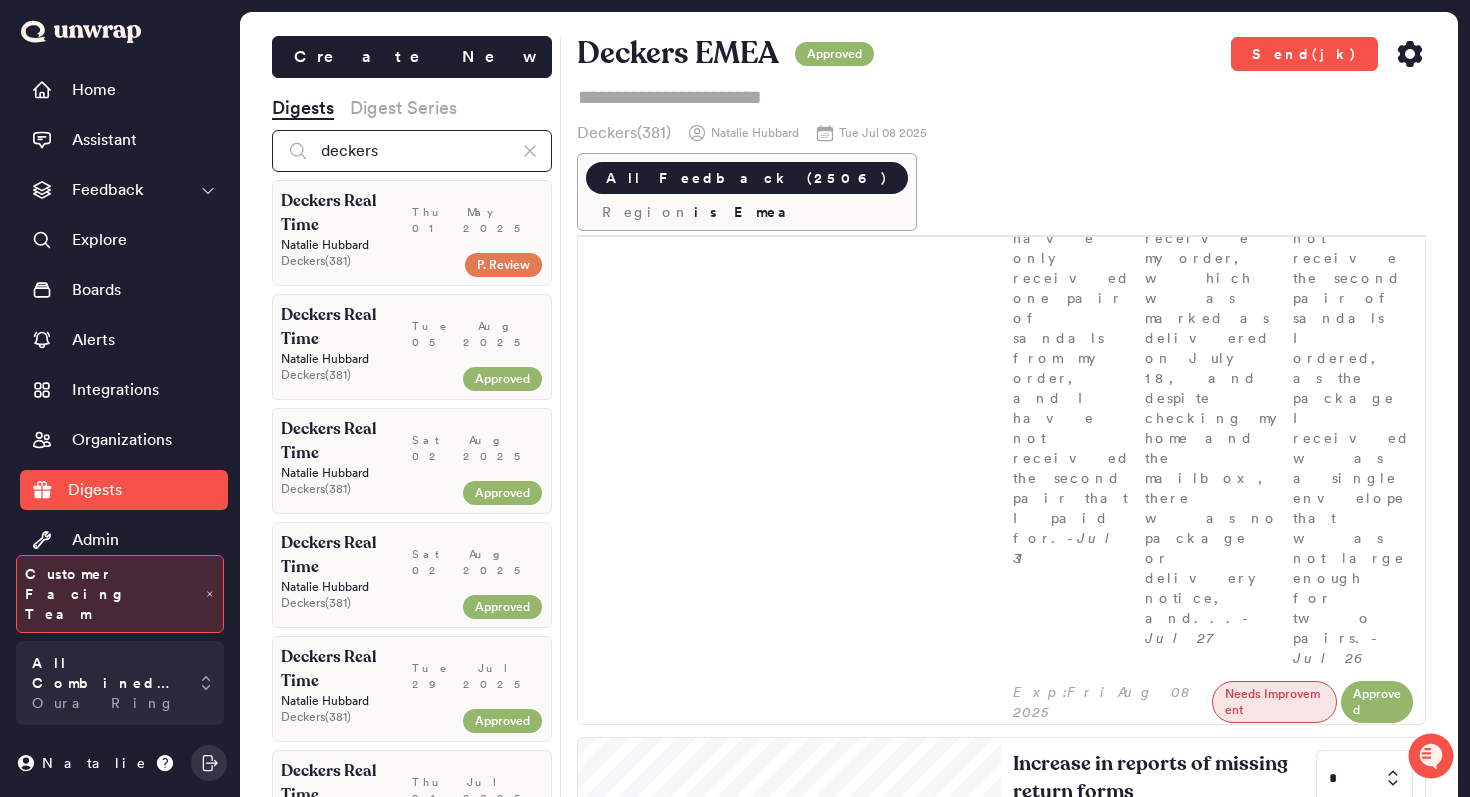 click on "deckers" at bounding box center [412, 151] 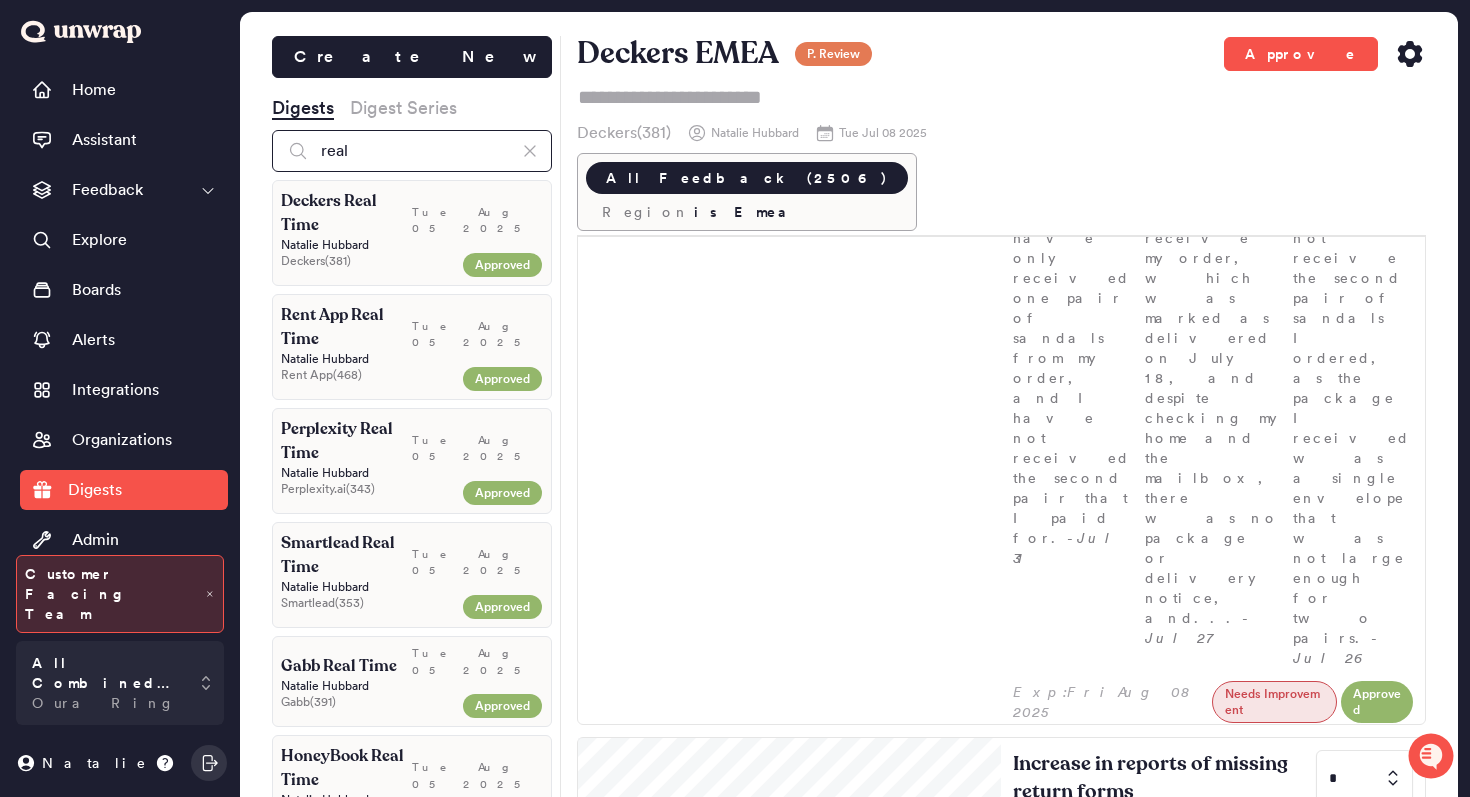 click on "real" at bounding box center [412, 151] 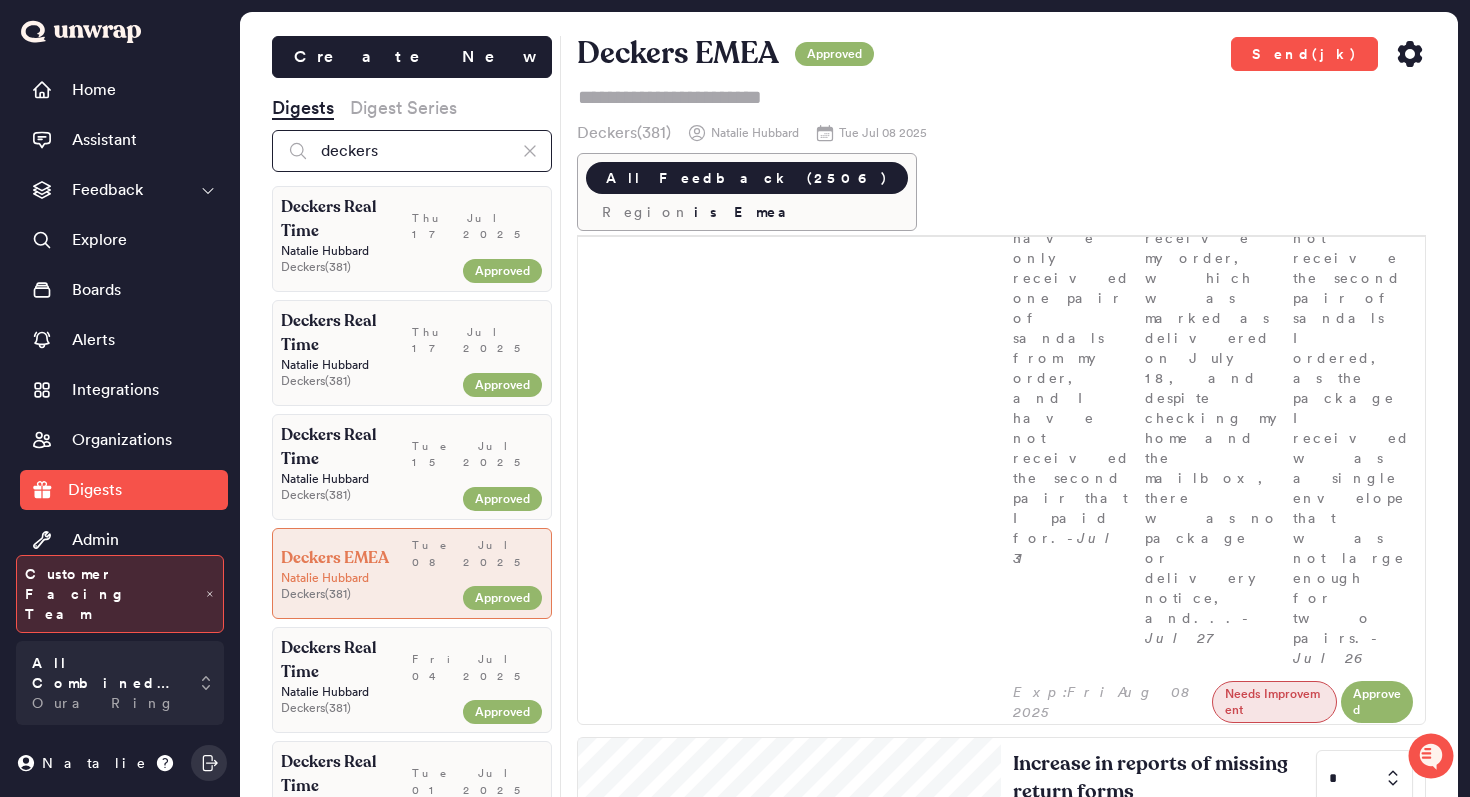 scroll, scrollTop: 1157, scrollLeft: 0, axis: vertical 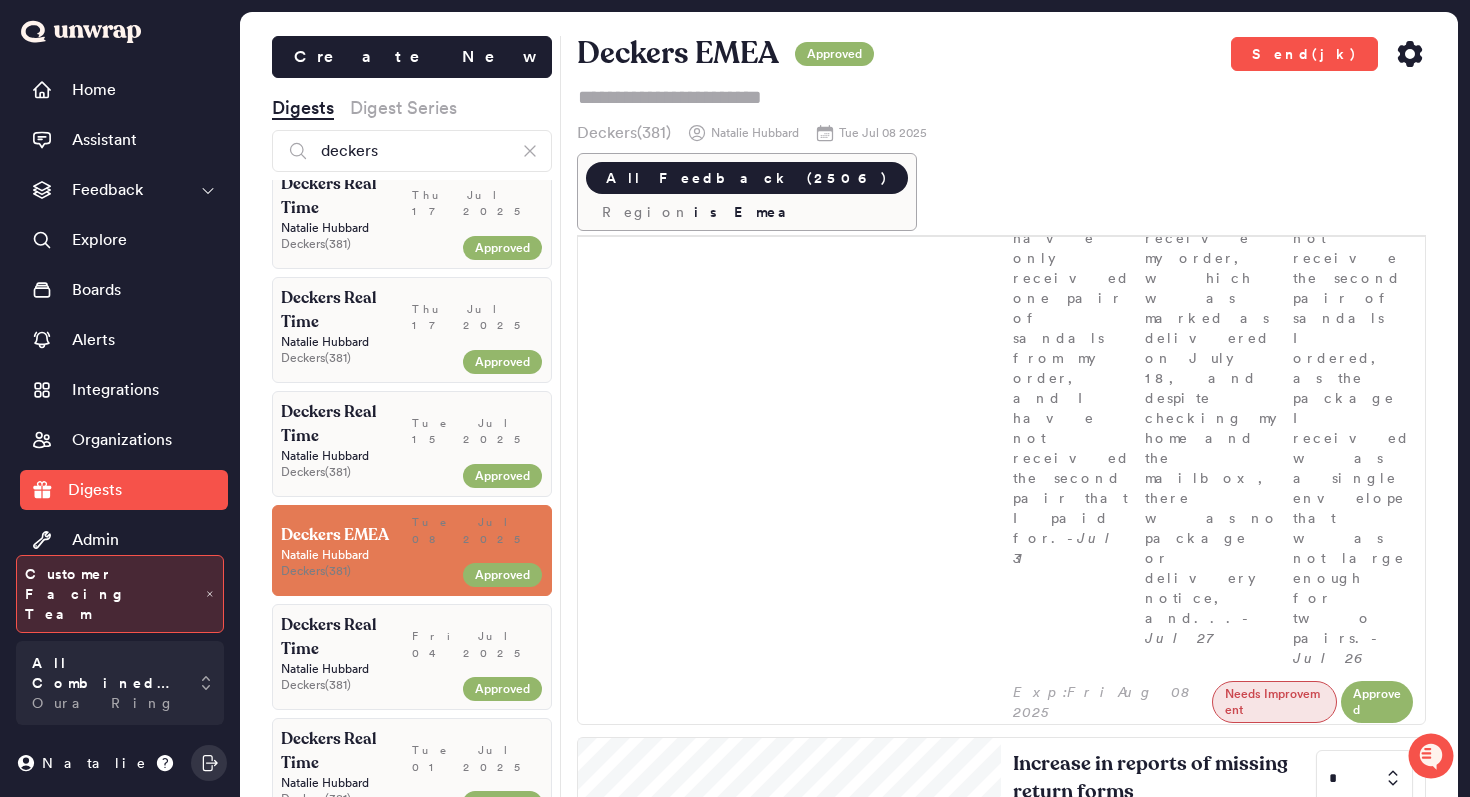 click on "Natalie   Hubbard" at bounding box center (412, 555) 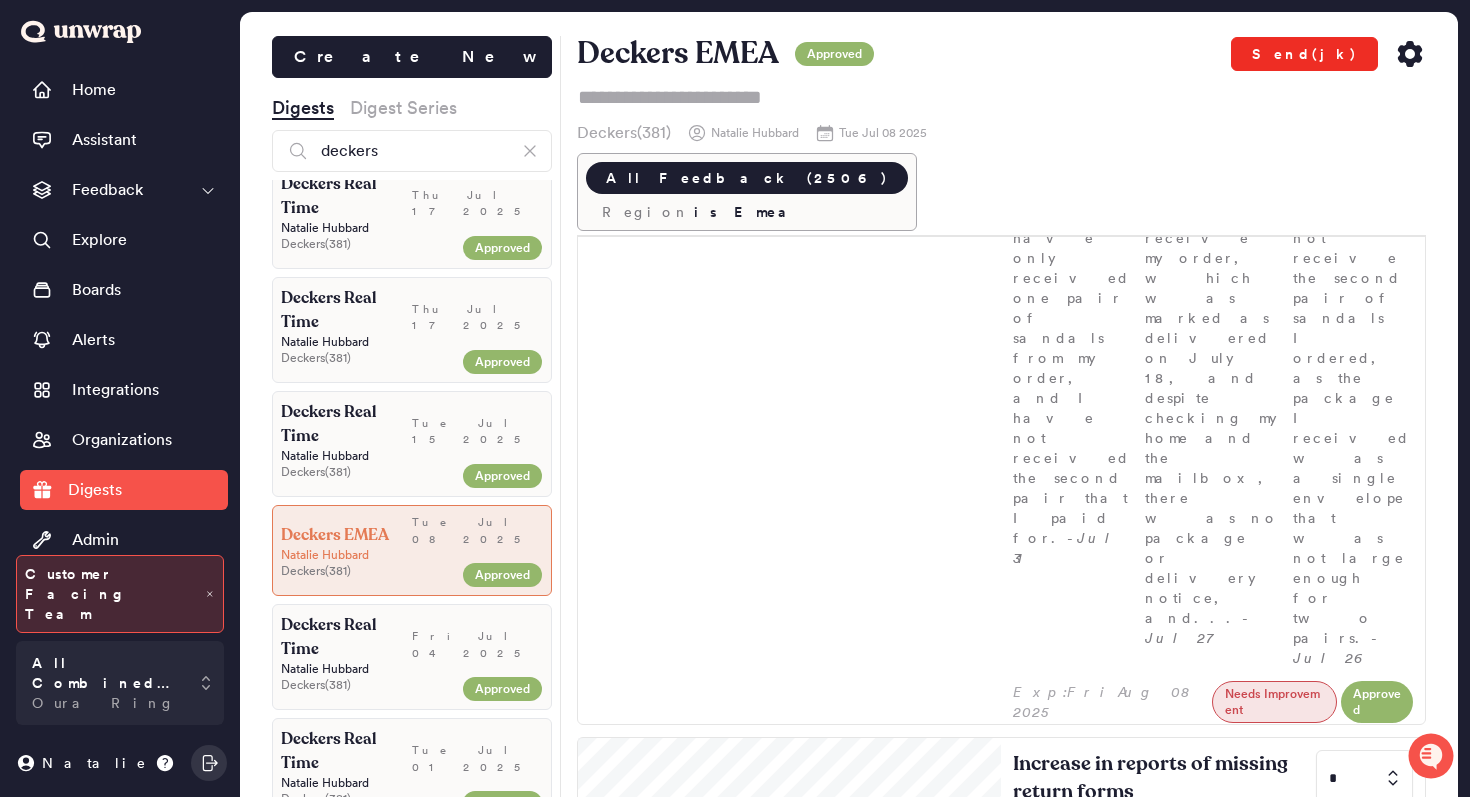 click on "Send(jk)" at bounding box center [1304, 54] 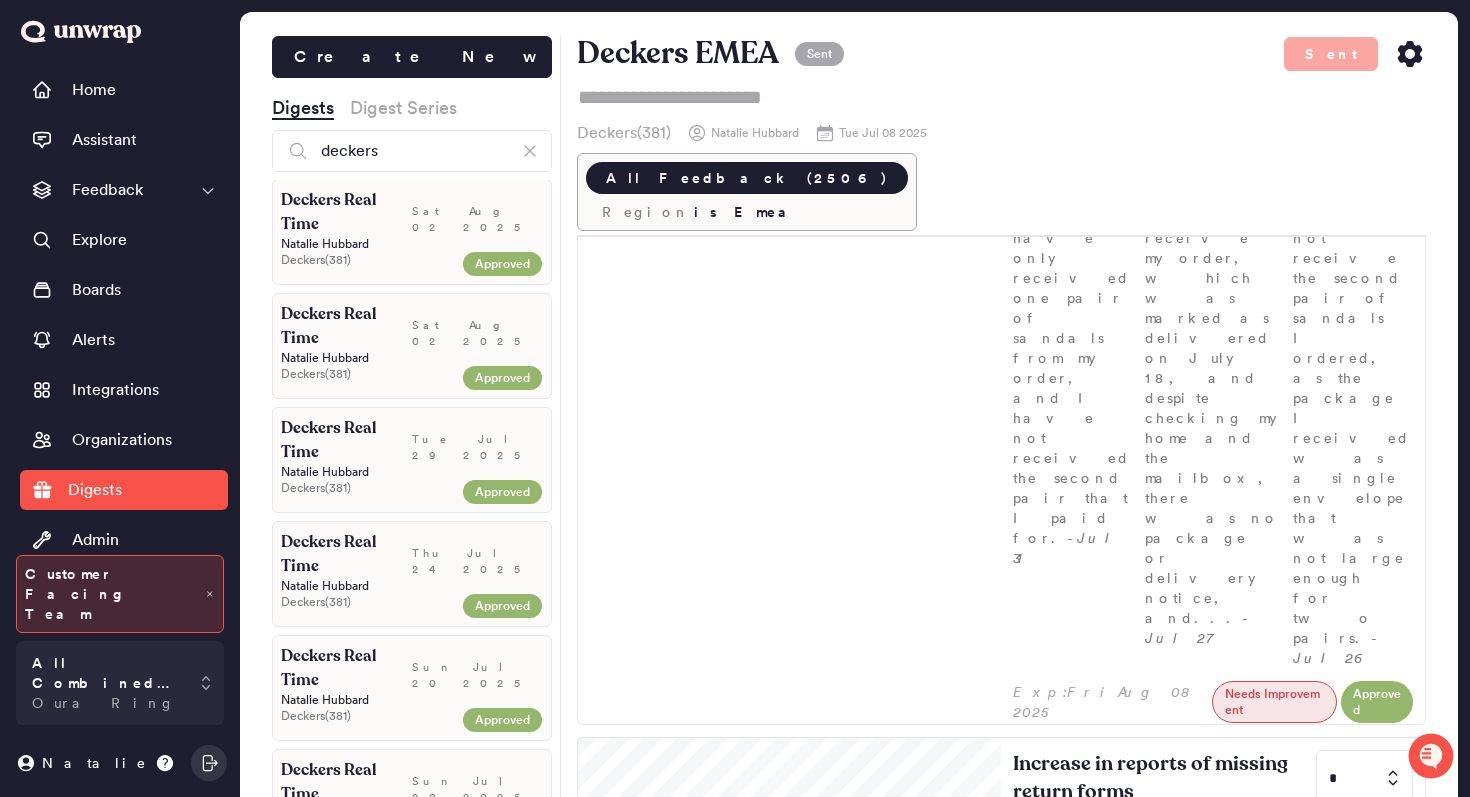 scroll, scrollTop: 0, scrollLeft: 0, axis: both 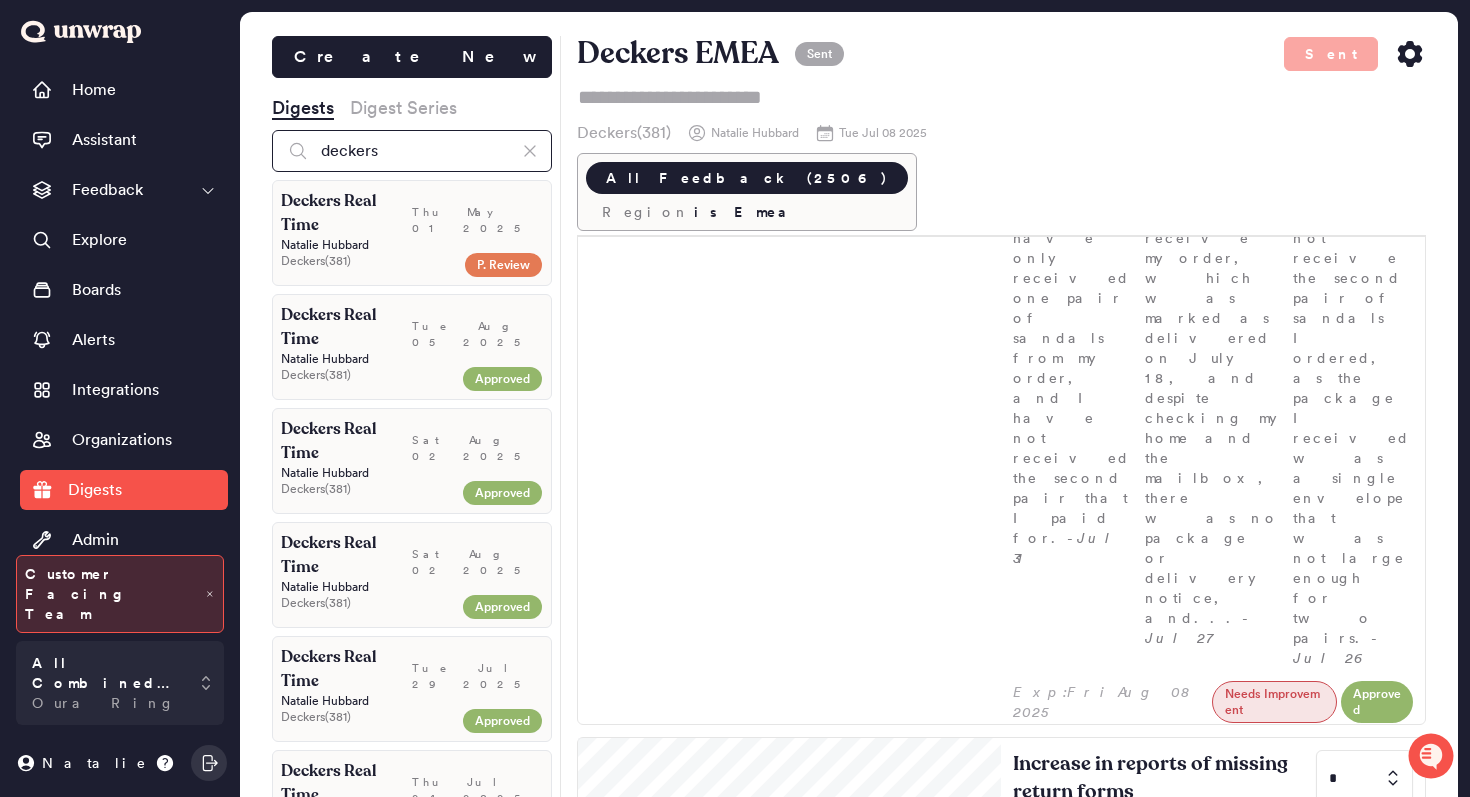 click on "deckers" at bounding box center [412, 151] 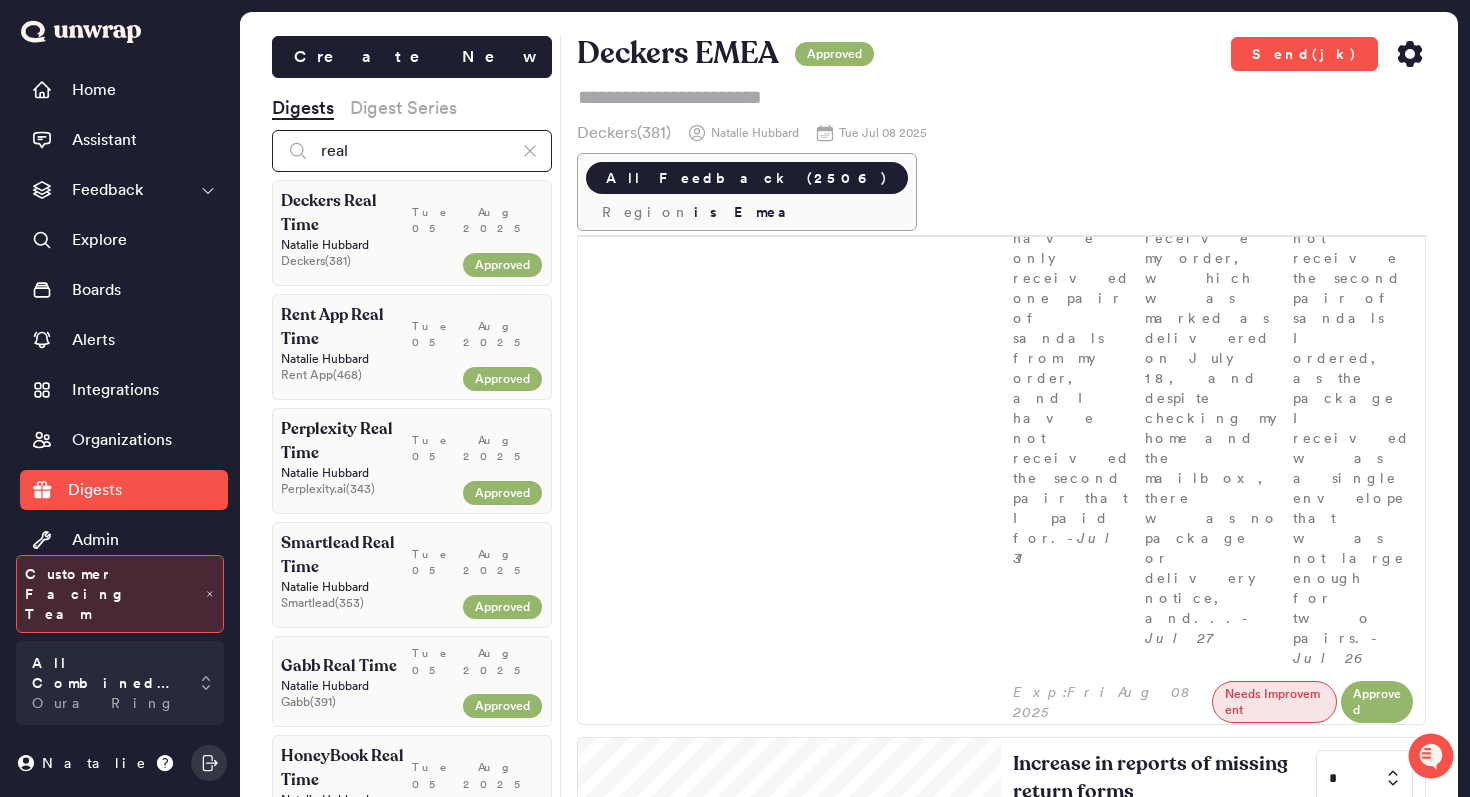type on "real" 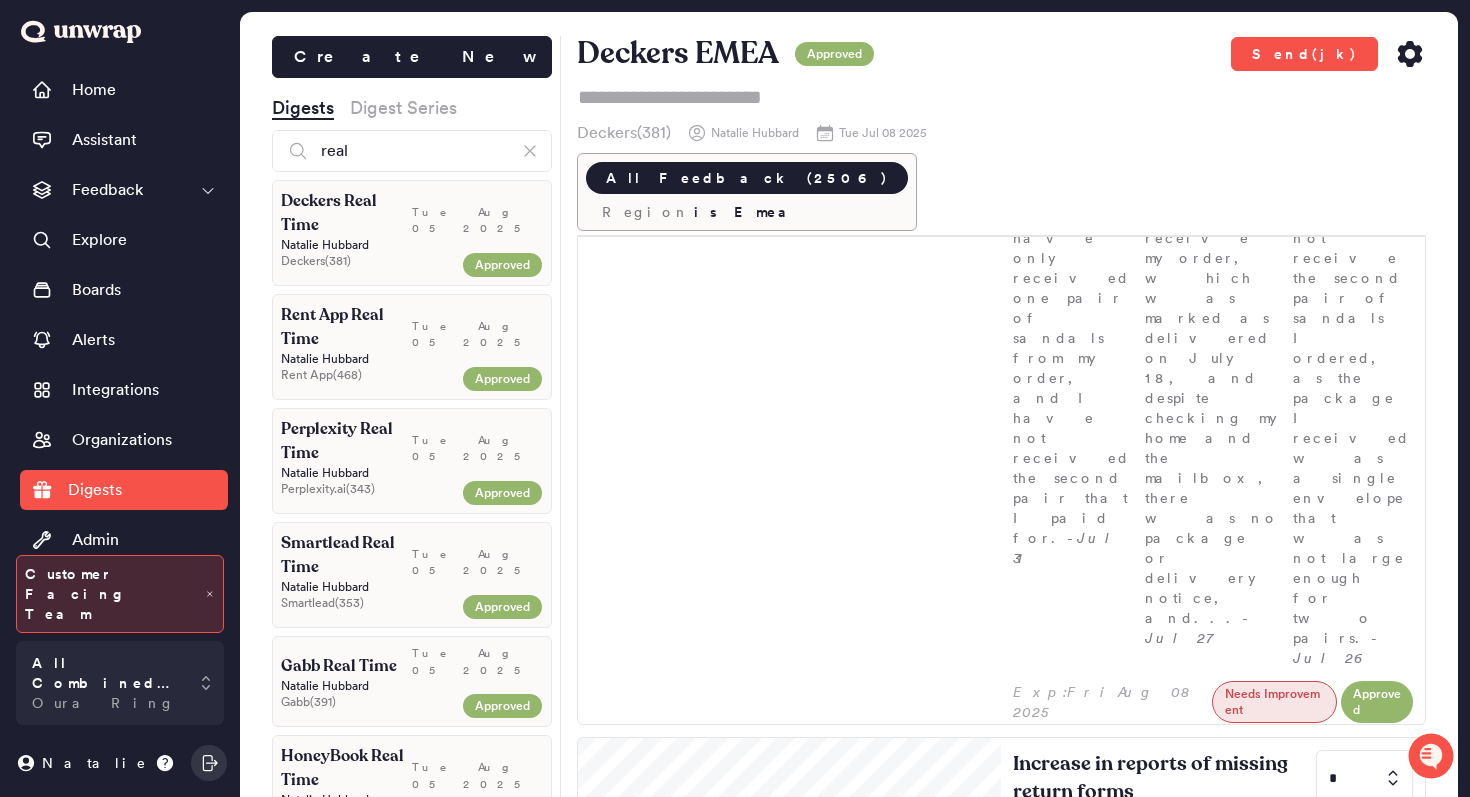 click on "Natalie   Hubbard" at bounding box center (412, 245) 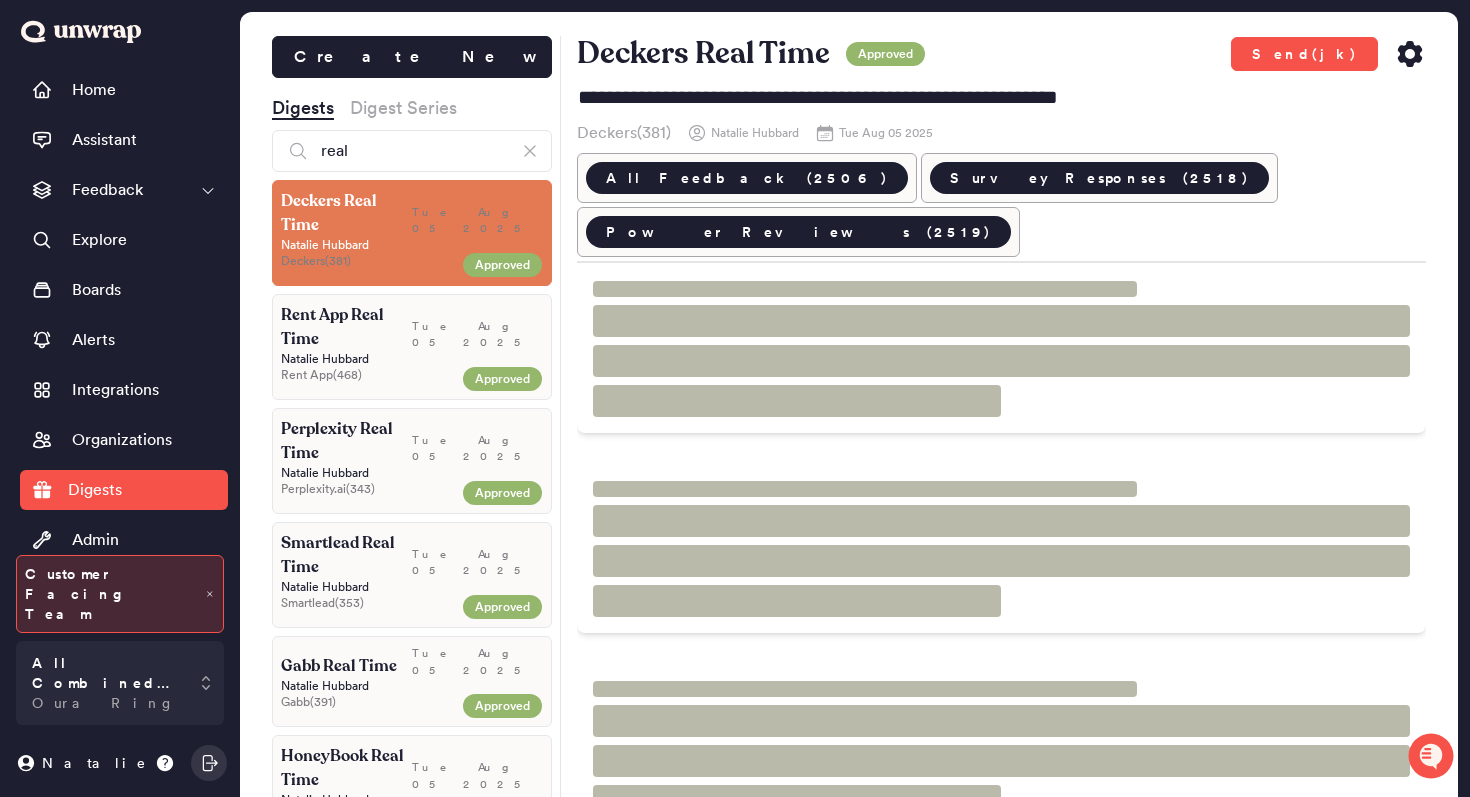 scroll, scrollTop: 0, scrollLeft: 0, axis: both 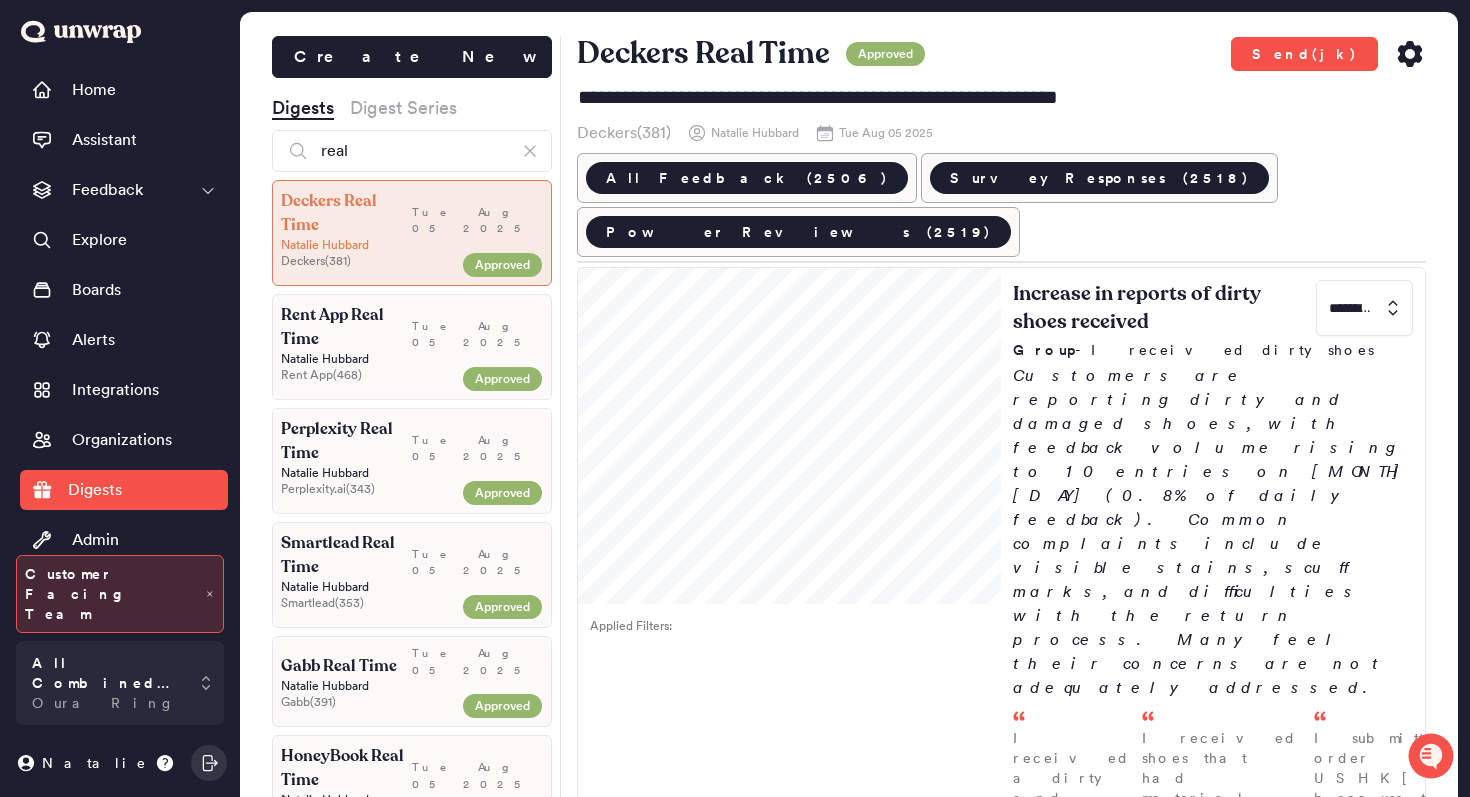 click on "Rent App Real Time" at bounding box center [346, 327] 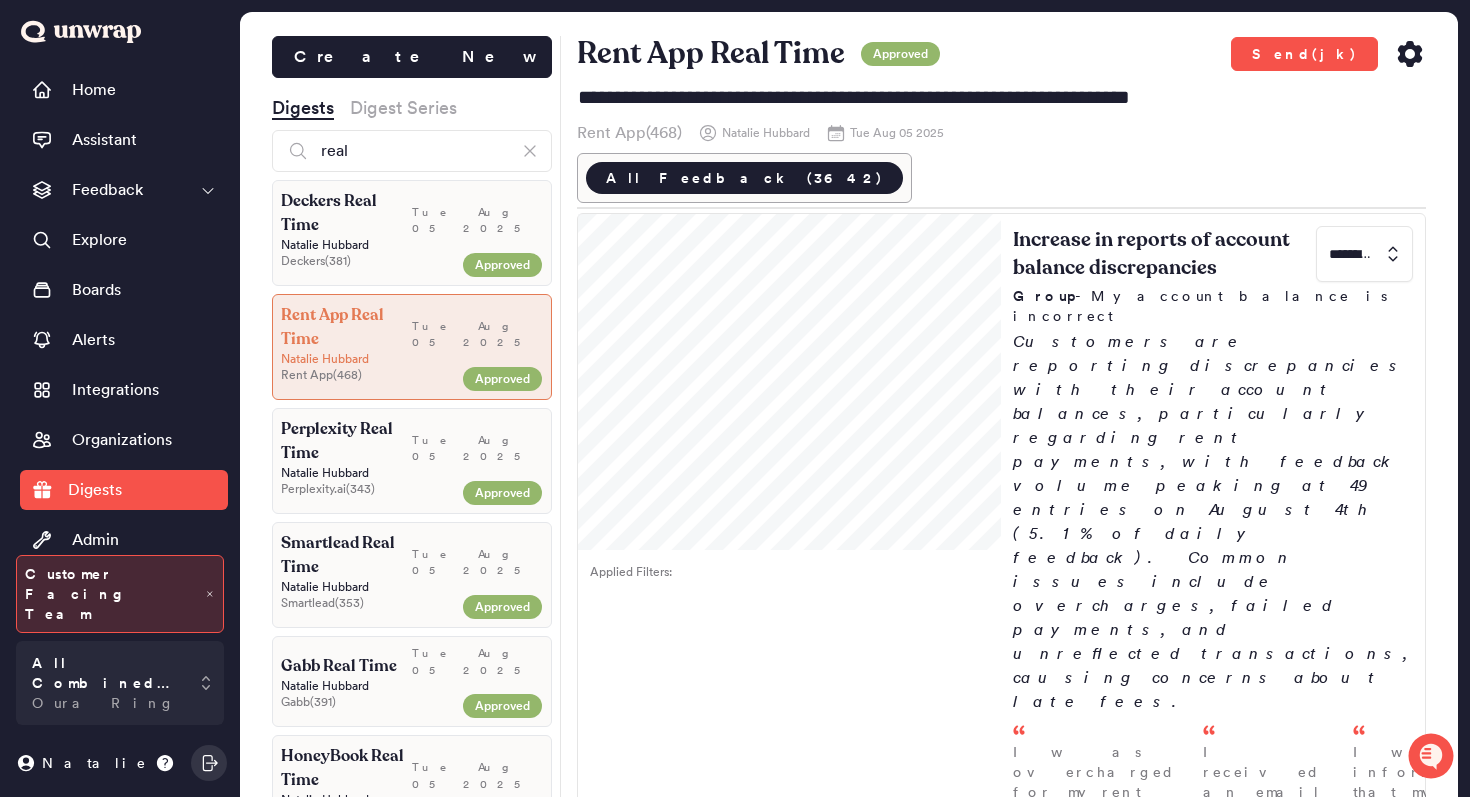click on "Approved" at bounding box center (502, 265) 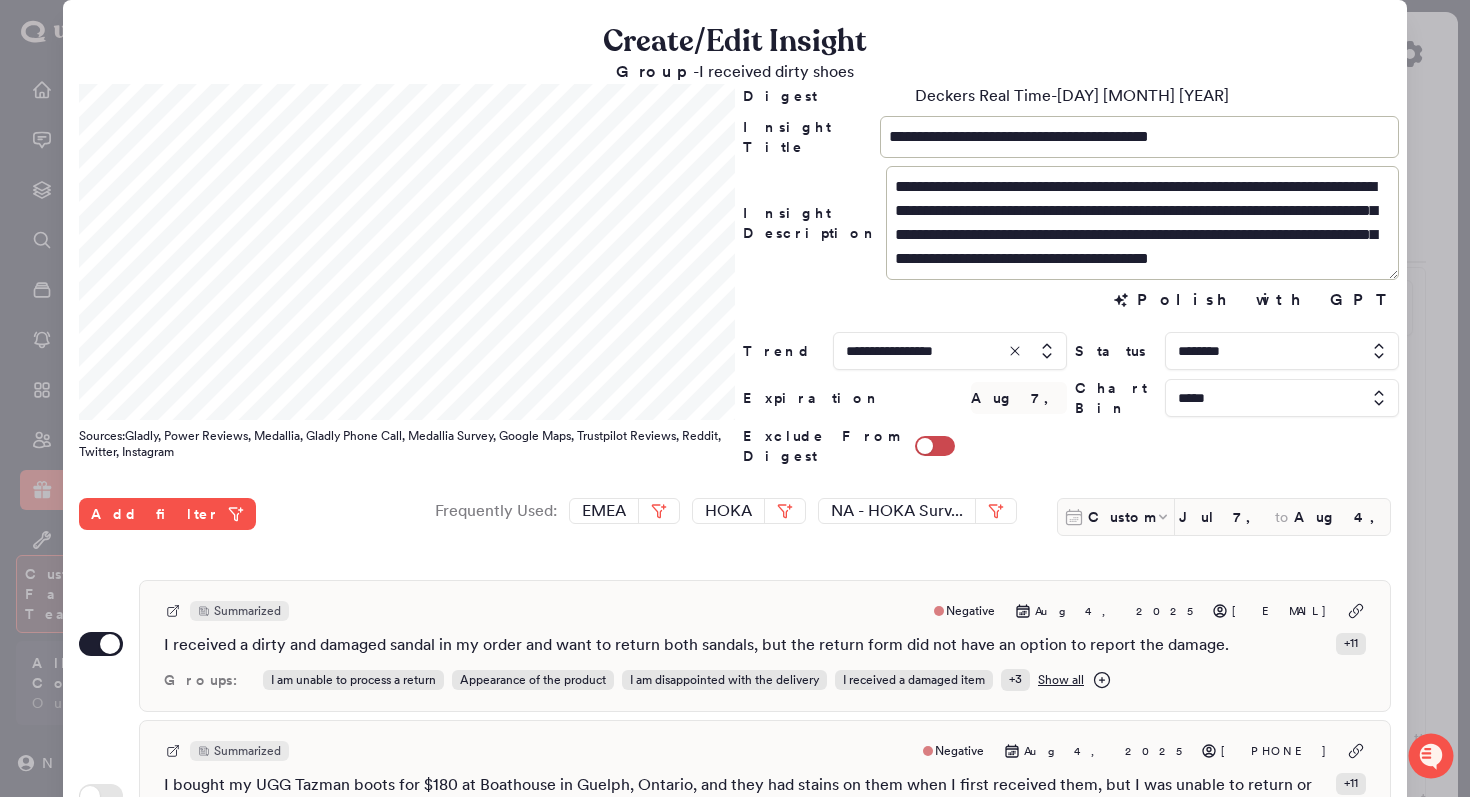 click at bounding box center [735, 398] 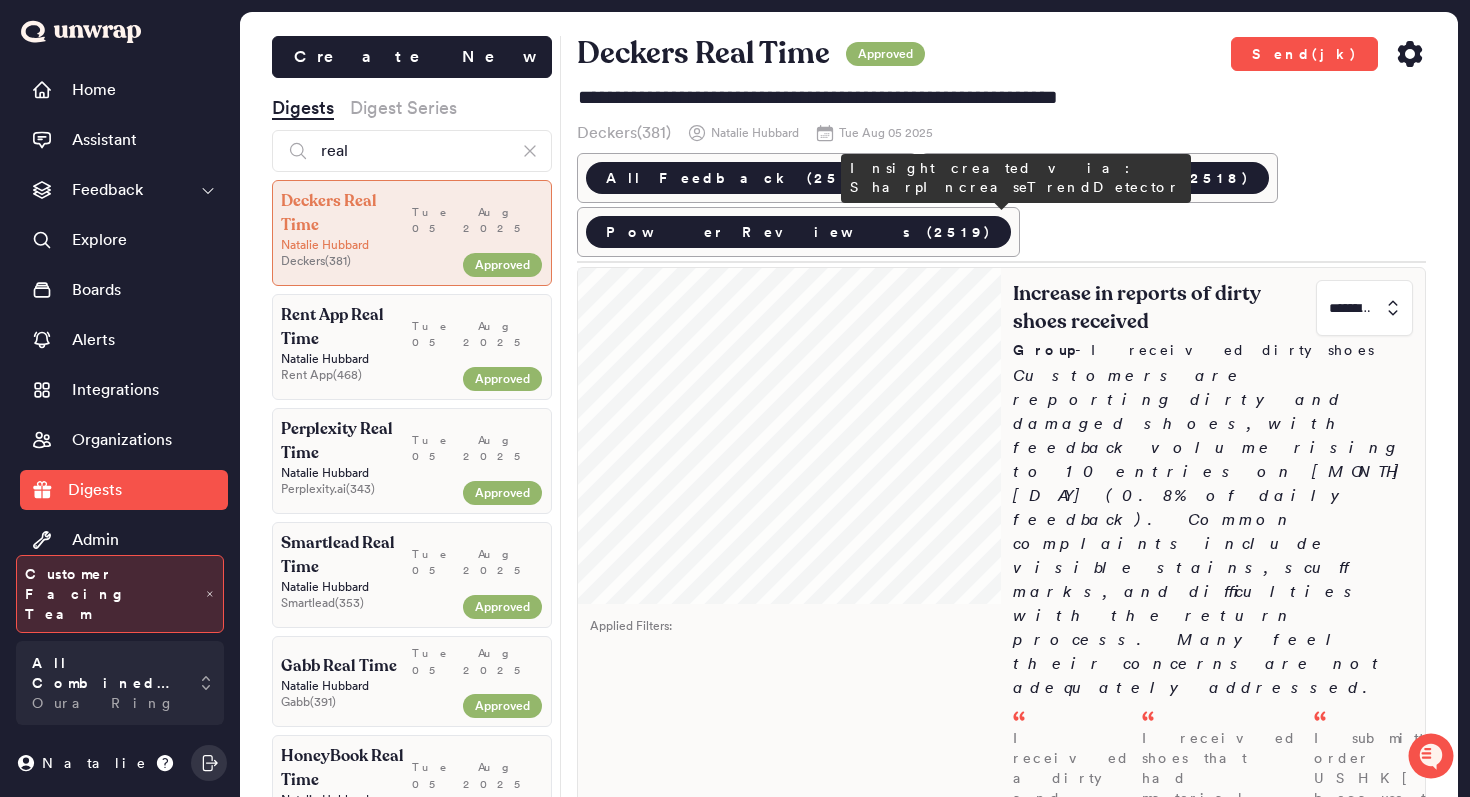 scroll, scrollTop: 56, scrollLeft: 0, axis: vertical 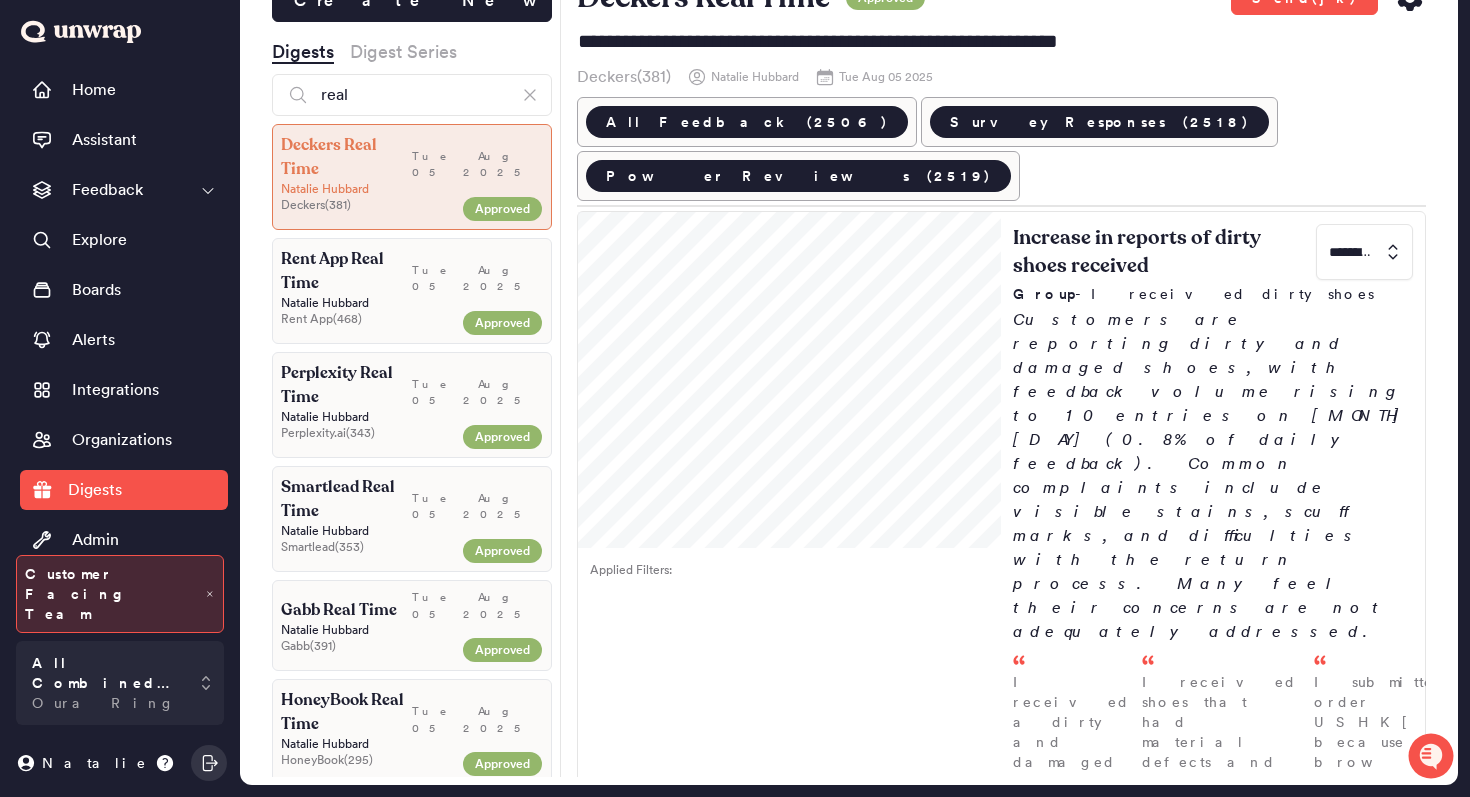 click on "Natalie   Hubbard" at bounding box center [412, 303] 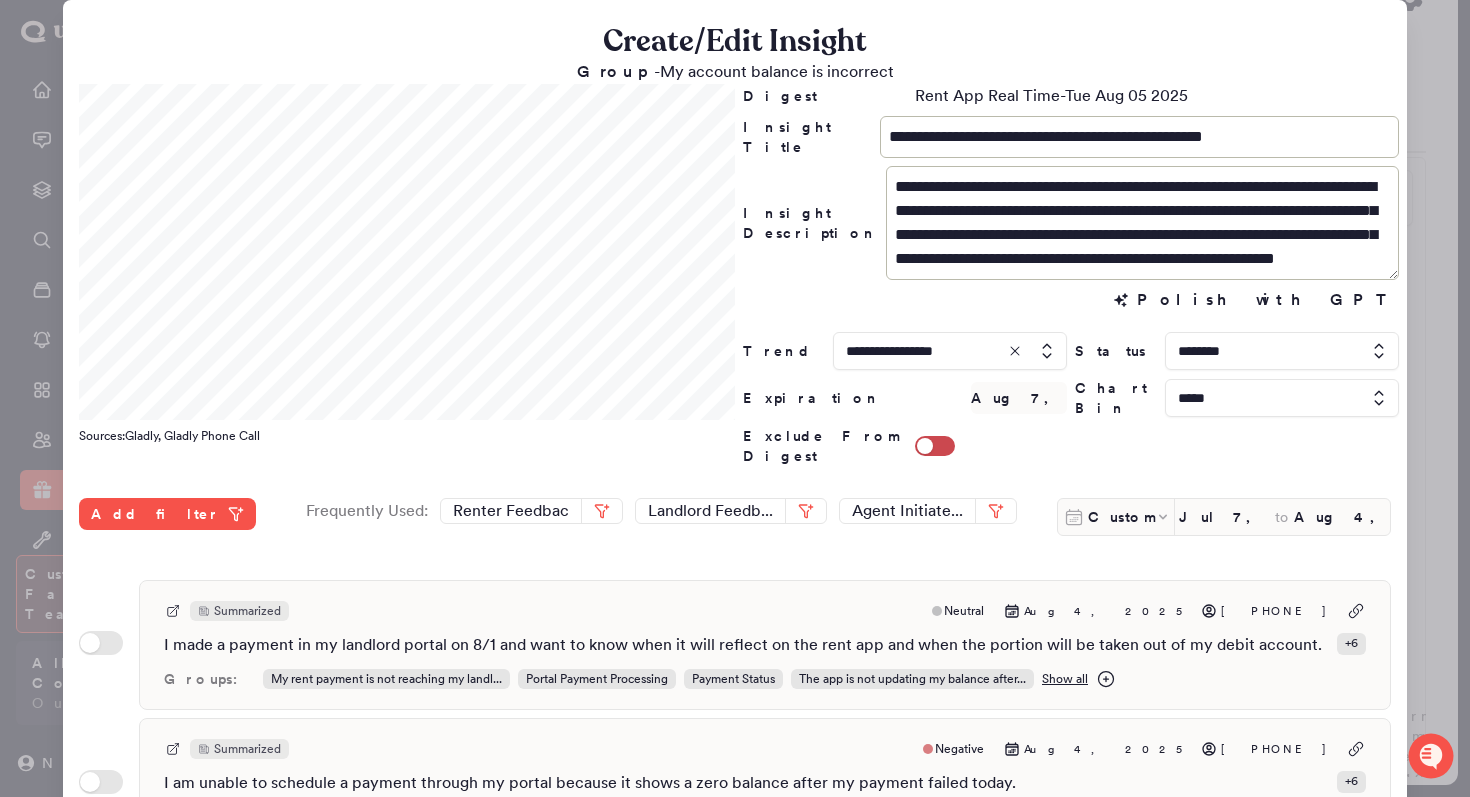scroll, scrollTop: 43, scrollLeft: 0, axis: vertical 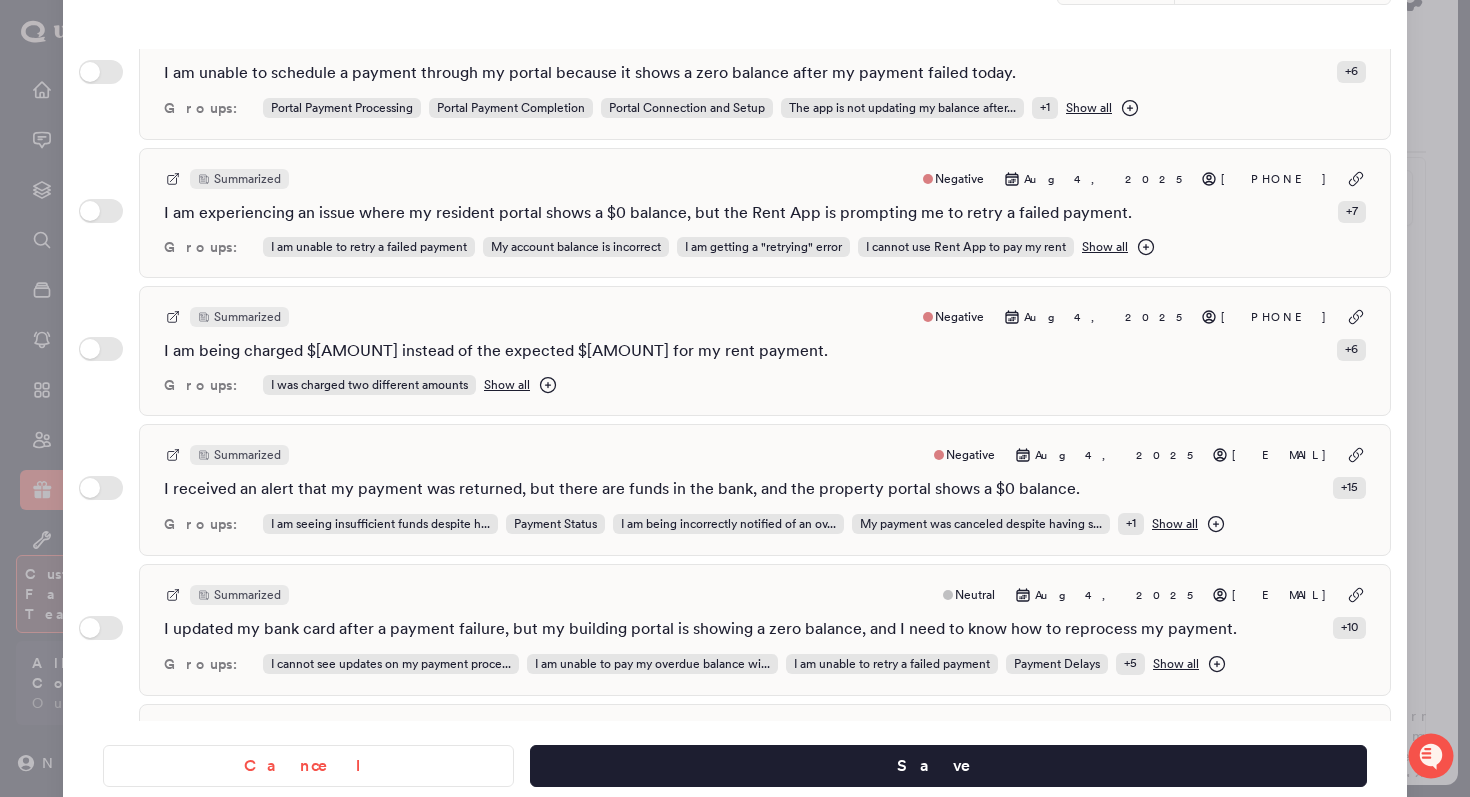 click on "Use setting Summarized Negative Aug 4, 2025 +13475585601 I am being charged $1142.99 instead of the expected $1100 for my rent payment.    + 6 Groups: I was charged two different amounts Show all" at bounding box center (735, 351) 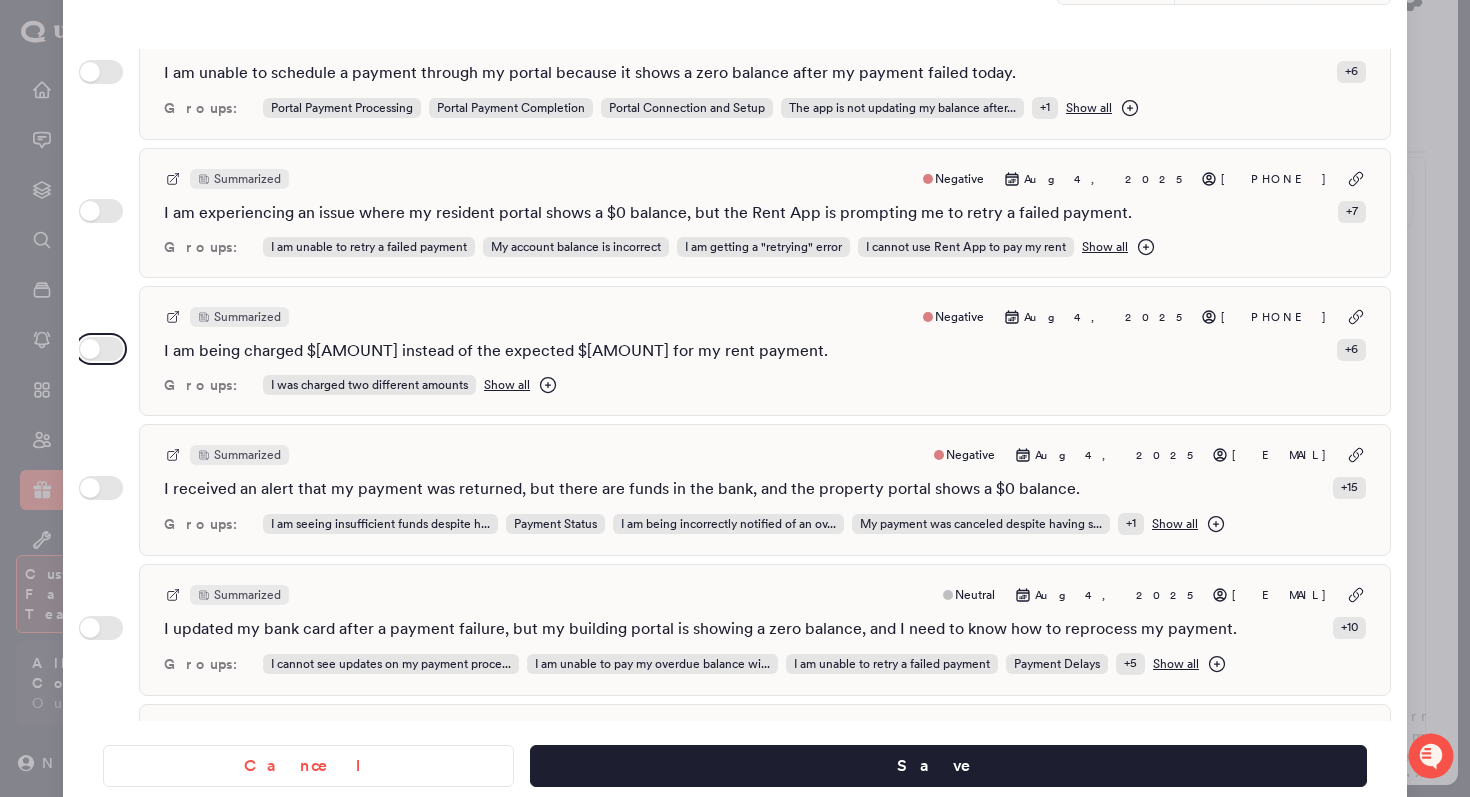 click on "Use setting" at bounding box center (101, 349) 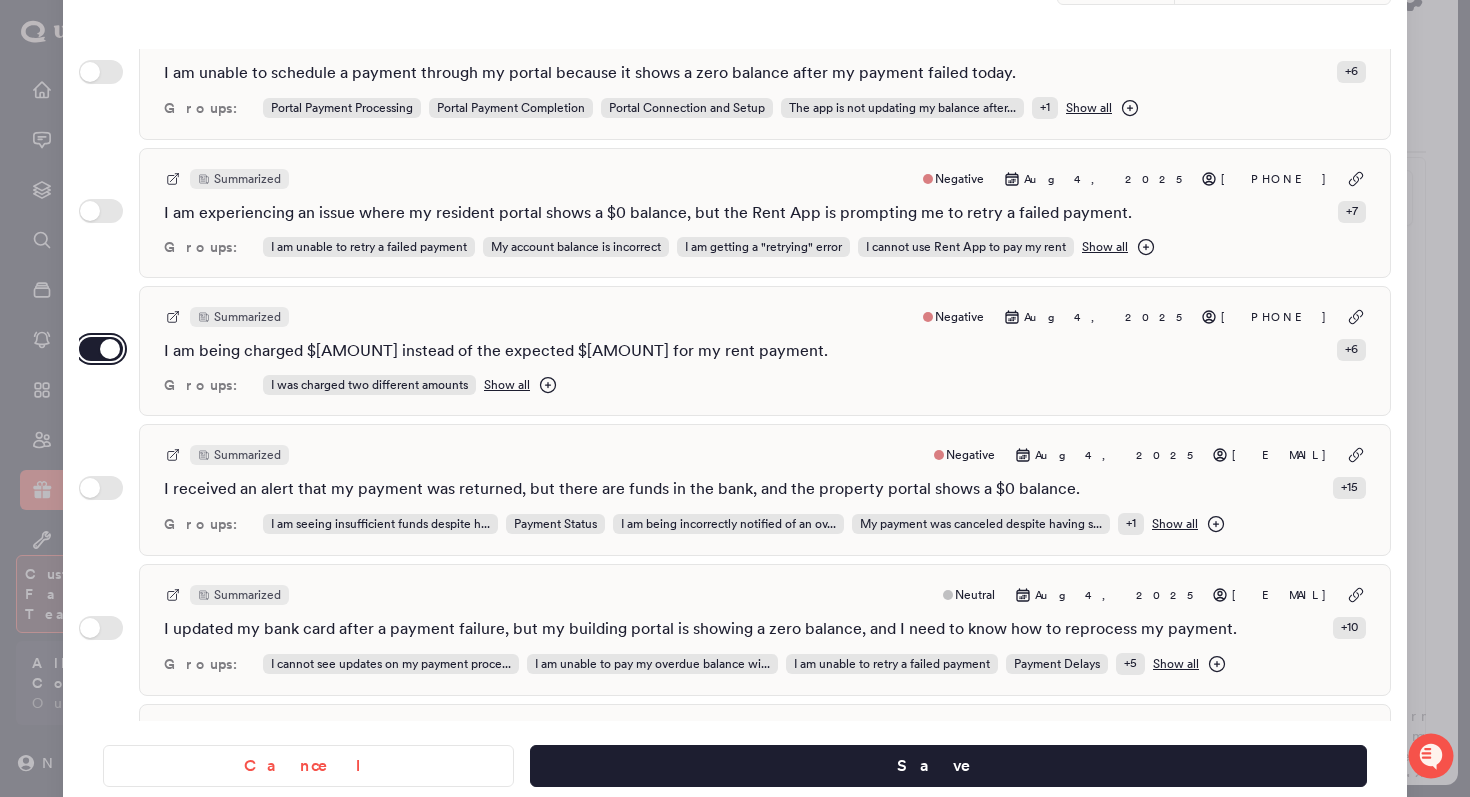 click on "Use setting" at bounding box center [101, 349] 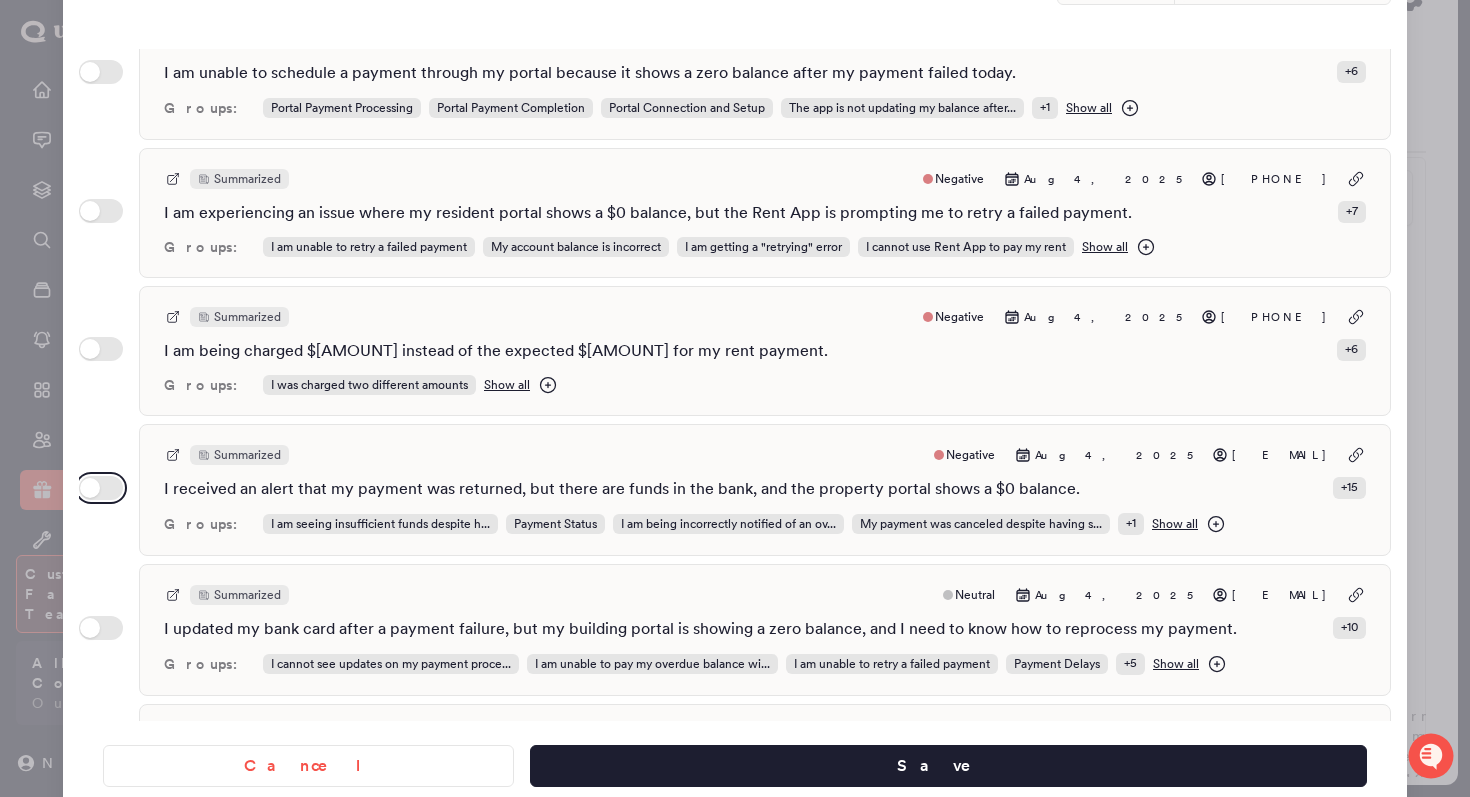 click on "Use setting" at bounding box center [101, 488] 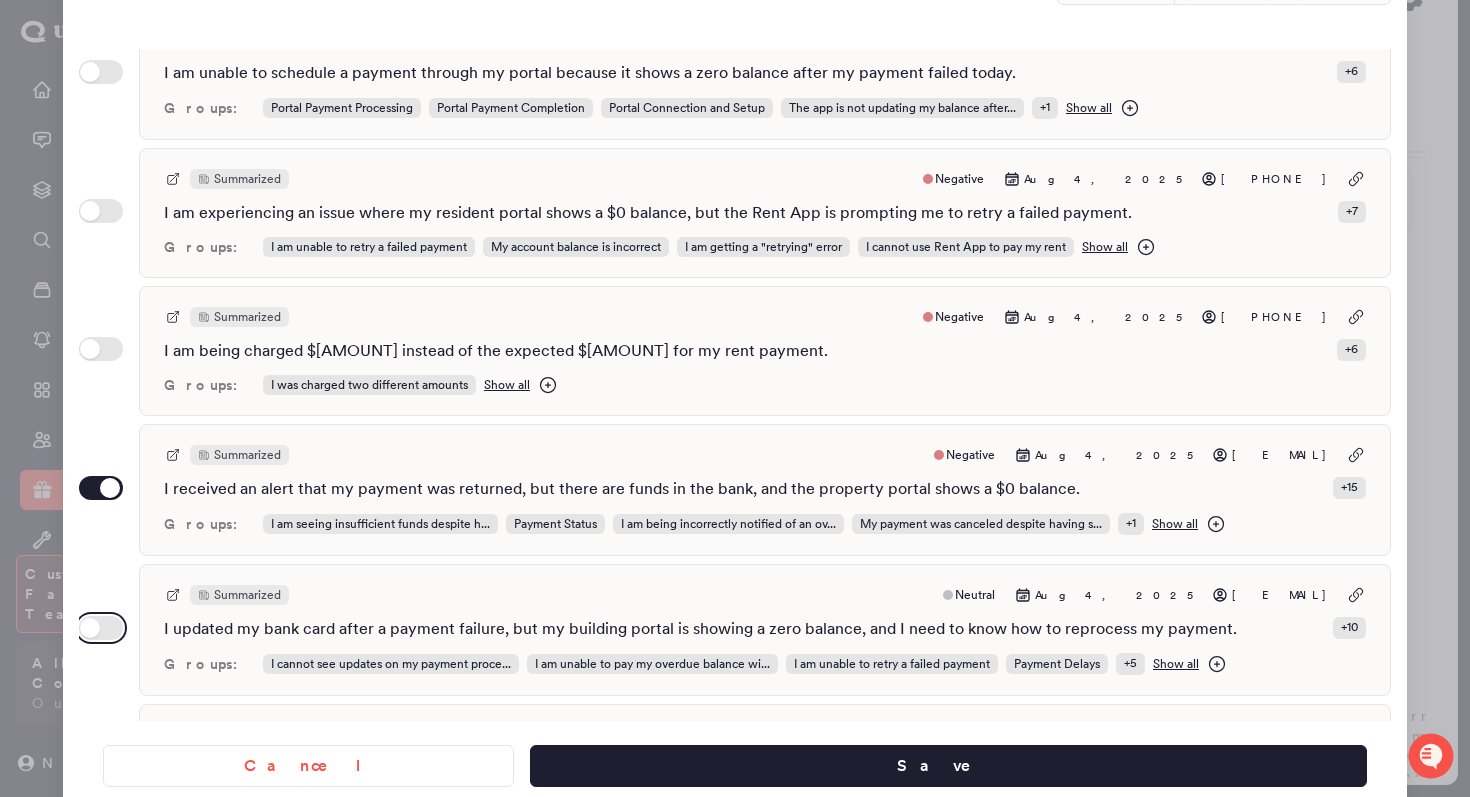 click on "Use setting" at bounding box center [101, 628] 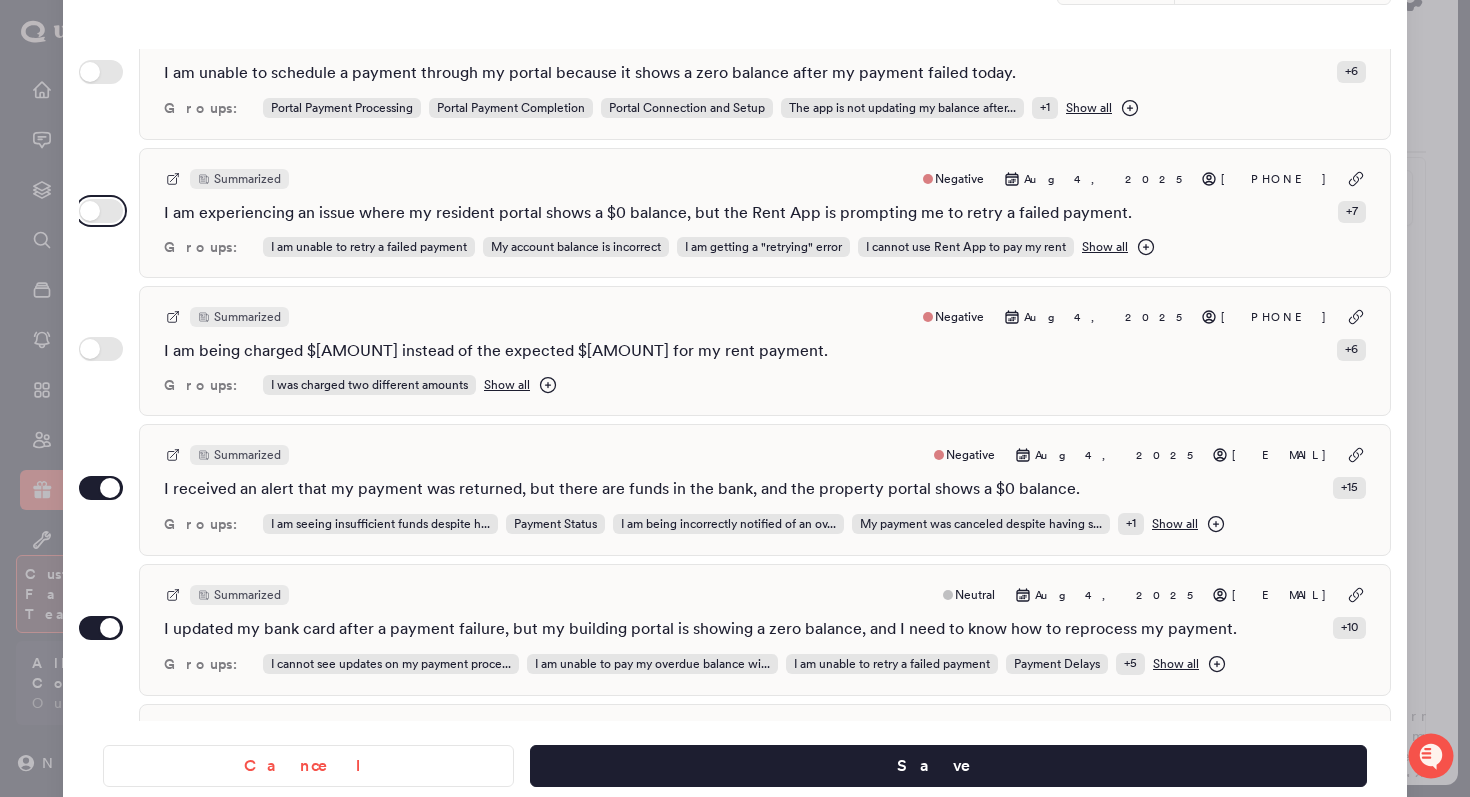 click on "Use setting" at bounding box center (101, 211) 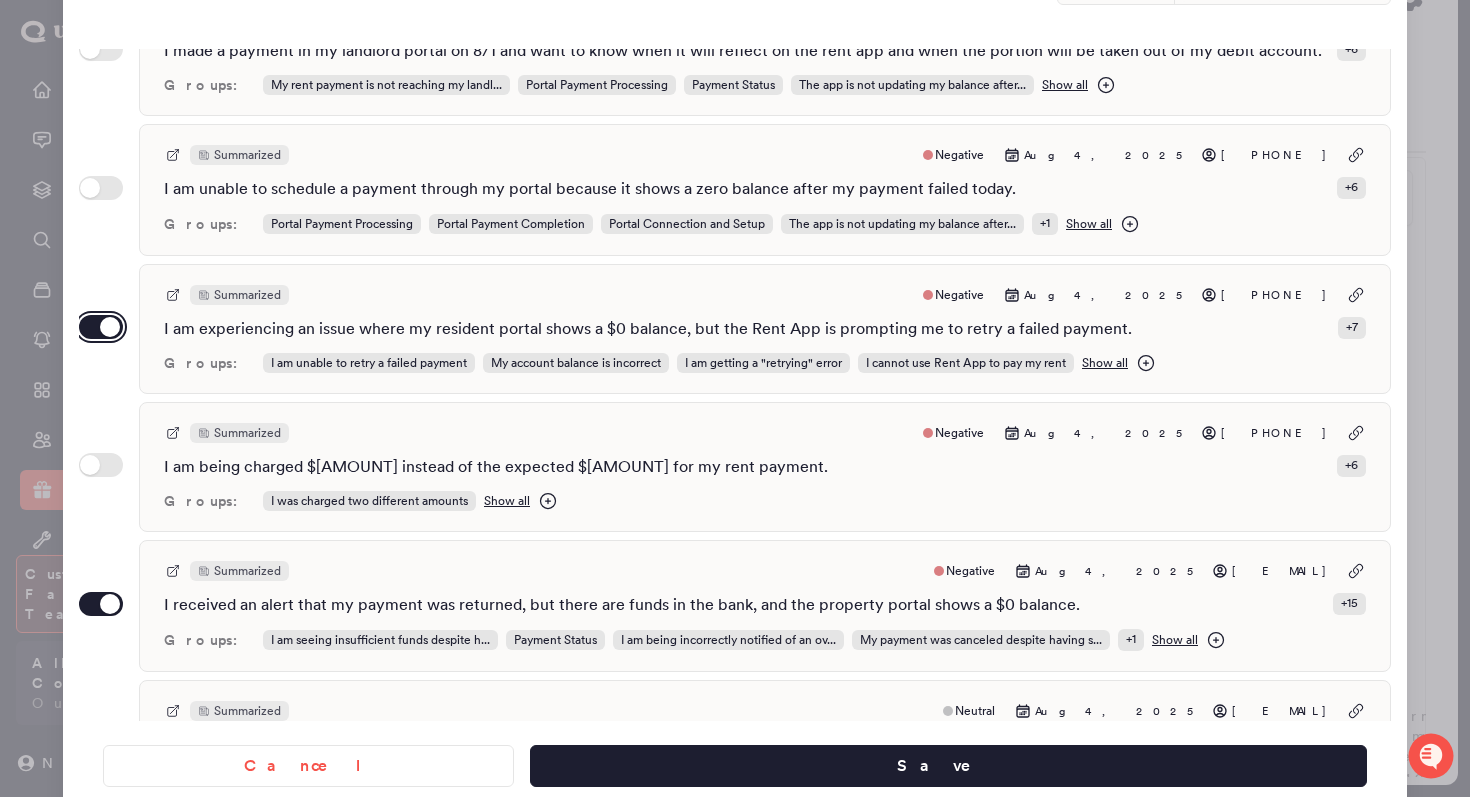 scroll, scrollTop: 0, scrollLeft: 0, axis: both 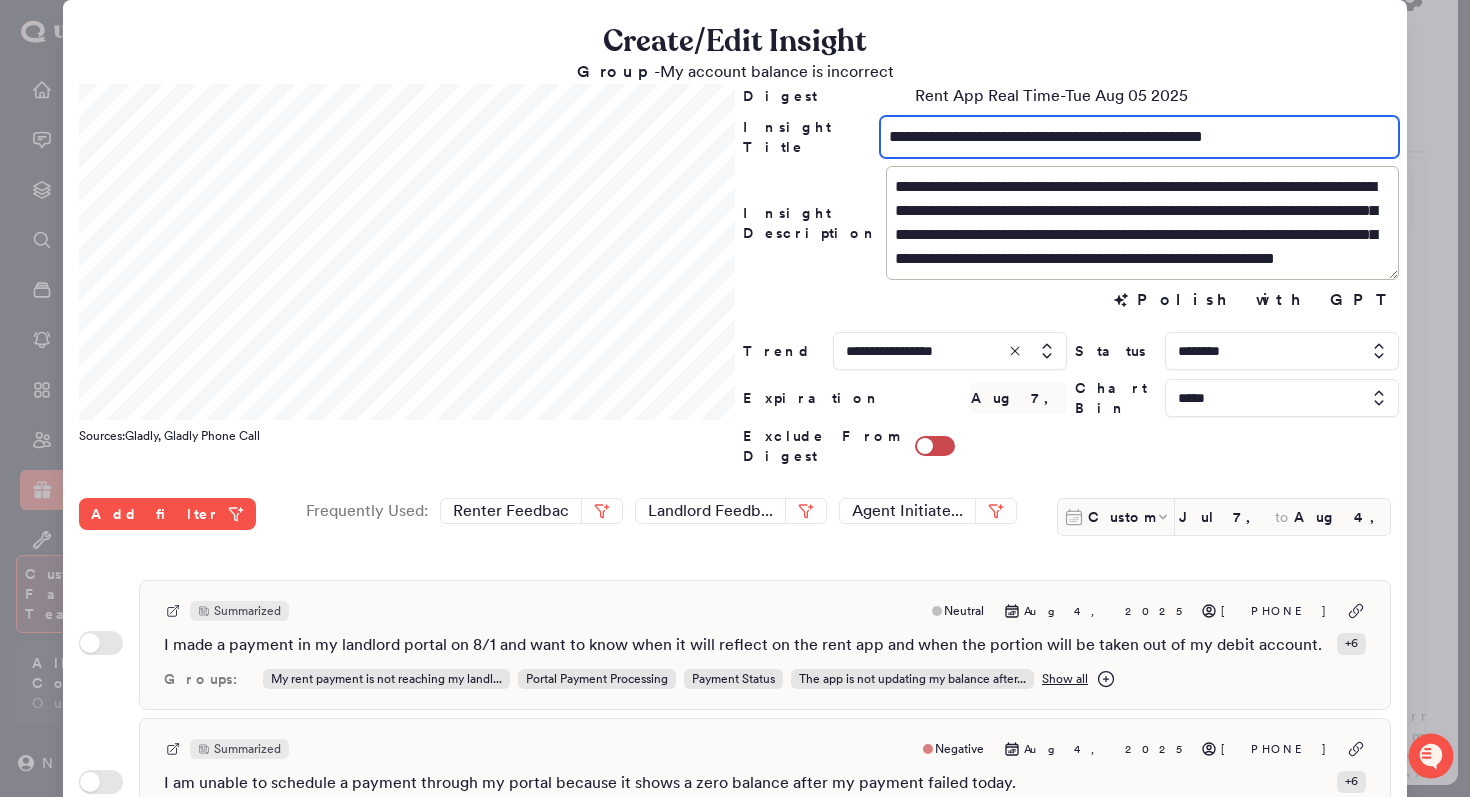 click on "**********" at bounding box center (1139, 137) 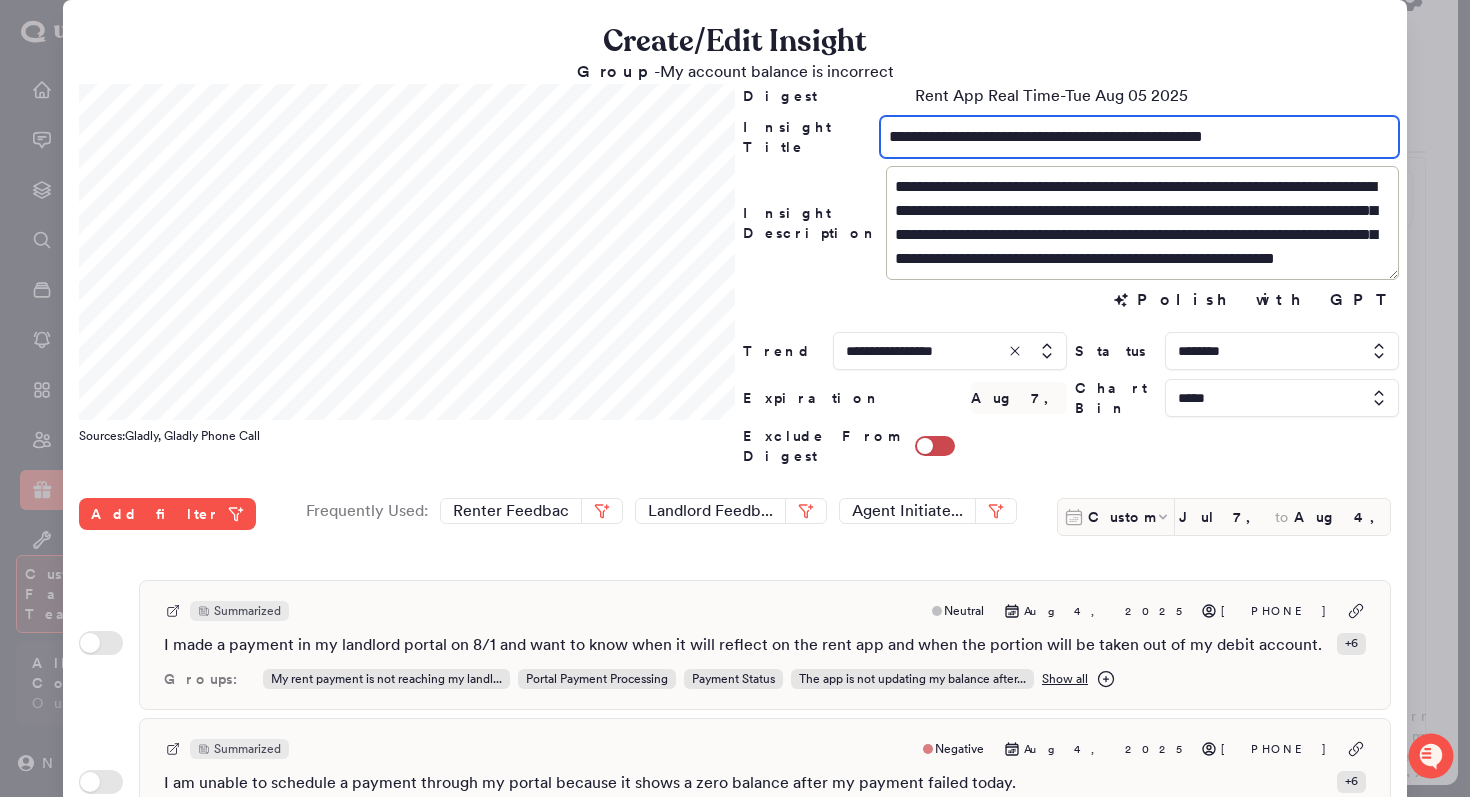 drag, startPoint x: 1276, startPoint y: 137, endPoint x: 1180, endPoint y: 138, distance: 96.00521 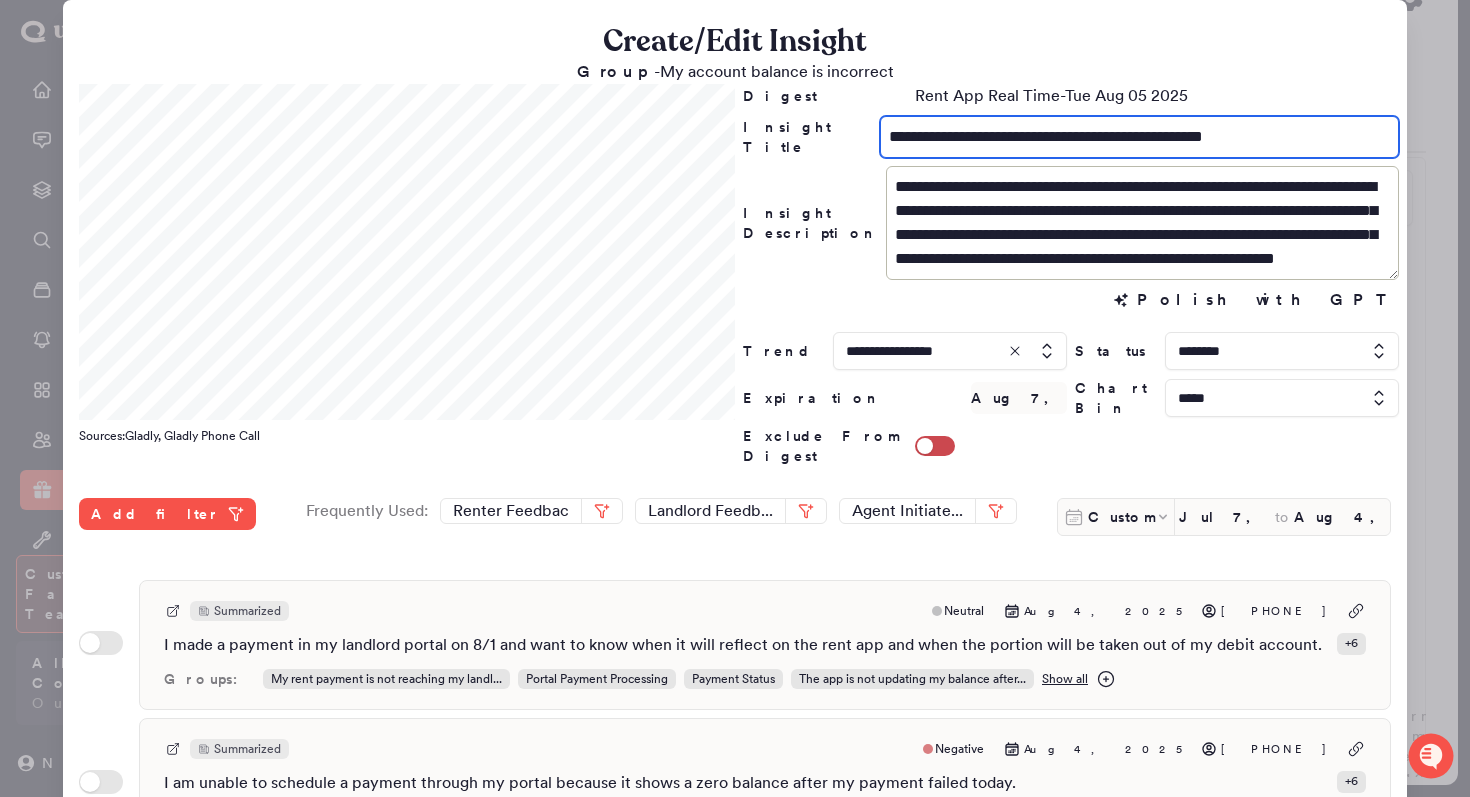 click on "**********" at bounding box center [1139, 137] 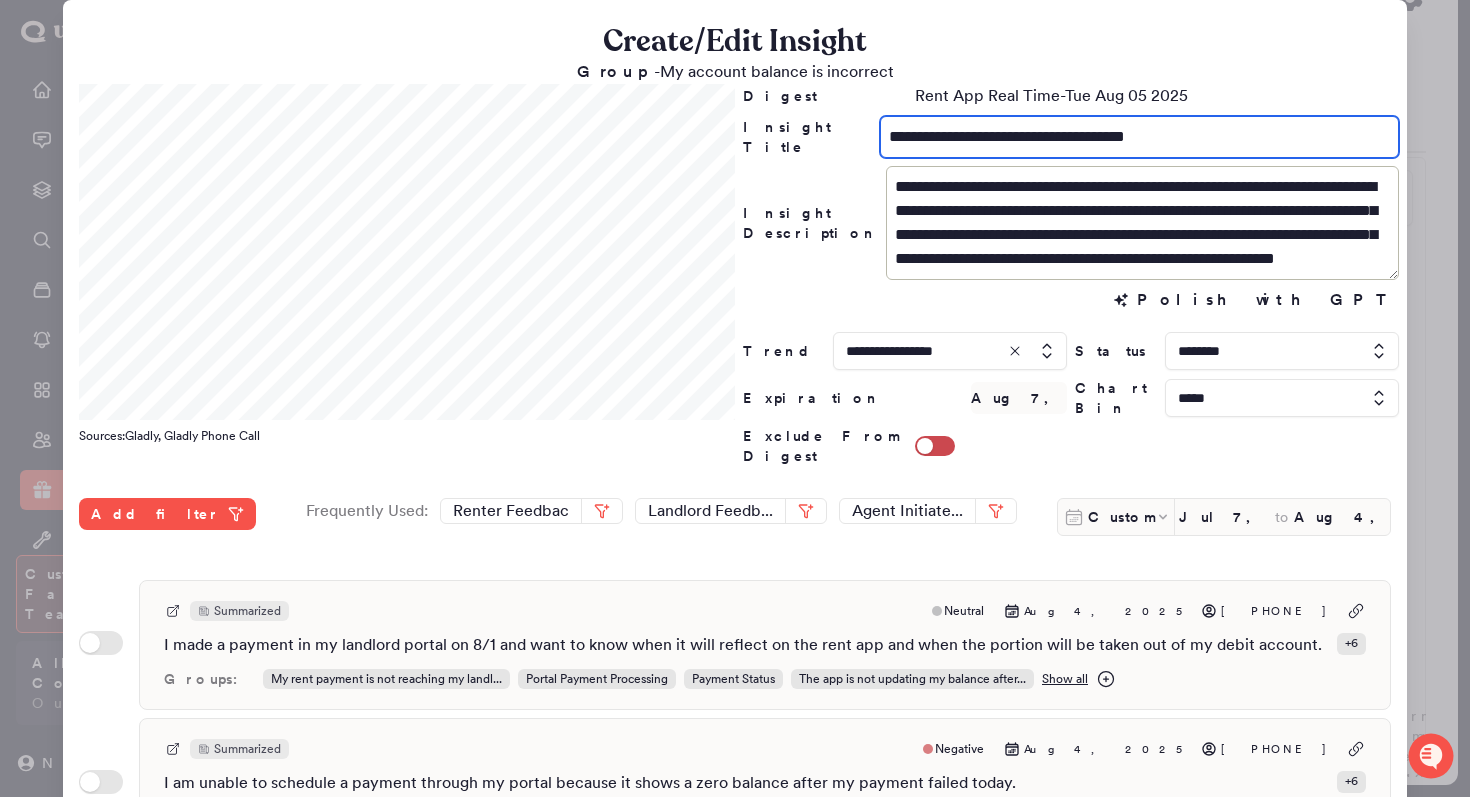 click on "**********" at bounding box center (1139, 137) 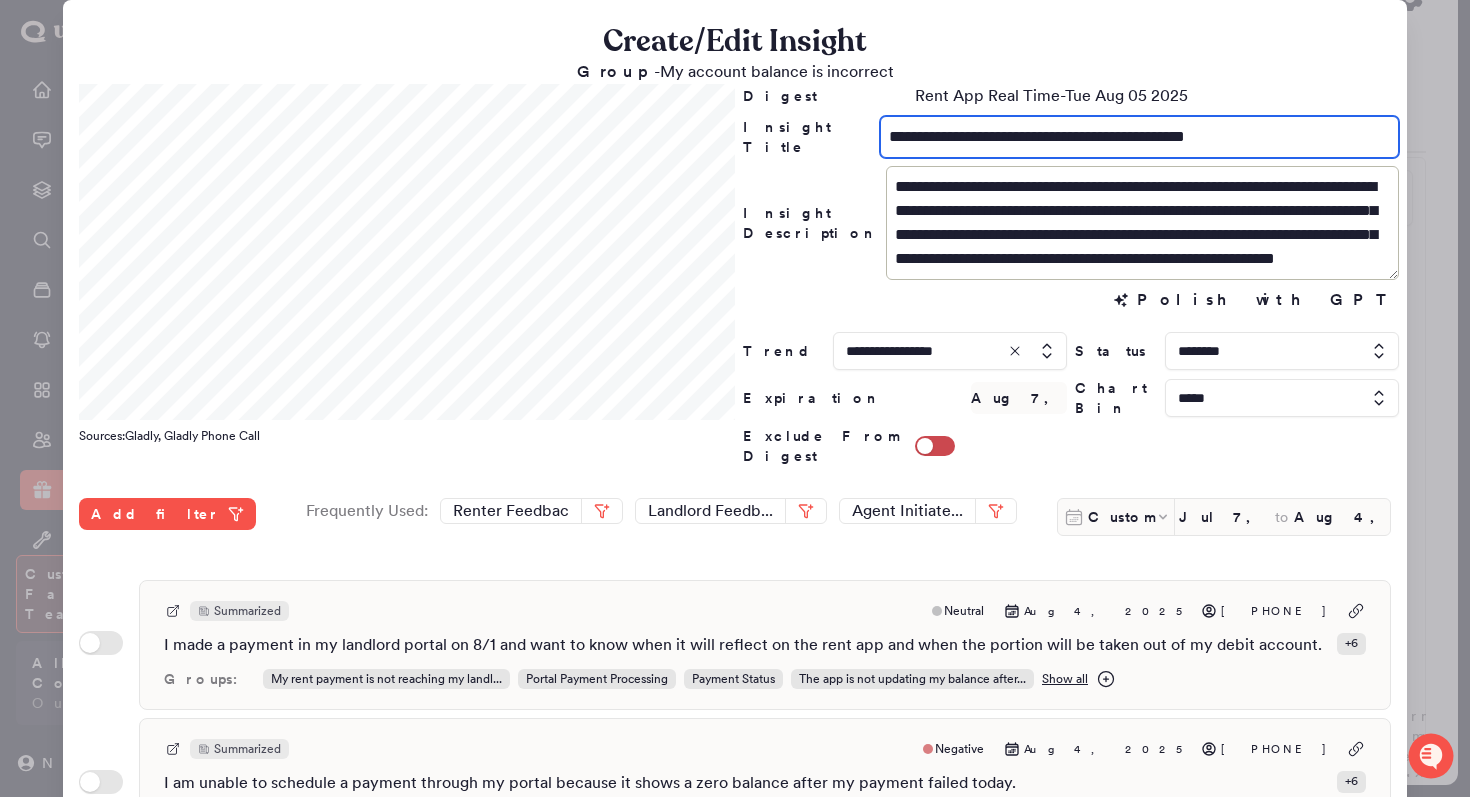 type on "**********" 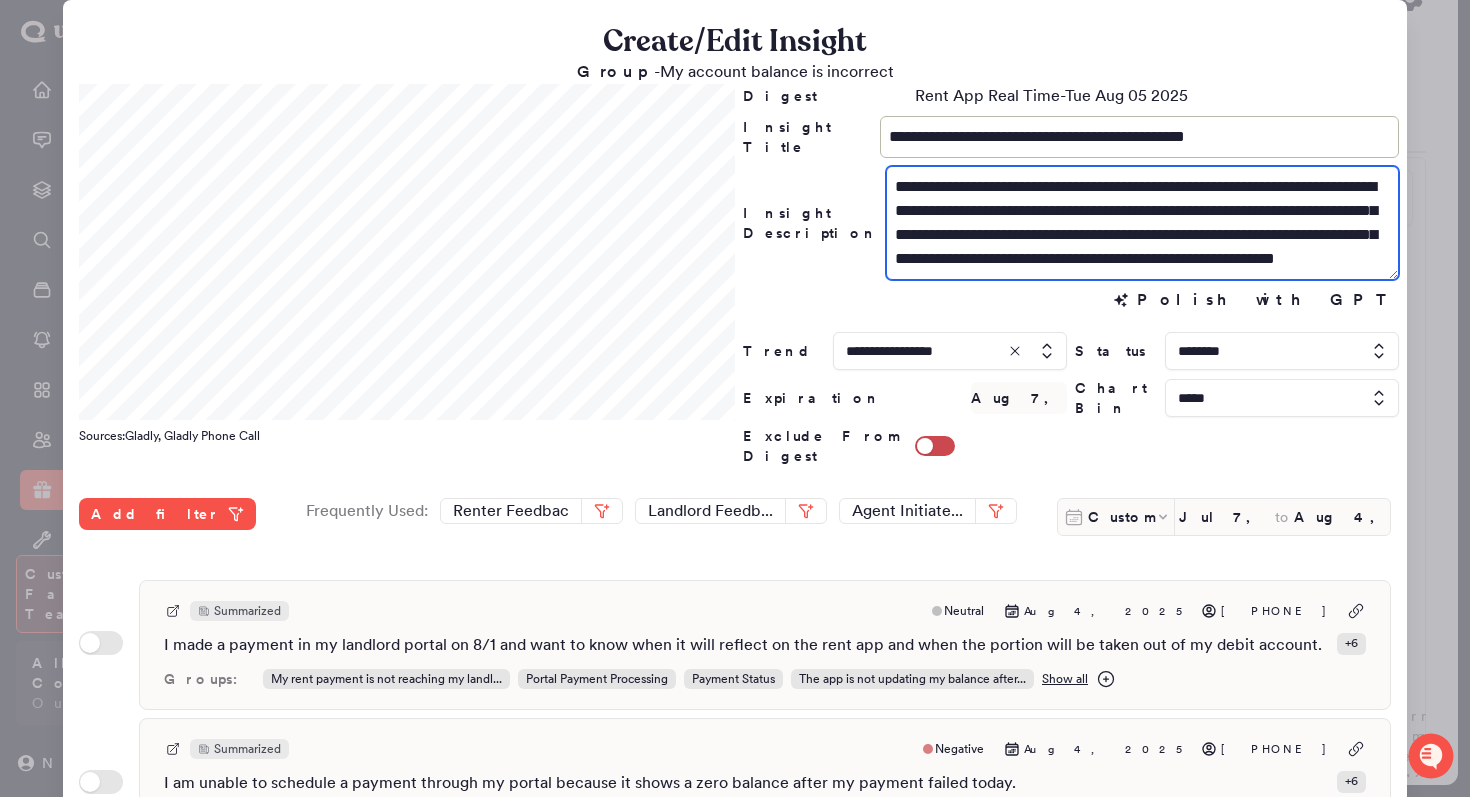 drag, startPoint x: 1246, startPoint y: 190, endPoint x: 1068, endPoint y: 193, distance: 178.02528 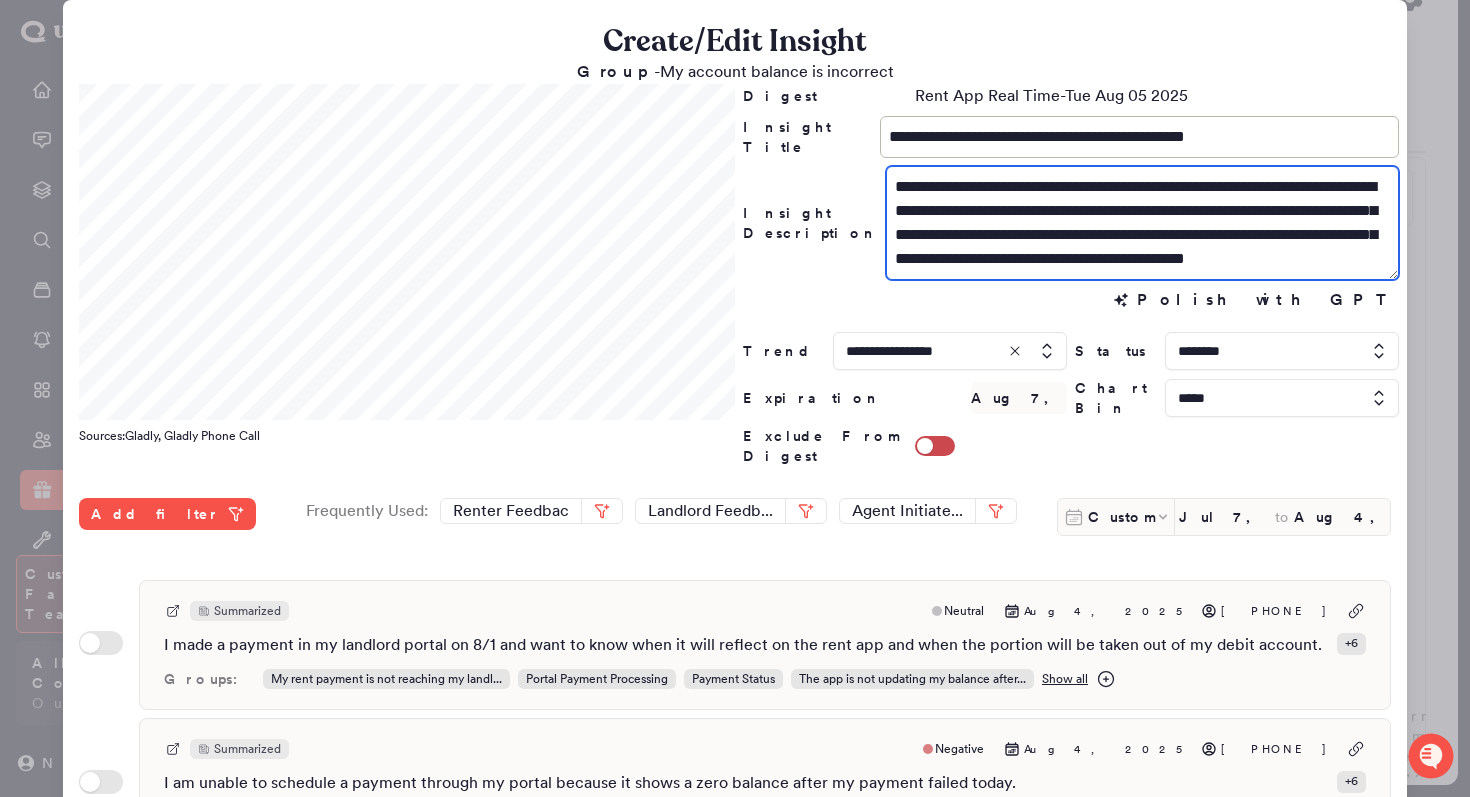 drag, startPoint x: 1072, startPoint y: 204, endPoint x: 1277, endPoint y: 187, distance: 205.70367 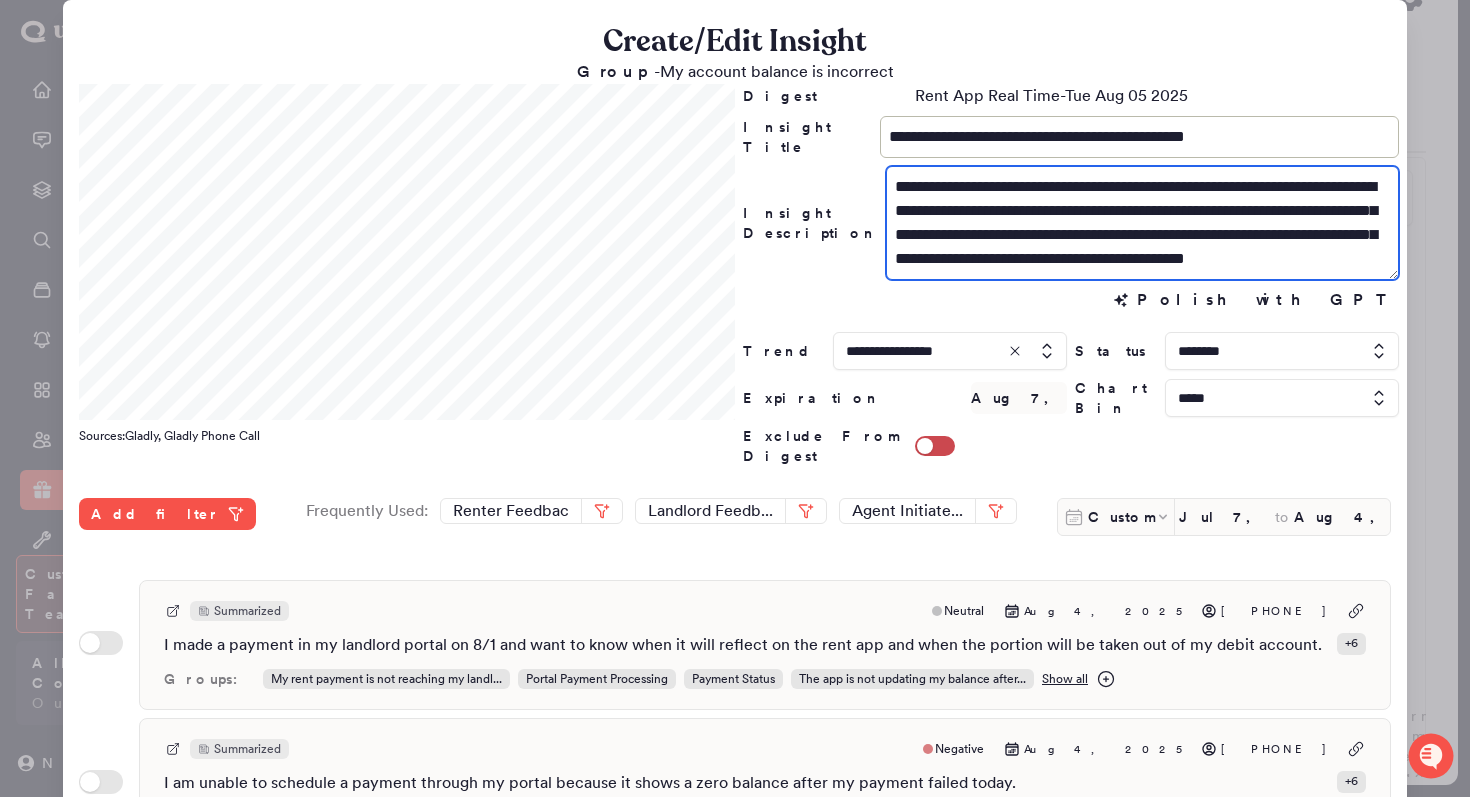 click on "**********" at bounding box center [1142, 223] 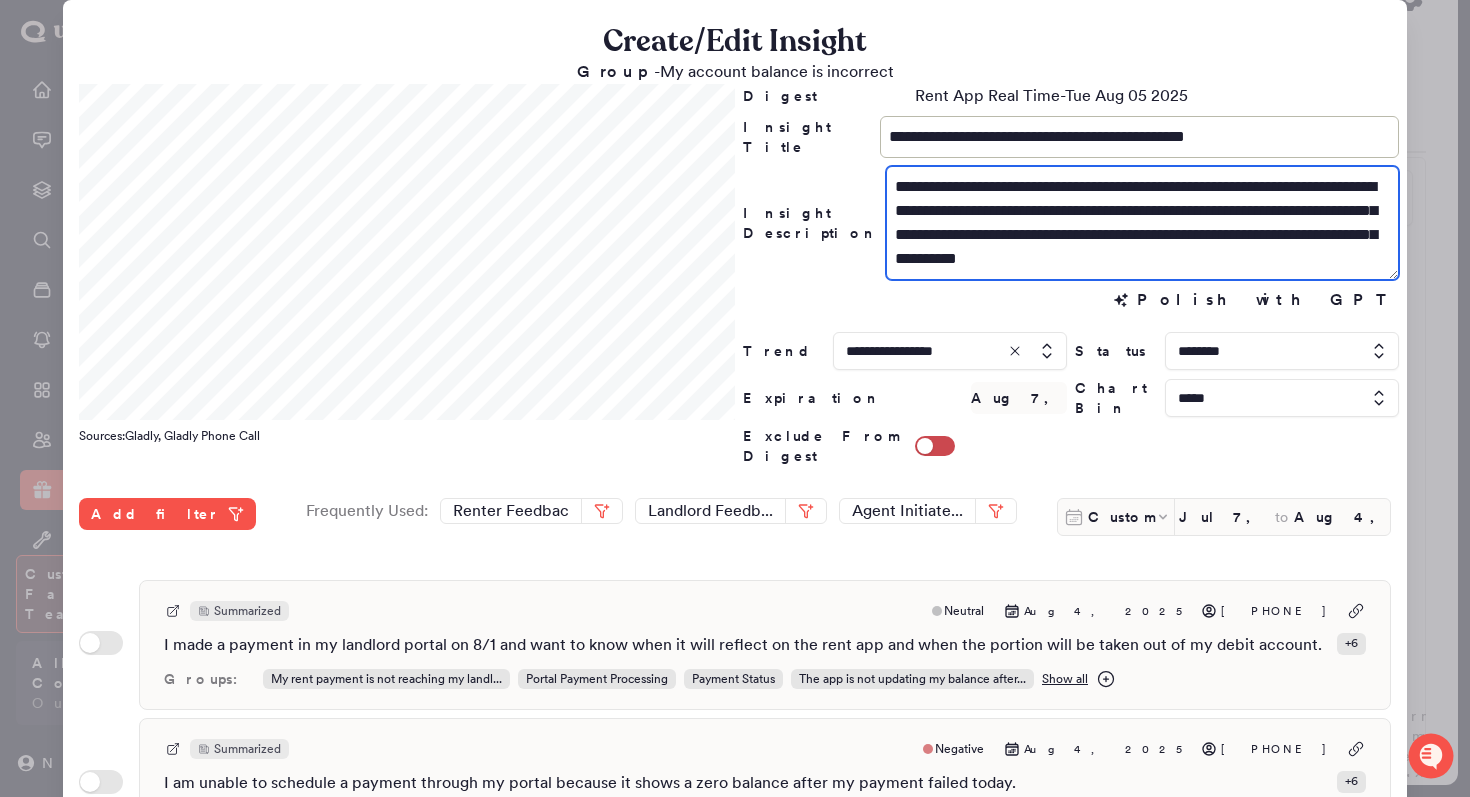 click on "**********" at bounding box center (1142, 223) 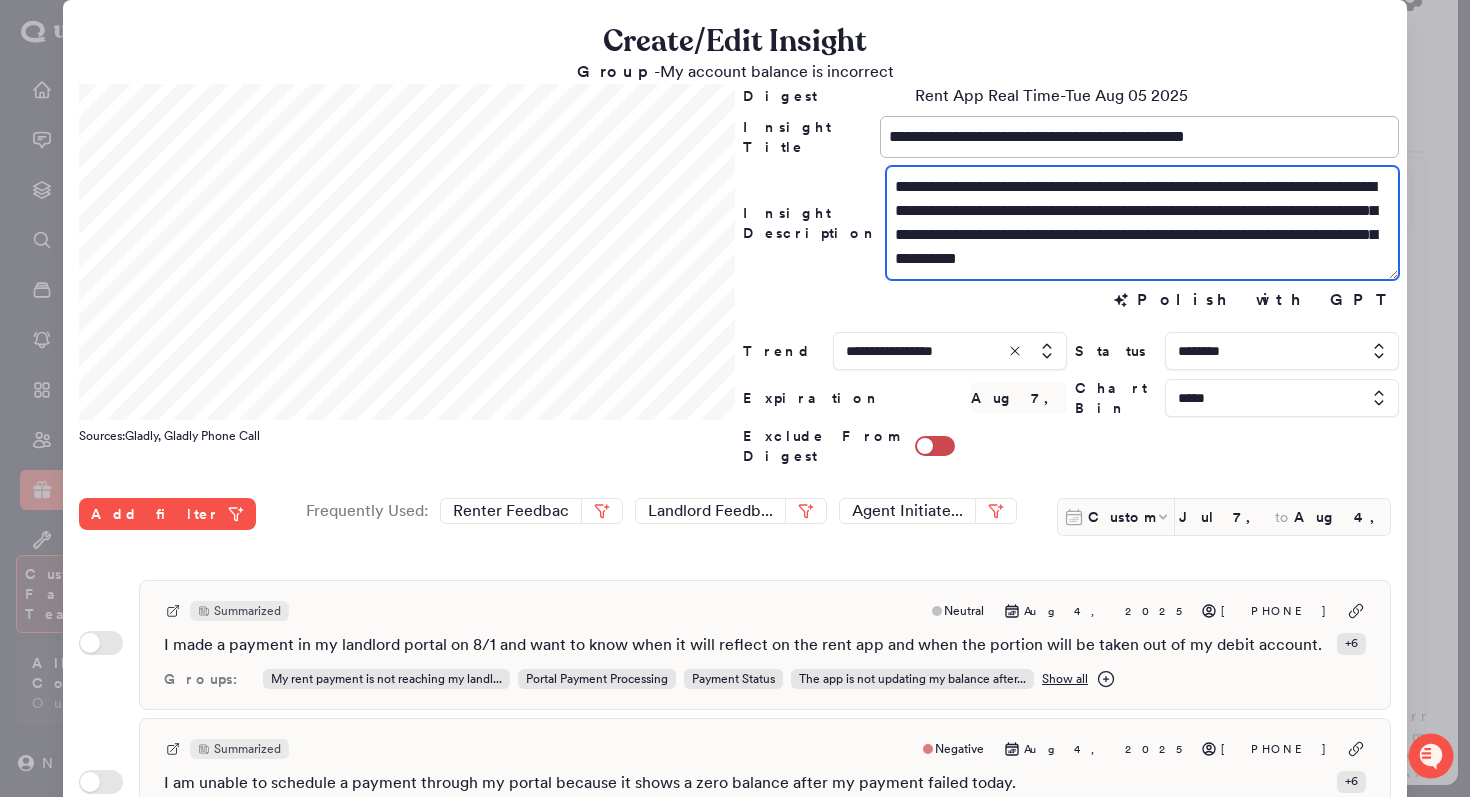 drag, startPoint x: 1323, startPoint y: 256, endPoint x: 1062, endPoint y: 229, distance: 262.39282 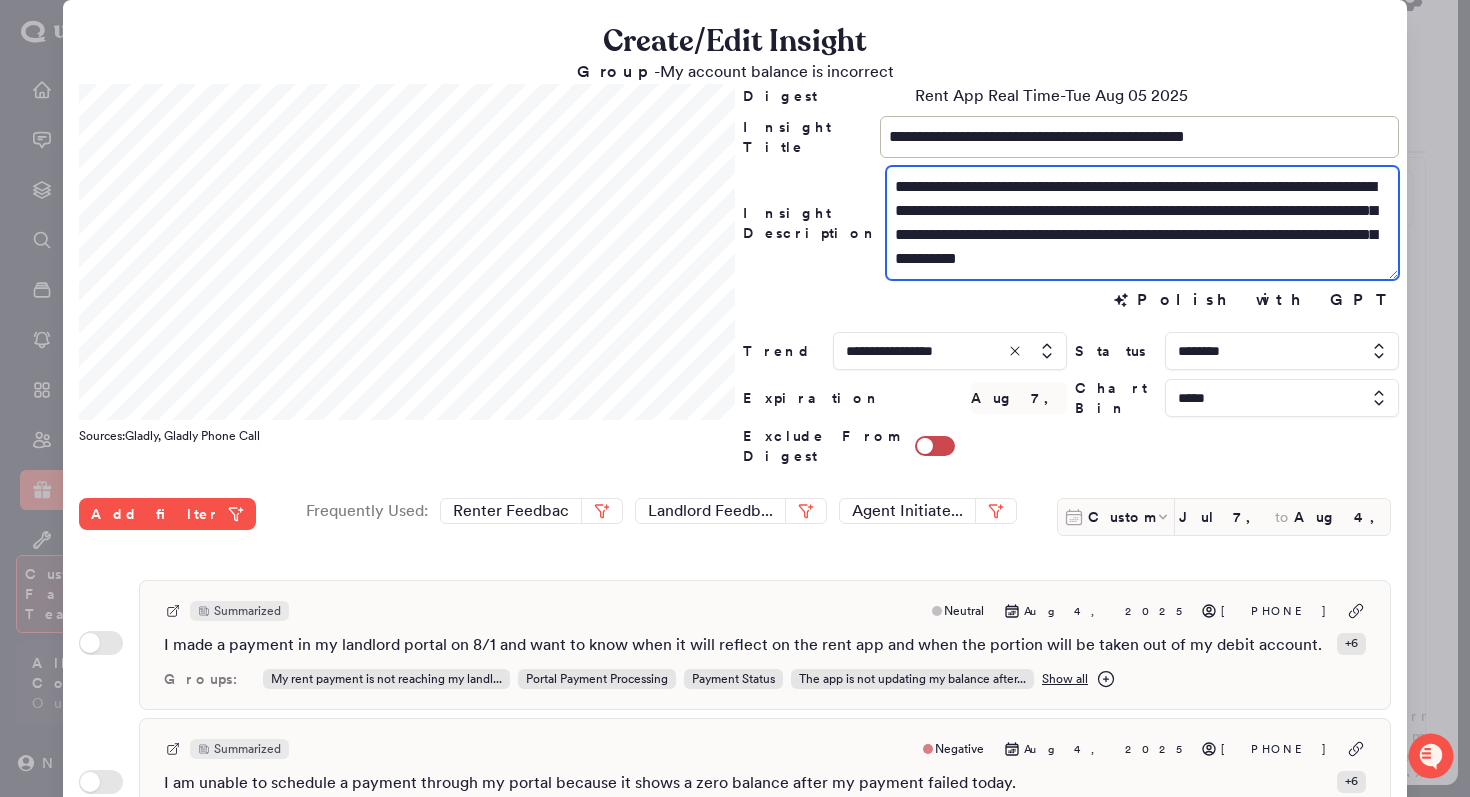 click on "**********" at bounding box center (1142, 223) 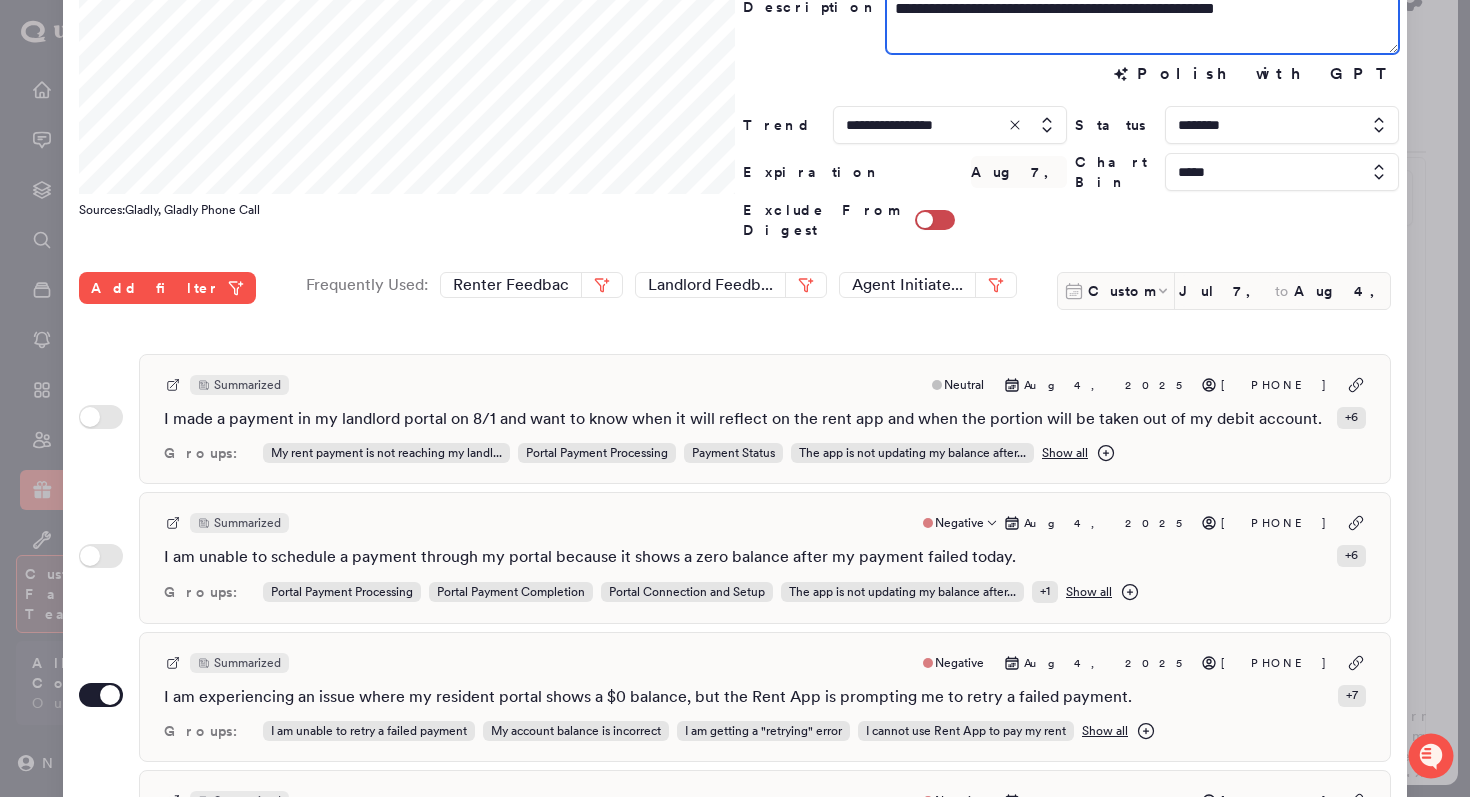 scroll, scrollTop: 245, scrollLeft: 0, axis: vertical 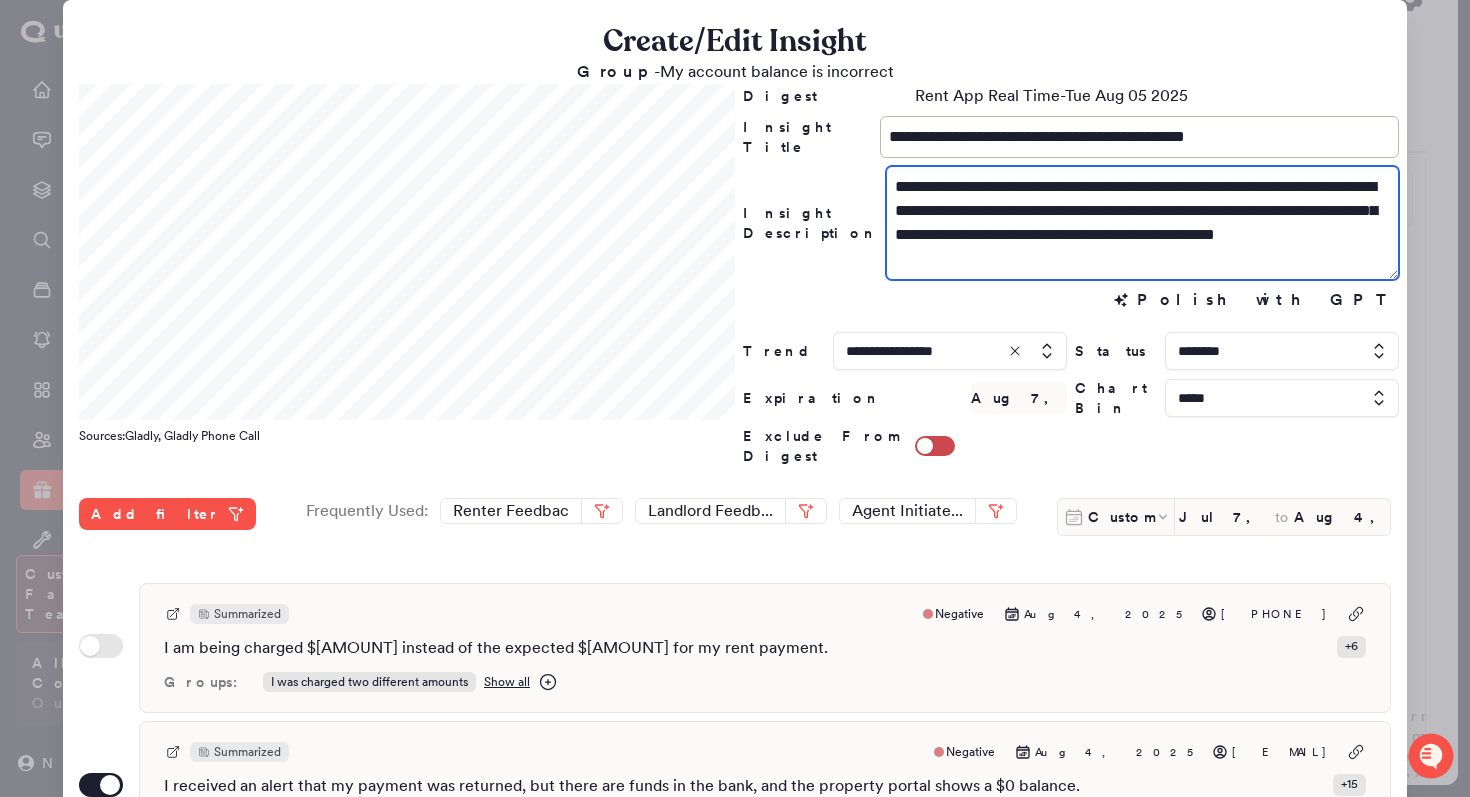 click on "**********" at bounding box center (1142, 223) 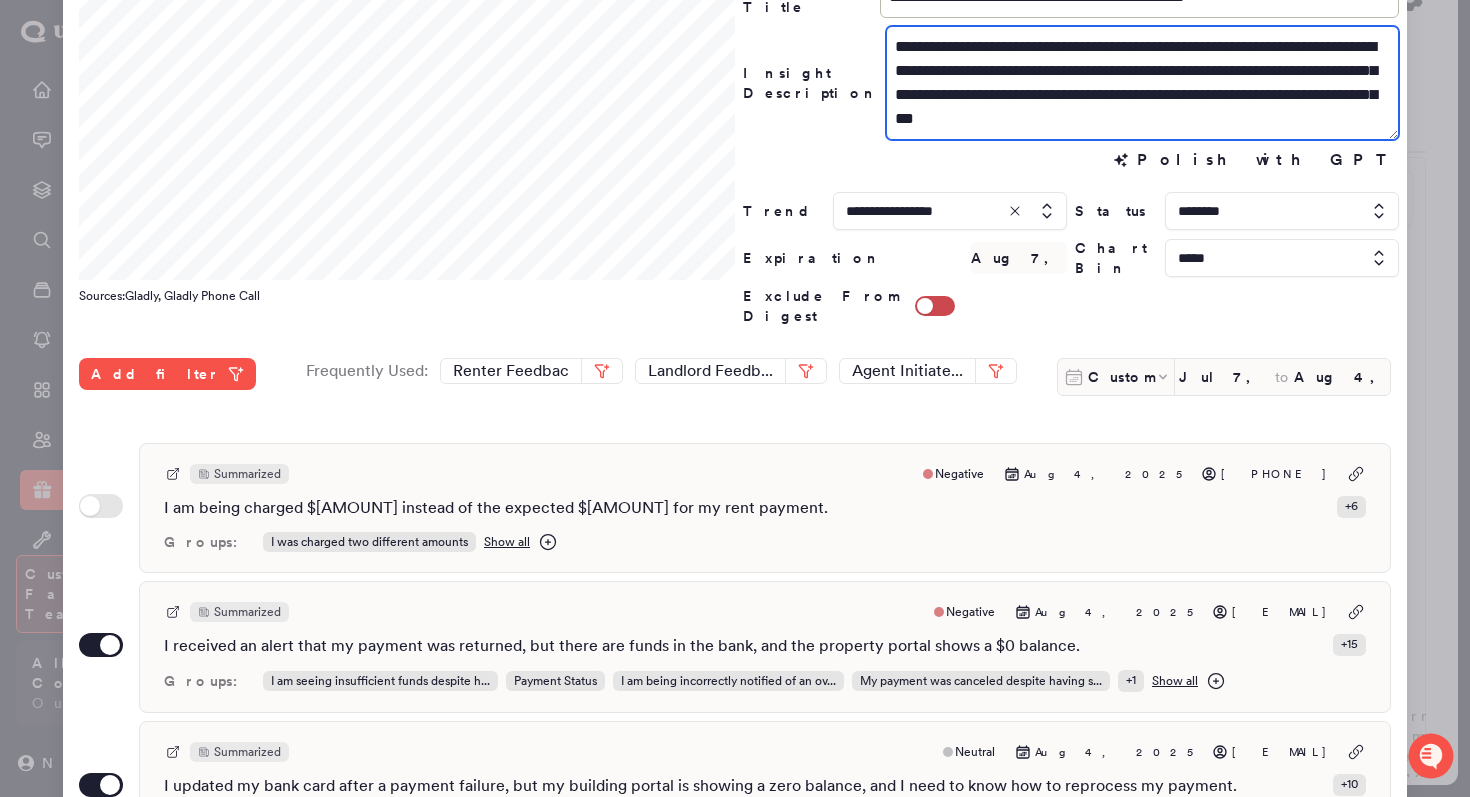scroll, scrollTop: 148, scrollLeft: 0, axis: vertical 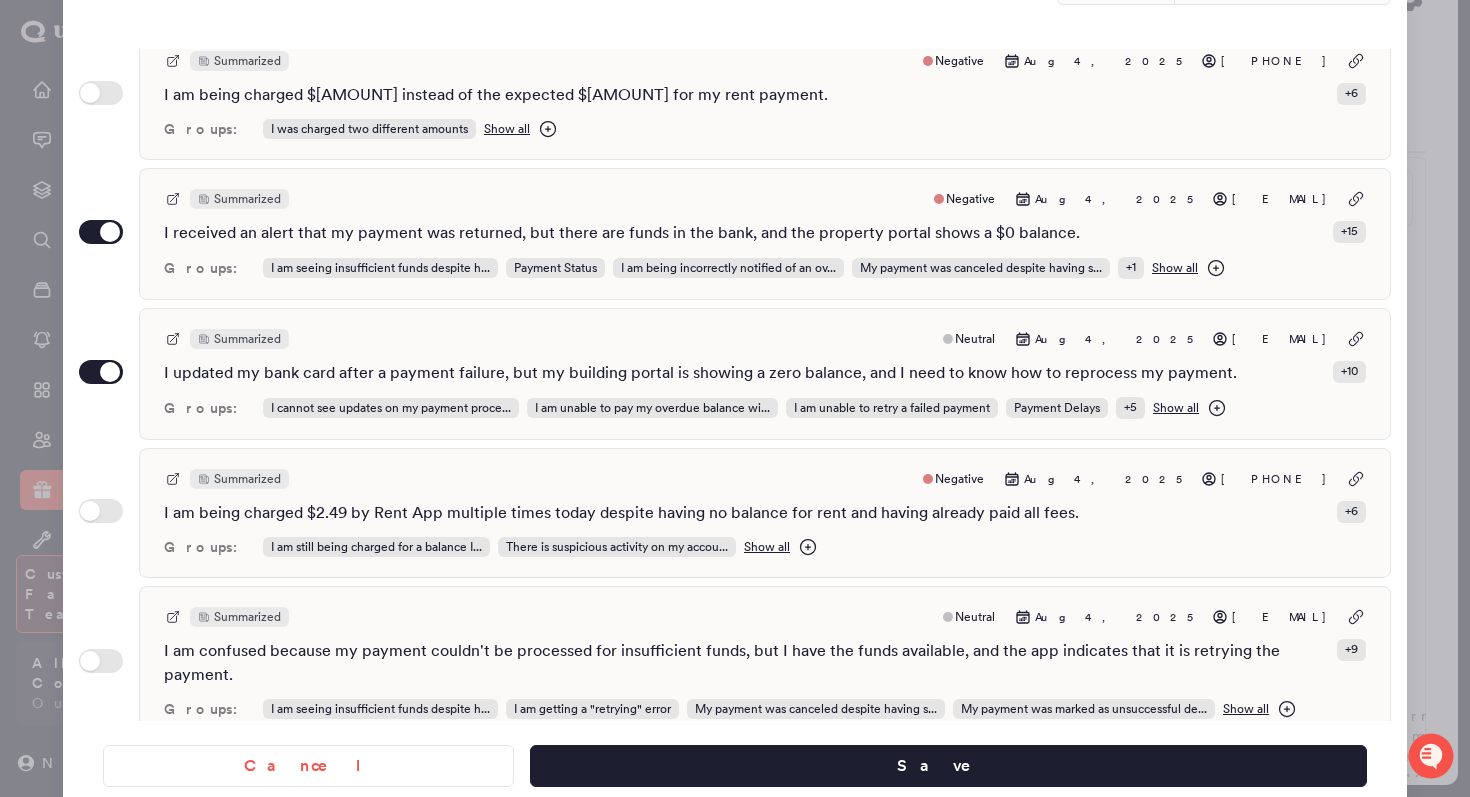 type on "**********" 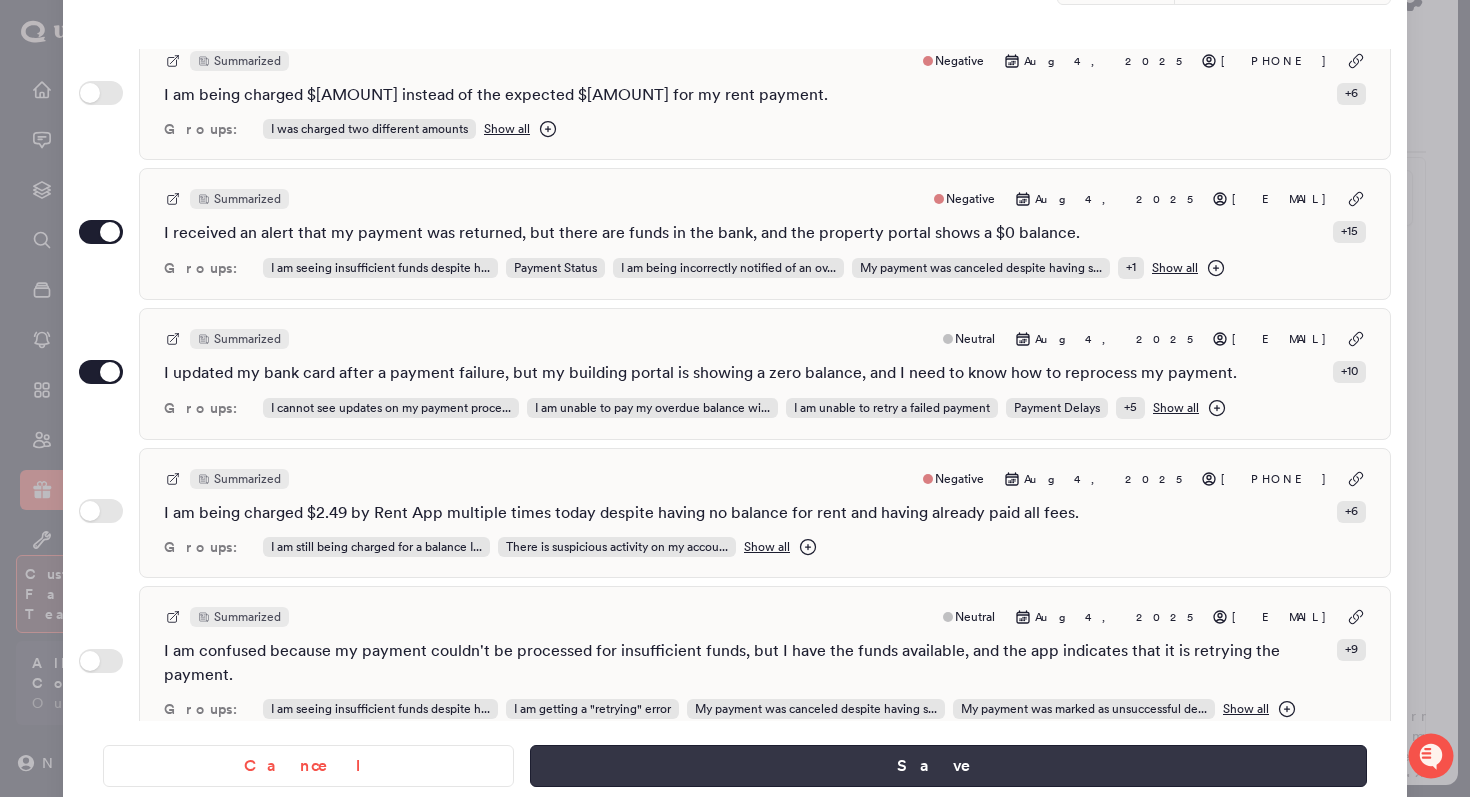click on "Save" at bounding box center (948, 766) 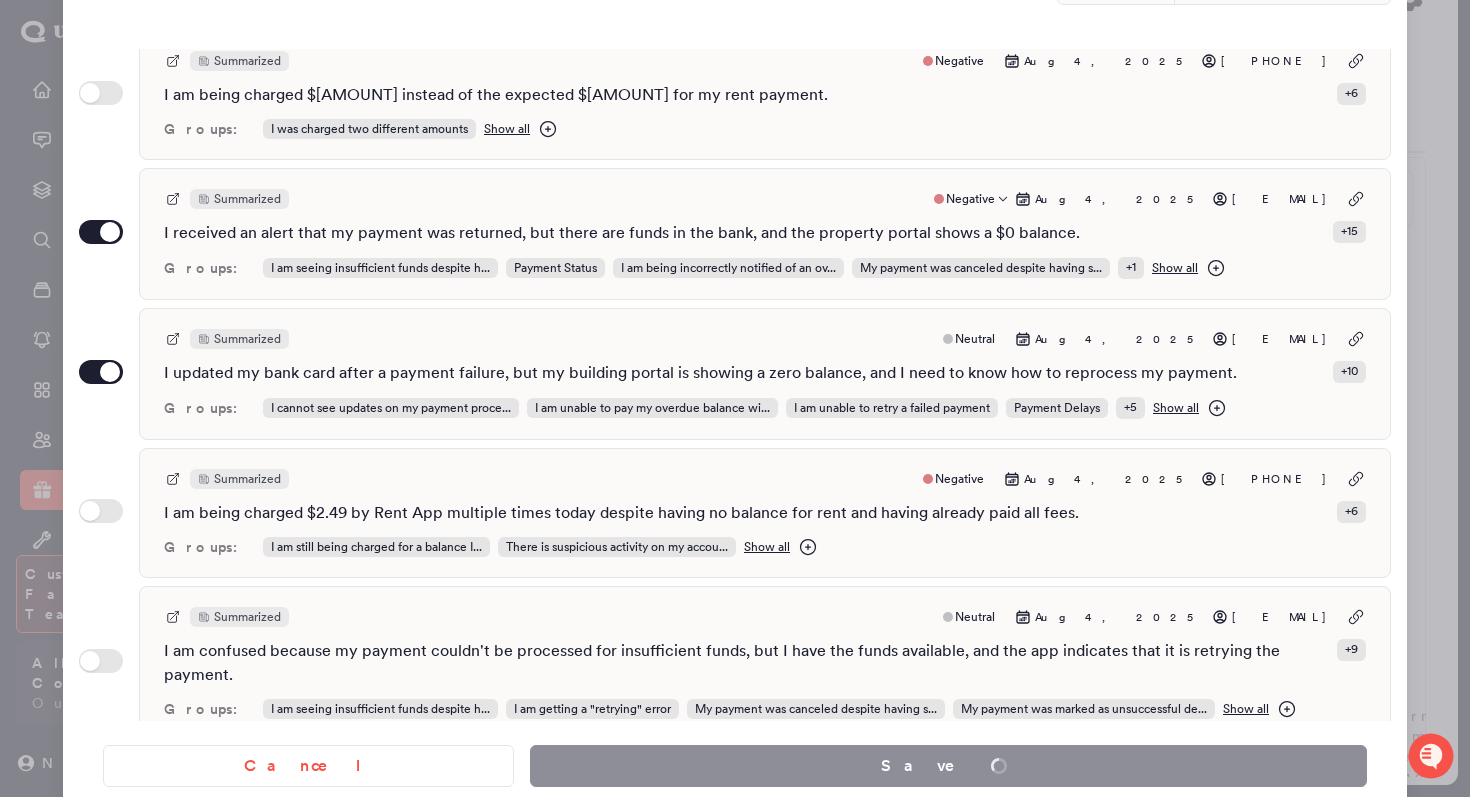 scroll, scrollTop: 0, scrollLeft: 0, axis: both 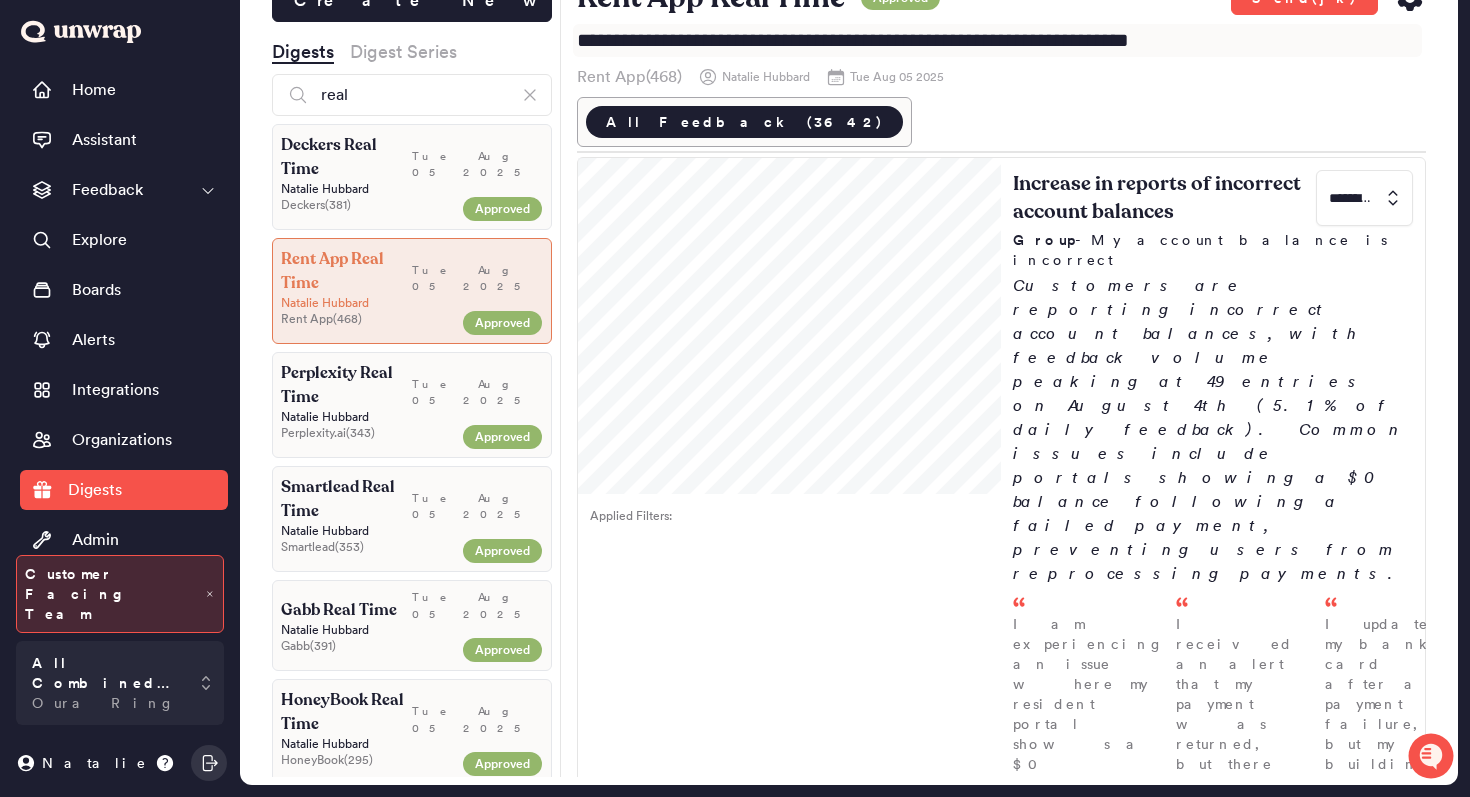 drag, startPoint x: 1211, startPoint y: 47, endPoint x: 1071, endPoint y: 46, distance: 140.00357 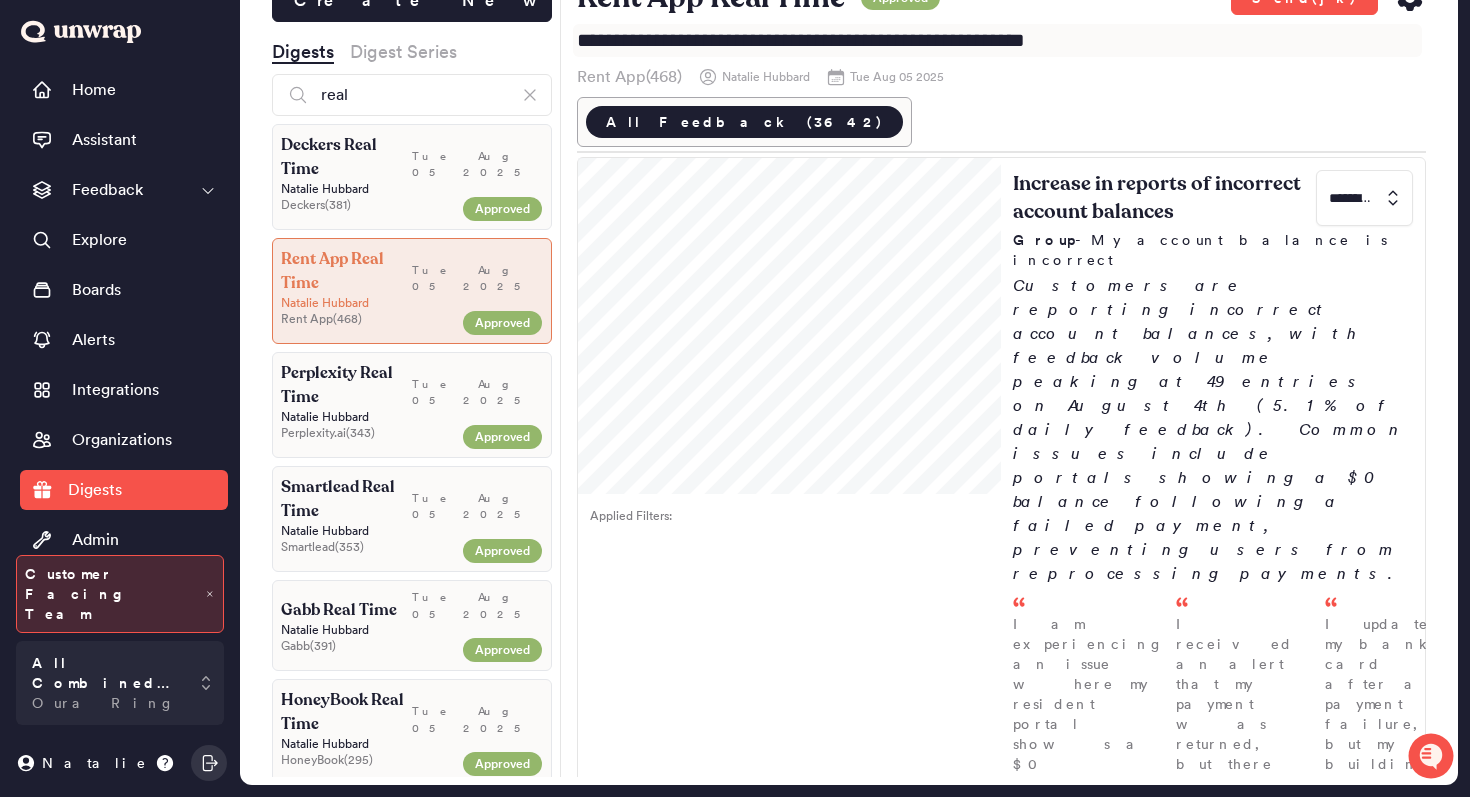 click on "**********" at bounding box center (998, 40) 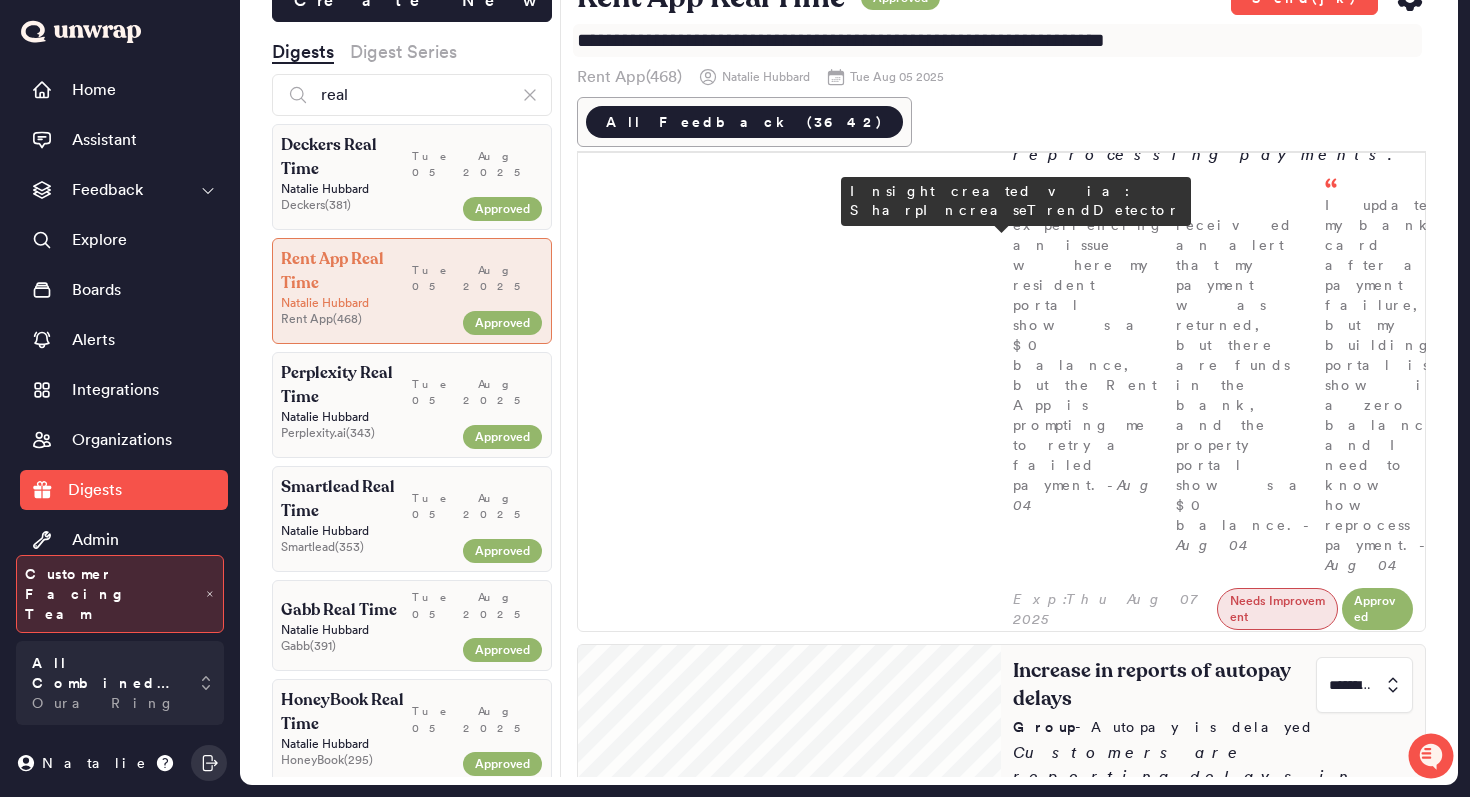 scroll, scrollTop: 415, scrollLeft: 0, axis: vertical 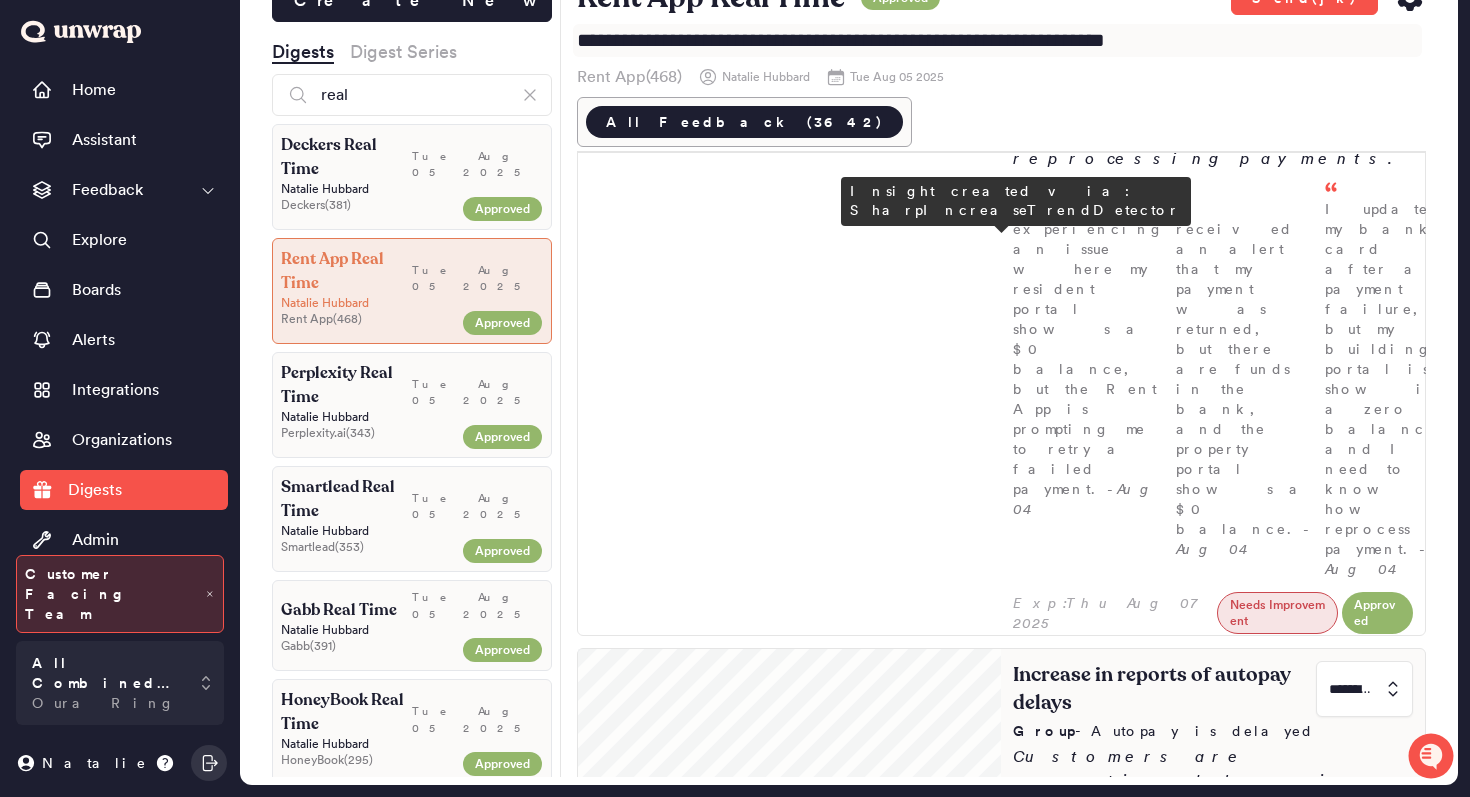 type on "**********" 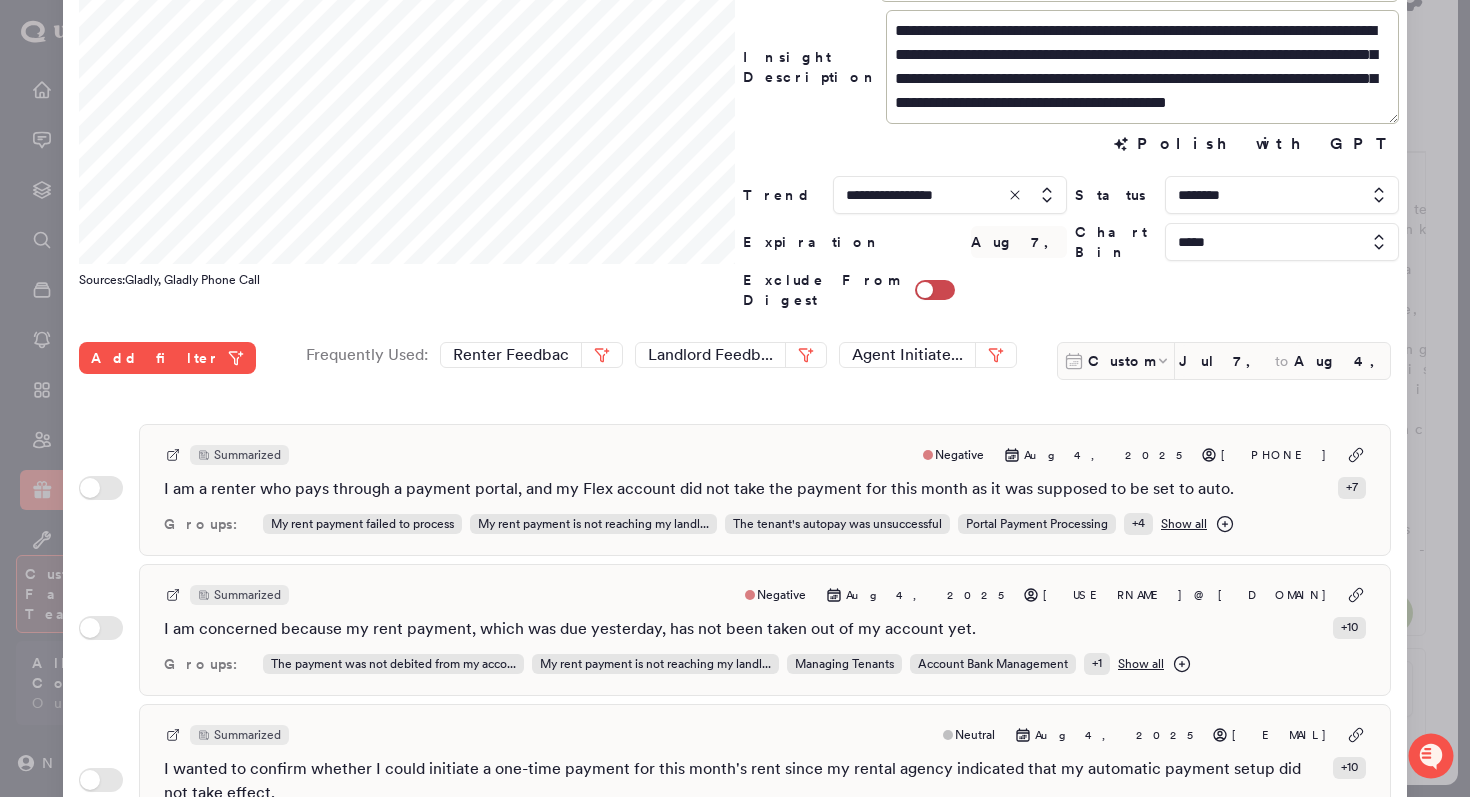 scroll, scrollTop: 158, scrollLeft: 0, axis: vertical 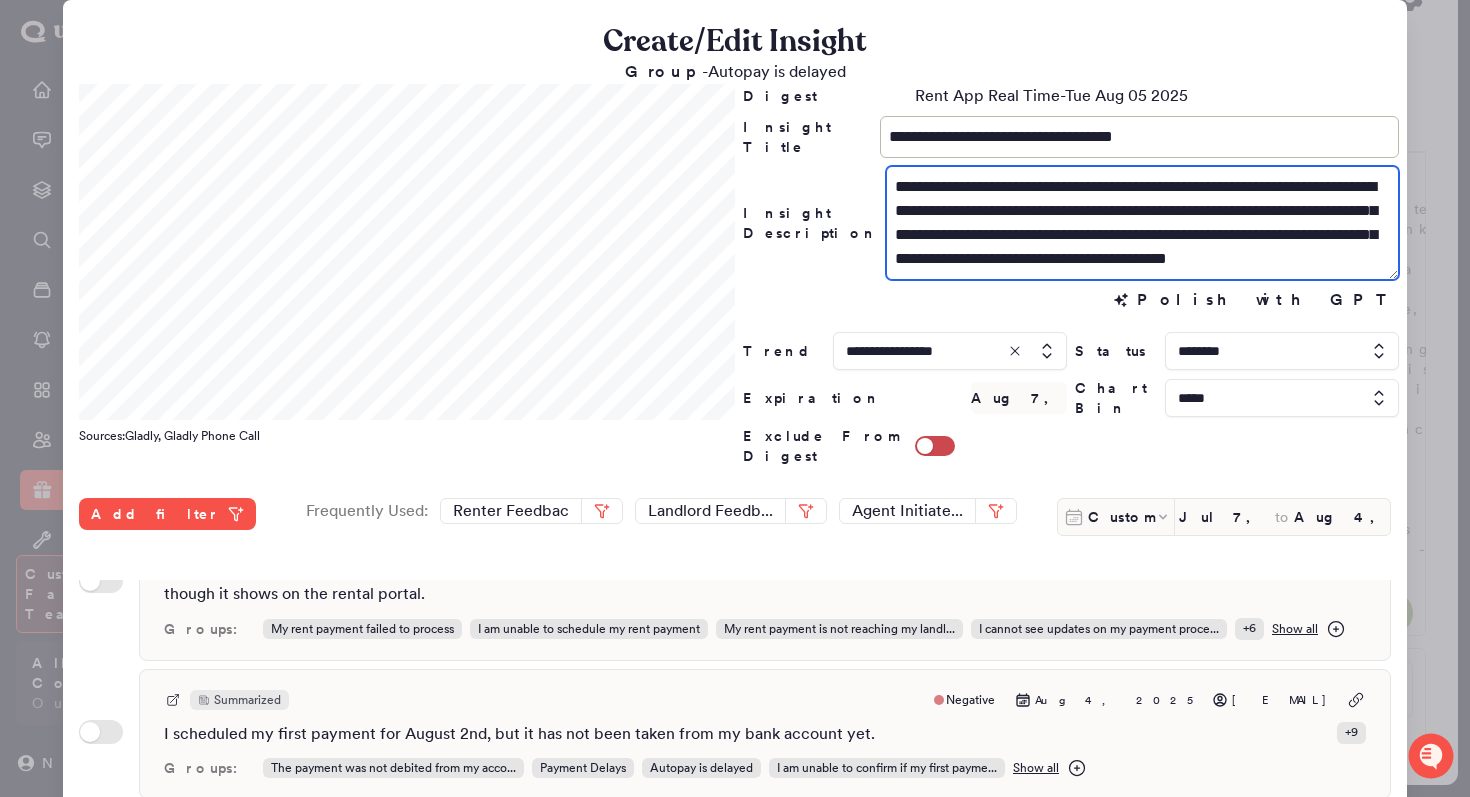 drag, startPoint x: 916, startPoint y: 211, endPoint x: 1248, endPoint y: 183, distance: 333.17862 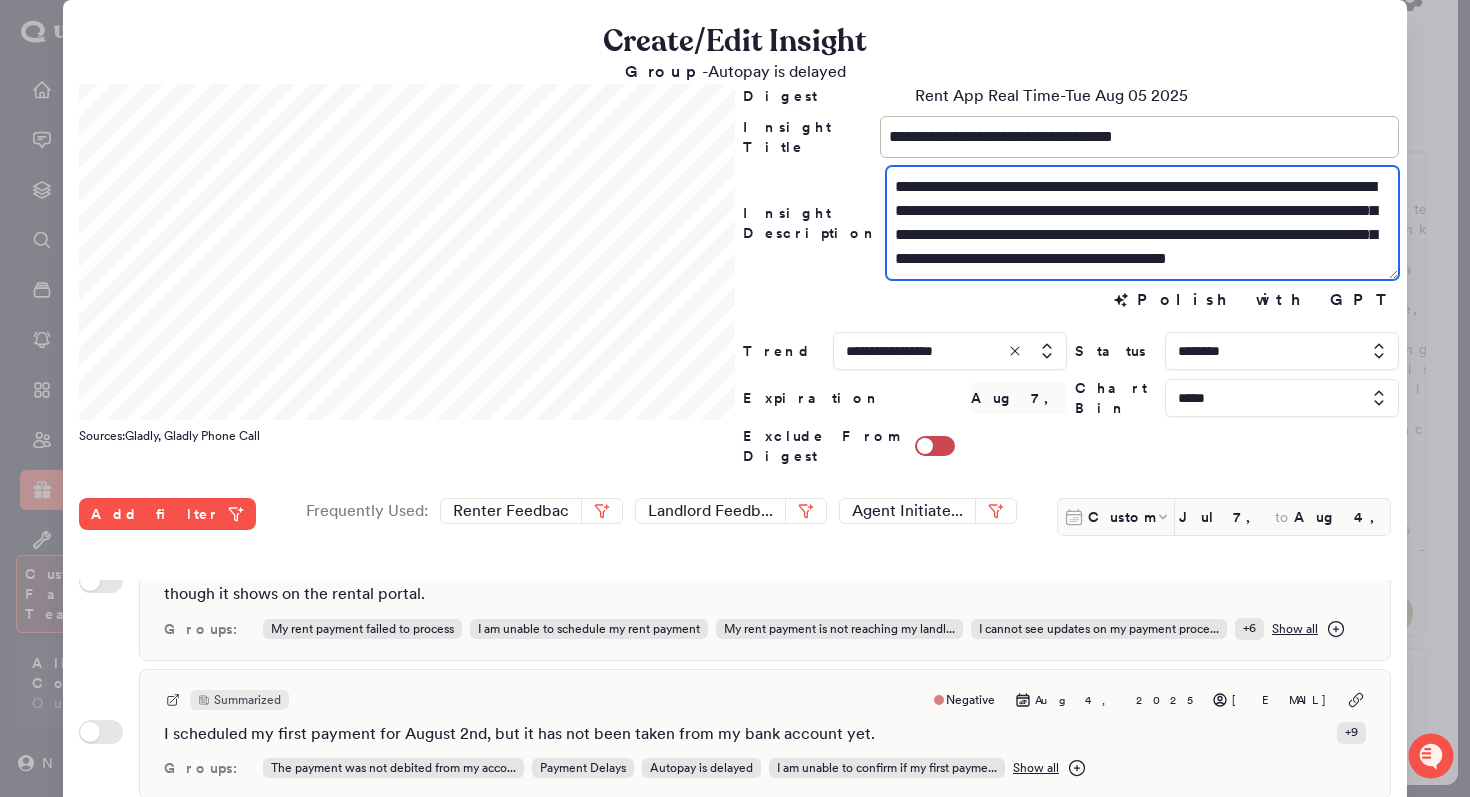 click on "**********" at bounding box center (1142, 223) 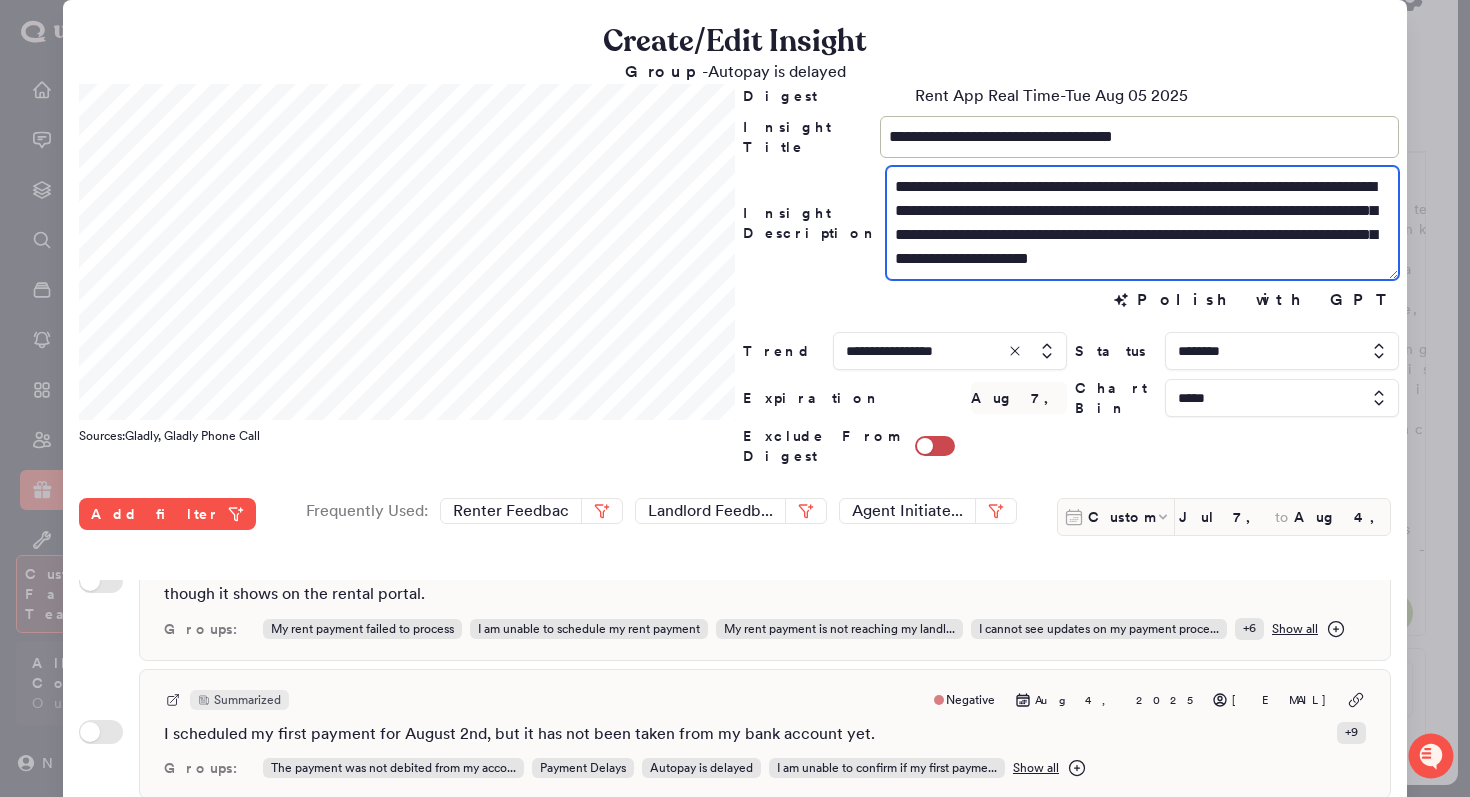 scroll, scrollTop: 24, scrollLeft: 0, axis: vertical 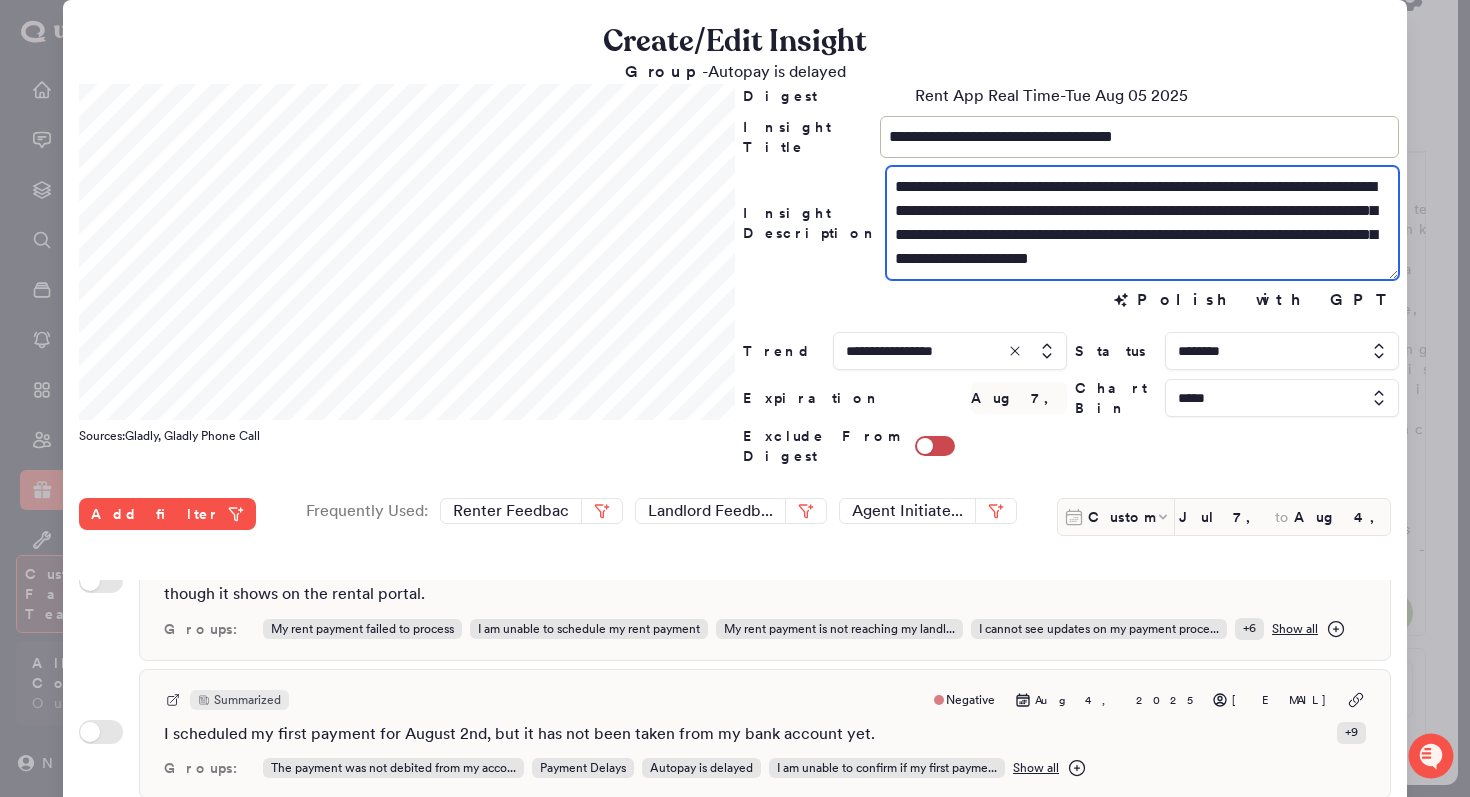 click on "**********" at bounding box center (1142, 223) 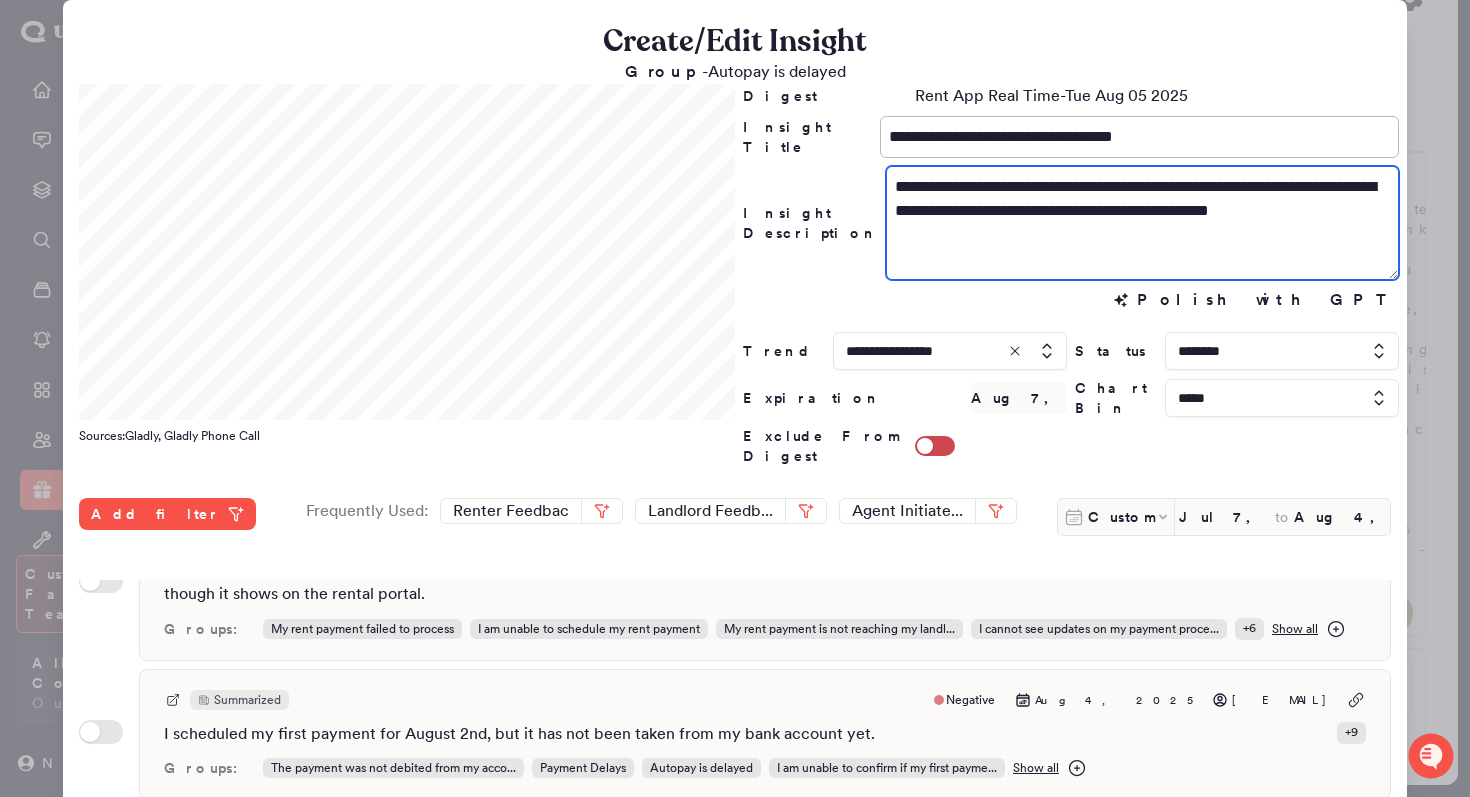 scroll, scrollTop: 0, scrollLeft: 0, axis: both 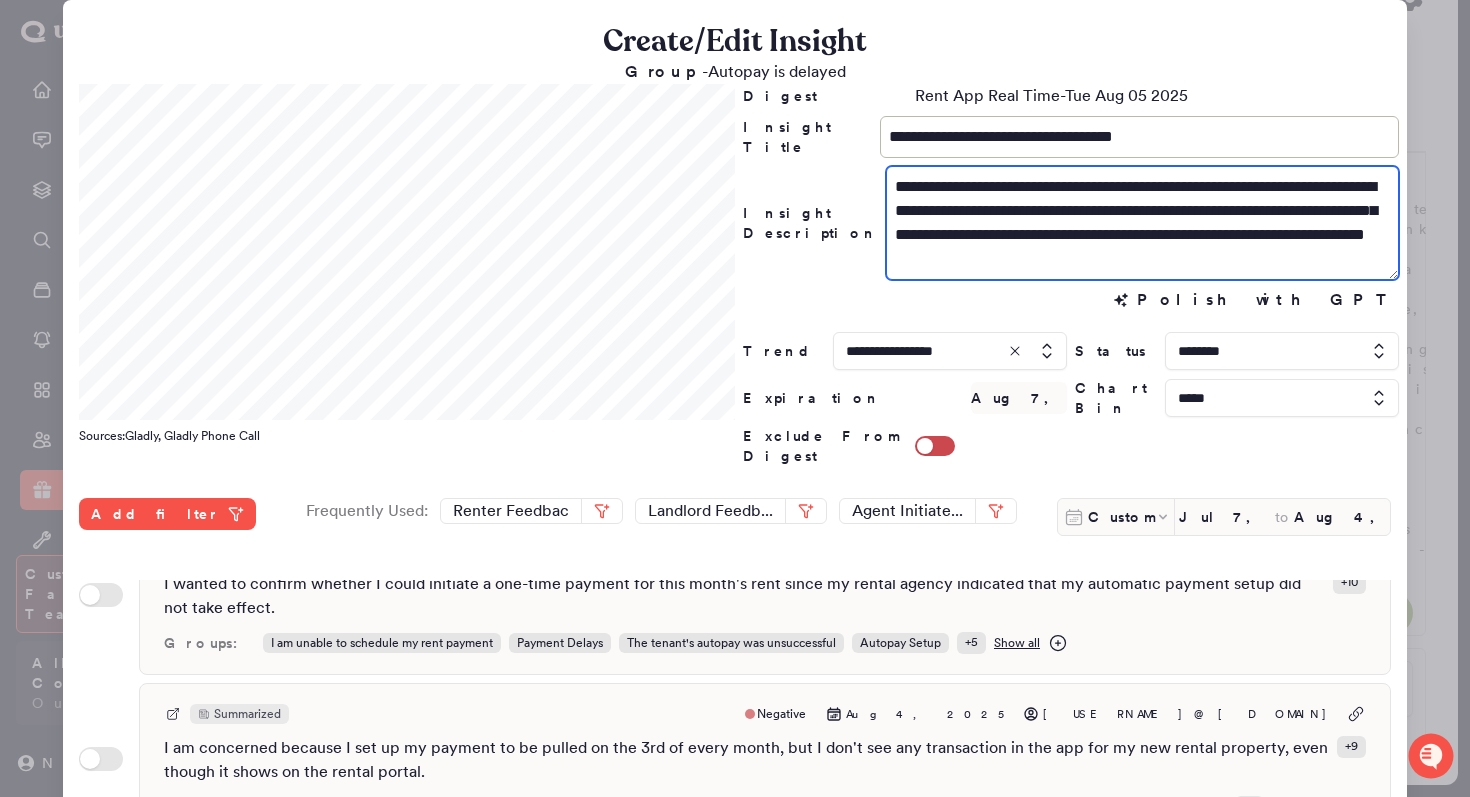 click on "**********" at bounding box center [1142, 223] 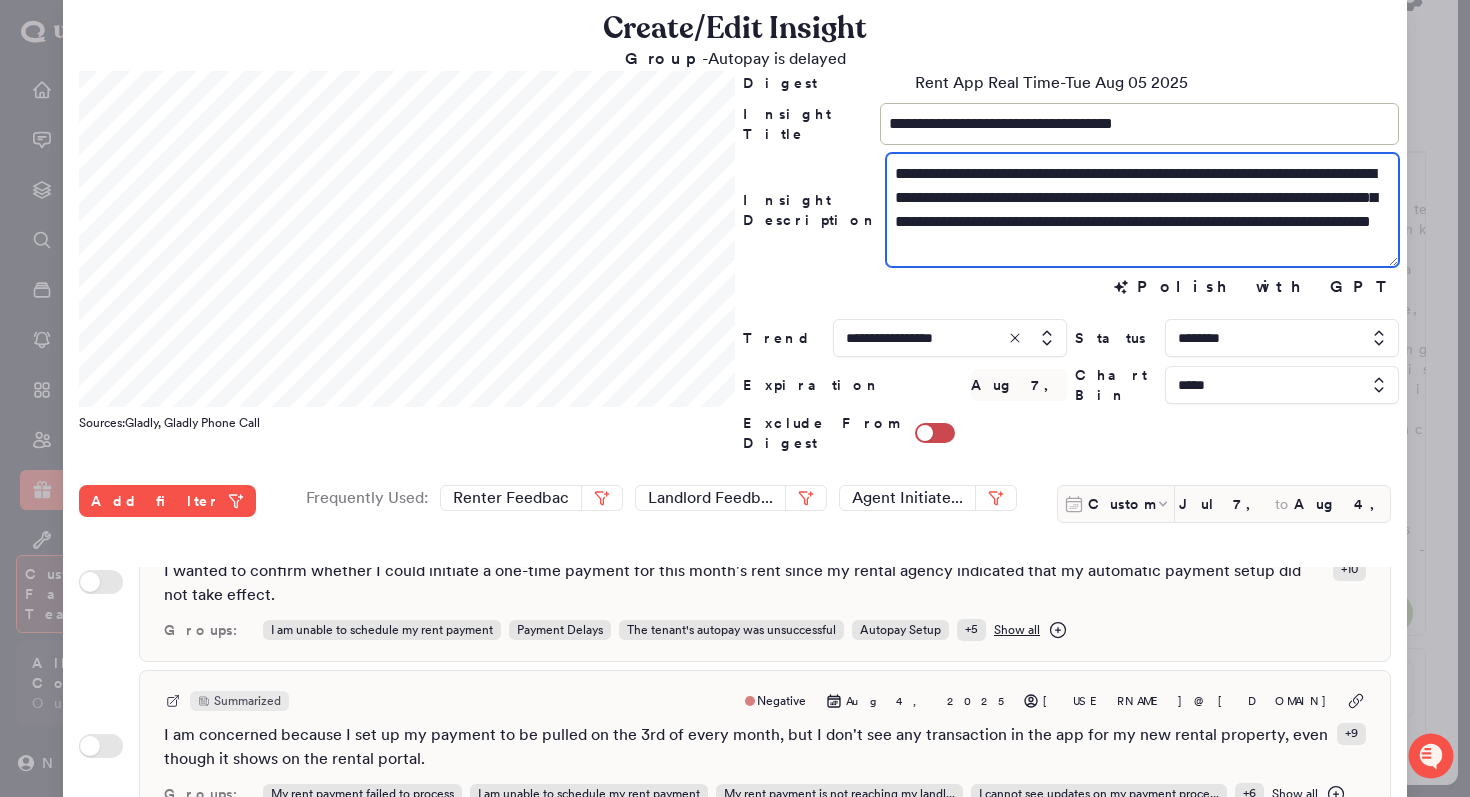 scroll, scrollTop: 18, scrollLeft: 0, axis: vertical 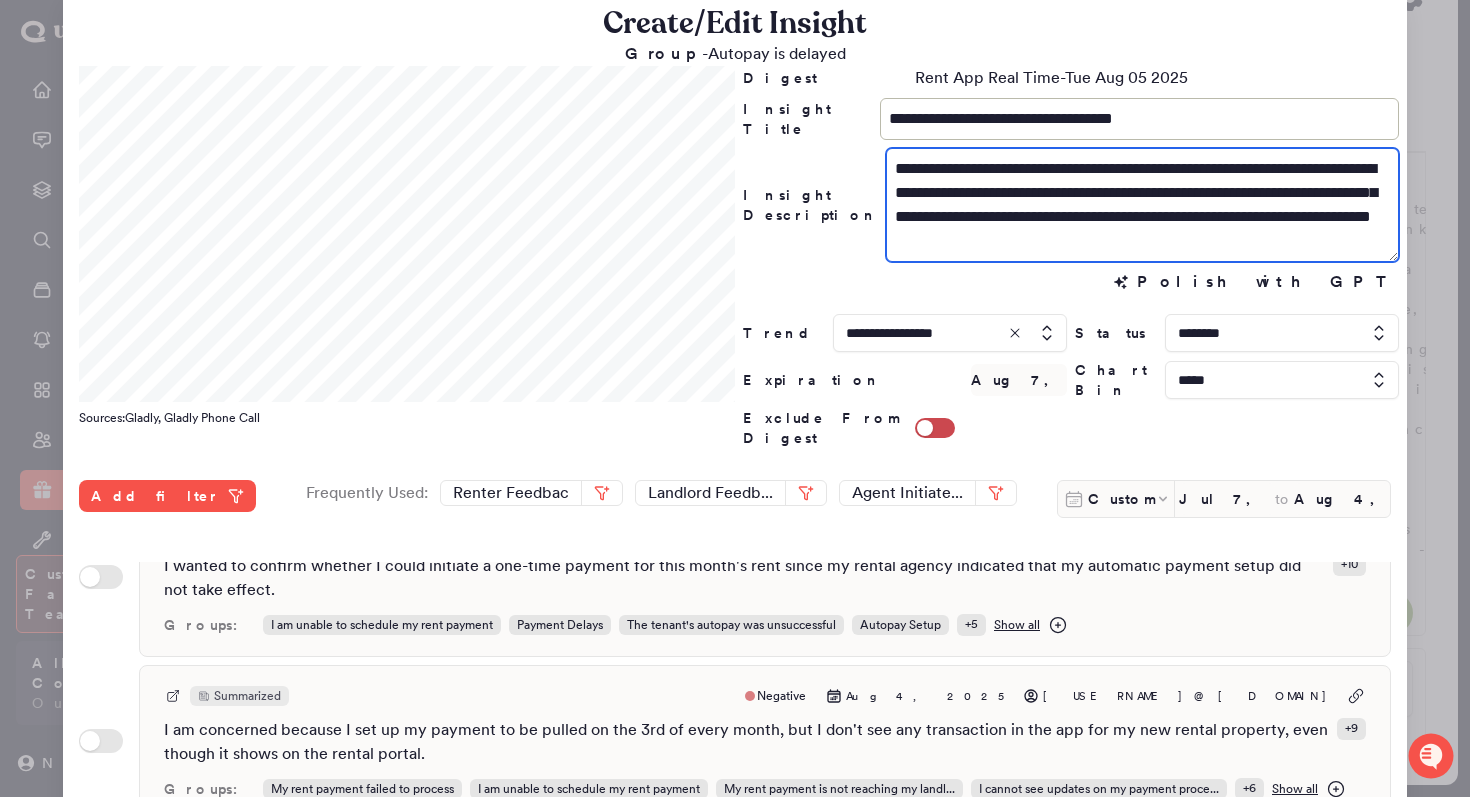 click on "**********" at bounding box center [1142, 205] 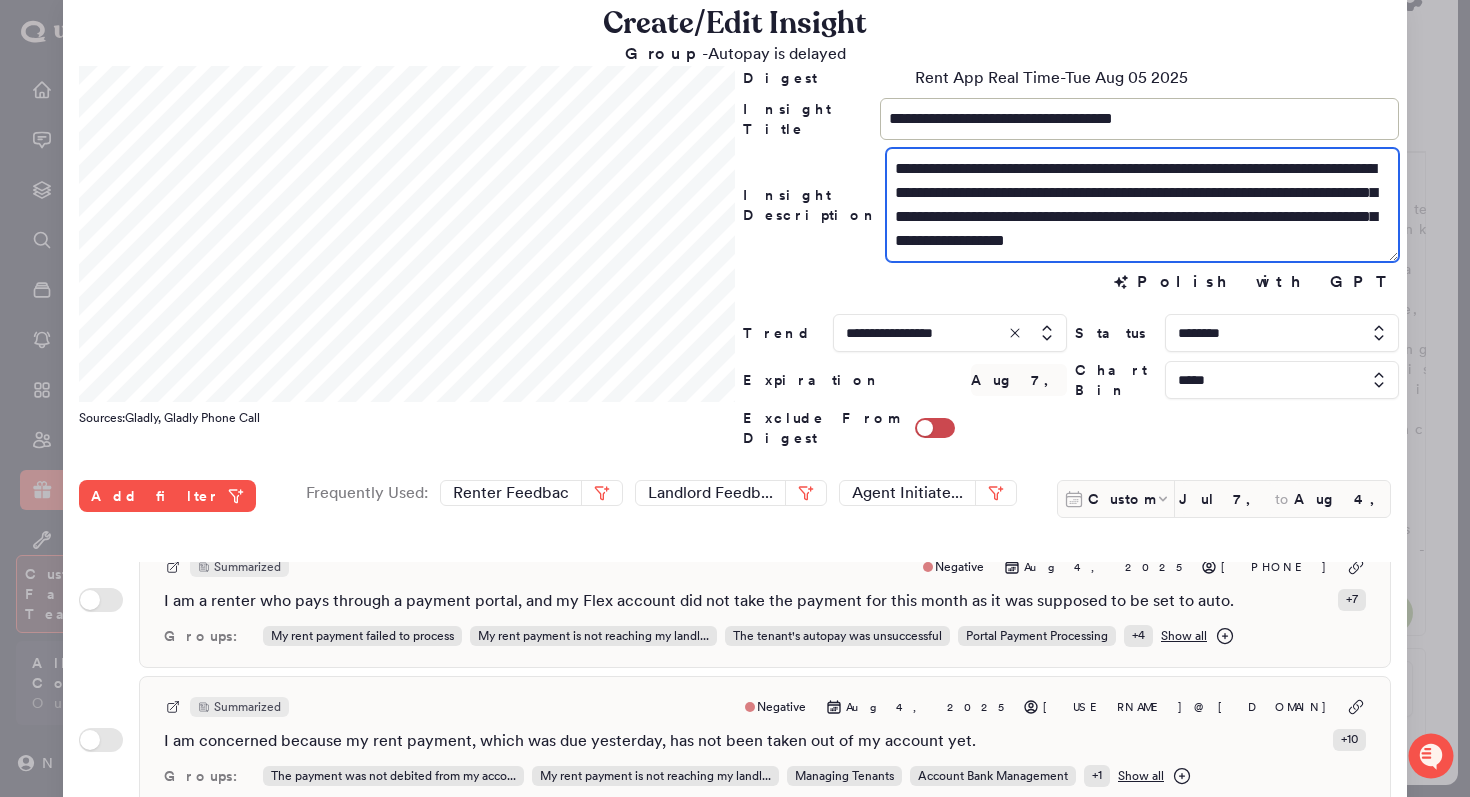 scroll, scrollTop: 0, scrollLeft: 0, axis: both 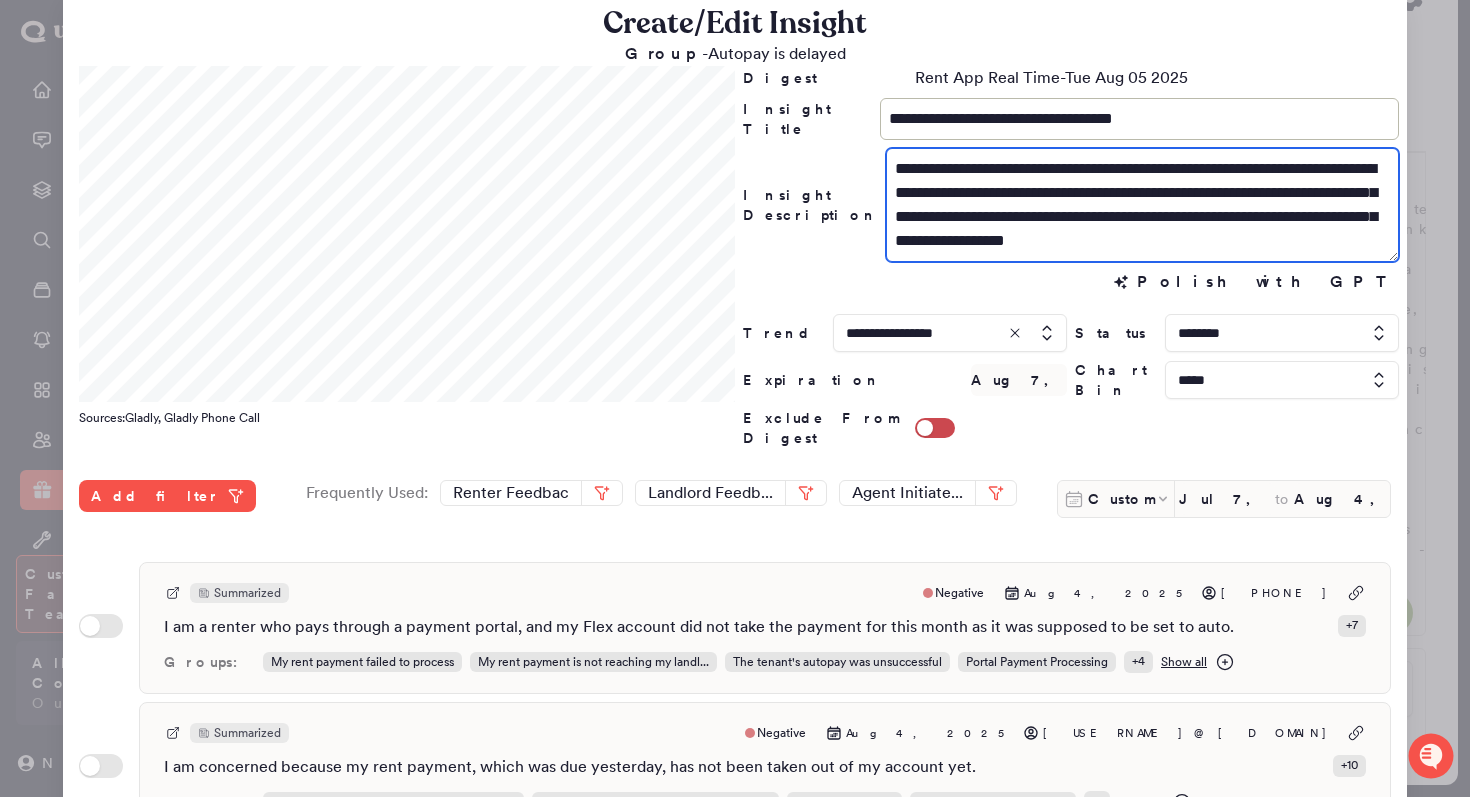 type on "**********" 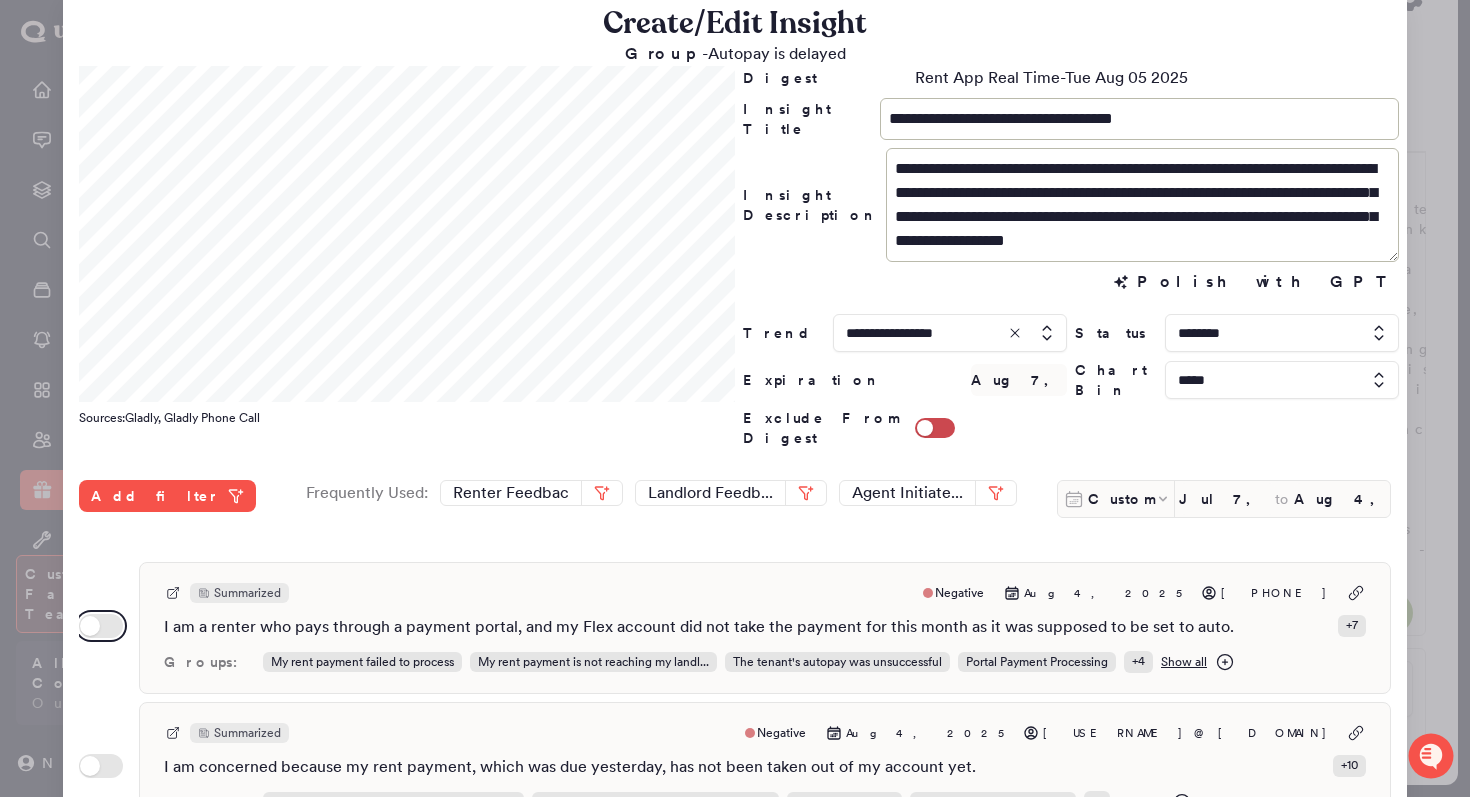 click on "Use setting" at bounding box center [101, 626] 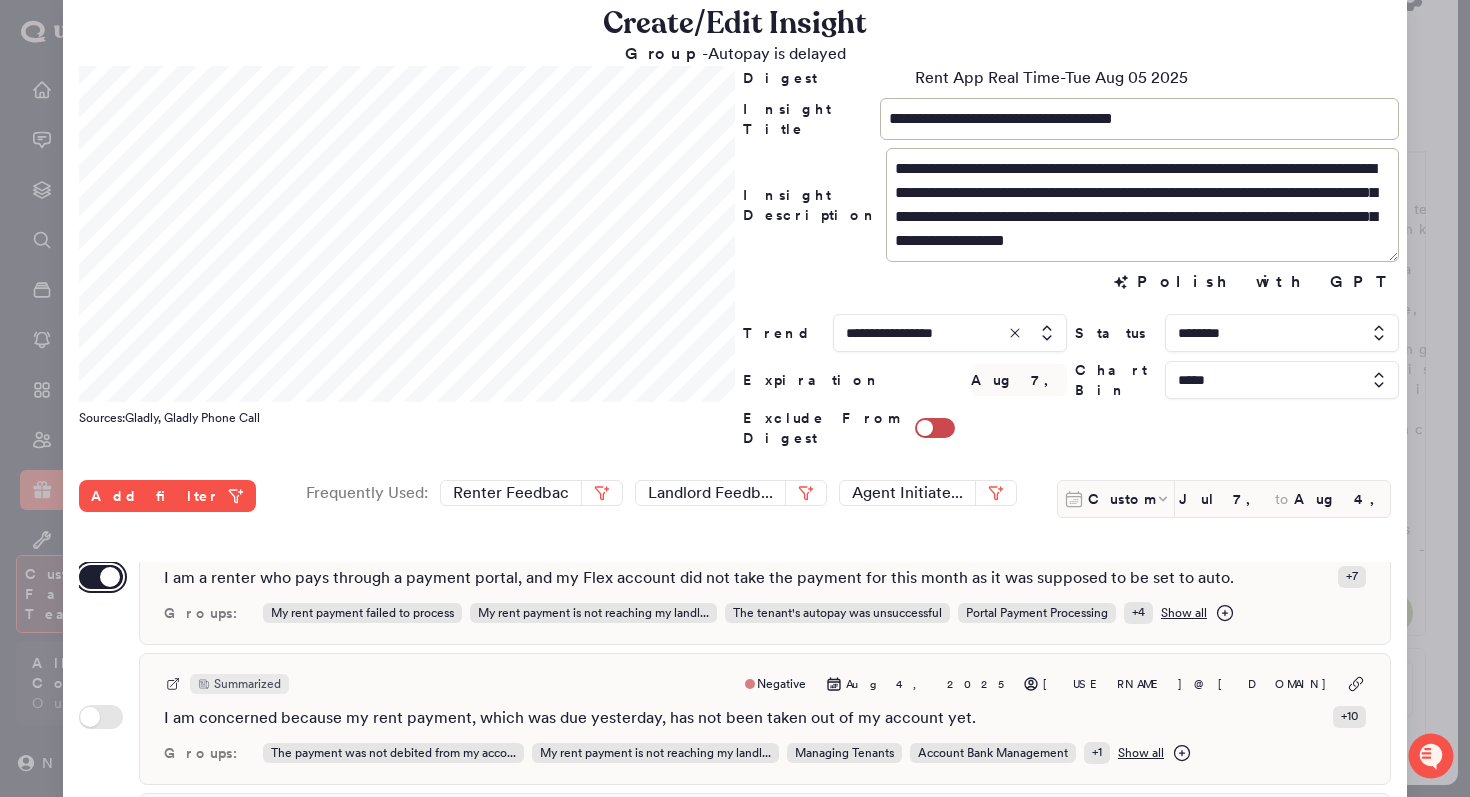 scroll, scrollTop: 55, scrollLeft: 0, axis: vertical 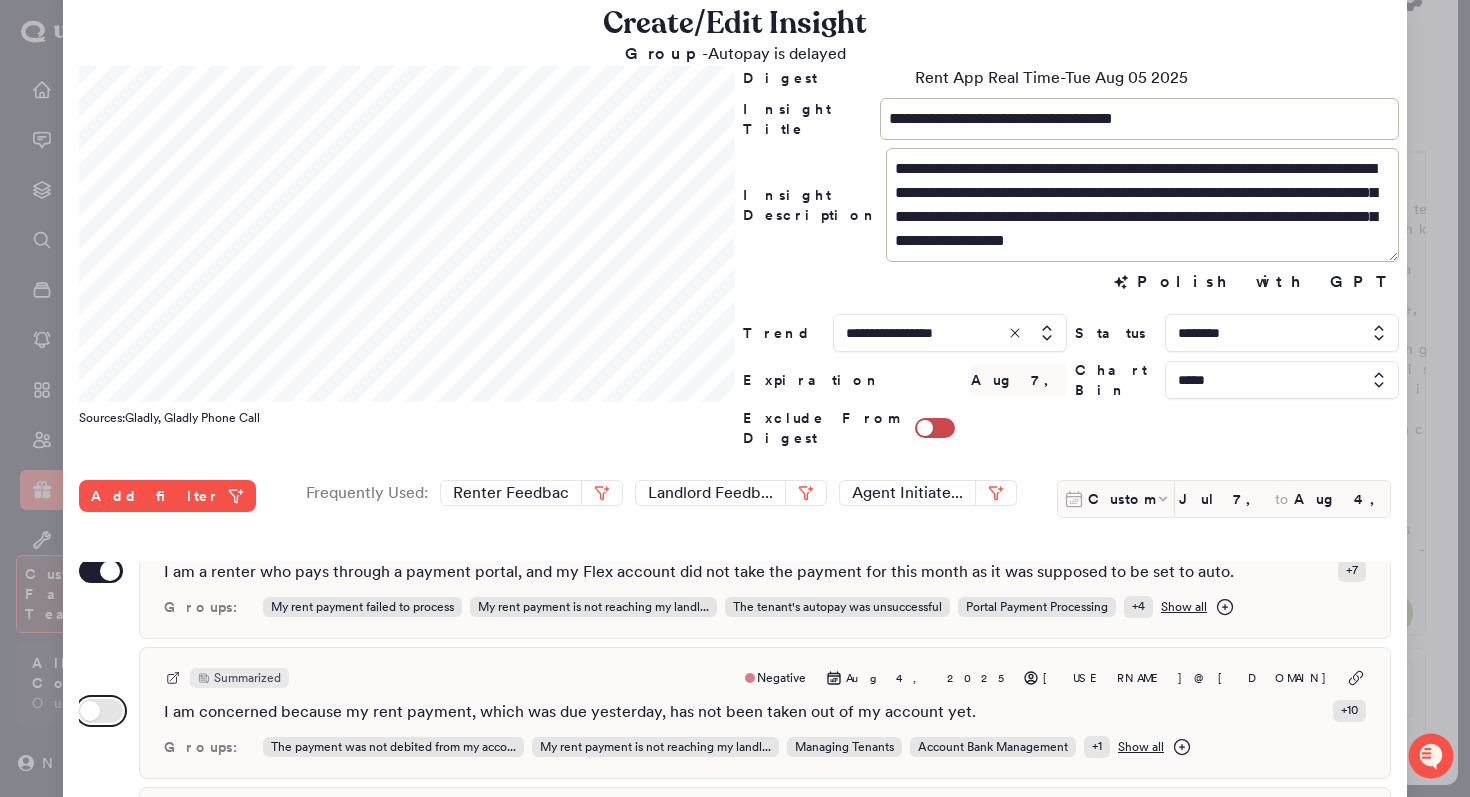 click on "Use setting" at bounding box center [101, 711] 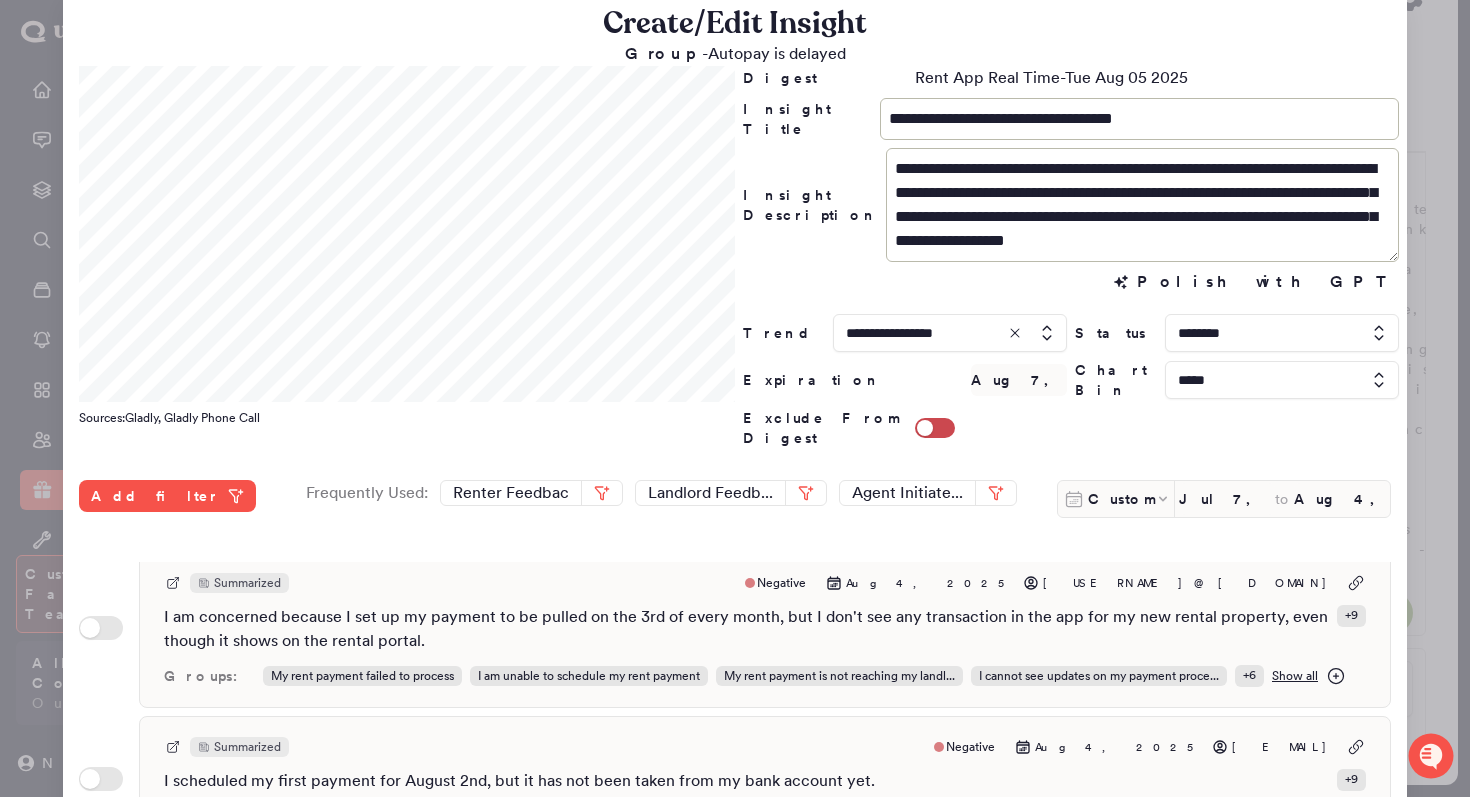 scroll, scrollTop: 470, scrollLeft: 0, axis: vertical 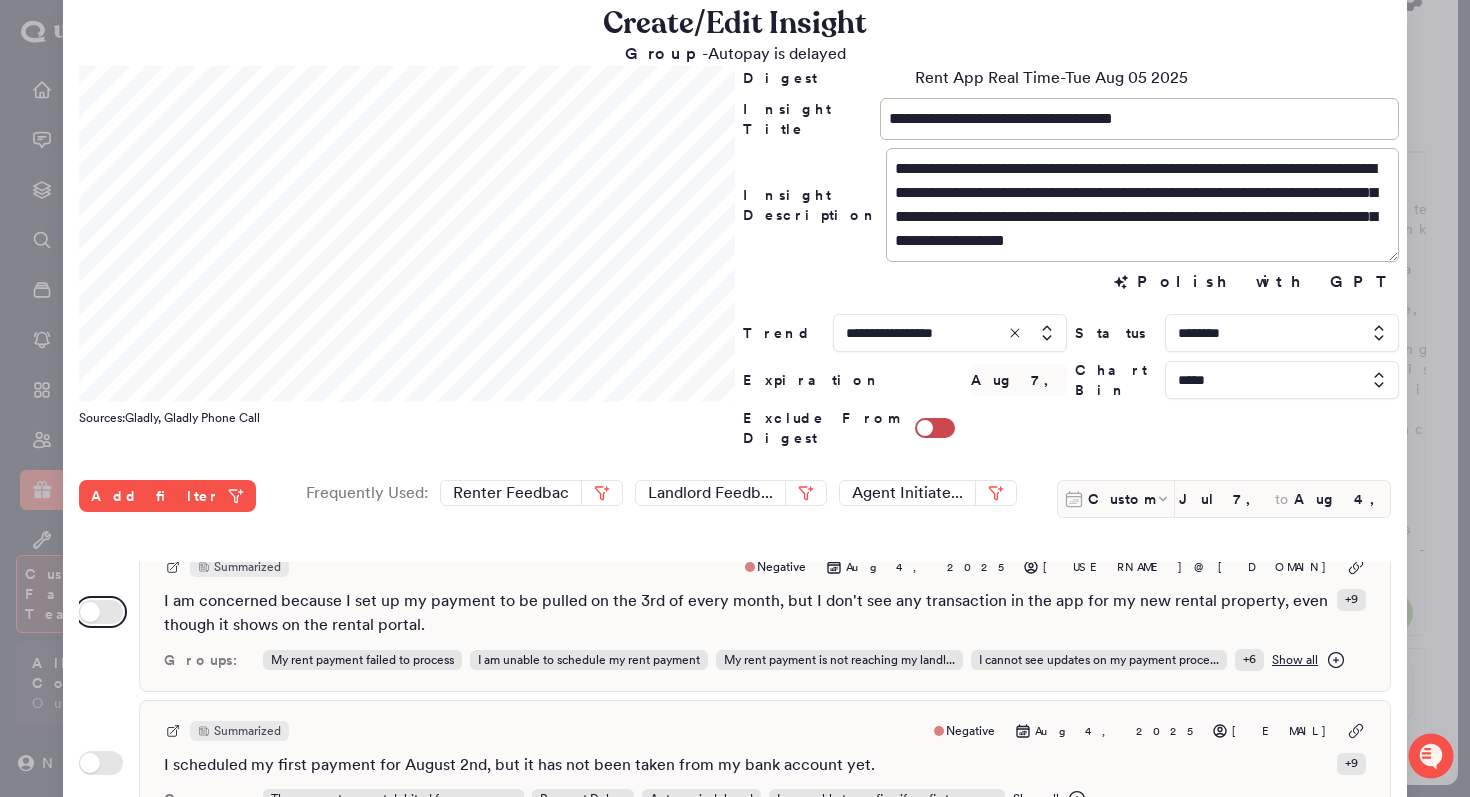 click on "Use setting" at bounding box center (101, 612) 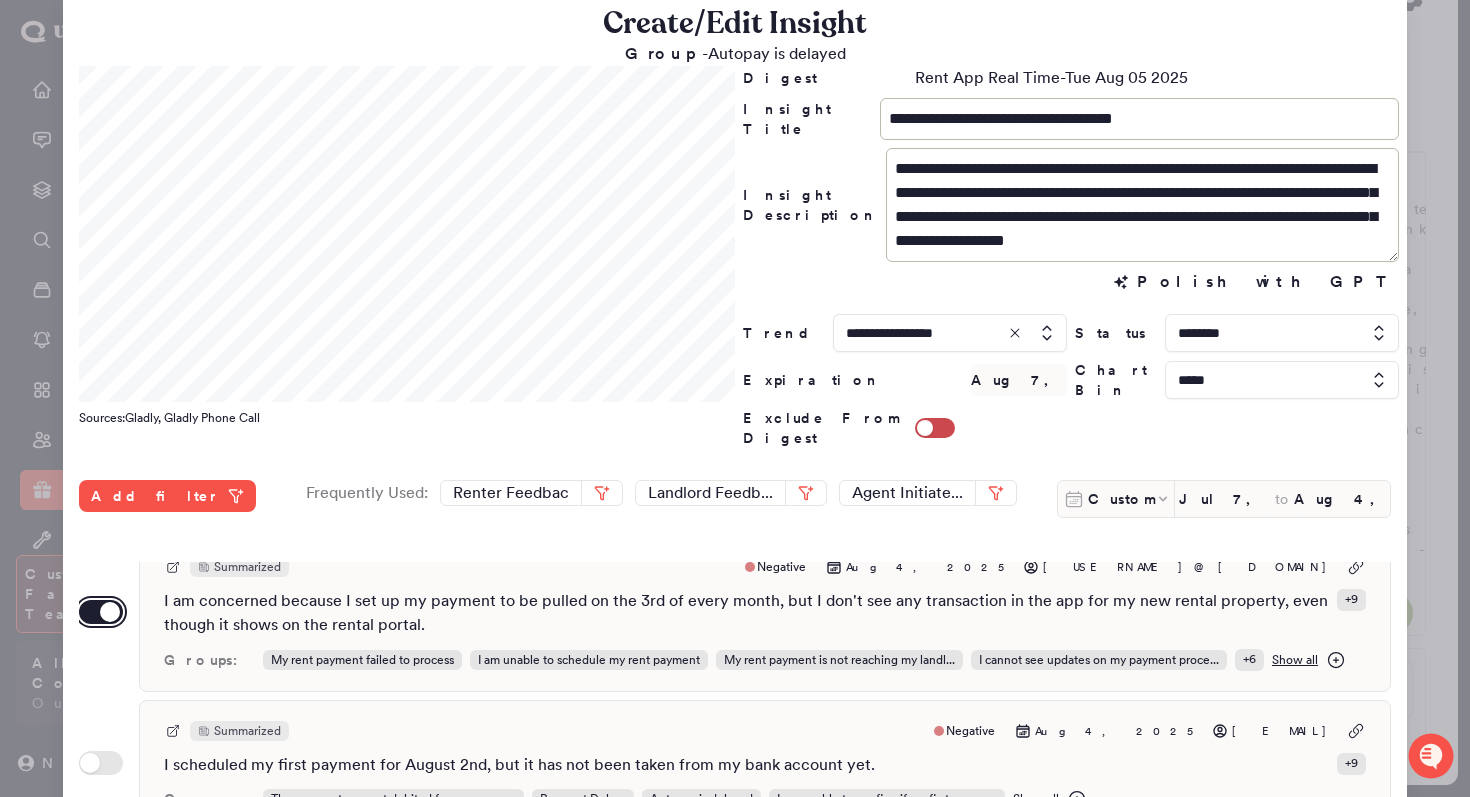 click on "Use setting" at bounding box center (101, 612) 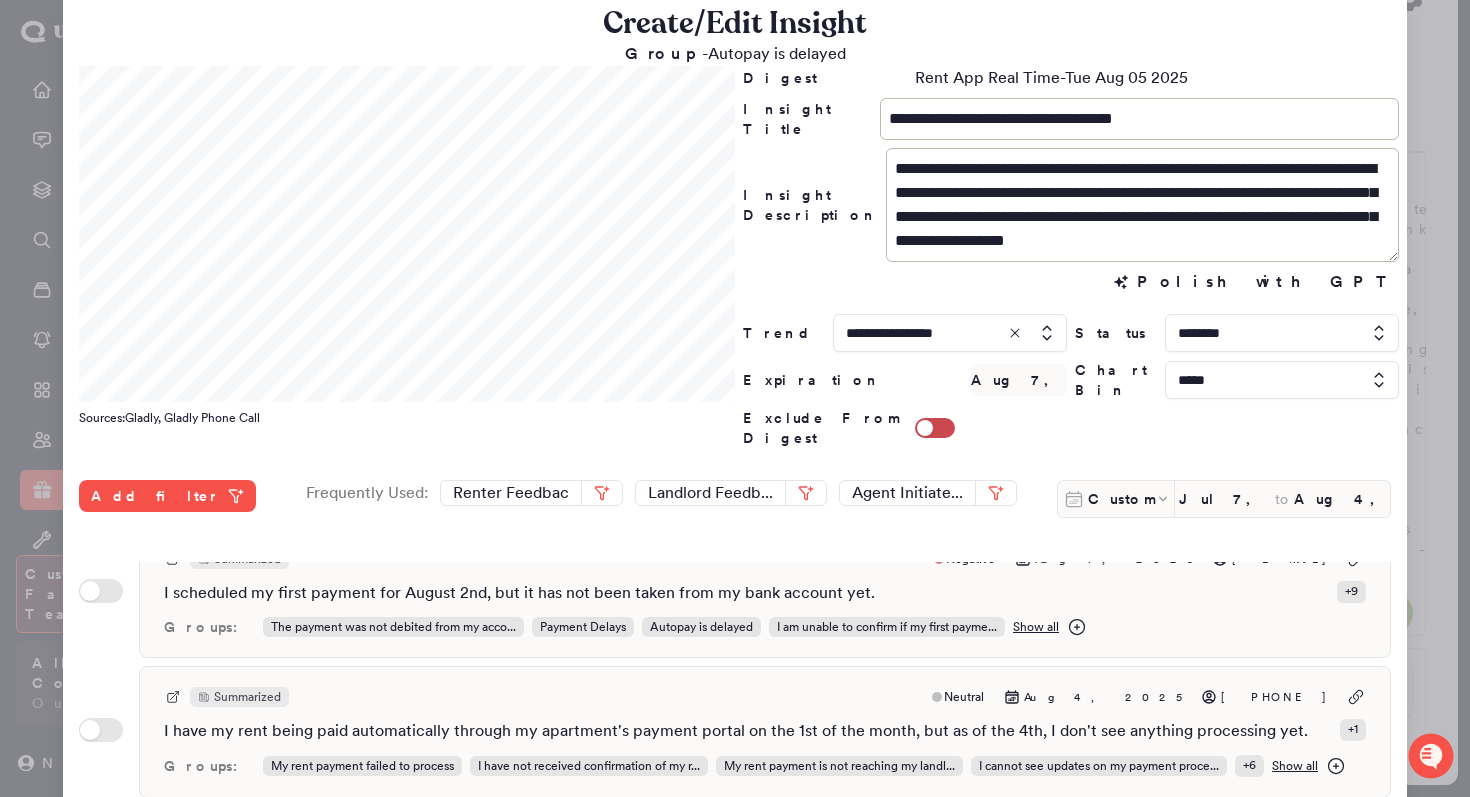 scroll, scrollTop: 643, scrollLeft: 0, axis: vertical 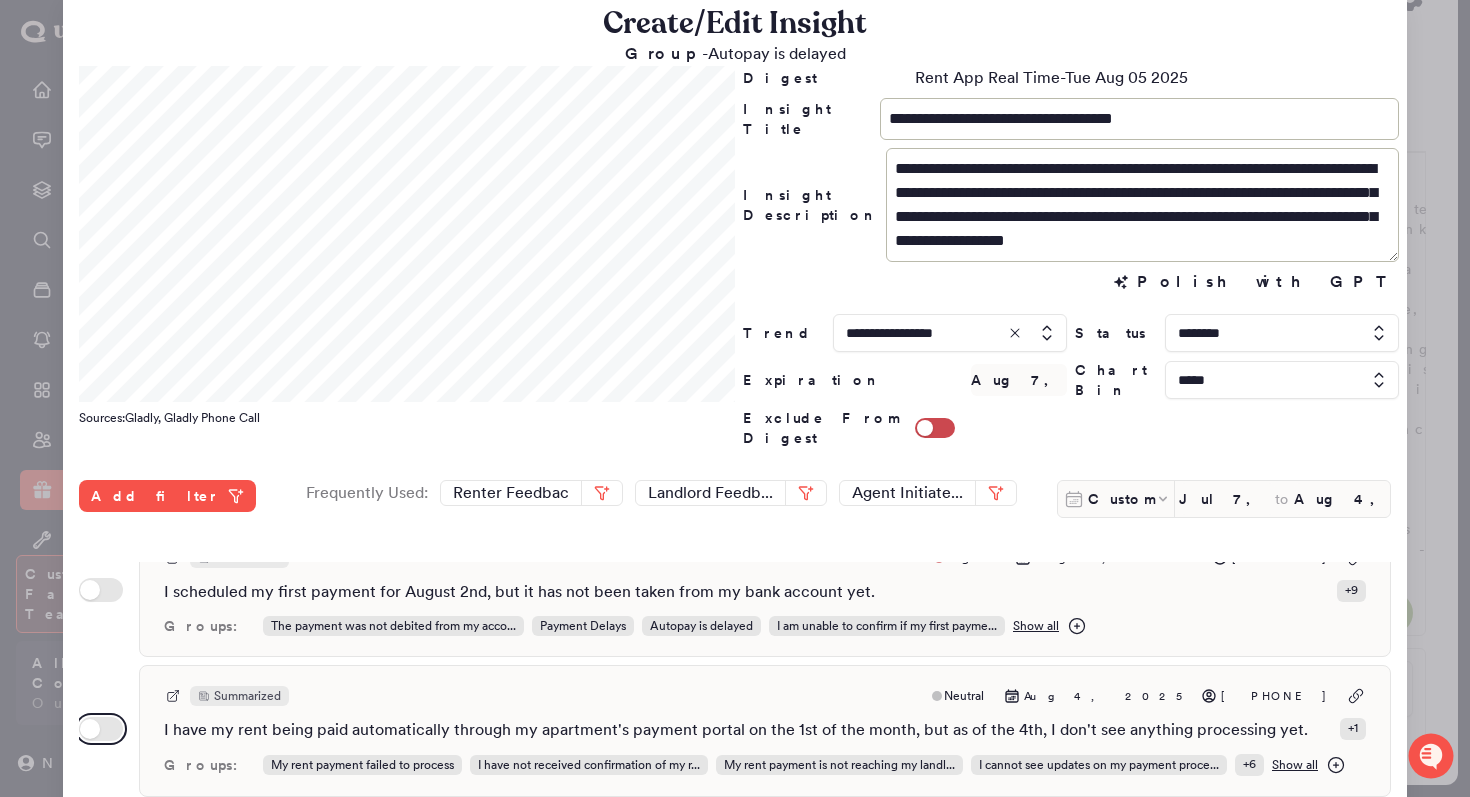 click on "Use setting" at bounding box center [101, 729] 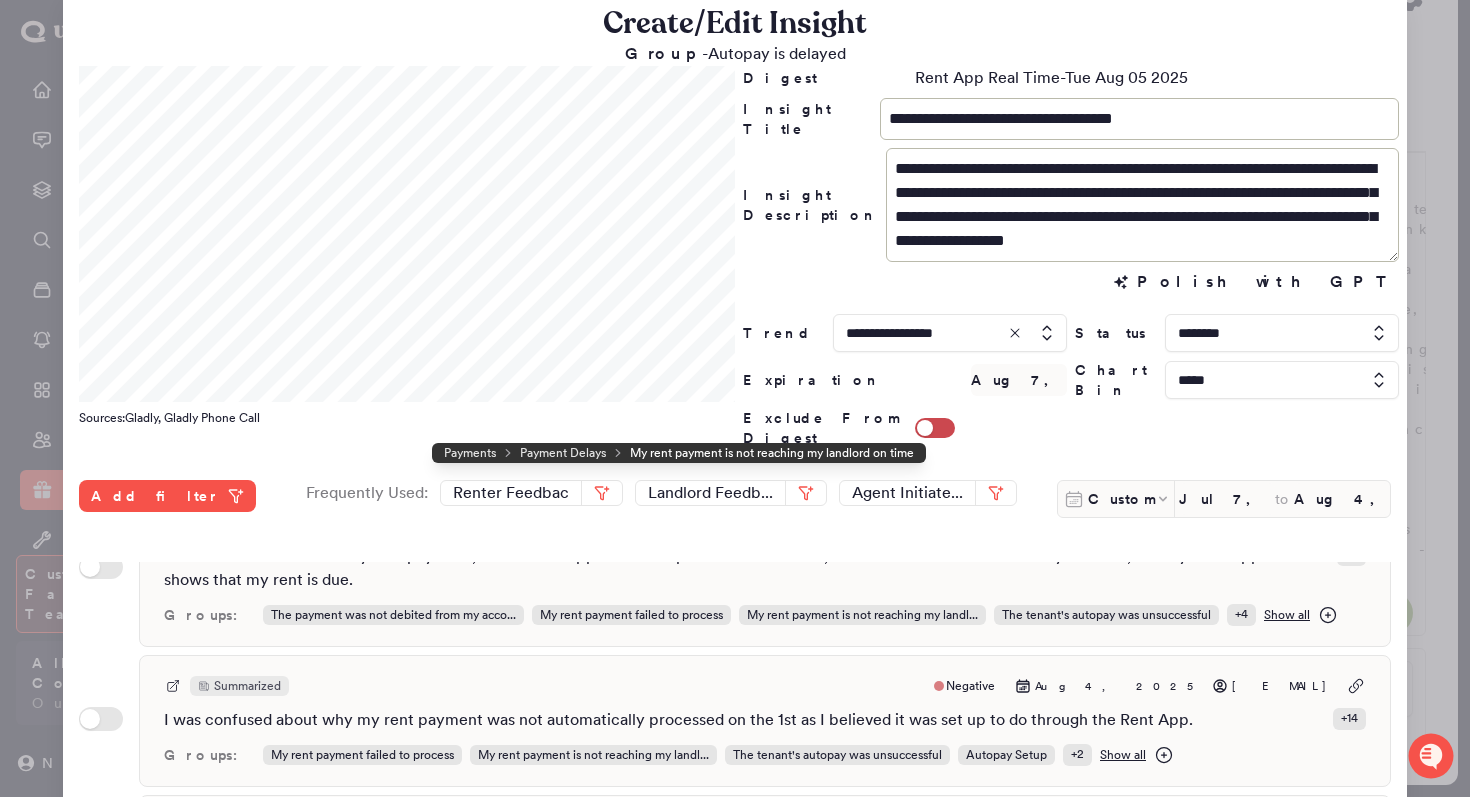 scroll, scrollTop: 2422, scrollLeft: 0, axis: vertical 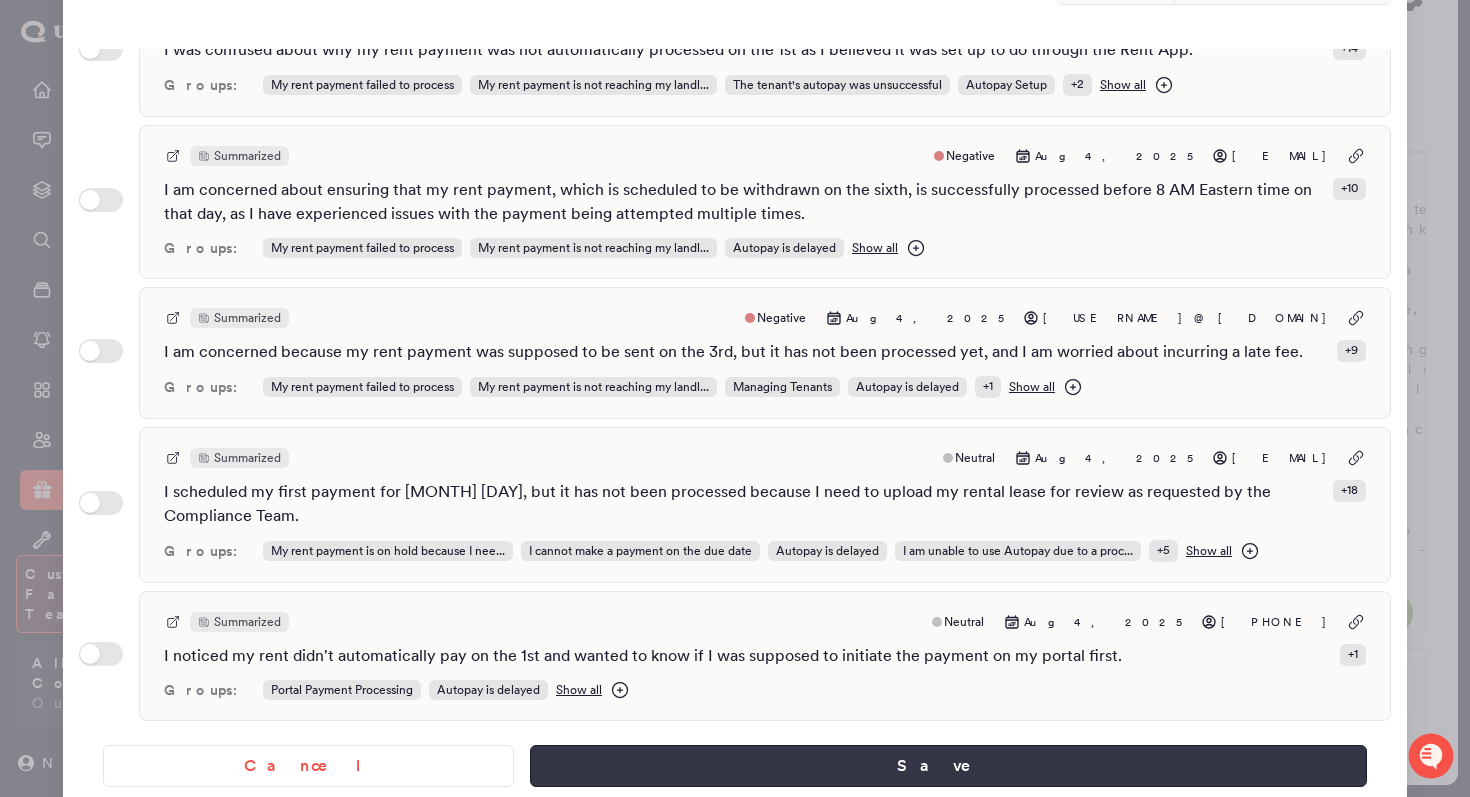 click on "Save" at bounding box center [948, 766] 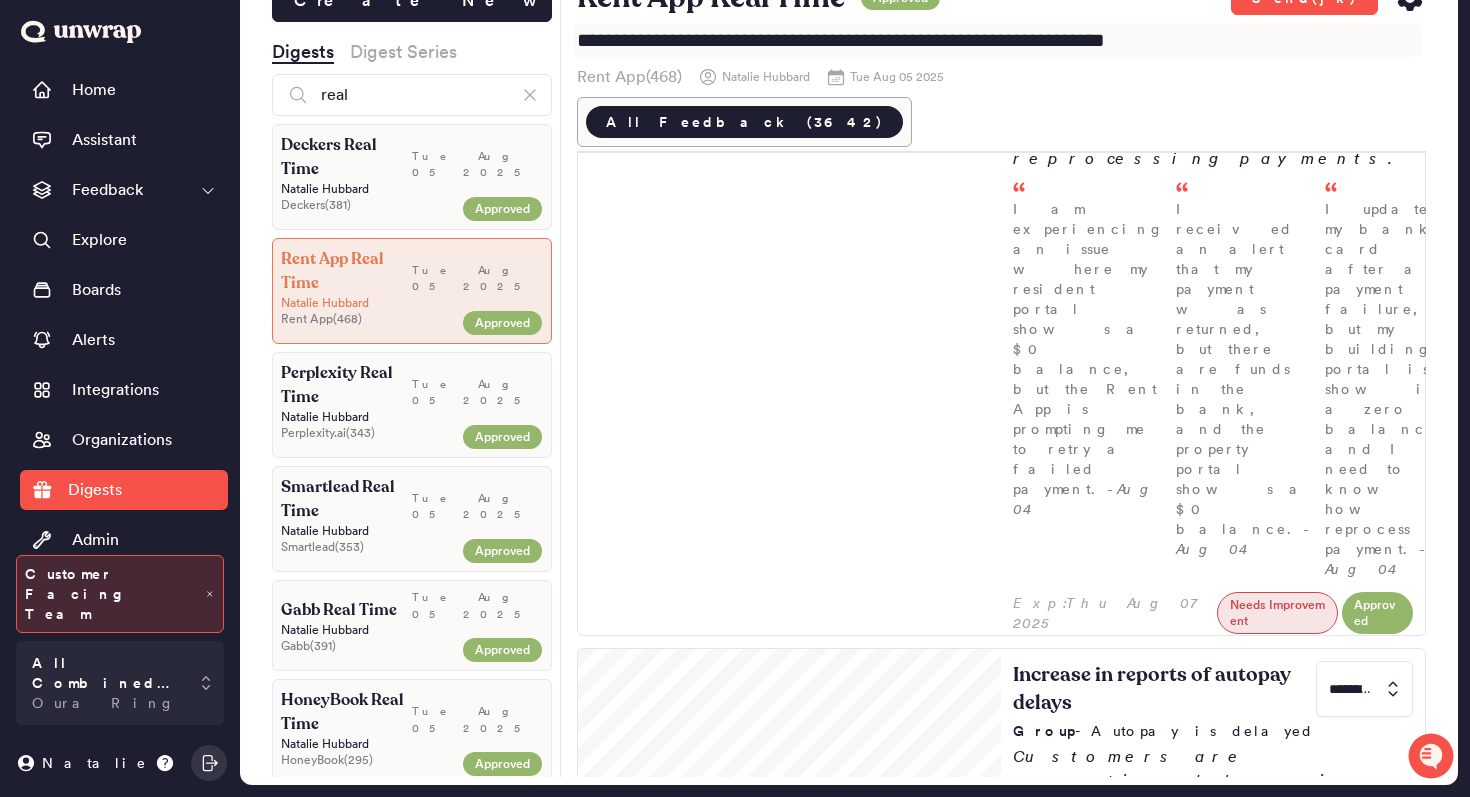 scroll, scrollTop: 0, scrollLeft: 0, axis: both 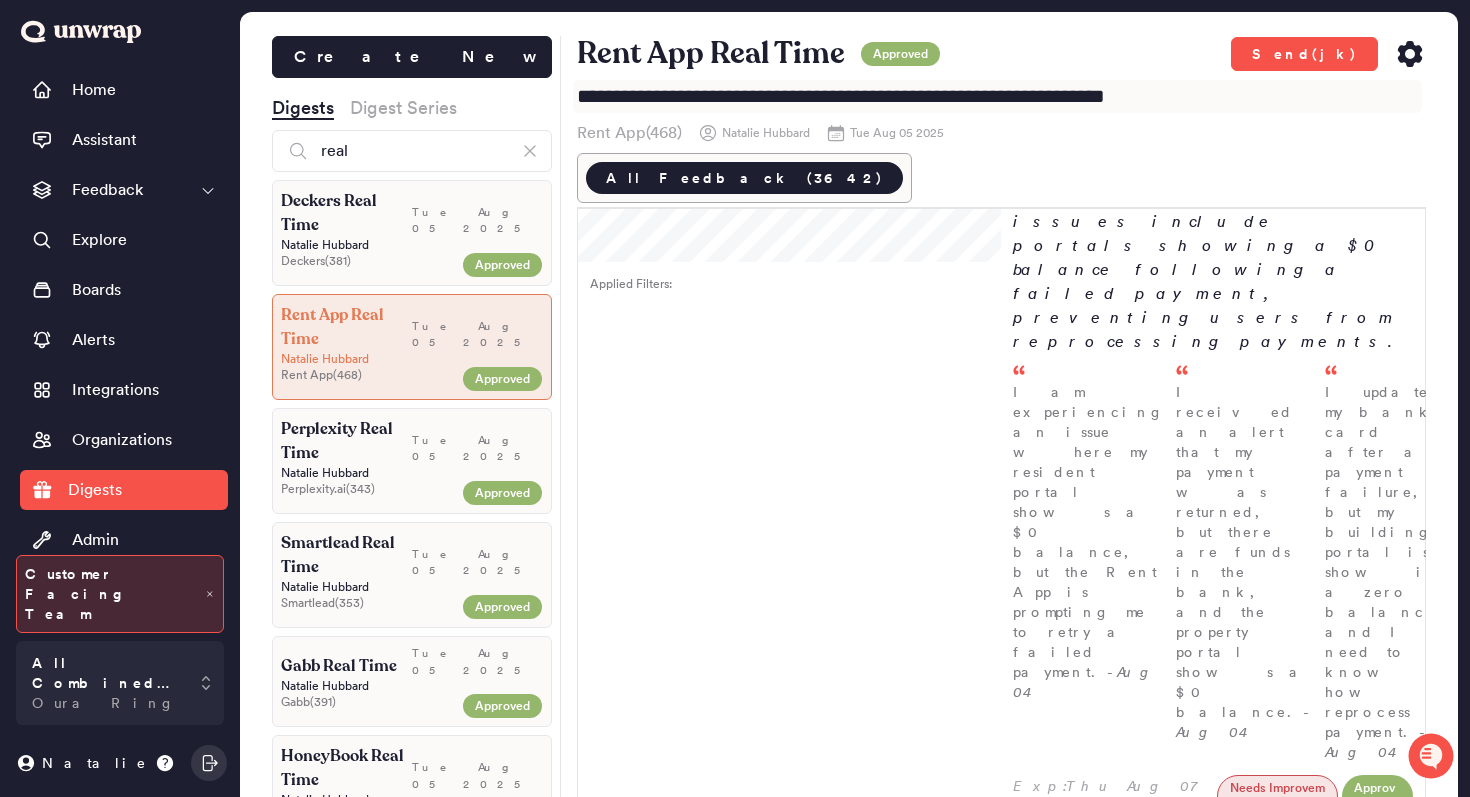 click on "**********" at bounding box center [998, 96] 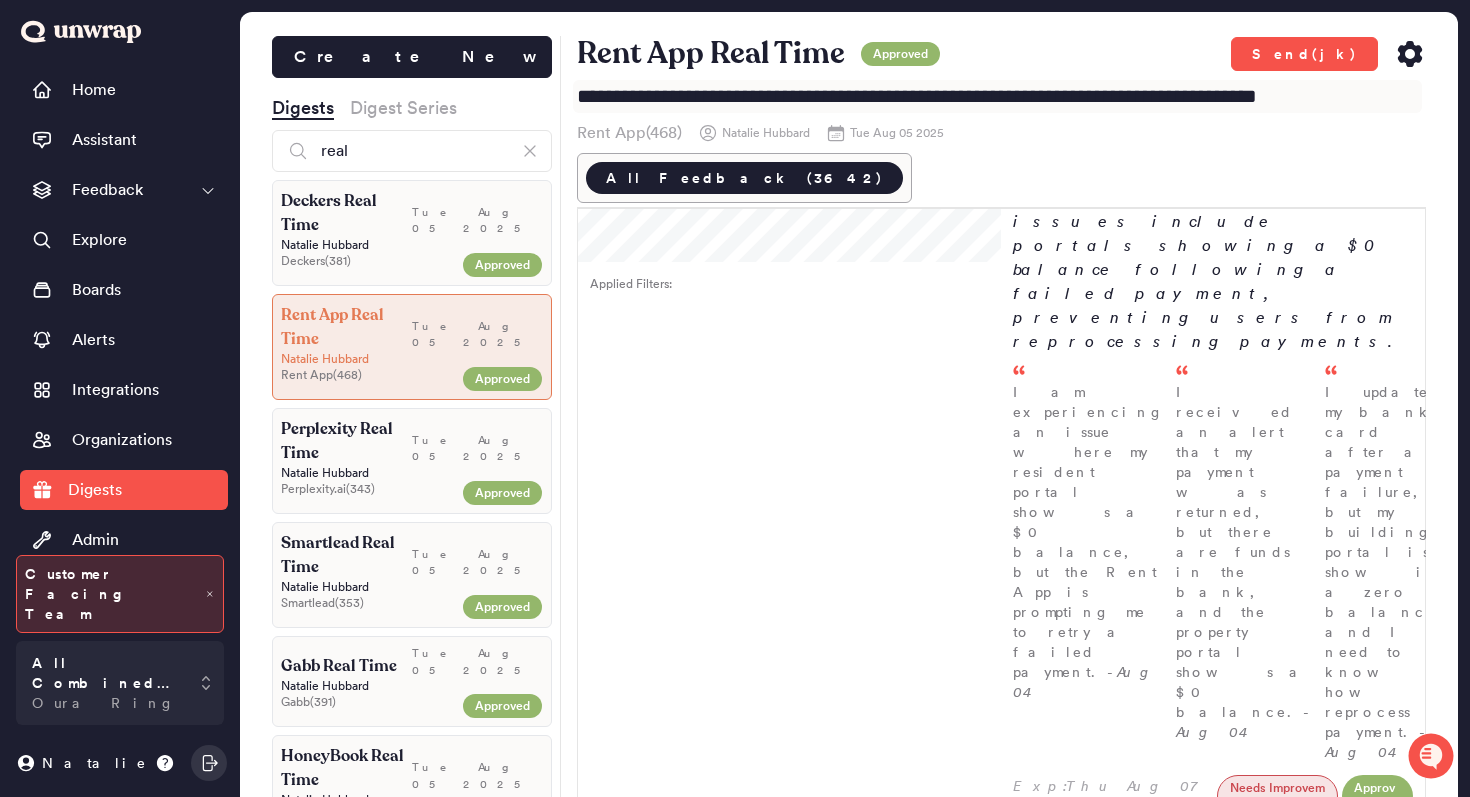 type on "**********" 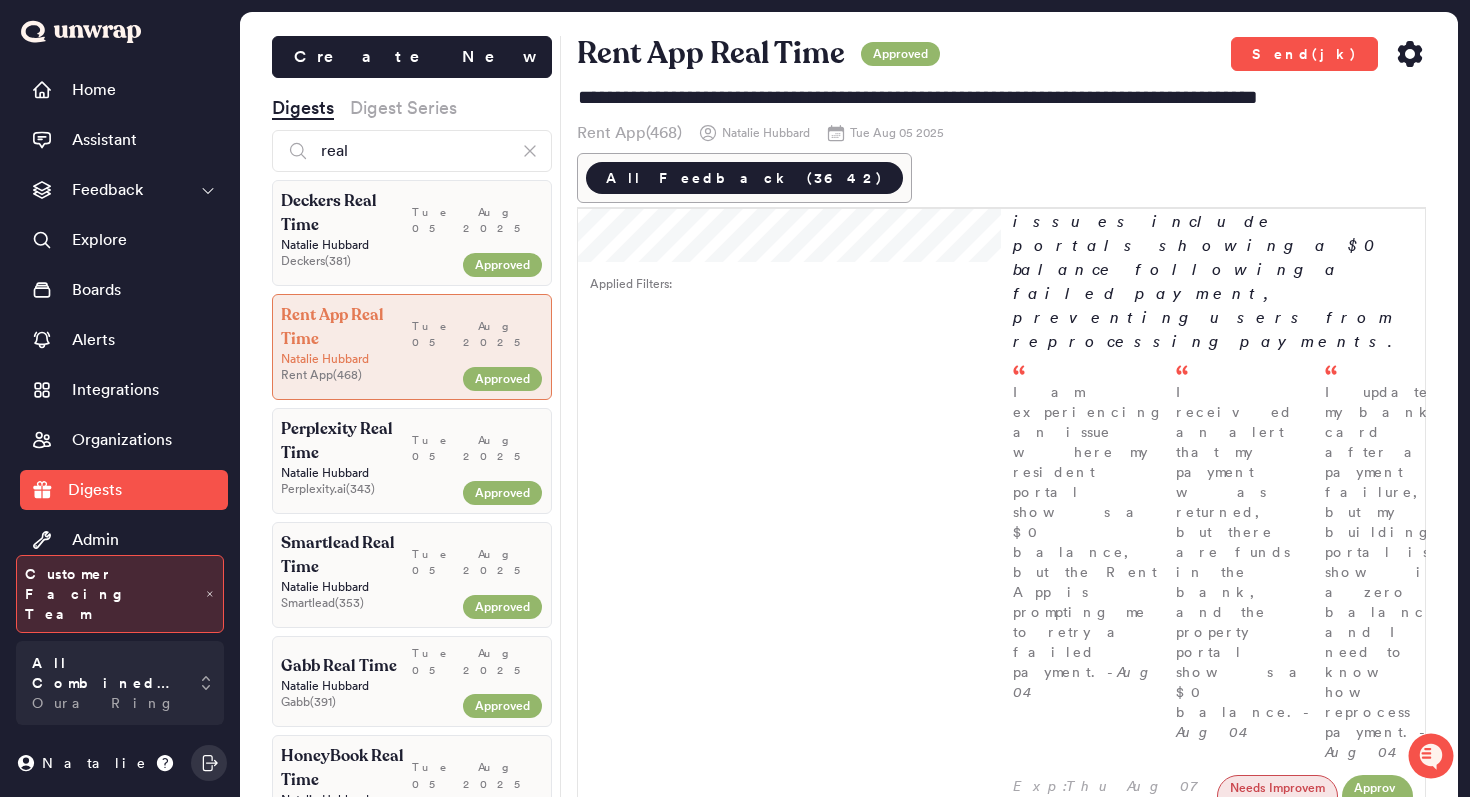 click 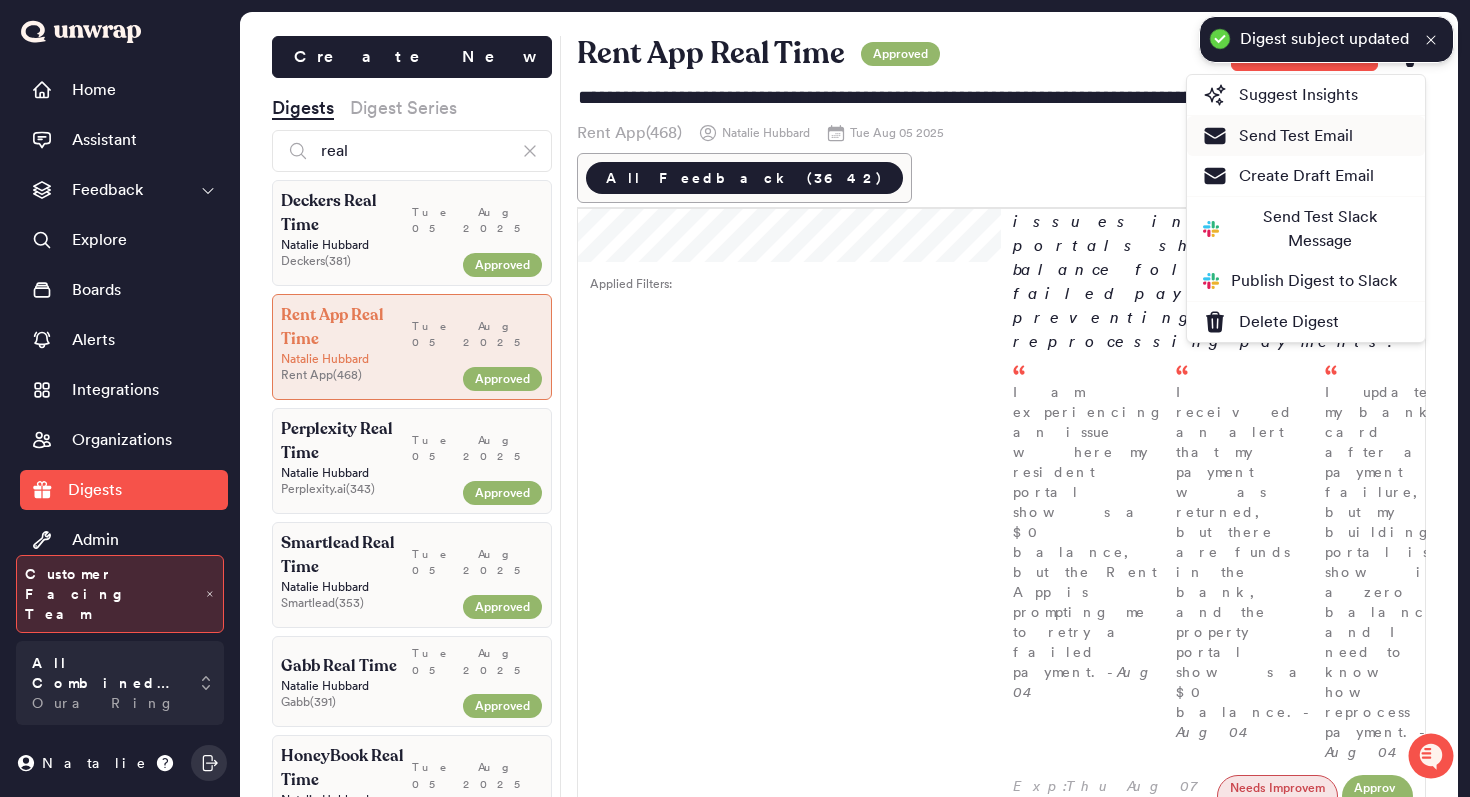 click on "Create Draft Email" at bounding box center (1288, 176) 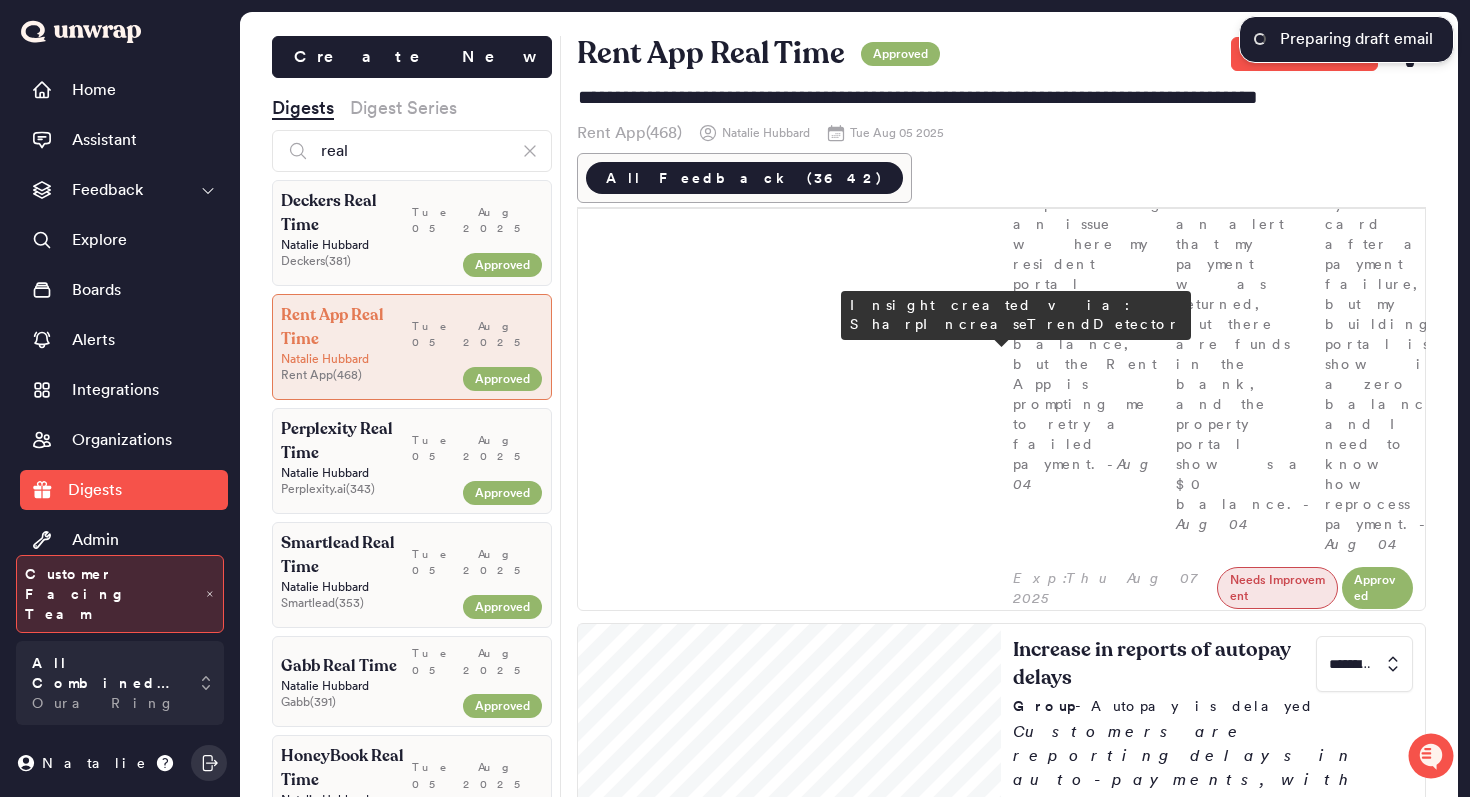 scroll, scrollTop: 0, scrollLeft: 0, axis: both 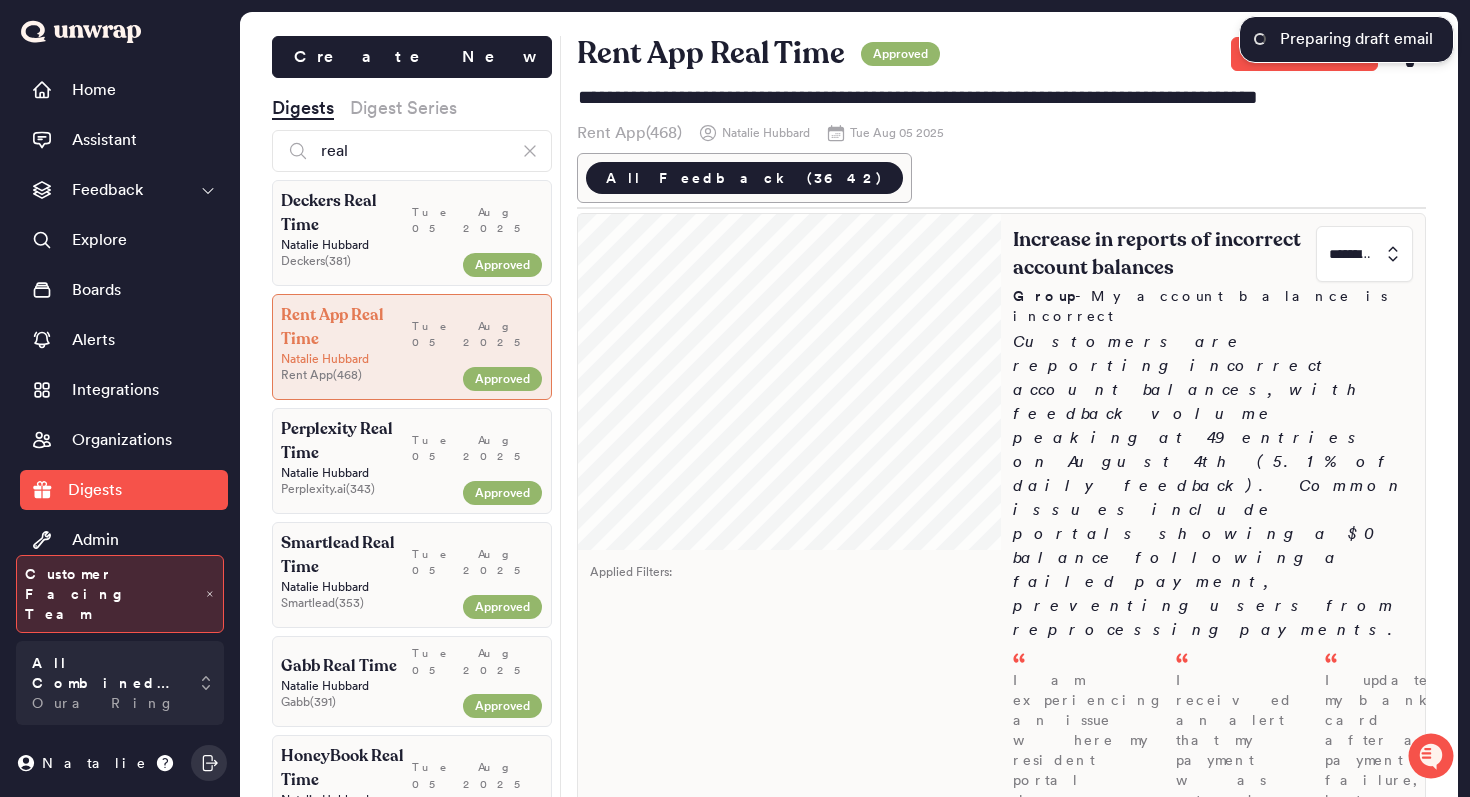 drag, startPoint x: 1359, startPoint y: 255, endPoint x: 1359, endPoint y: 274, distance: 19 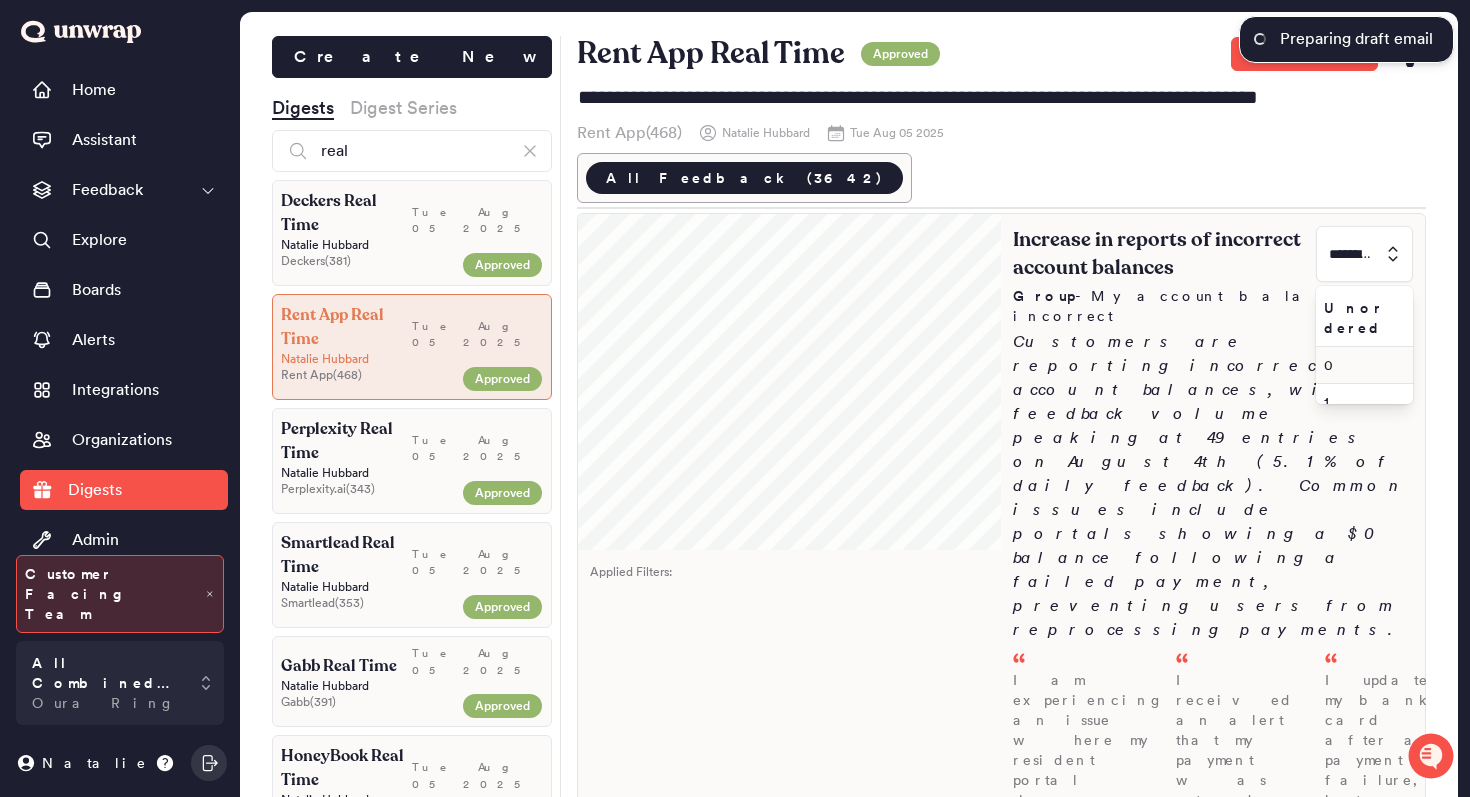 click on "0" at bounding box center (1360, 365) 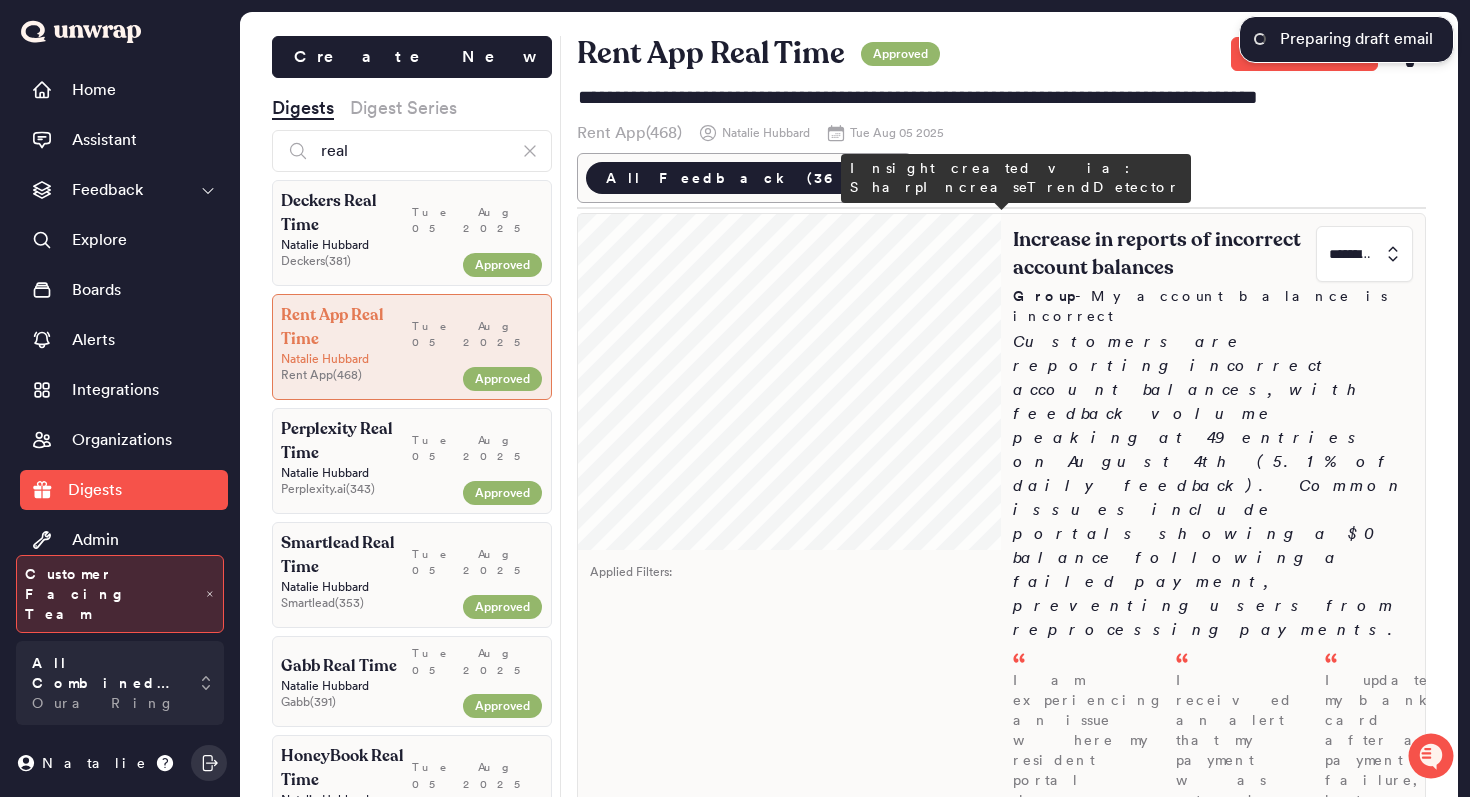 type on "*" 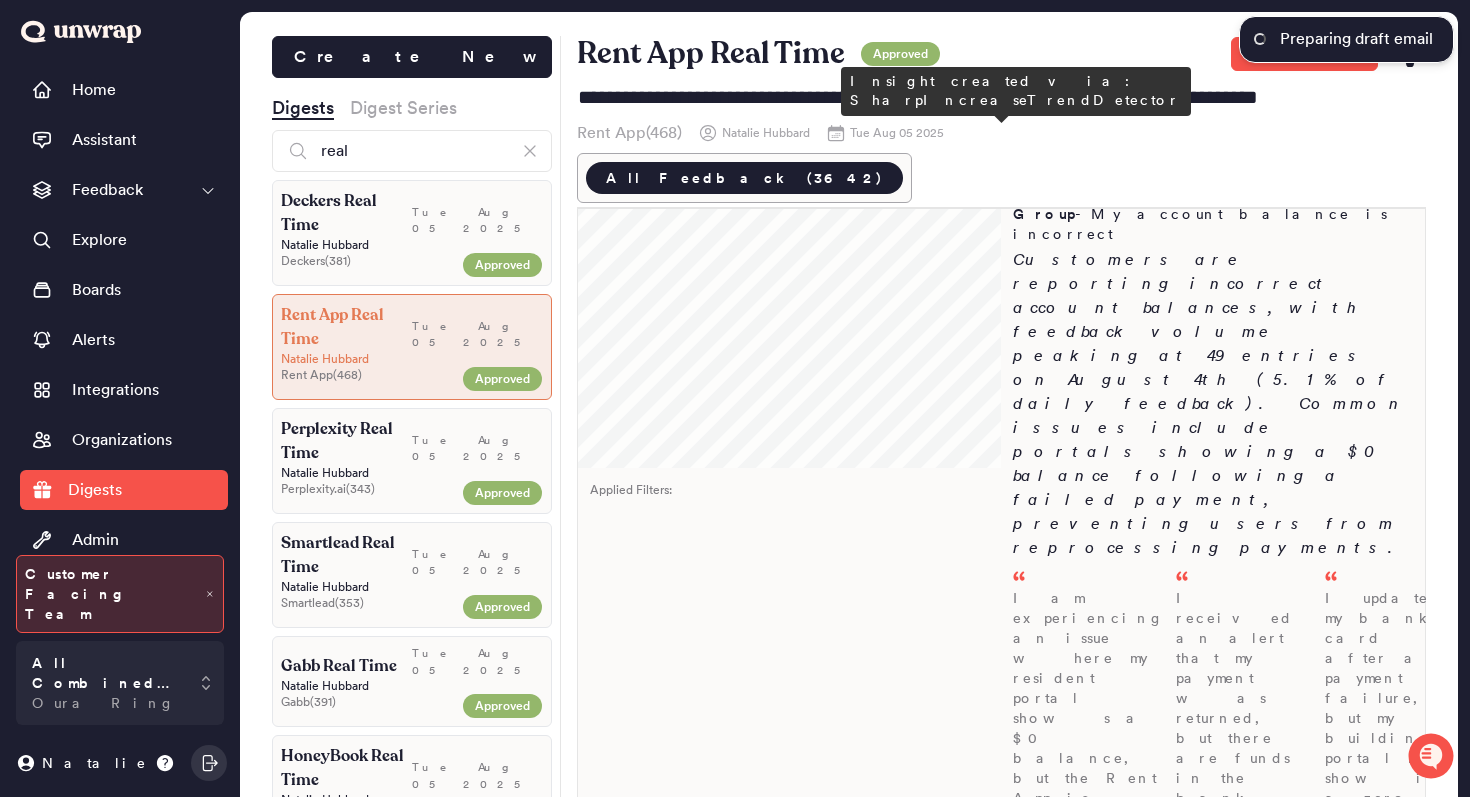 scroll, scrollTop: 87, scrollLeft: 0, axis: vertical 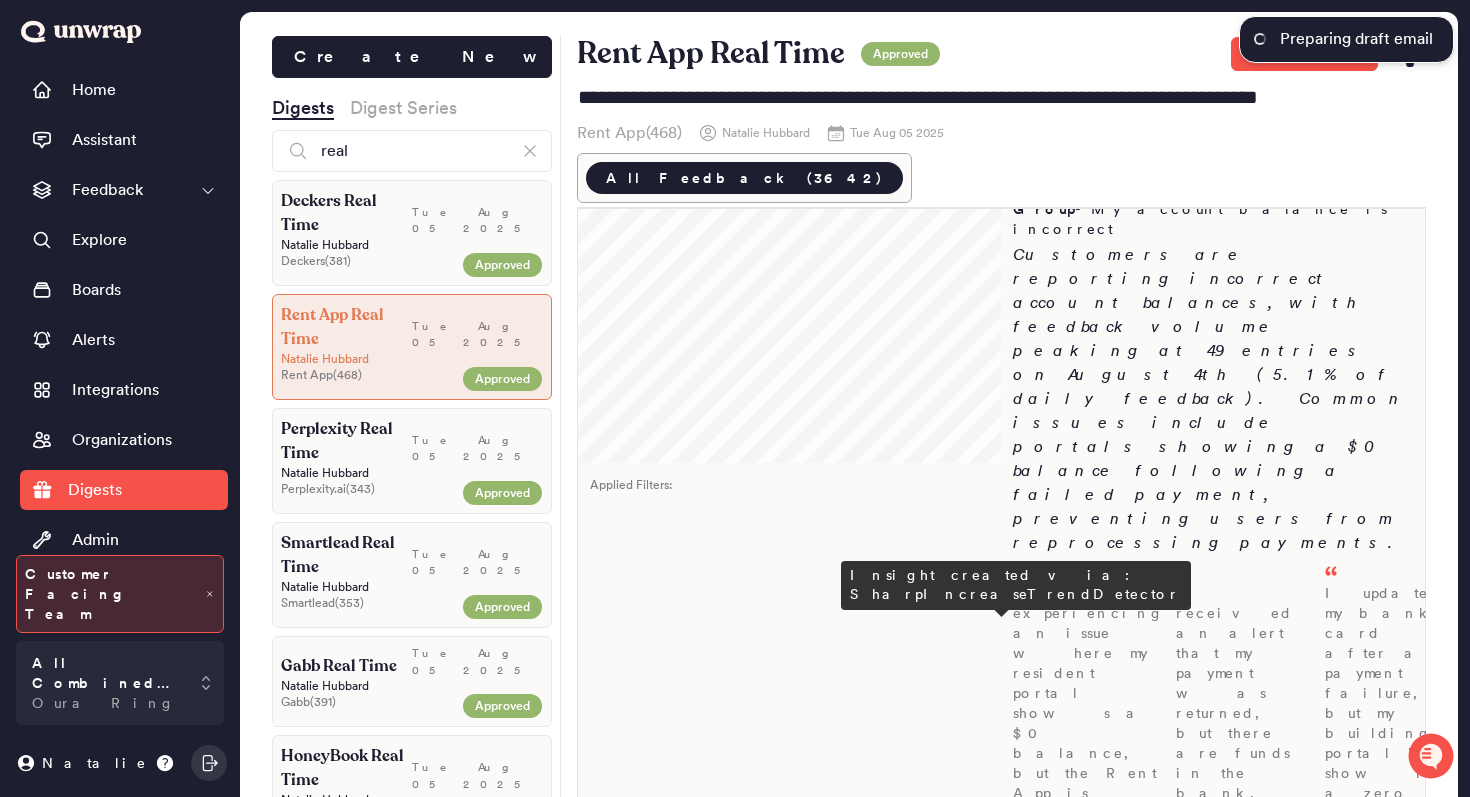 click at bounding box center (1364, 1073) 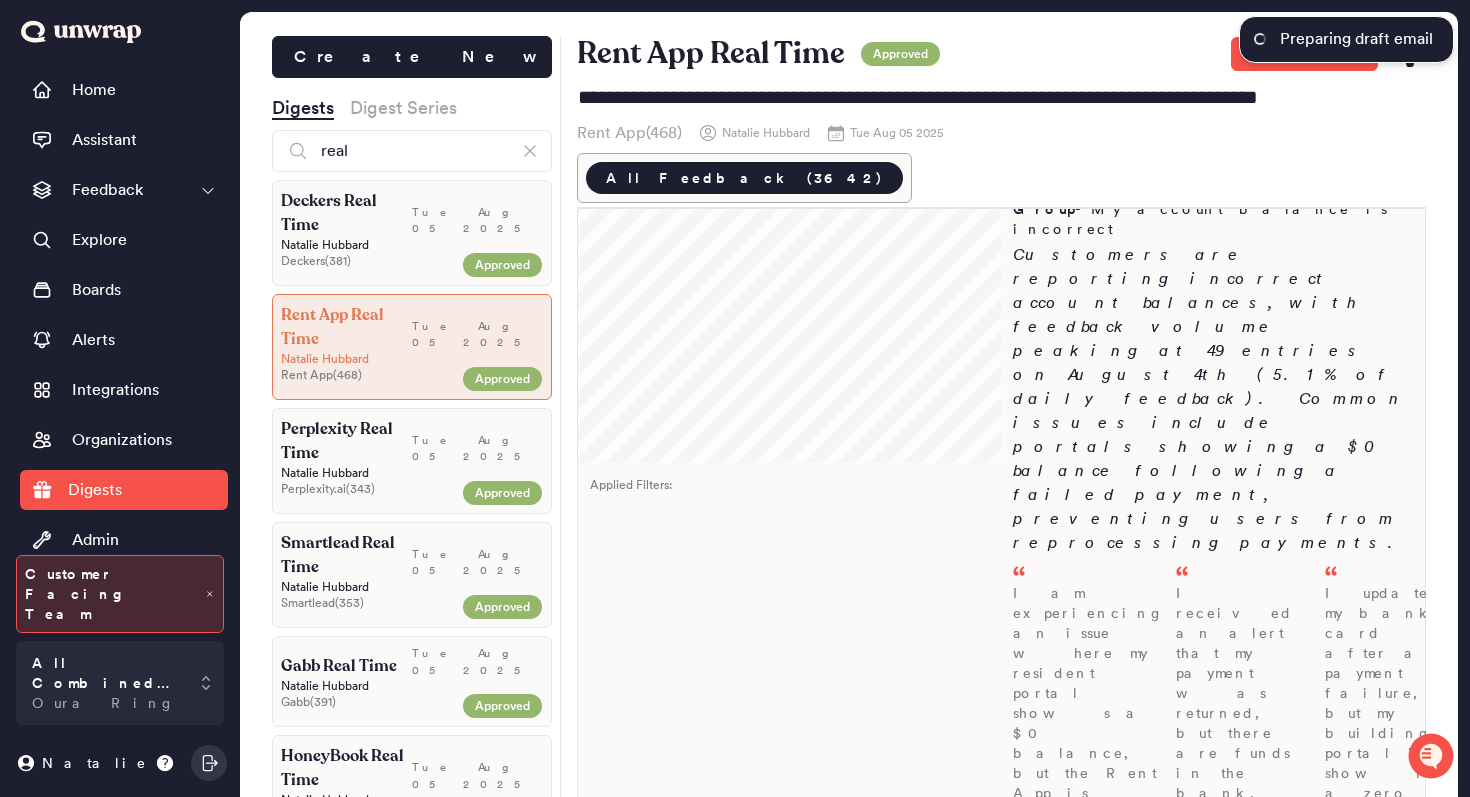 scroll, scrollTop: 10, scrollLeft: 0, axis: vertical 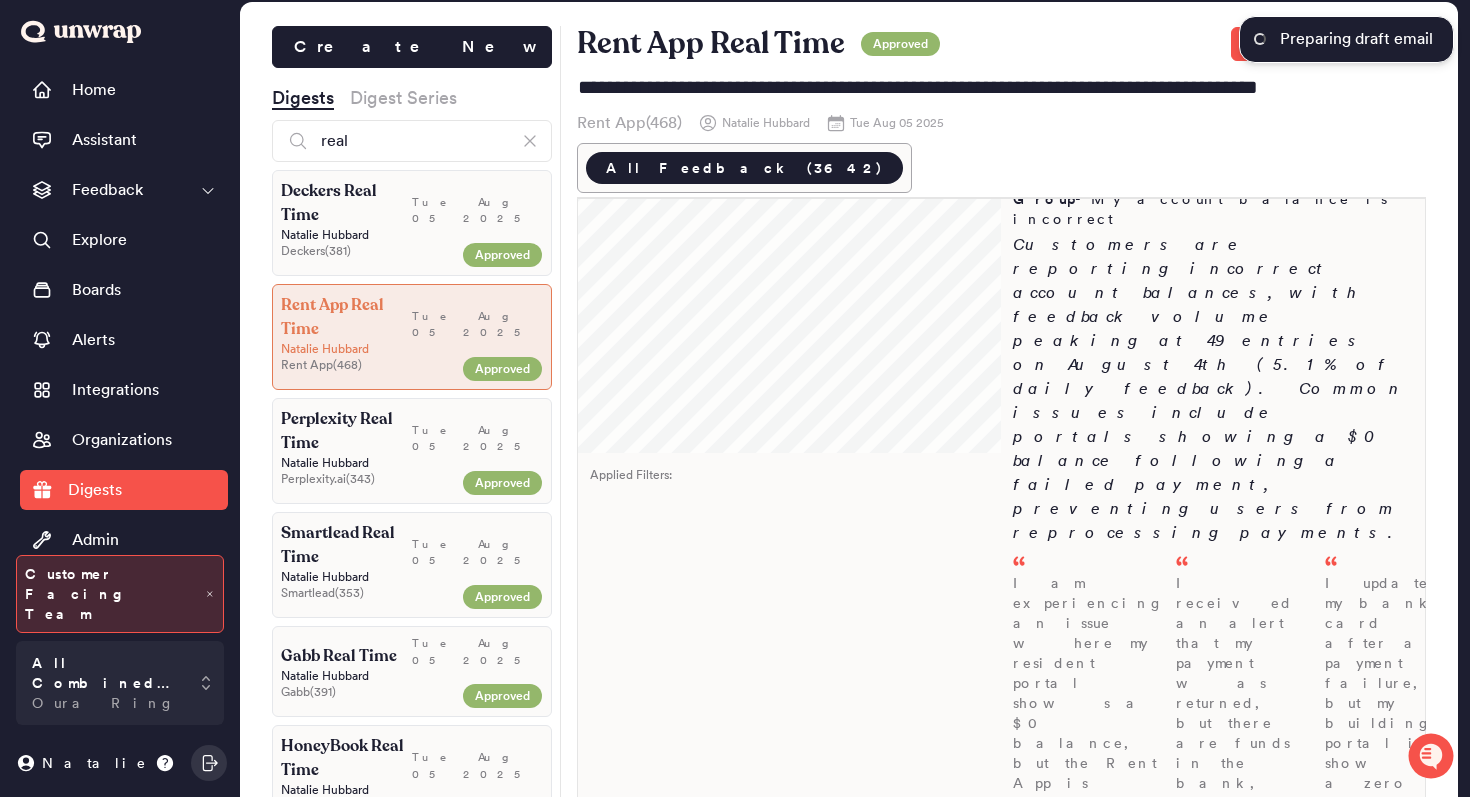 click on "1" at bounding box center [1360, 1211] 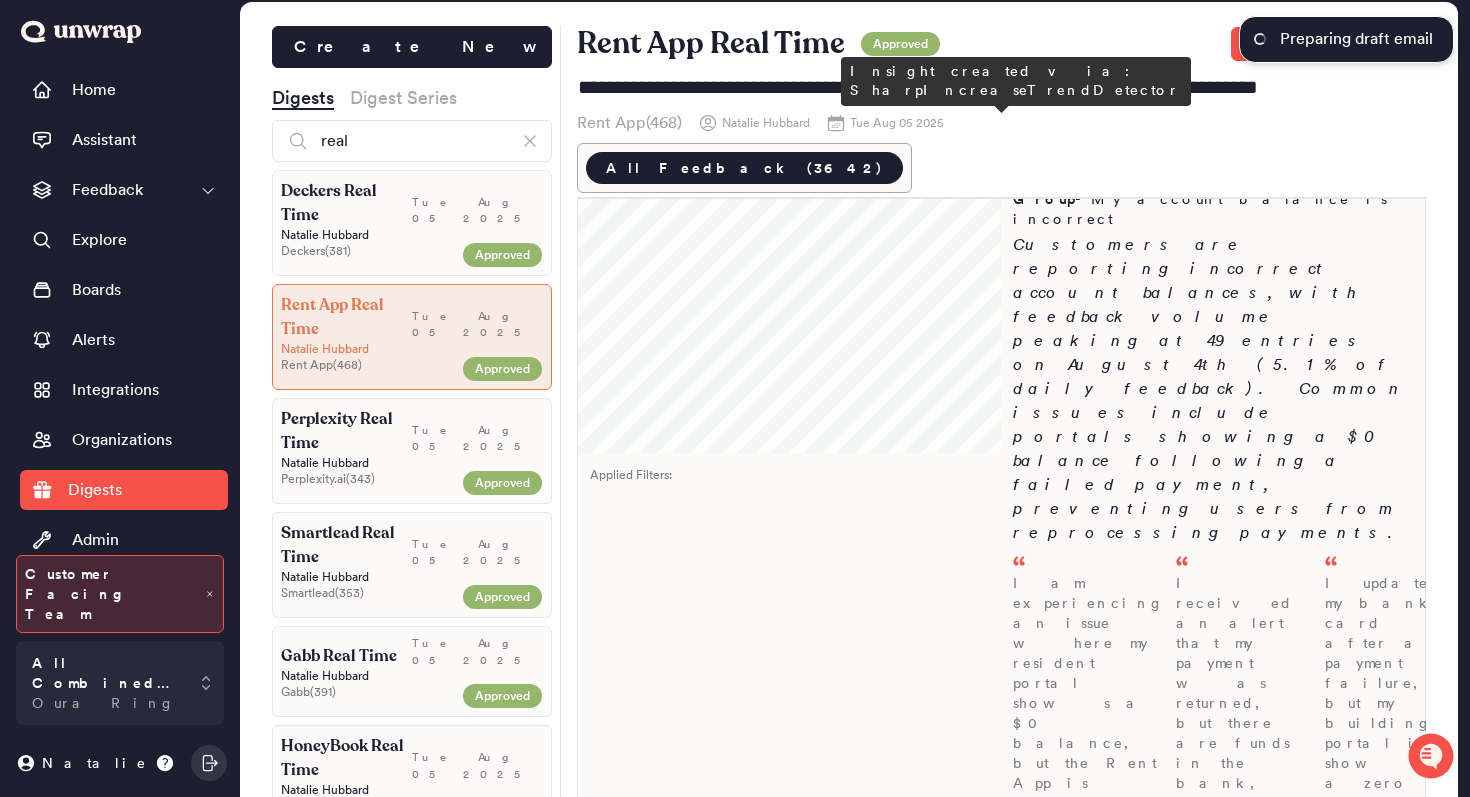 type on "*" 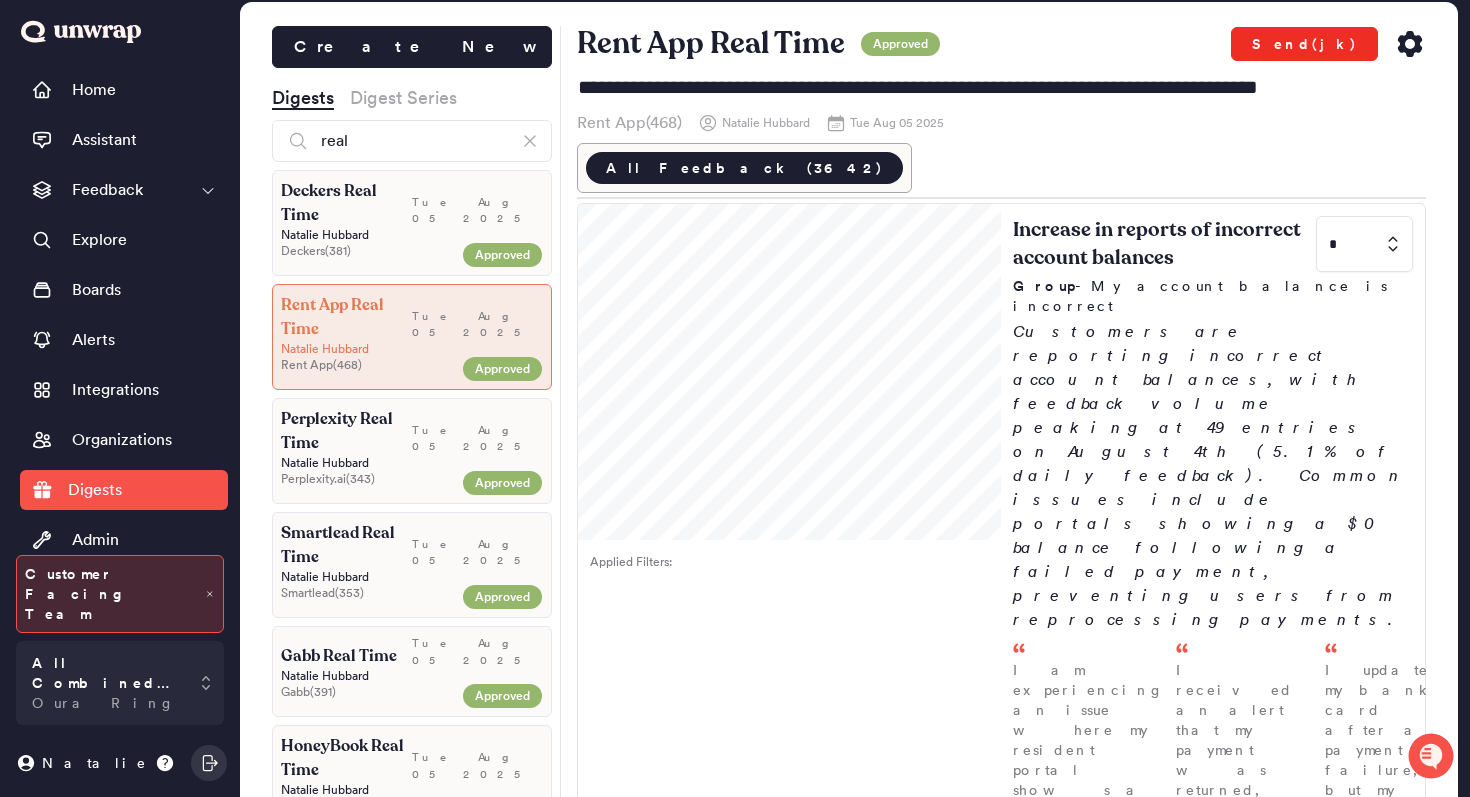 click on "Send(jk)" at bounding box center [1304, 44] 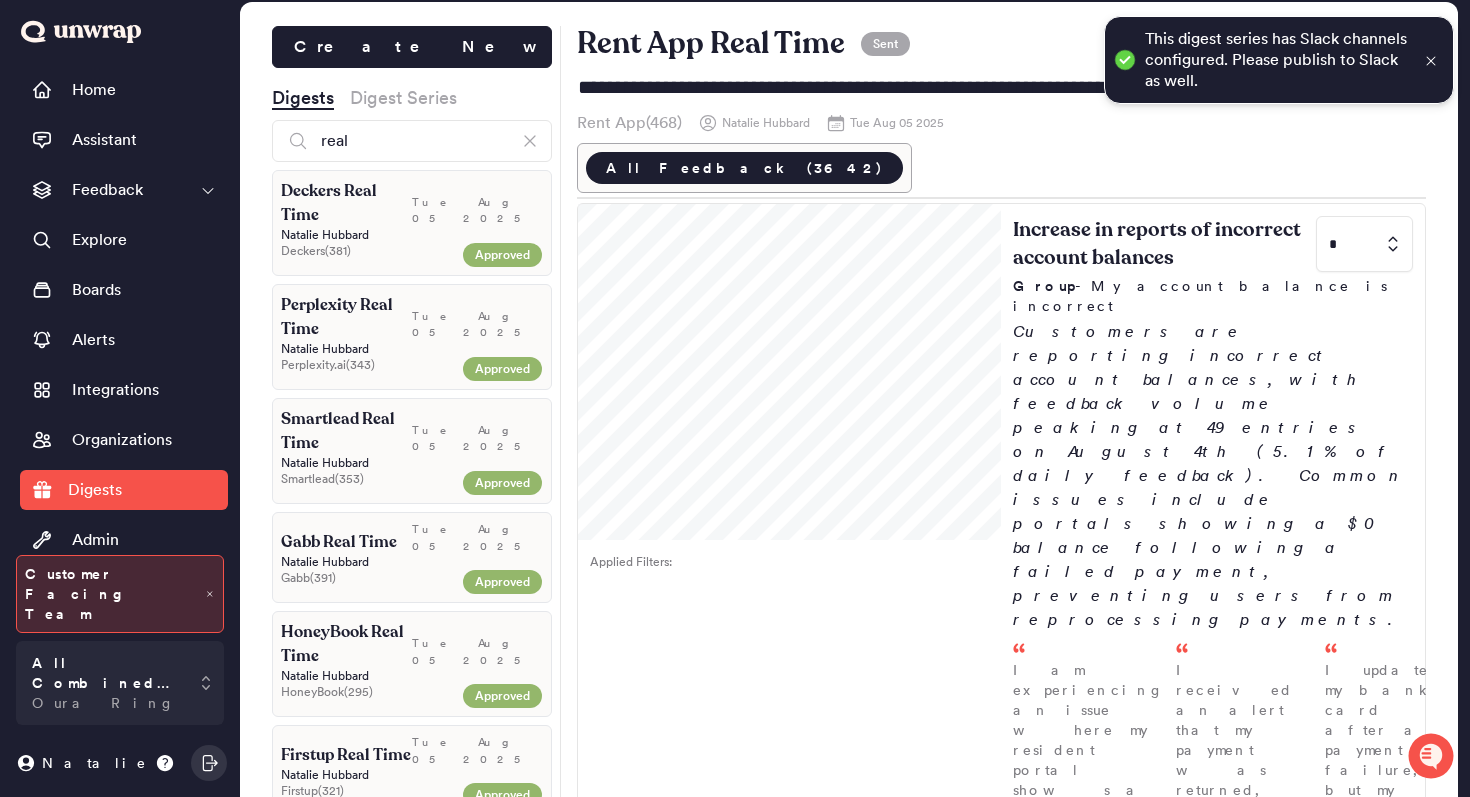 click 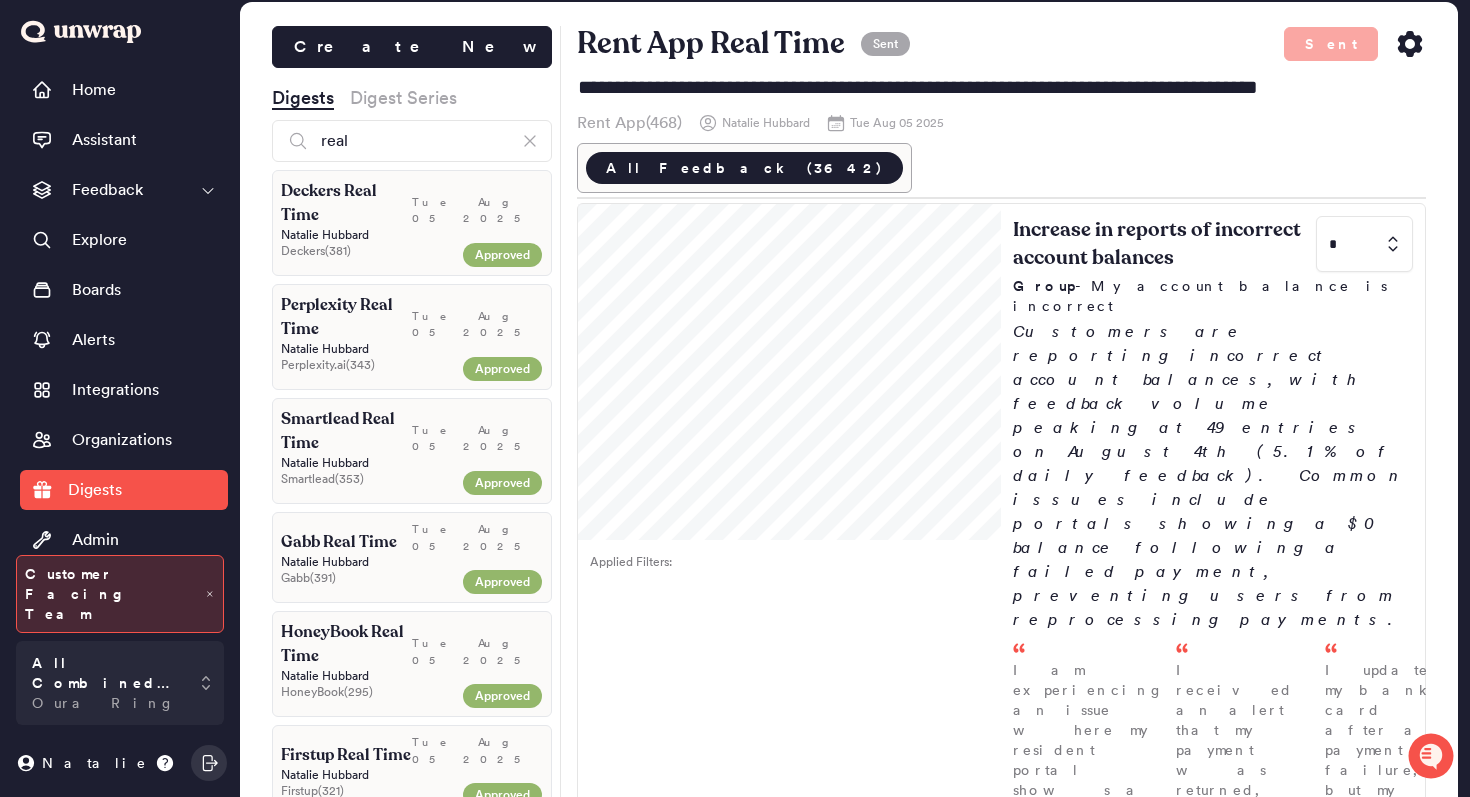 click 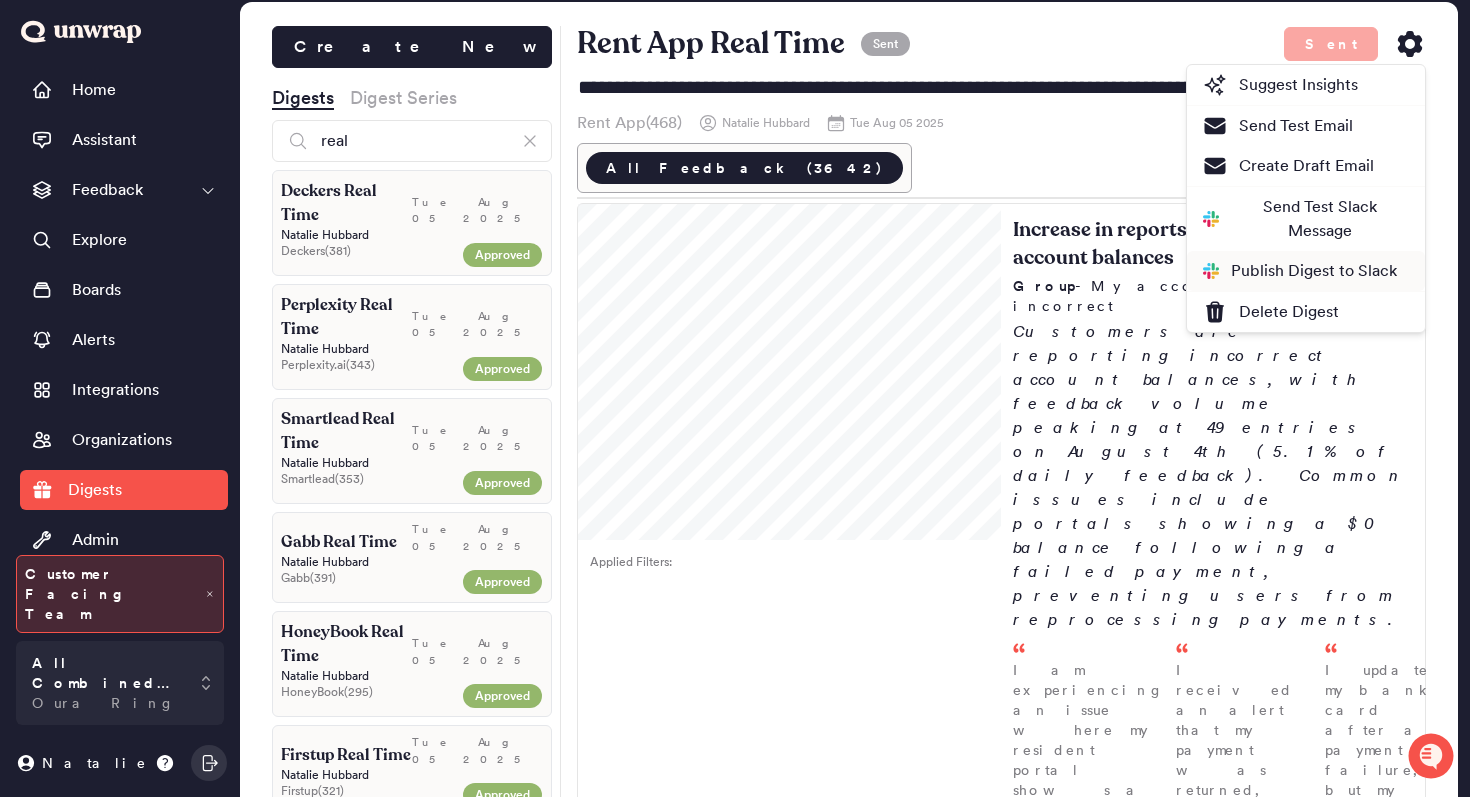 click on "Publish Digest to Slack" at bounding box center (1300, 271) 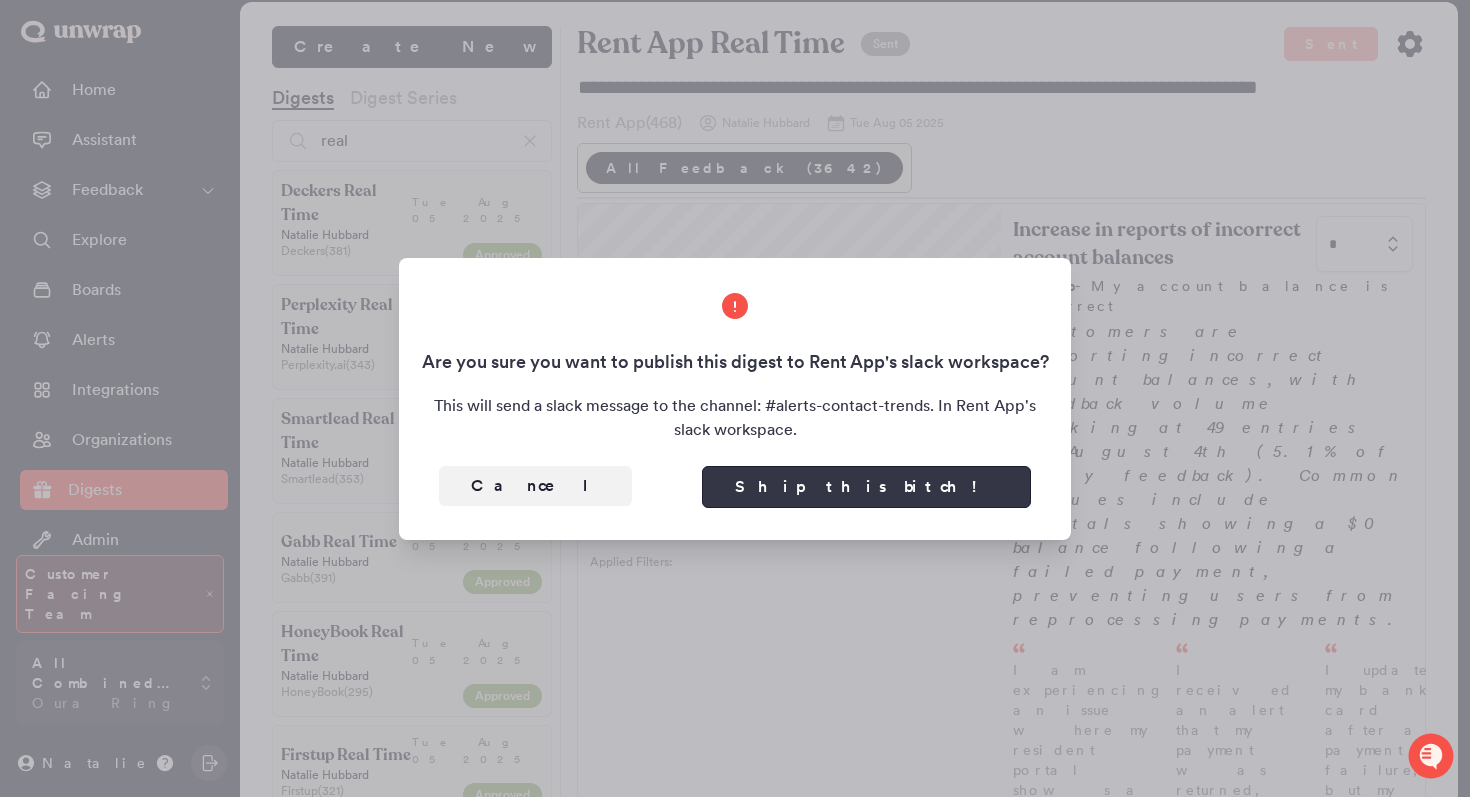click on "Ship this bitch!" at bounding box center (866, 487) 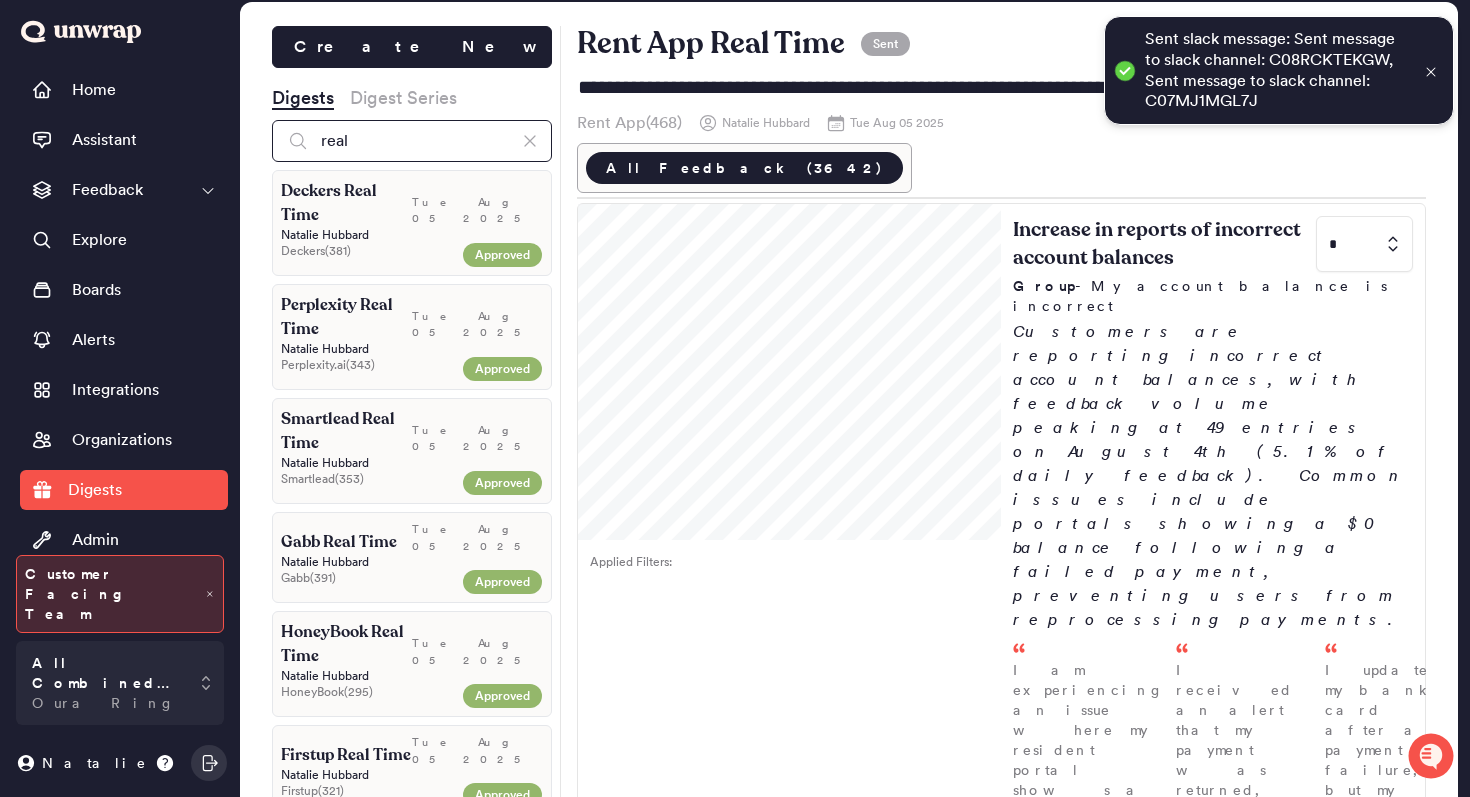 click on "real" at bounding box center [412, 141] 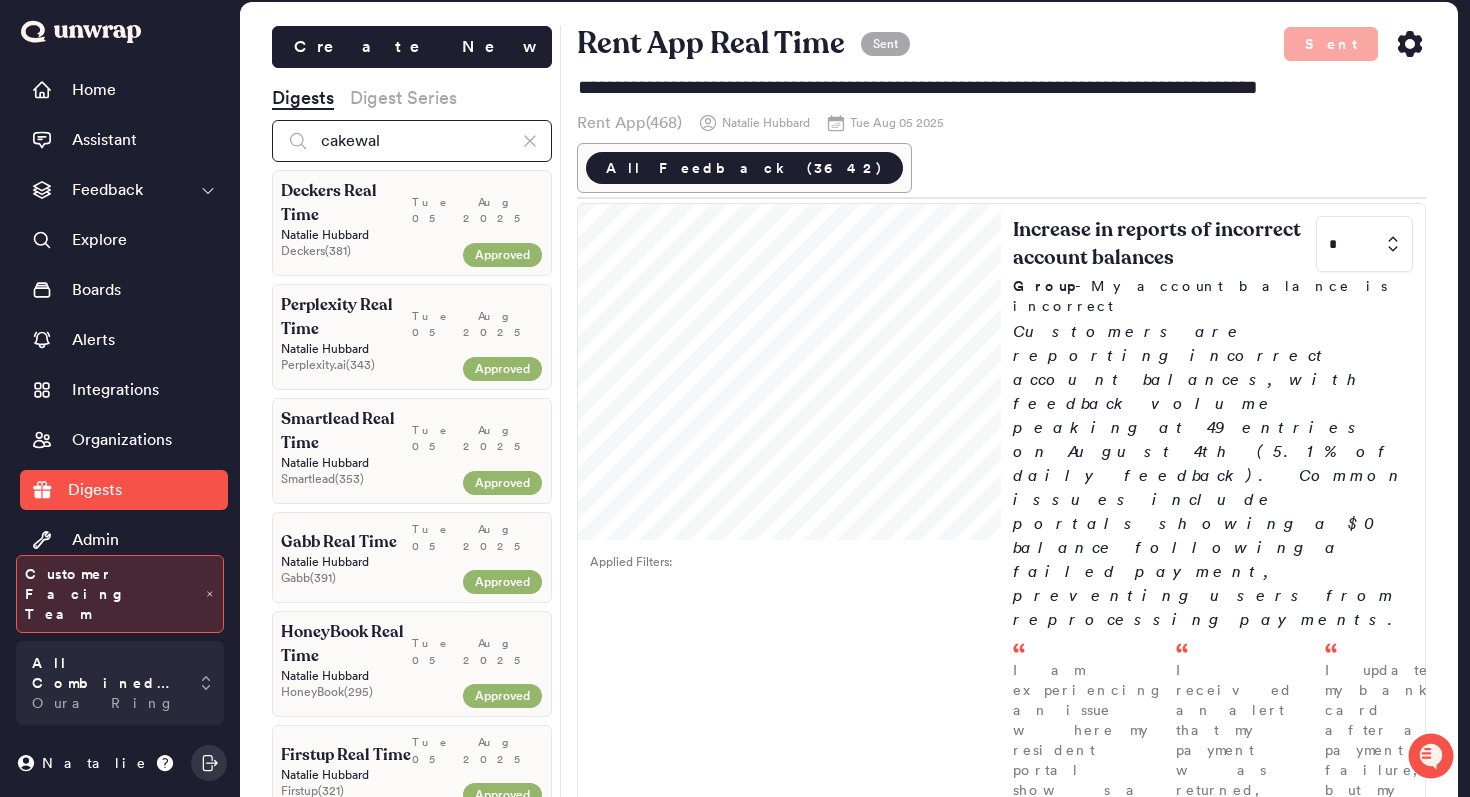 type on "cakewalk" 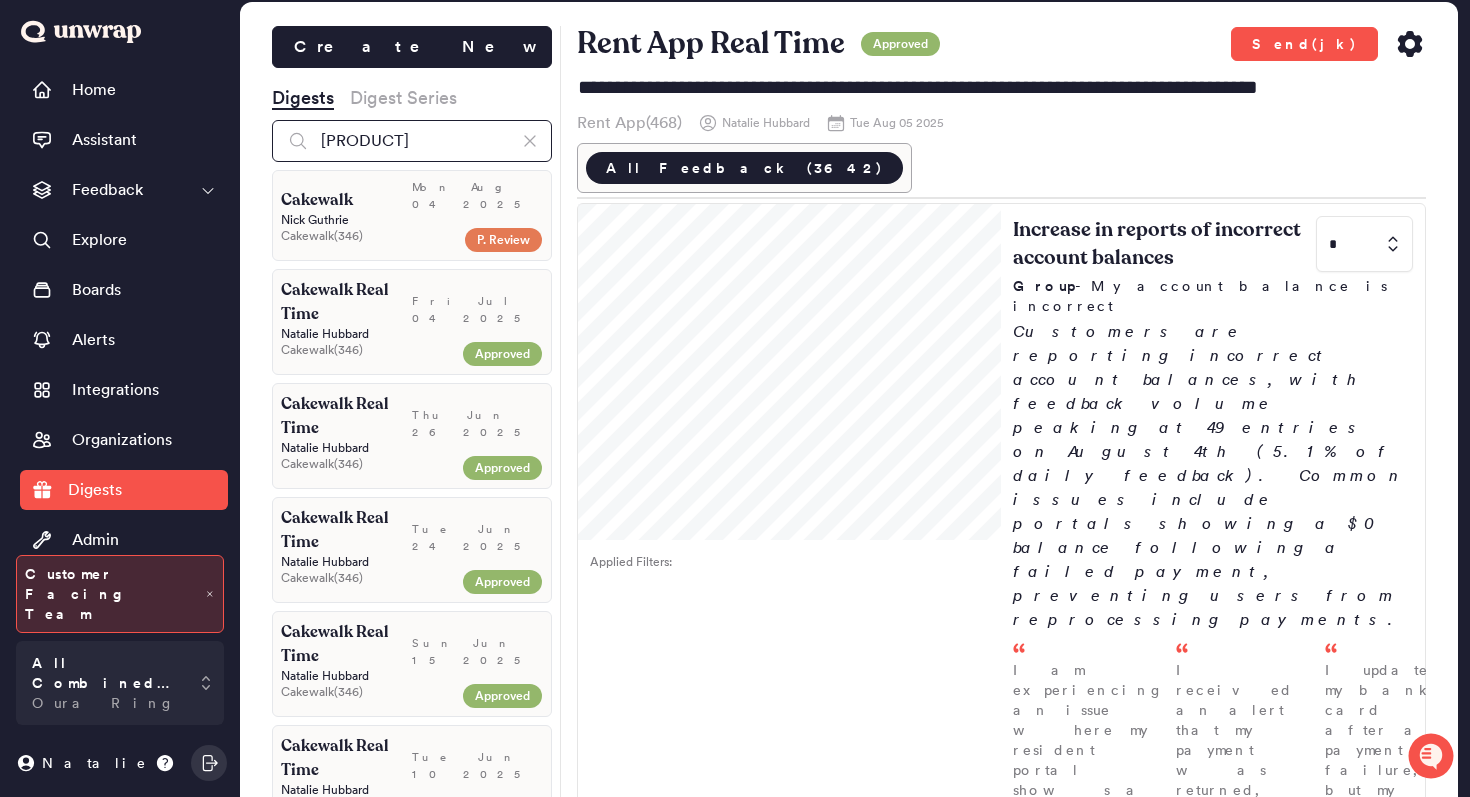 type on "**********" 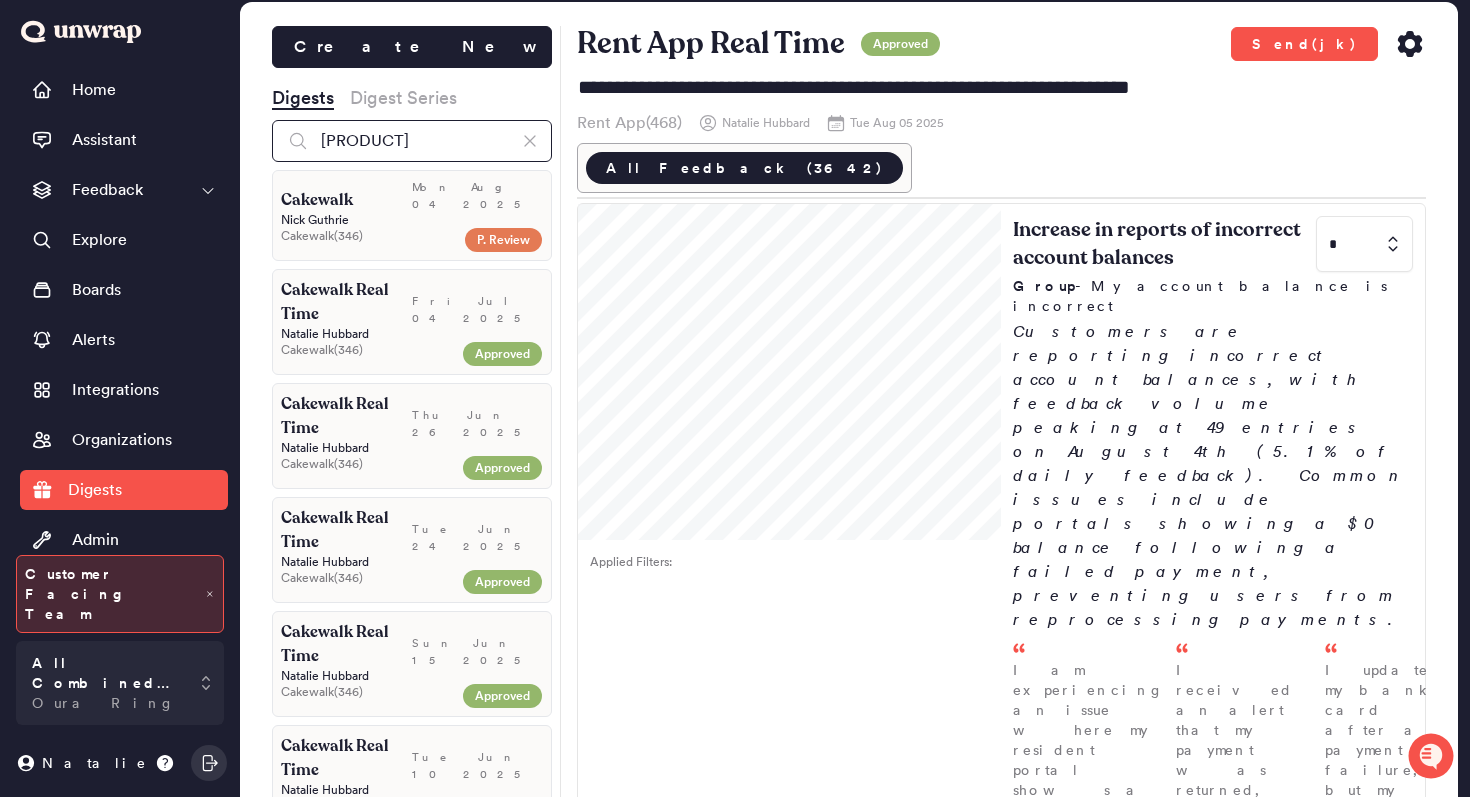 type on "cakewalk" 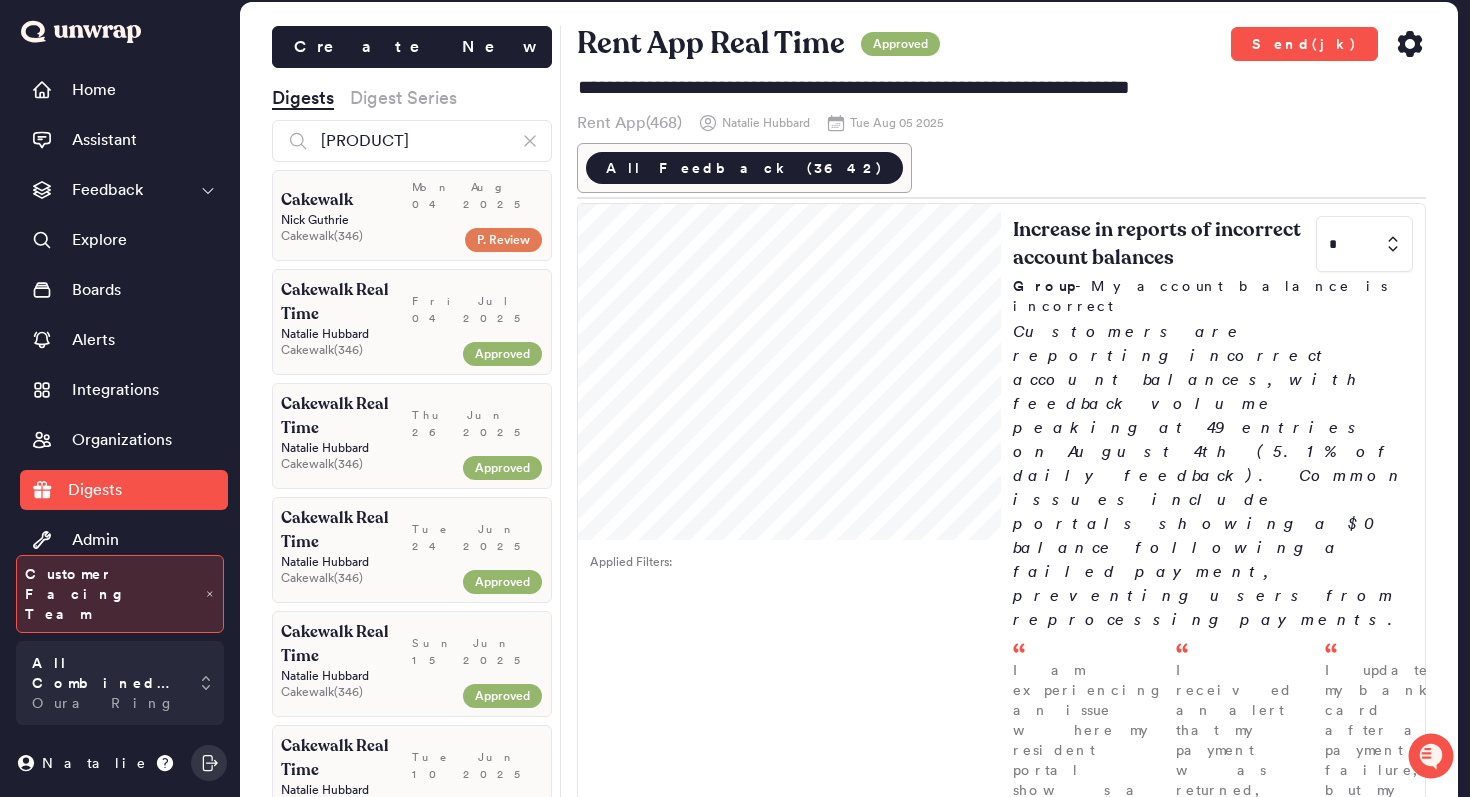 click on "Cakewalk  ( 346 )" at bounding box center (368, 236) 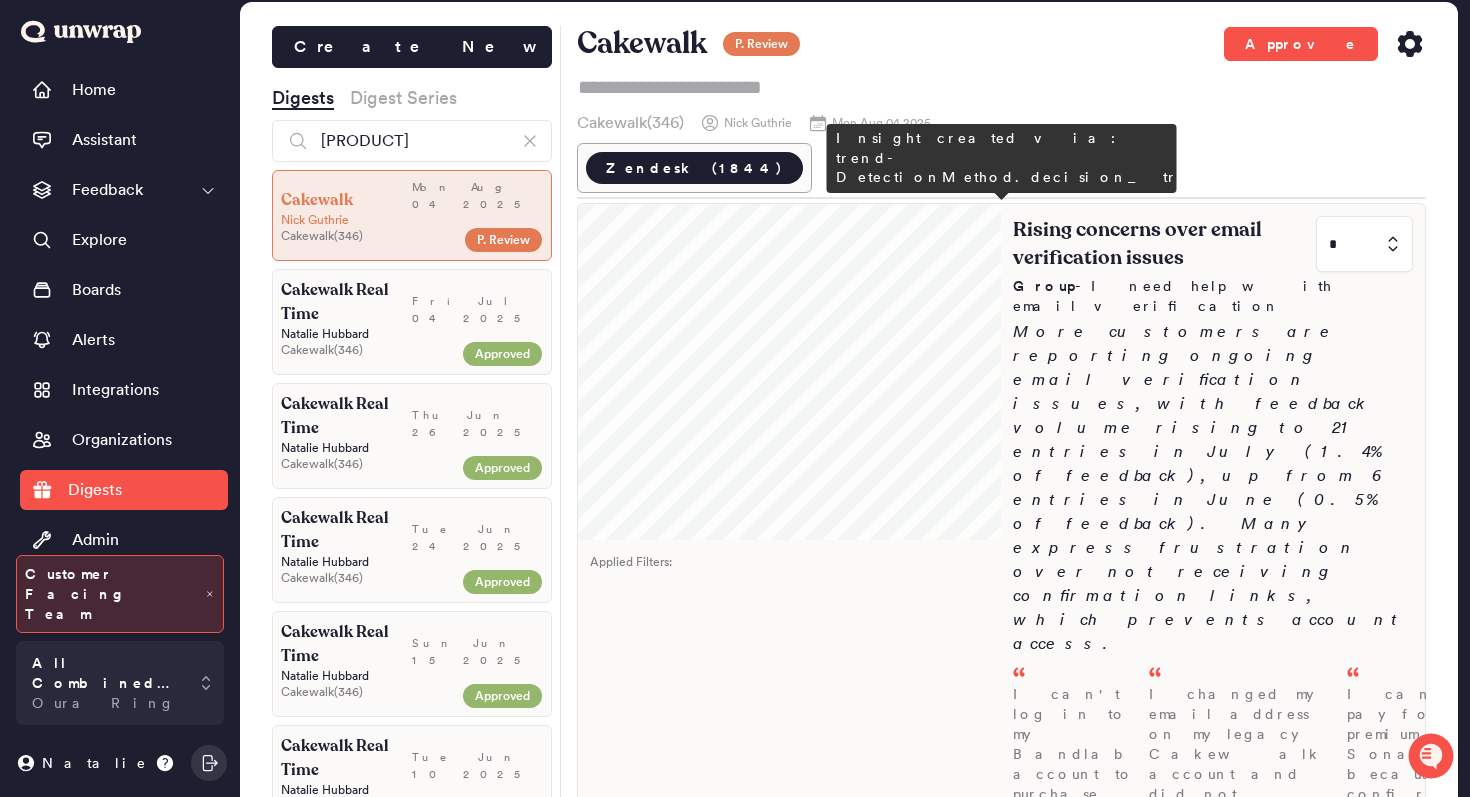 click on "Rising concerns over email verification issues * Group  -  I need help with email verification More customers are reporting ongoing email verification issues, with feedback volume rising to 21 entries in July (1.4% of feedback), up from 6 entries in June (0.5% of feedback). Many express frustration over not receiving confirmation links, which prevents account access.  I can't log in to my Bandlab account to purchase Sonar membership because I never receive the login link in my email, even though I checked my spam folder and m...  -  Jul 31 I changed my email address on my legacy Cakewalk account and did not receive a verification link, so now I'm locked out and unable to access my Sonar Platinum l...  -  Jul 31 I can't pay for premium Sonar because the confirmation code is not being sent to my email.  -  Jul 29" at bounding box center [1213, 670] 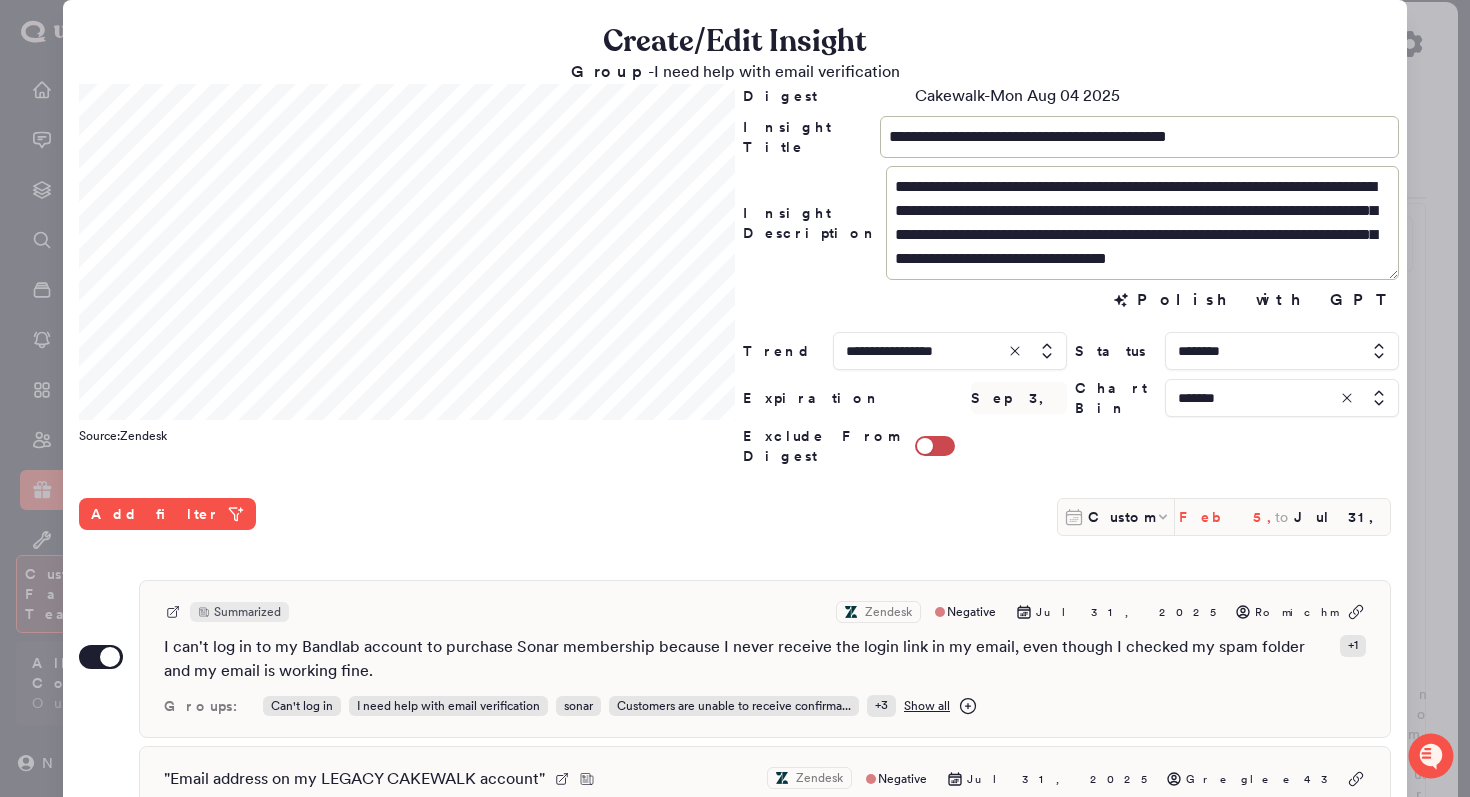 click on "Feb 5, 2025" at bounding box center [1227, 517] 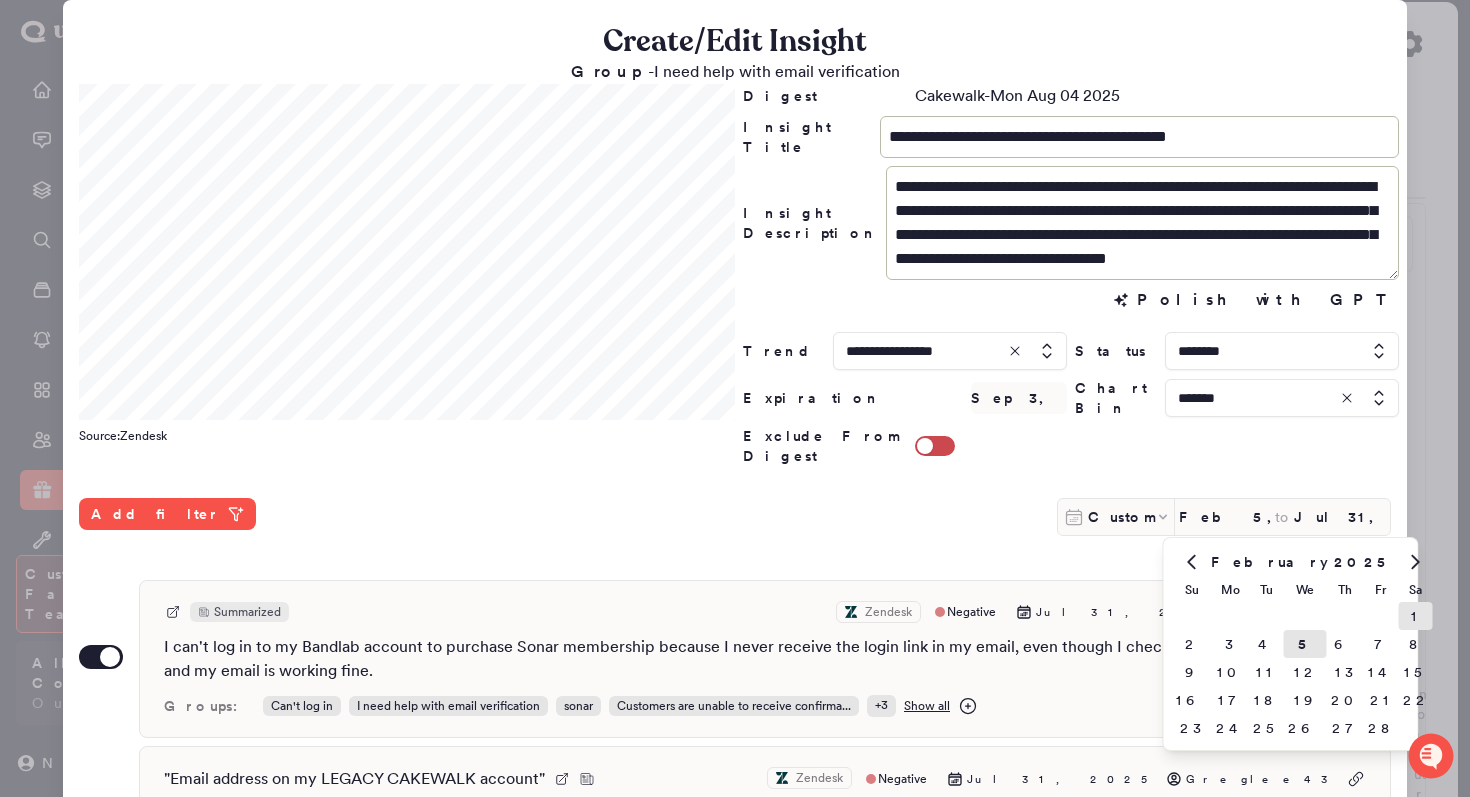 click on "1" at bounding box center (1416, 616) 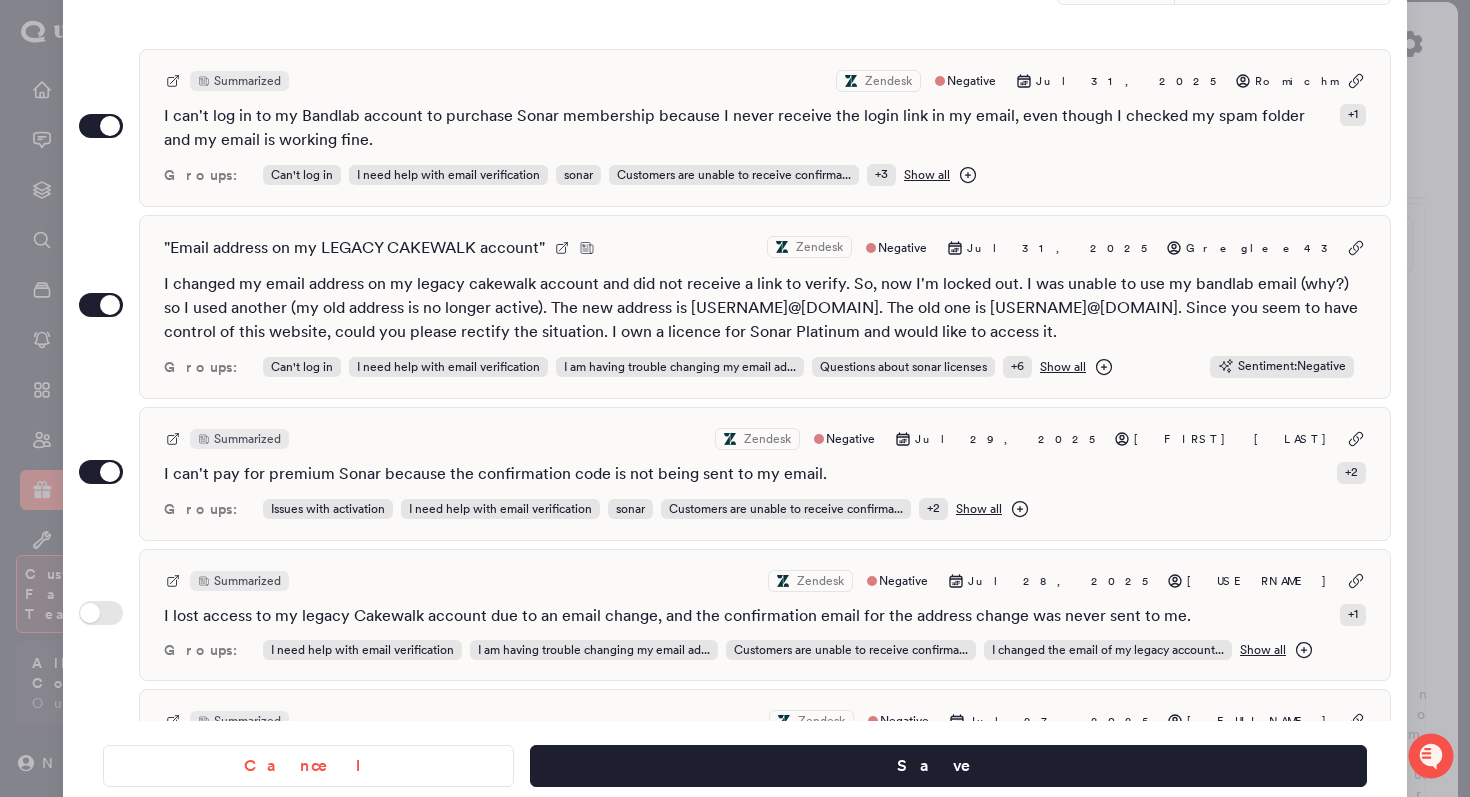 scroll, scrollTop: 0, scrollLeft: 0, axis: both 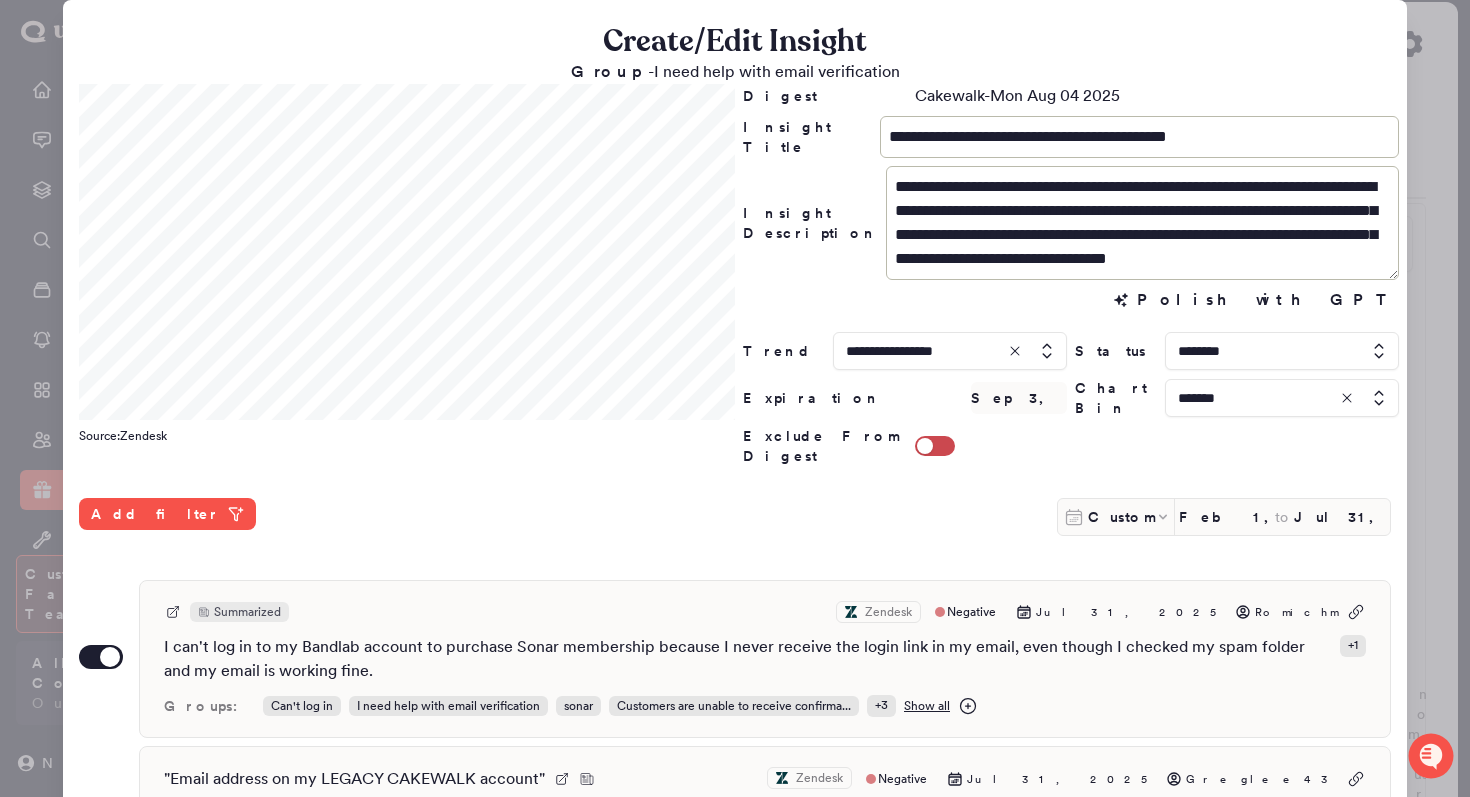 click on "Custom Feb 1, 2025 to Jul 31, 2025" at bounding box center [1224, 517] 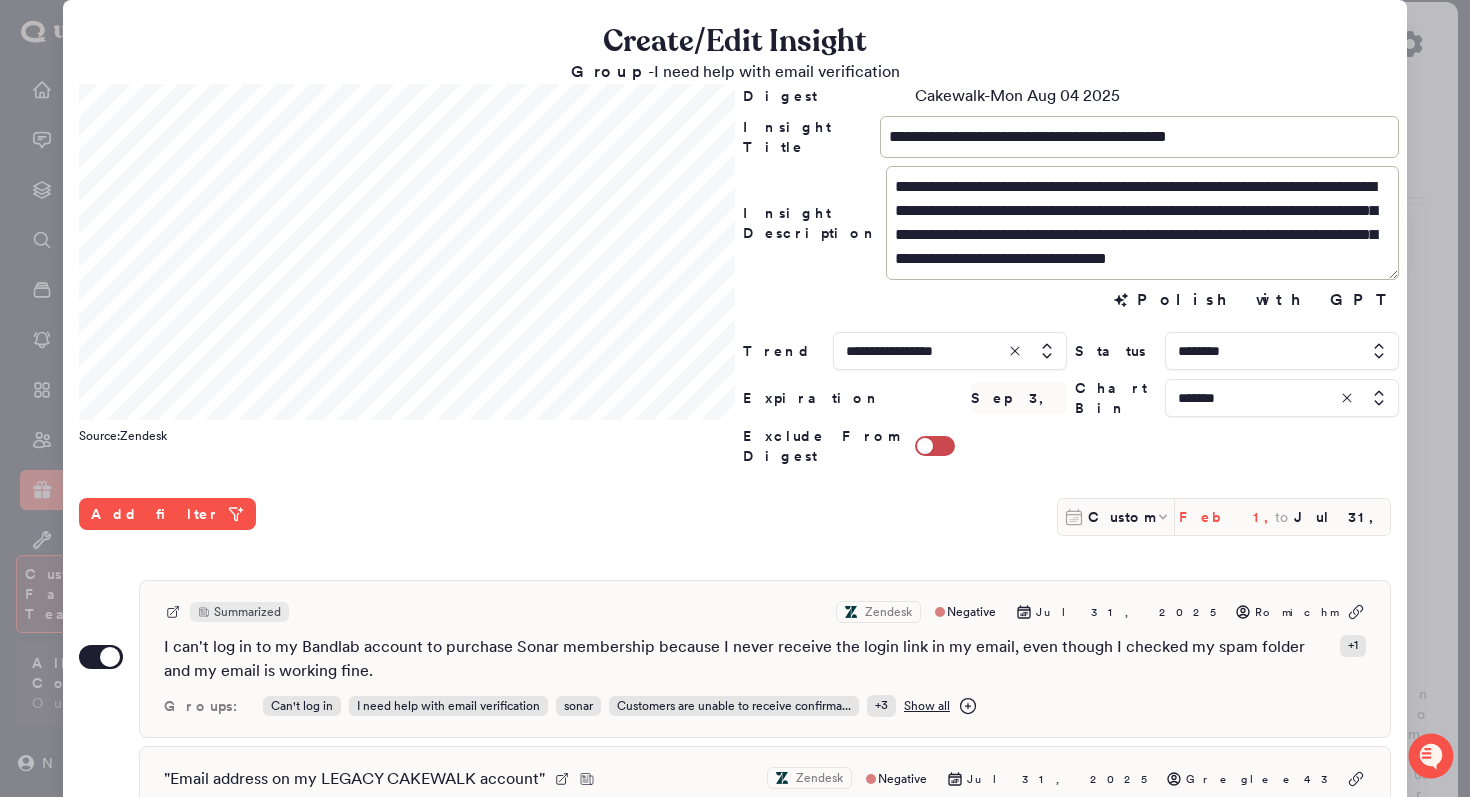 click on "Feb 1, 2025" at bounding box center (1227, 517) 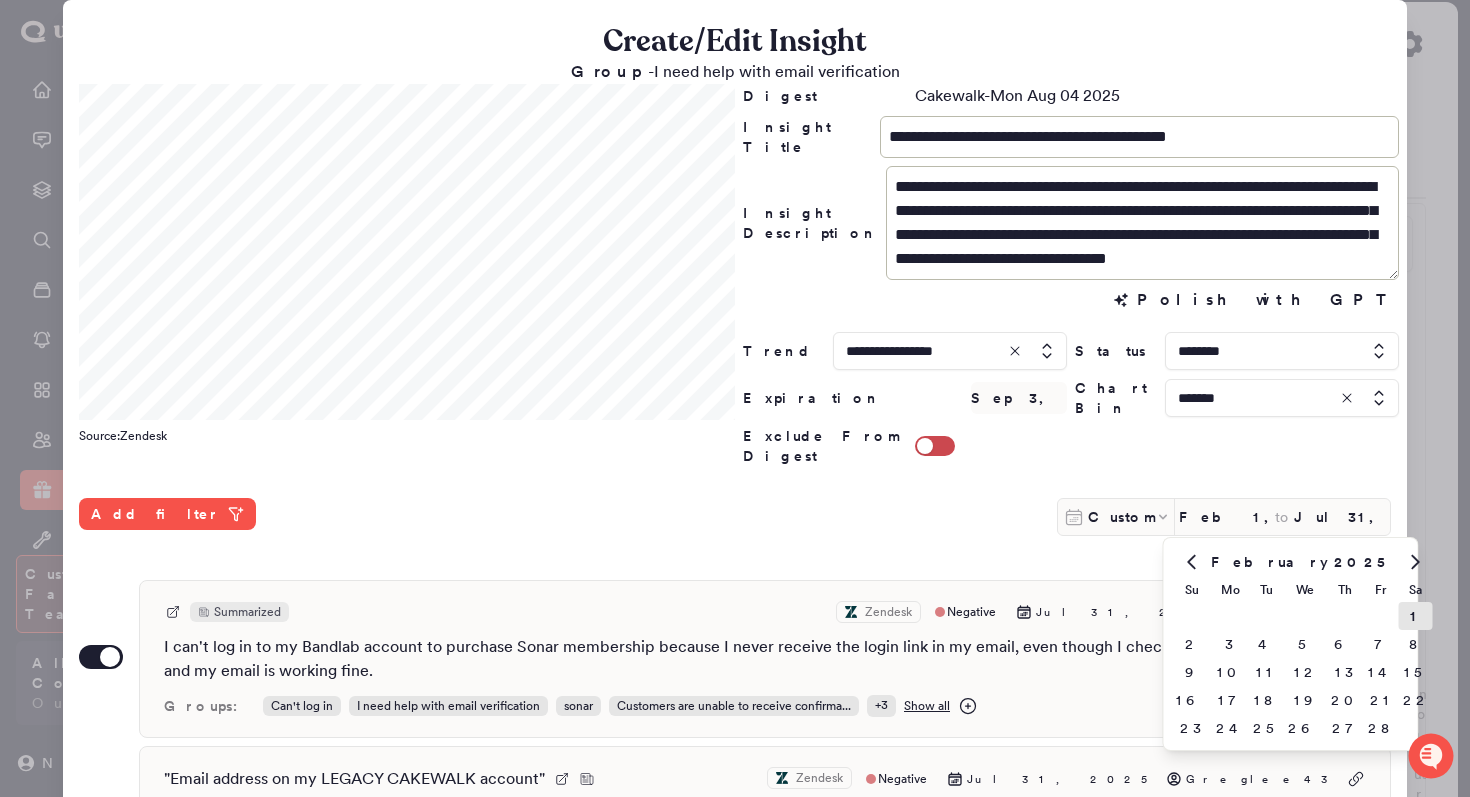 click 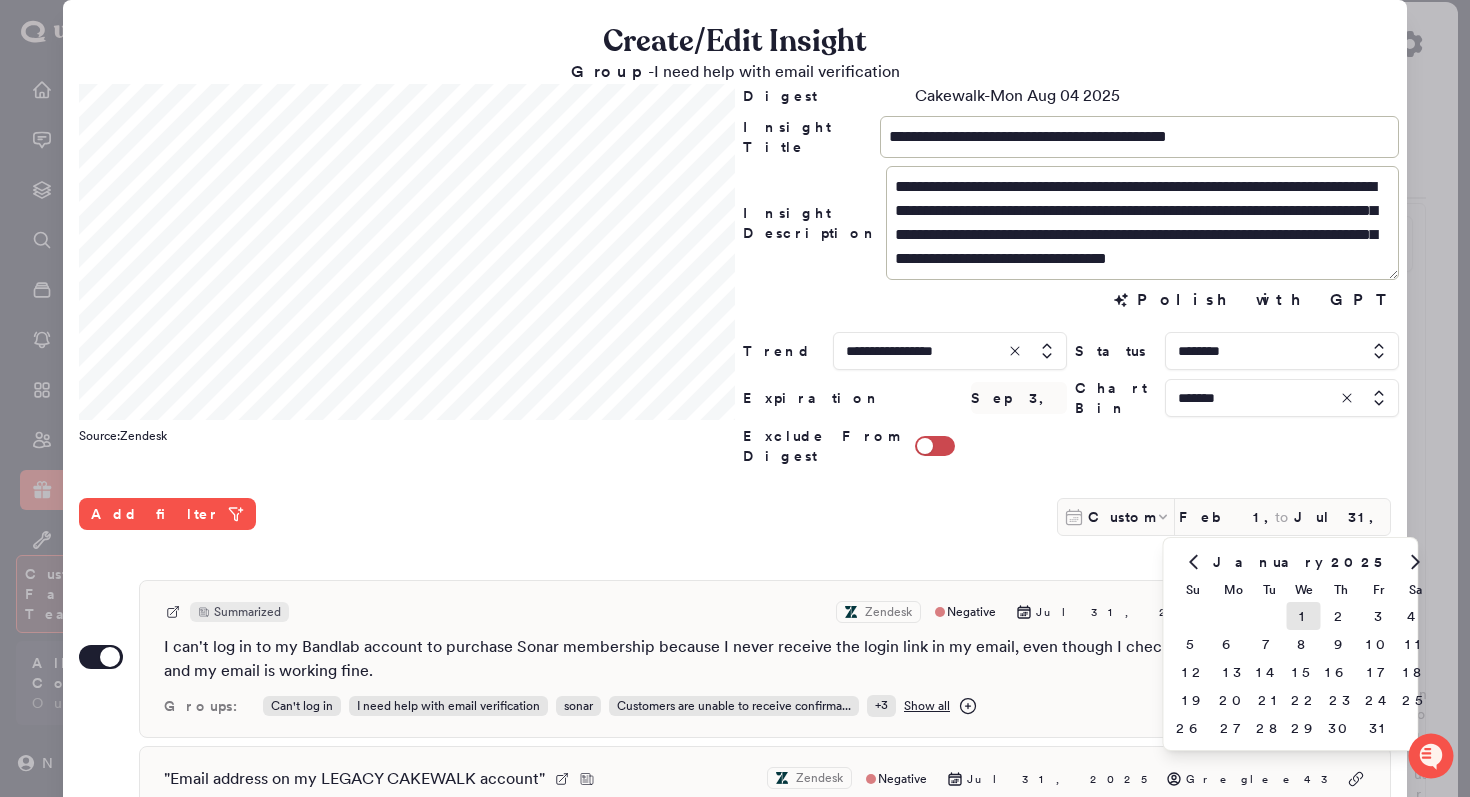 click on "1" at bounding box center [1304, 616] 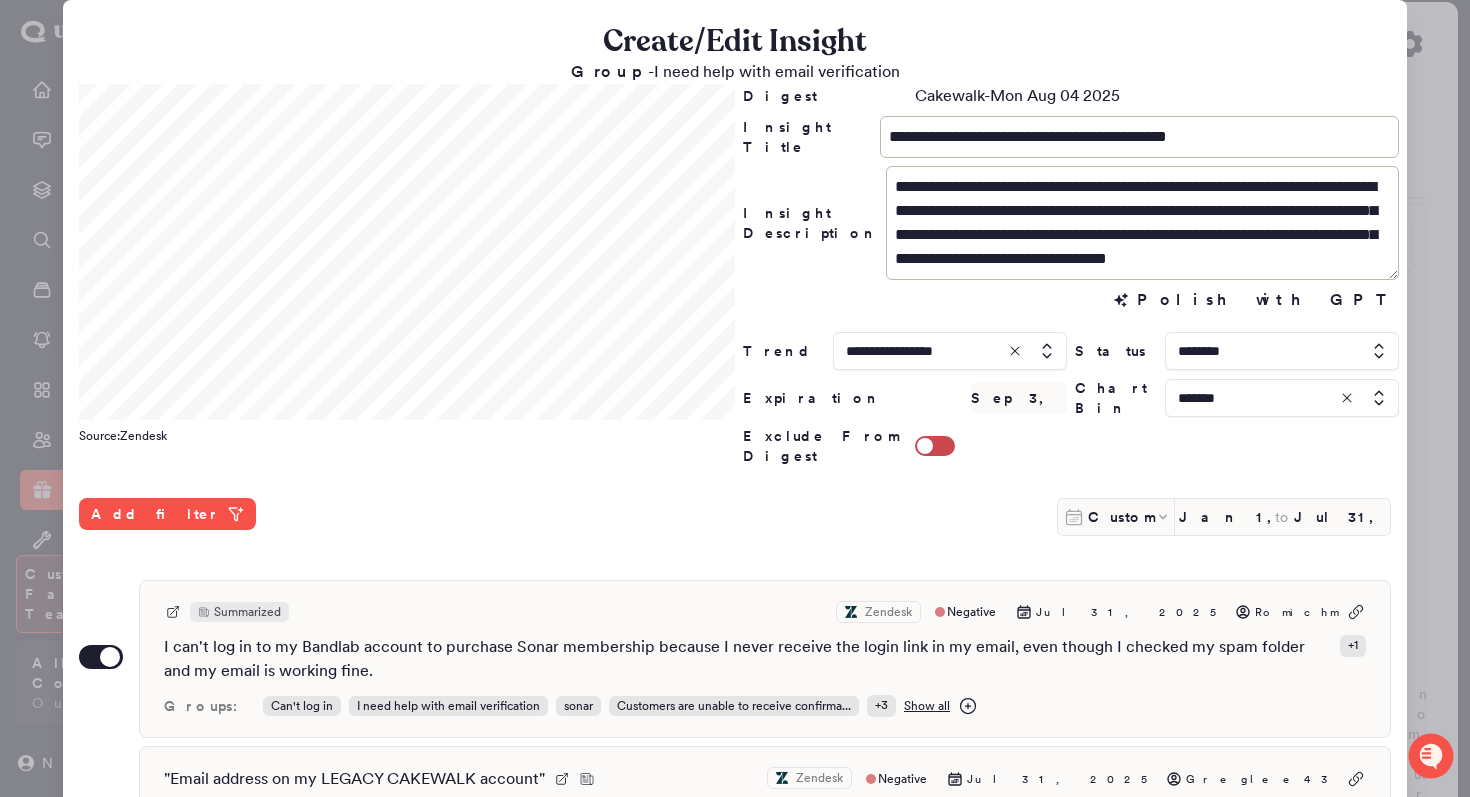 scroll, scrollTop: 24, scrollLeft: 0, axis: vertical 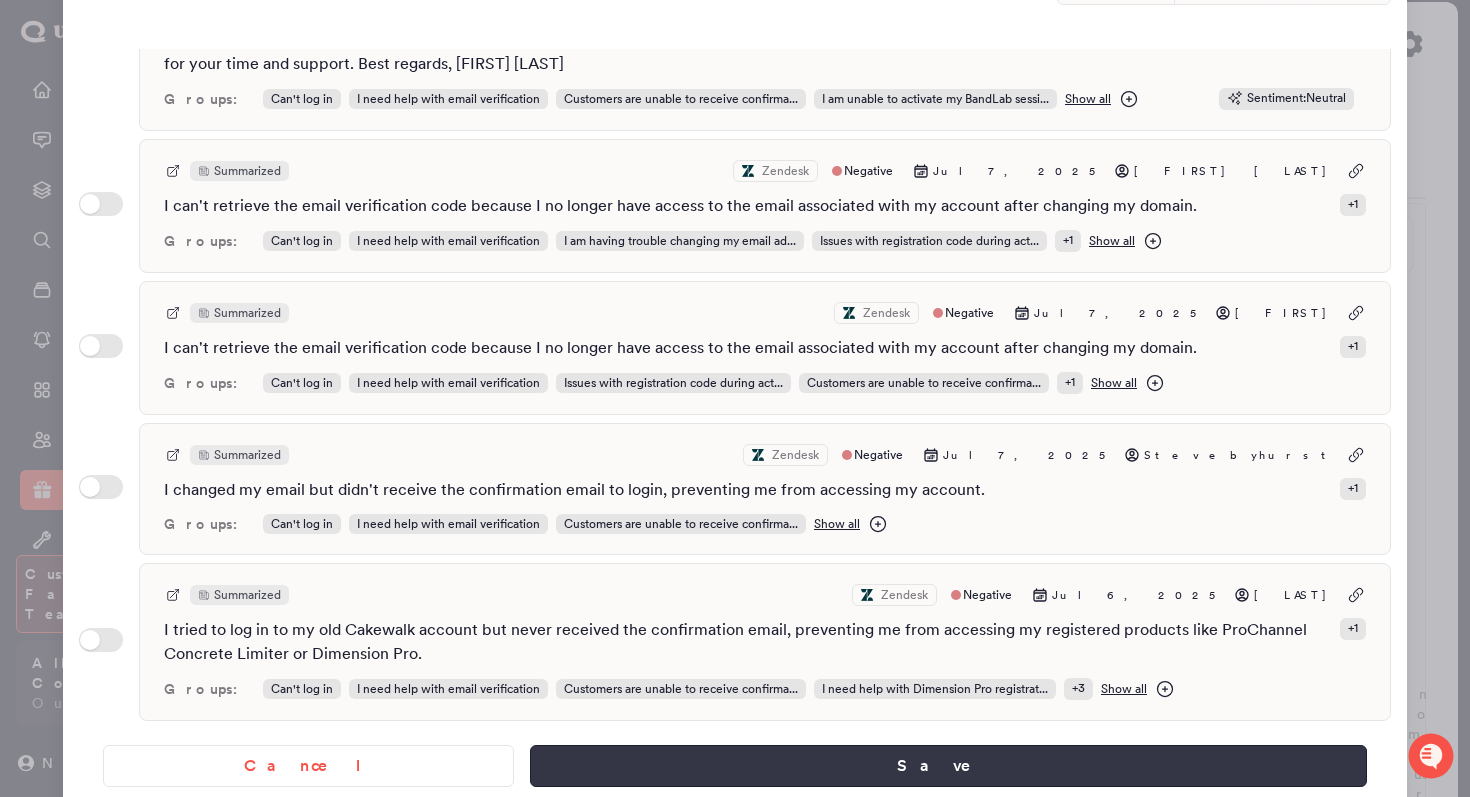 click on "Save" at bounding box center [948, 766] 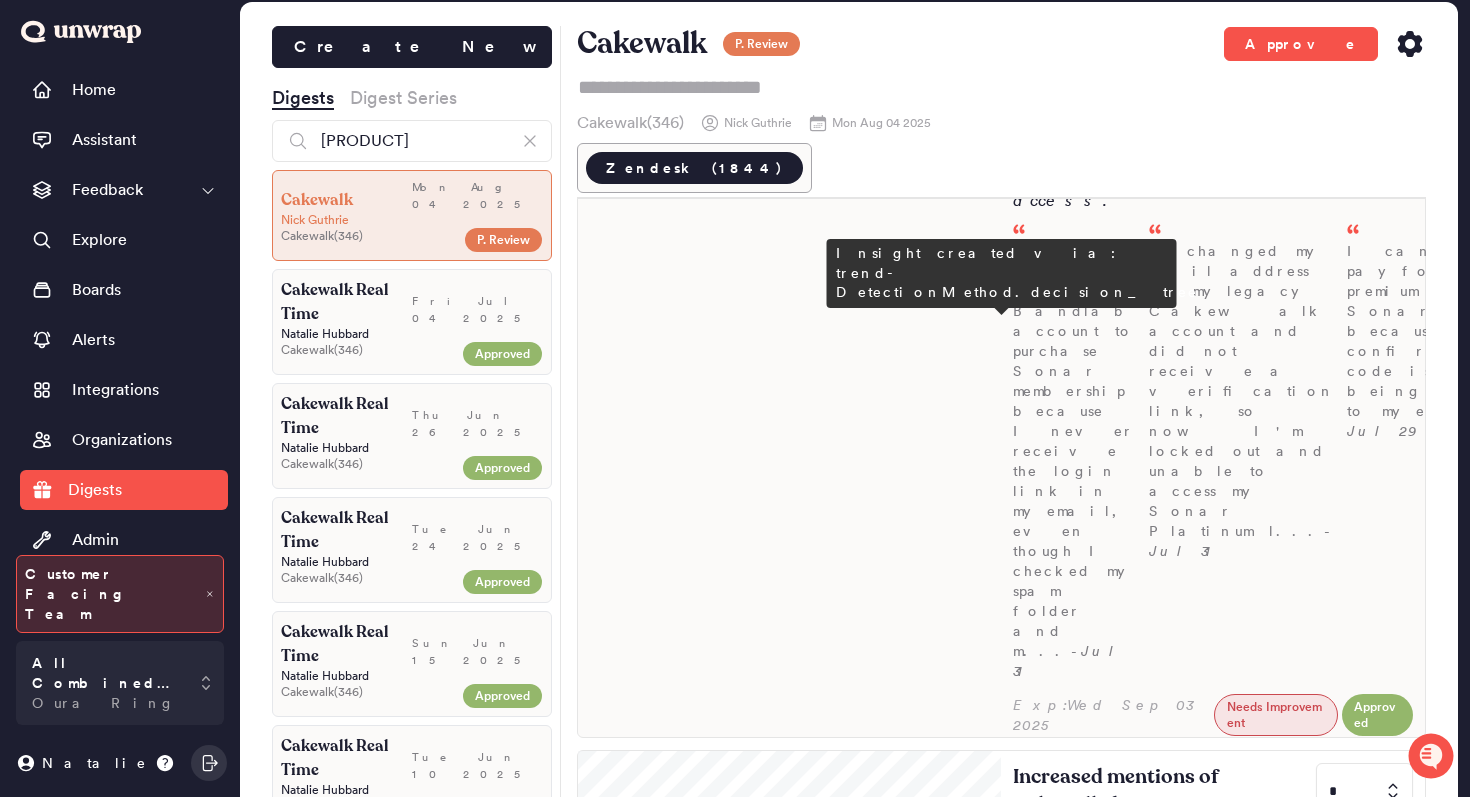 scroll, scrollTop: 513, scrollLeft: 0, axis: vertical 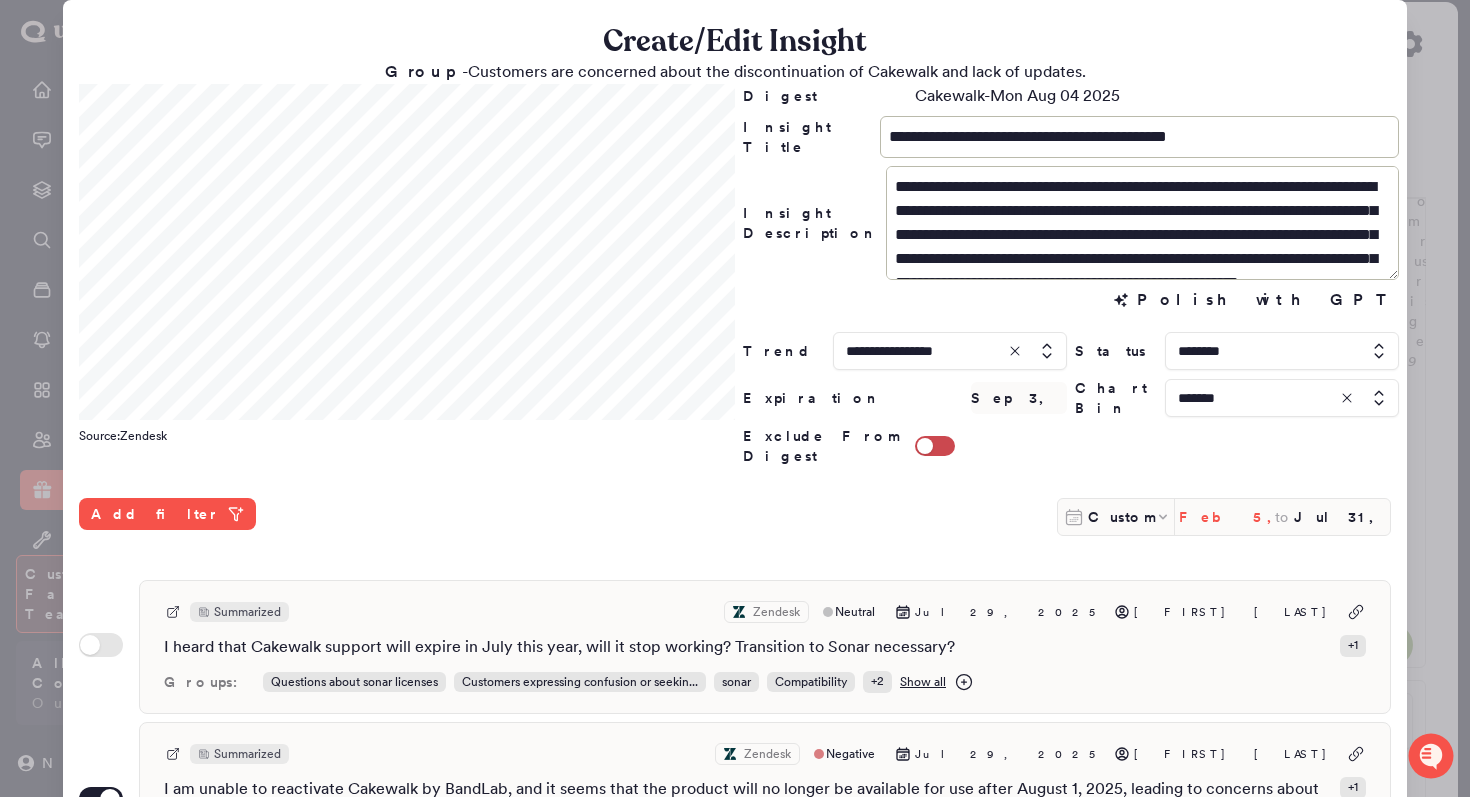 click on "Feb 5, 2025" at bounding box center (1227, 517) 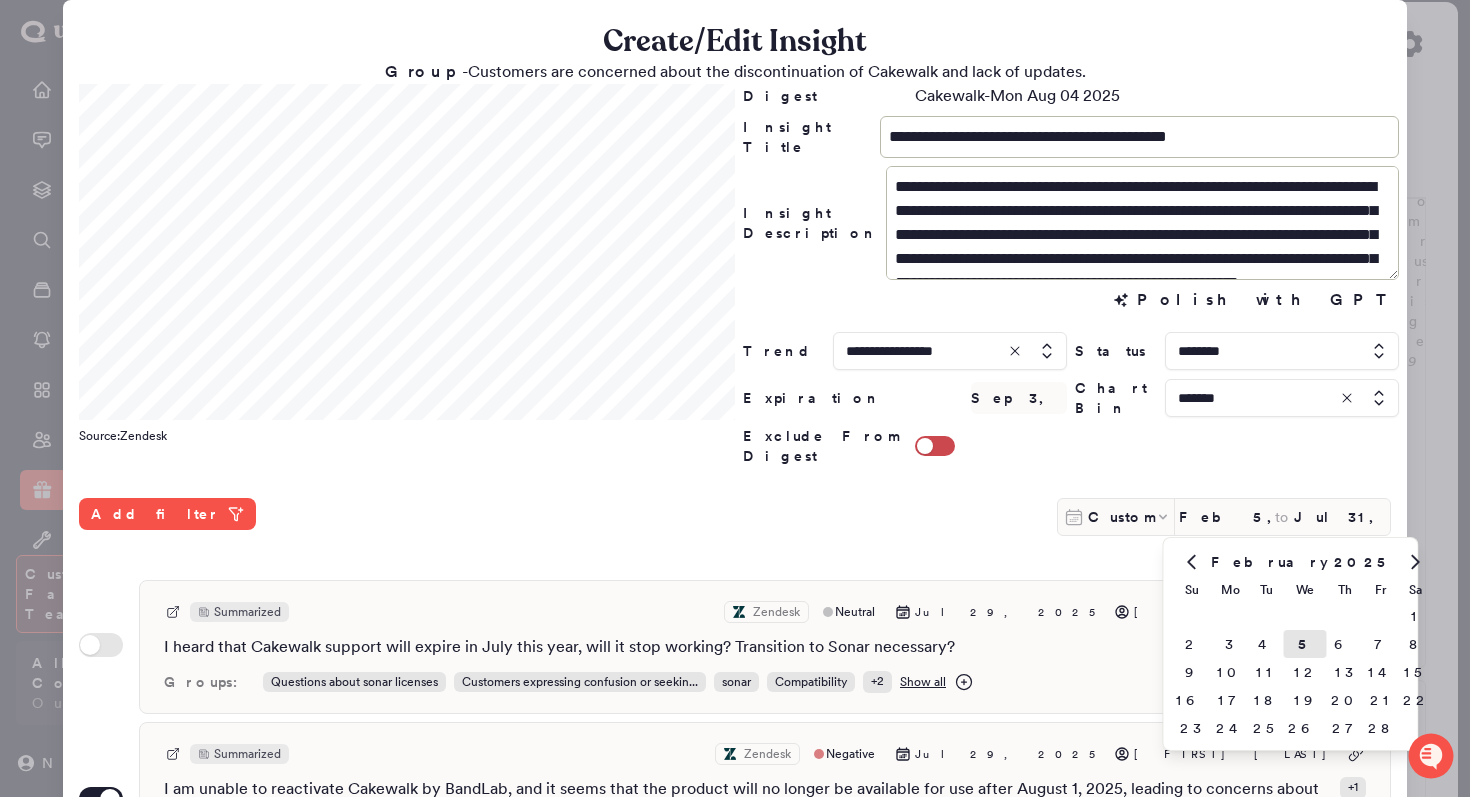 click 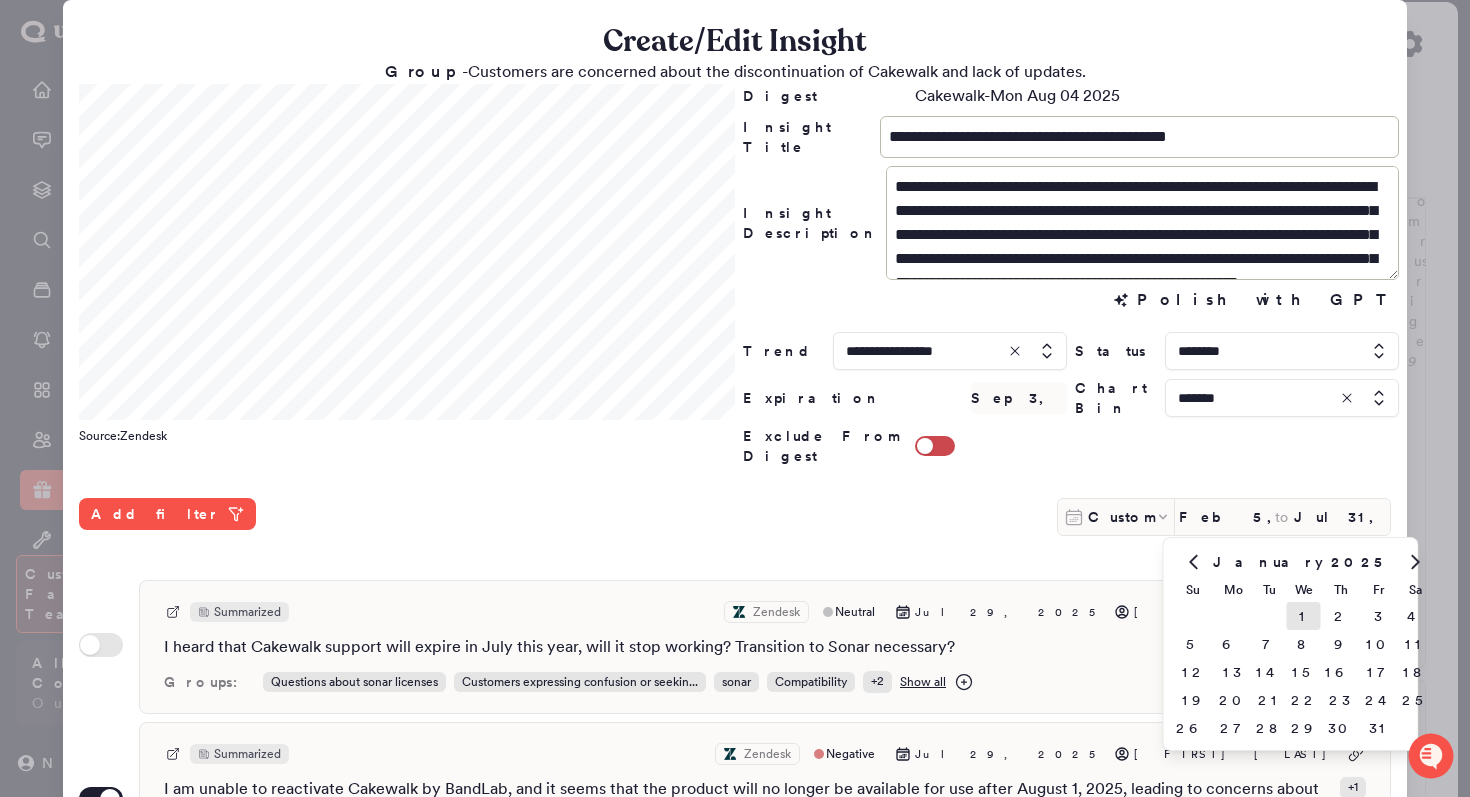 click on "1" at bounding box center [1304, 616] 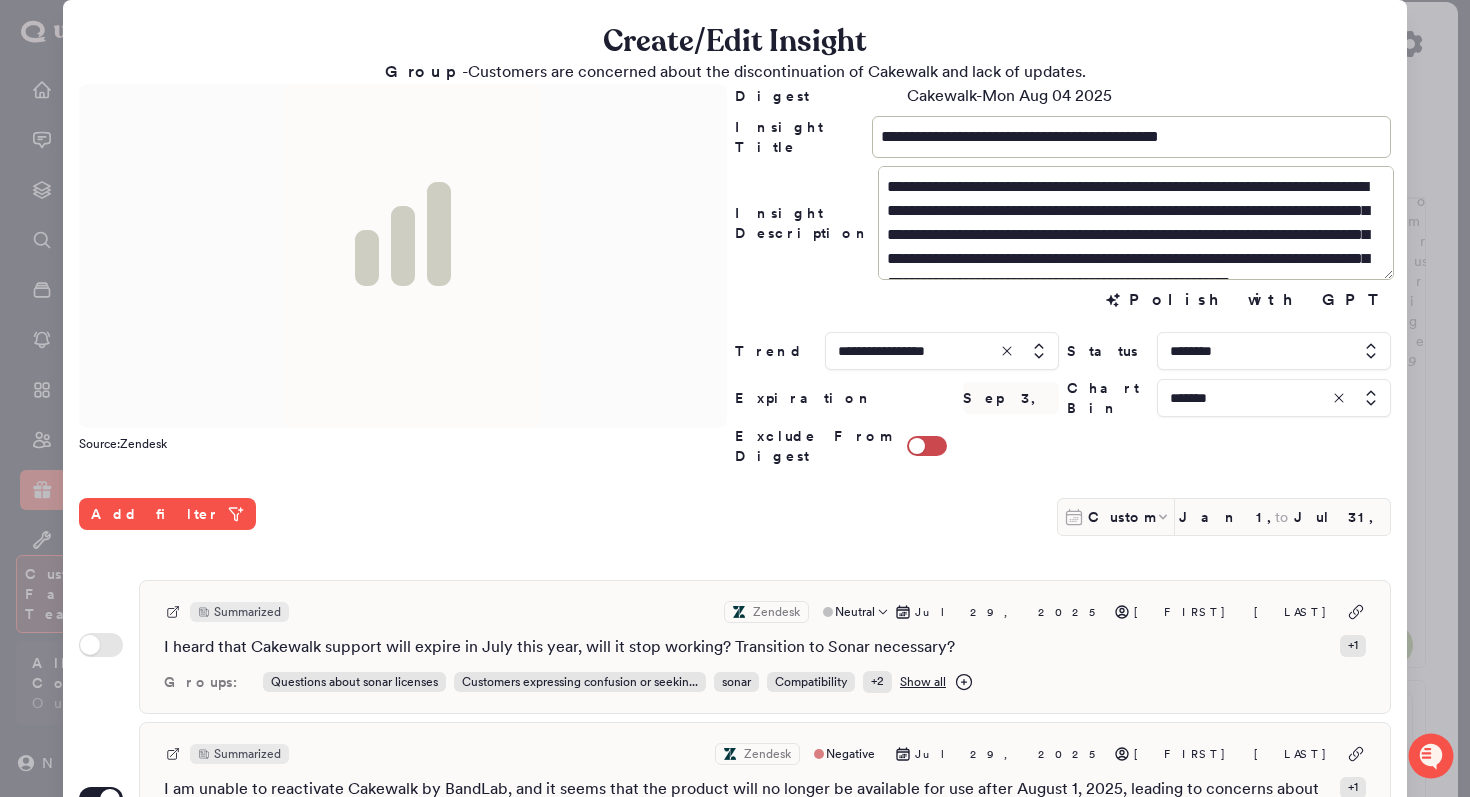 click on "山本 和利" at bounding box center [1226, 612] 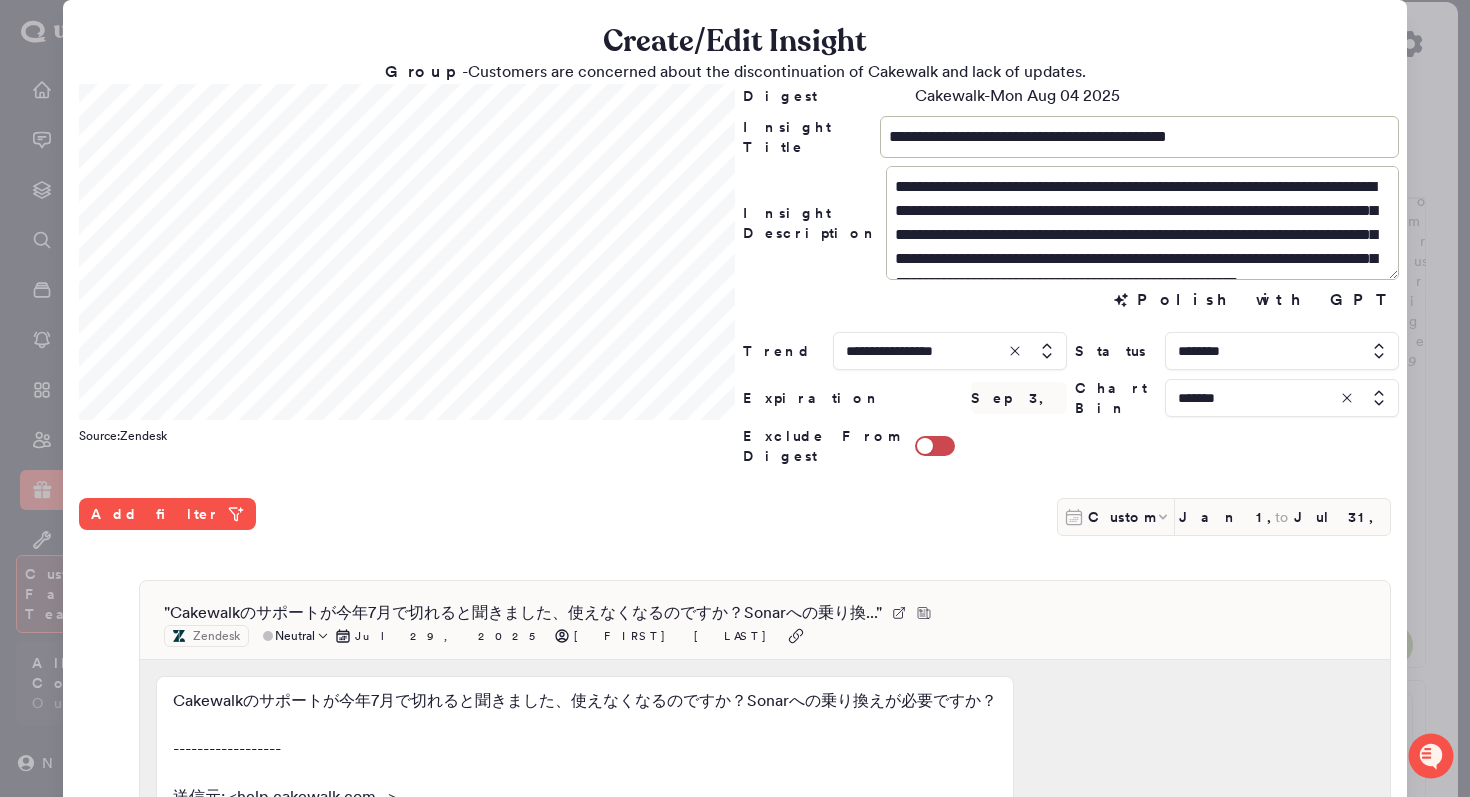 click on "Add filter Custom Jan 1, 2025 to Jul 31, 2025" at bounding box center [735, 523] 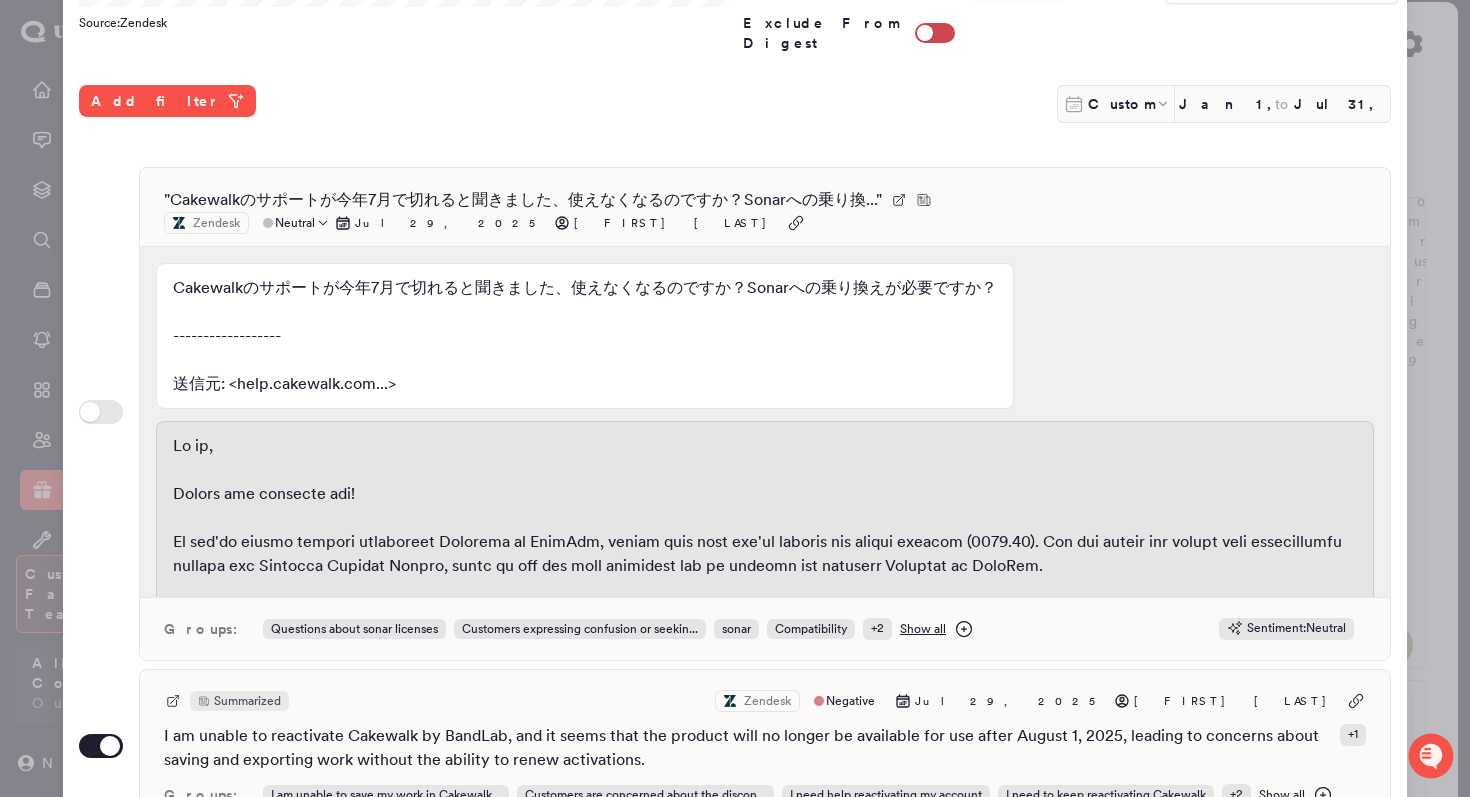 scroll, scrollTop: 531, scrollLeft: 0, axis: vertical 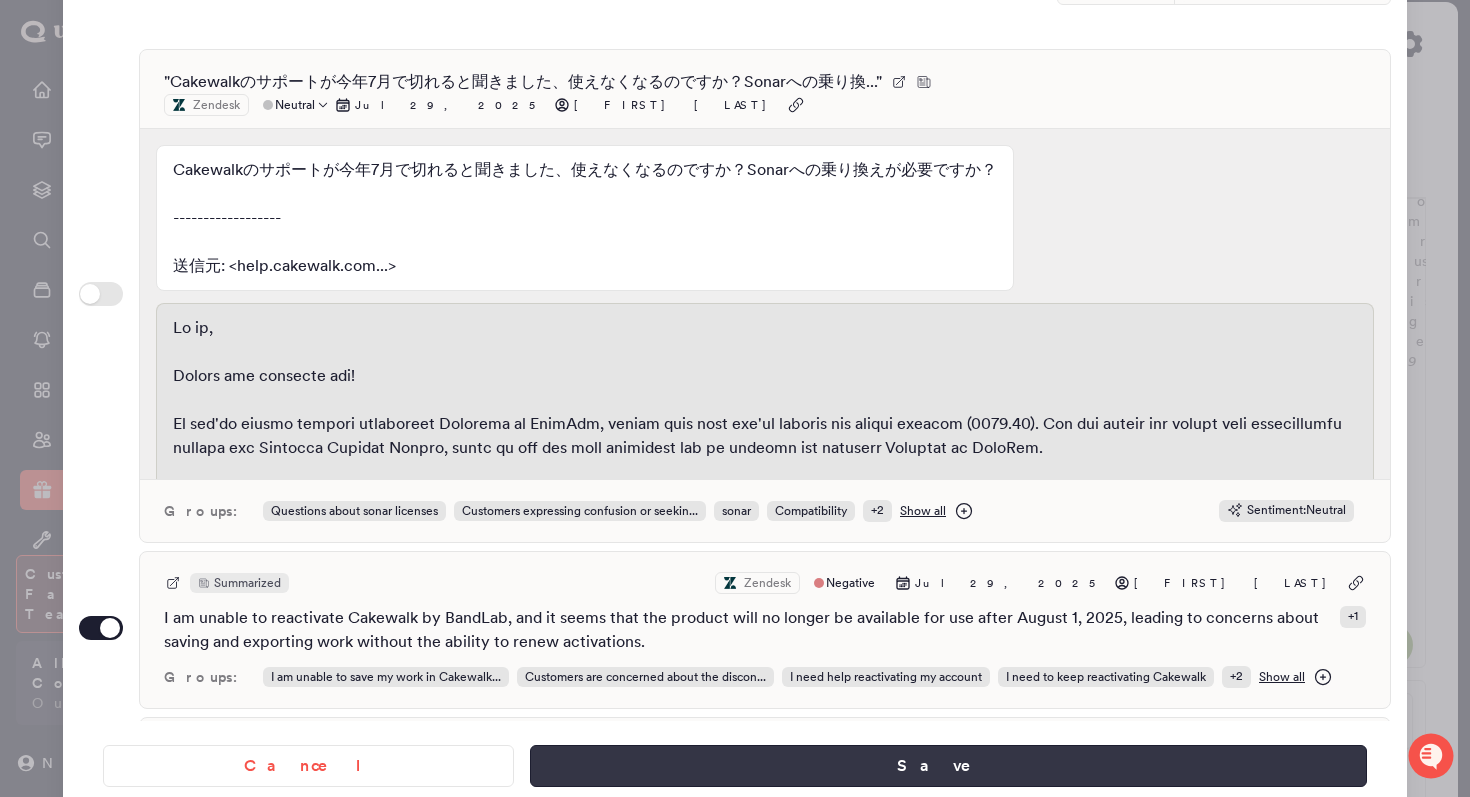 click on "Save" at bounding box center [948, 766] 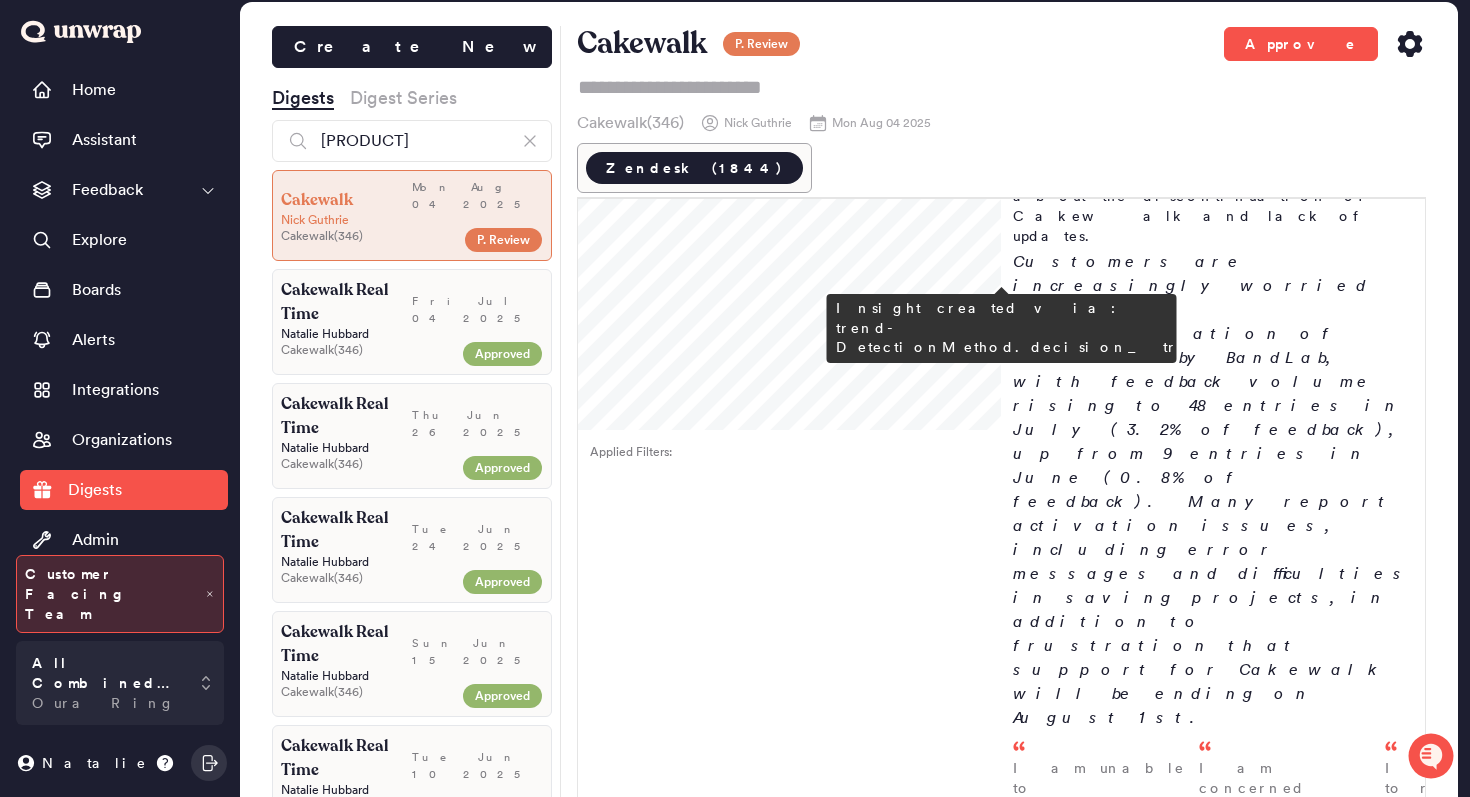 scroll, scrollTop: 1108, scrollLeft: 0, axis: vertical 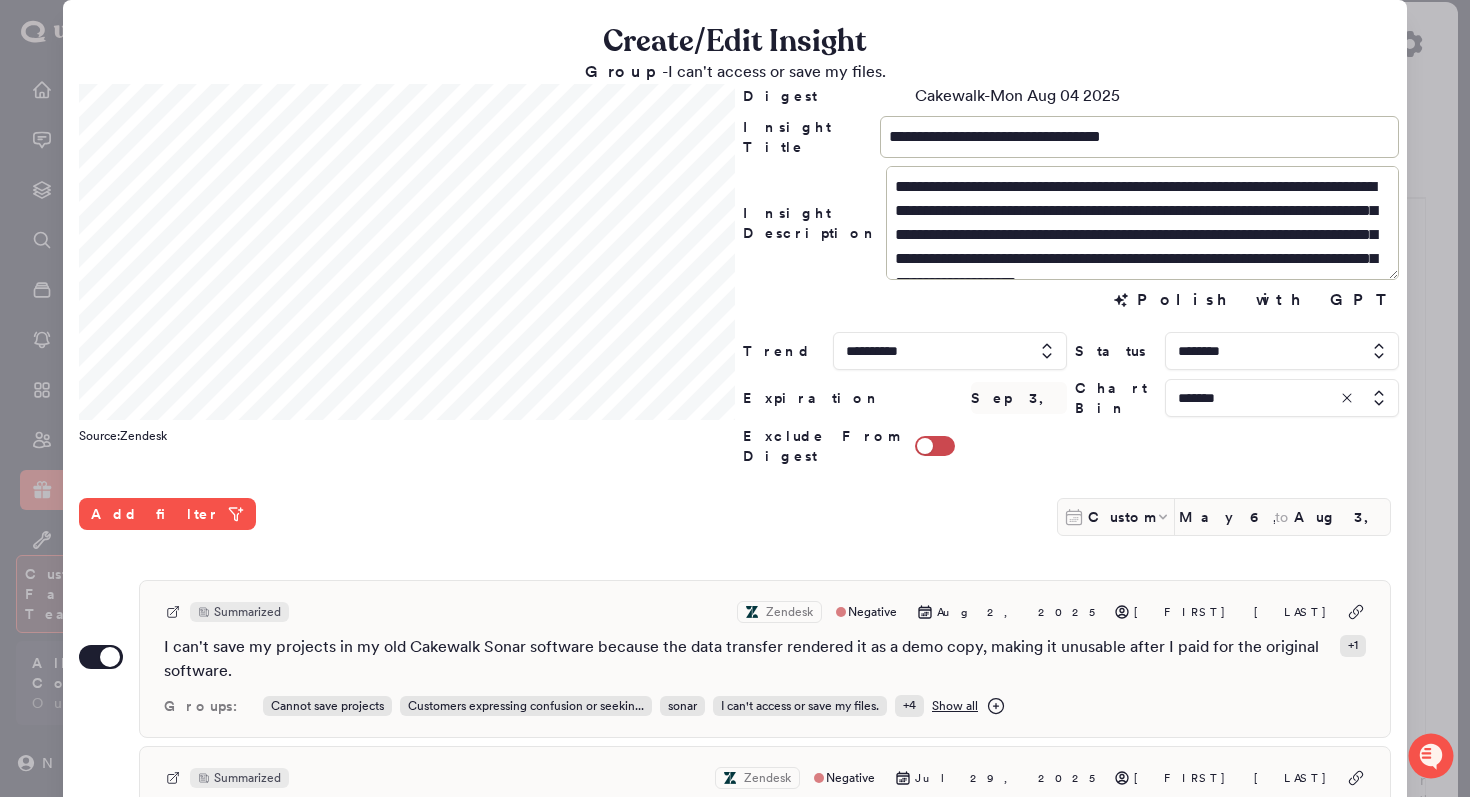 click at bounding box center [735, 398] 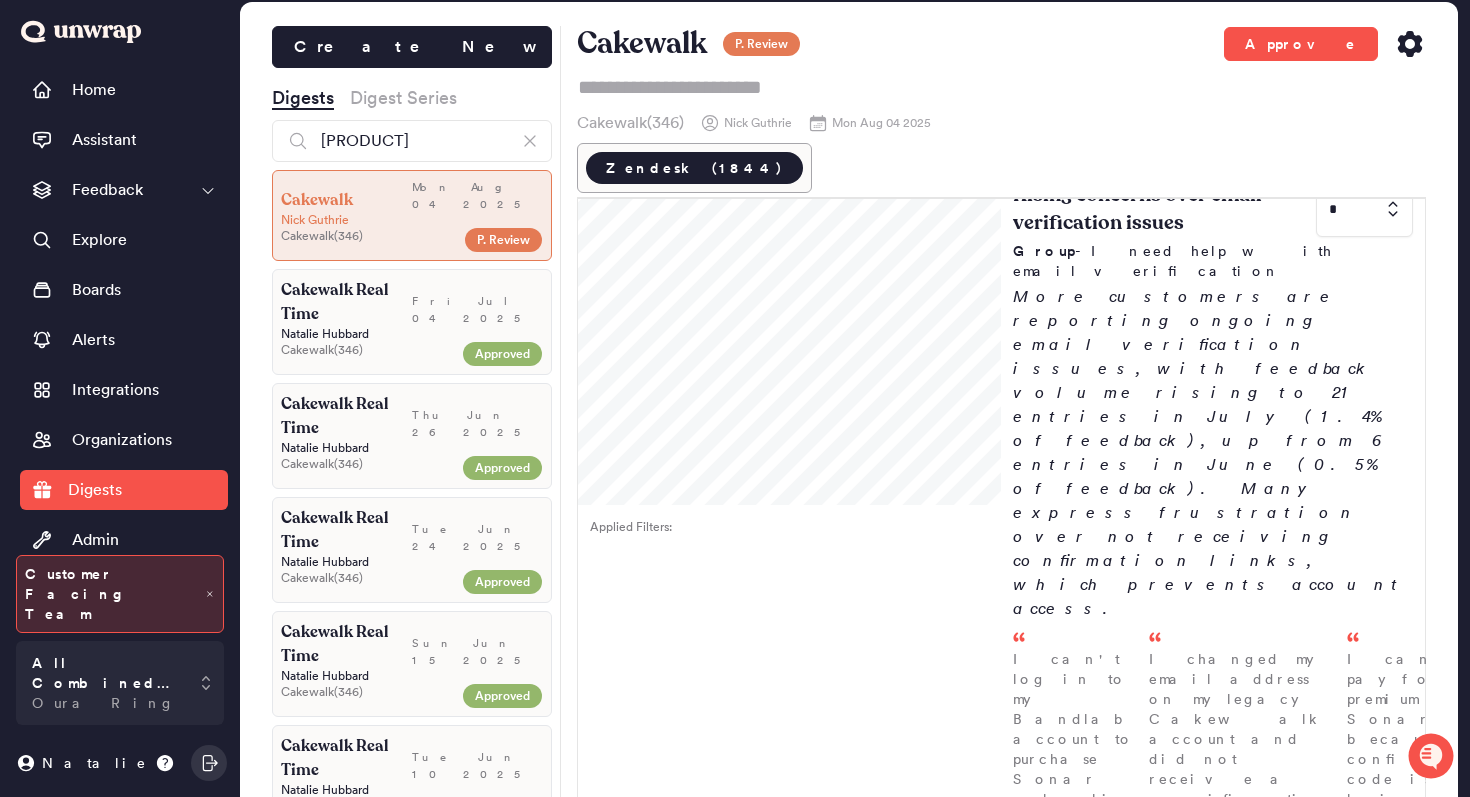 scroll, scrollTop: 0, scrollLeft: 0, axis: both 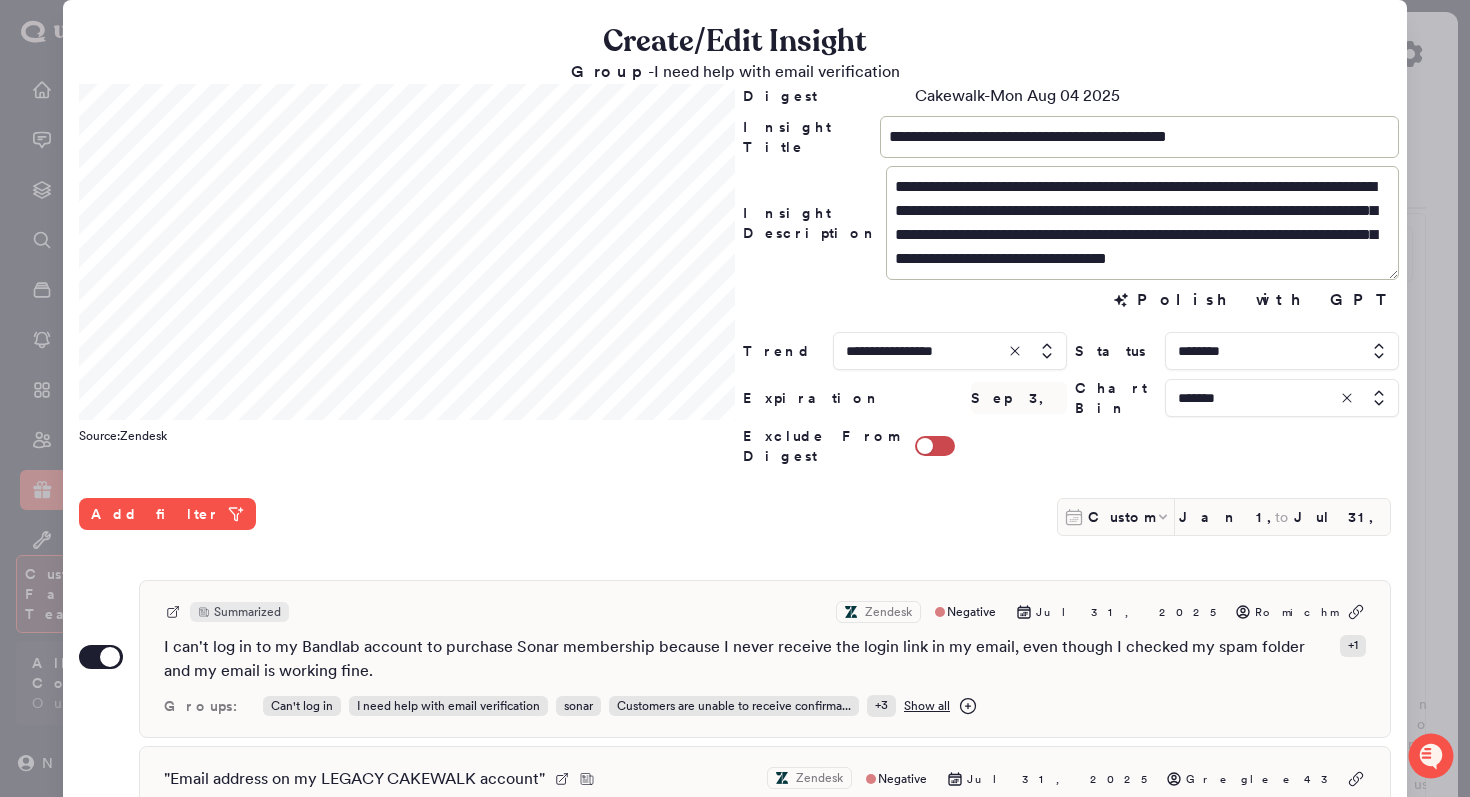 click at bounding box center (735, 398) 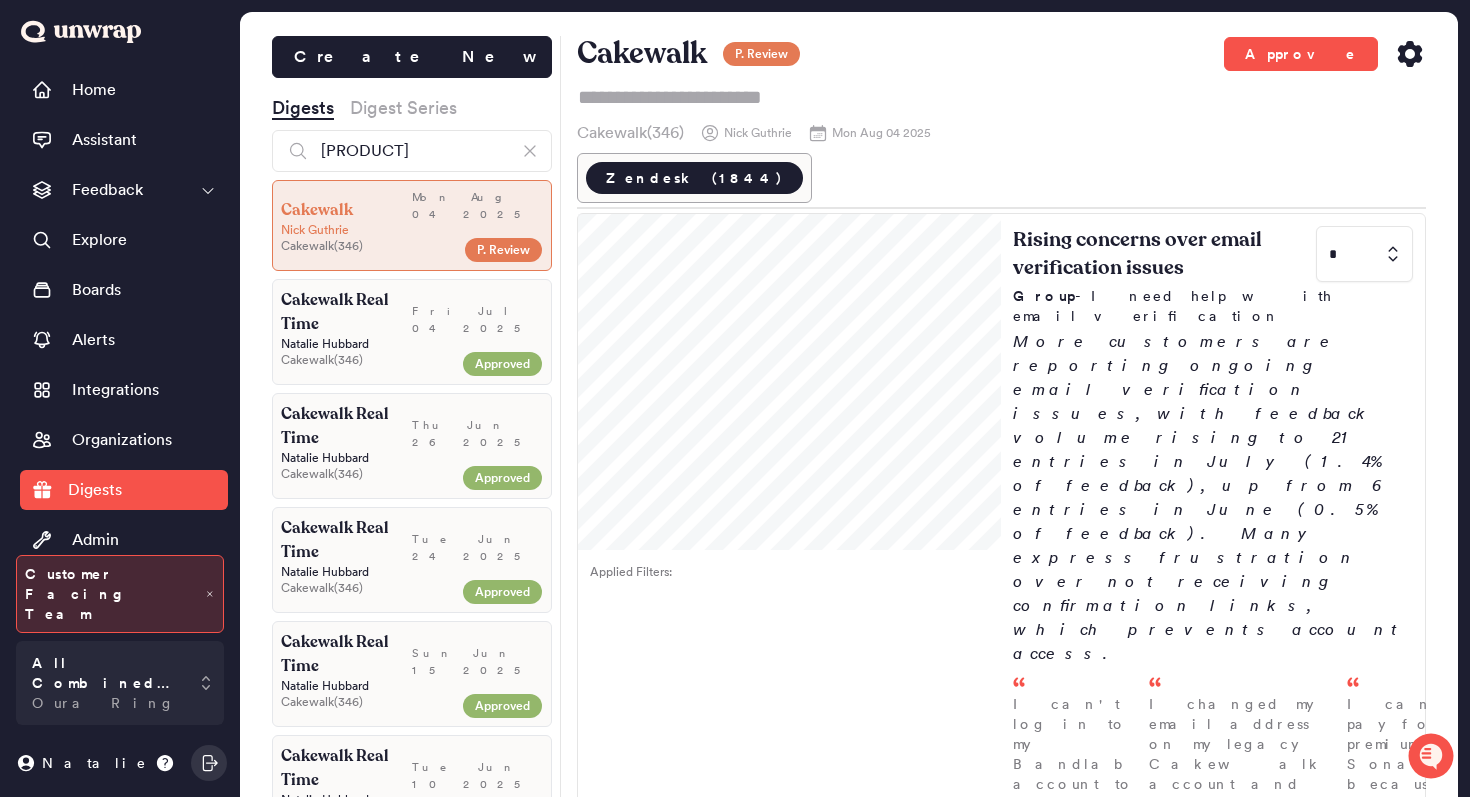 click on "Cakewalk P. Review Approve" at bounding box center [1002, 54] 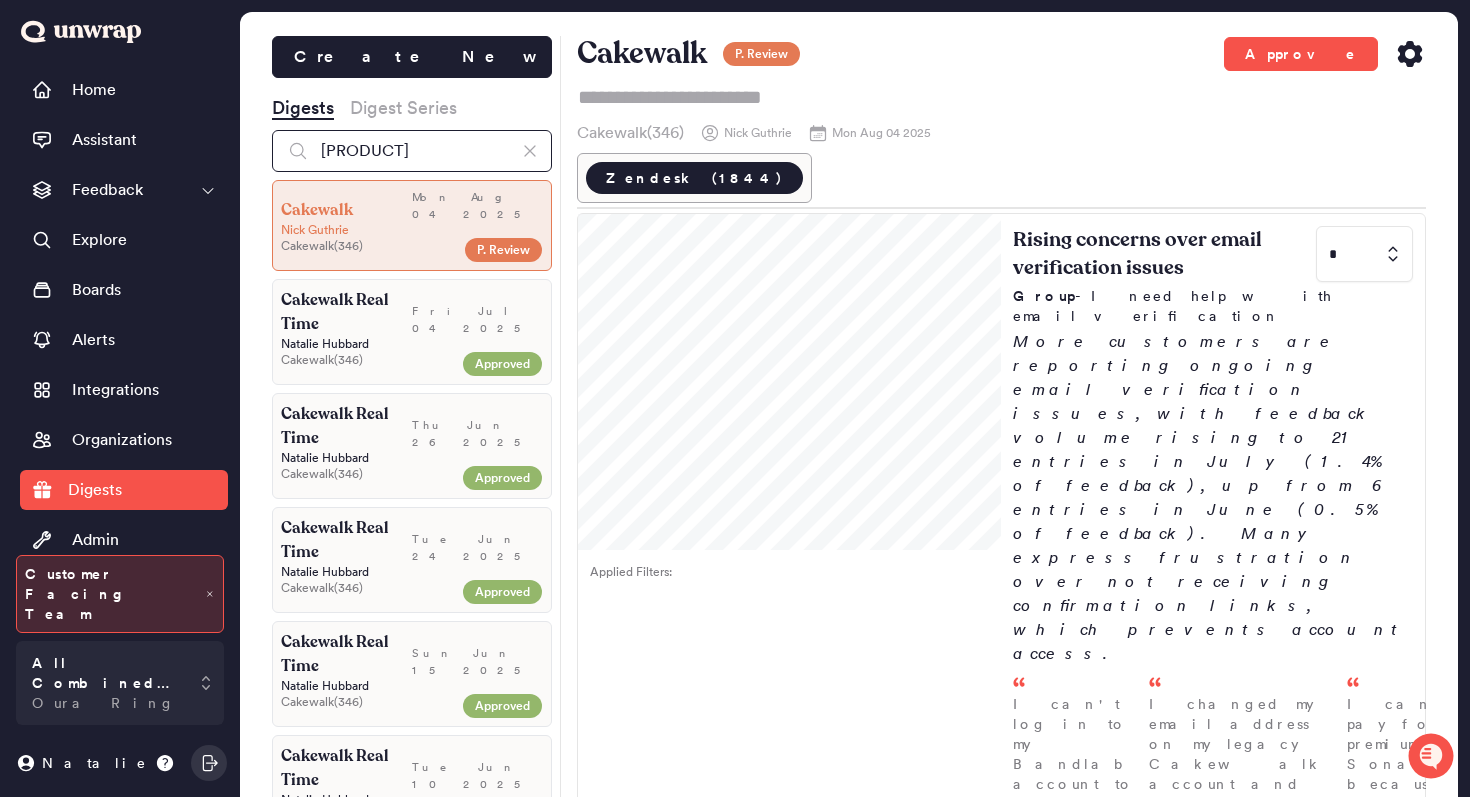 click on "cakewalk" at bounding box center [412, 151] 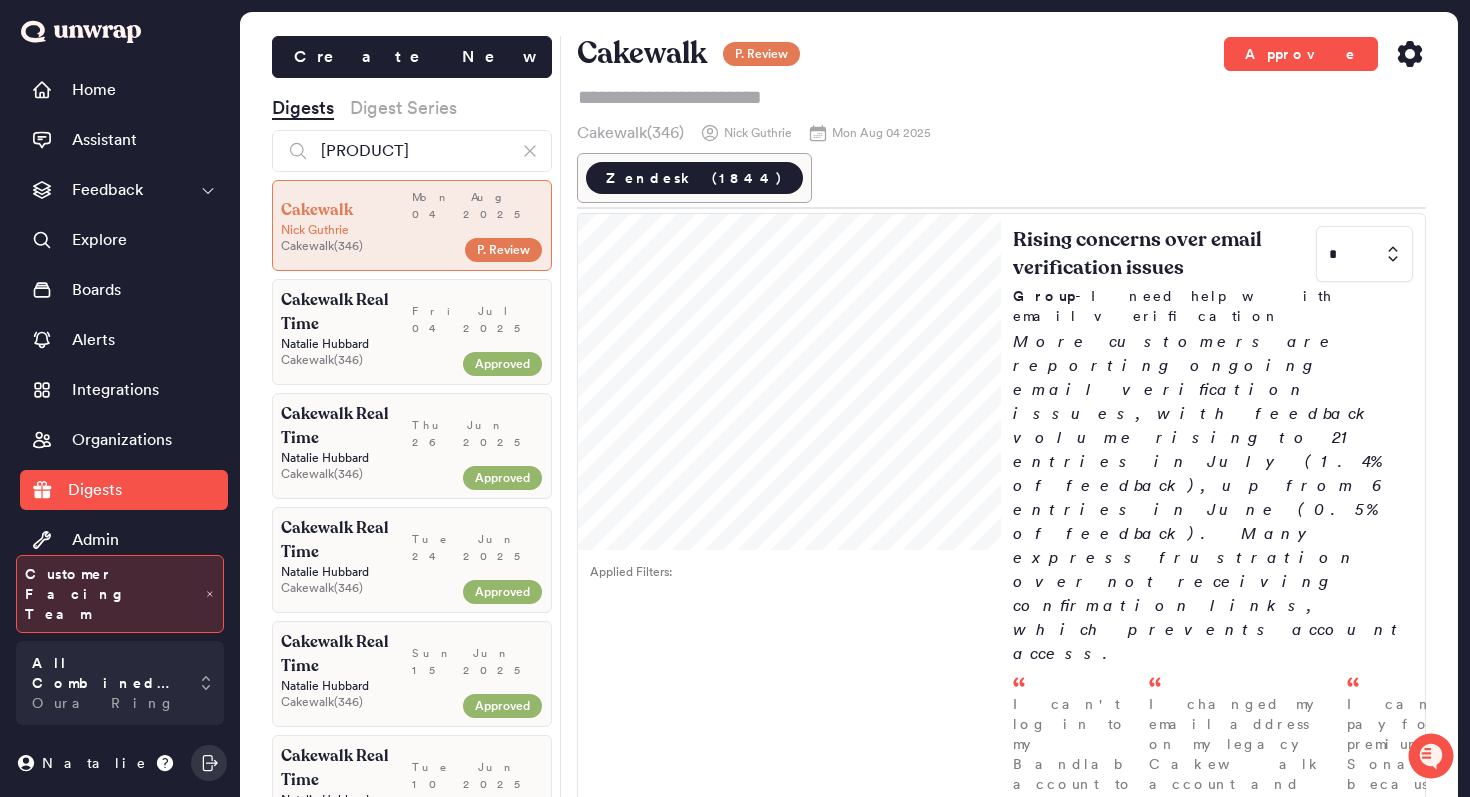 click on "Cakewalk P. Review Approve" at bounding box center (1002, 54) 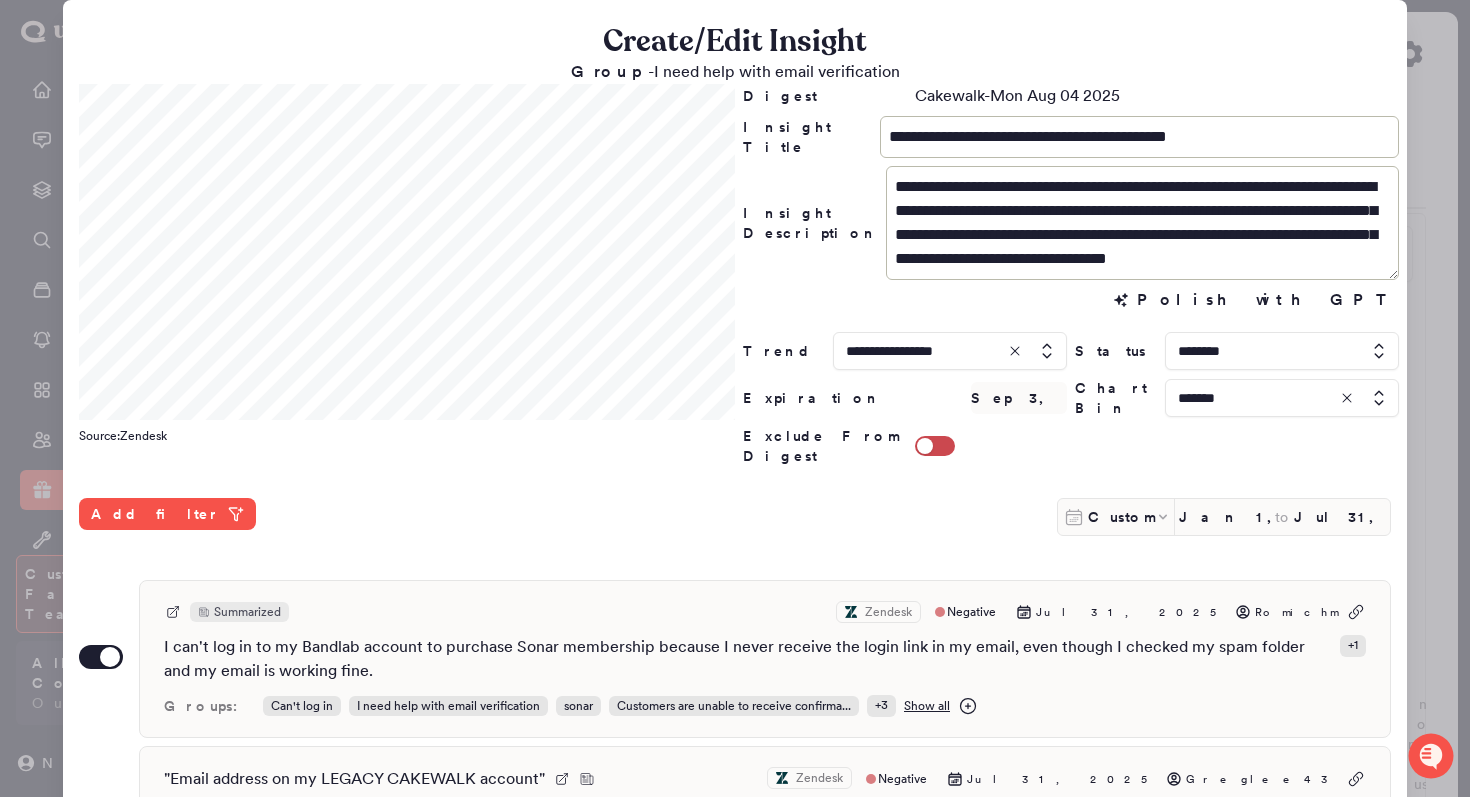 scroll, scrollTop: 24, scrollLeft: 0, axis: vertical 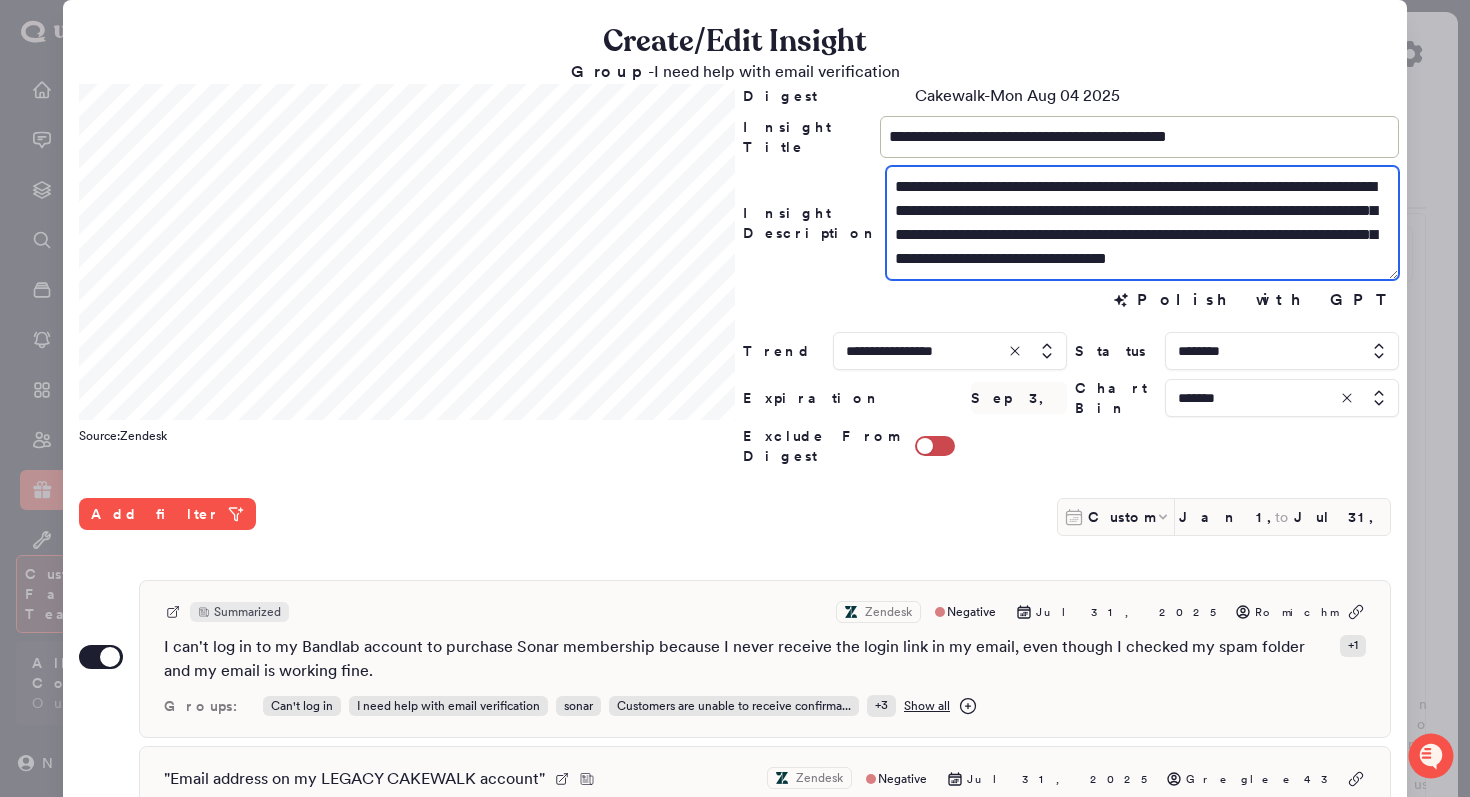 click on "**********" at bounding box center (1142, 223) 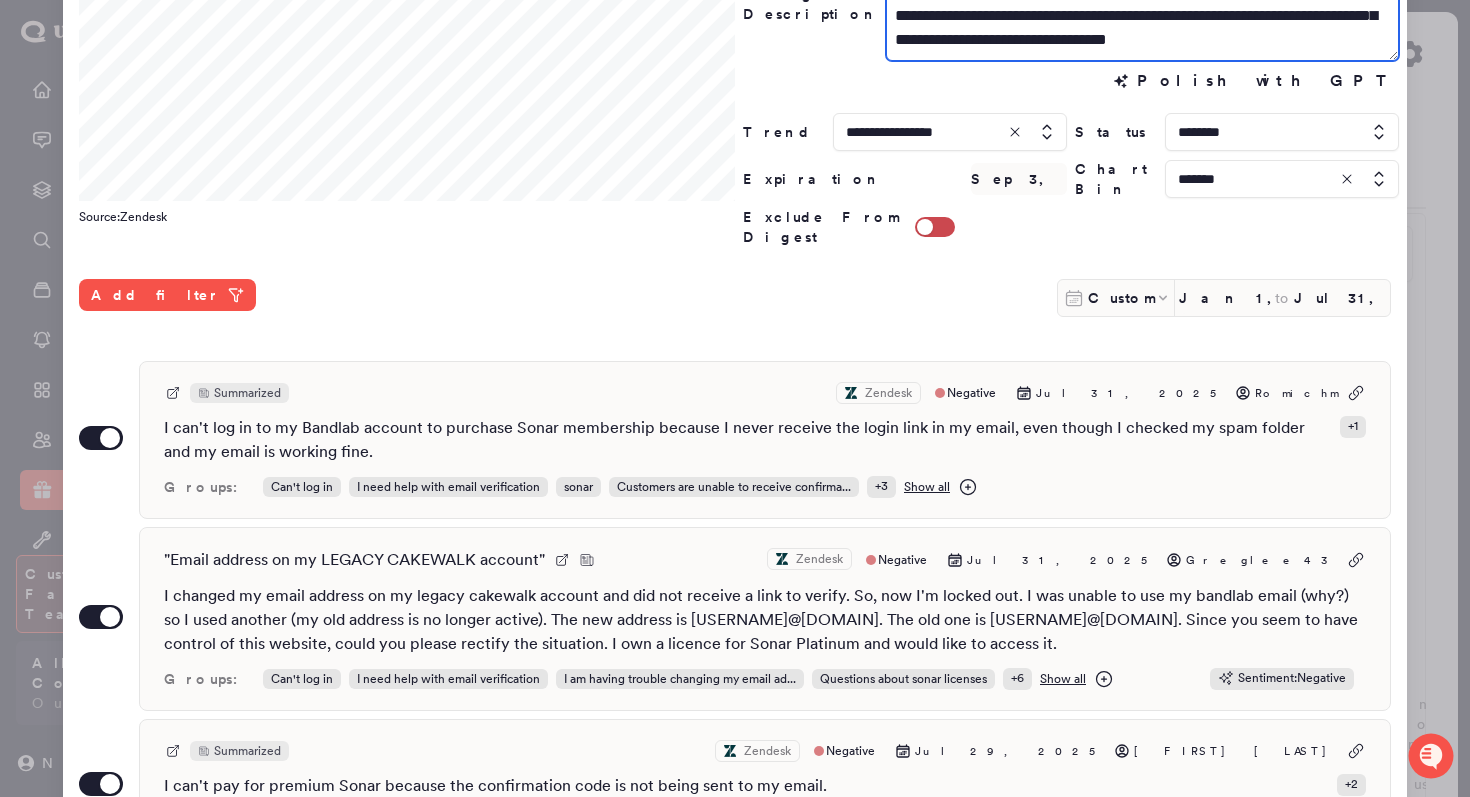 scroll, scrollTop: 531, scrollLeft: 0, axis: vertical 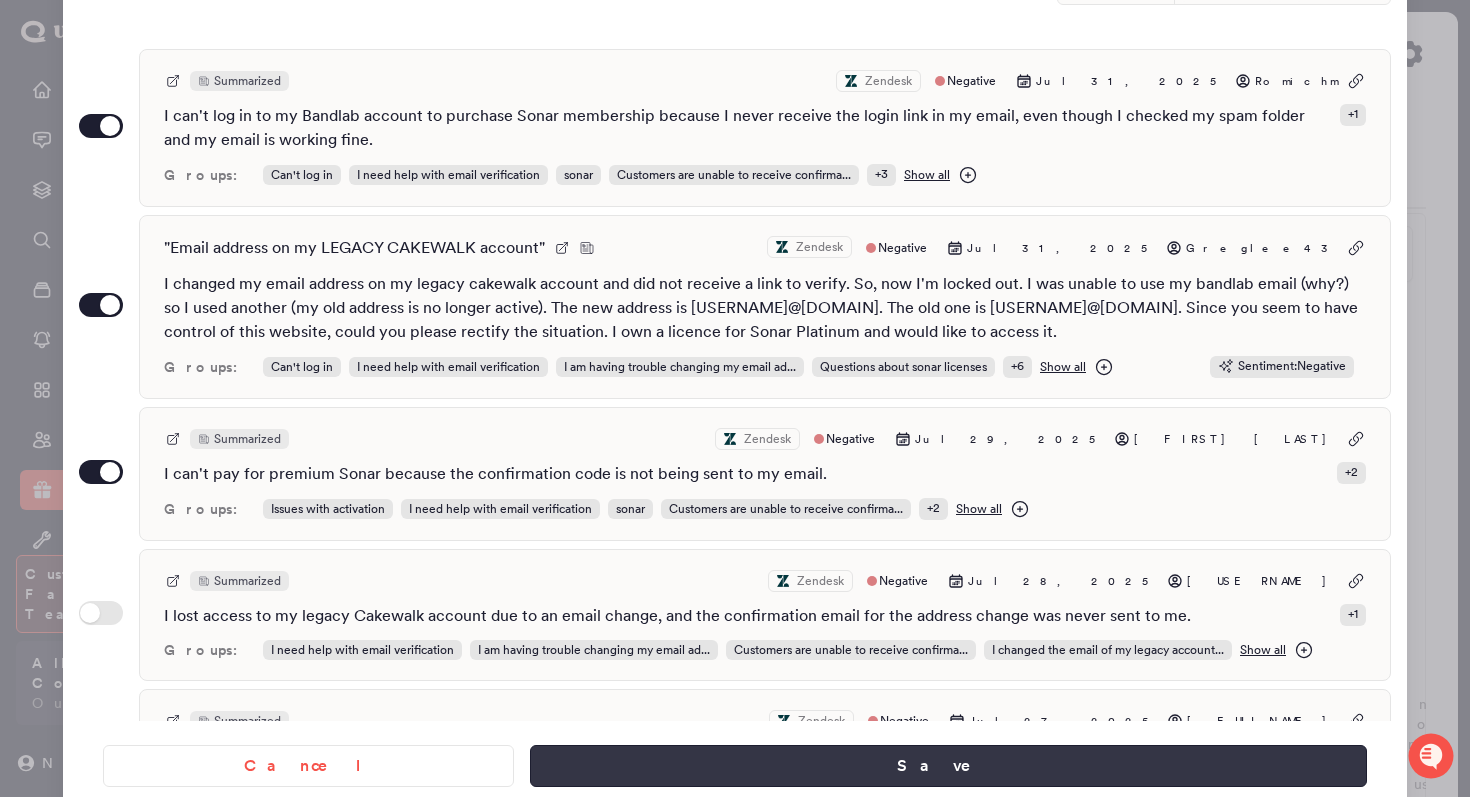 click on "Save" at bounding box center (948, 766) 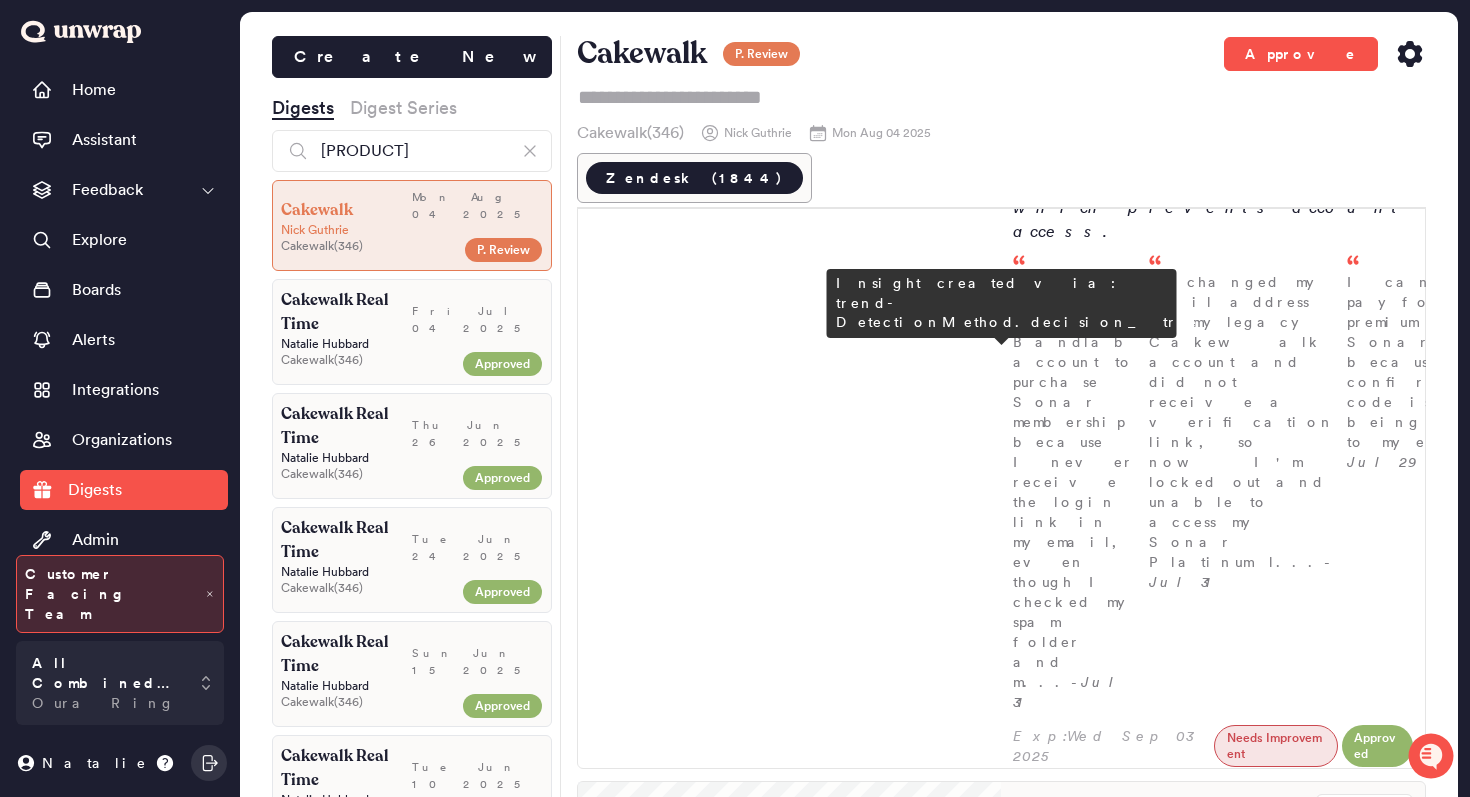 scroll, scrollTop: 423, scrollLeft: 0, axis: vertical 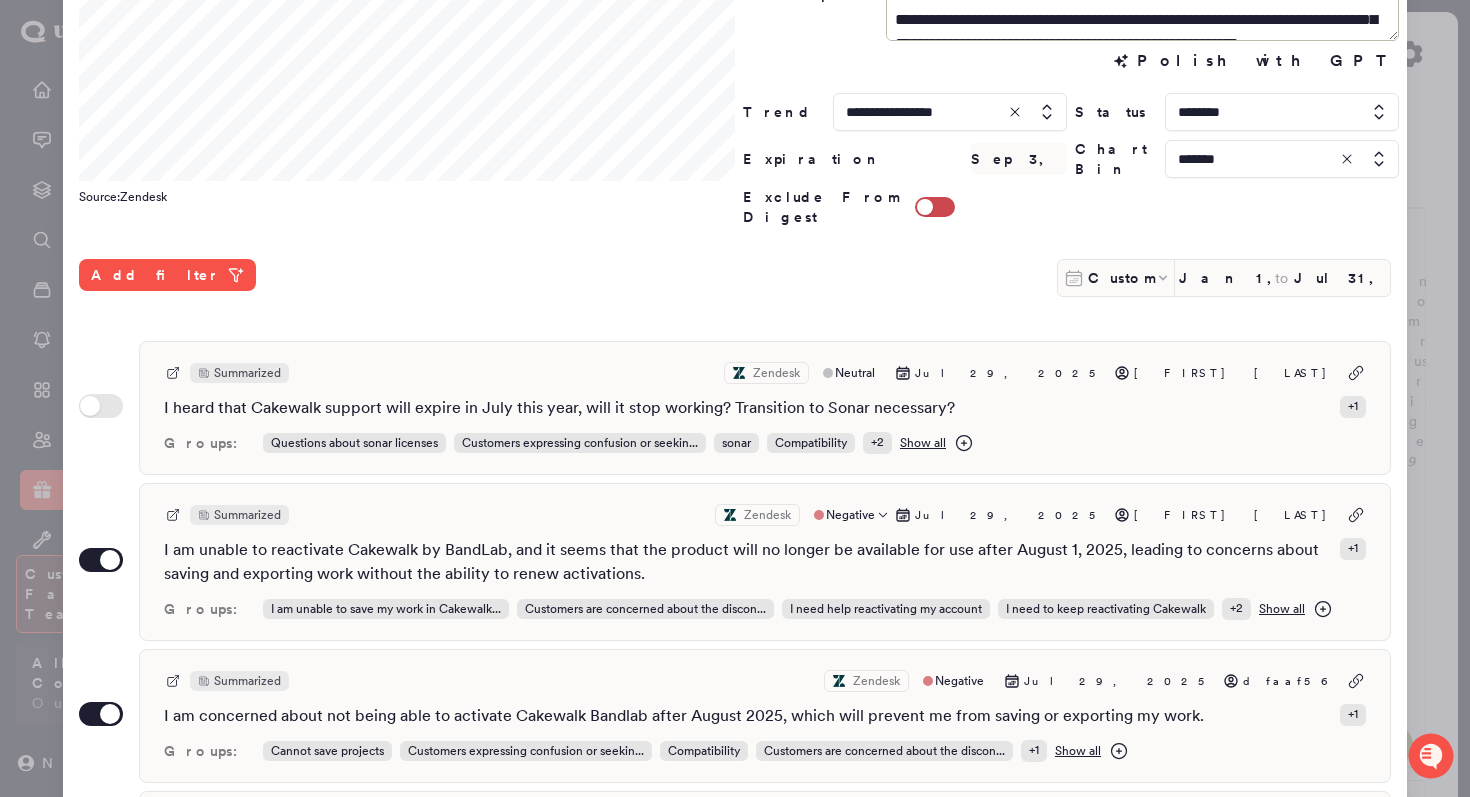 click on "Summarized Zendesk Negative Jul 29, 2025 Pearlie Ng" at bounding box center (765, 515) 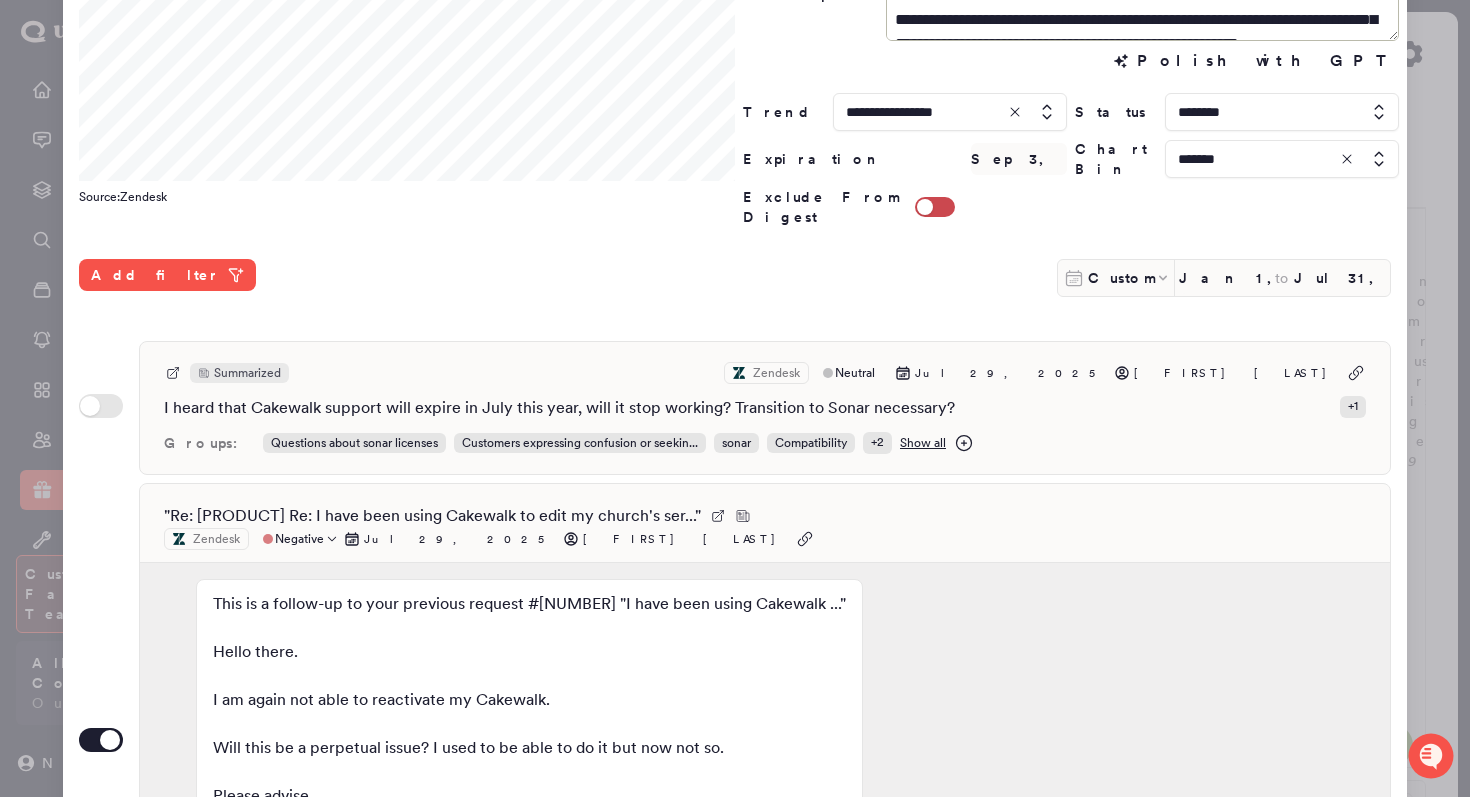 click on "" Re: [Cakewalk] Re: I have been using Cakewalk to edit my church's ser... " Zendesk Negative Jul 29, 2025 Pearlie Ng" at bounding box center (765, 527) 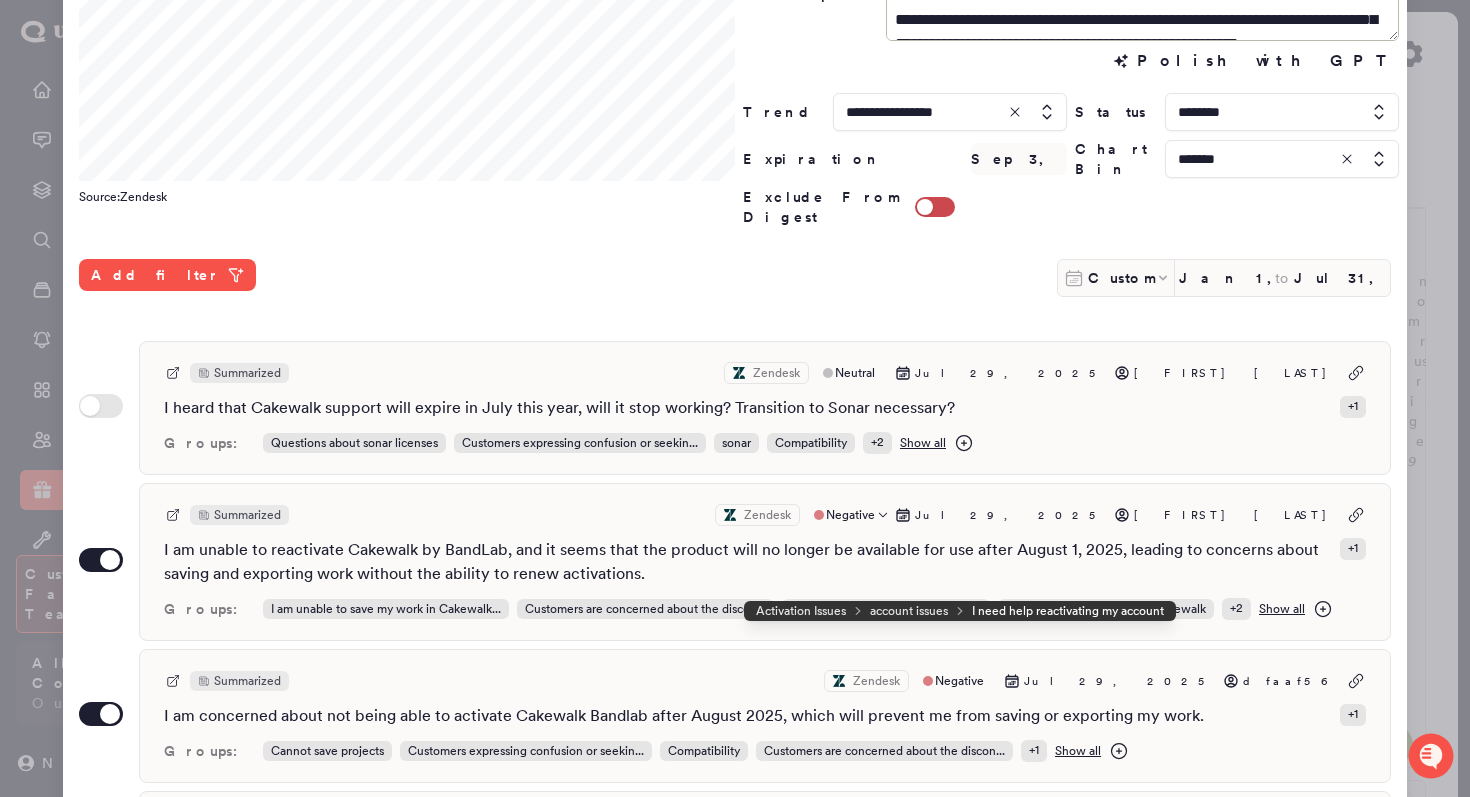 scroll, scrollTop: 264, scrollLeft: 0, axis: vertical 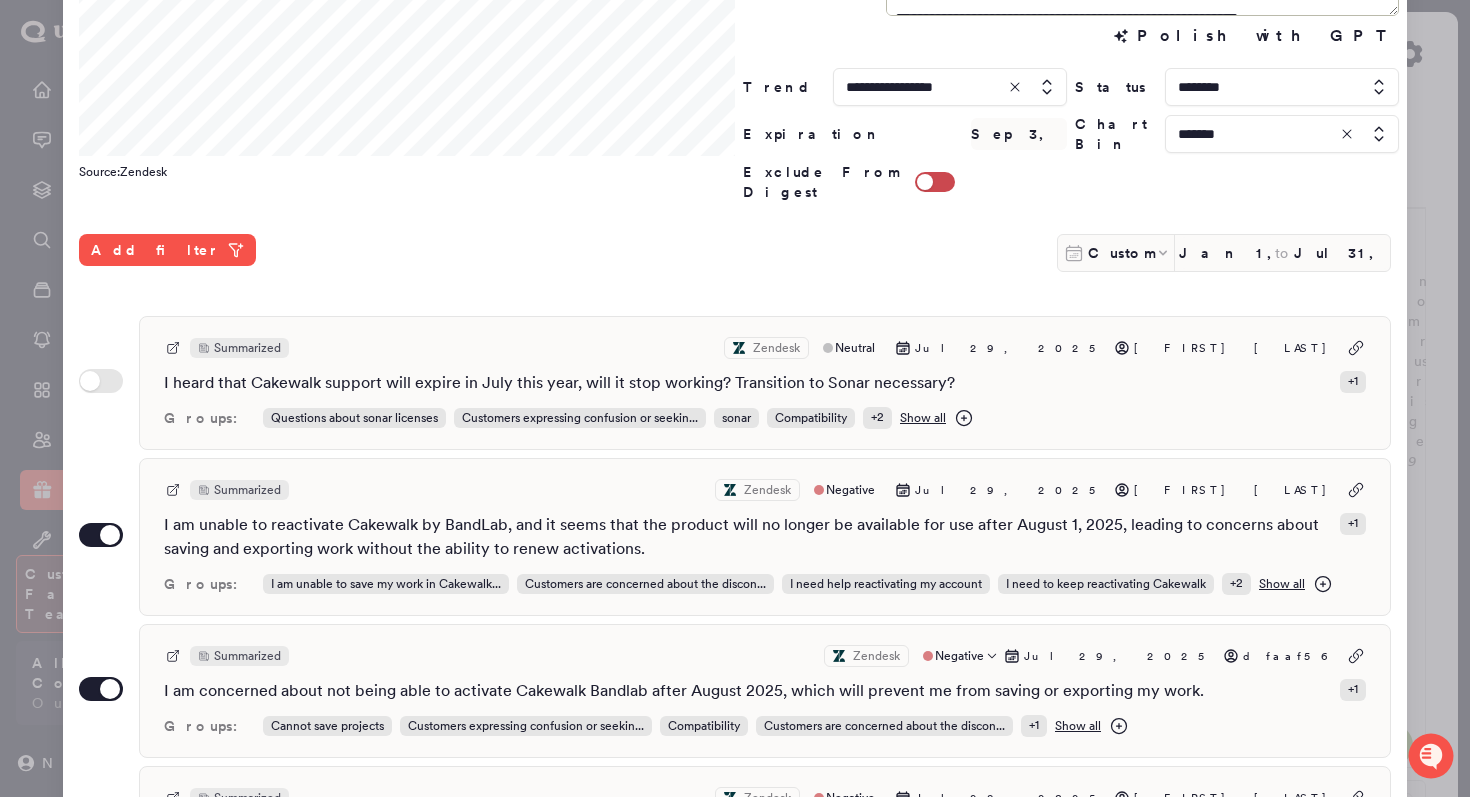 click on "Summarized Zendesk Negative Jul 29, 2025 dfaaf56" at bounding box center (765, 656) 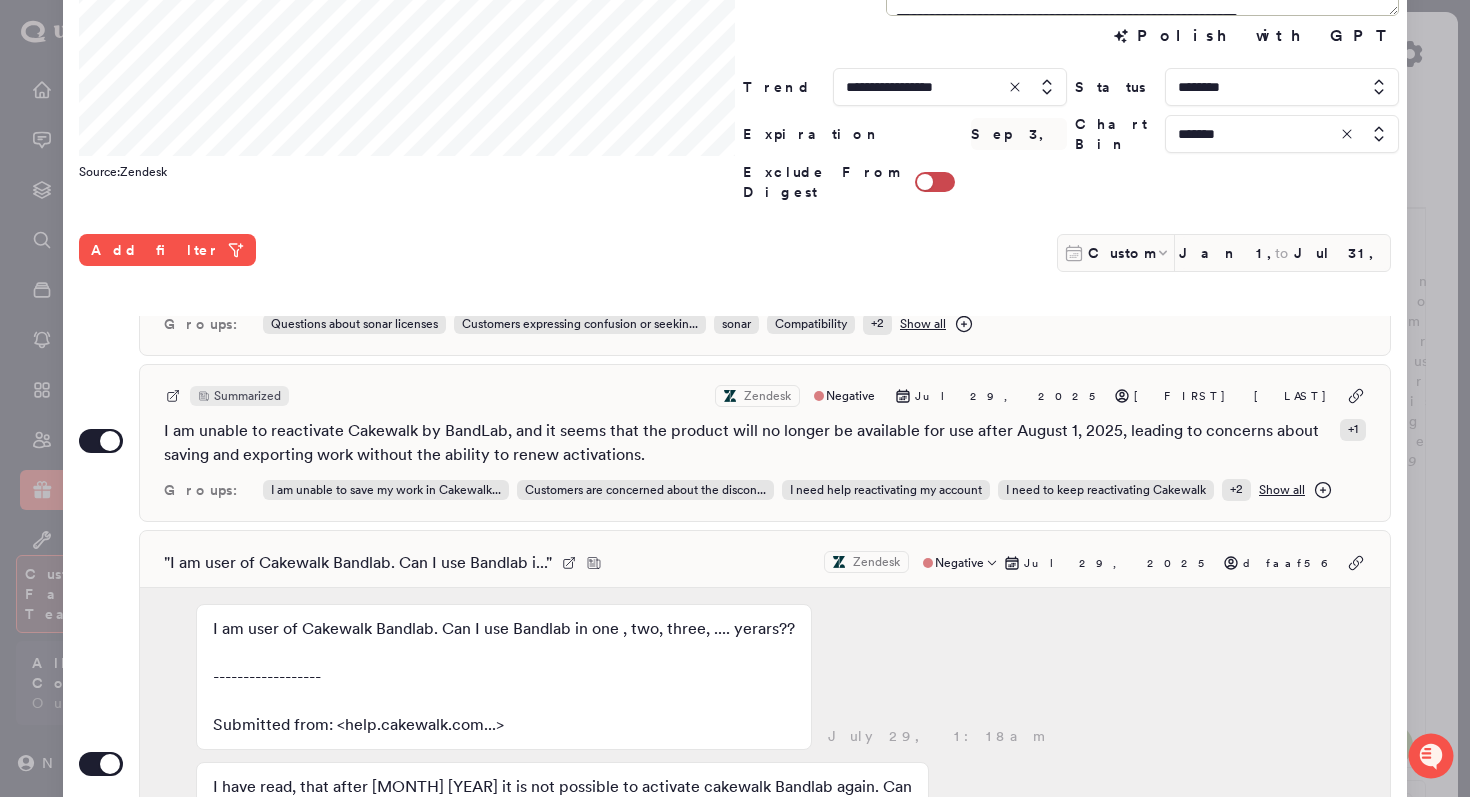scroll, scrollTop: 133, scrollLeft: 0, axis: vertical 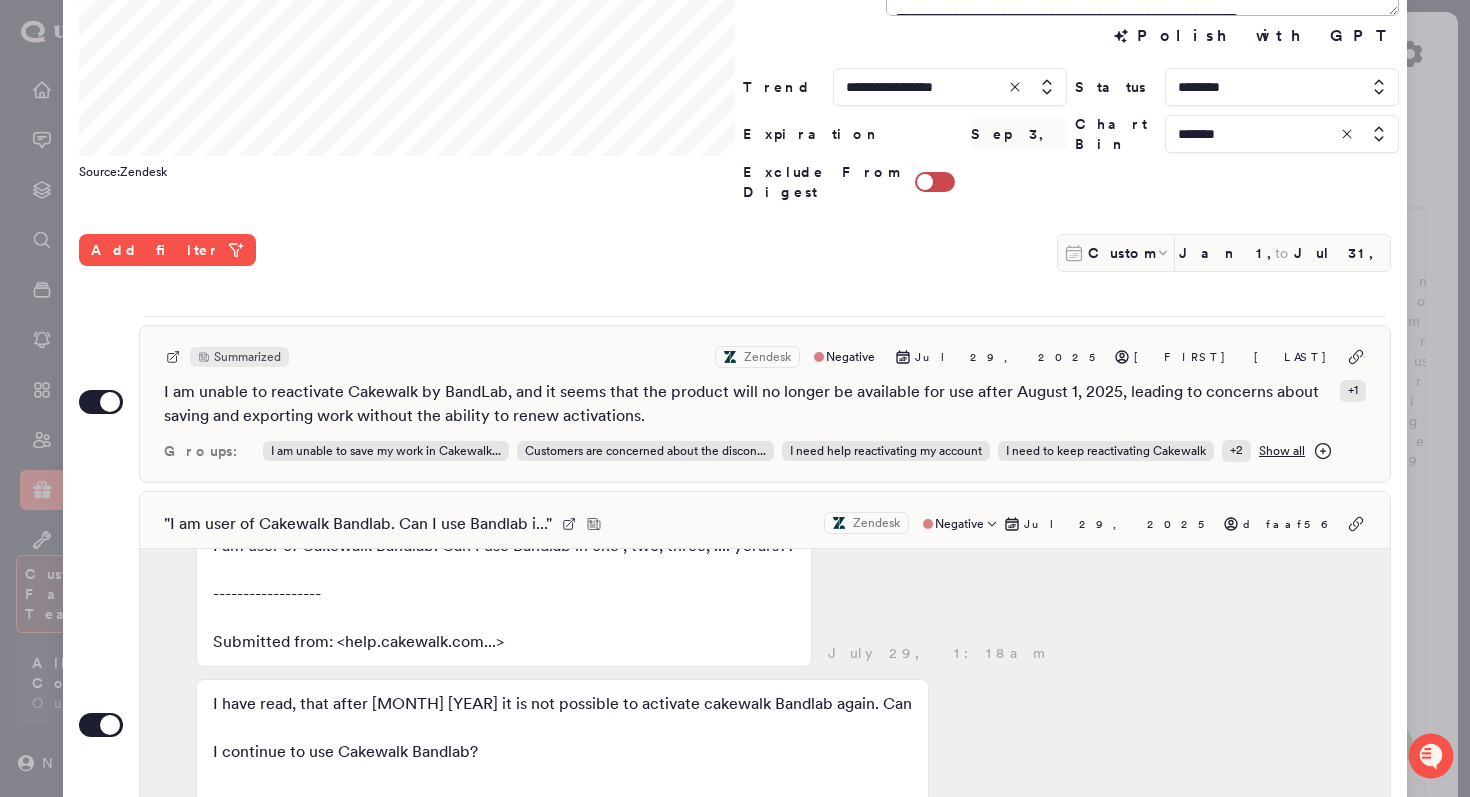 click on "" I am user of Cakewalk Bandlab. Can I use Bandlab i... " Zendesk Negative Jul 29, 2025 dfaaf56" at bounding box center (765, 524) 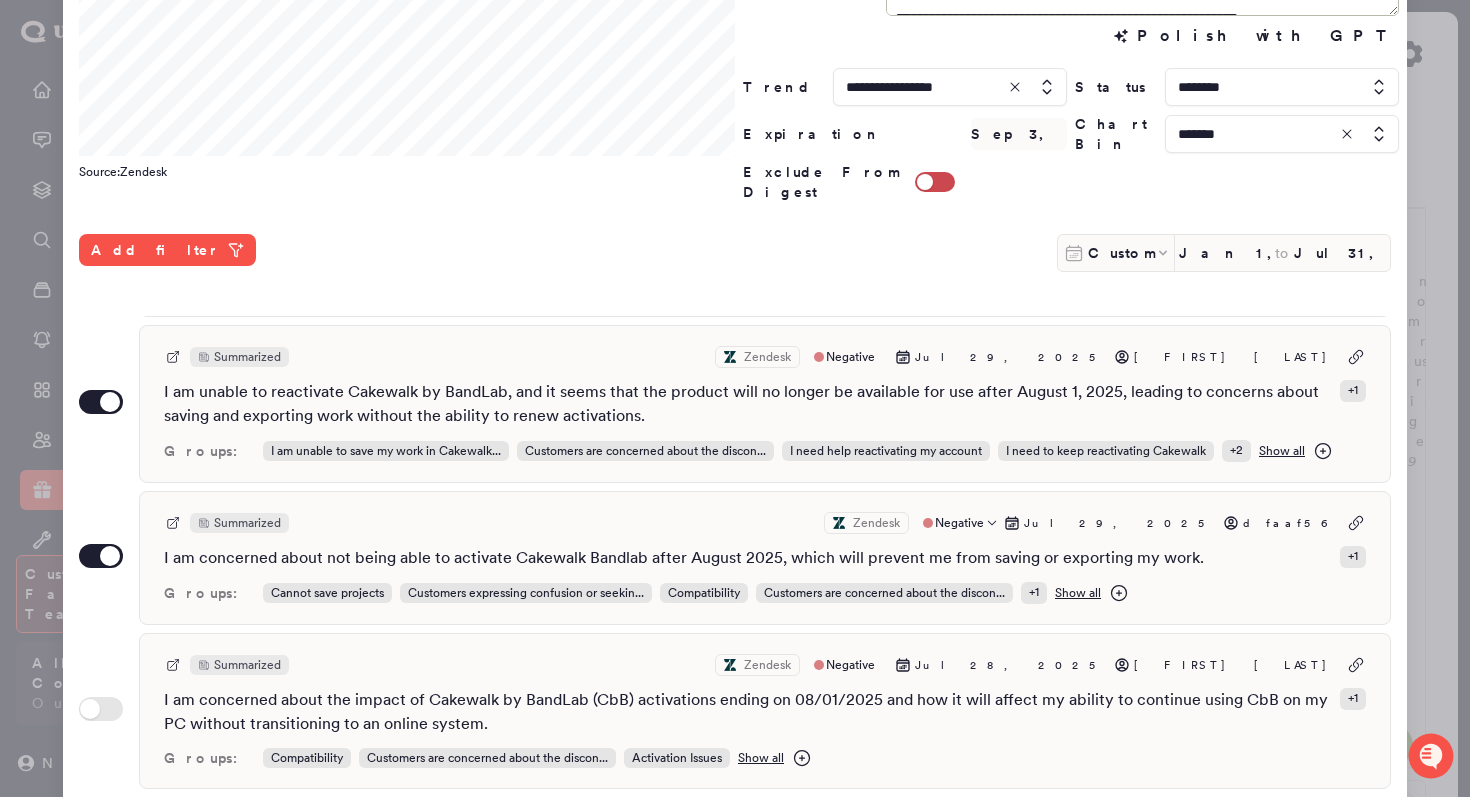 click at bounding box center [735, 398] 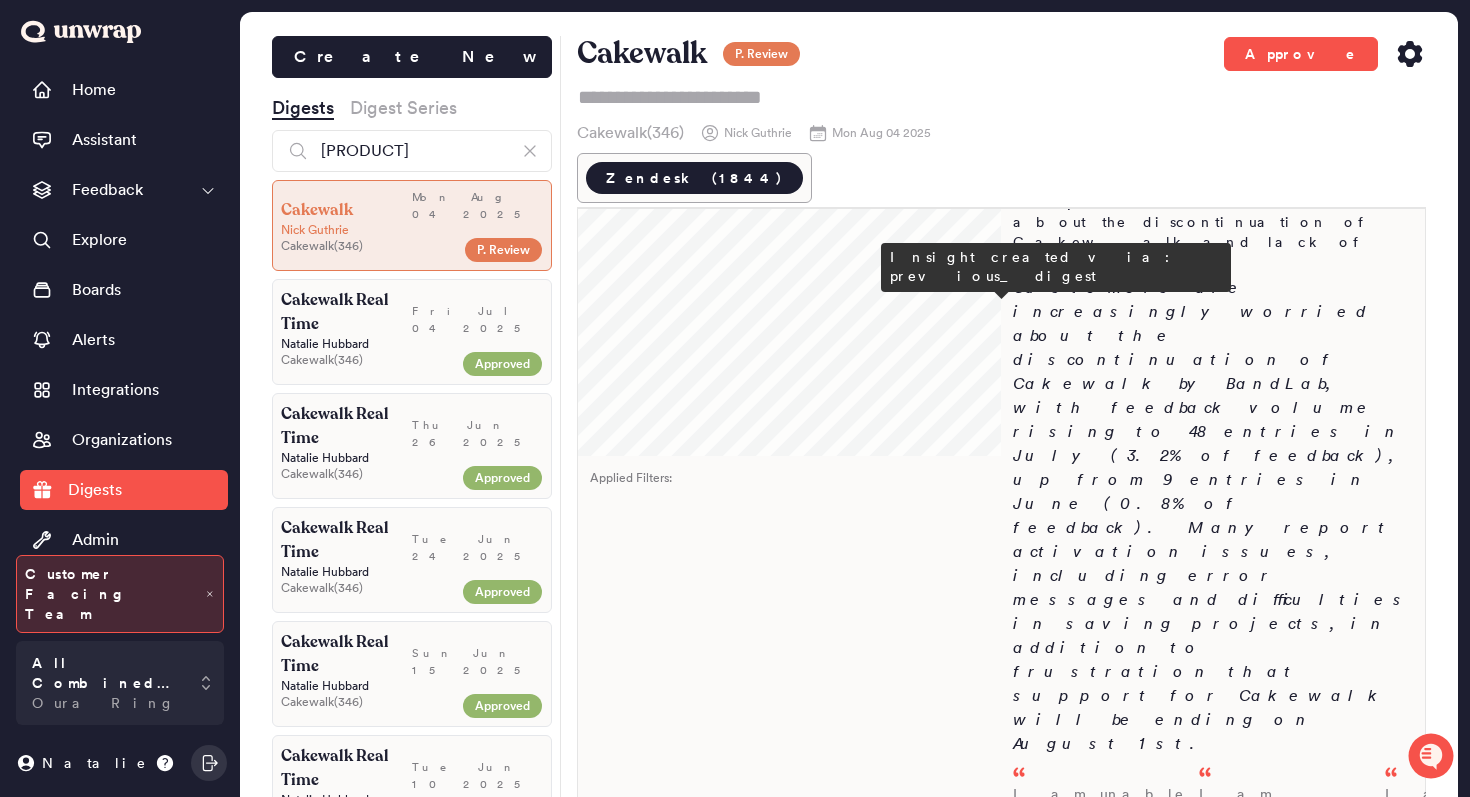 scroll, scrollTop: 1098, scrollLeft: 0, axis: vertical 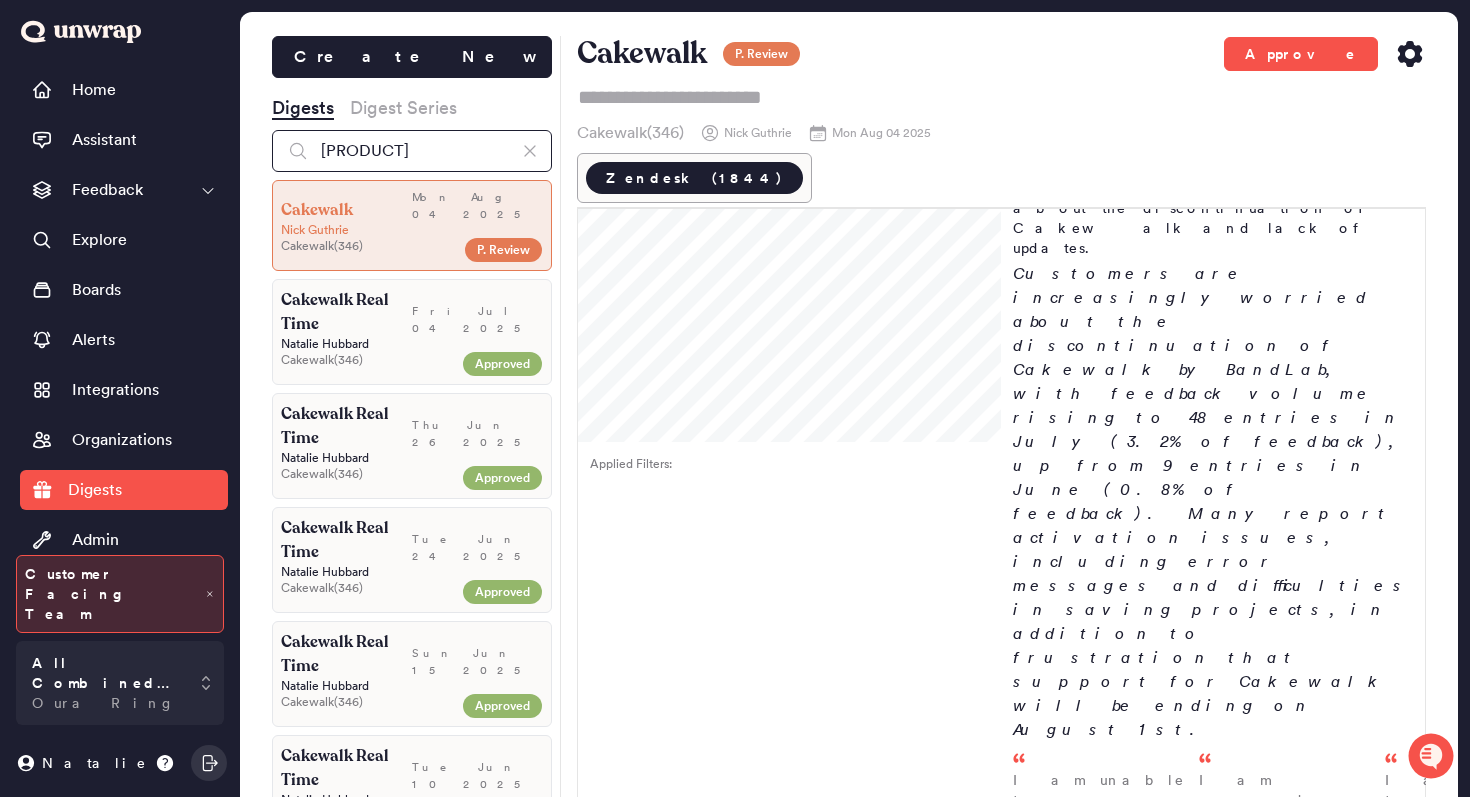 click on "cakewalk" at bounding box center [412, 151] 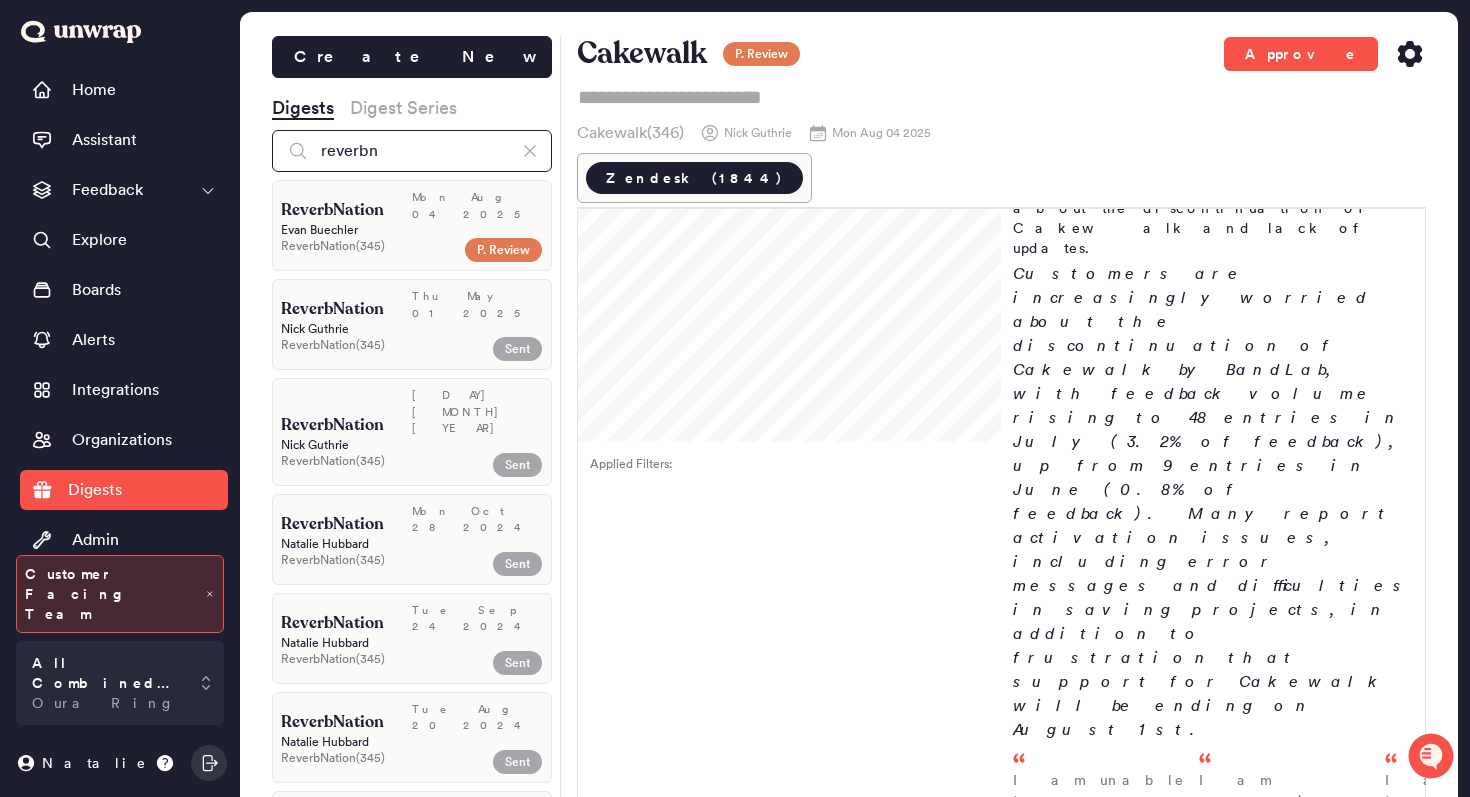 type on "reverbn" 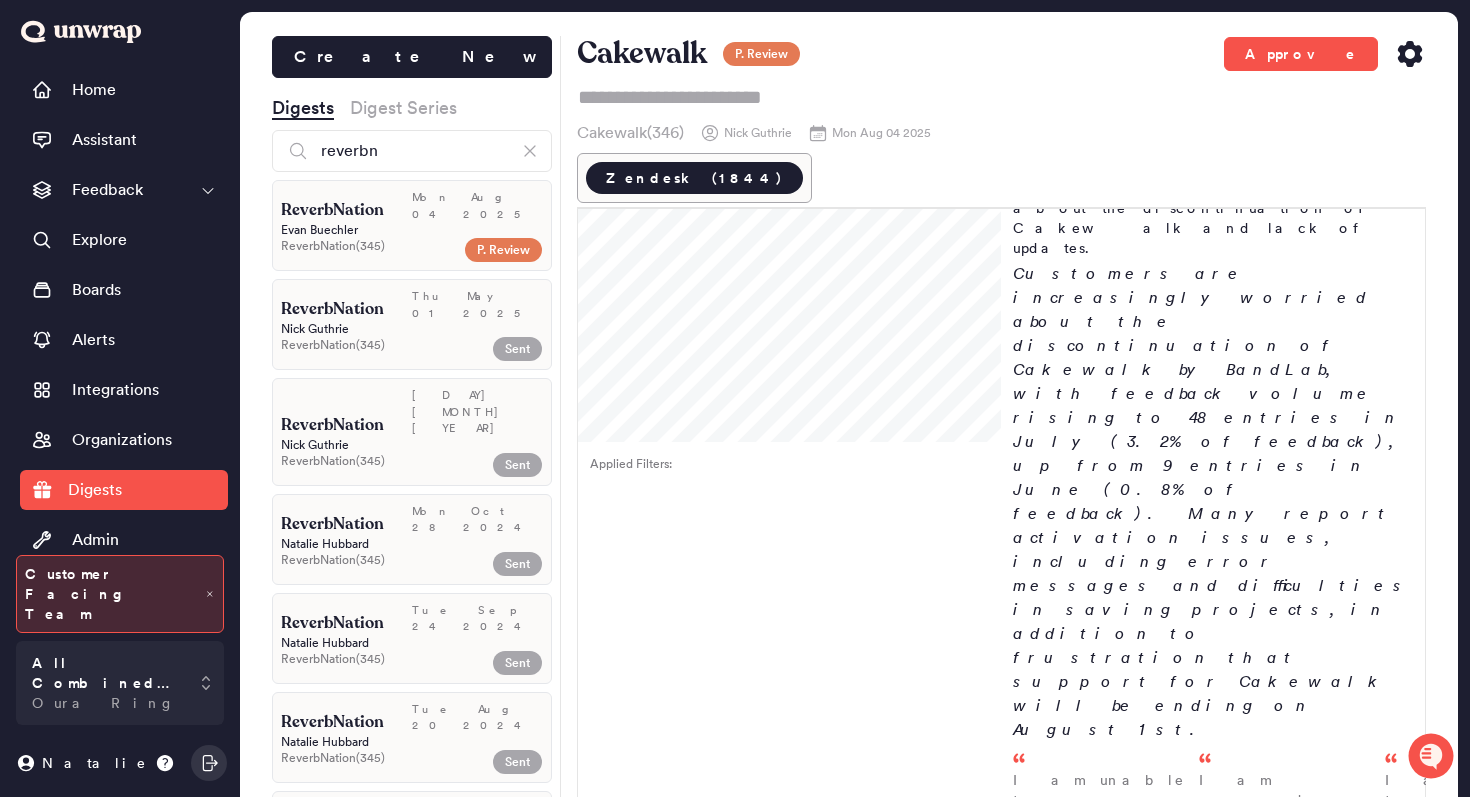 click on "ReverbNation  ( 345 )" at bounding box center [368, 250] 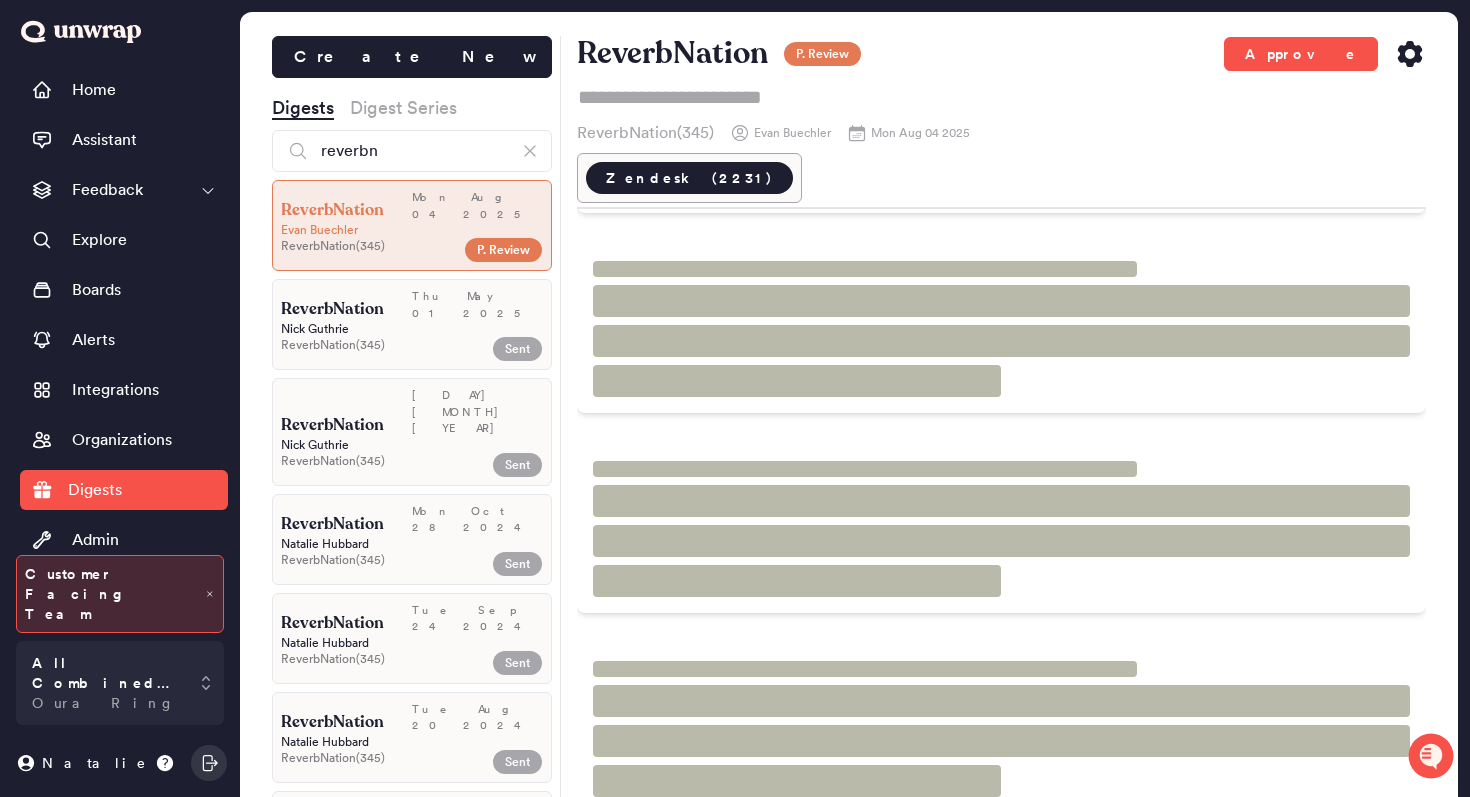 scroll, scrollTop: 0, scrollLeft: 0, axis: both 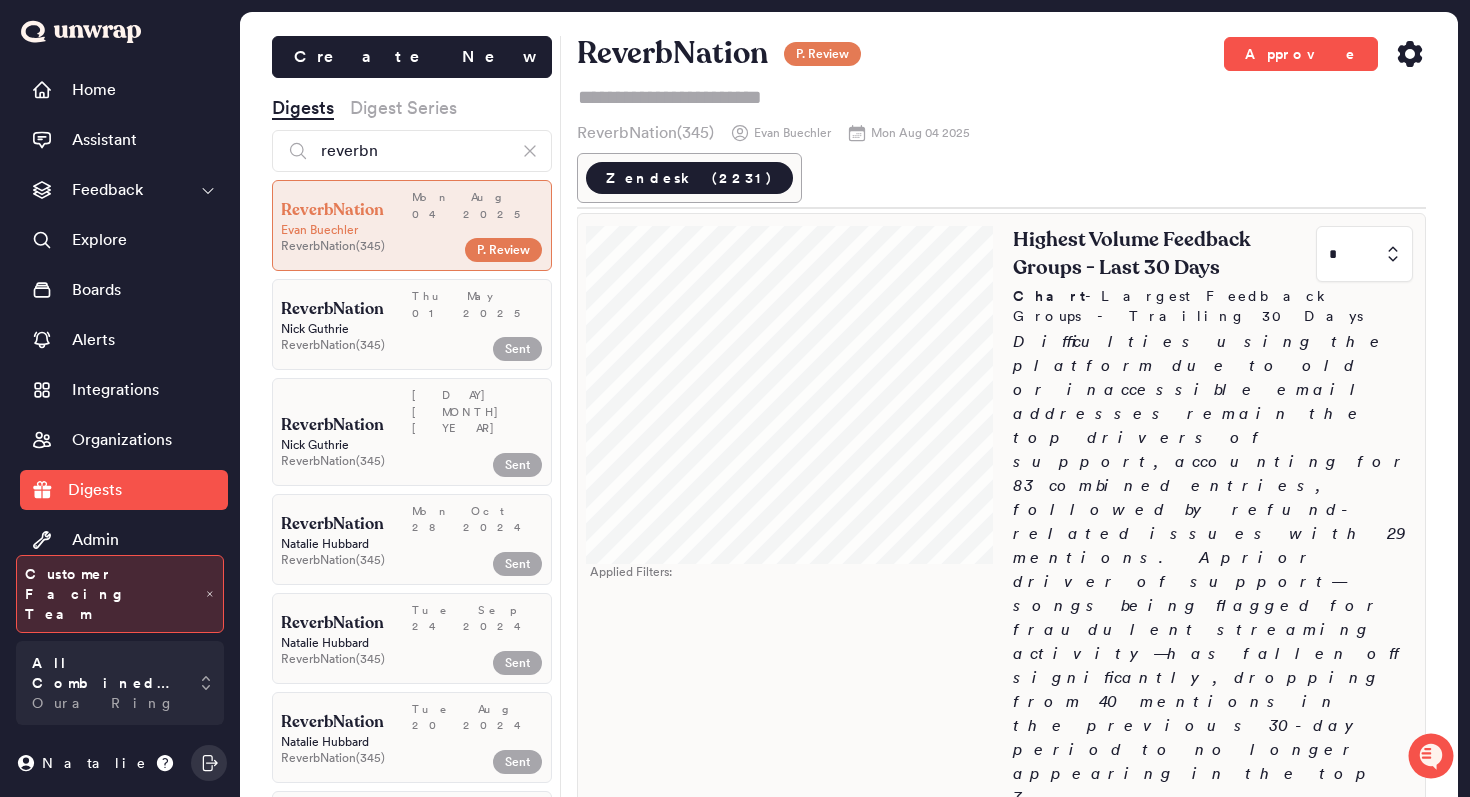 click at bounding box center [790, 389] 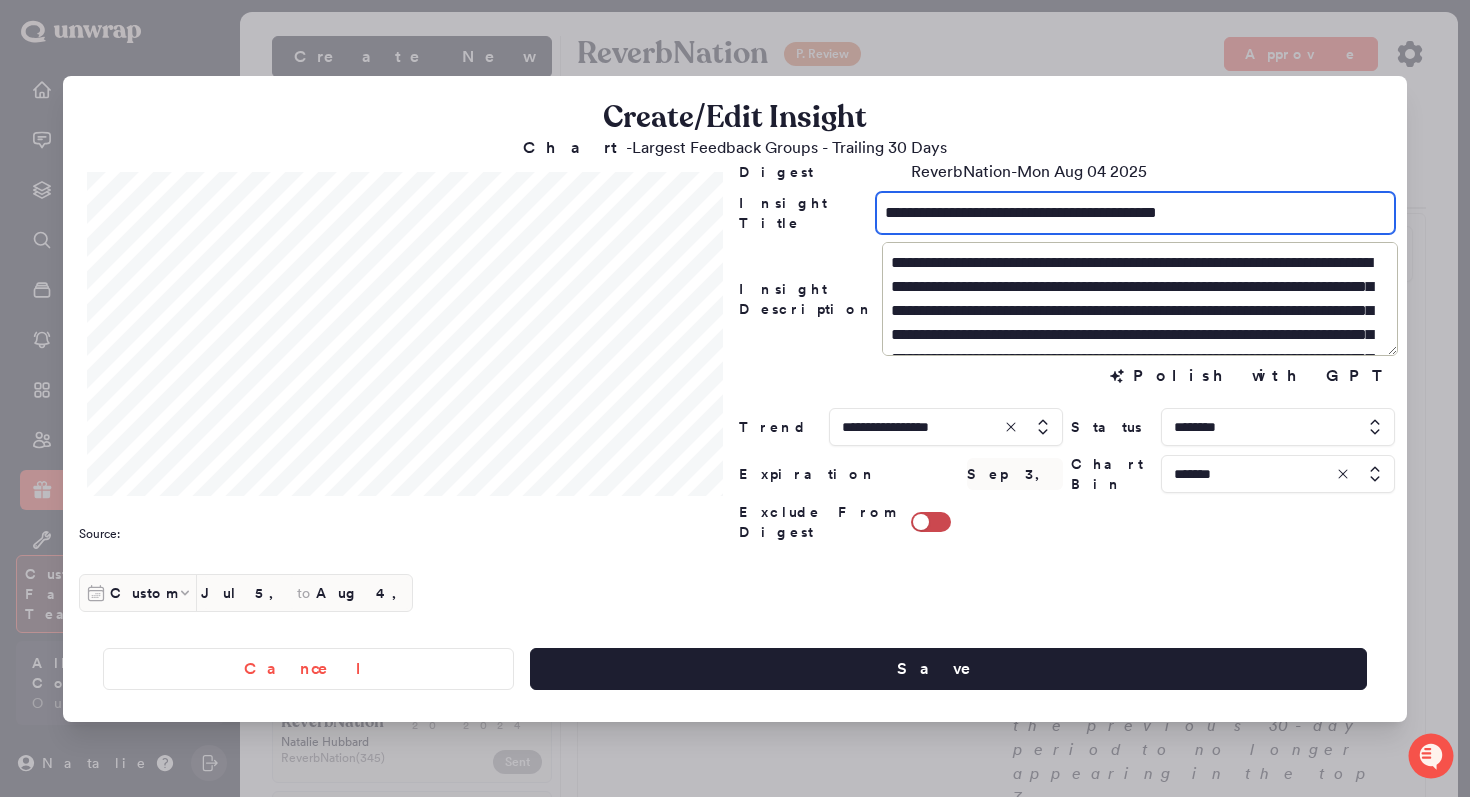 click on "**********" at bounding box center (1135, 213) 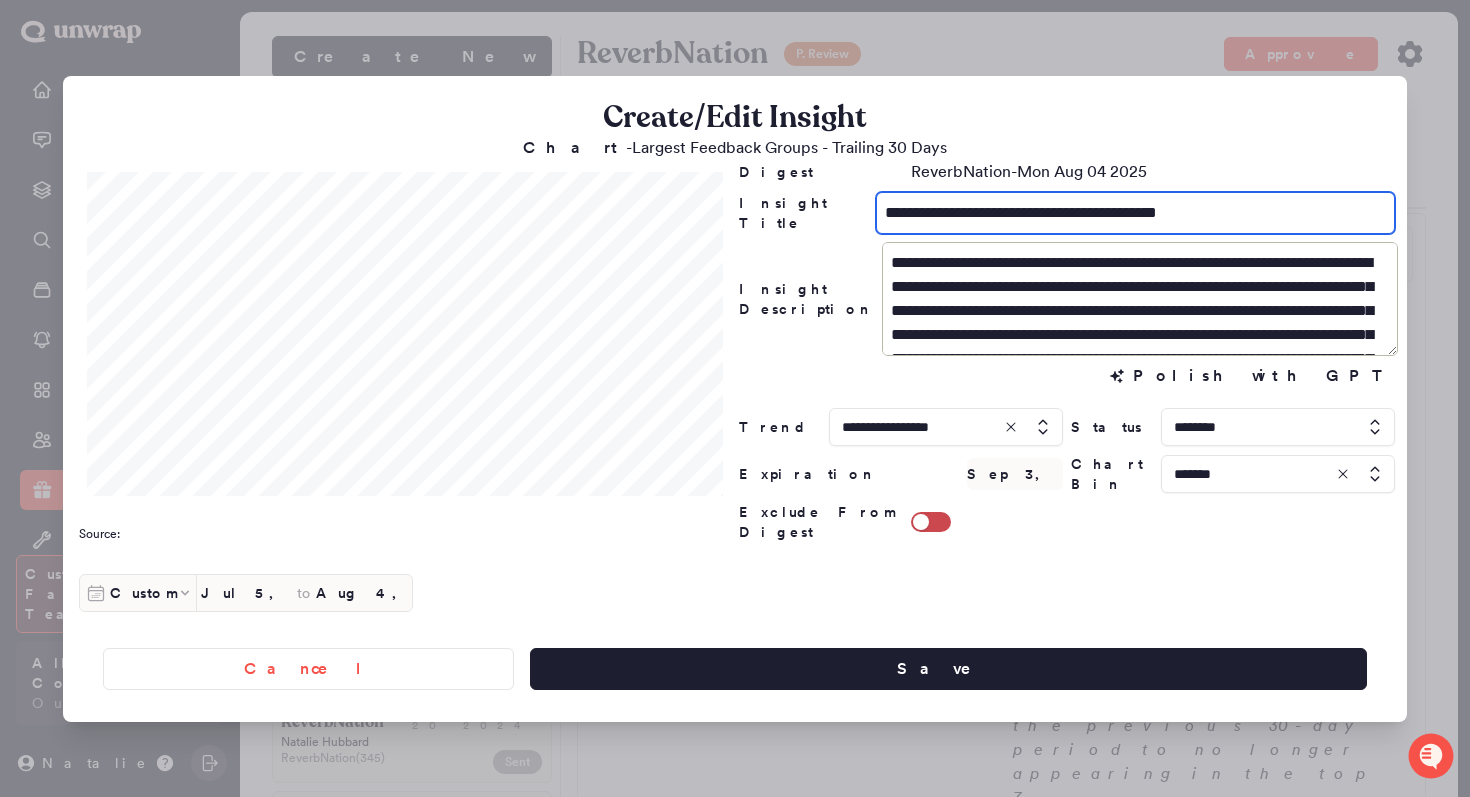 click on "**********" at bounding box center (1135, 213) 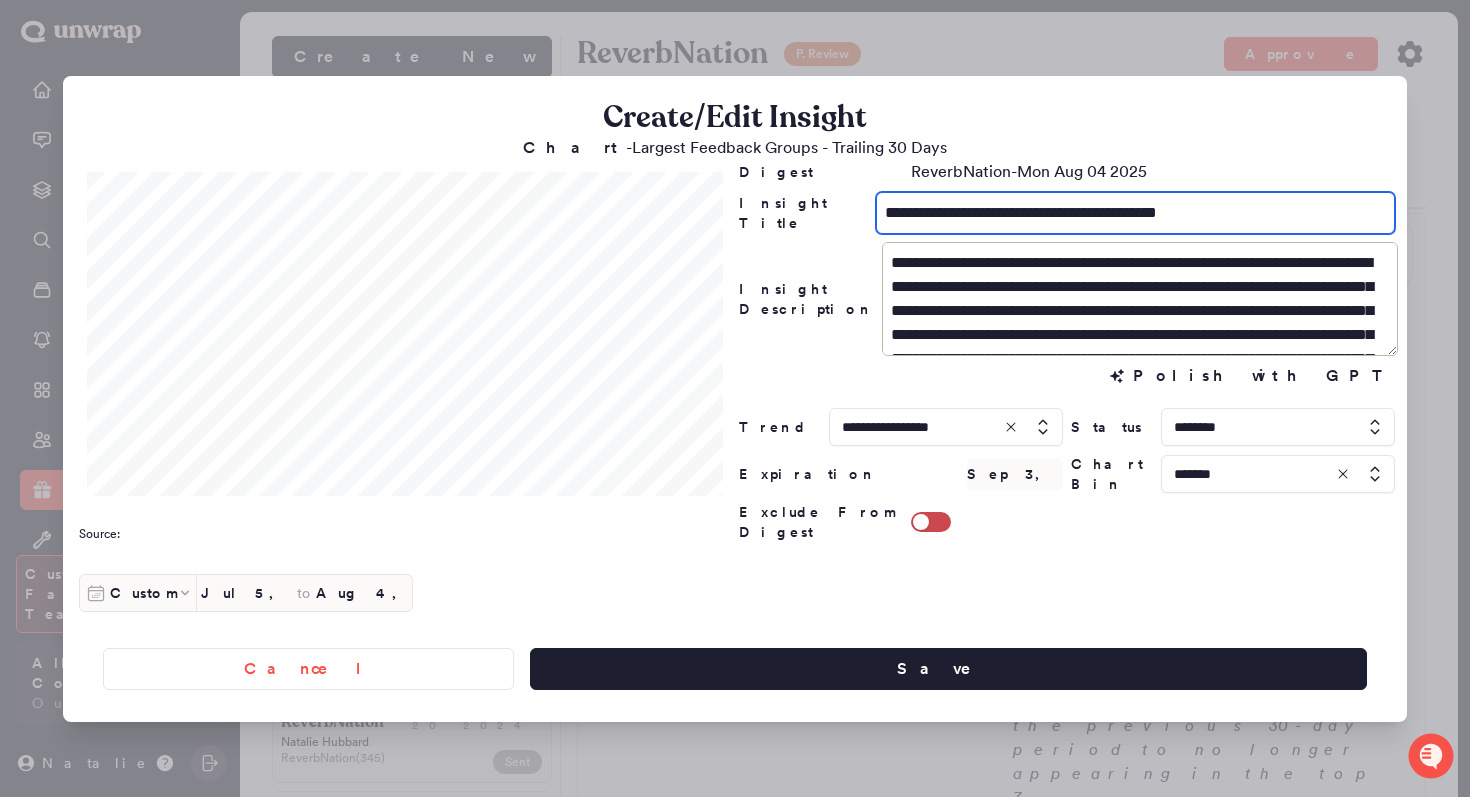 drag, startPoint x: 1122, startPoint y: 230, endPoint x: 1076, endPoint y: 230, distance: 46 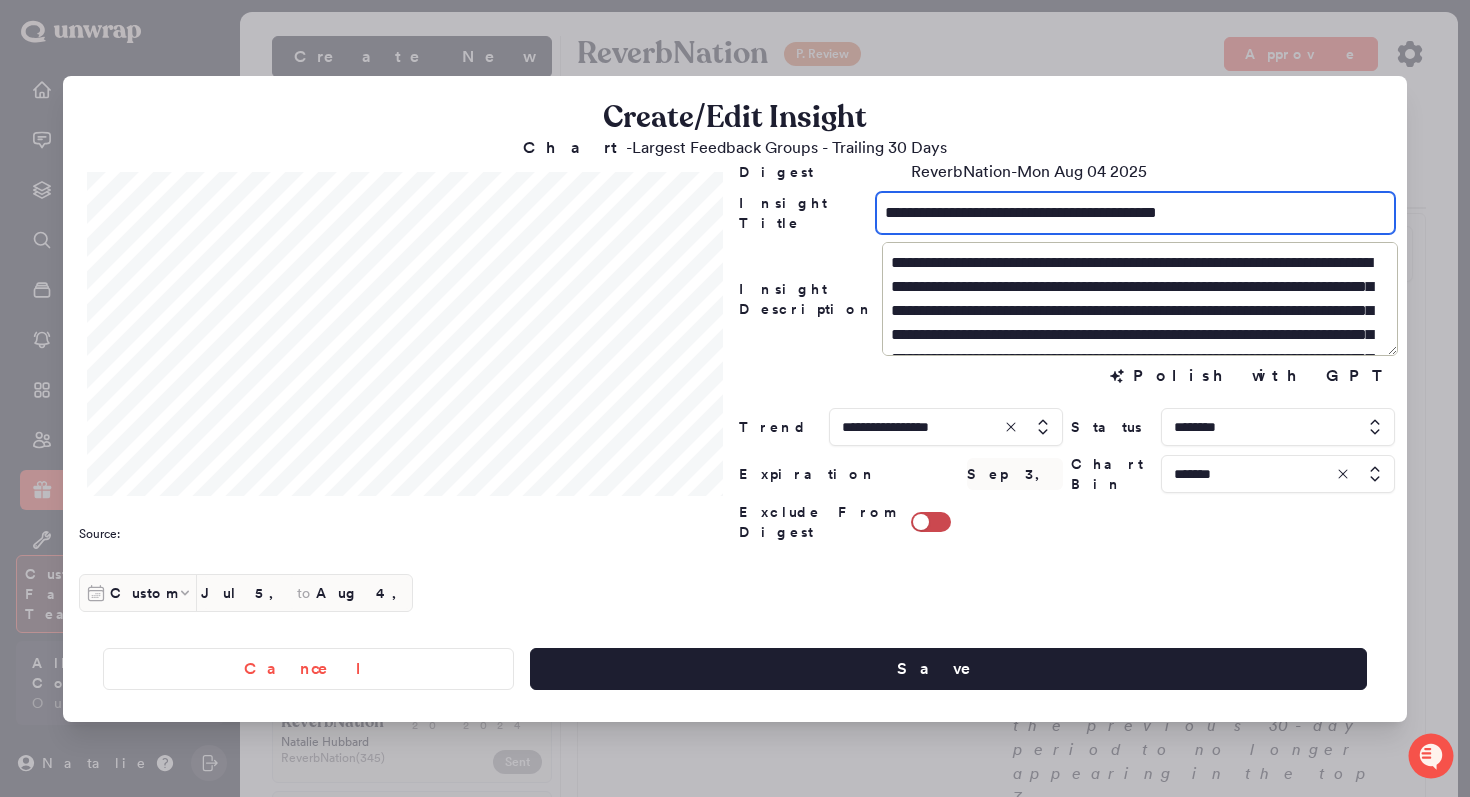click on "**********" at bounding box center (1135, 213) 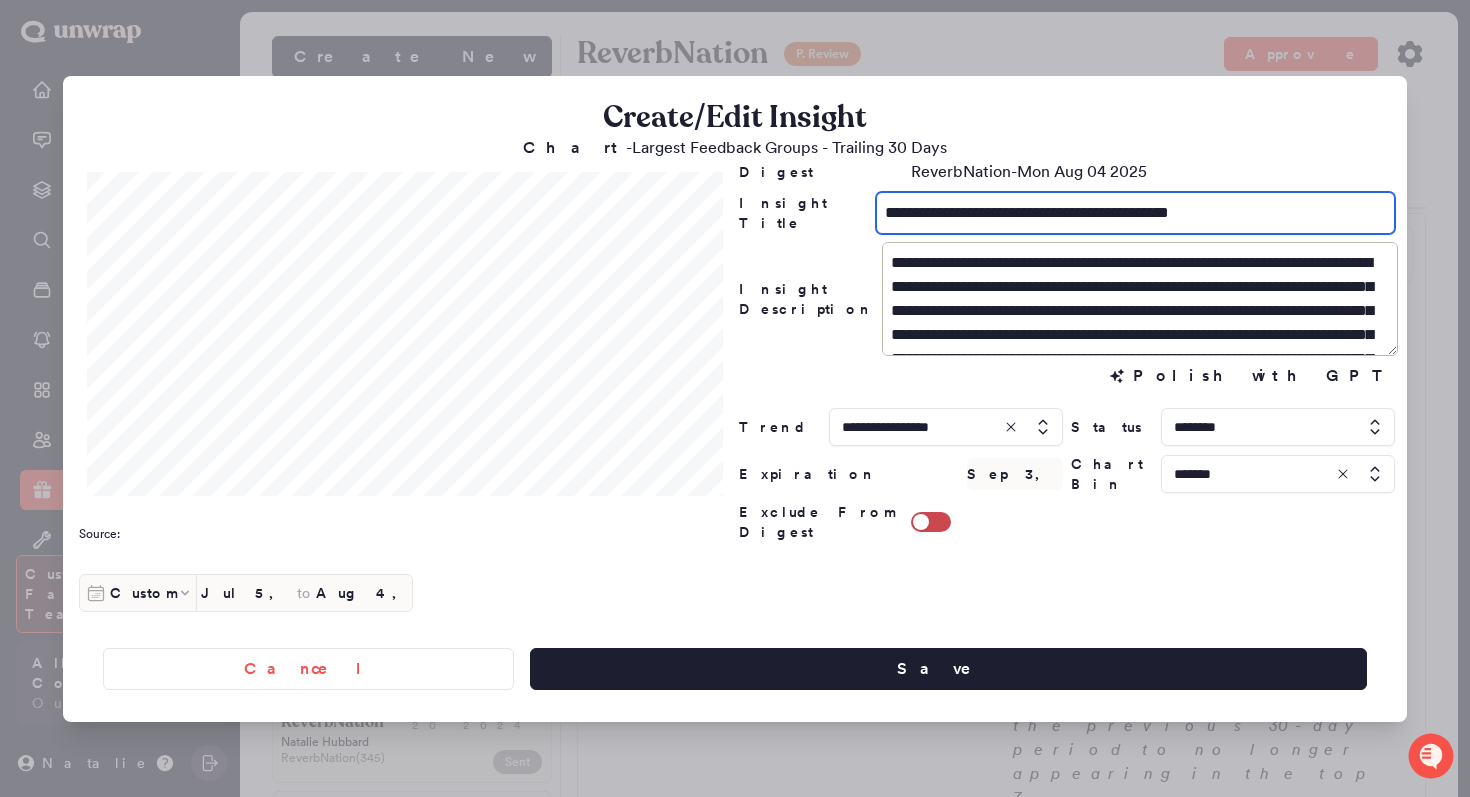click on "**********" at bounding box center [1135, 213] 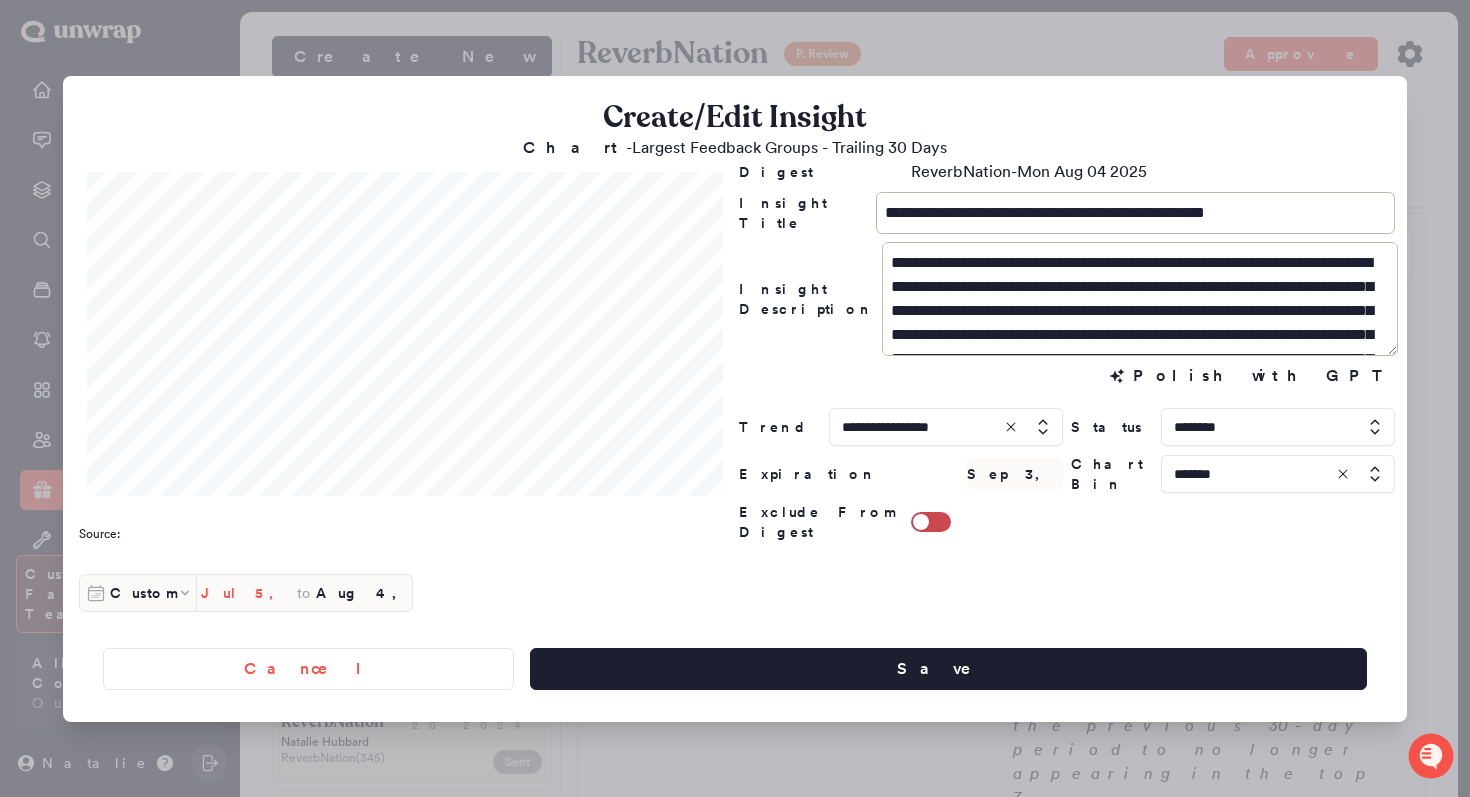 click on "Jul 5, 2025" at bounding box center [249, 593] 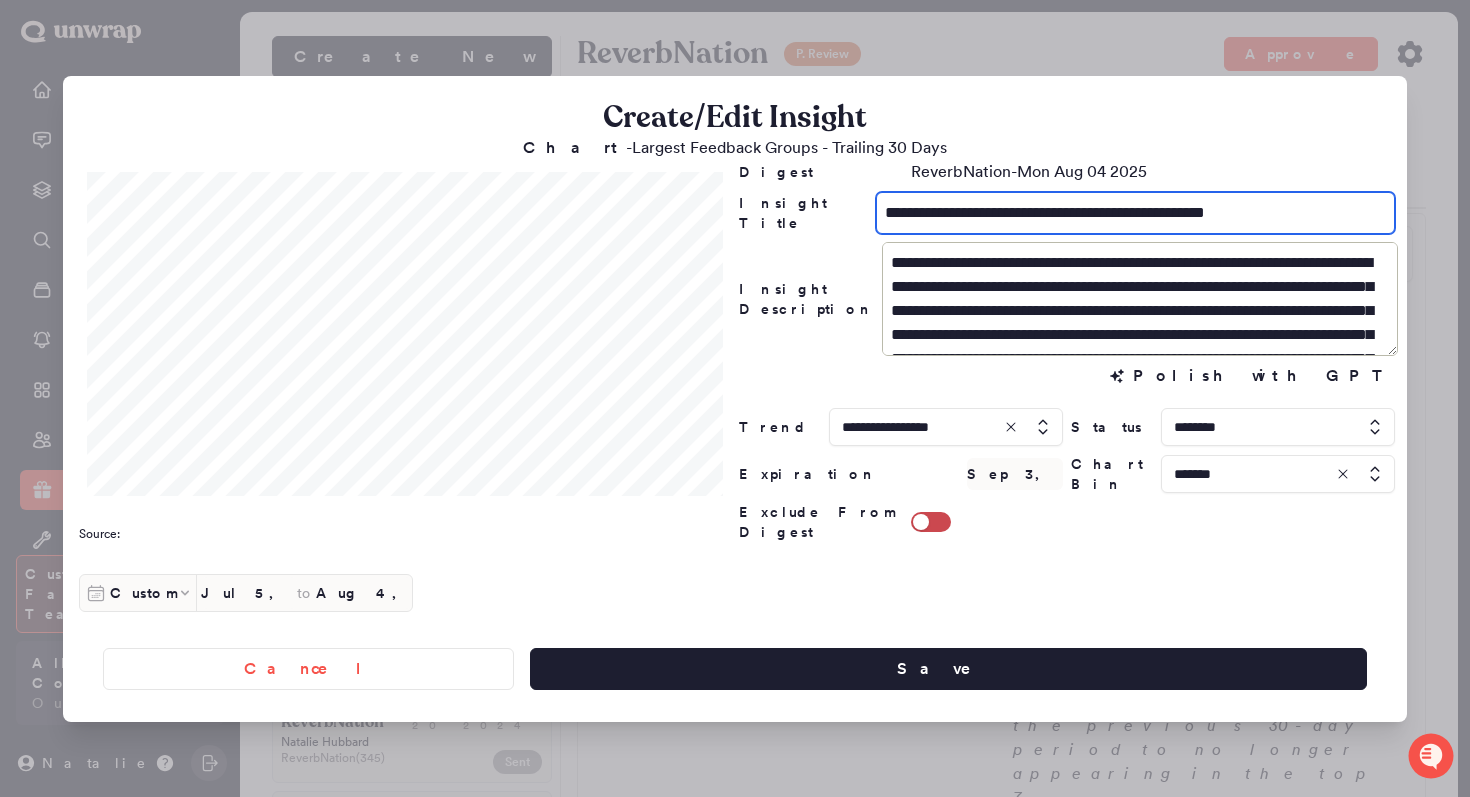 drag, startPoint x: 1264, startPoint y: 208, endPoint x: 1155, endPoint y: 213, distance: 109.11462 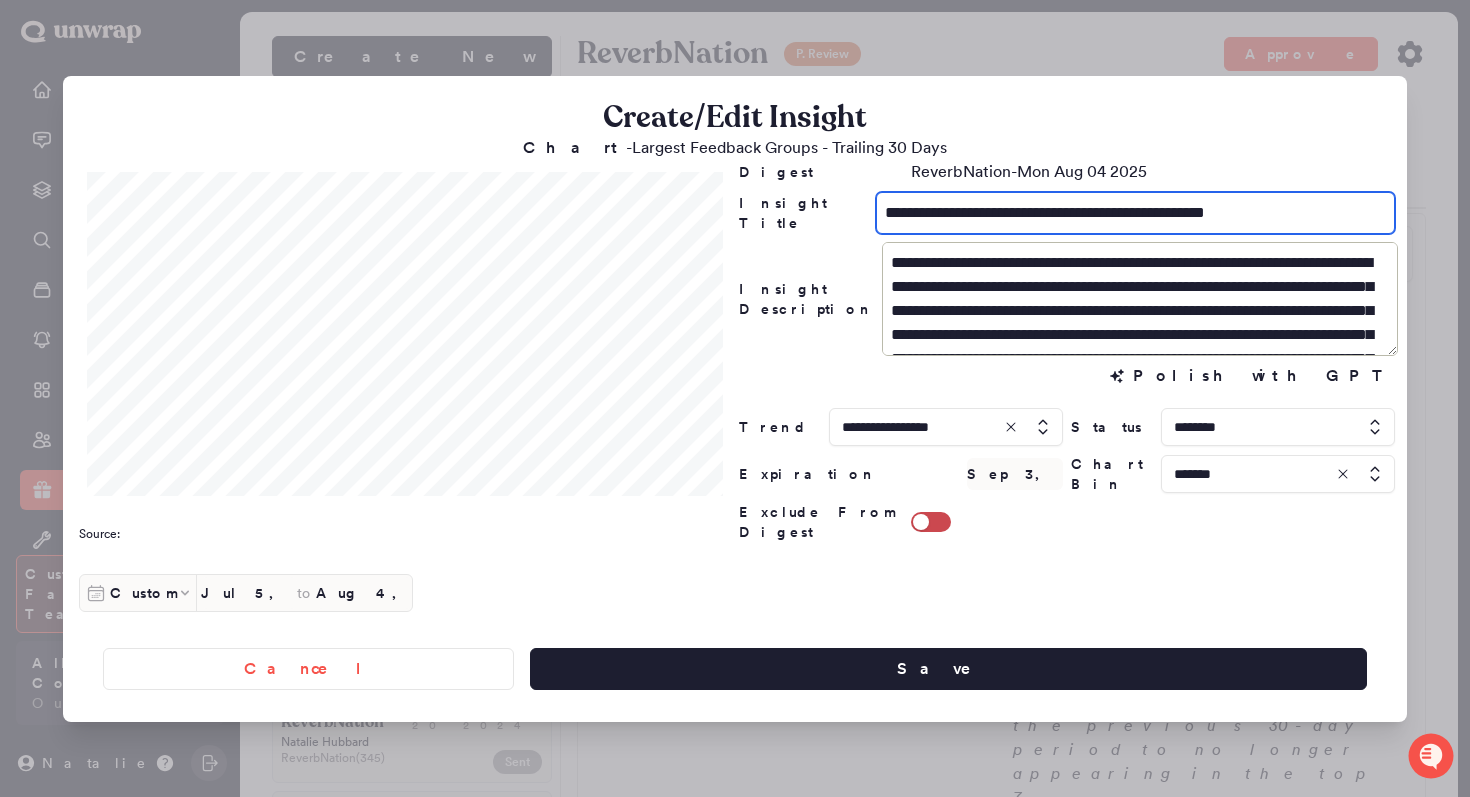 click on "**********" at bounding box center (1135, 213) 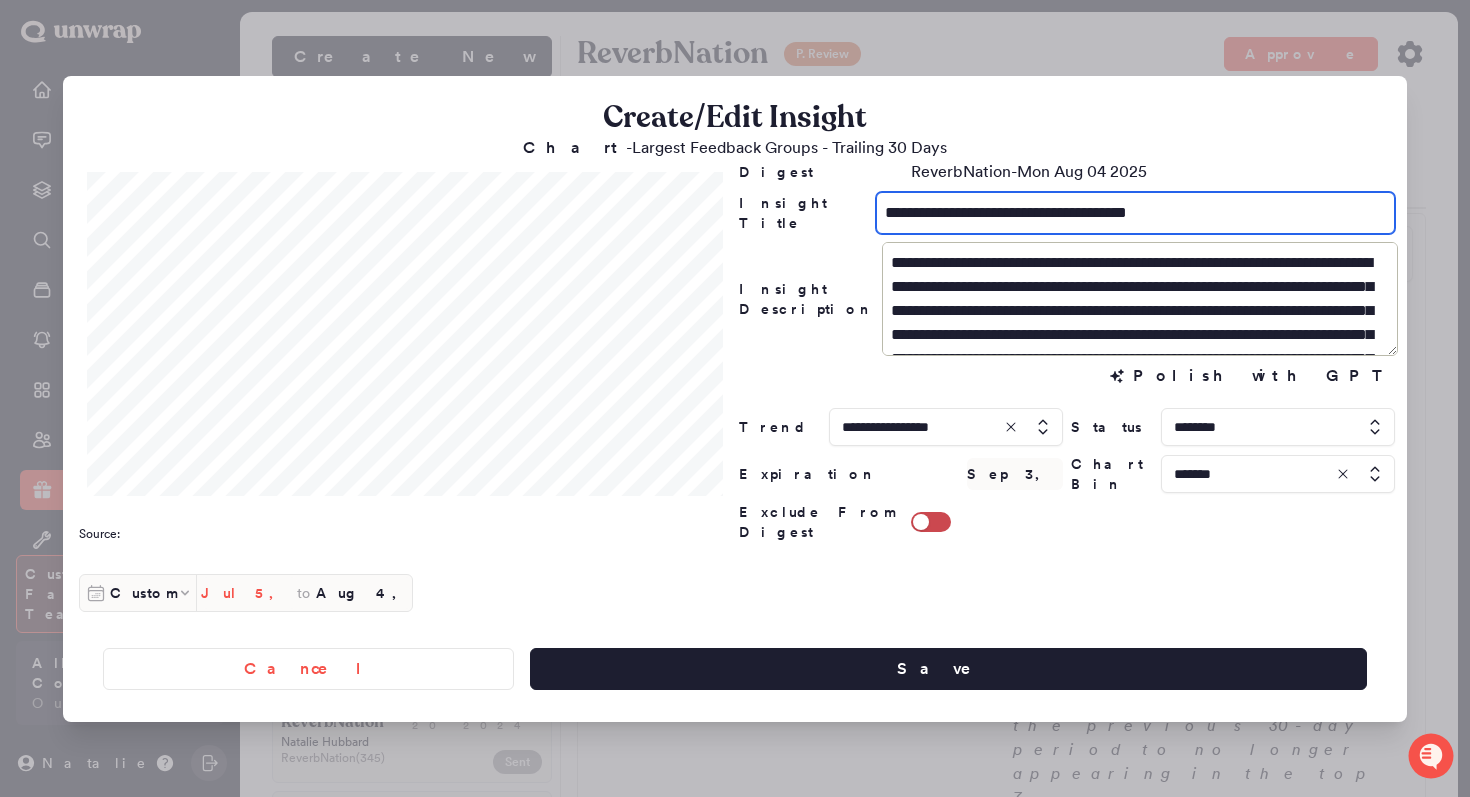 type on "**********" 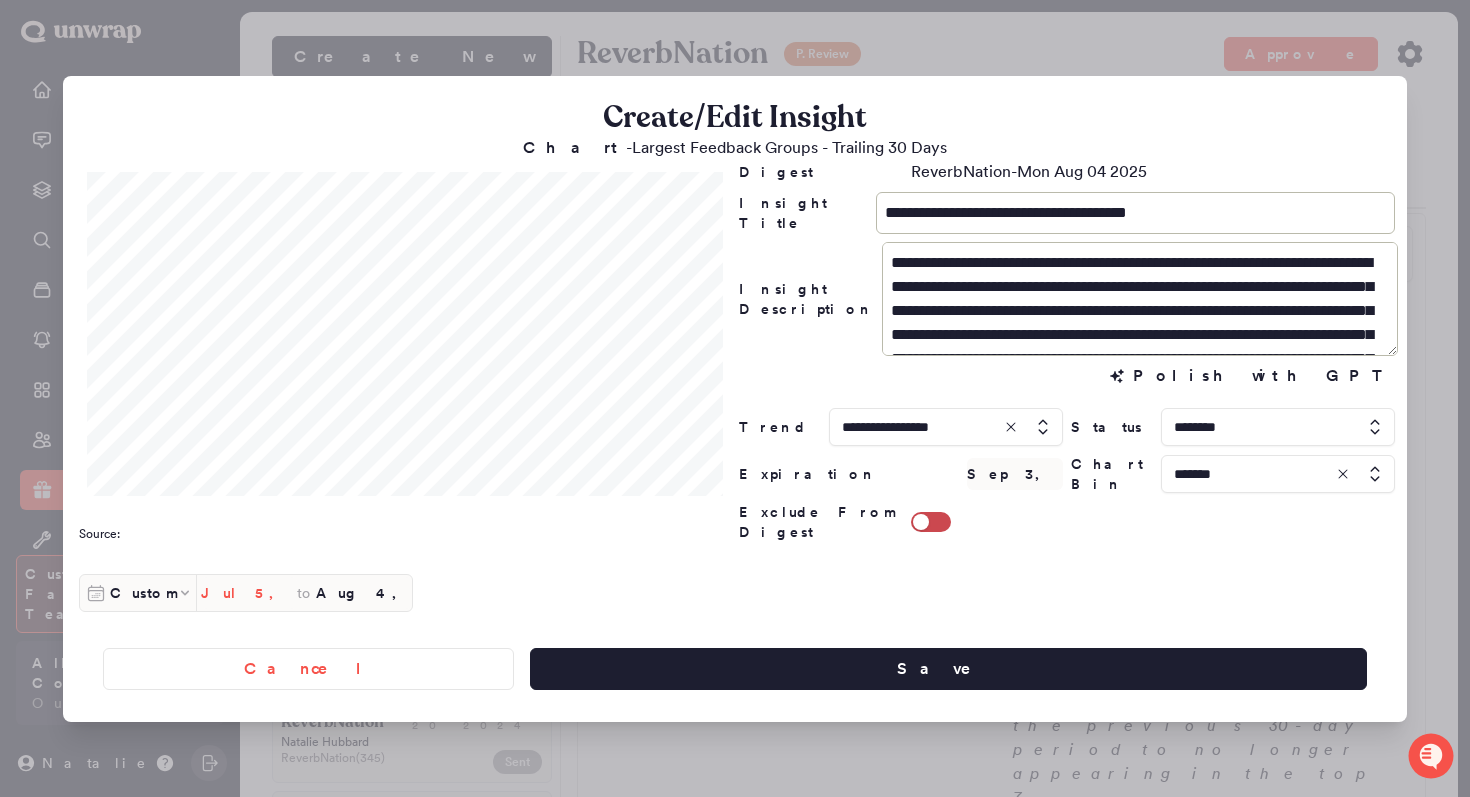 click on "Jul 5, 2025" at bounding box center [249, 593] 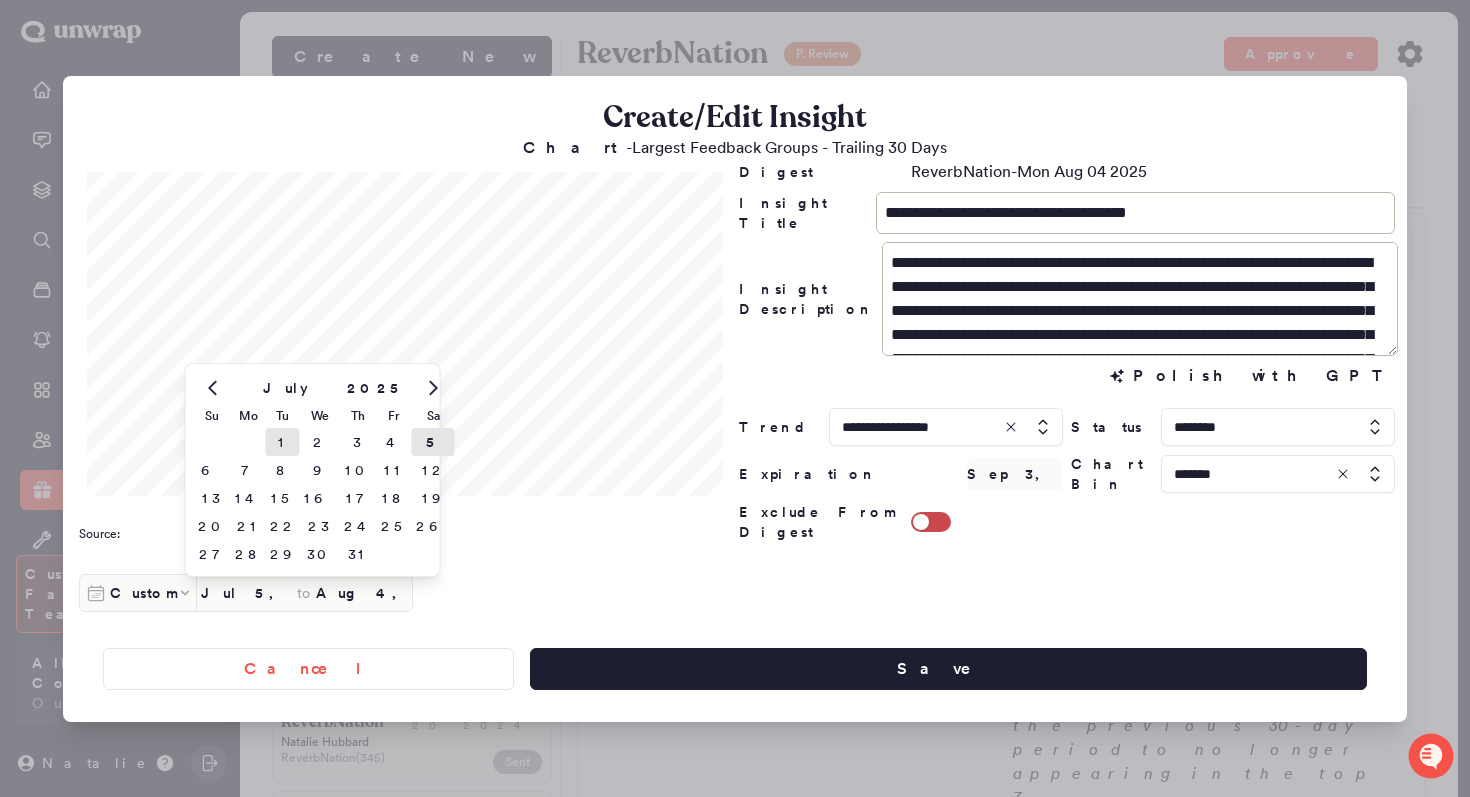 click on "1" at bounding box center (283, 442) 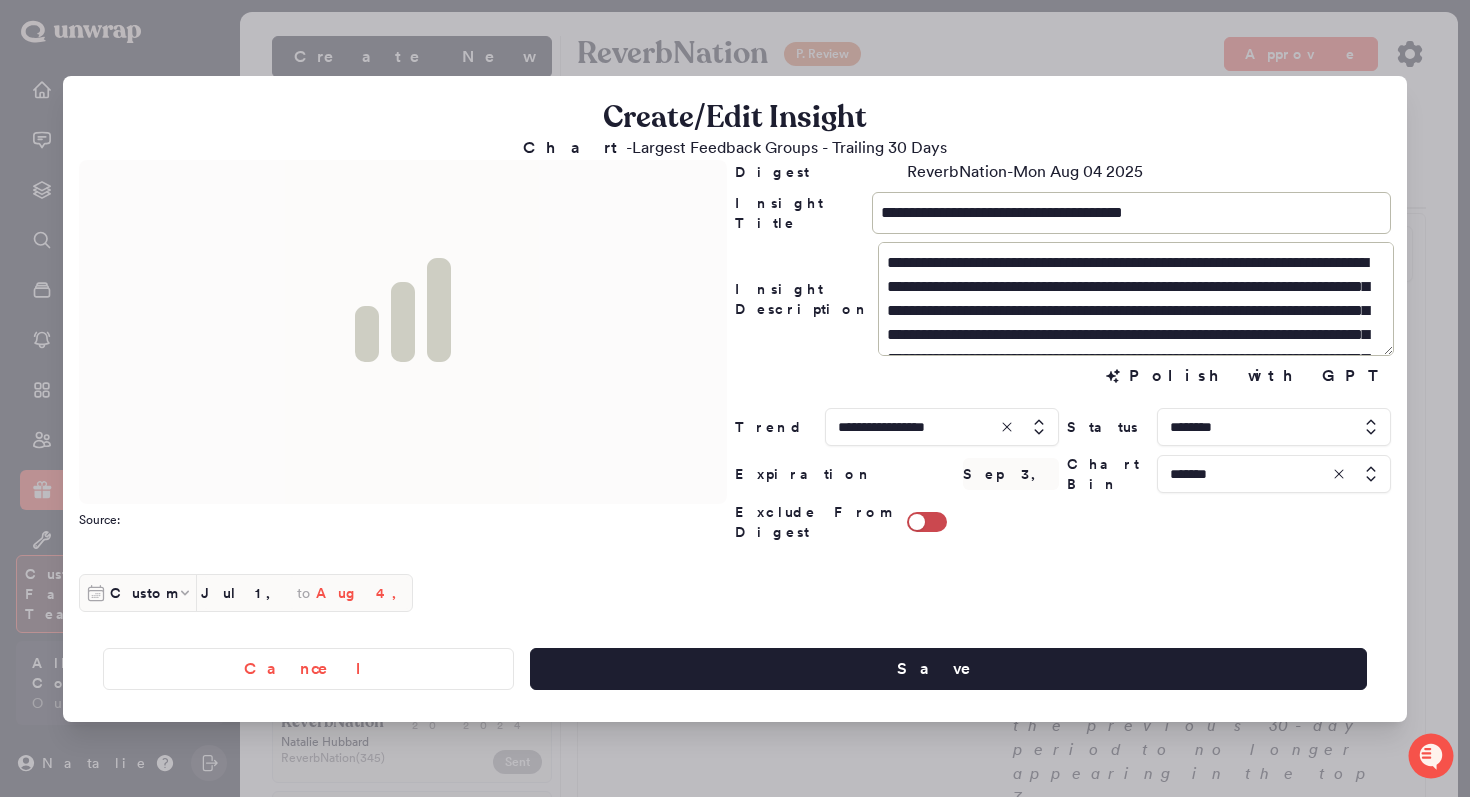 click on "Aug 4, 2025" at bounding box center [364, 593] 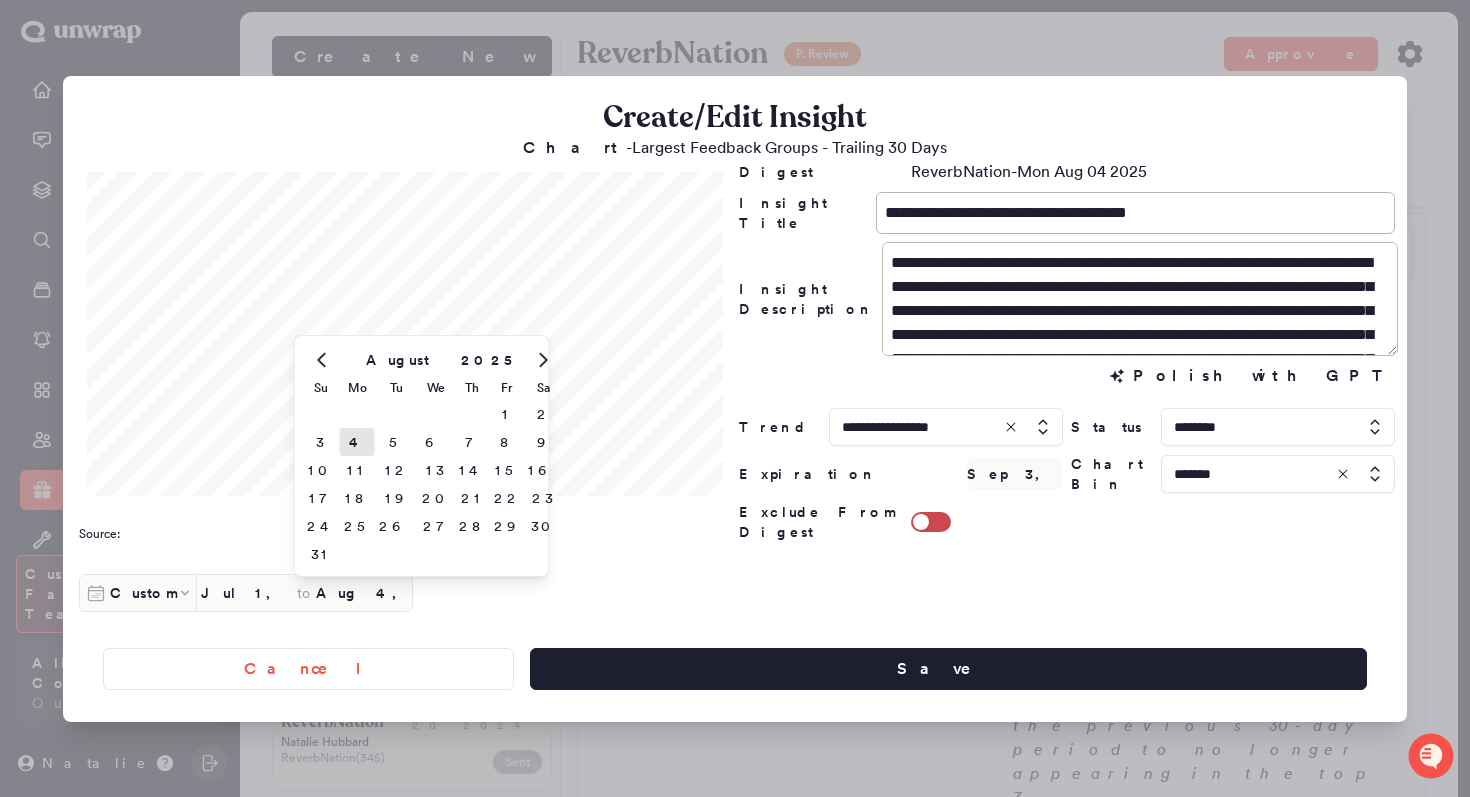 click 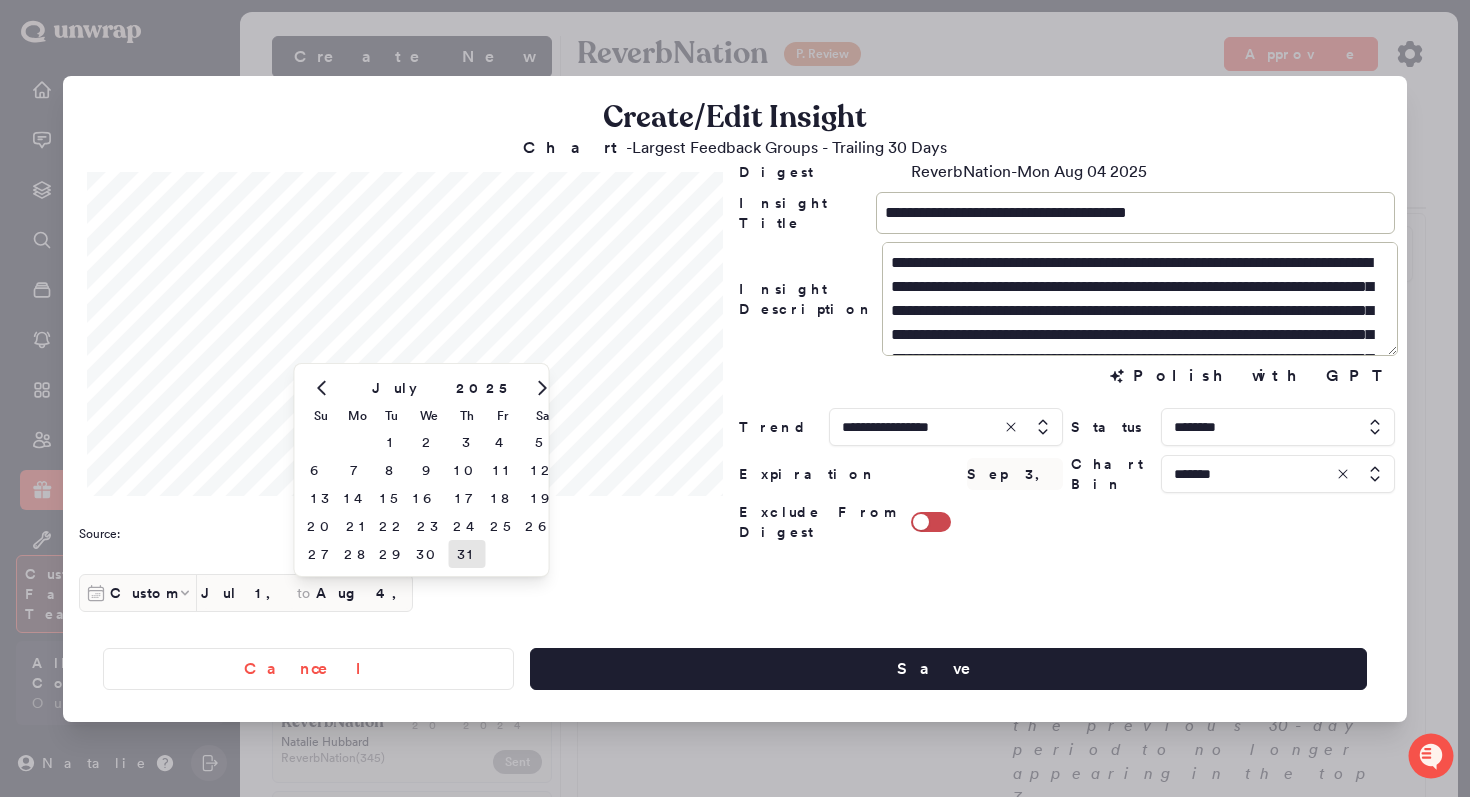 click on "31" at bounding box center (467, 554) 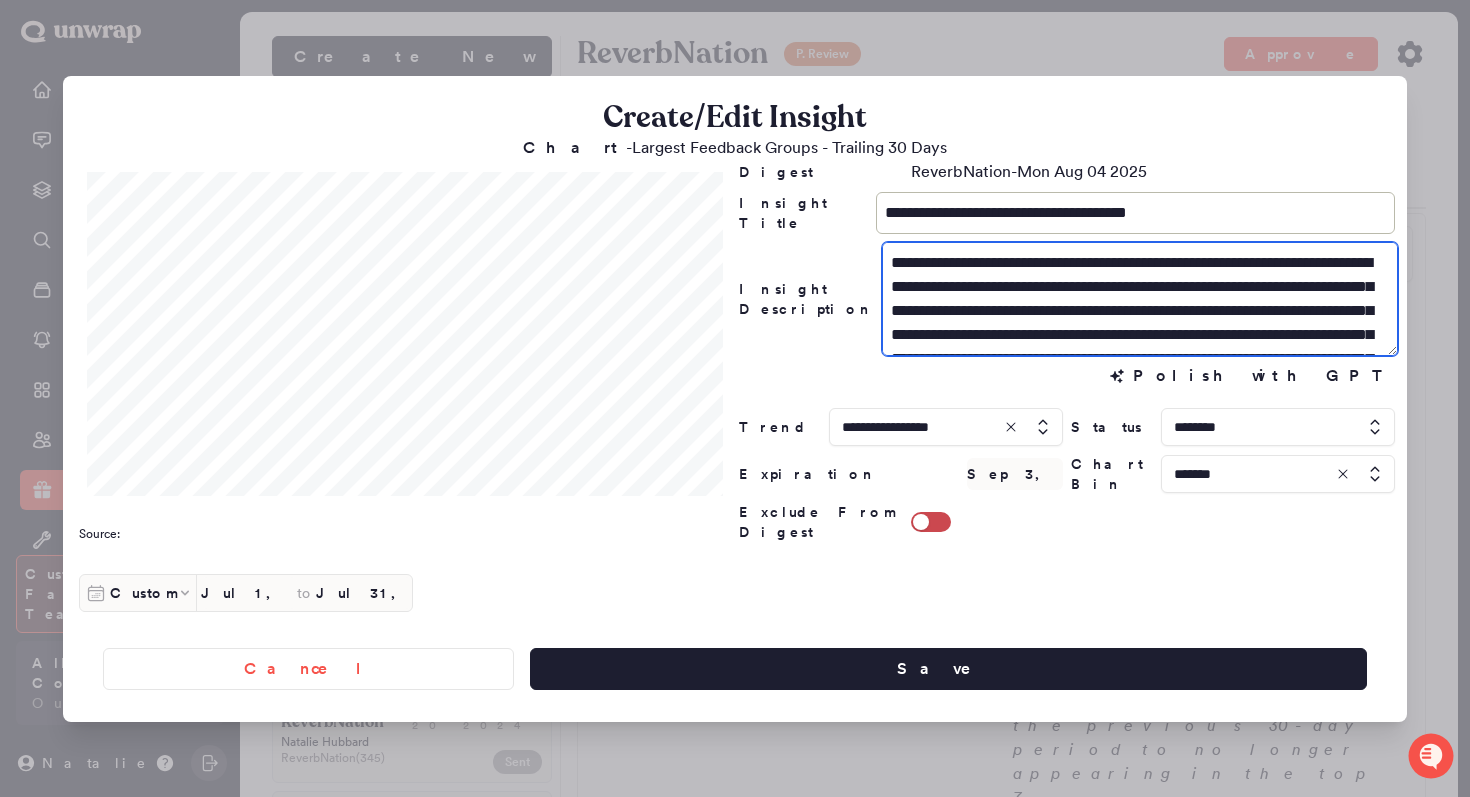 click on "**********" at bounding box center [1140, 299] 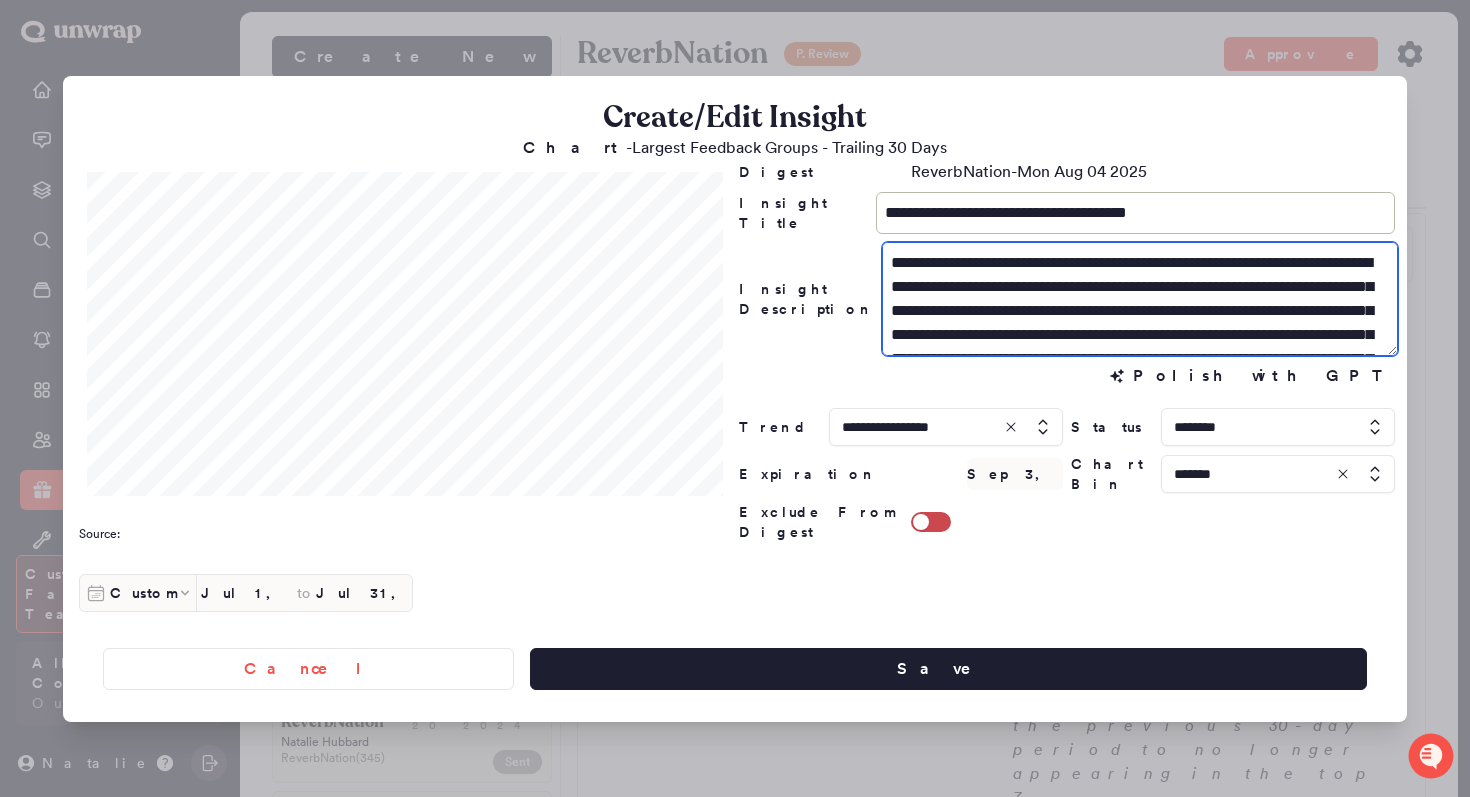 click on "**********" at bounding box center [1140, 299] 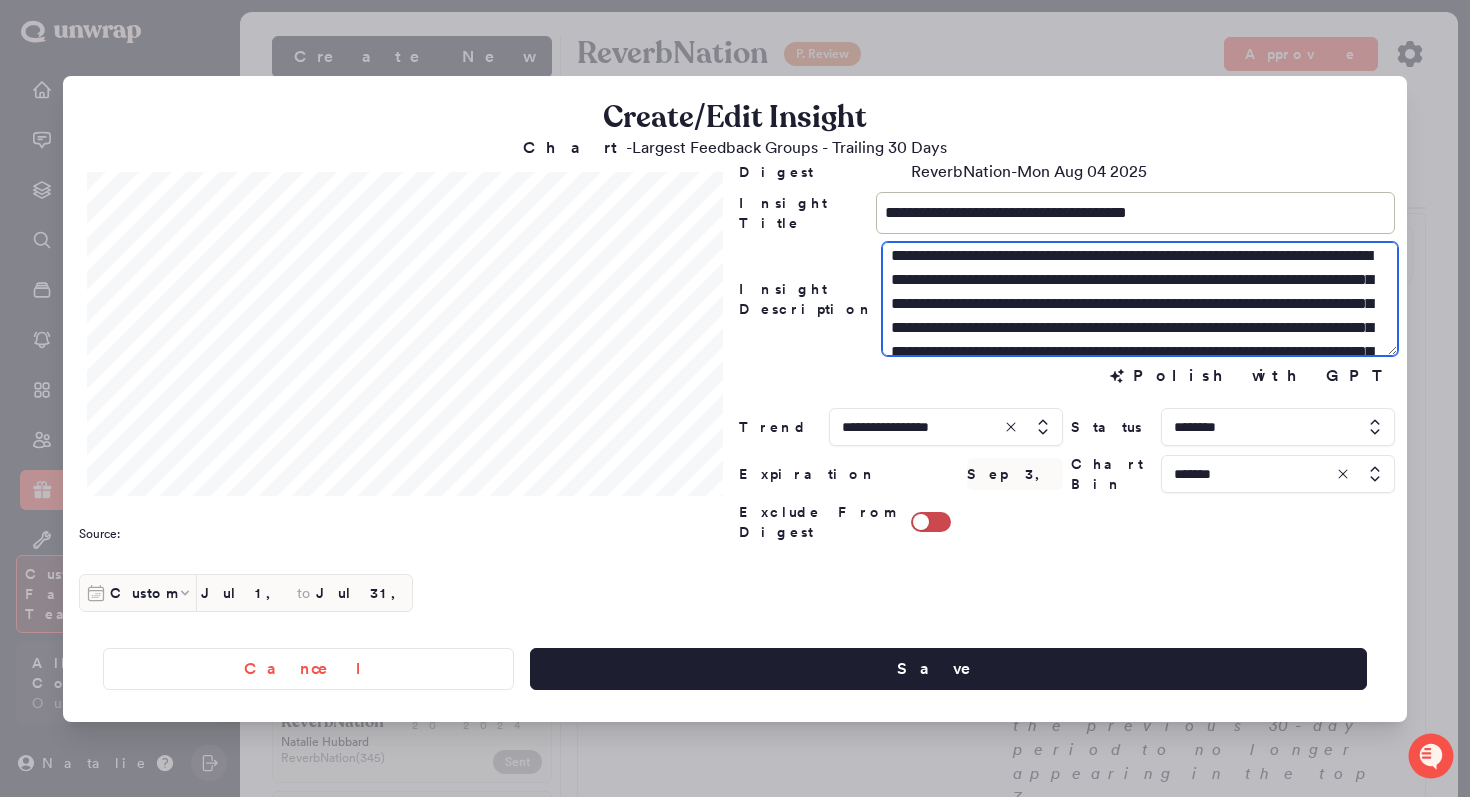 scroll, scrollTop: 0, scrollLeft: 0, axis: both 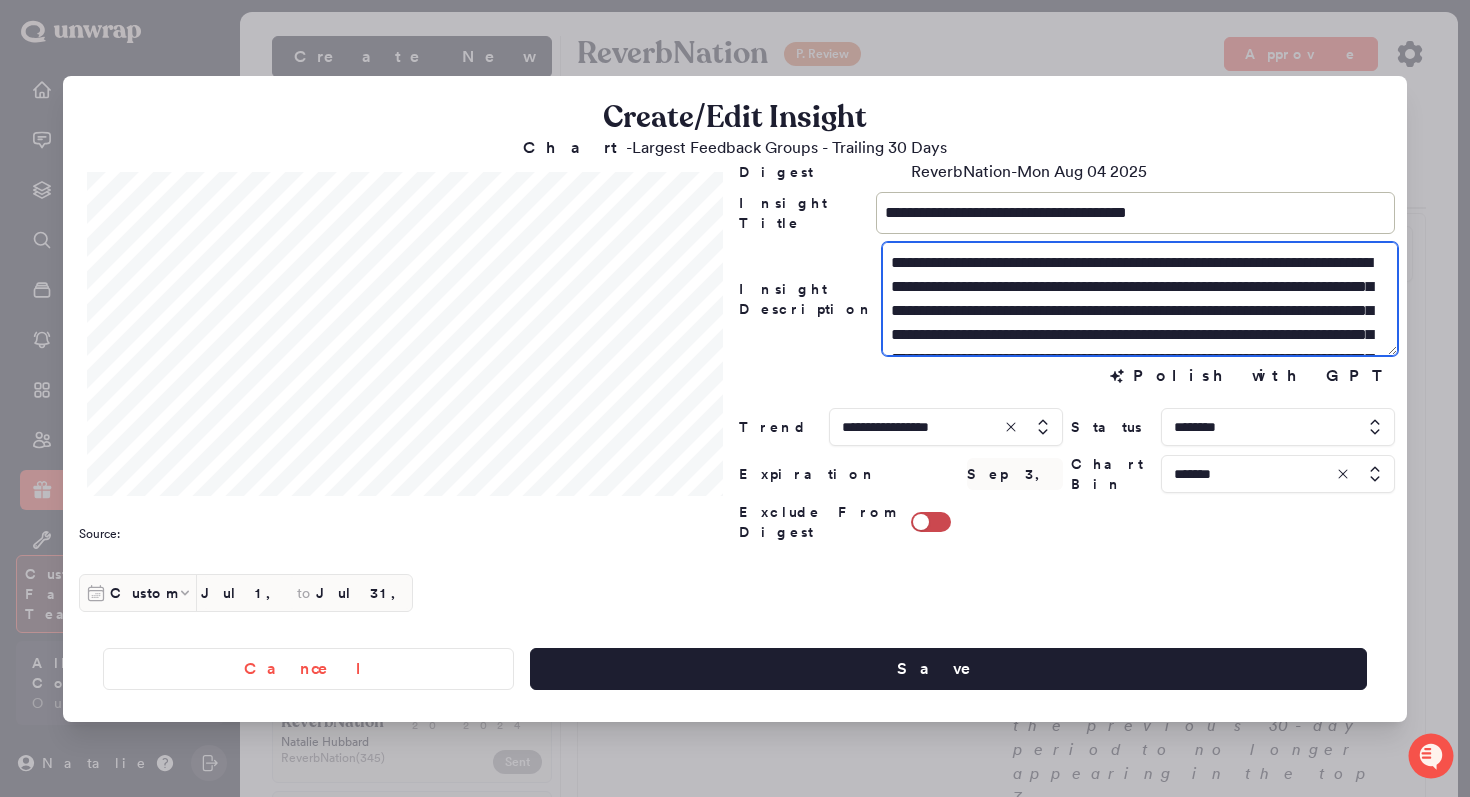 click on "**********" at bounding box center (1140, 299) 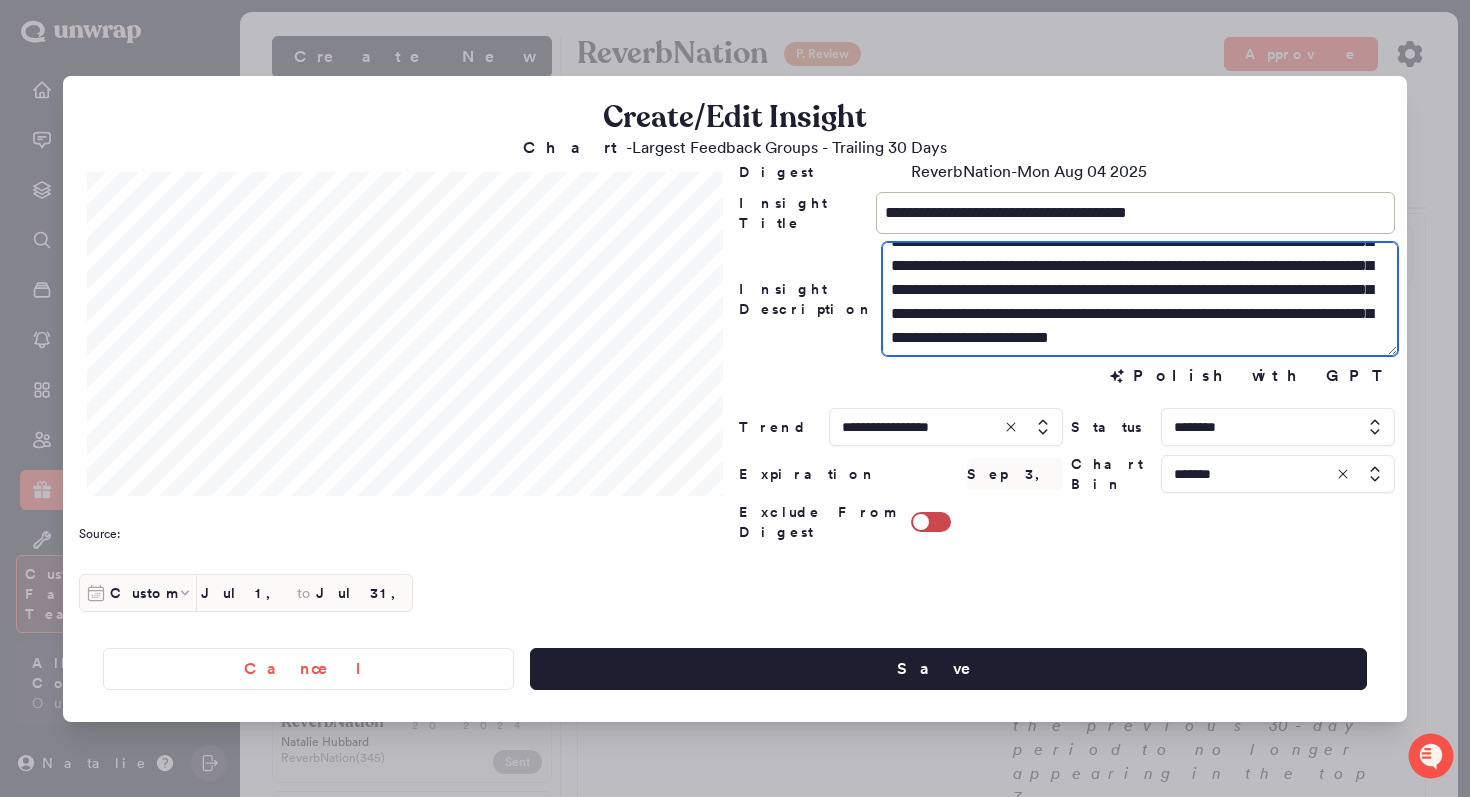 scroll, scrollTop: 72, scrollLeft: 0, axis: vertical 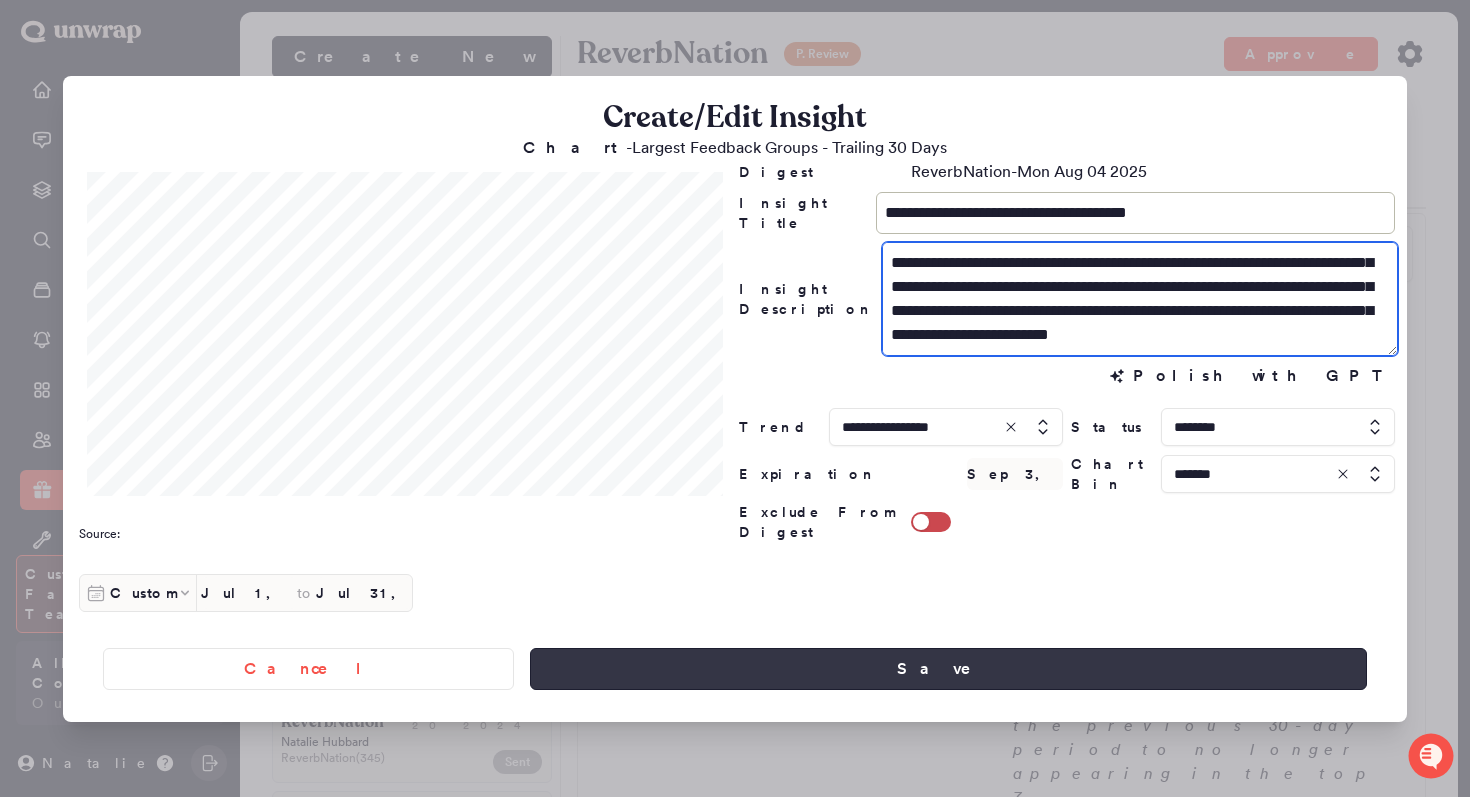 type on "**********" 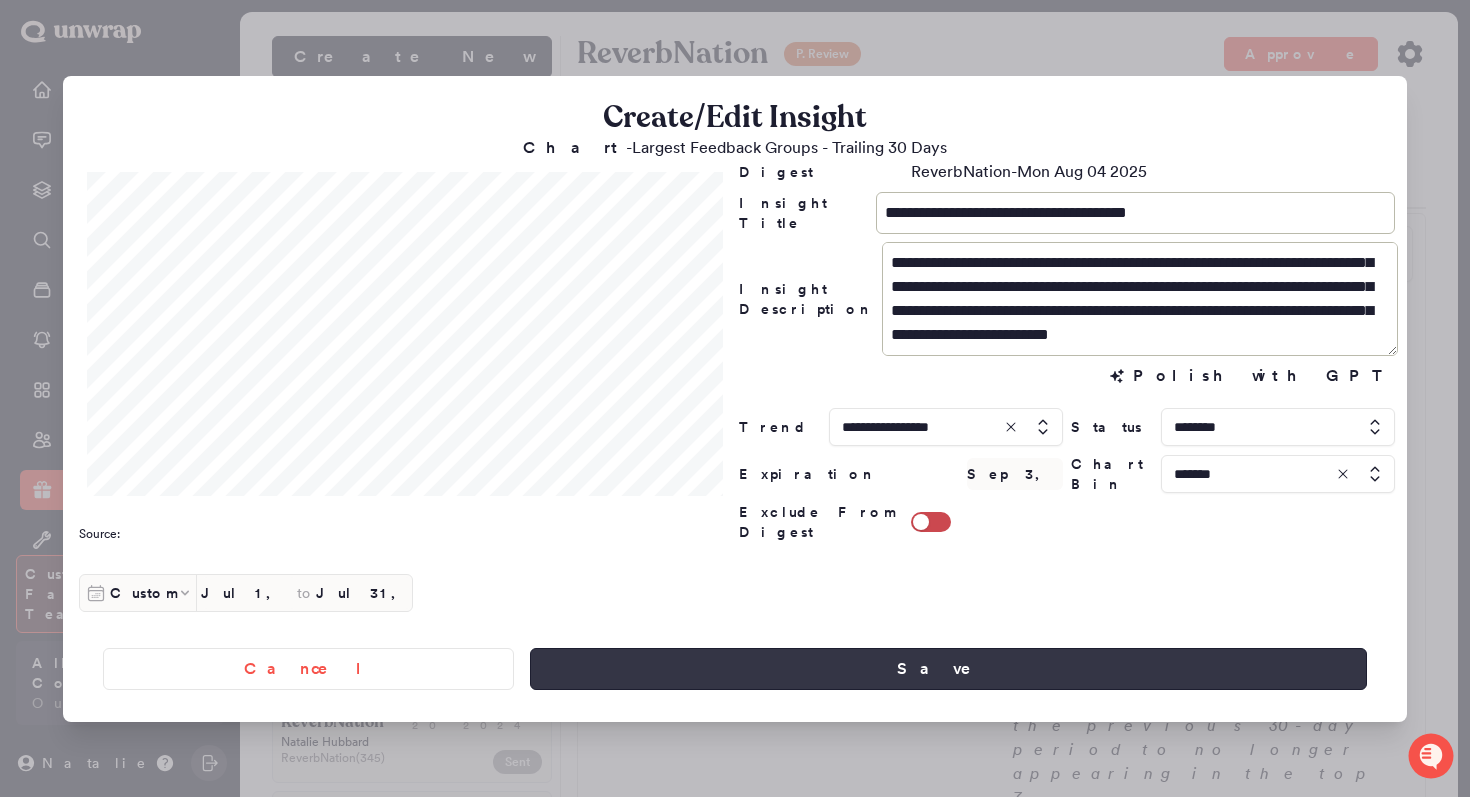 click on "Save" at bounding box center [948, 669] 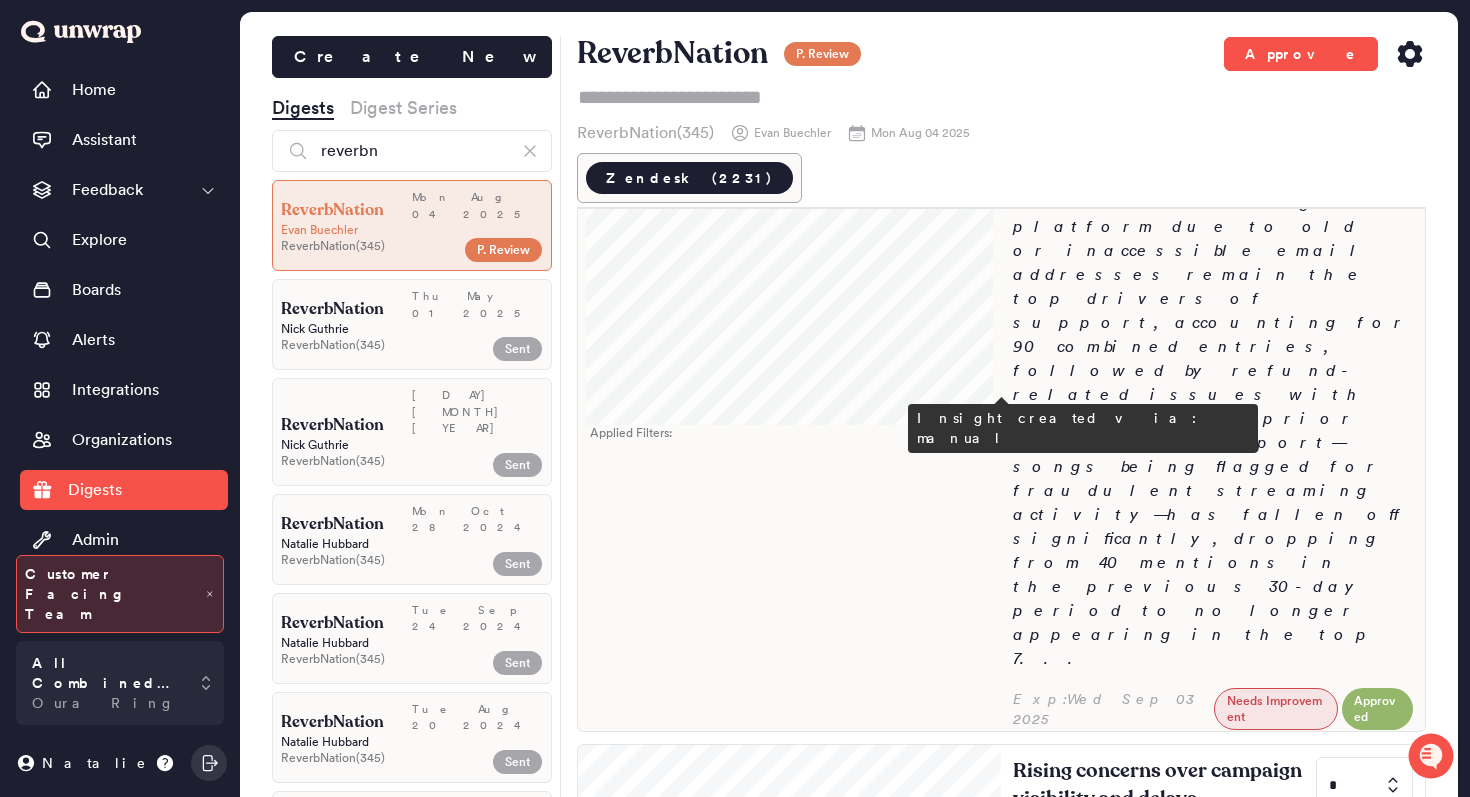 scroll, scrollTop: 260, scrollLeft: 0, axis: vertical 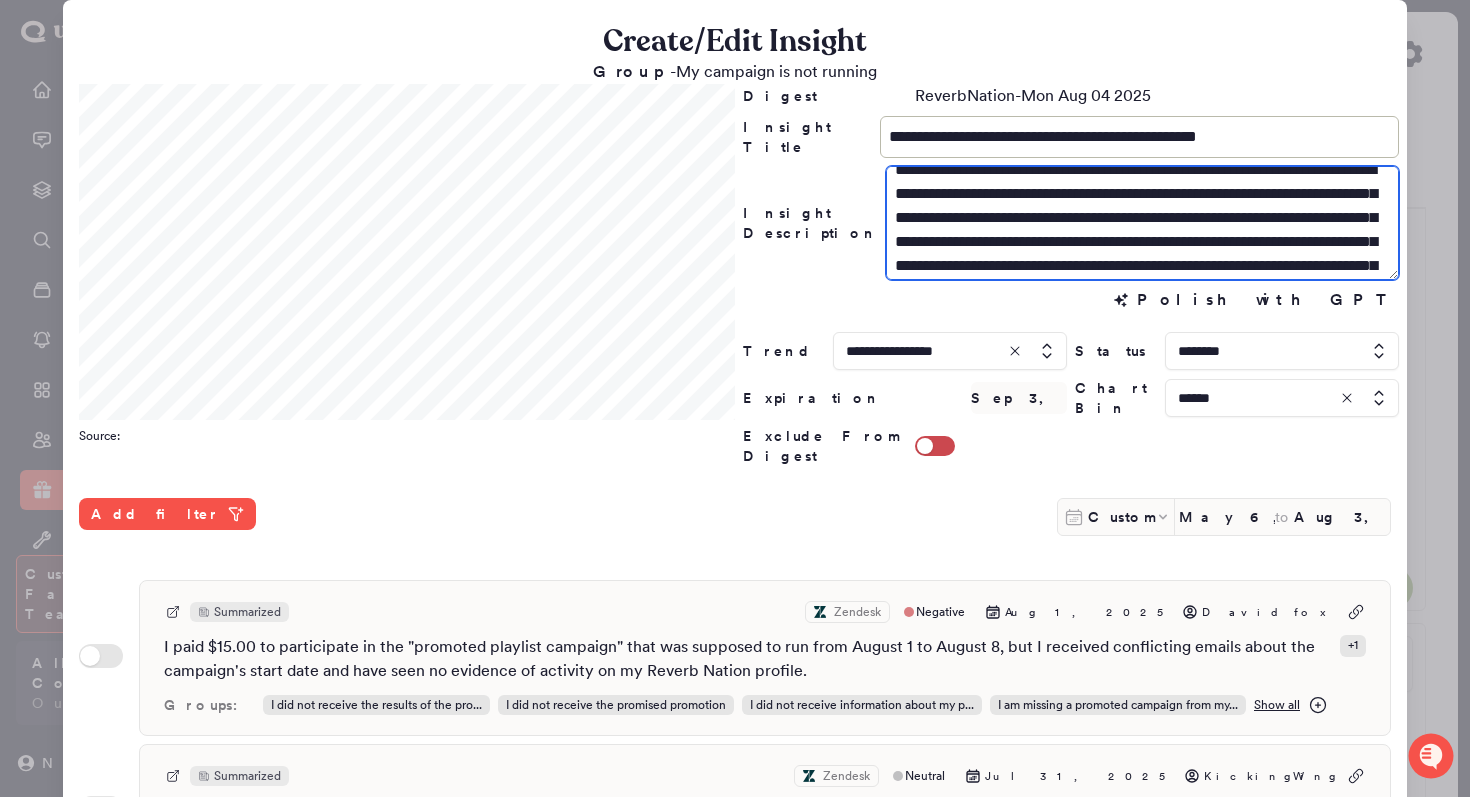 drag, startPoint x: 1016, startPoint y: 174, endPoint x: 1238, endPoint y: 221, distance: 226.92068 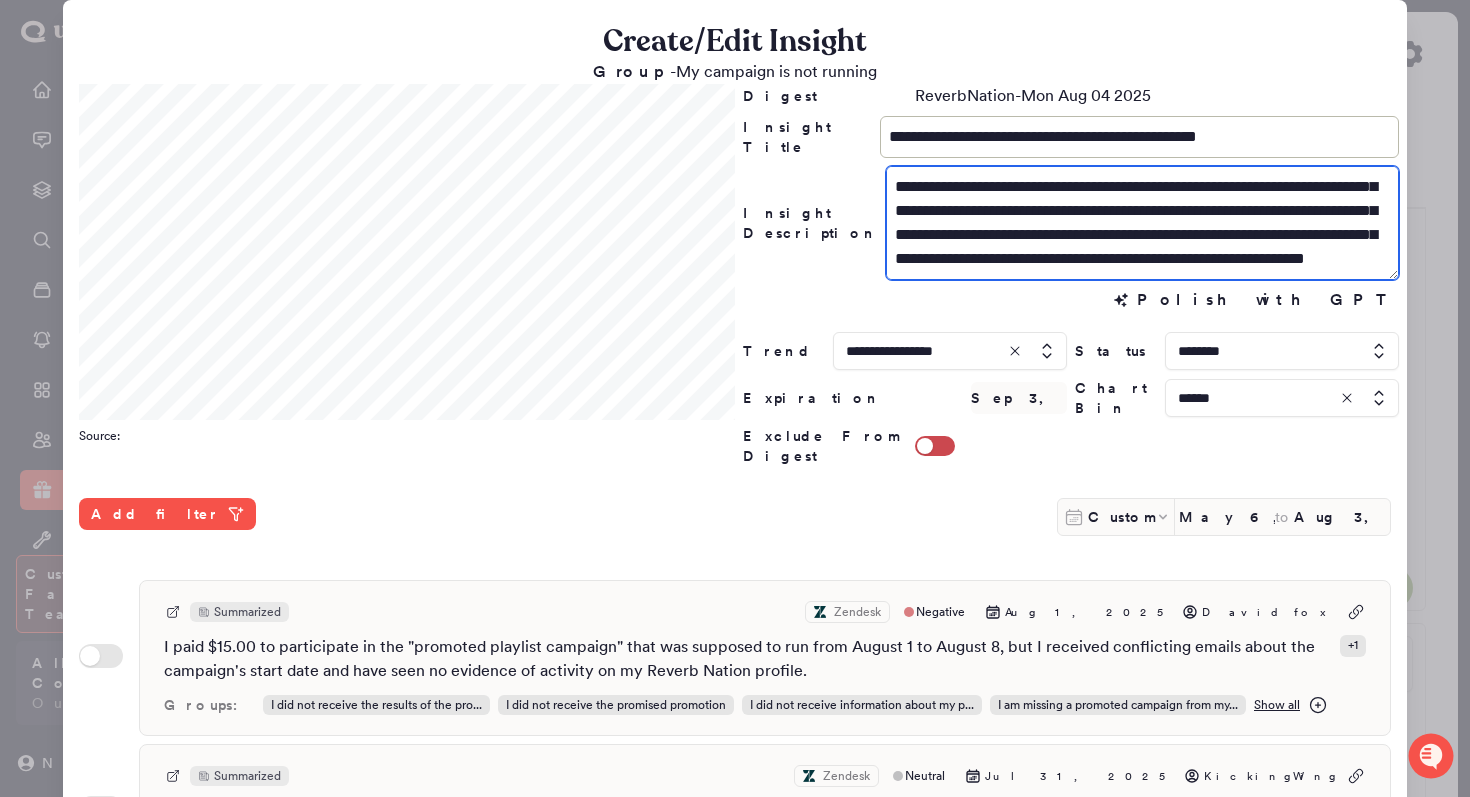 scroll, scrollTop: 48, scrollLeft: 0, axis: vertical 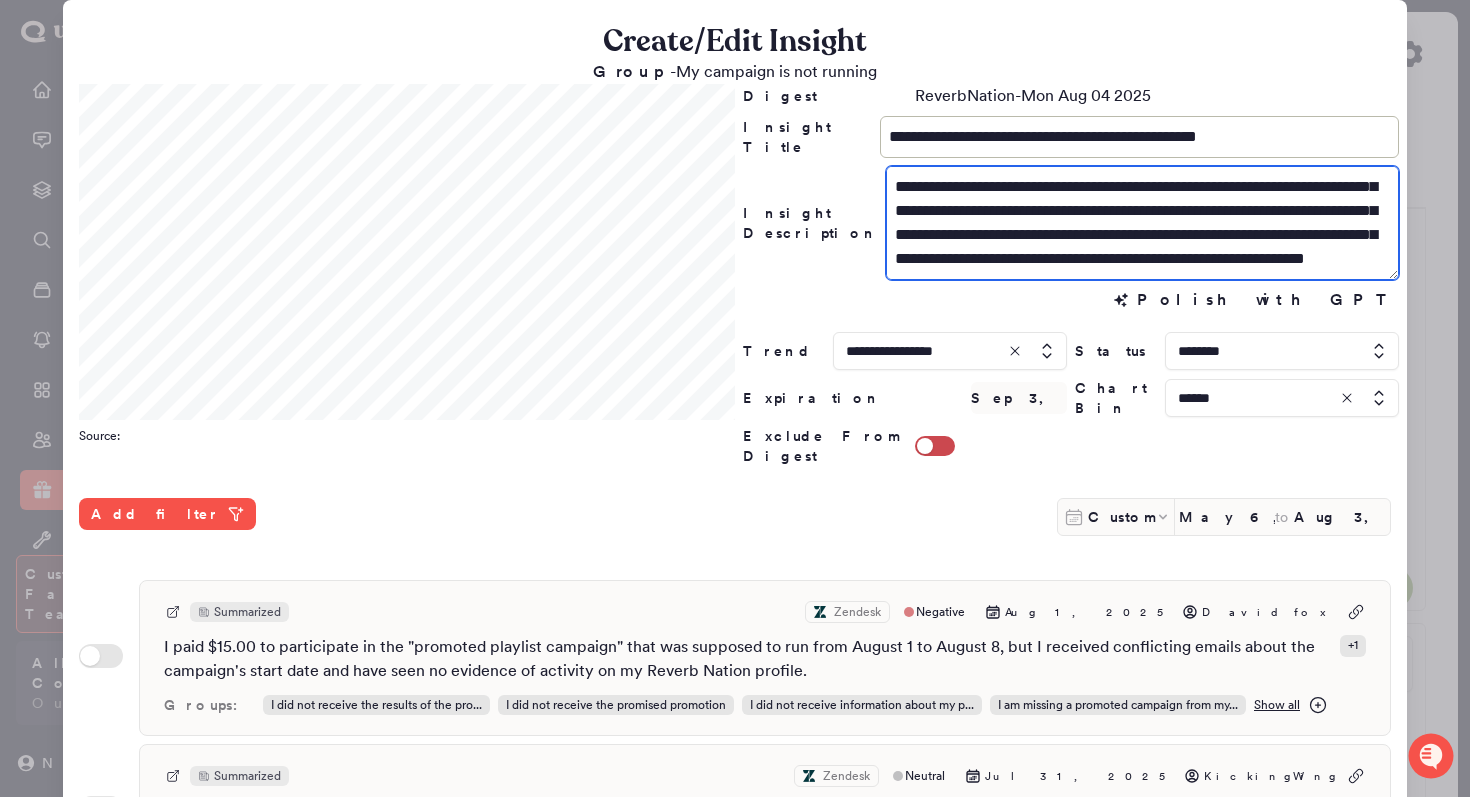 click on "**********" at bounding box center [1142, 223] 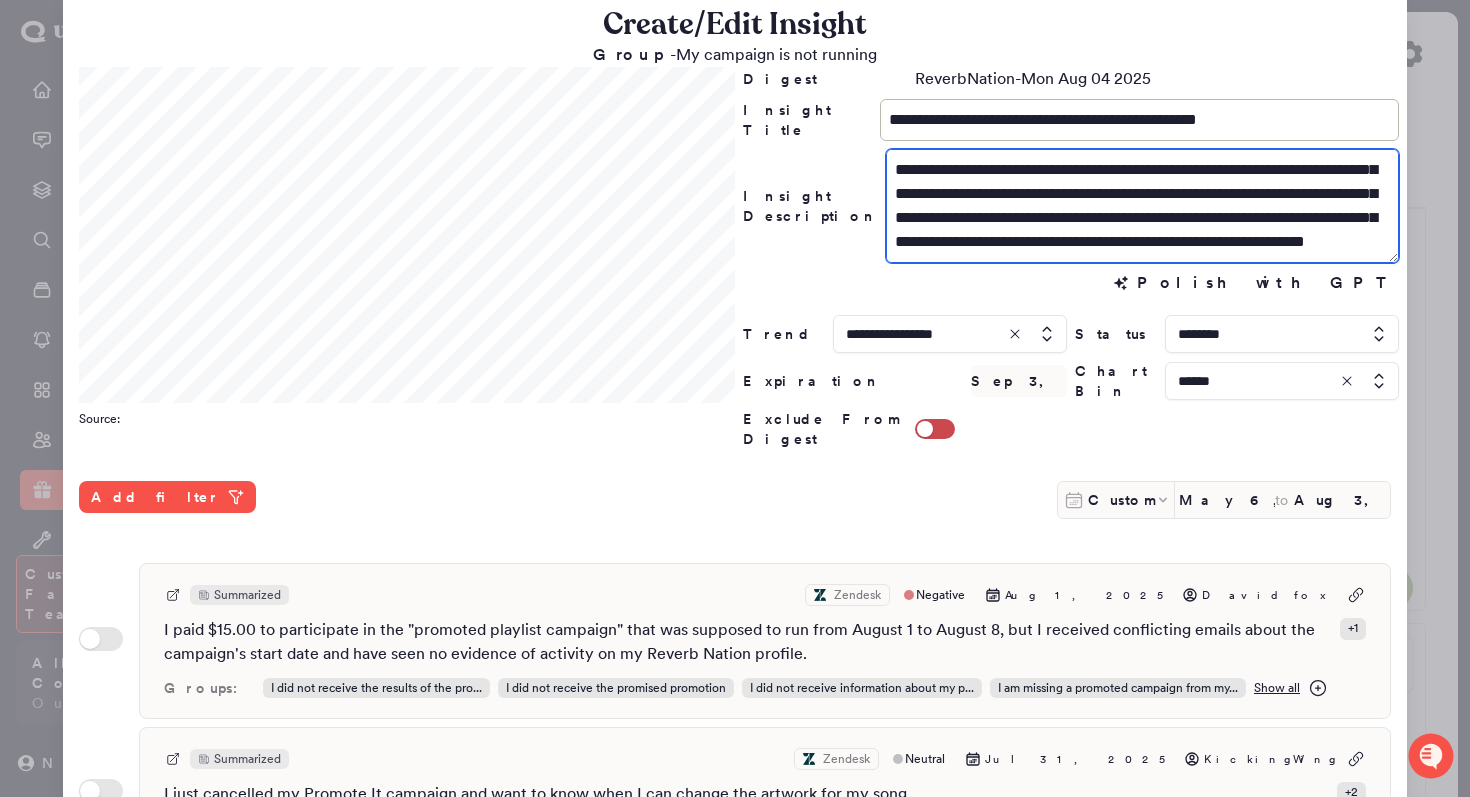 scroll, scrollTop: 19, scrollLeft: 0, axis: vertical 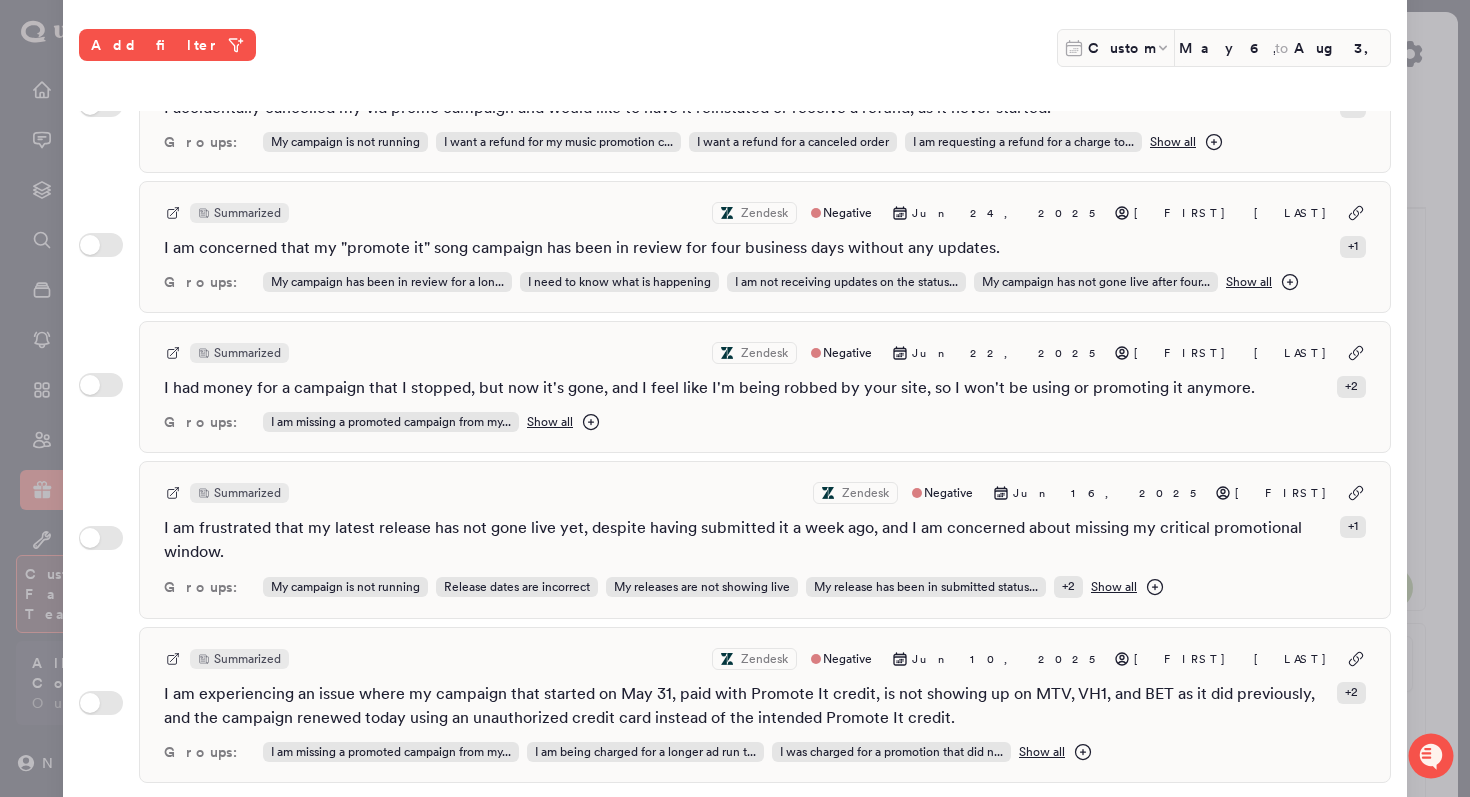 type on "**********" 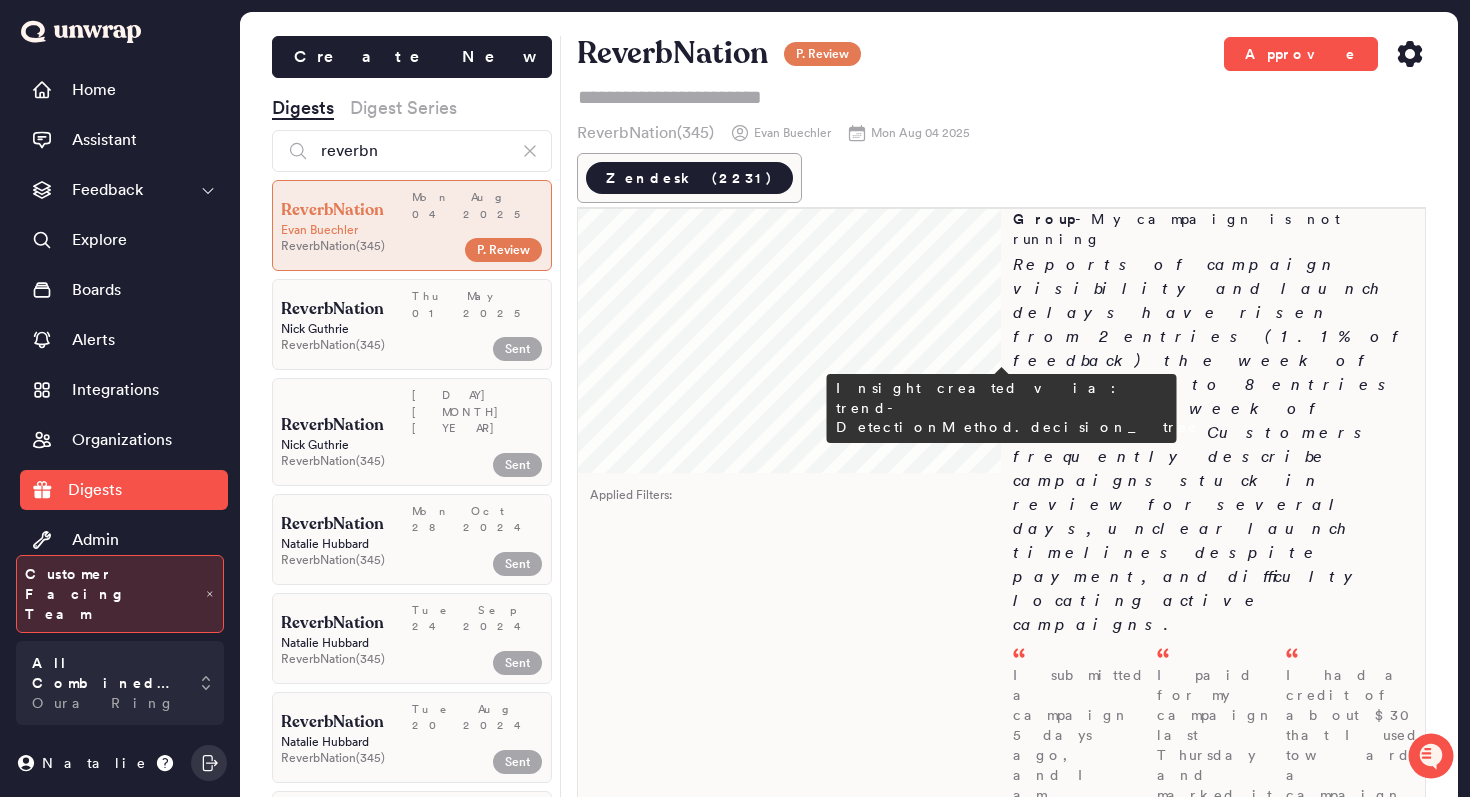 scroll, scrollTop: 843, scrollLeft: 0, axis: vertical 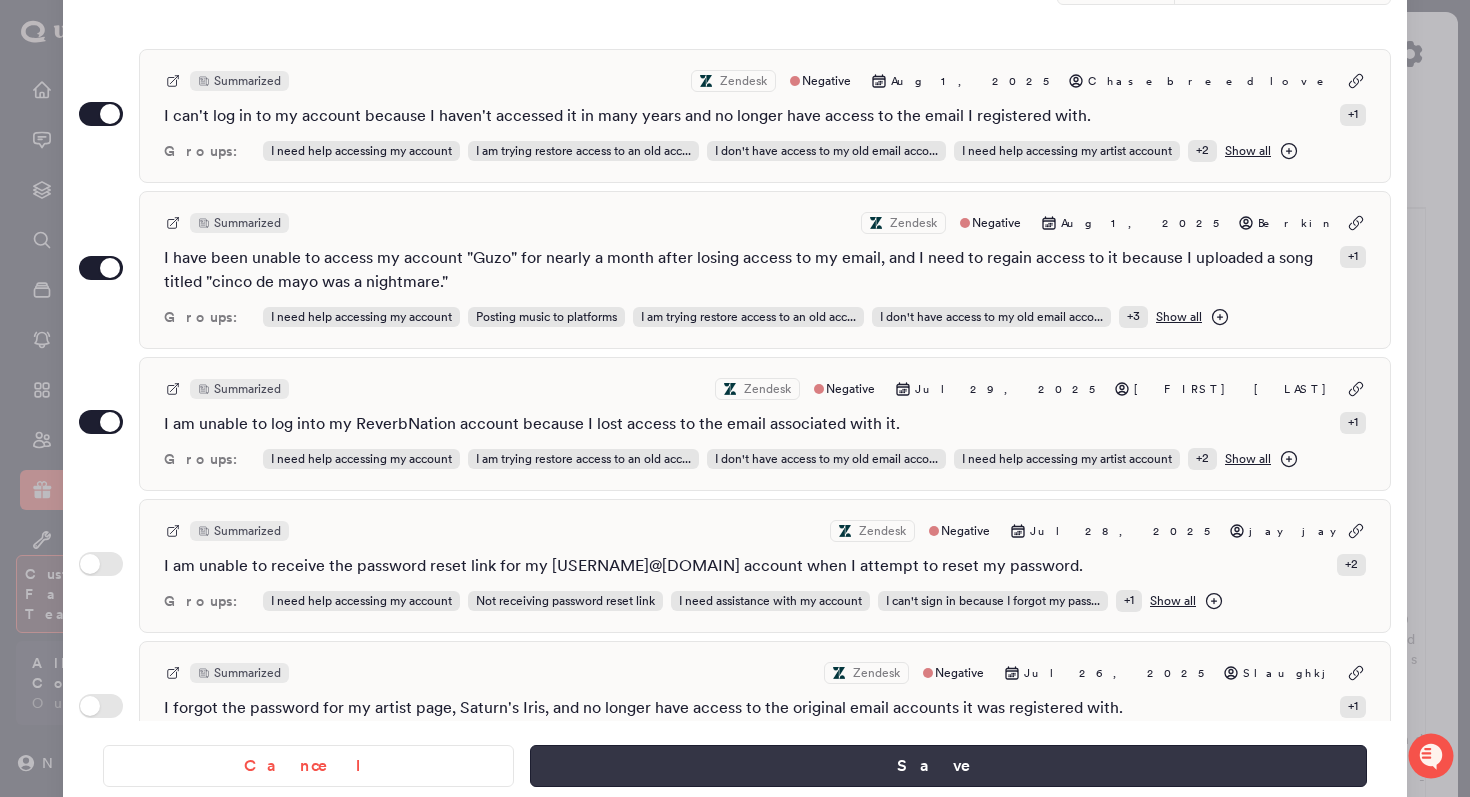 click on "Save" at bounding box center (948, 766) 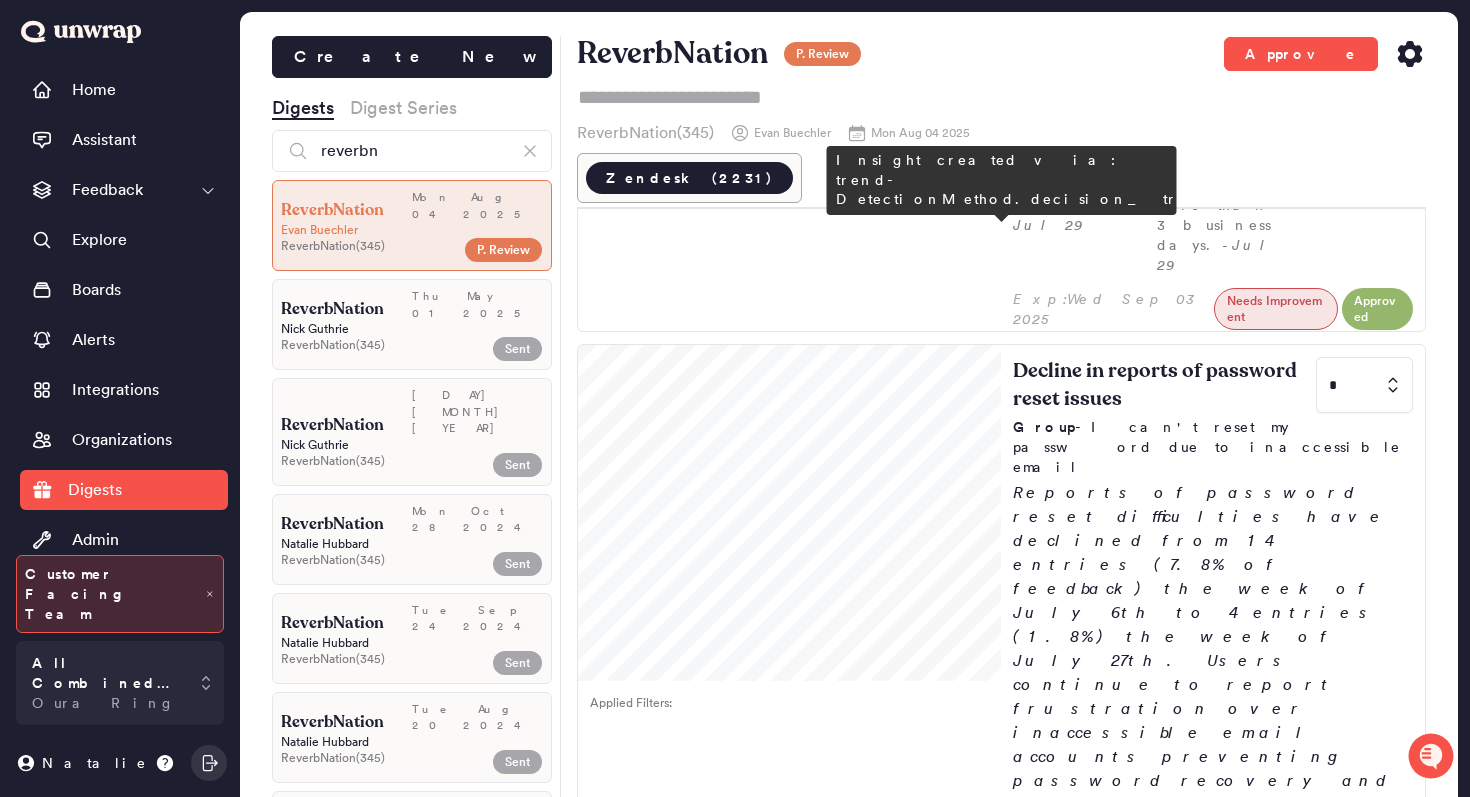 scroll, scrollTop: 1479, scrollLeft: 0, axis: vertical 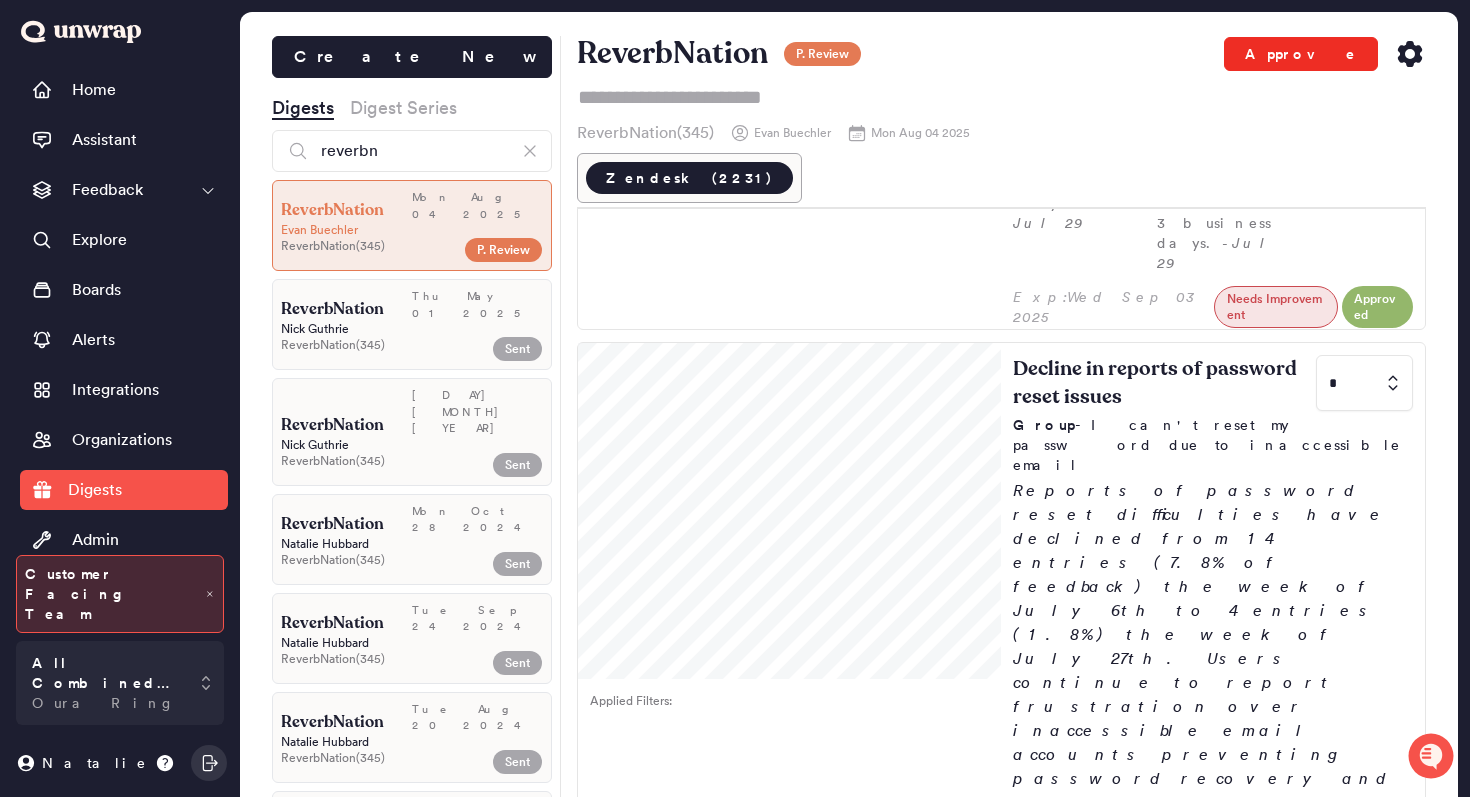 click on "Approve" at bounding box center [1301, 54] 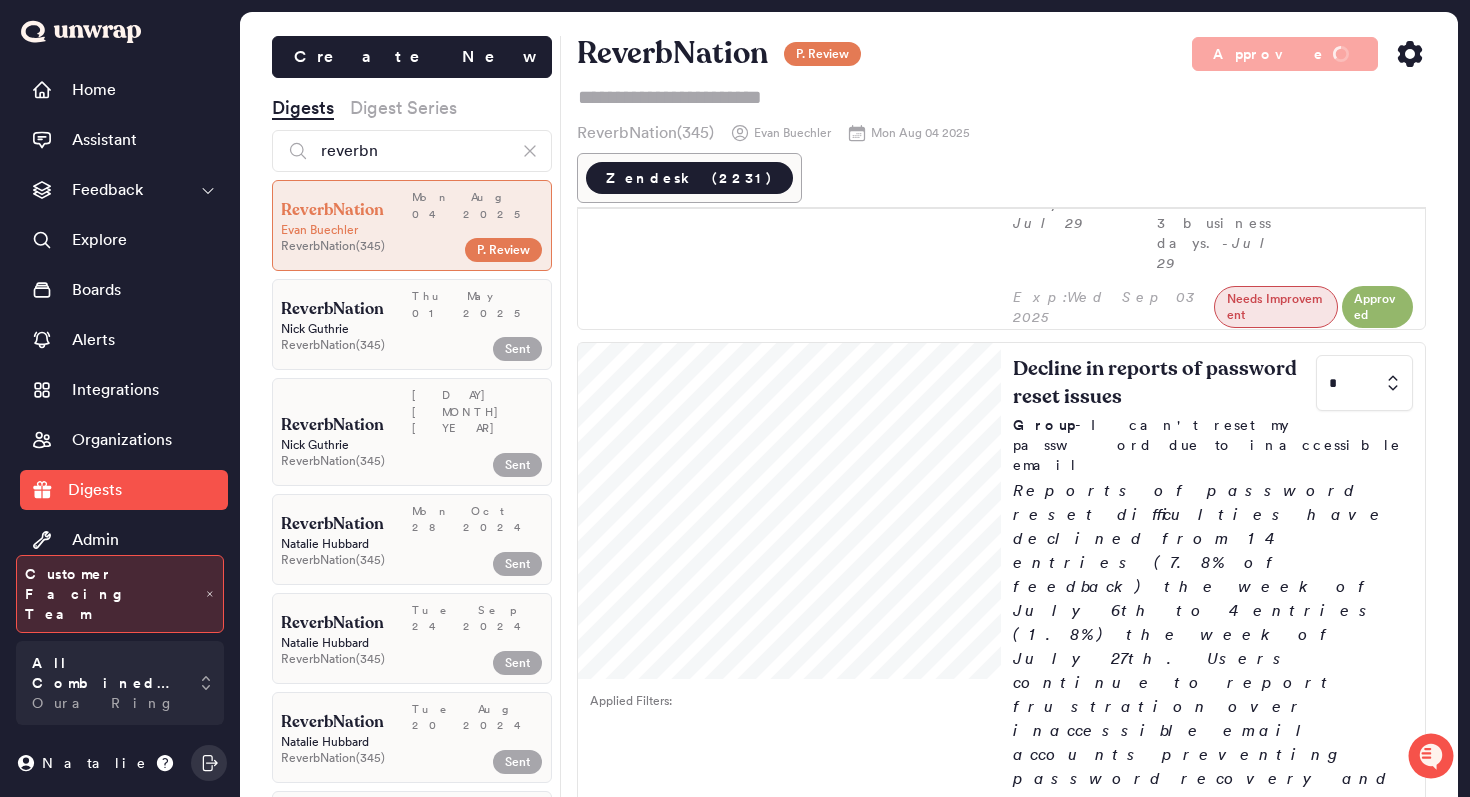 click 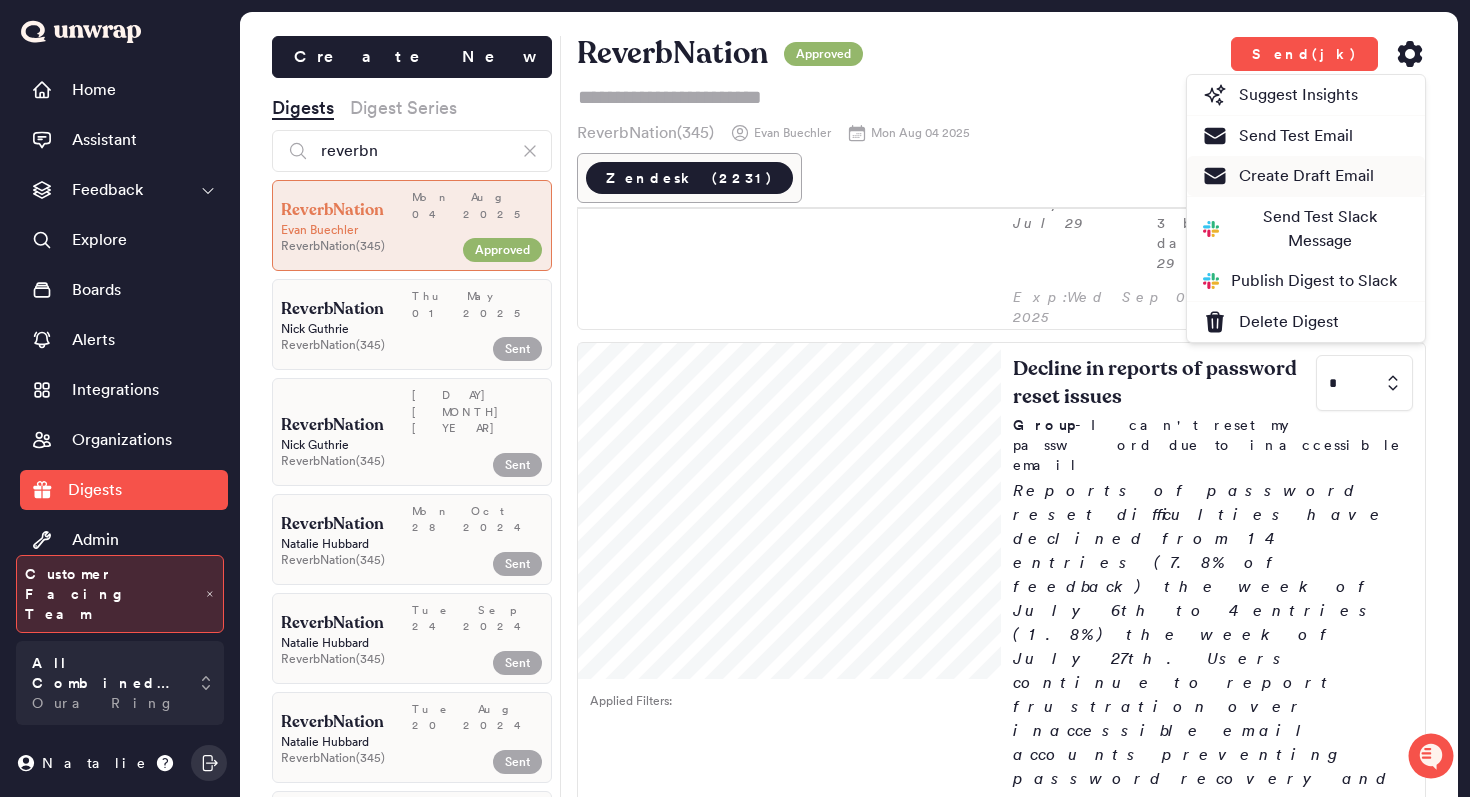 click on "Create Draft Email" at bounding box center (1288, 176) 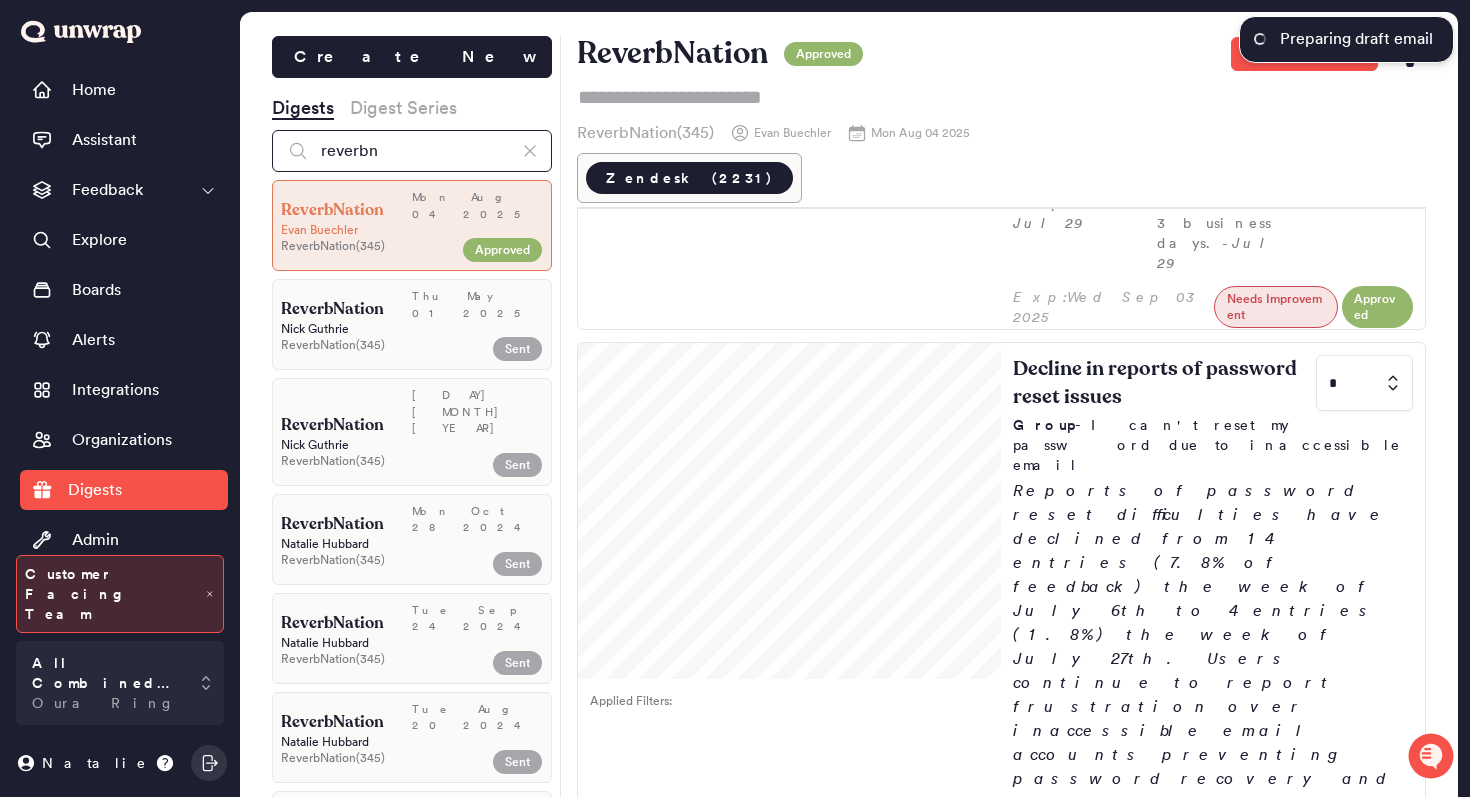 click on "reverbn" at bounding box center (412, 151) 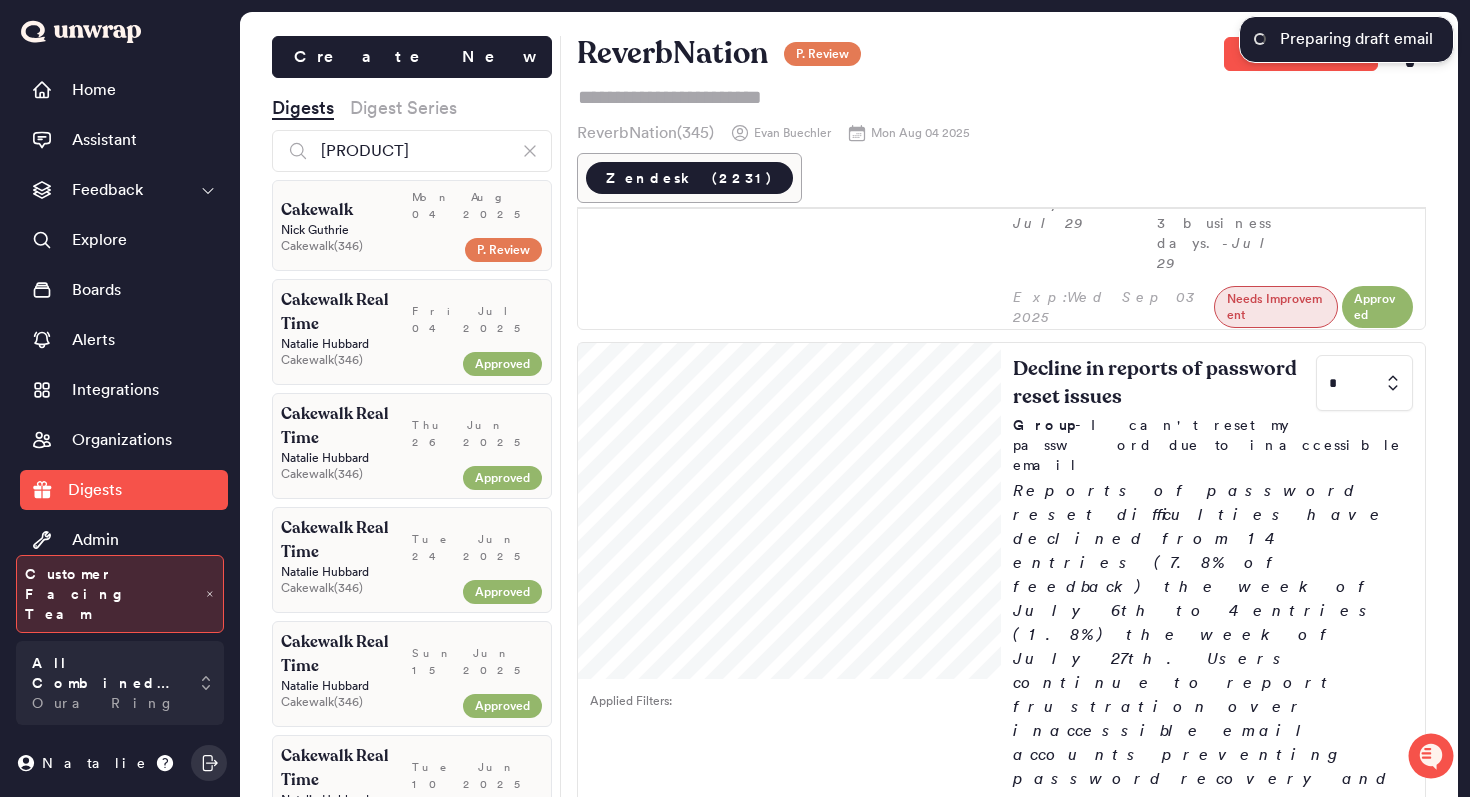 click on "Nick   Guthrie" at bounding box center (412, 230) 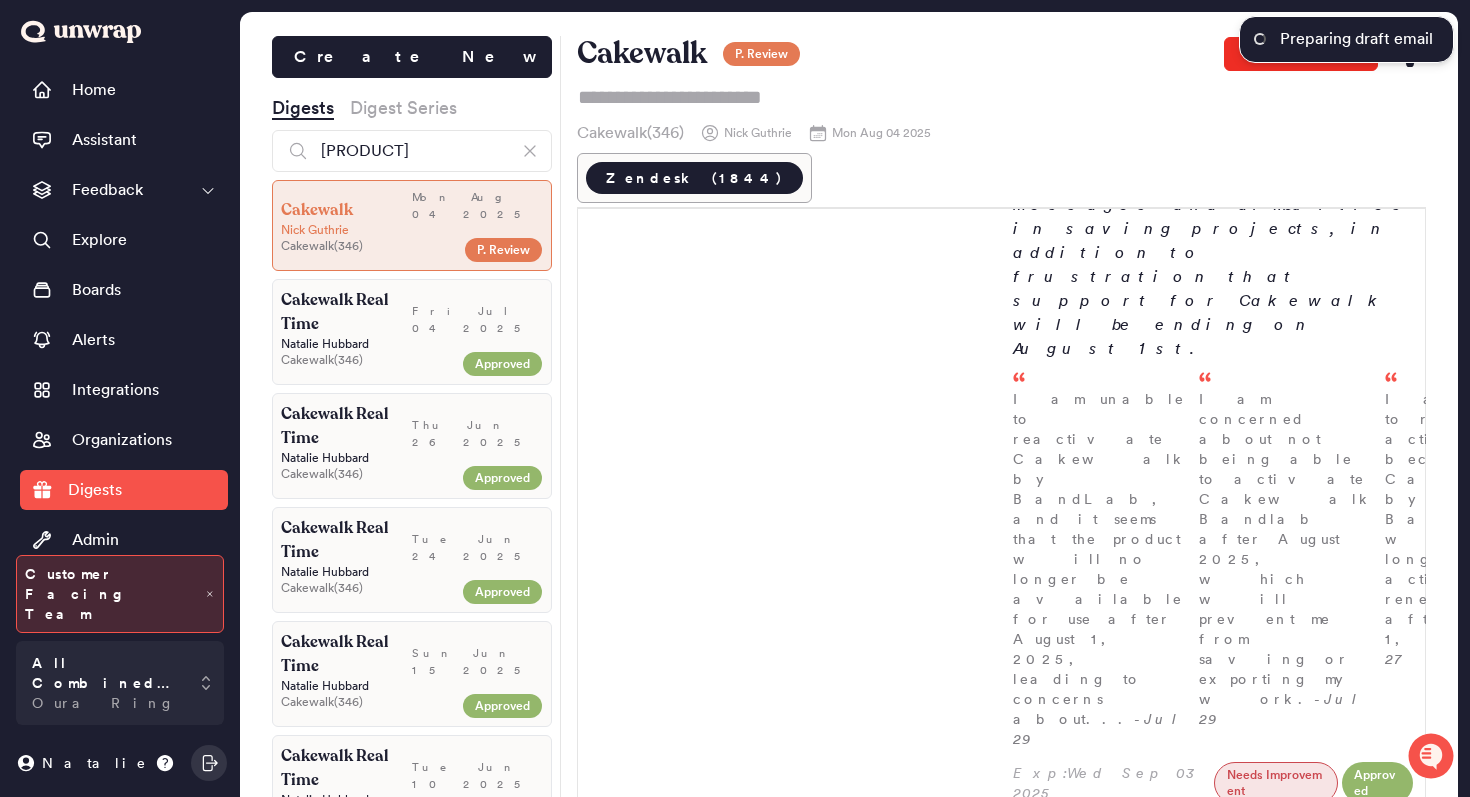 click on "Approve" at bounding box center [1301, 54] 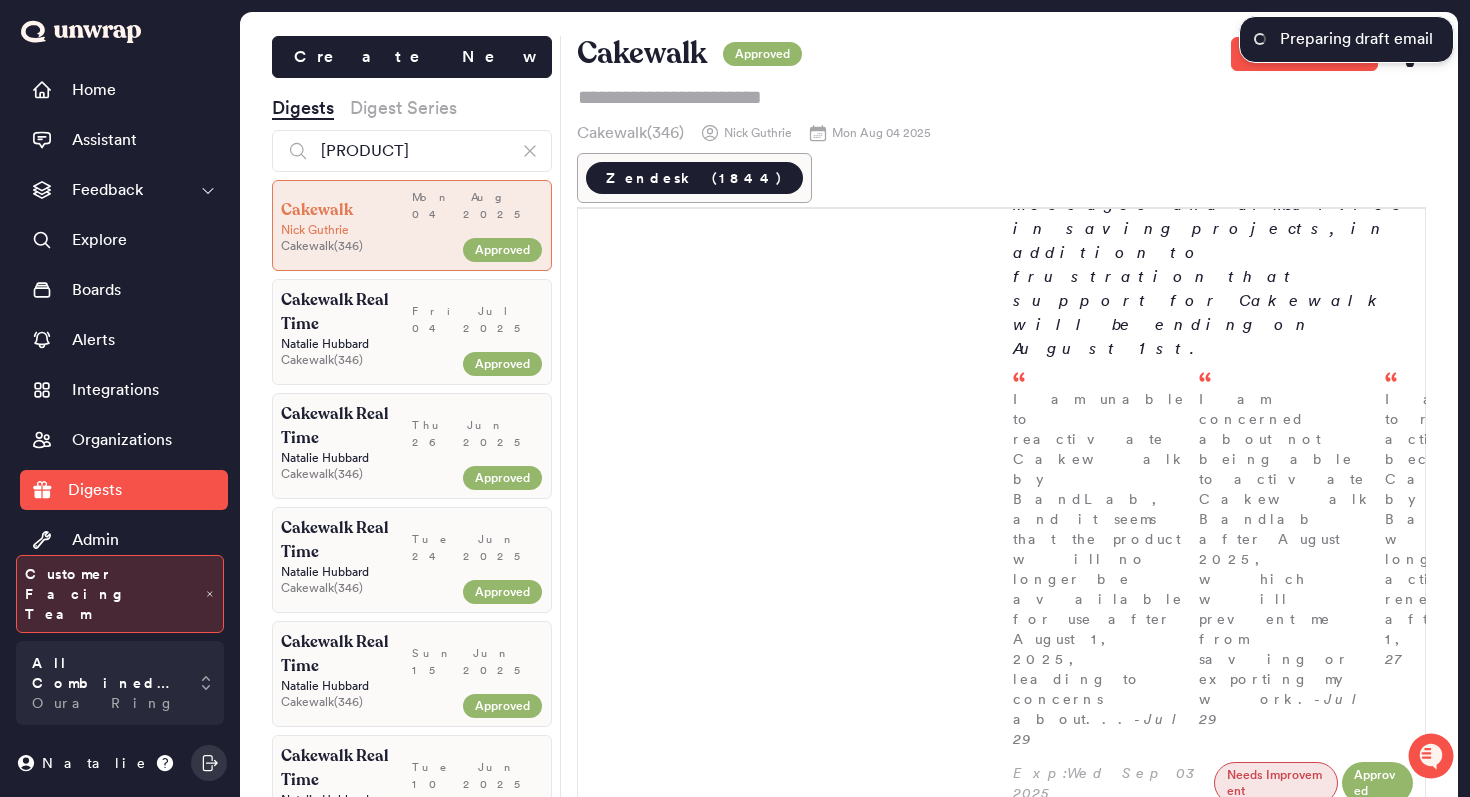 click 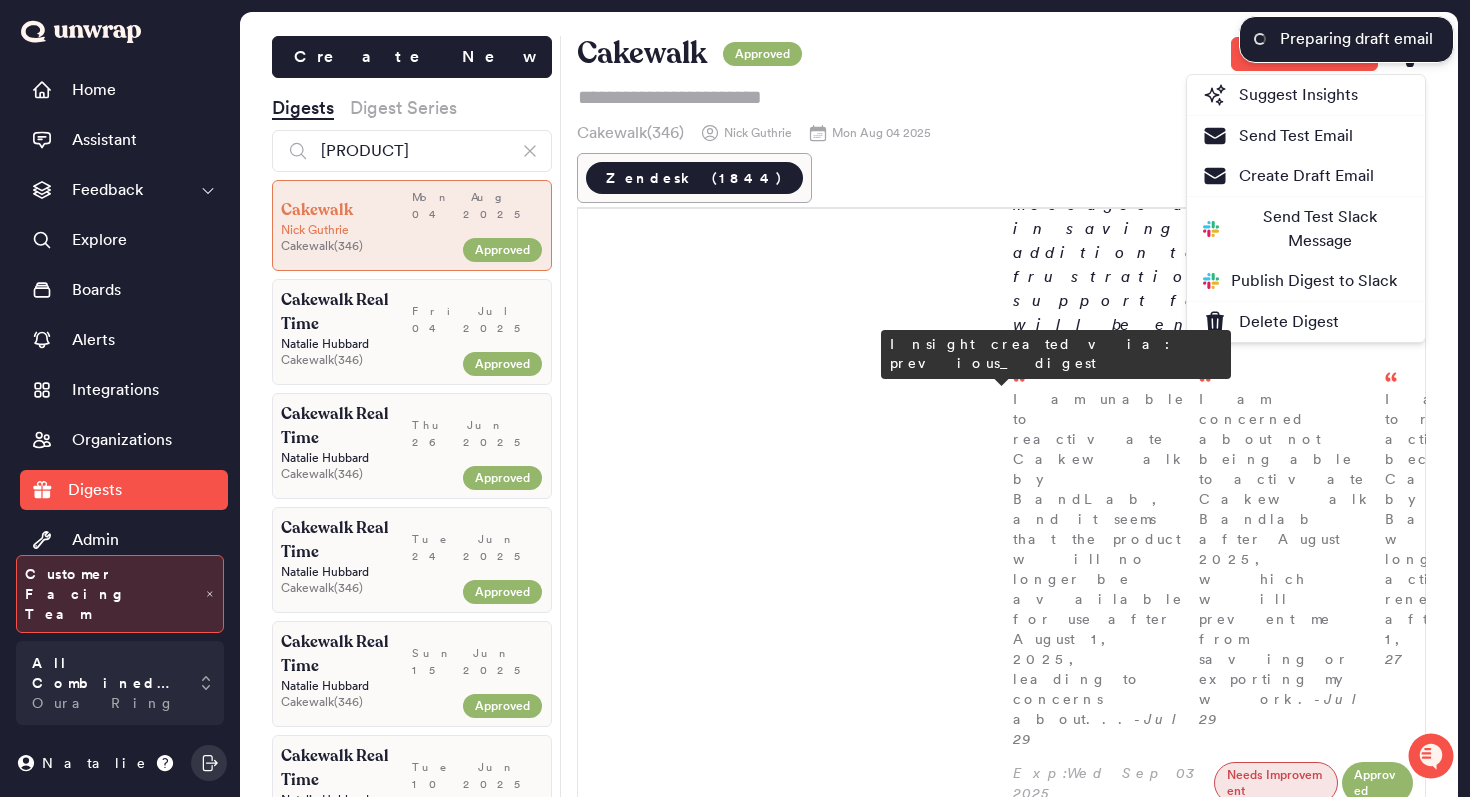 scroll, scrollTop: 1628, scrollLeft: 0, axis: vertical 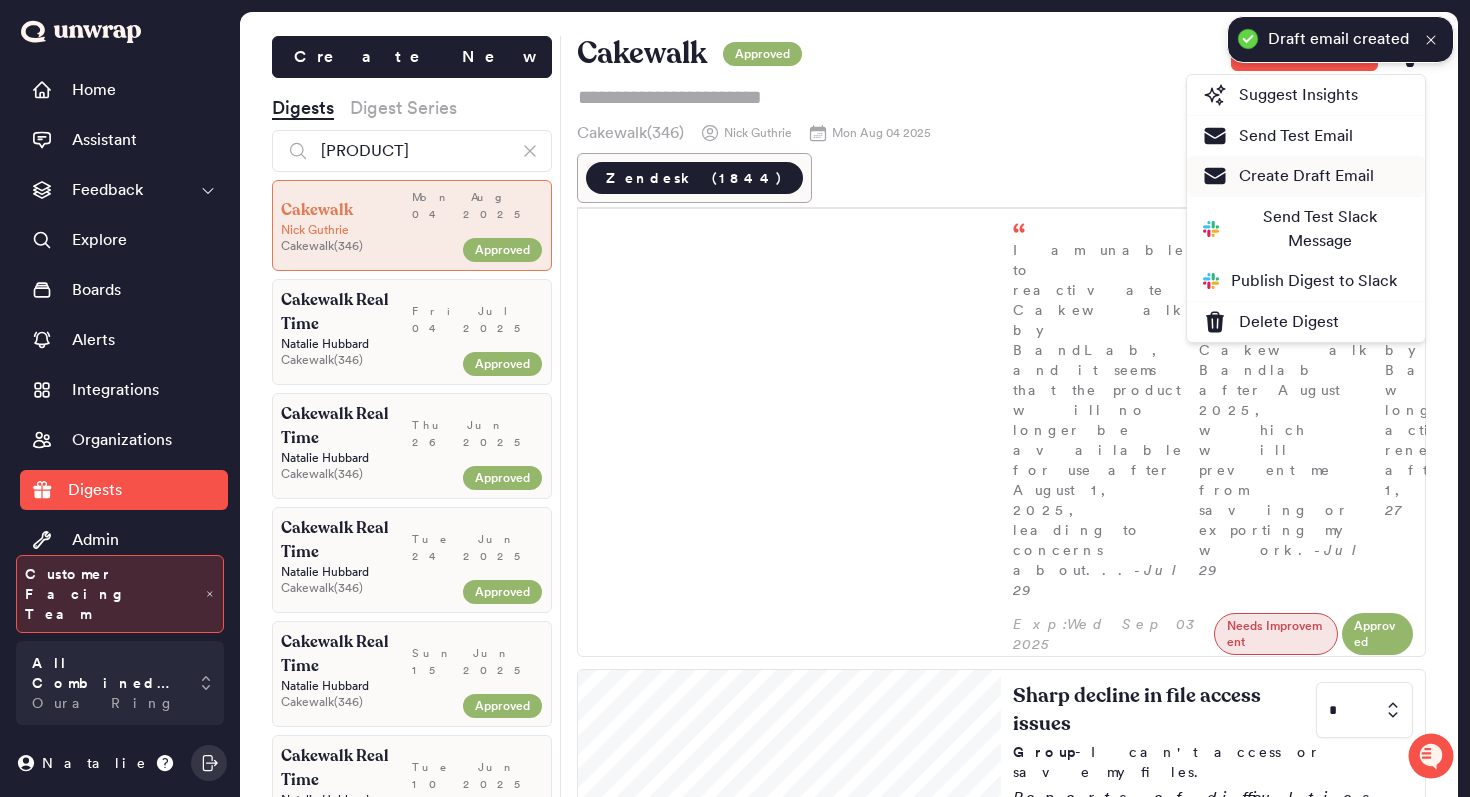 click on "Create Draft Email" at bounding box center (1288, 176) 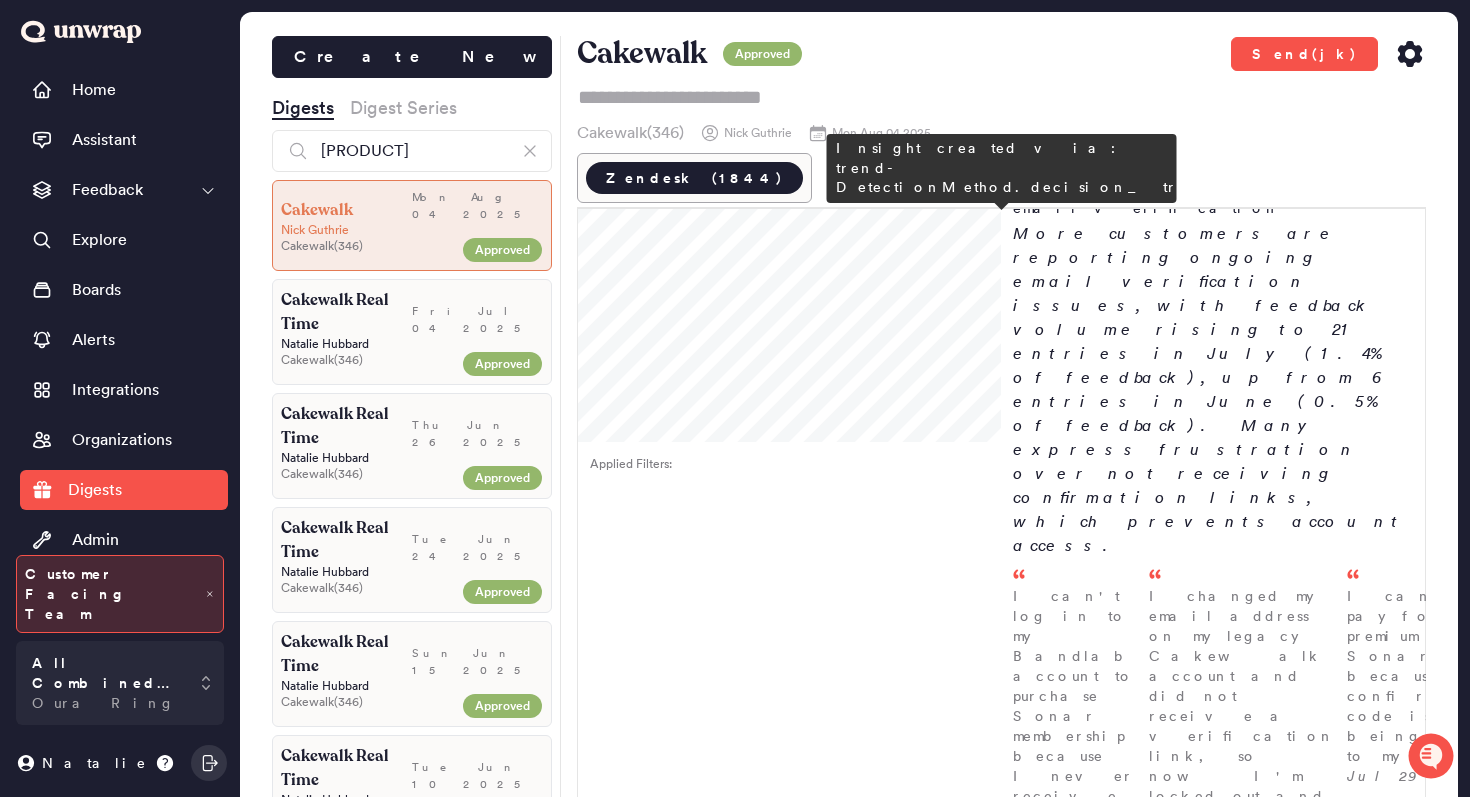 scroll, scrollTop: 0, scrollLeft: 0, axis: both 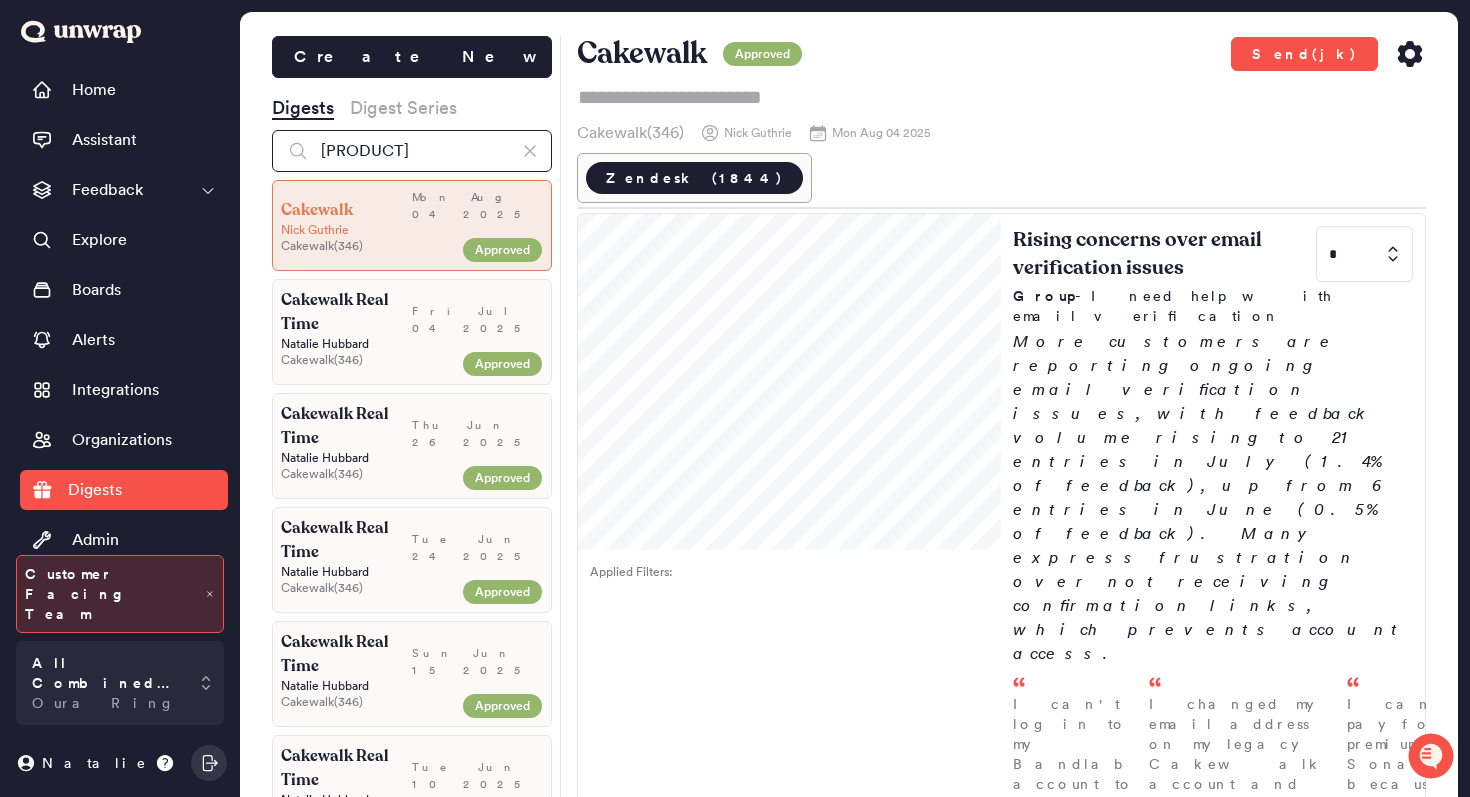 click on "cakewalk" at bounding box center (412, 151) 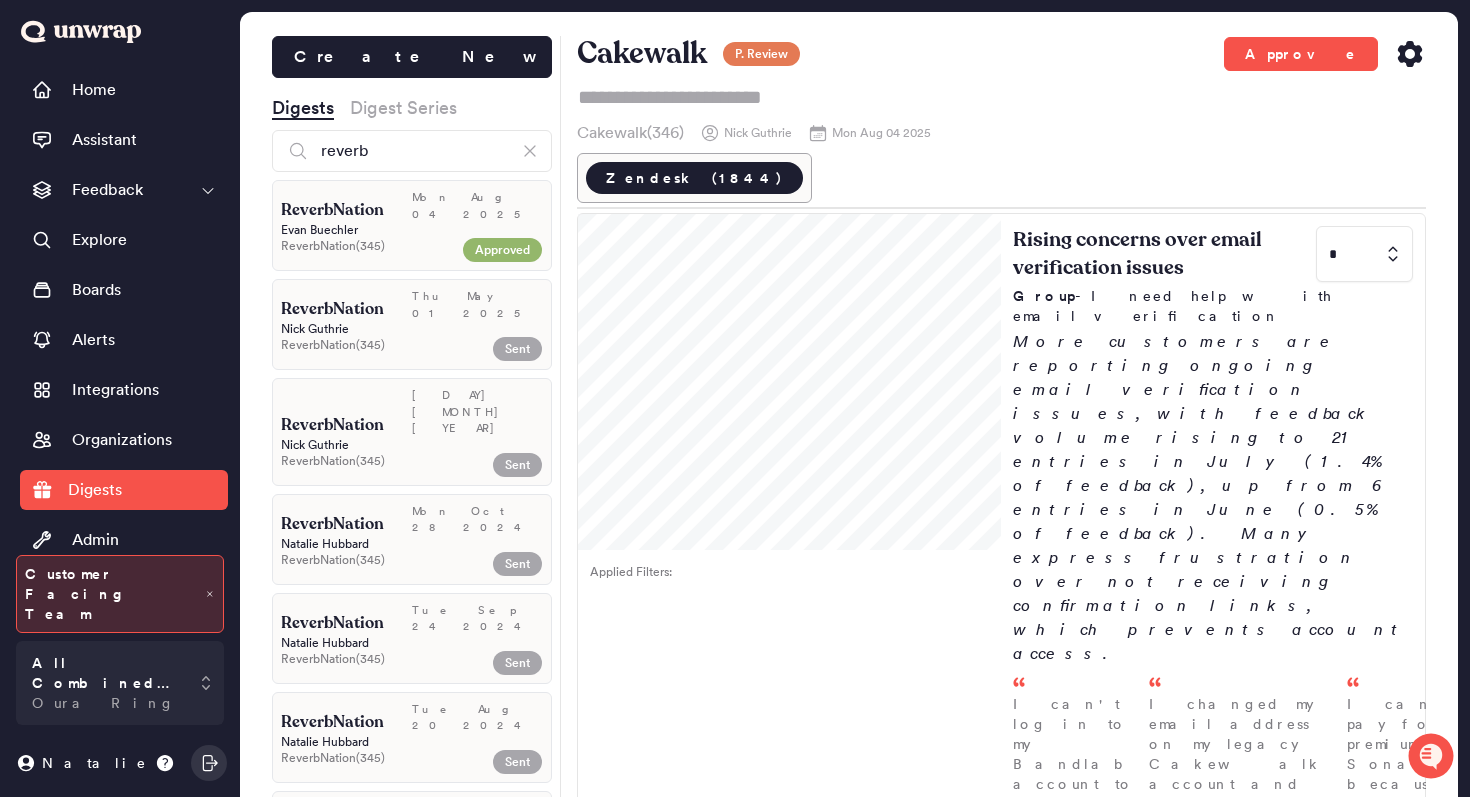 click on "Mon Aug 04 2025" at bounding box center [477, 205] 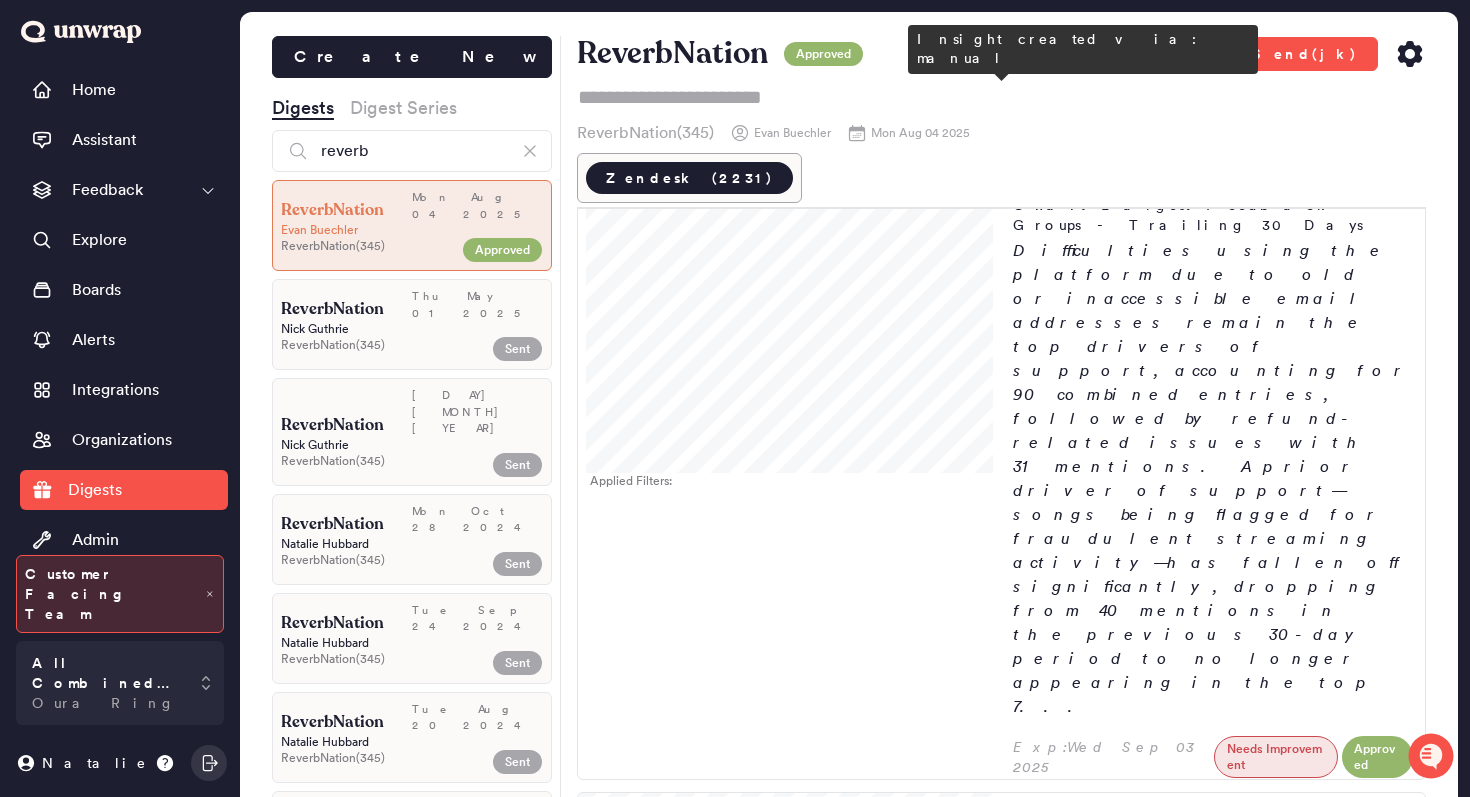 scroll, scrollTop: 129, scrollLeft: 0, axis: vertical 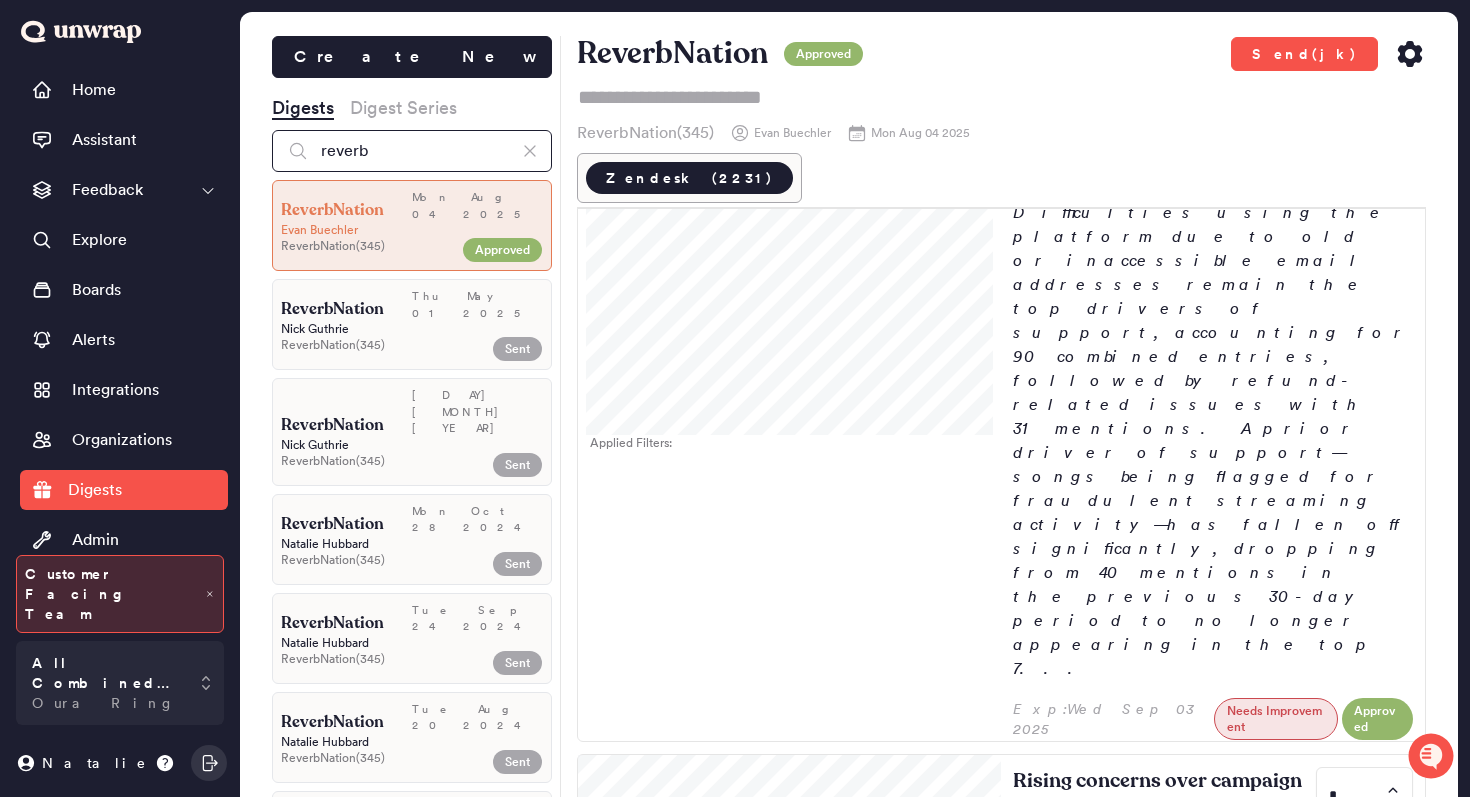 click on "reverb" at bounding box center [412, 151] 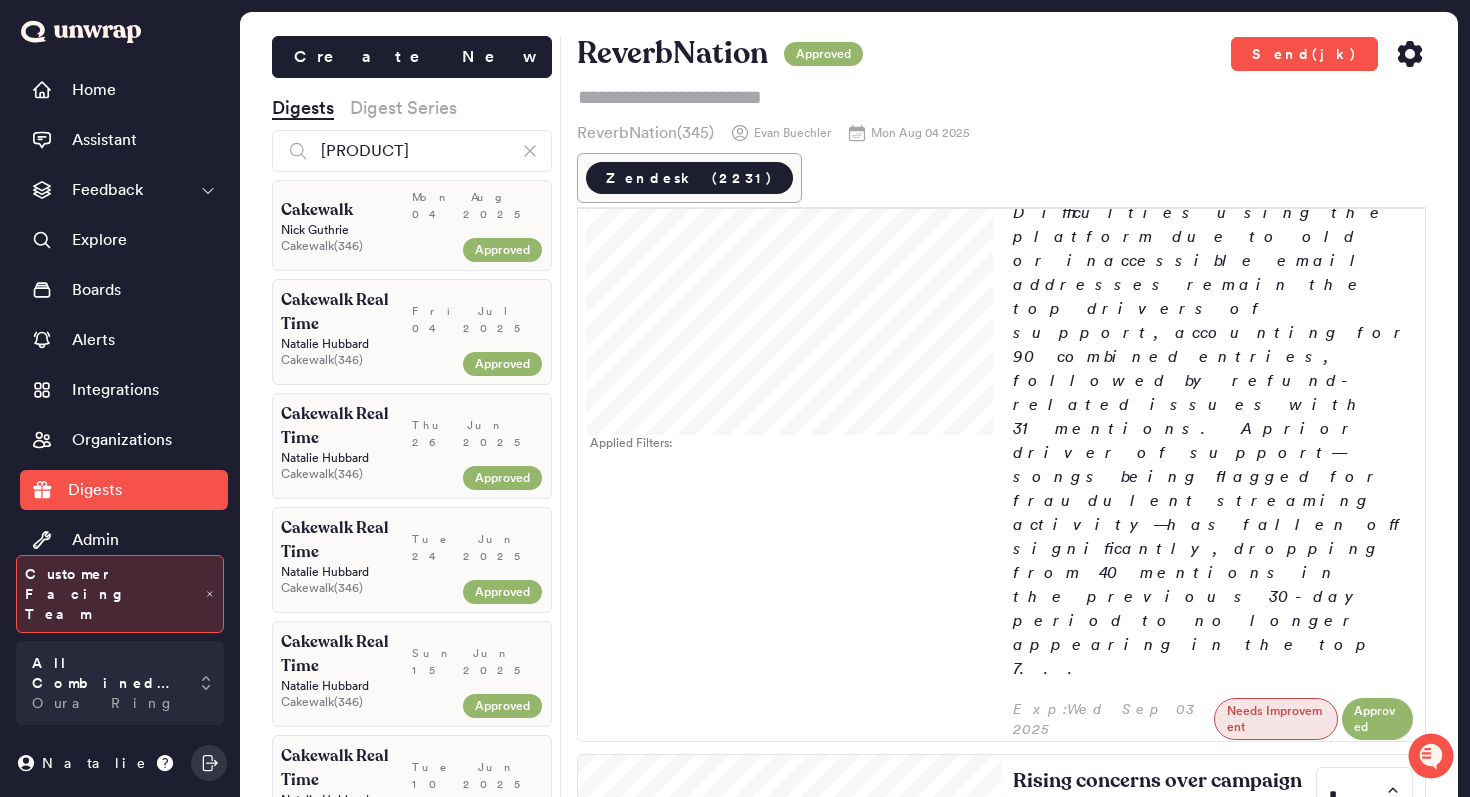 click on "Cakewalk  ( 346 )" at bounding box center [368, 246] 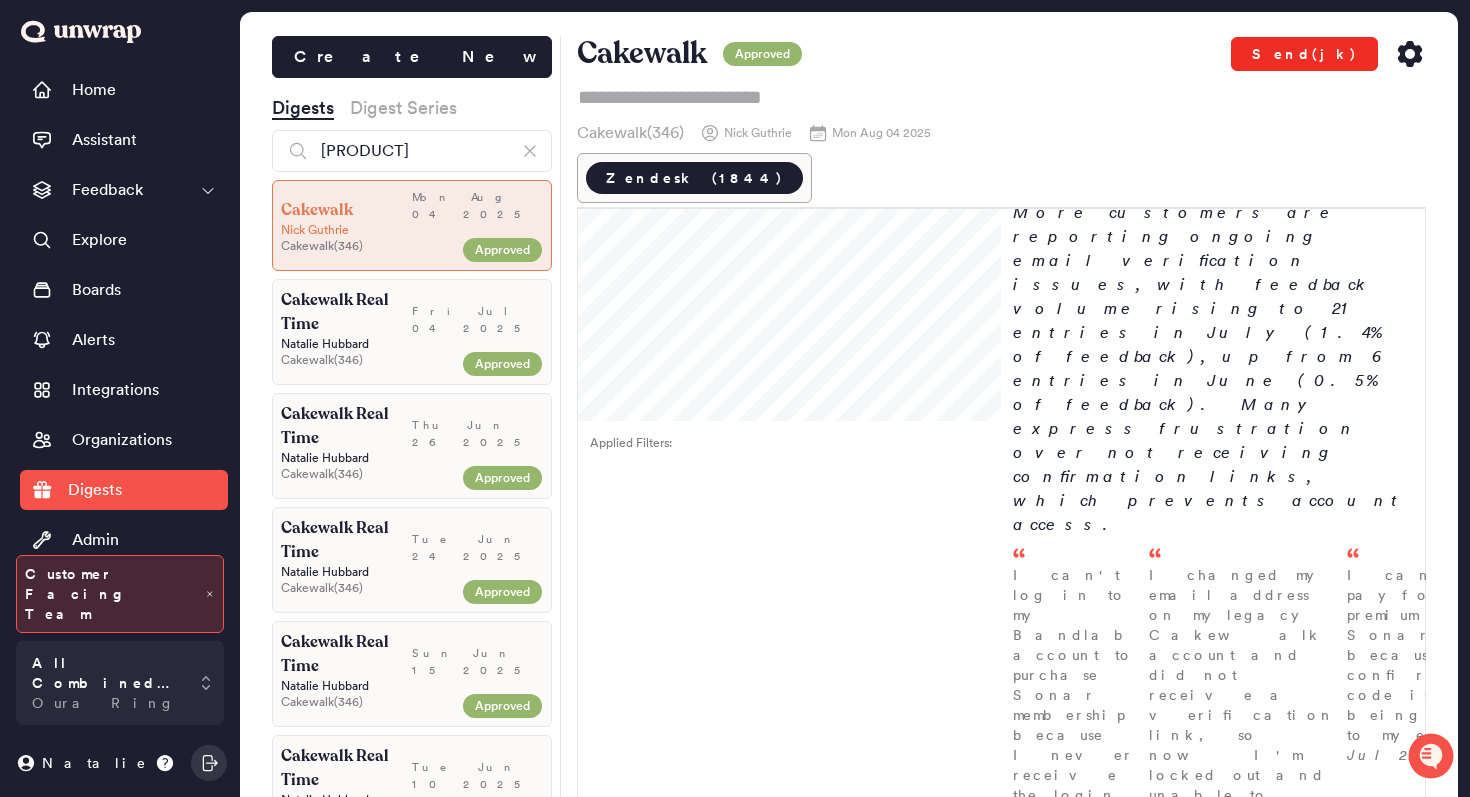 click on "Send(jk)" at bounding box center [1304, 54] 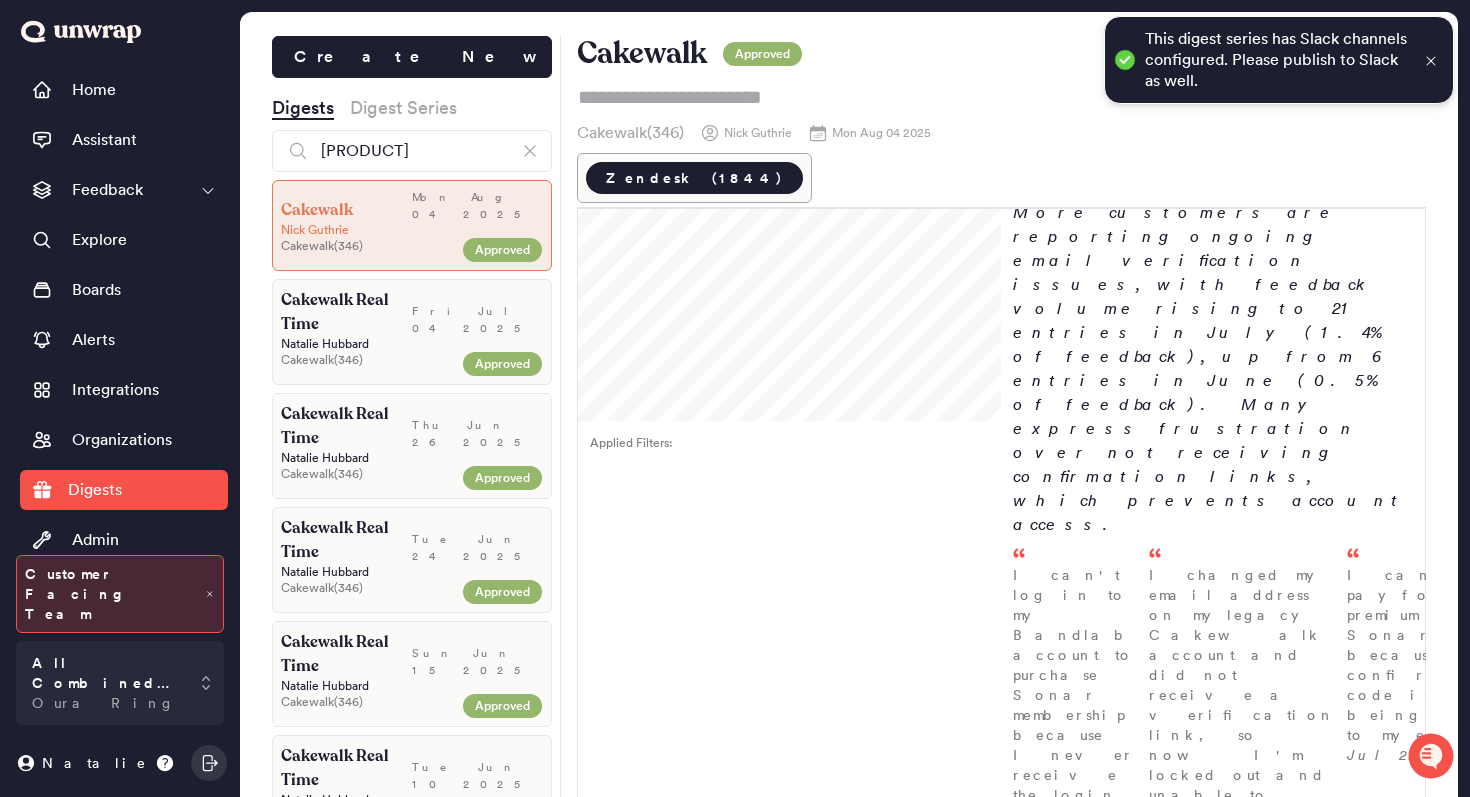 click 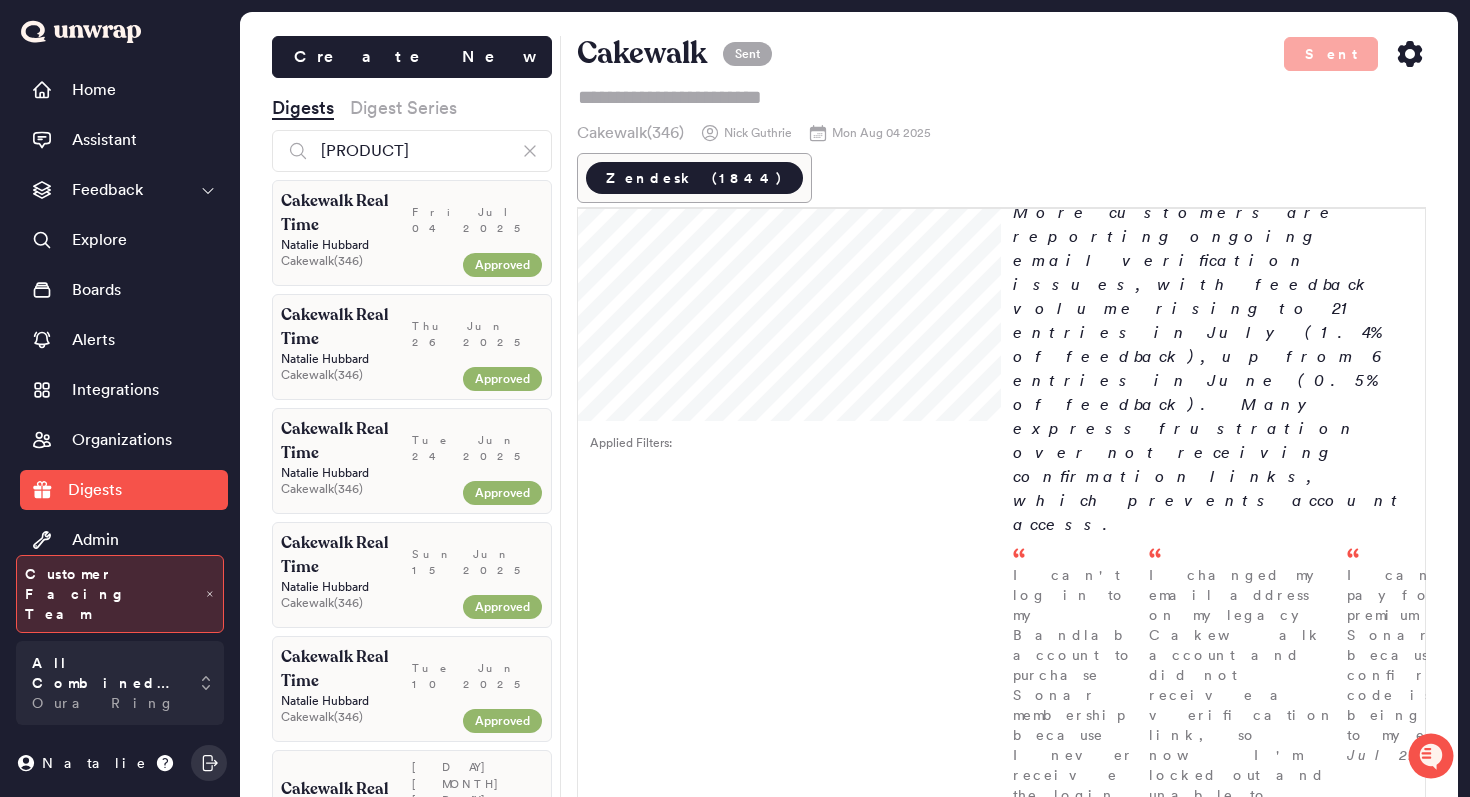 click on "Create New Digests Digest Series cakewalk Cakewalk Real Time Fri Jul 04 2025 Natalie   Hubbard Cakewalk  ( 346 ) Approved Cakewalk Real Time Thu Jun 26 2025 Natalie   Hubbard Cakewalk  ( 346 ) Approved Cakewalk Real Time Tue Jun 24 2025 Natalie   Hubbard Cakewalk  ( 346 ) Approved Cakewalk Real Time Sun Jun 15 2025 Natalie   Hubbard Cakewalk  ( 346 ) Approved Cakewalk Real Time Tue Jun 10 2025 Natalie   Hubbard Cakewalk  ( 346 ) Approved Cakewalk Real Time Sat Jun 07 2025 Natalie   Hubbard Cakewalk  ( 346 ) Approved Cakewalk Mon Aug 04 2025 Nick   Guthrie Cakewalk  ( 346 ) Sent Cakewalk Mon Jun 30 2025 Nick   Guthrie Cakewalk  ( 346 ) Sent Cakewalk Real Time Thu Jun 05 2025 Natalie   Hubbard Cakewalk  ( 346 ) Sent Cakewalk Tue Jun 03 2025 Nick   Guthrie Cakewalk  ( 346 ) Sent Cakewalk Thu May 01 2025 Nick   Guthrie Cakewalk  ( 346 ) Sent Cakewalk Tue Apr 01 2025 Nick   Guthrie Cakewalk  ( 346 ) Sent Cakewalk Mon Mar 03 2025 Nick   Guthrie Cakewalk  ( 346 ) Sent Cakewalk Tue Jan 07 2025 Yvette   Chua Cakewalk" at bounding box center (849, 430) 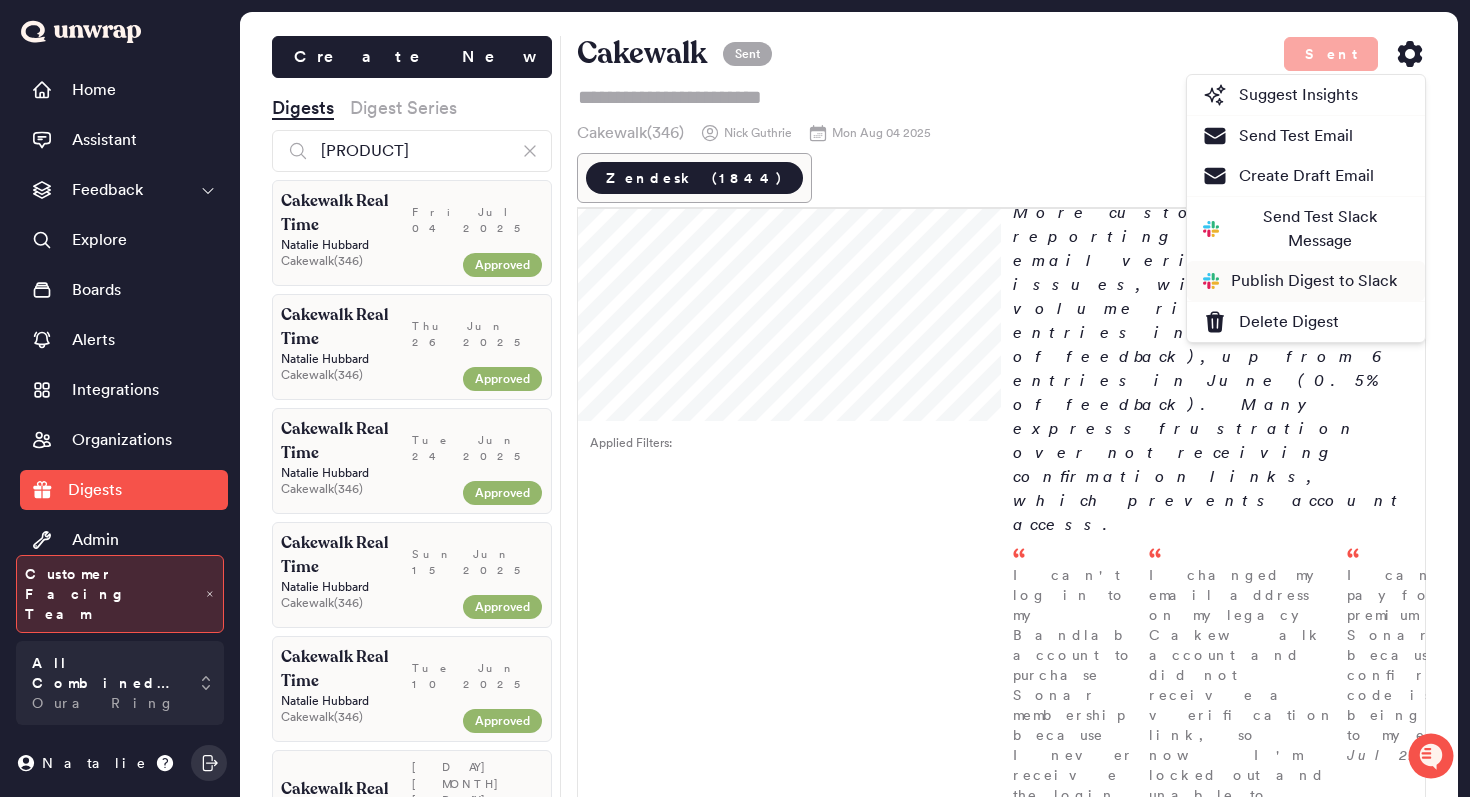 click on "Publish Digest to Slack" at bounding box center [1306, 281] 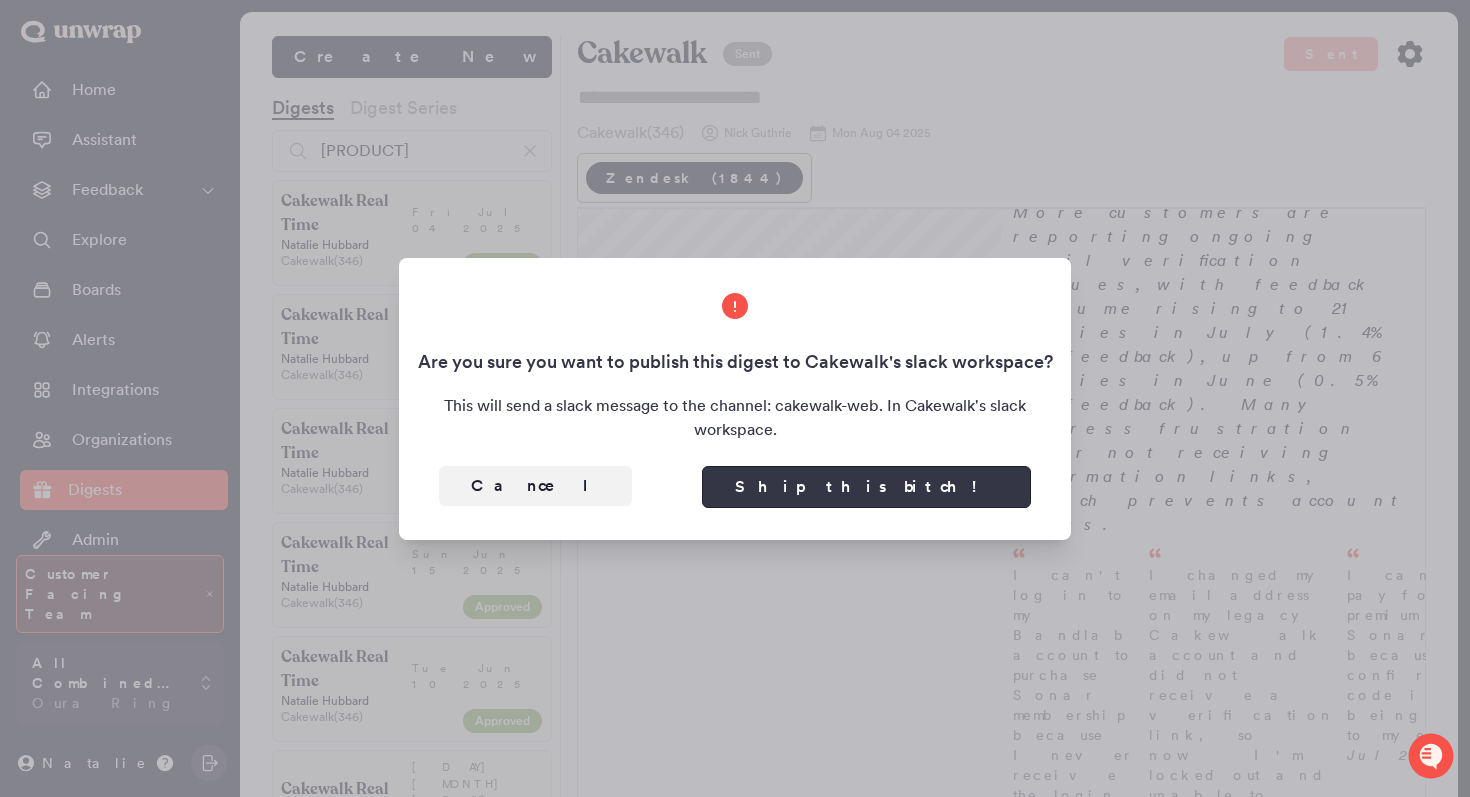 click on "Ship this bitch!" at bounding box center [866, 487] 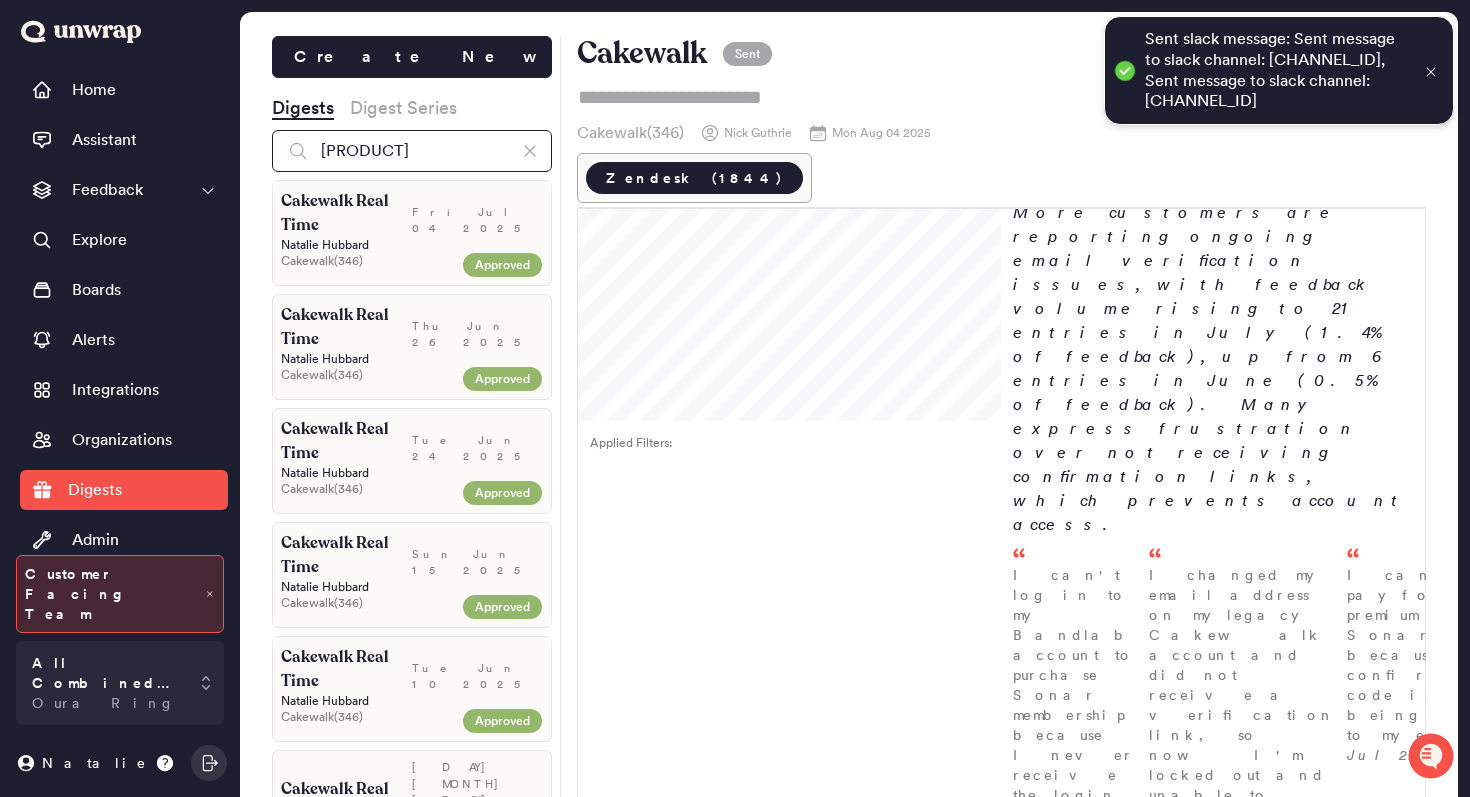 click on "cakewalk" at bounding box center [412, 151] 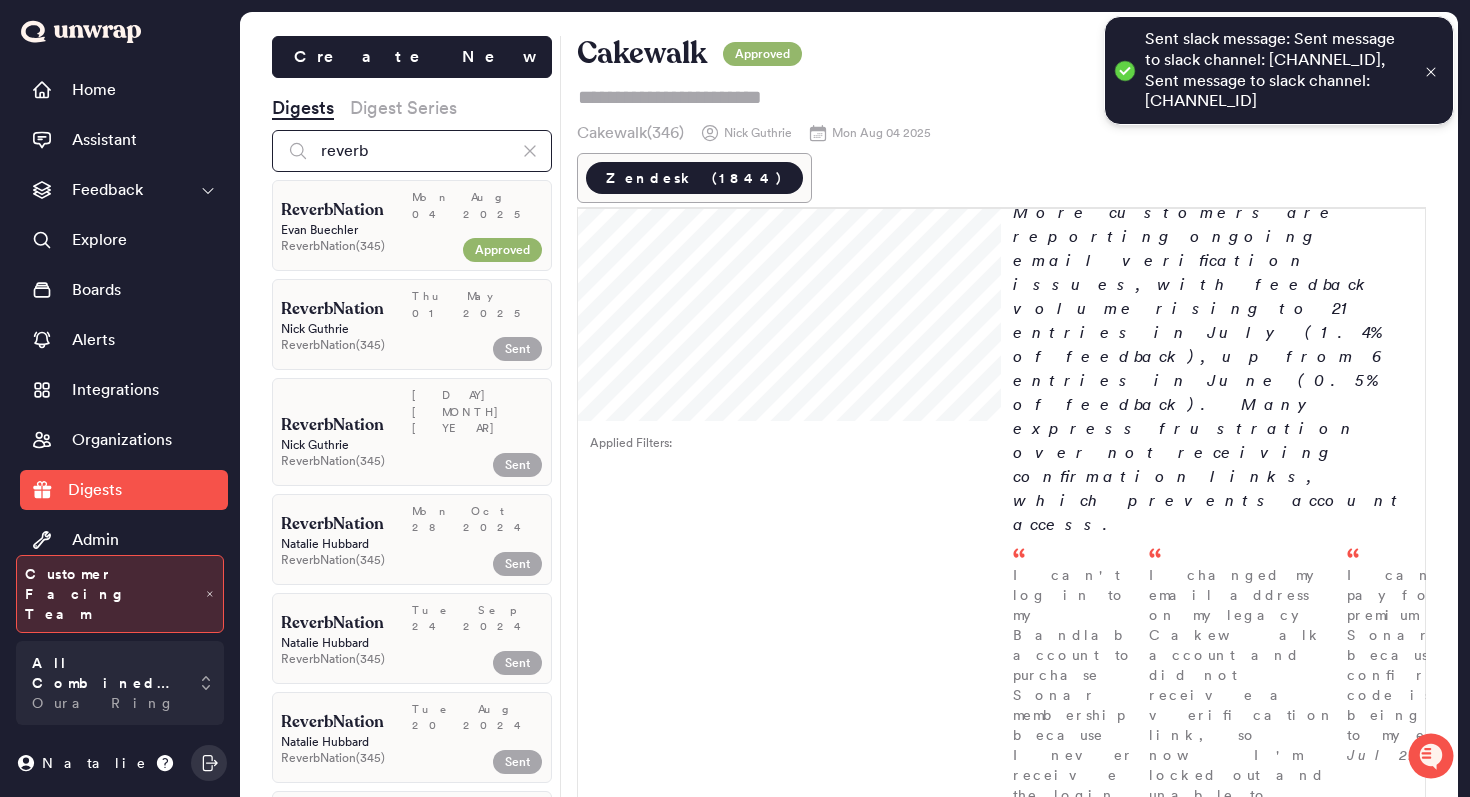 type on "reverb" 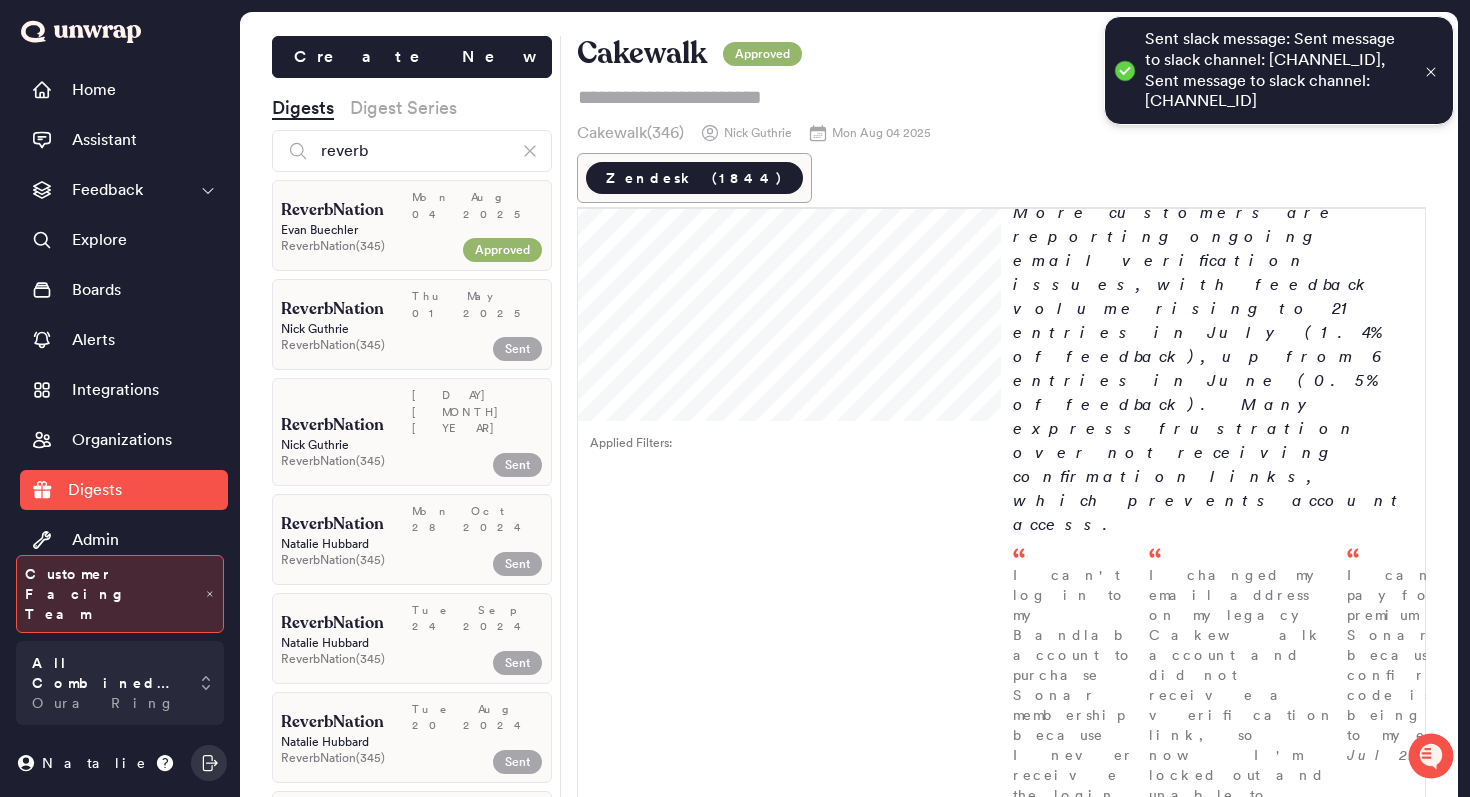 click on "ReverbNation  ( 345 )" at bounding box center [368, 246] 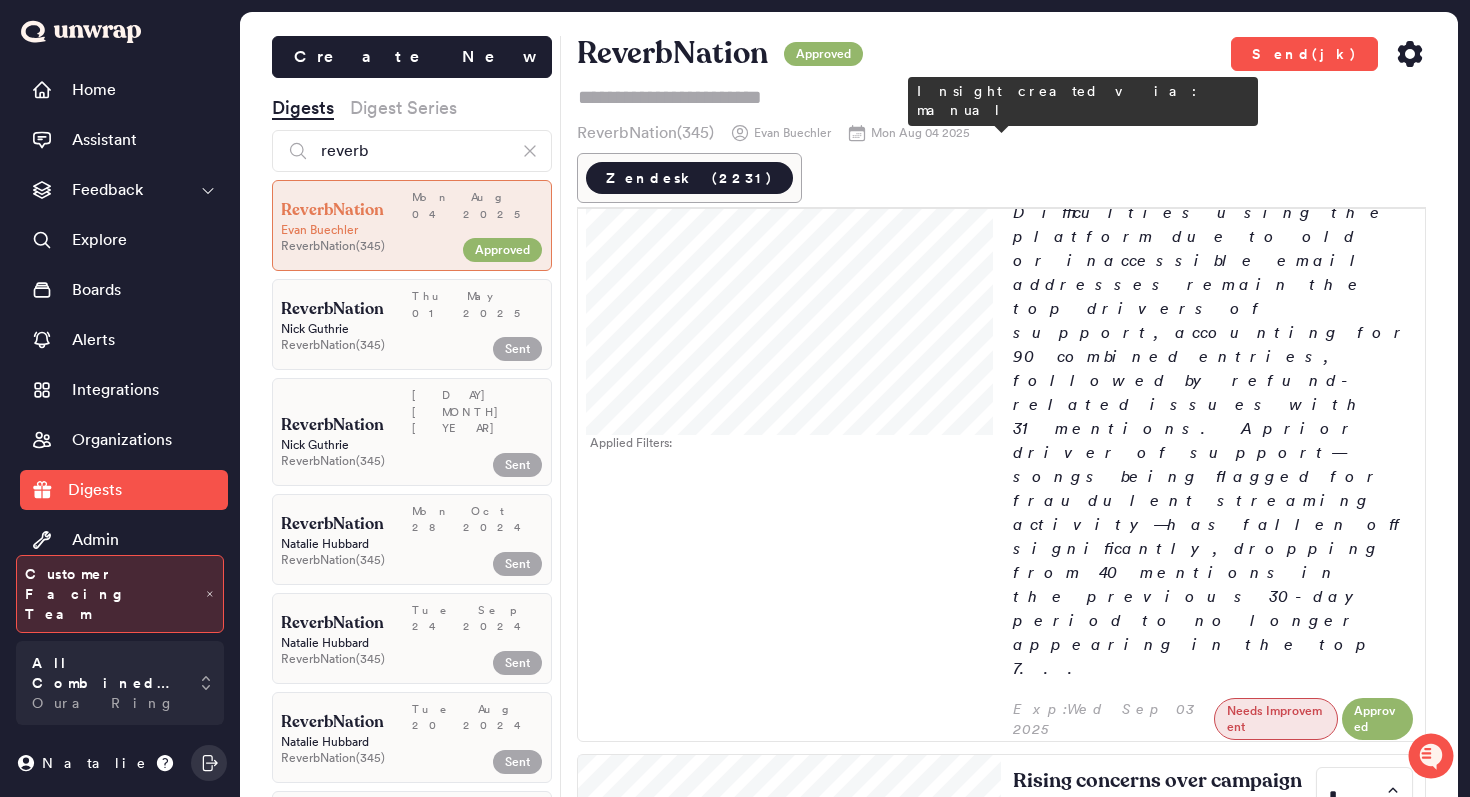 scroll, scrollTop: 0, scrollLeft: 0, axis: both 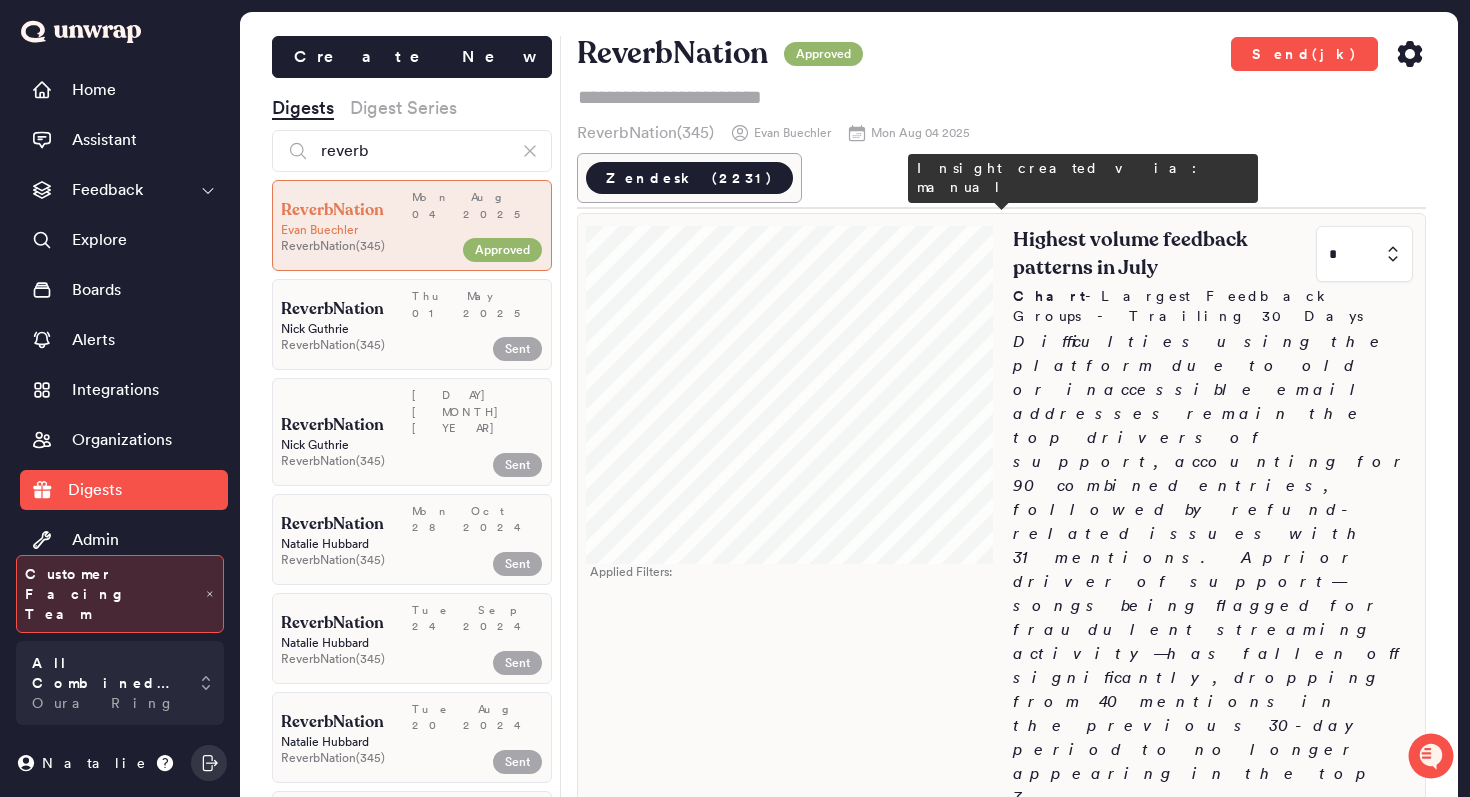 click at bounding box center [790, 389] 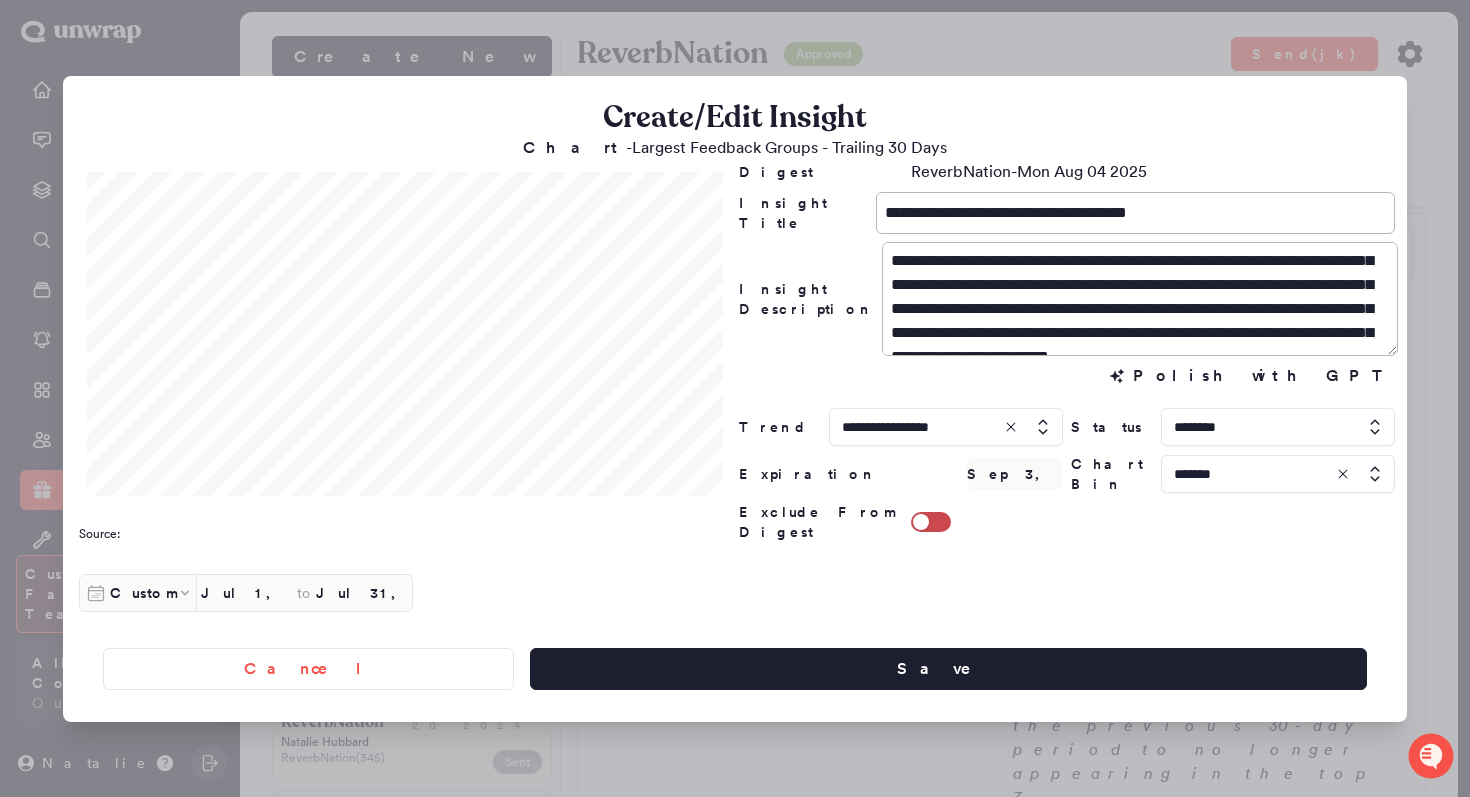 scroll, scrollTop: 37, scrollLeft: 0, axis: vertical 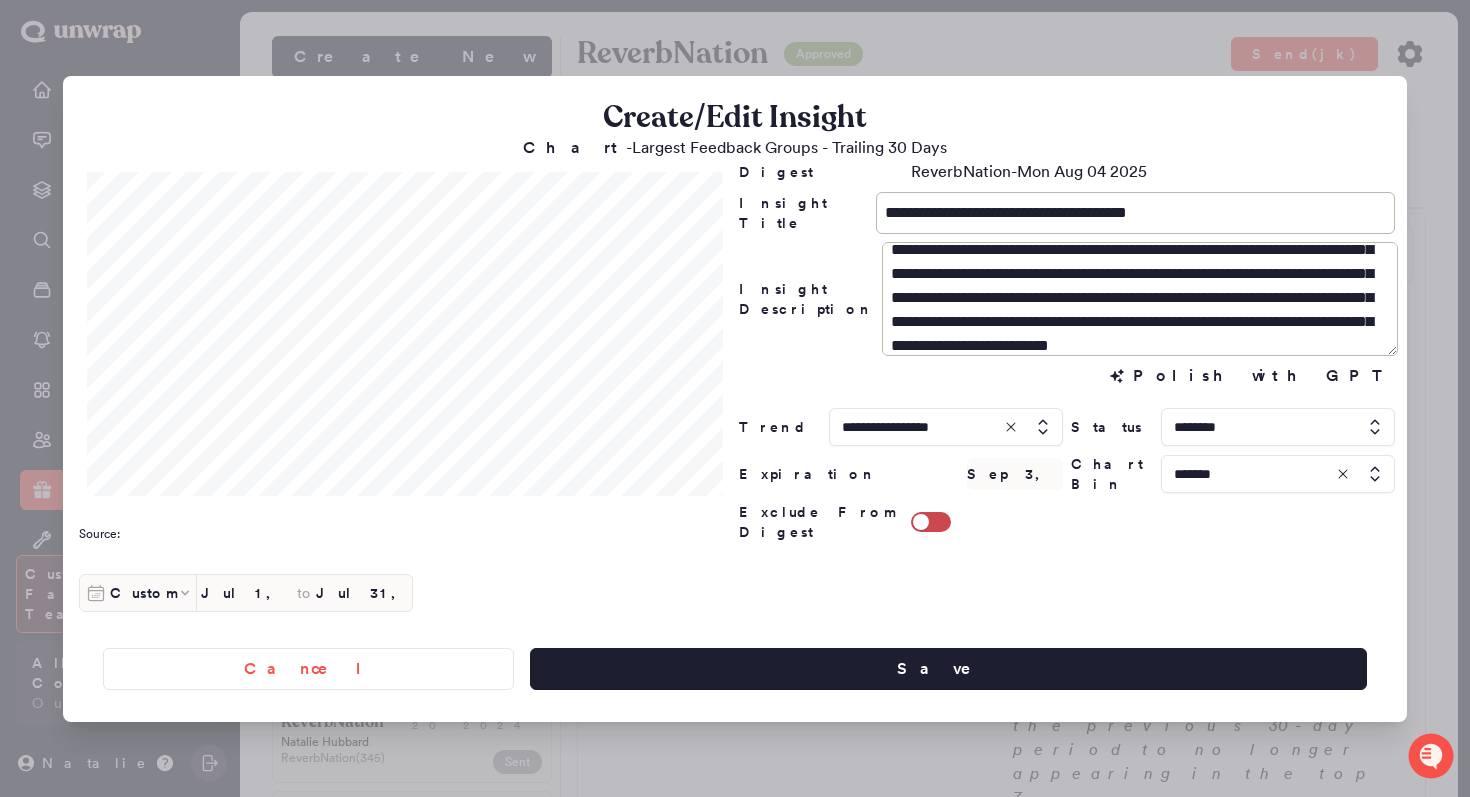 click on "**********" at bounding box center (735, 399) 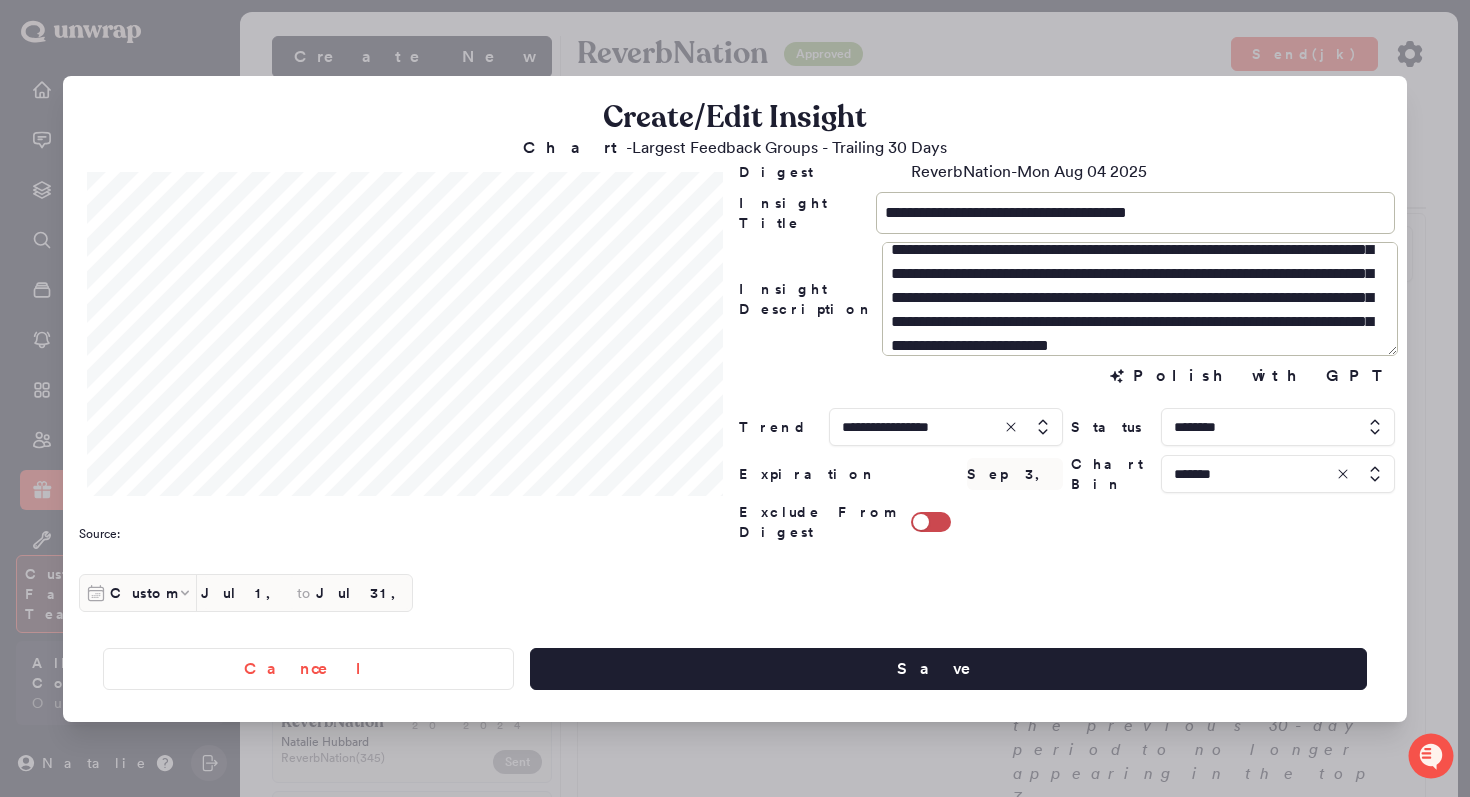 click on "**********" at bounding box center [735, 399] 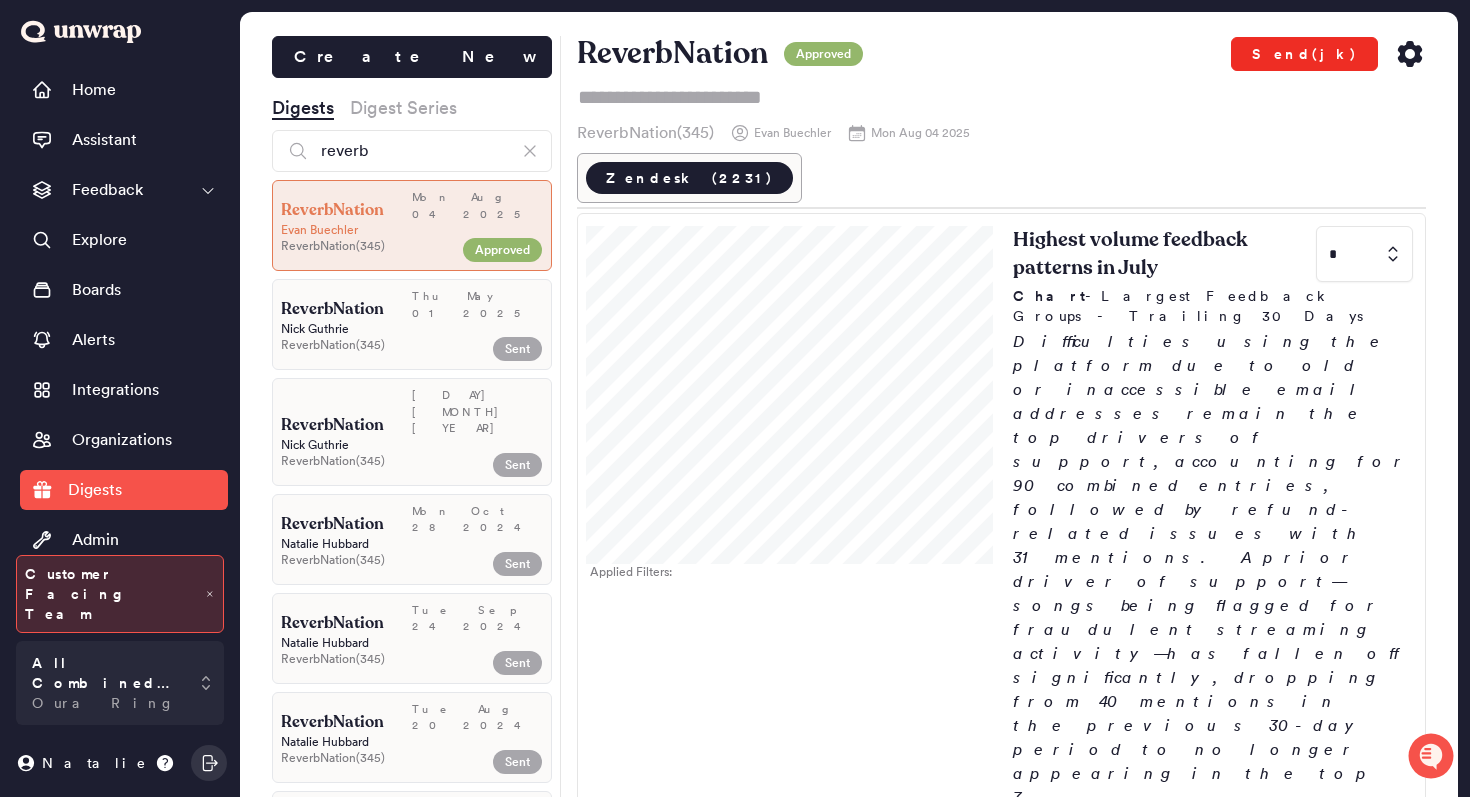 click on "Send(jk)" at bounding box center [1304, 54] 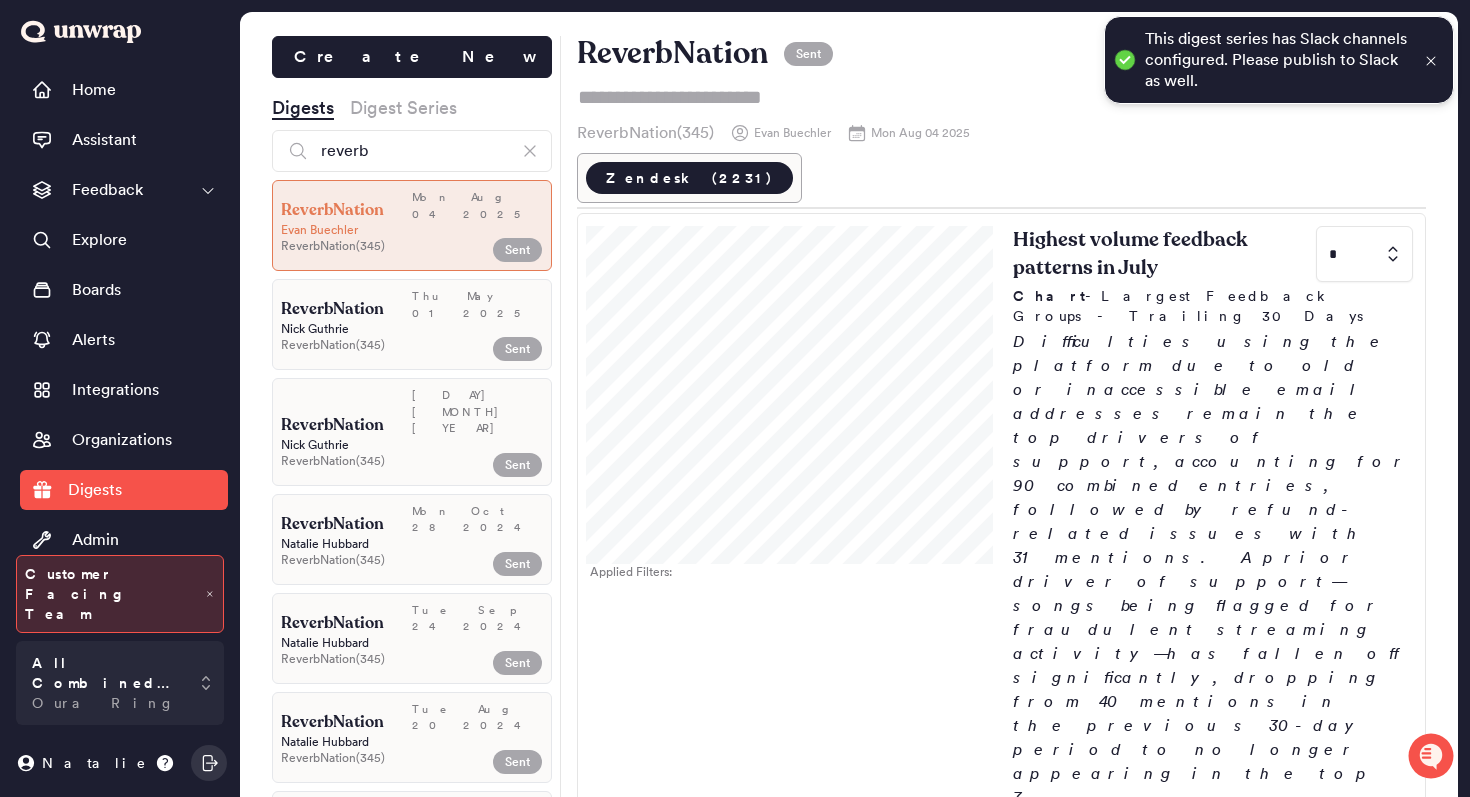 click 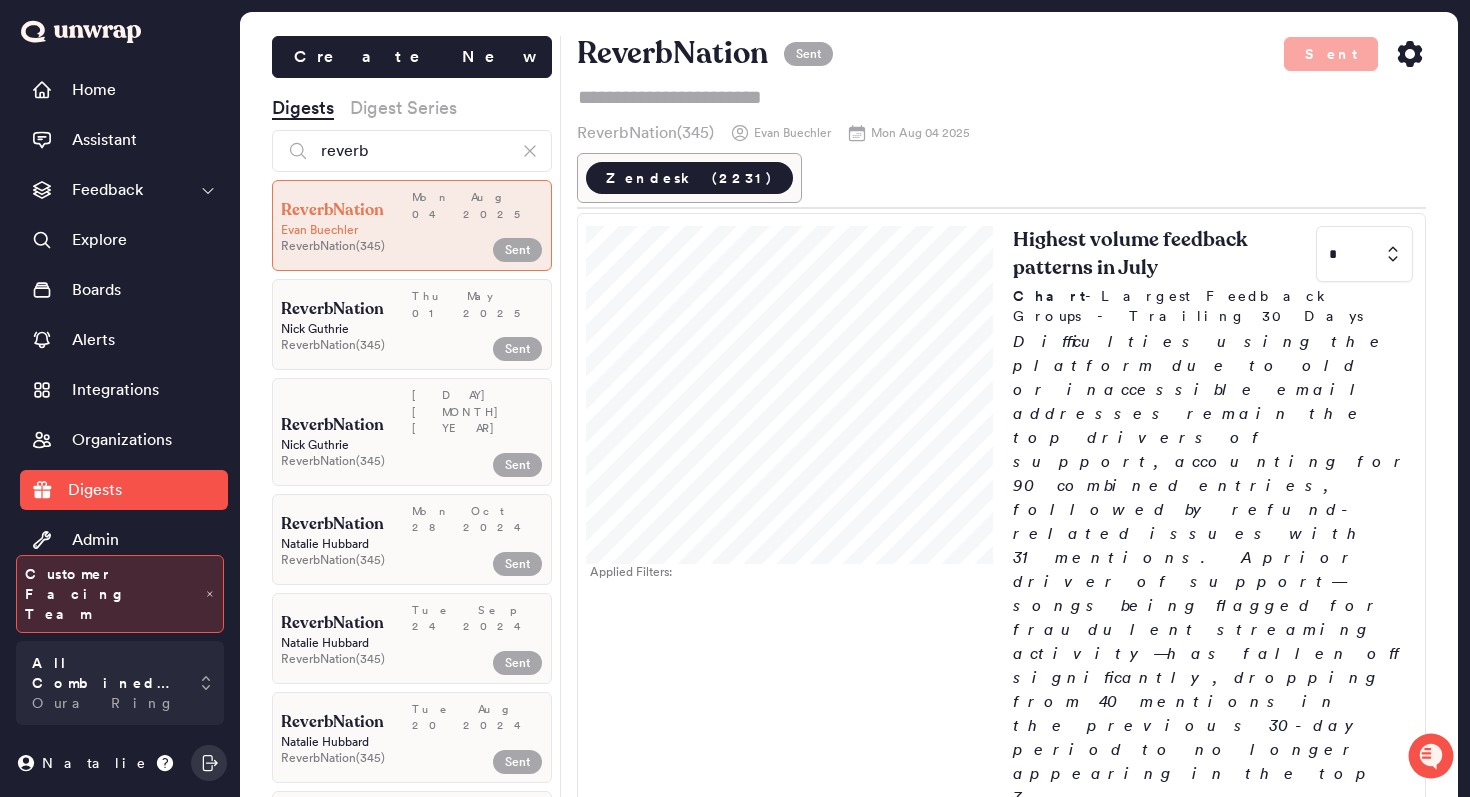click 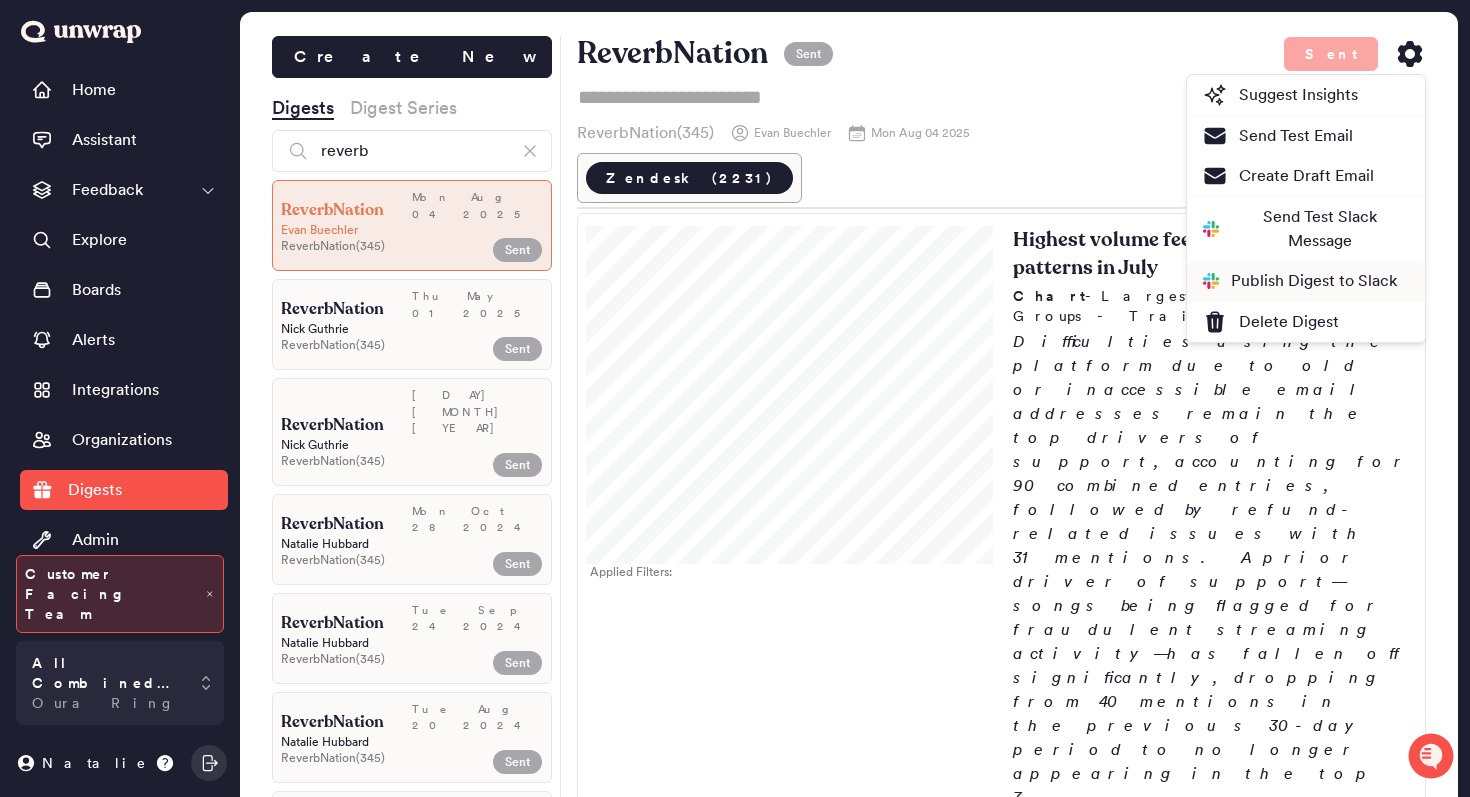 click on "Publish Digest to Slack" at bounding box center [1300, 281] 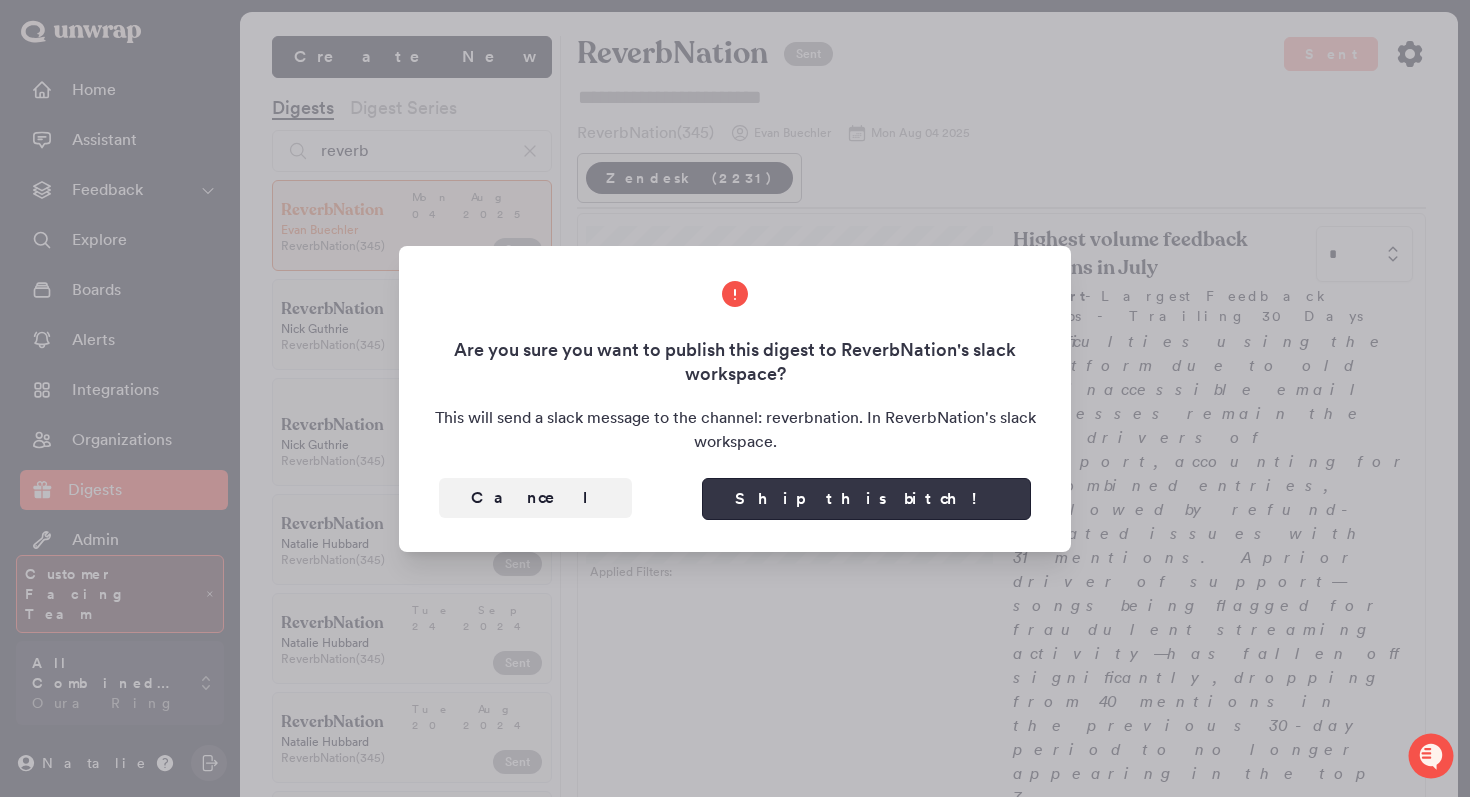 click on "Ship this bitch!" at bounding box center (866, 499) 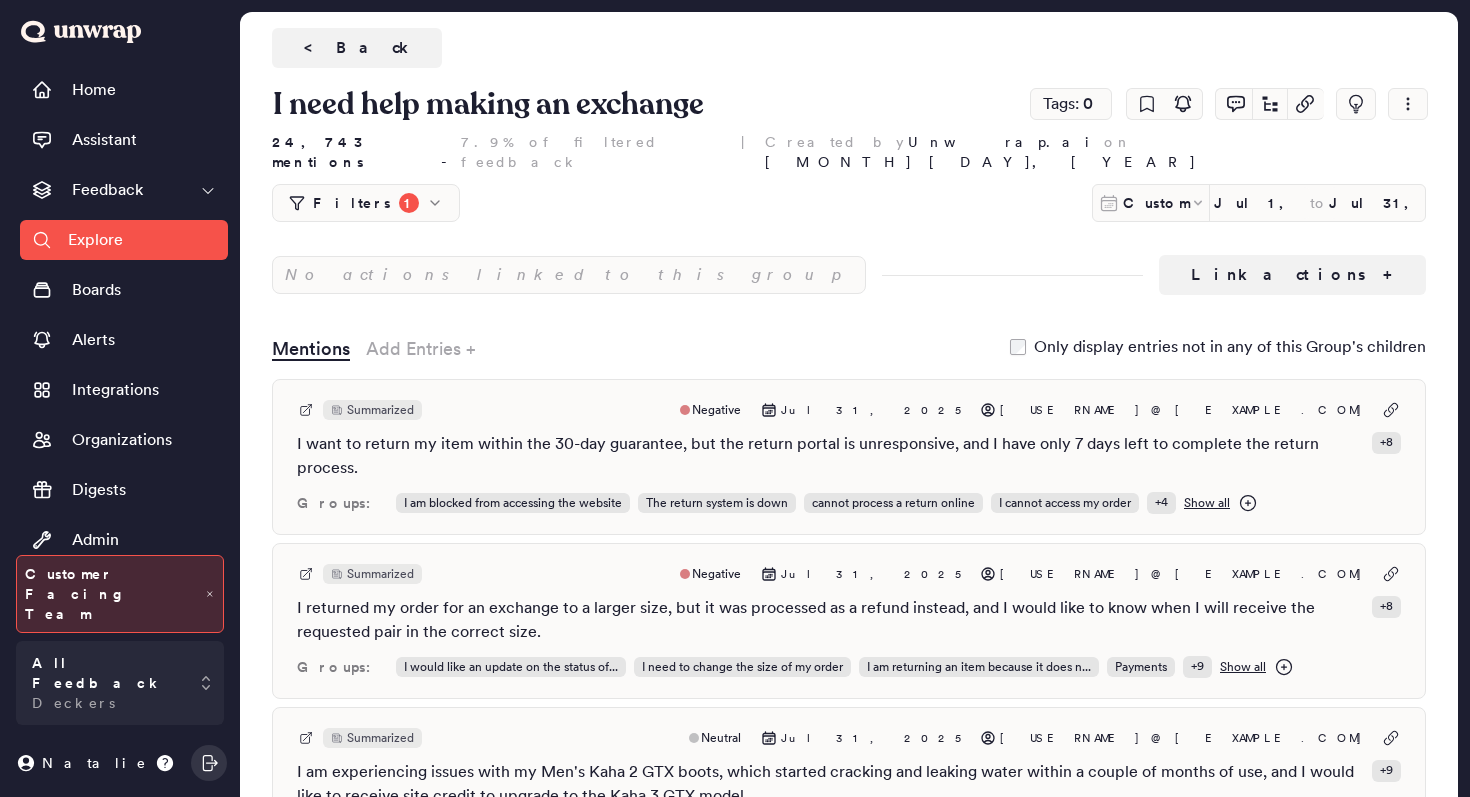 scroll, scrollTop: 0, scrollLeft: 0, axis: both 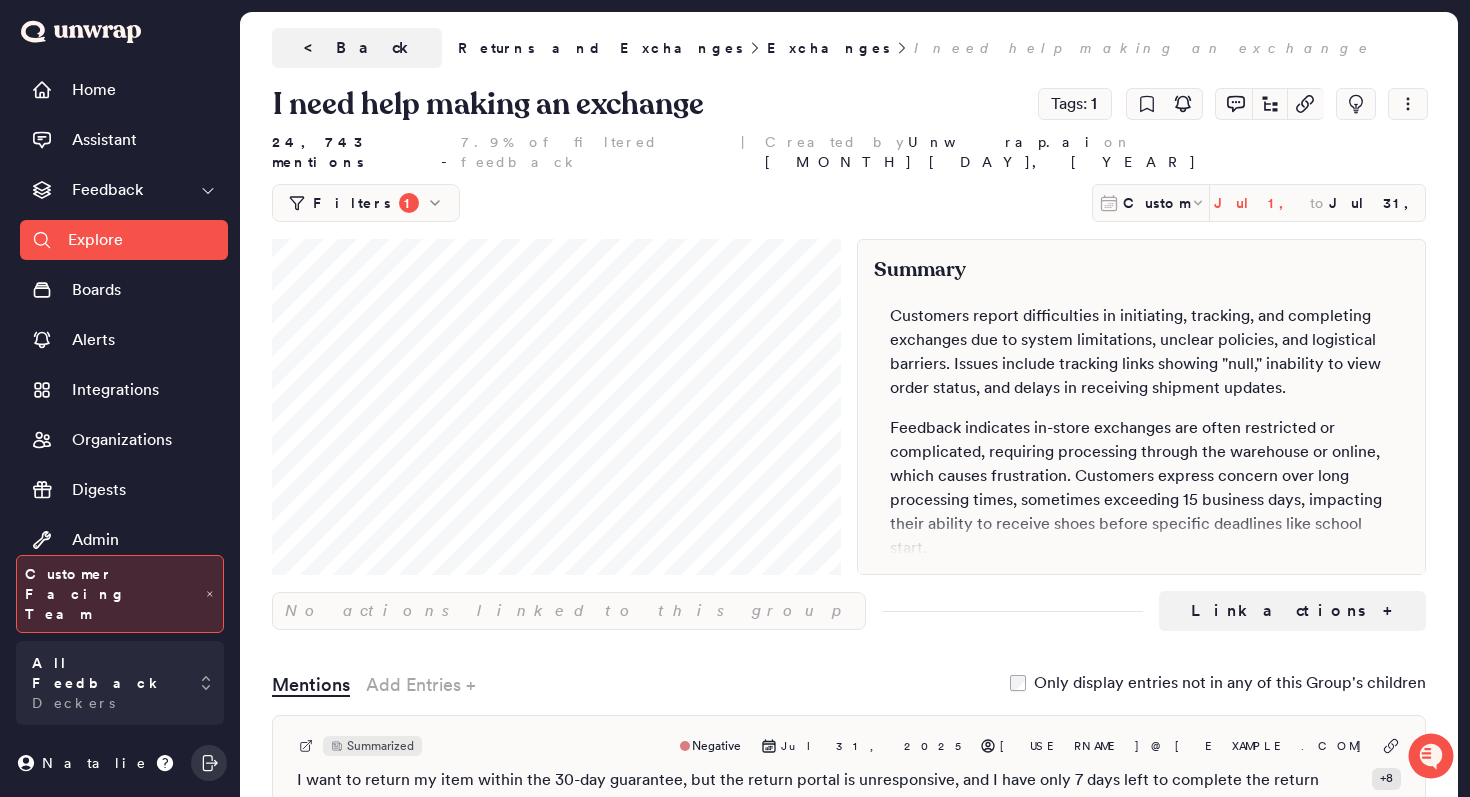 click on "Jul 1, 2024" at bounding box center [1262, 203] 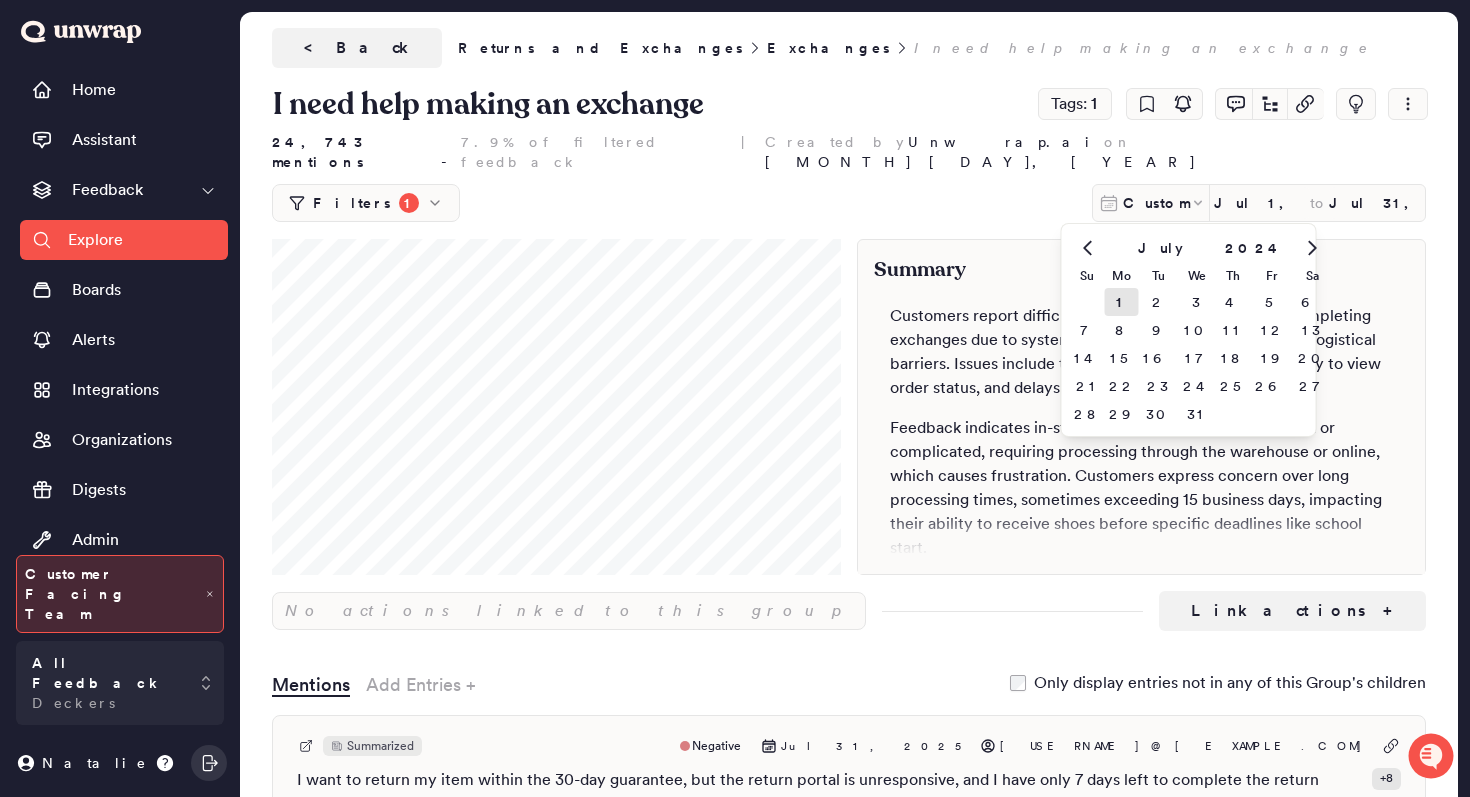 click 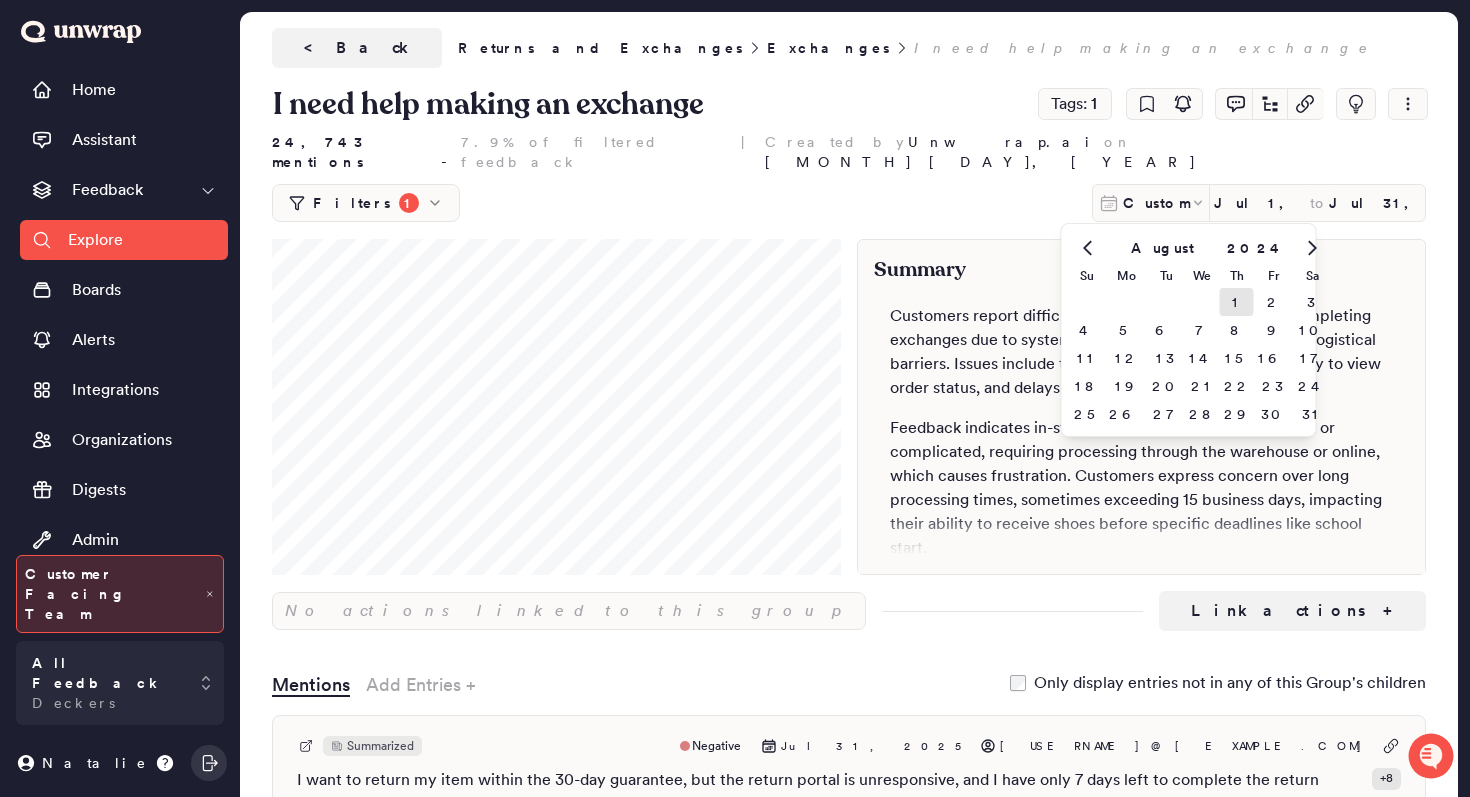 click on "1" at bounding box center [1237, 302] 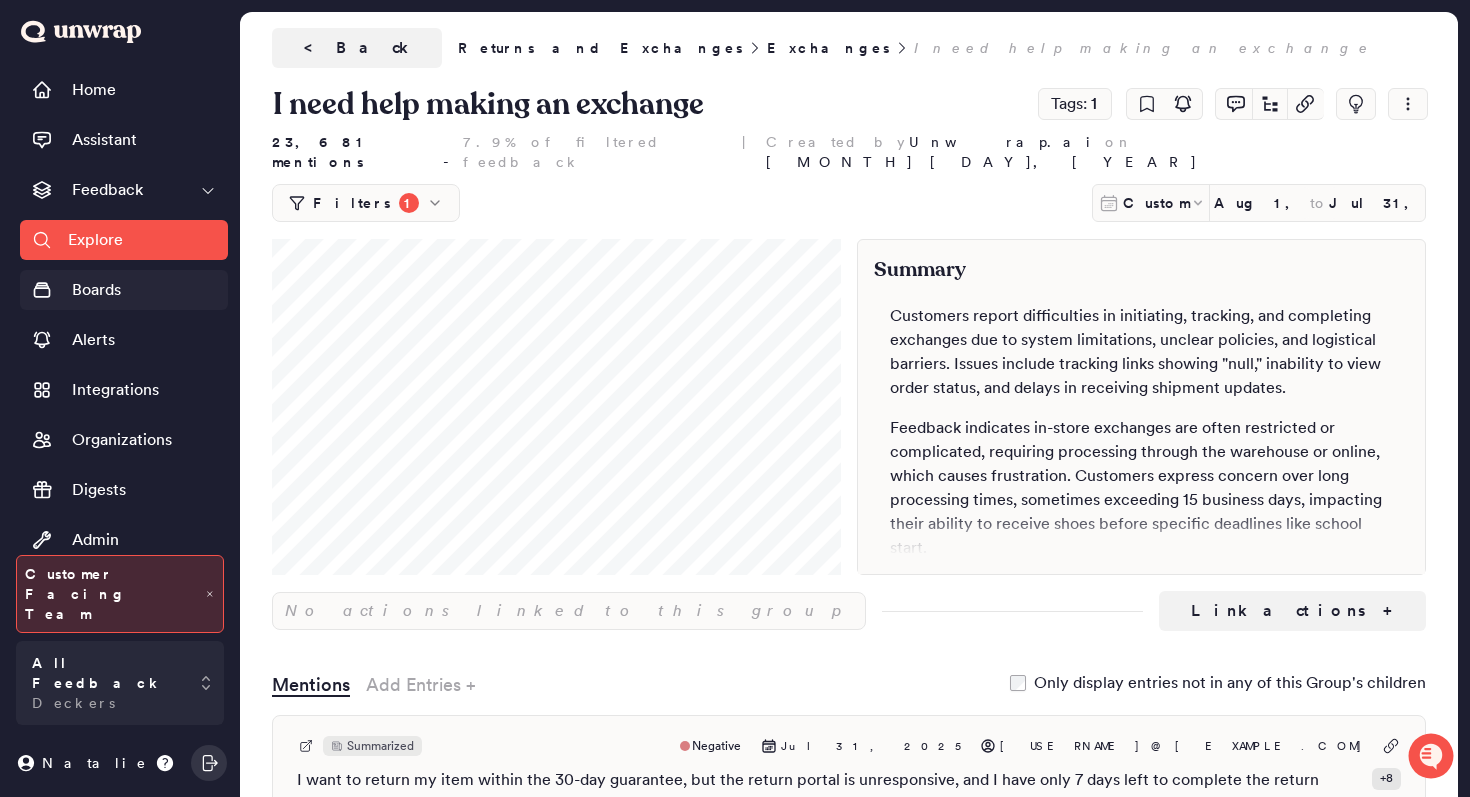 click on "Boards" at bounding box center (124, 290) 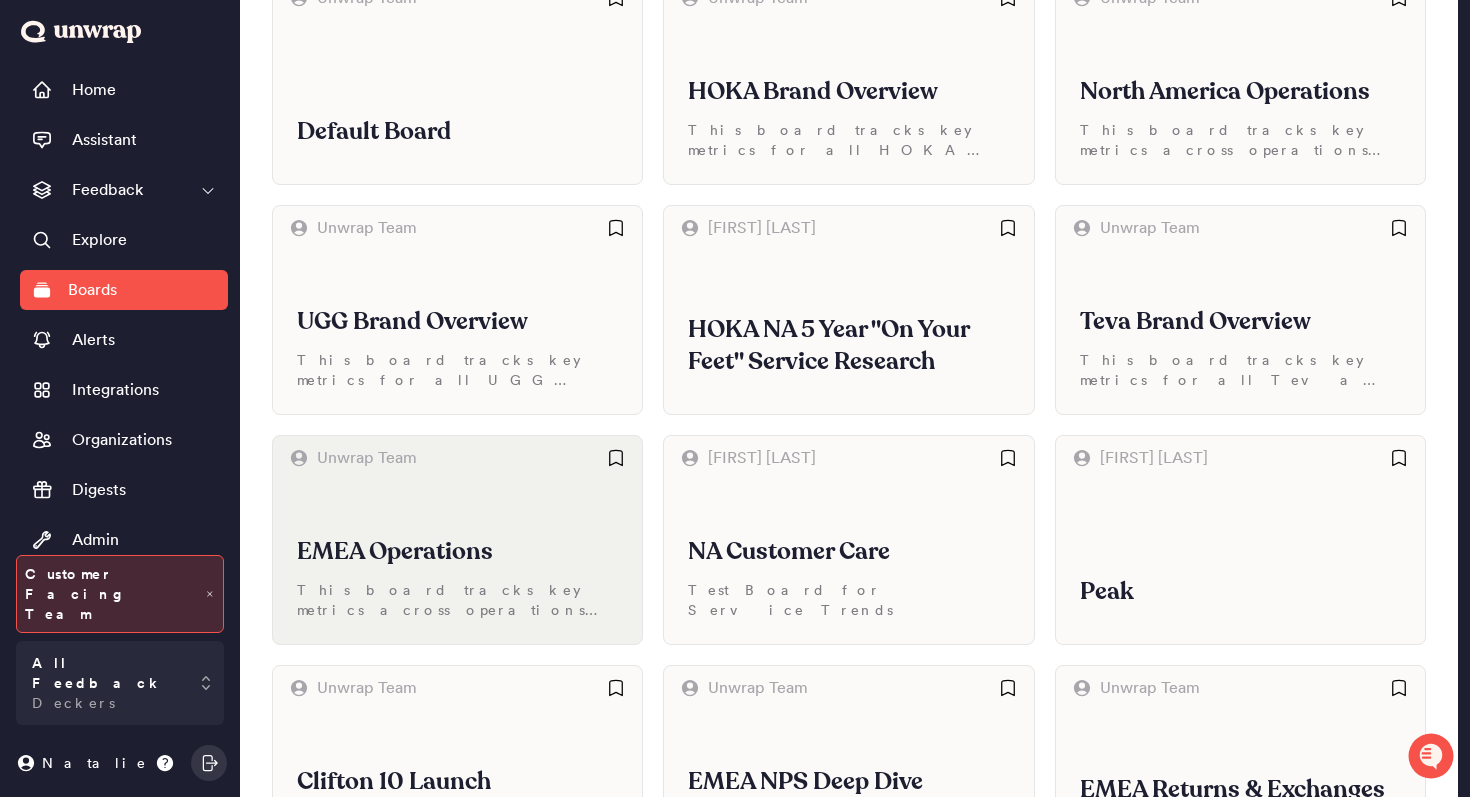 scroll, scrollTop: 226, scrollLeft: 0, axis: vertical 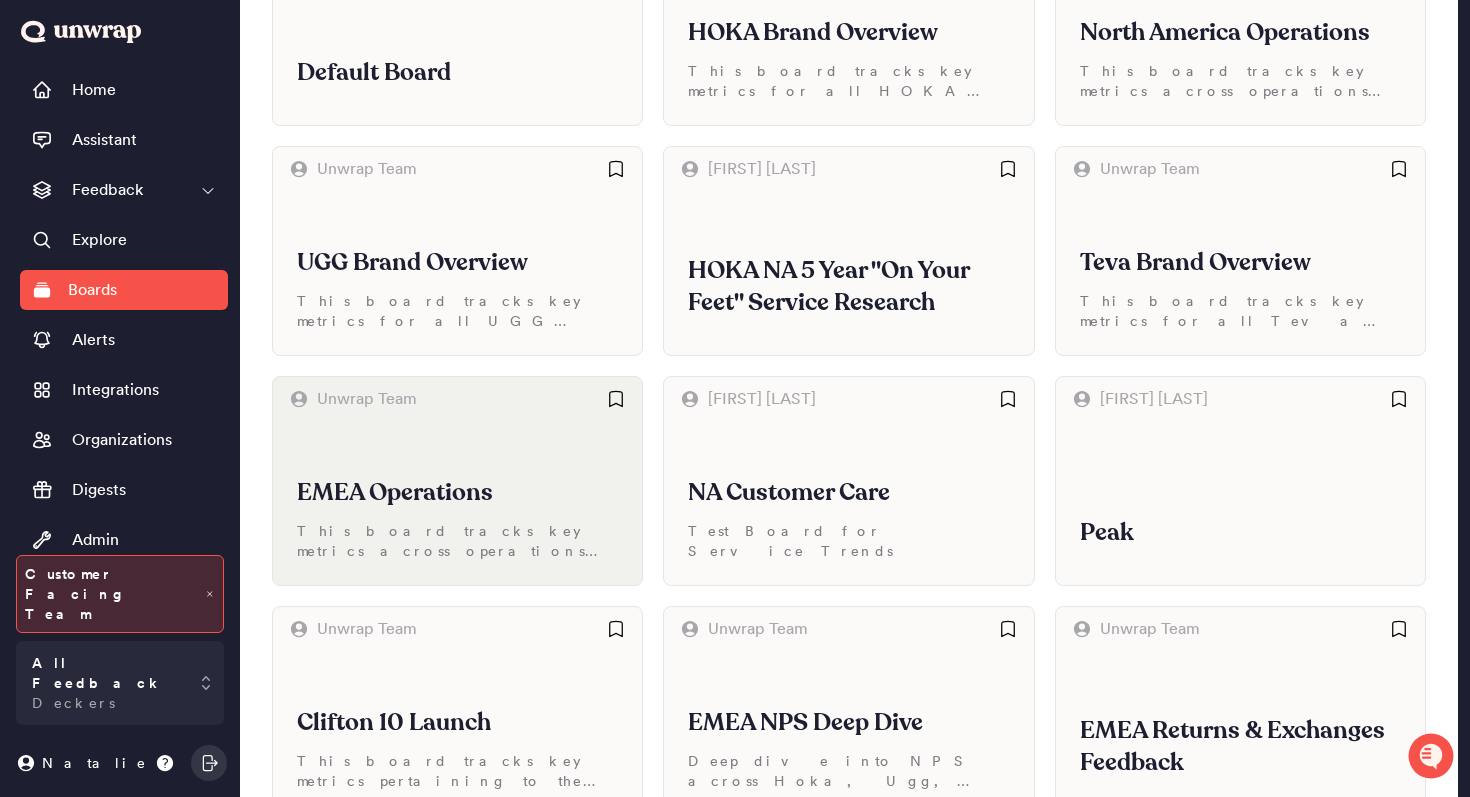 click on "EMEA Operations This board tracks key metrics across operations in EMEA" at bounding box center (457, 503) 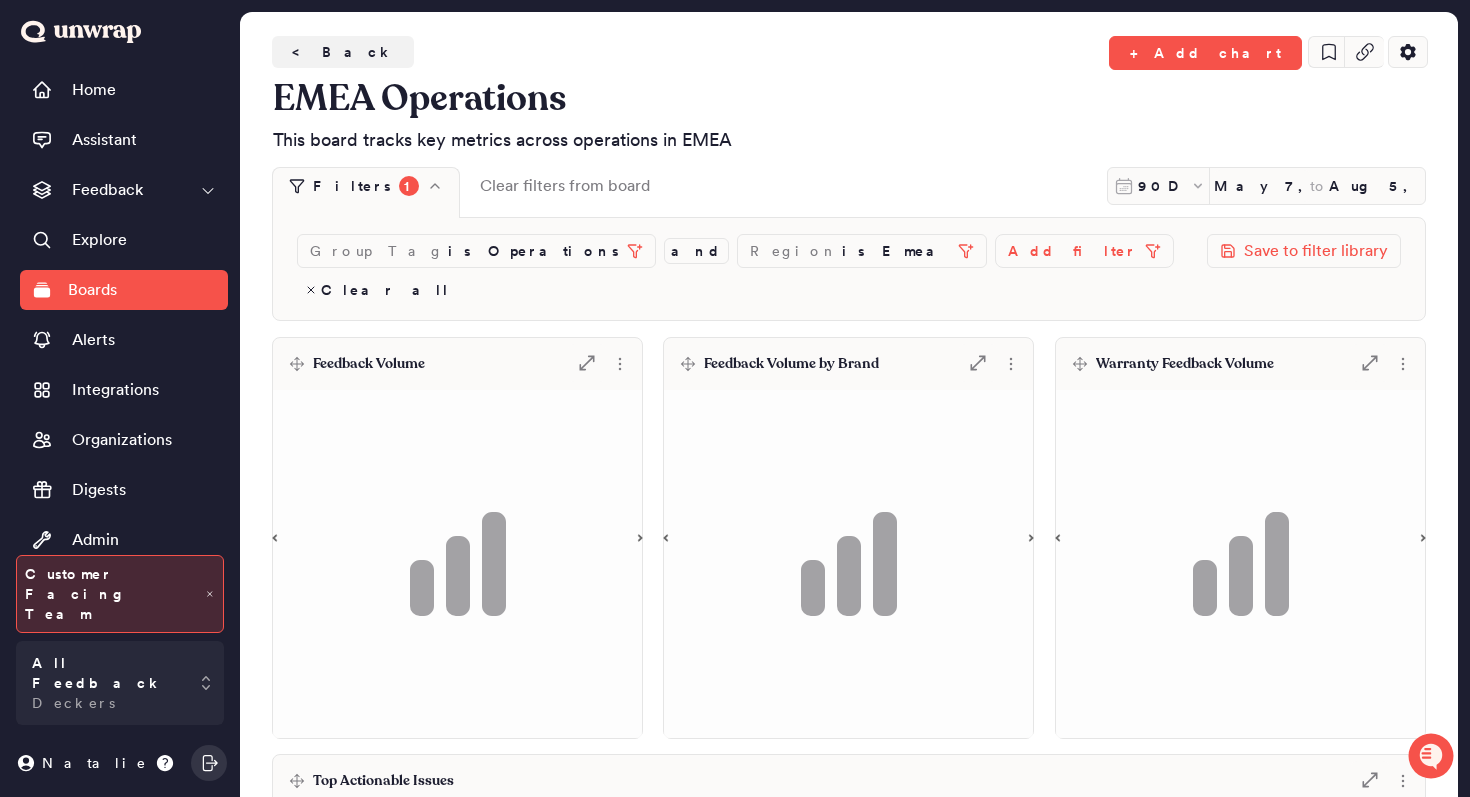 click on "Feedback Volume
.st0 {
fill: #7e7d82;
}" at bounding box center (457, 364) 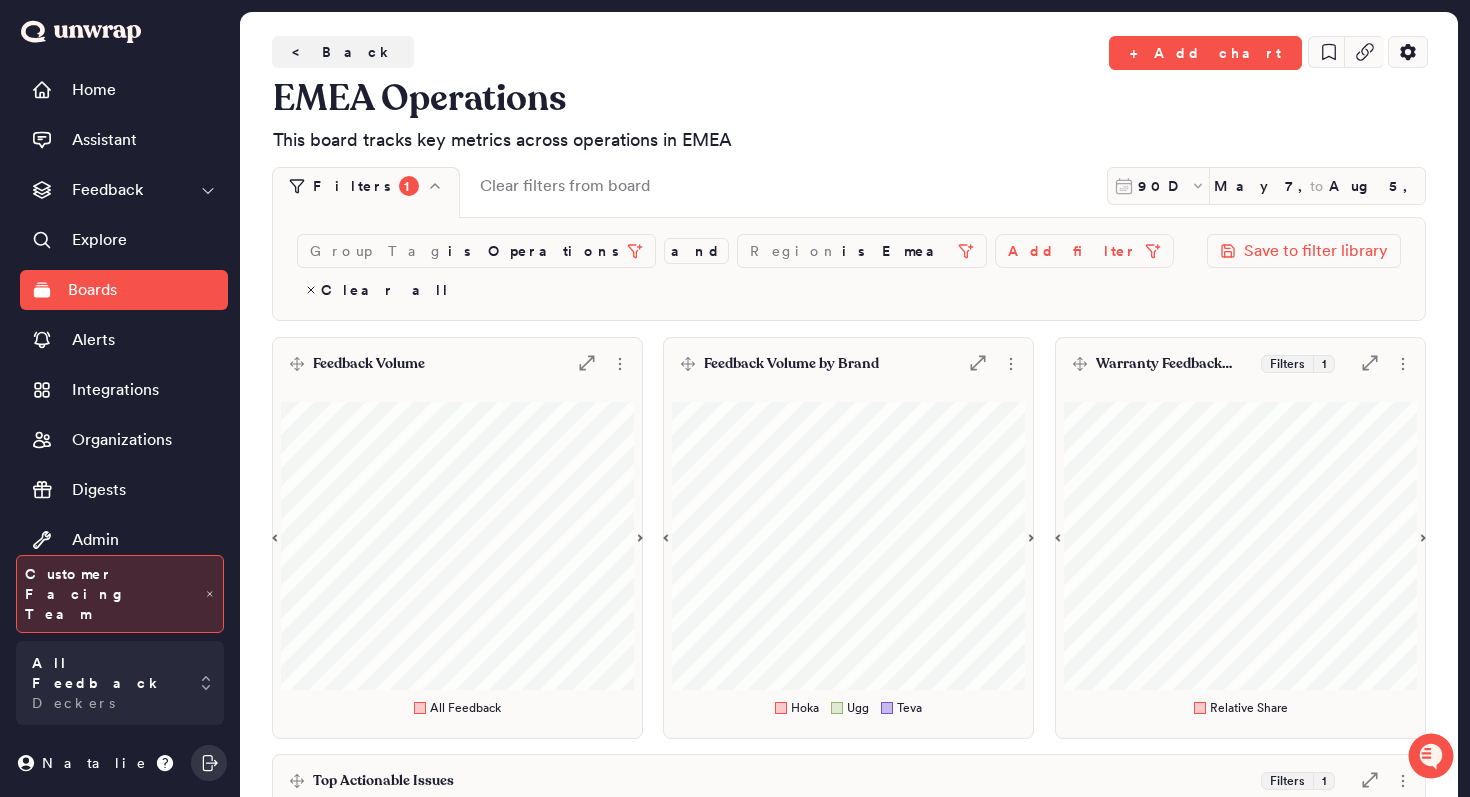 click on "Feedback Volume
.st0 {
fill: #7e7d82;
}" at bounding box center (457, 364) 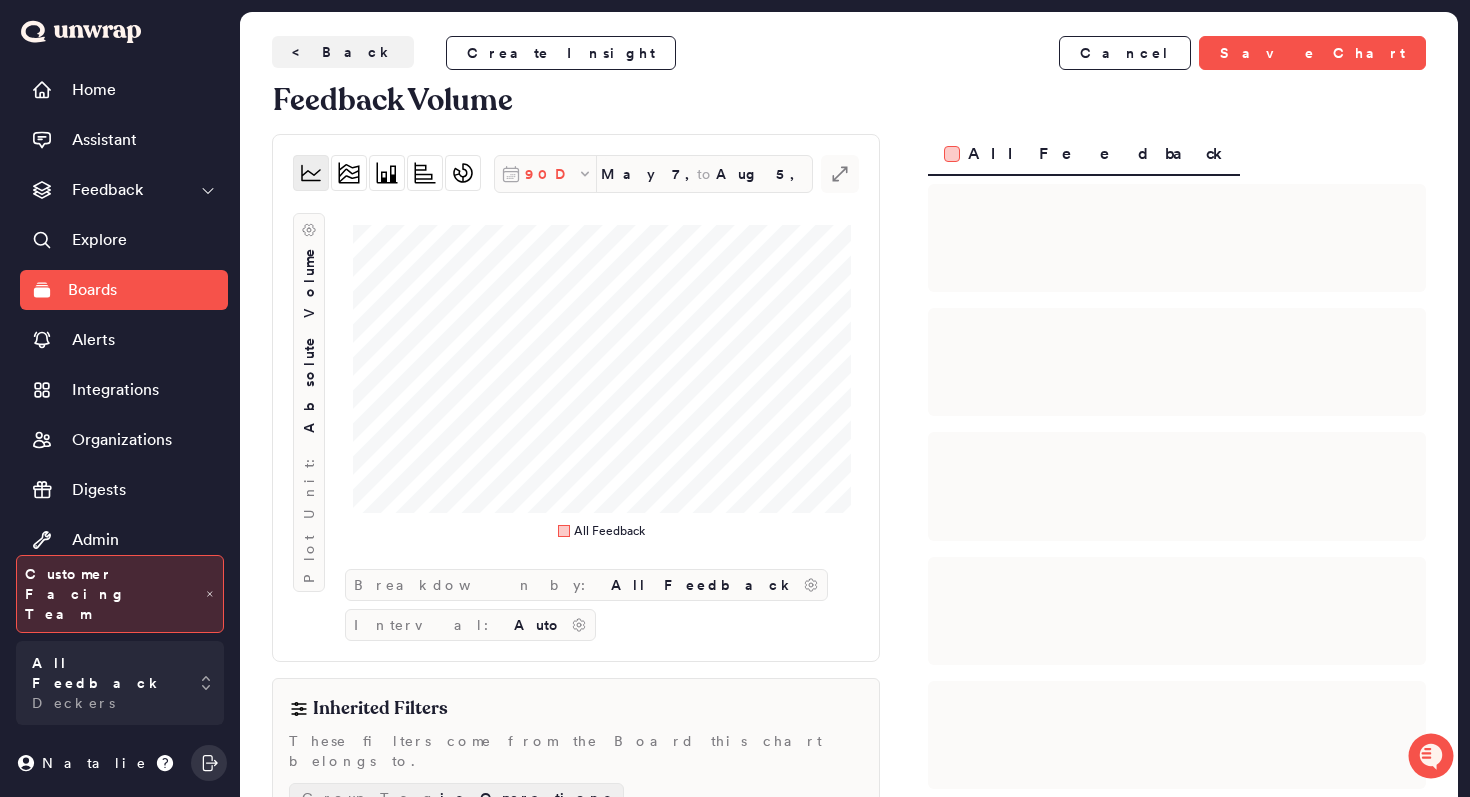 click on "90D" at bounding box center [551, 174] 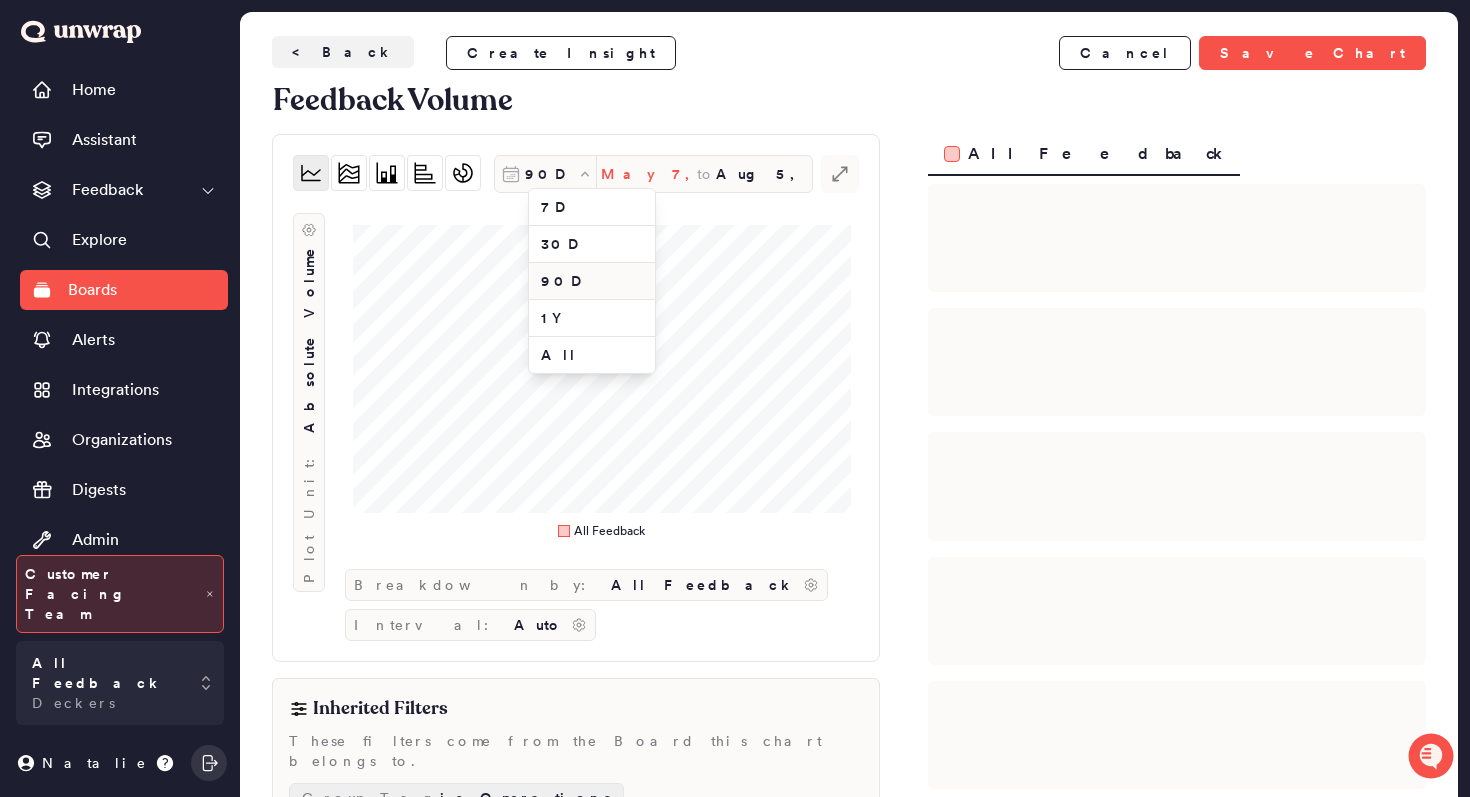 click on "May 7, 2025" at bounding box center (649, 174) 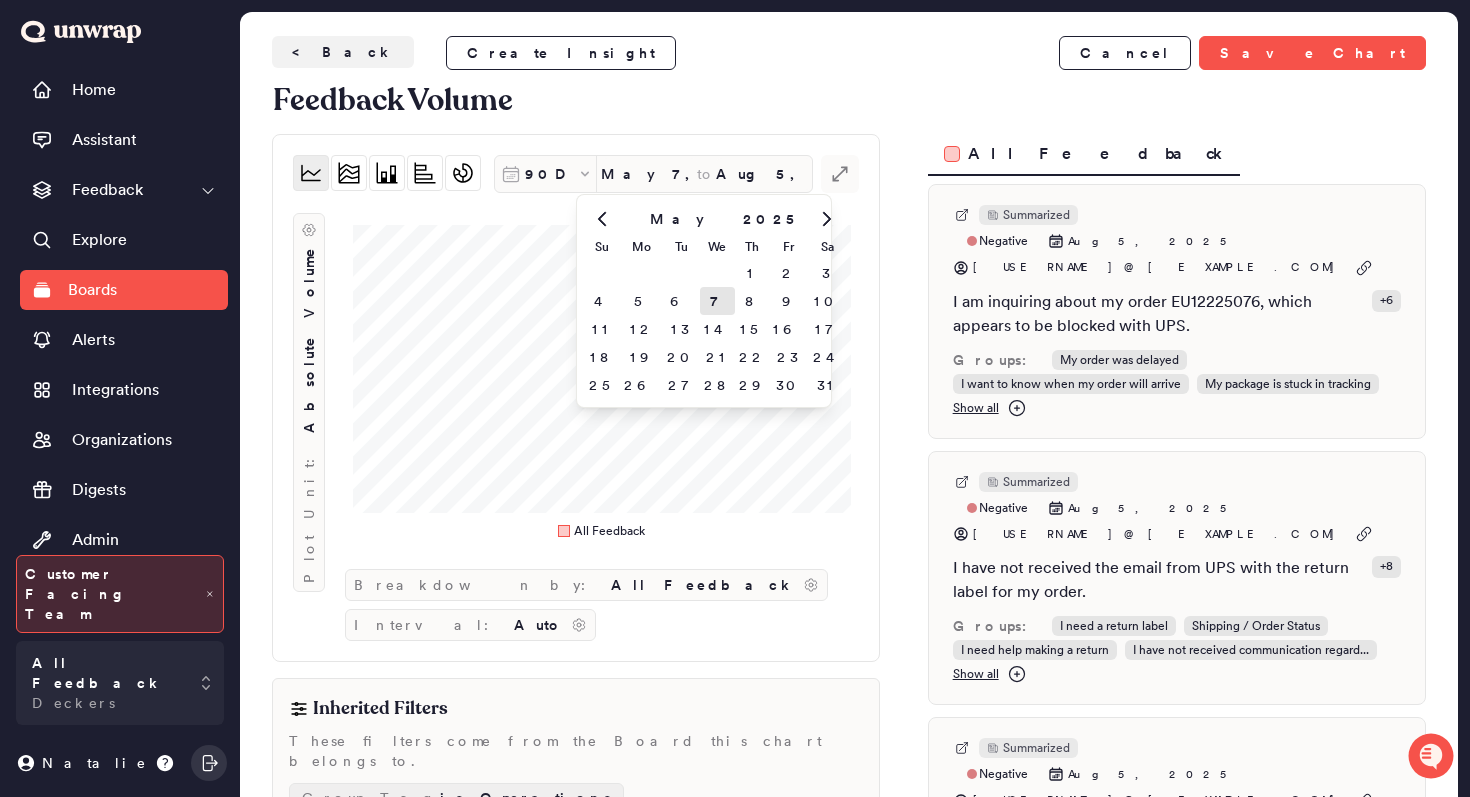 click 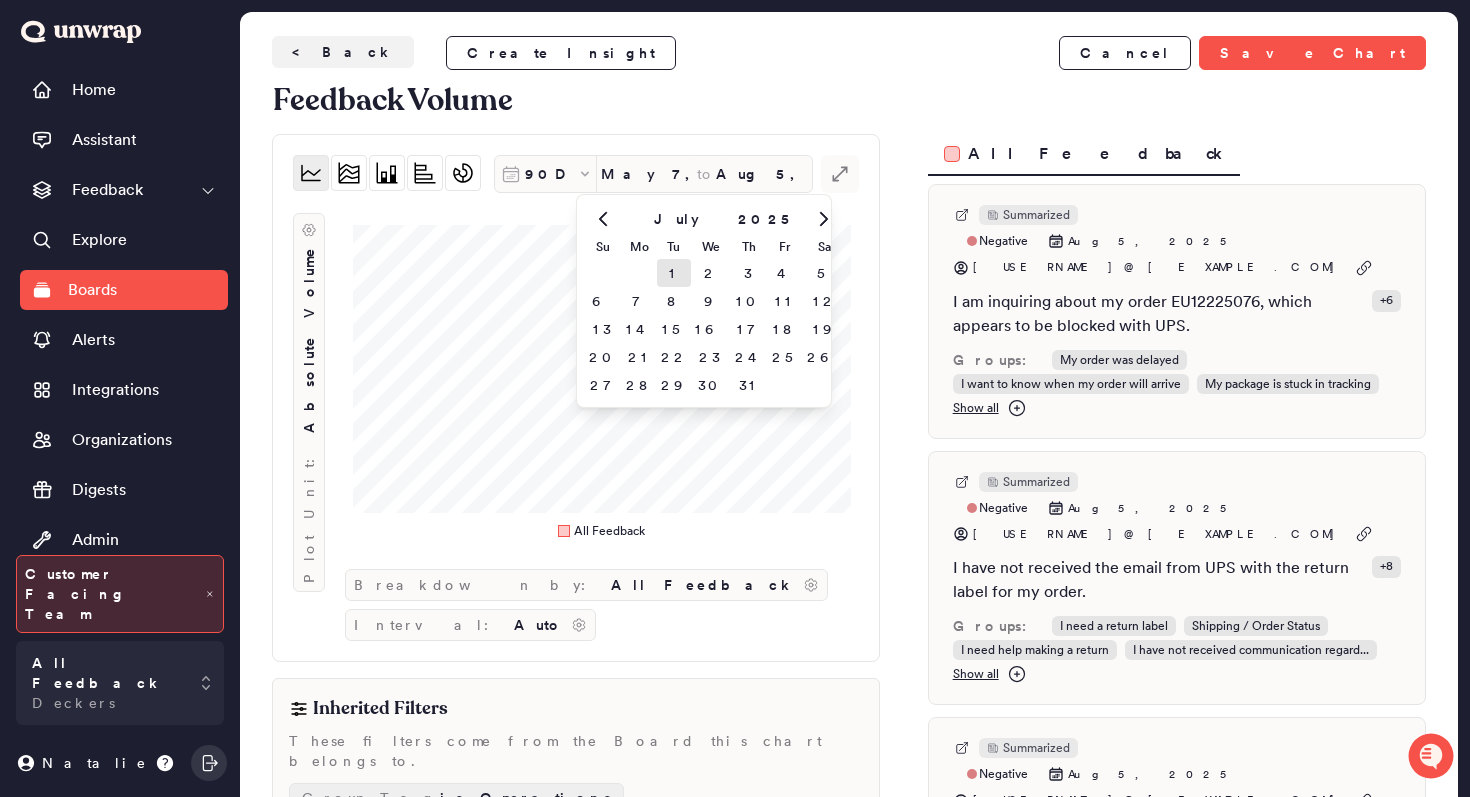 click on "1" at bounding box center (674, 273) 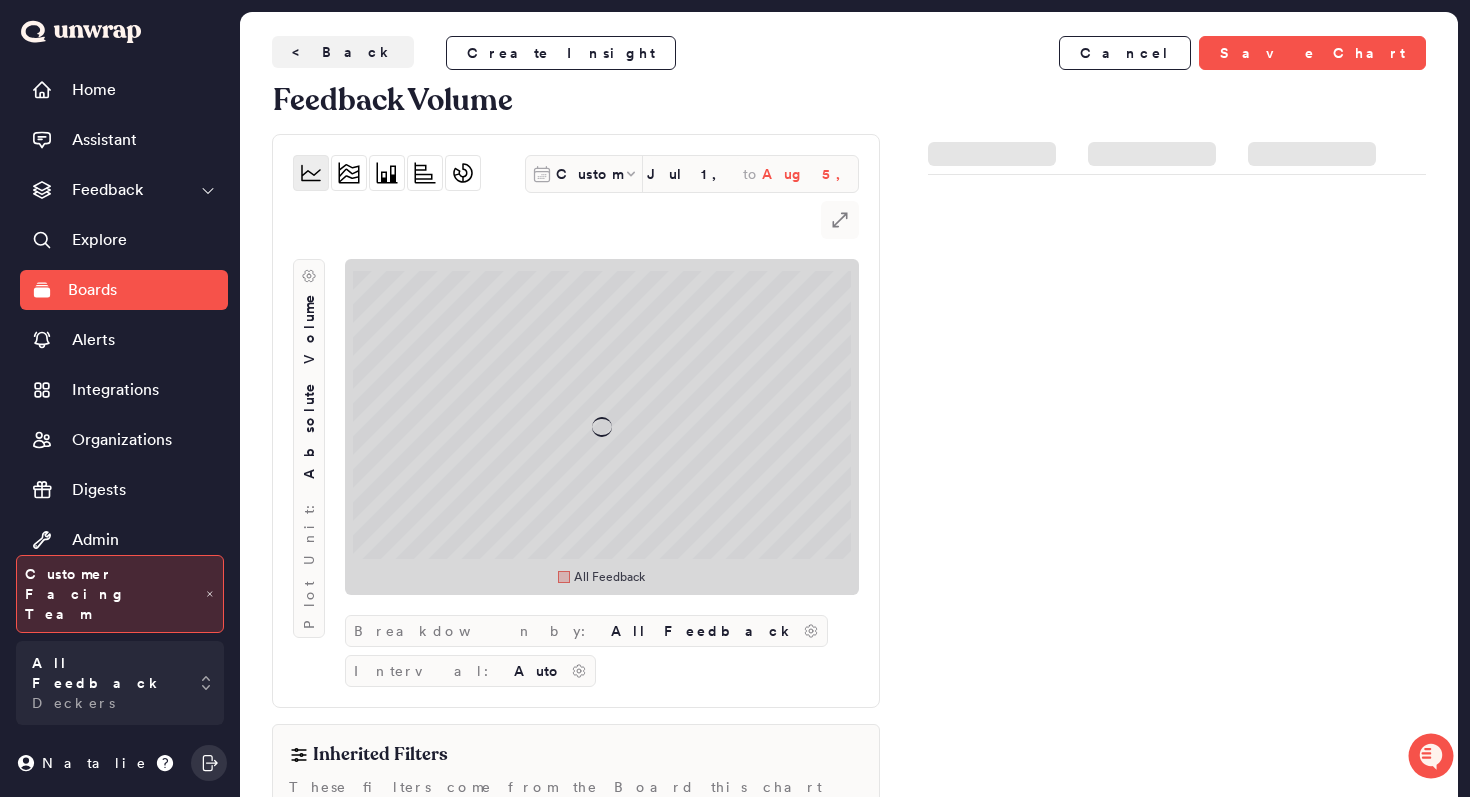 click on "Aug 5, 2025" at bounding box center (810, 174) 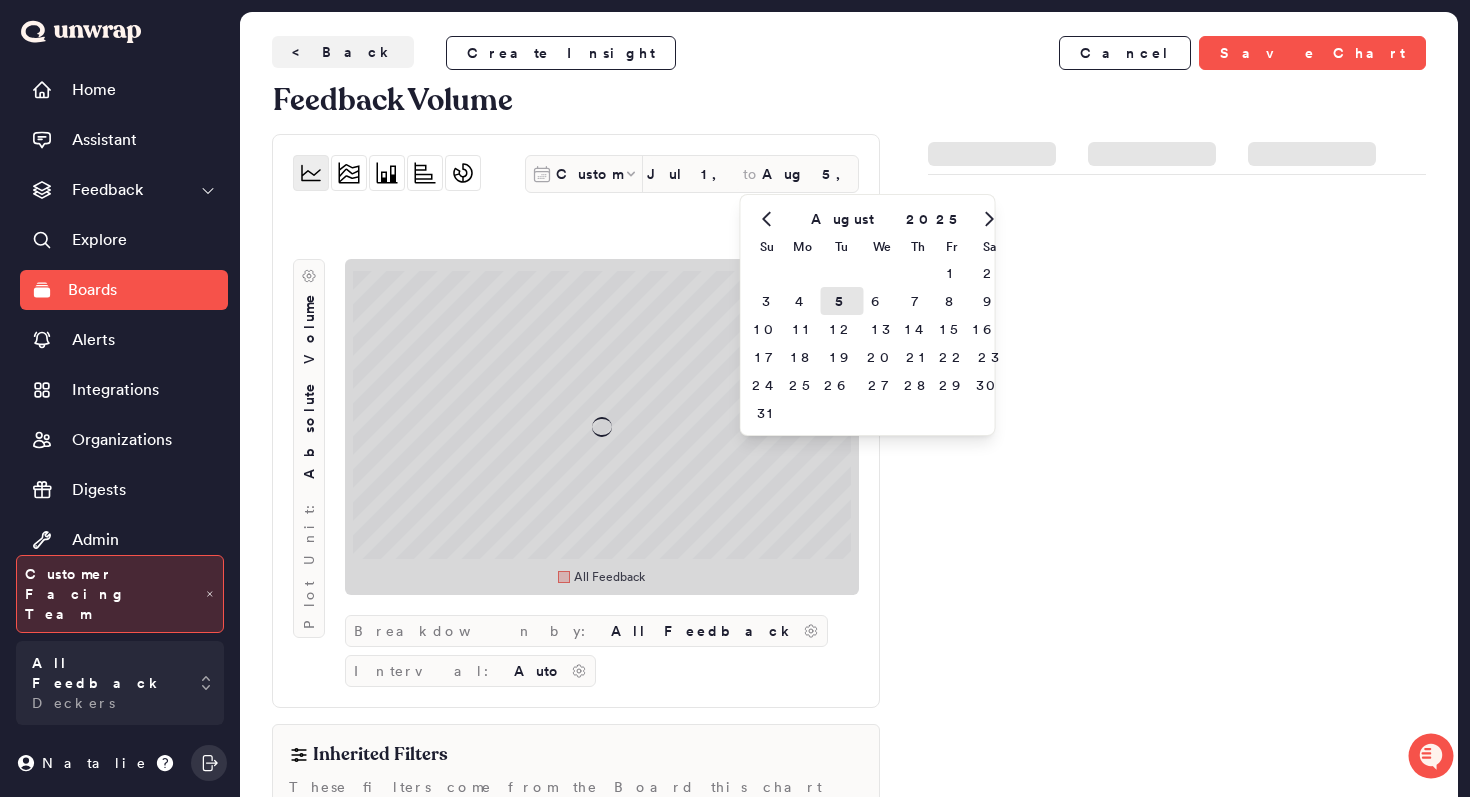 click 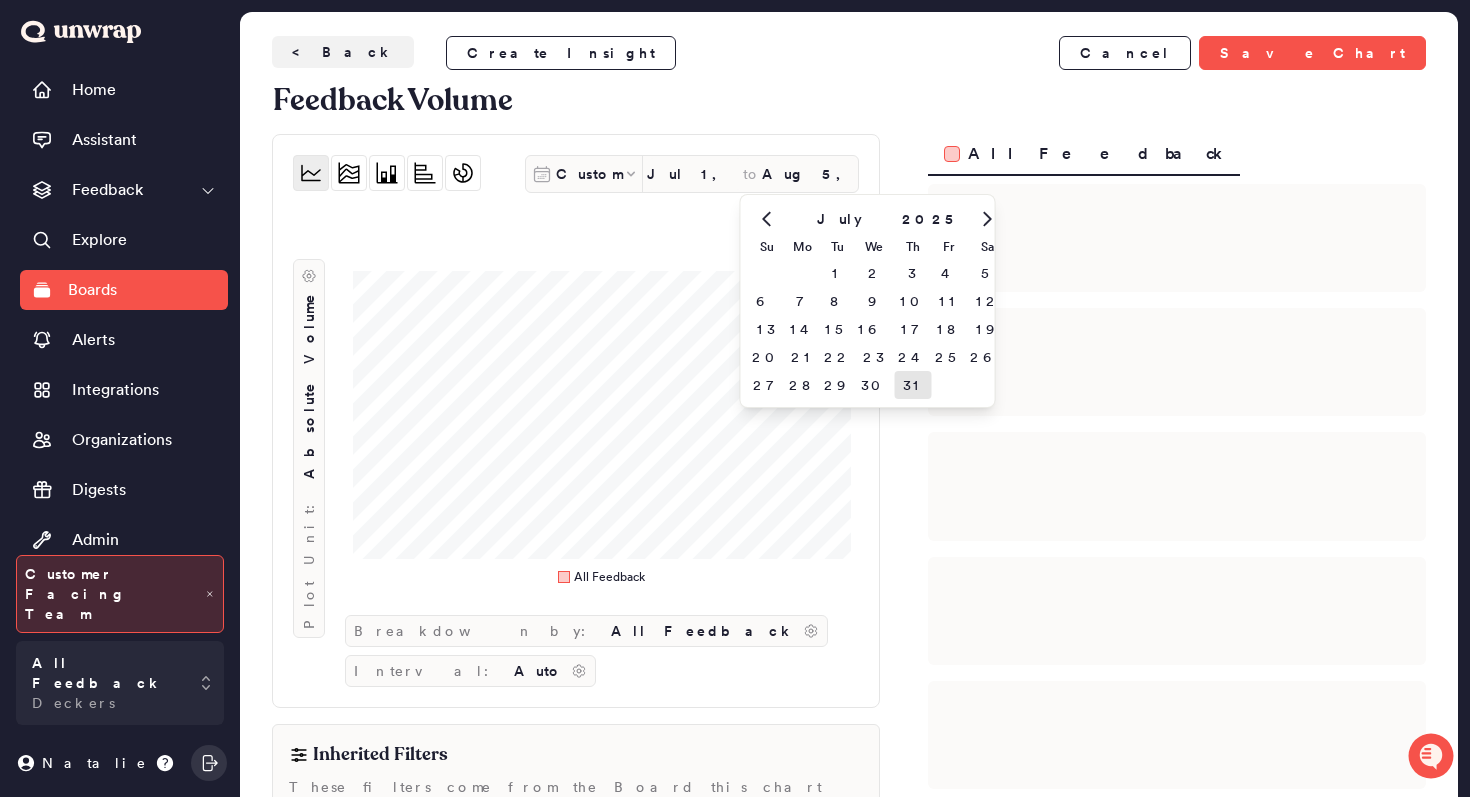 click on "31" at bounding box center [912, 385] 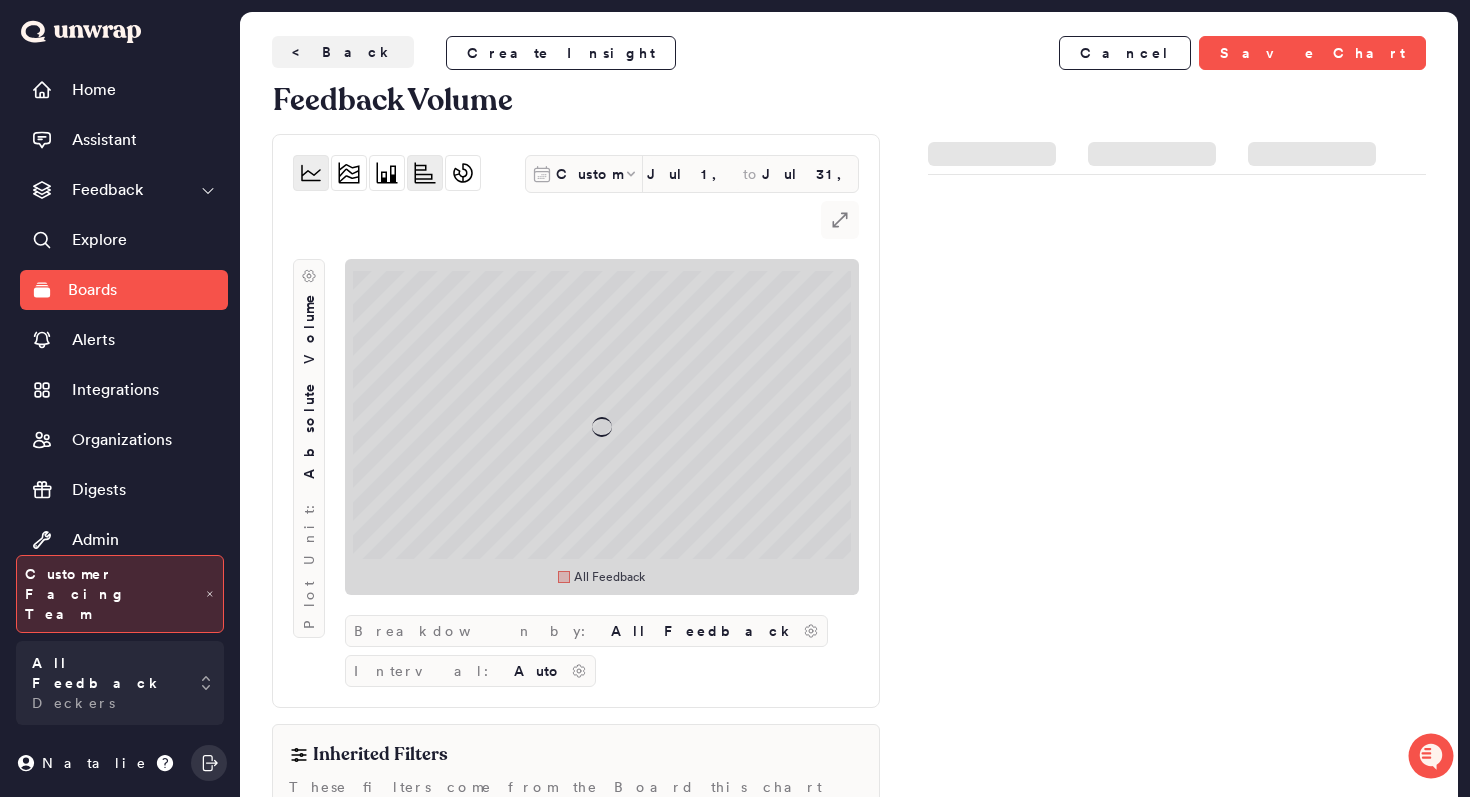 click 